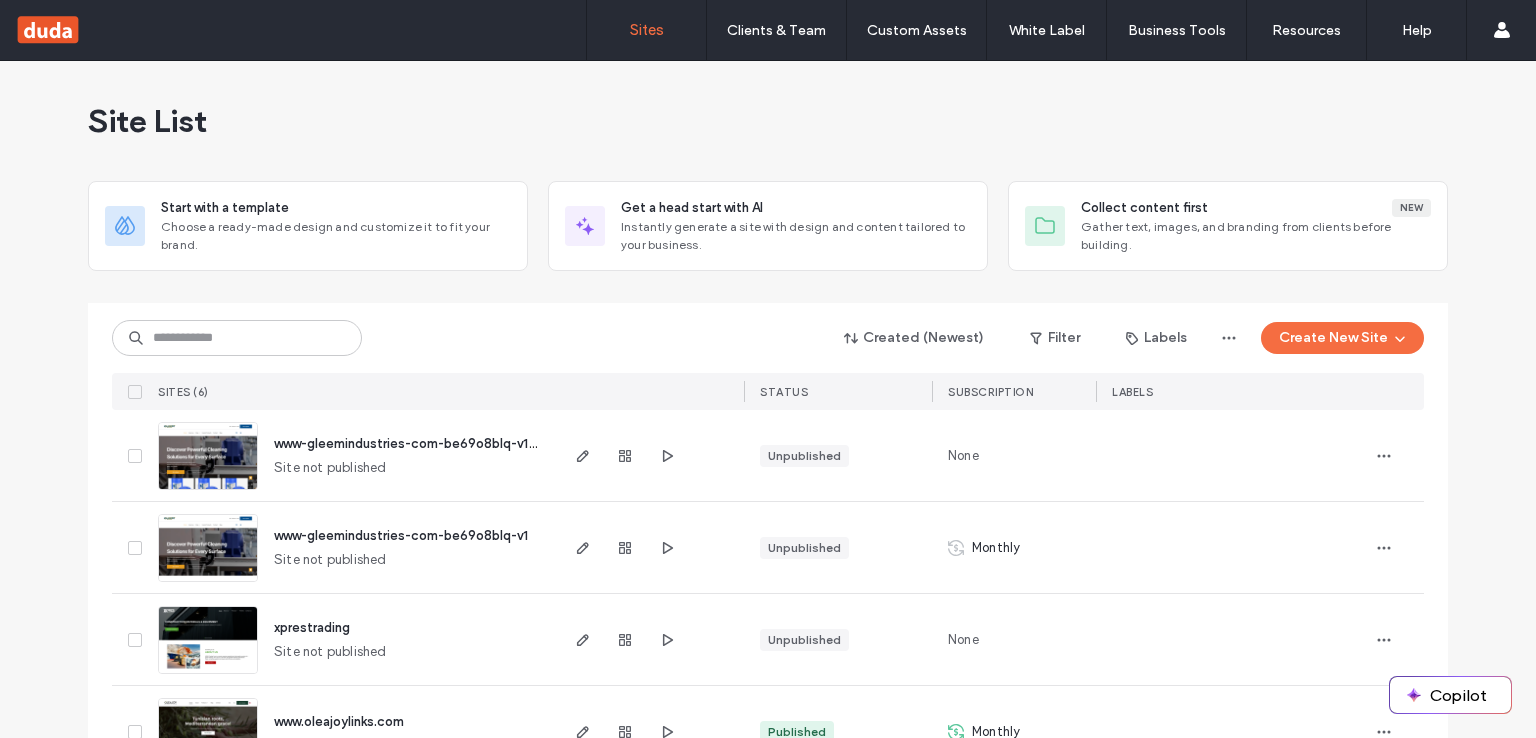 scroll, scrollTop: 0, scrollLeft: 0, axis: both 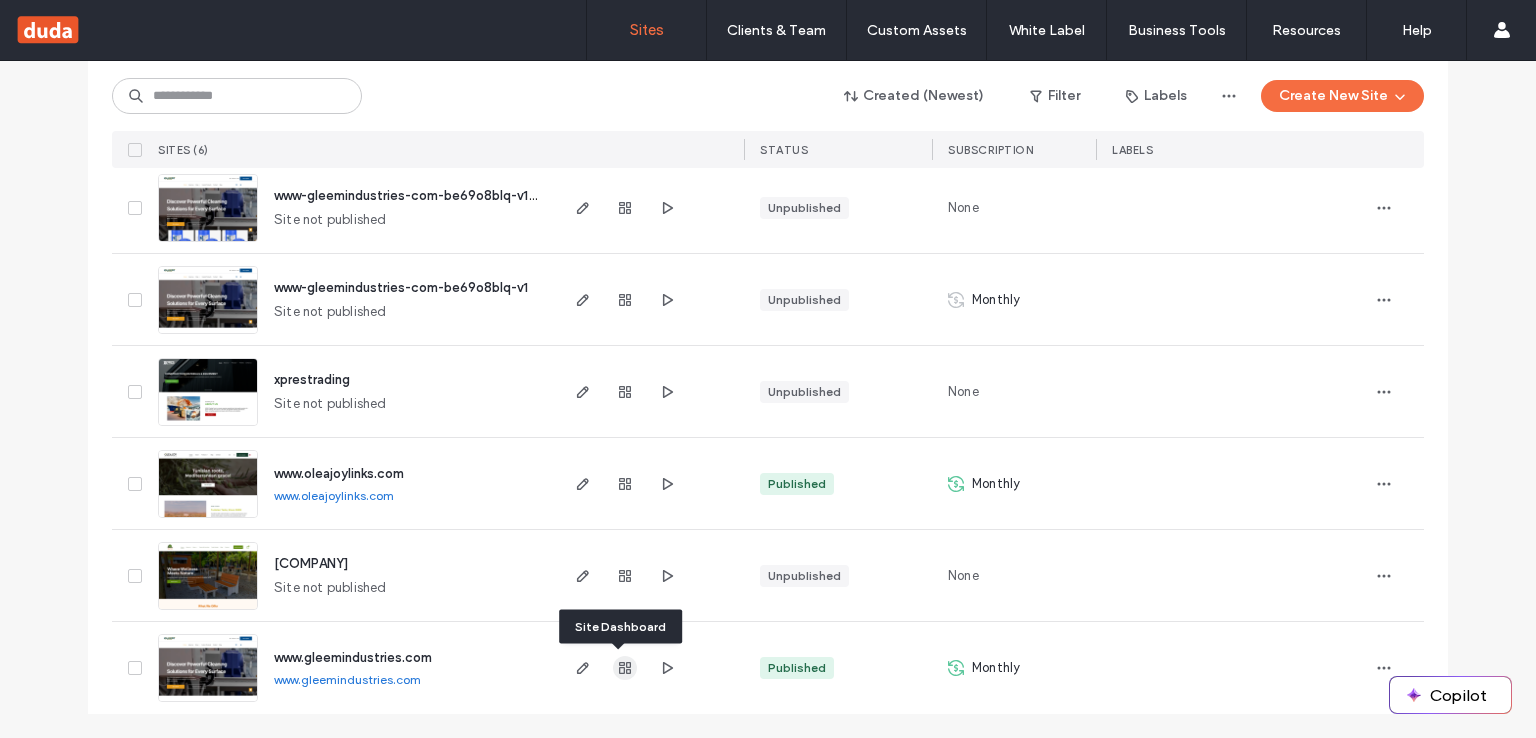 click 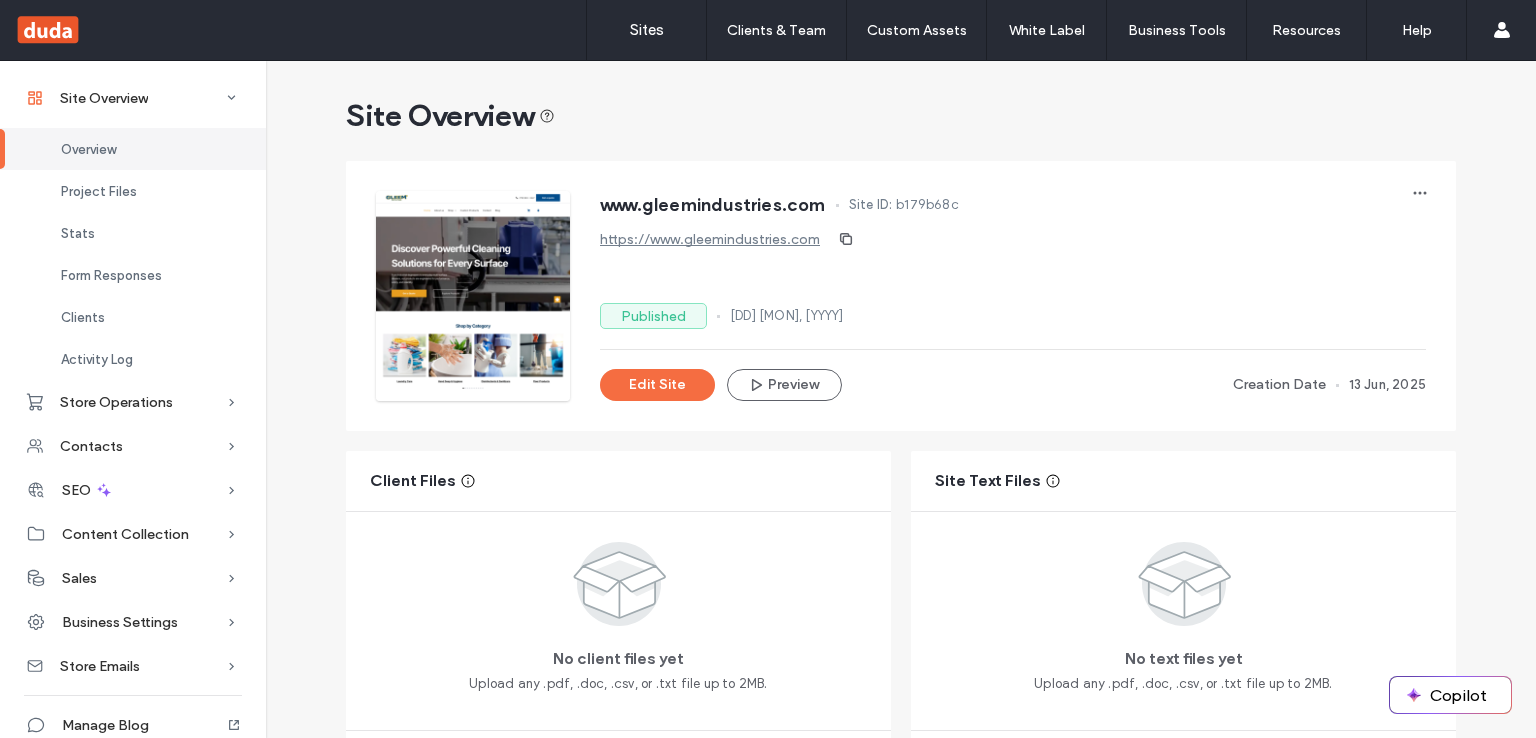scroll, scrollTop: 84, scrollLeft: 0, axis: vertical 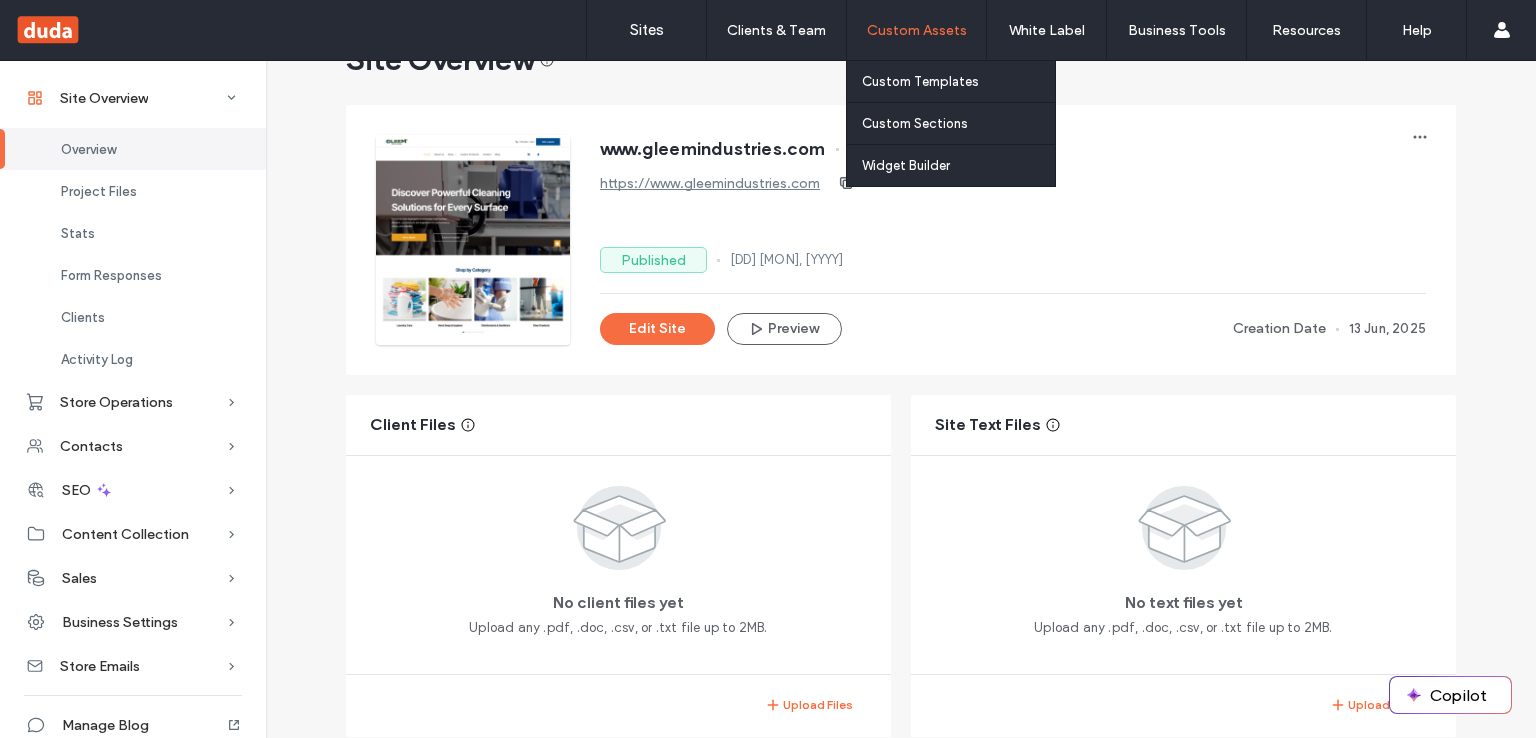 click on "Custom Assets" at bounding box center [917, 30] 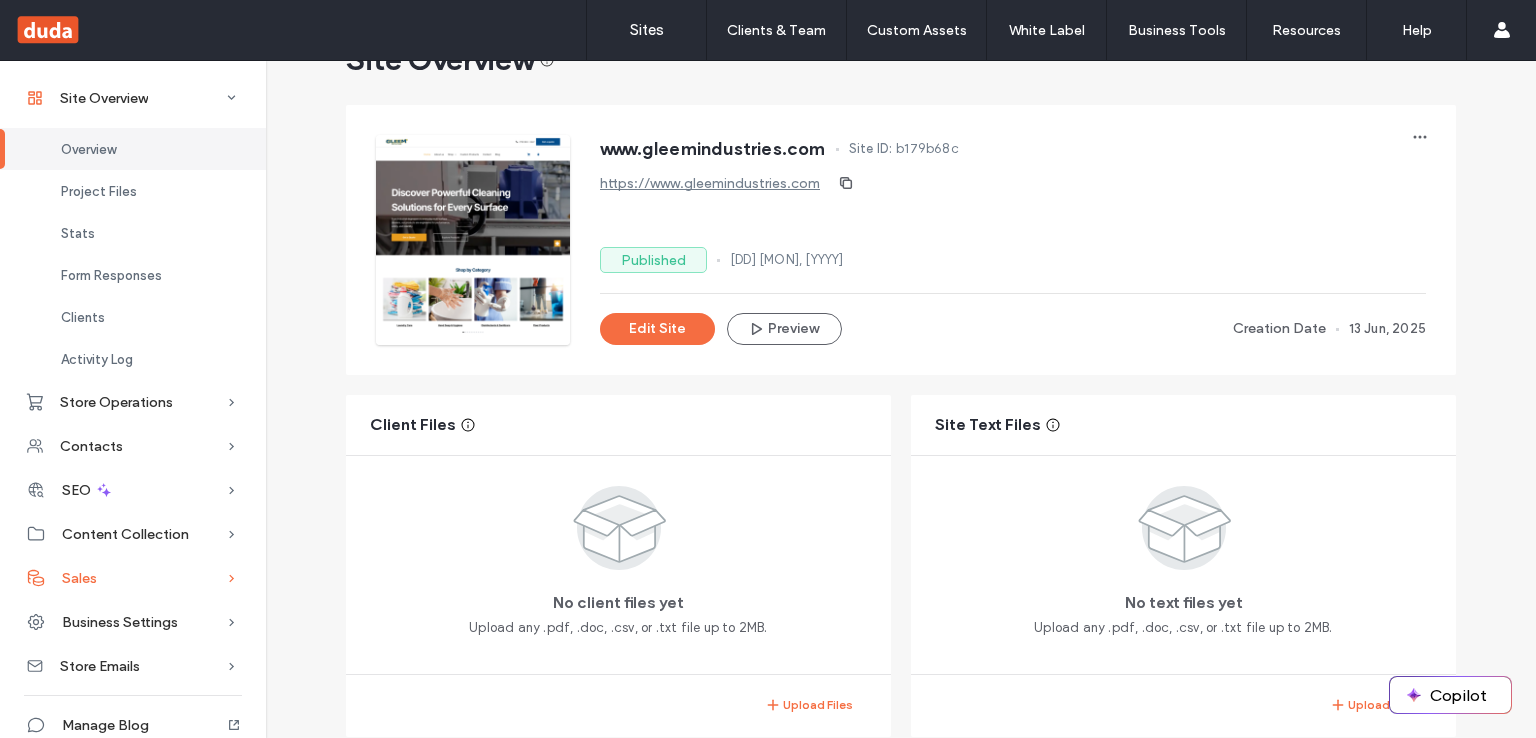 scroll, scrollTop: 69, scrollLeft: 0, axis: vertical 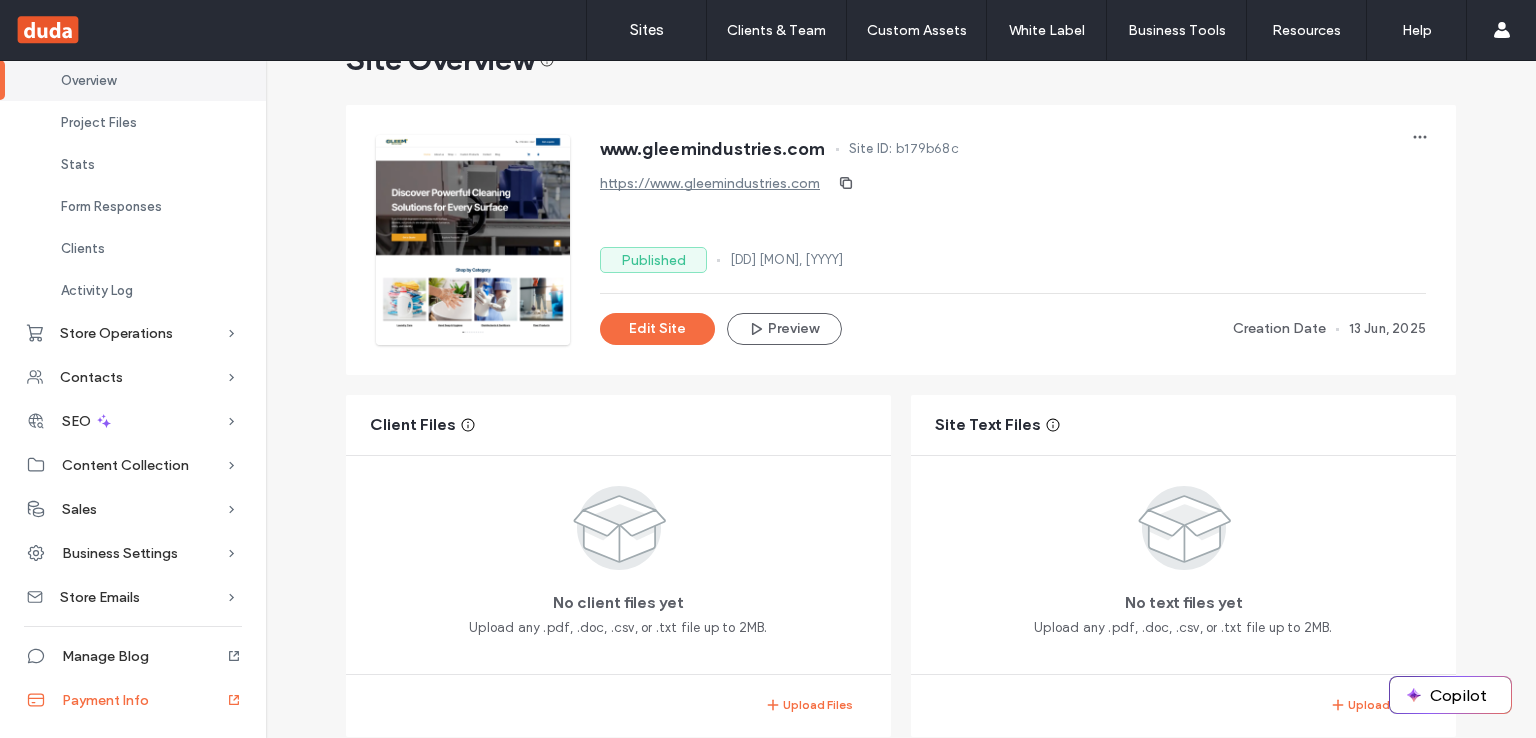 click on "Payment Info" at bounding box center [133, 700] 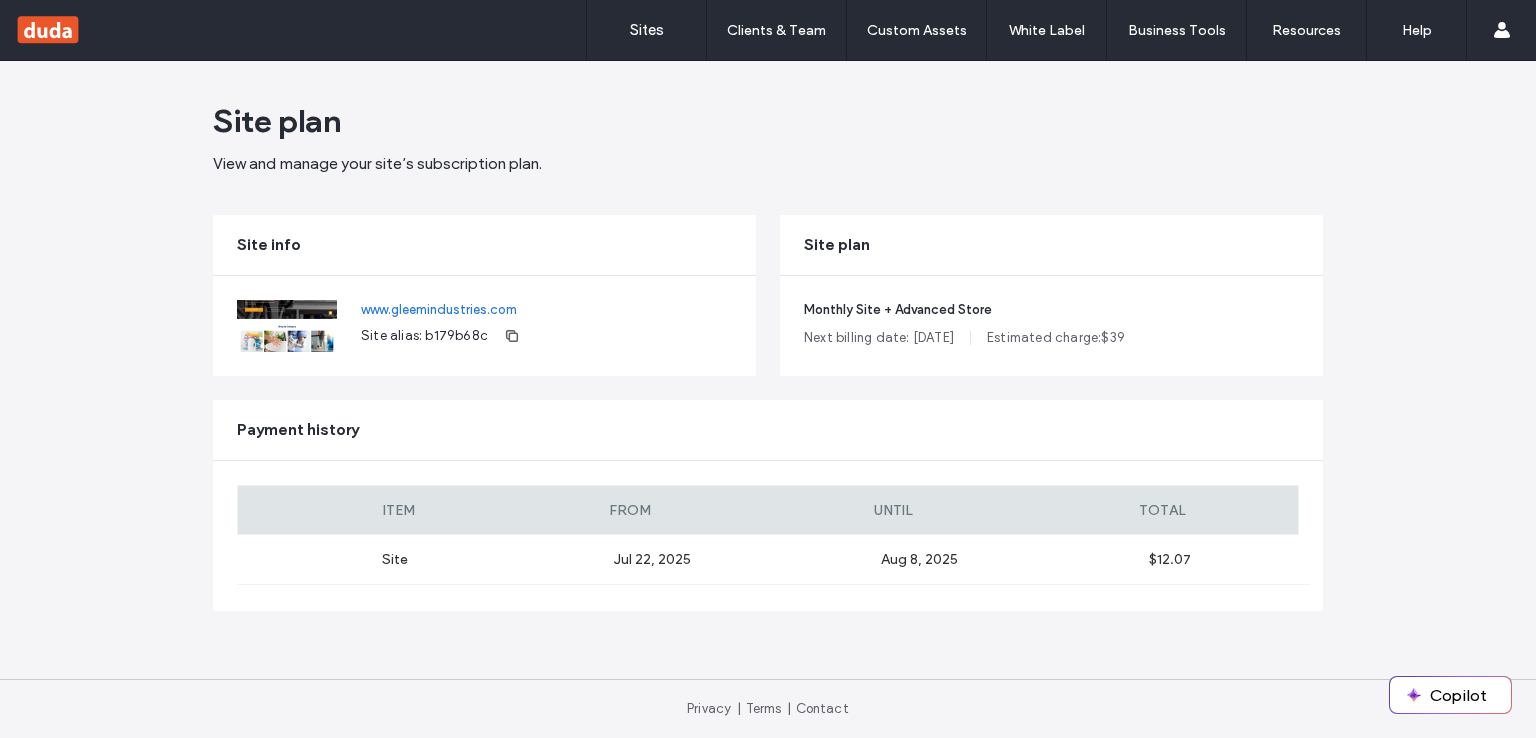 scroll, scrollTop: 0, scrollLeft: 0, axis: both 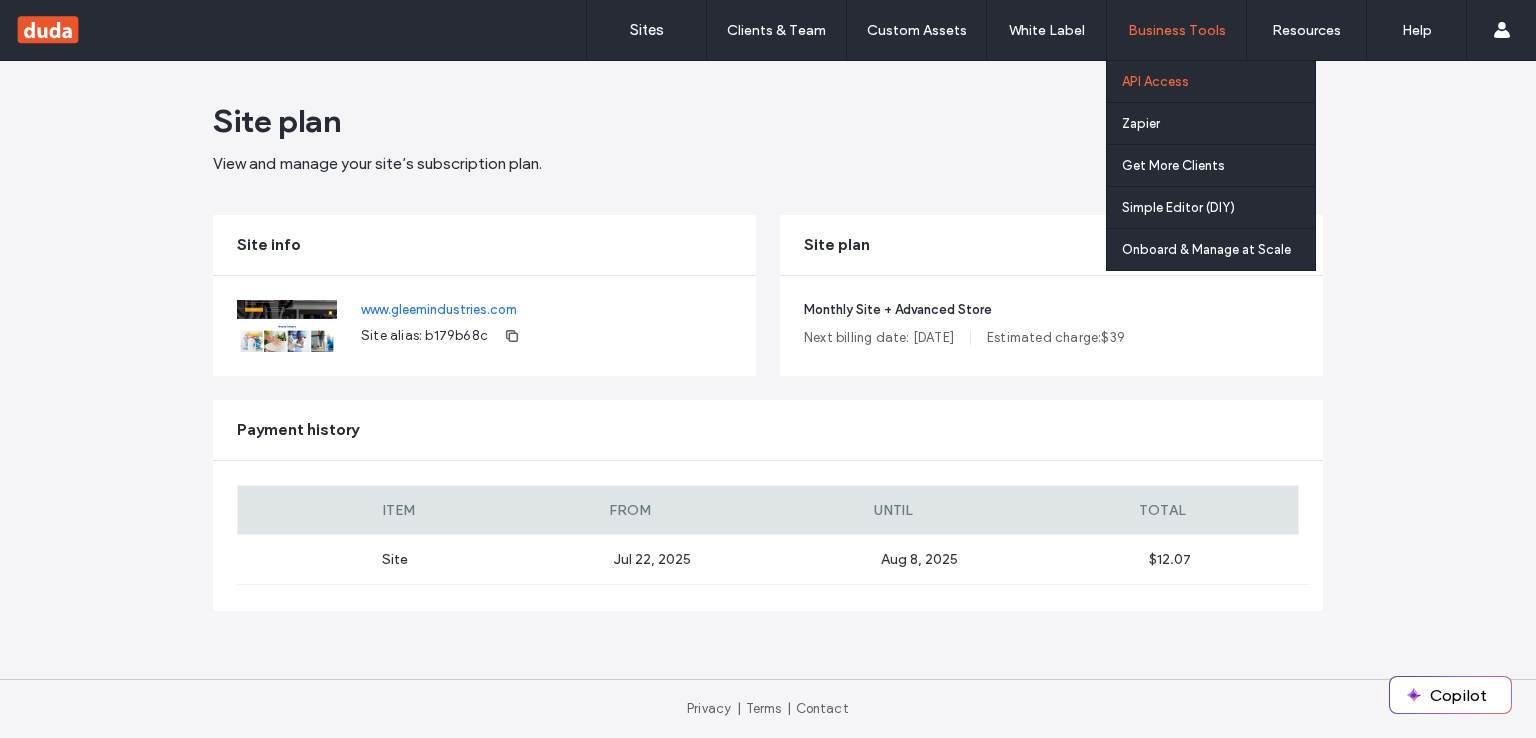 click on "API Access" at bounding box center (1155, 81) 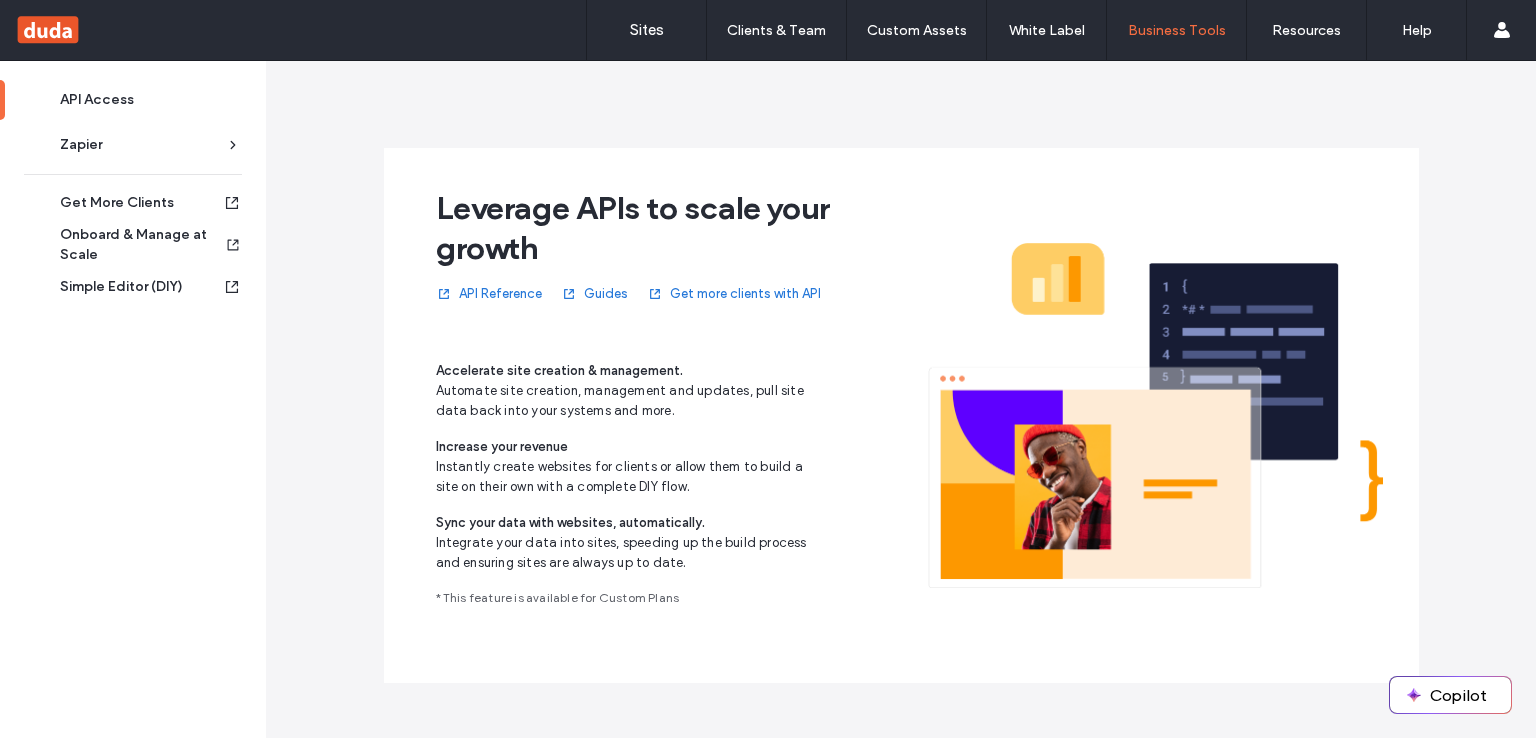 scroll, scrollTop: 0, scrollLeft: 0, axis: both 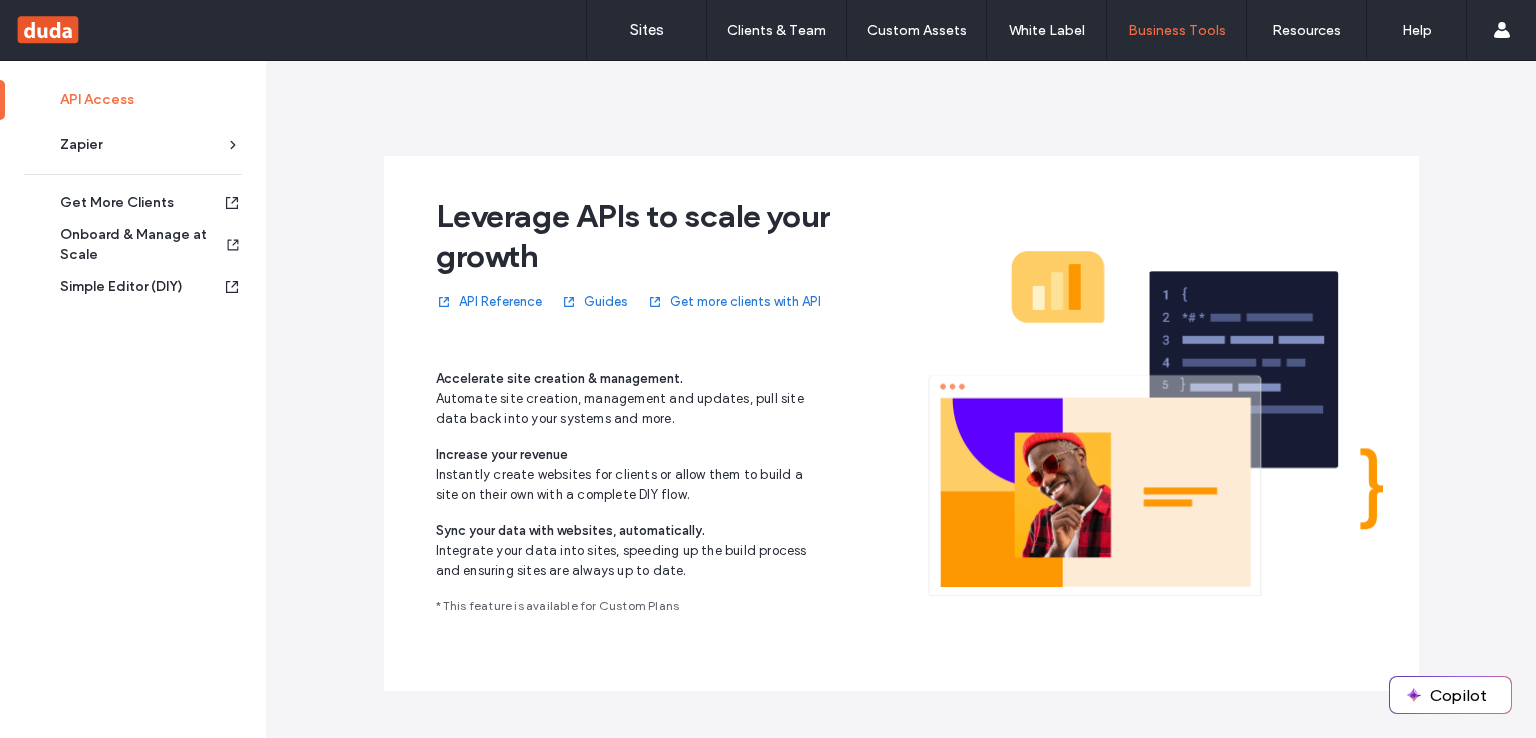 click on "API Access" at bounding box center [142, 100] 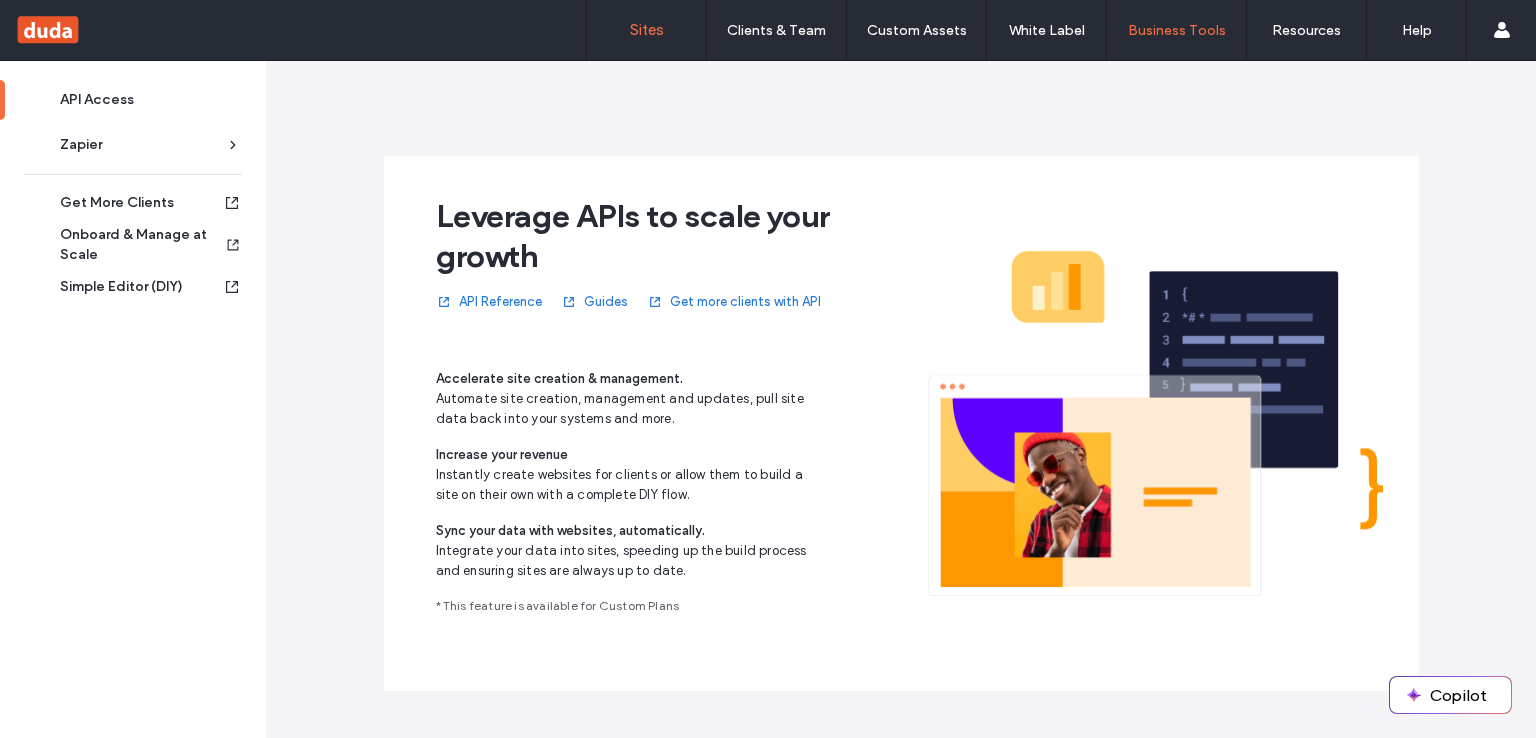 click on "Sites" at bounding box center [647, 30] 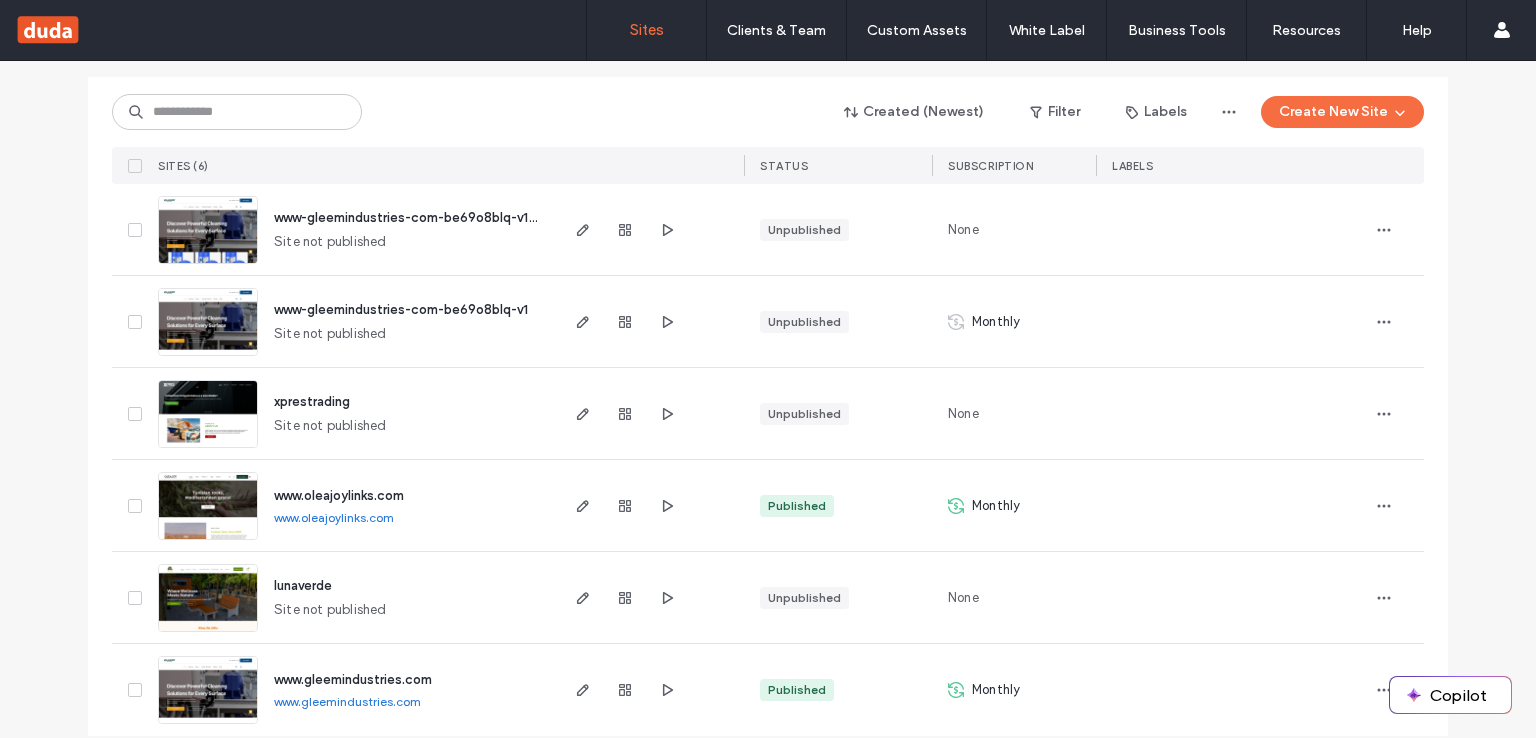 scroll, scrollTop: 227, scrollLeft: 0, axis: vertical 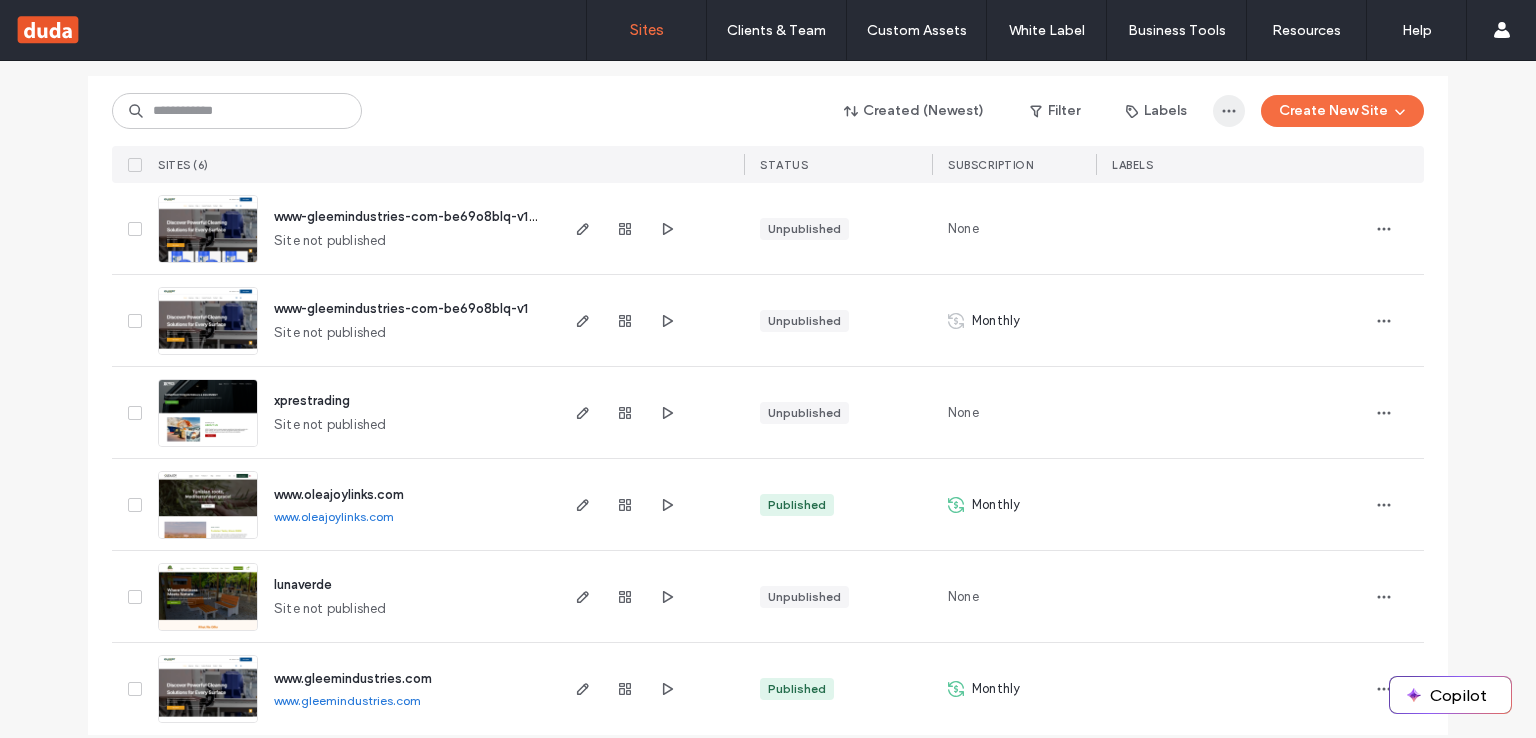 click at bounding box center (1229, 111) 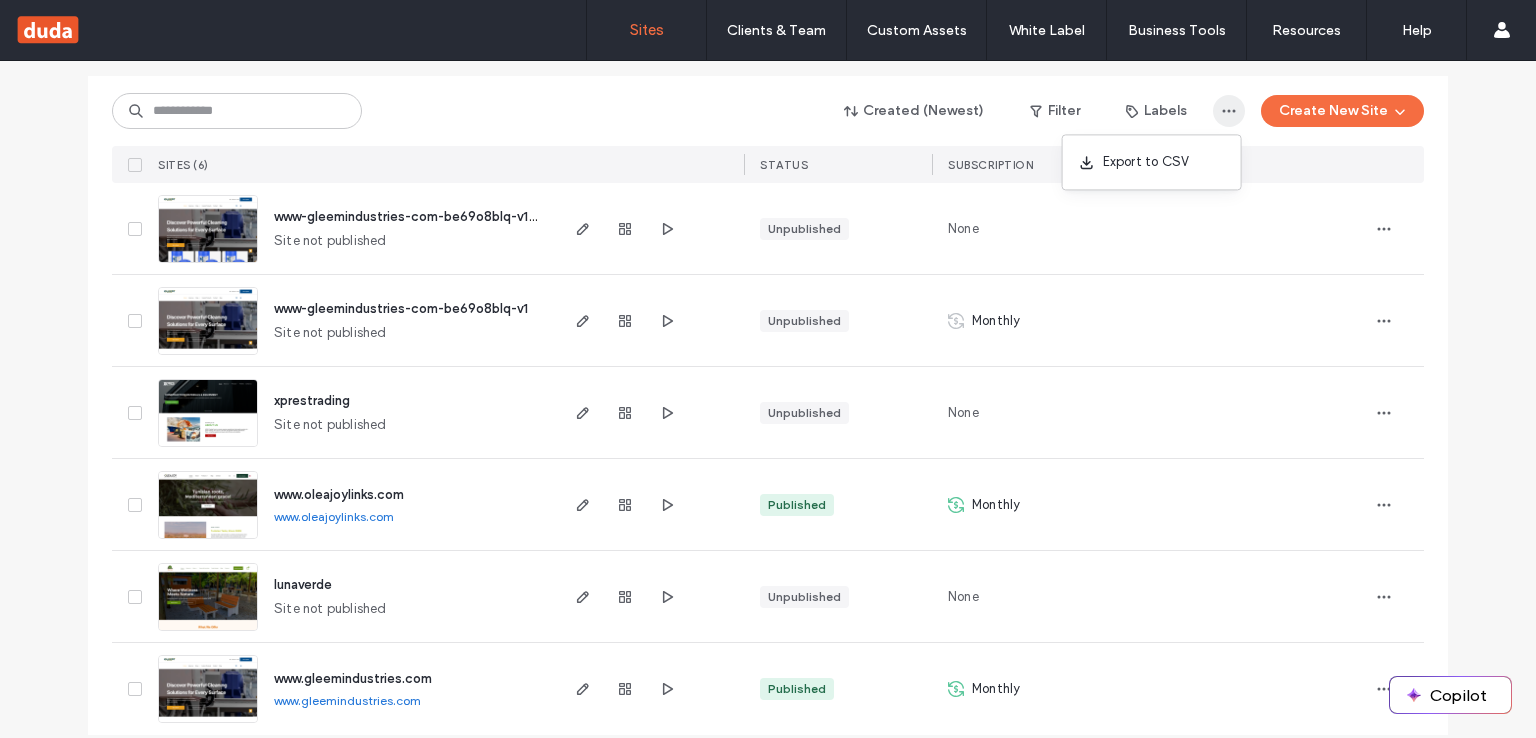 click at bounding box center [1229, 111] 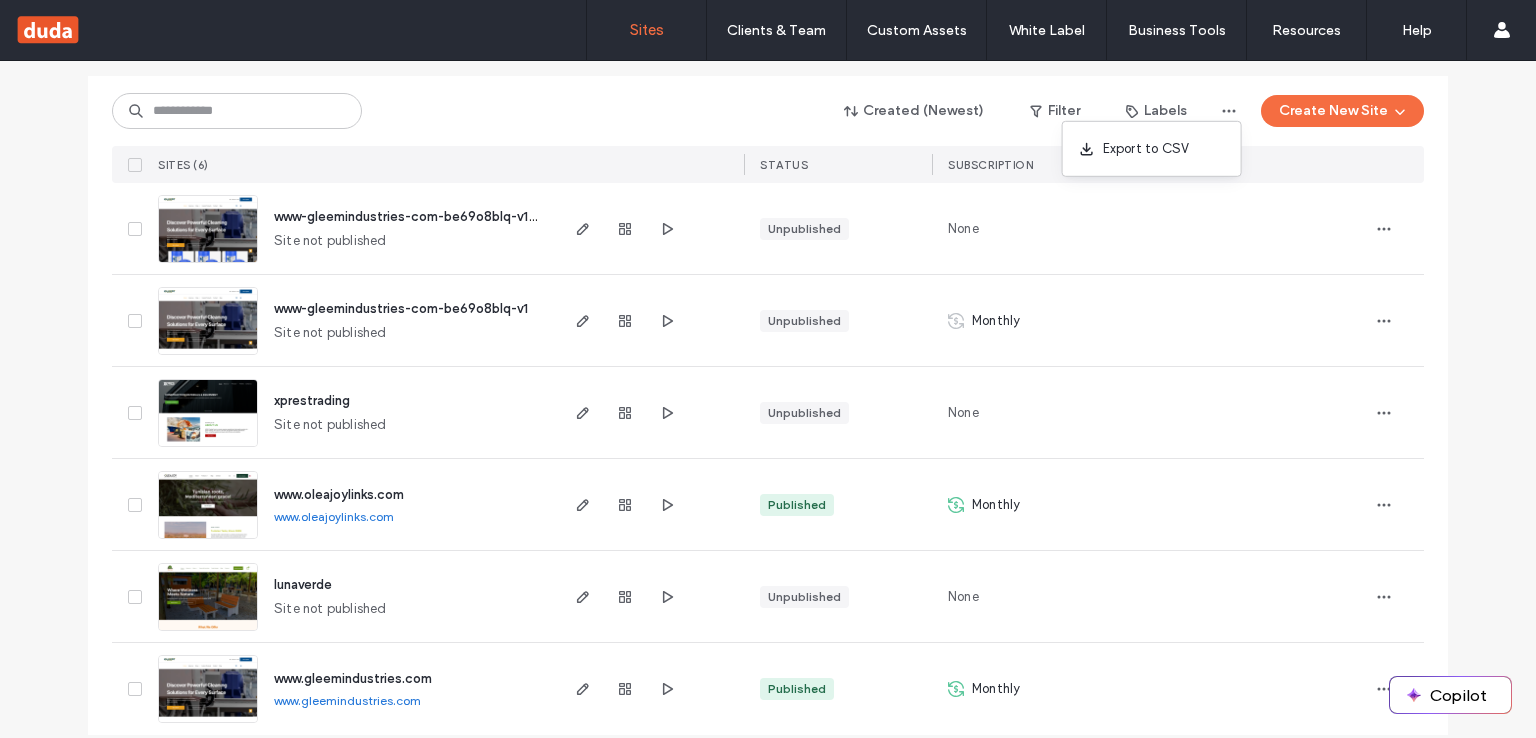 scroll, scrollTop: 248, scrollLeft: 0, axis: vertical 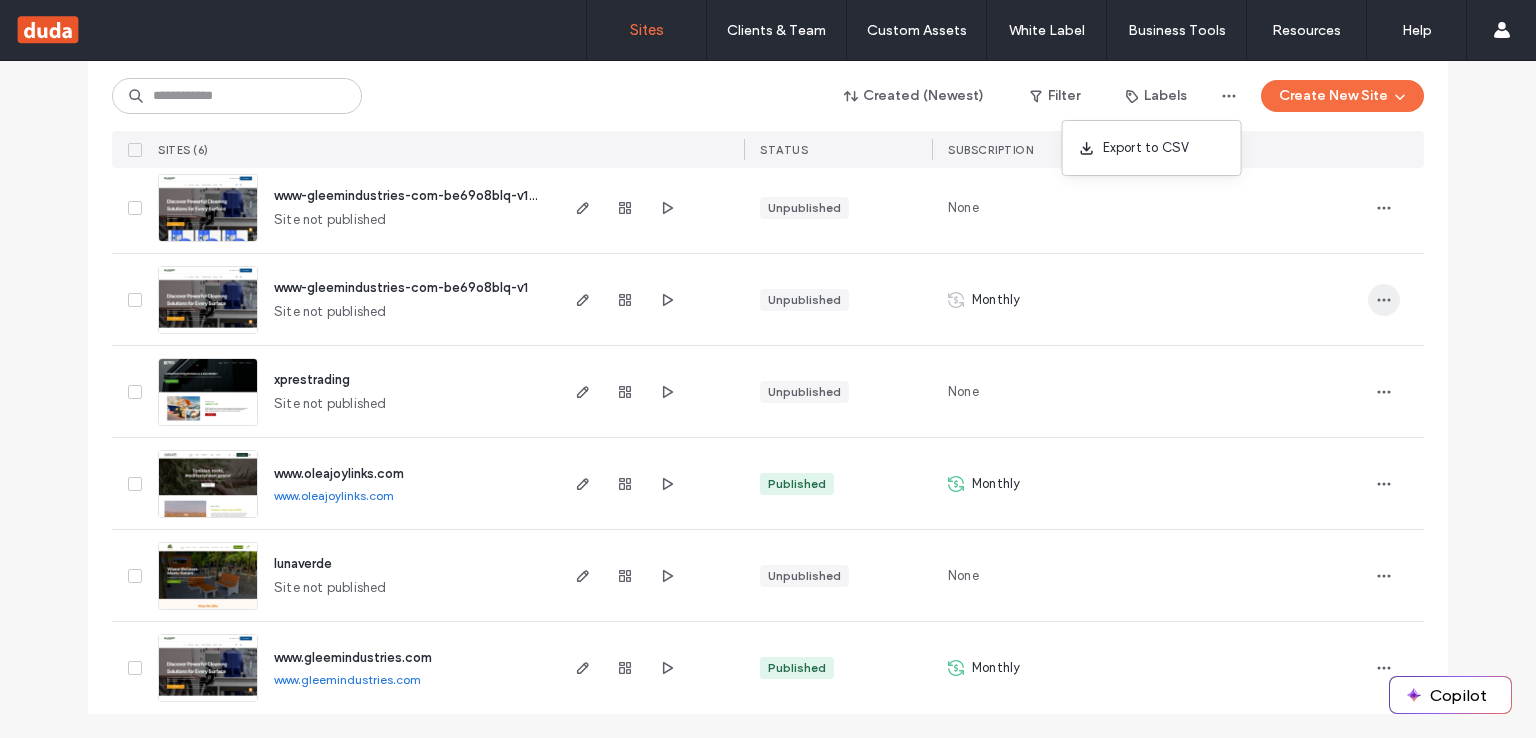 click at bounding box center (1384, 300) 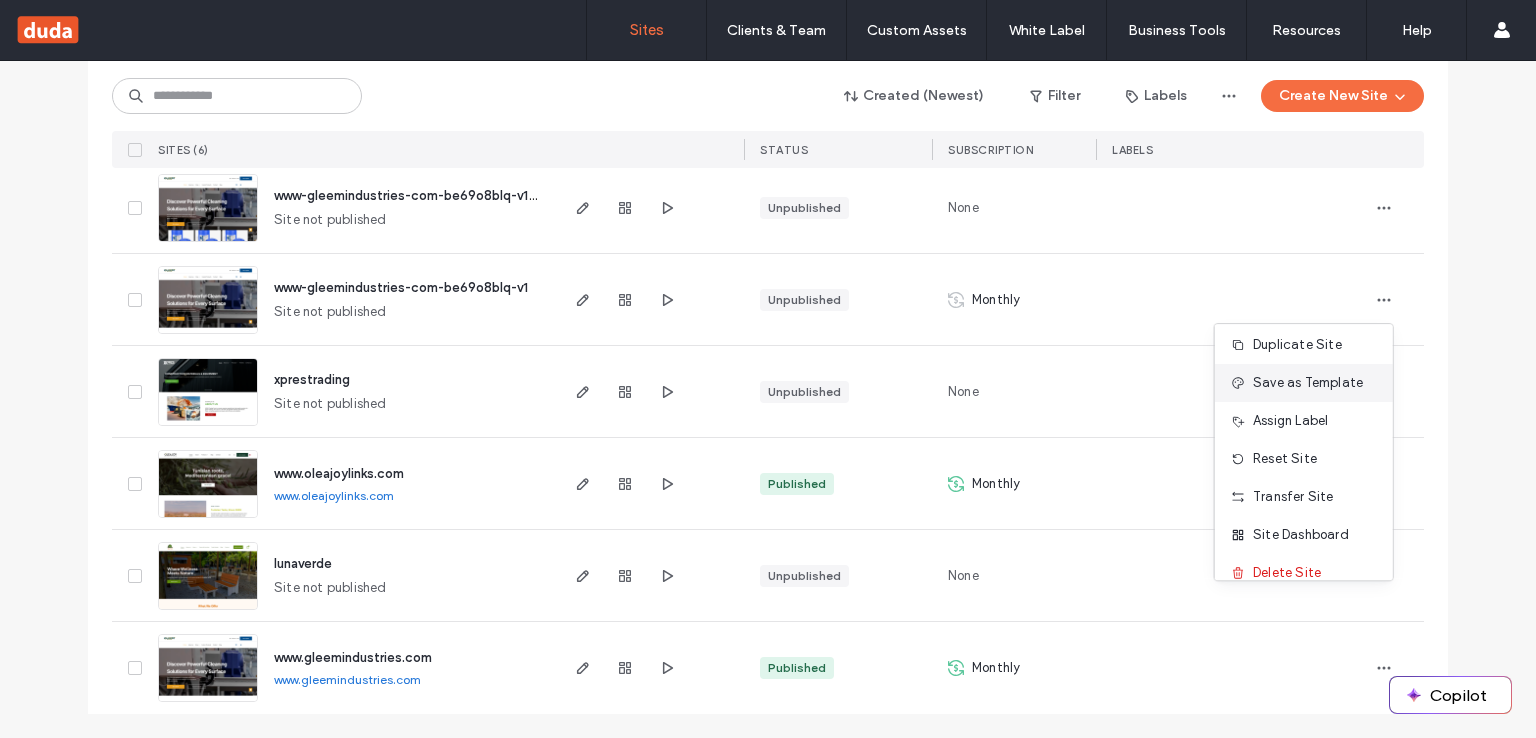 scroll, scrollTop: 63, scrollLeft: 0, axis: vertical 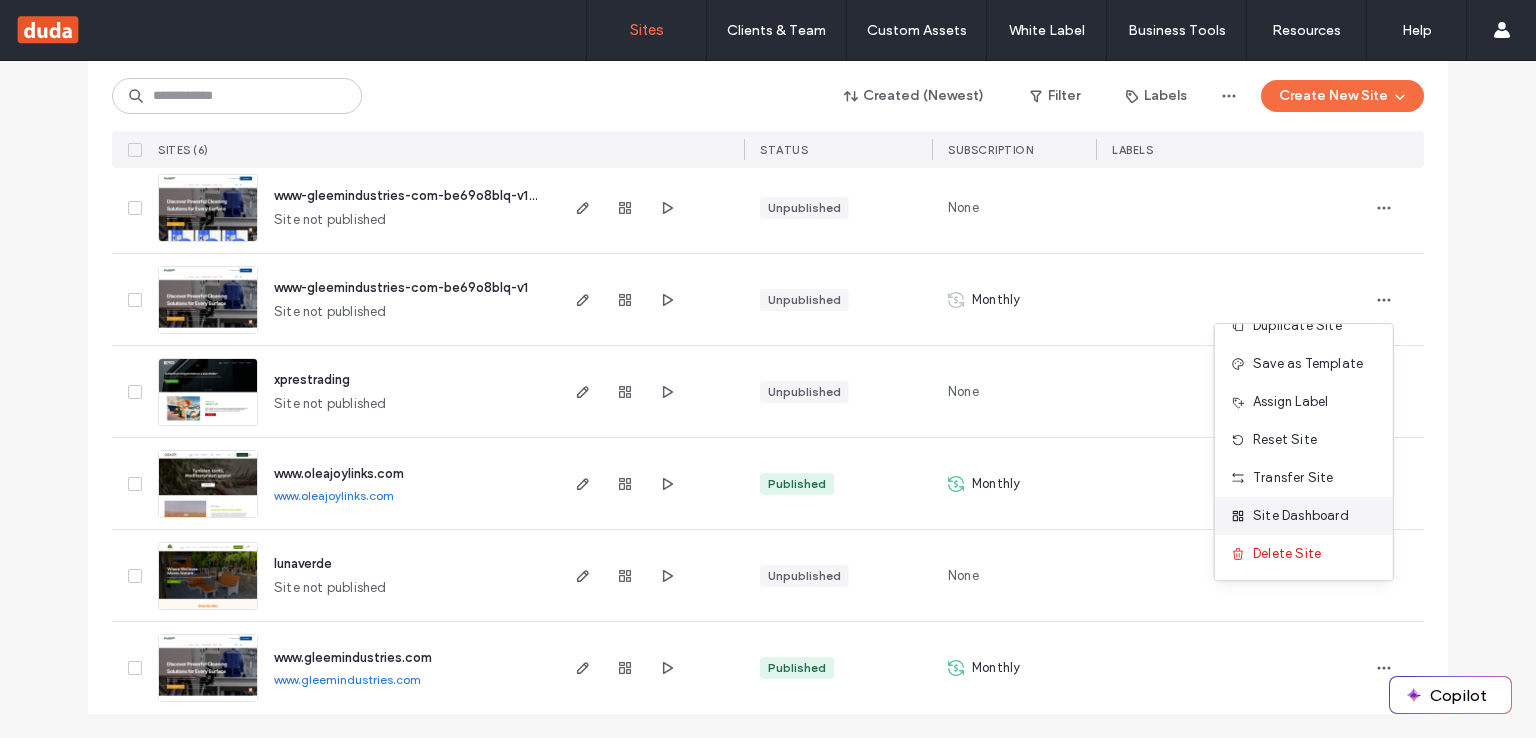 click on "Site Dashboard" at bounding box center (1301, 516) 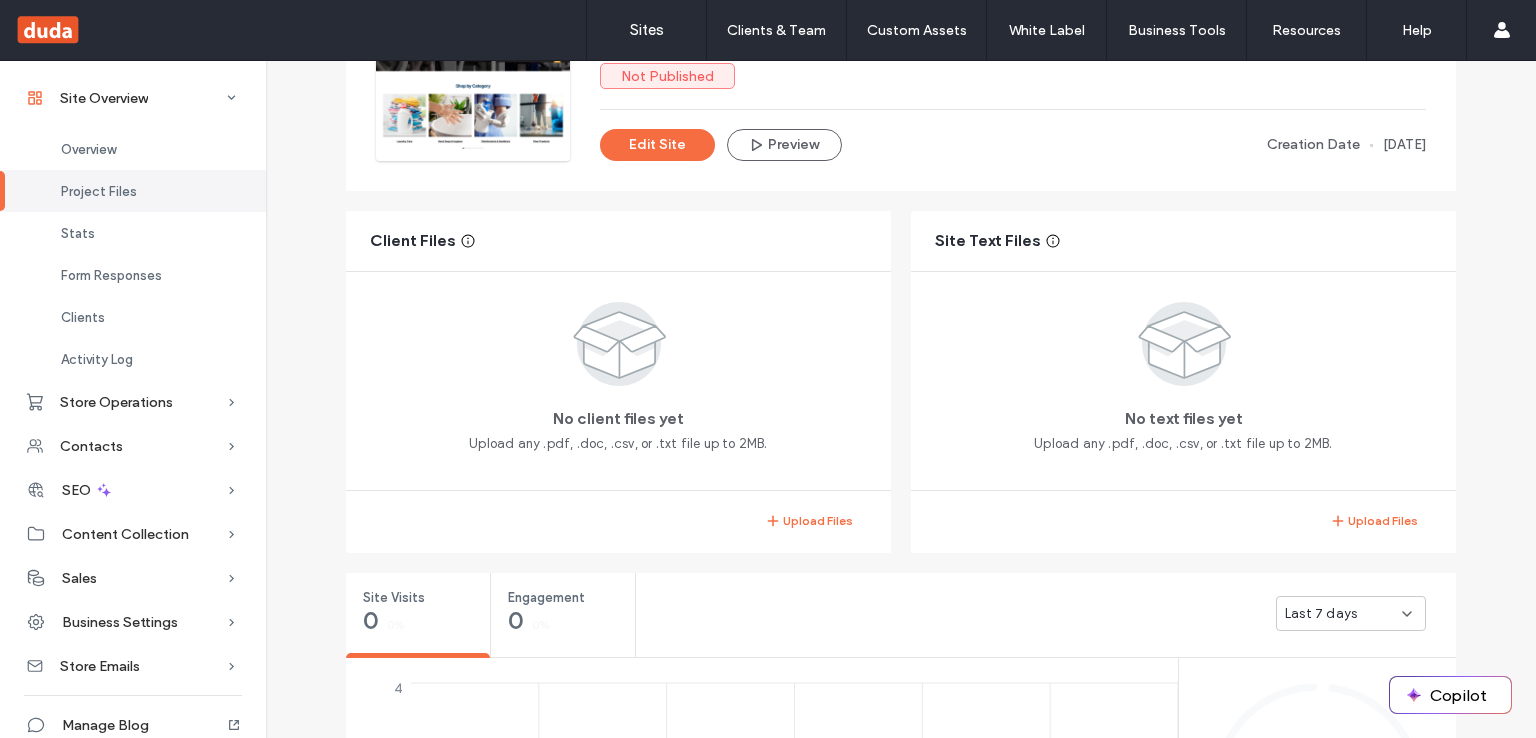scroll, scrollTop: 279, scrollLeft: 0, axis: vertical 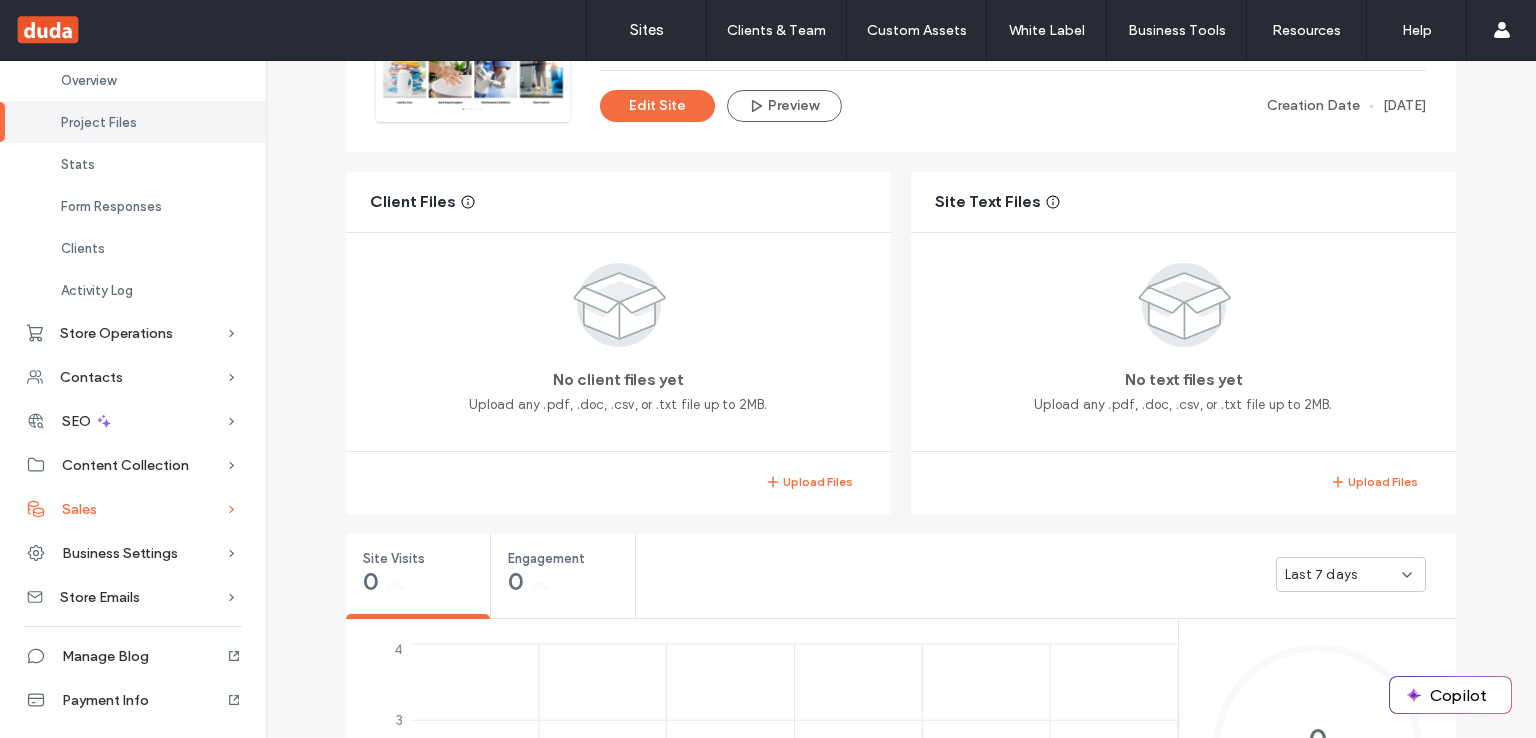click on "Sales" at bounding box center [133, 509] 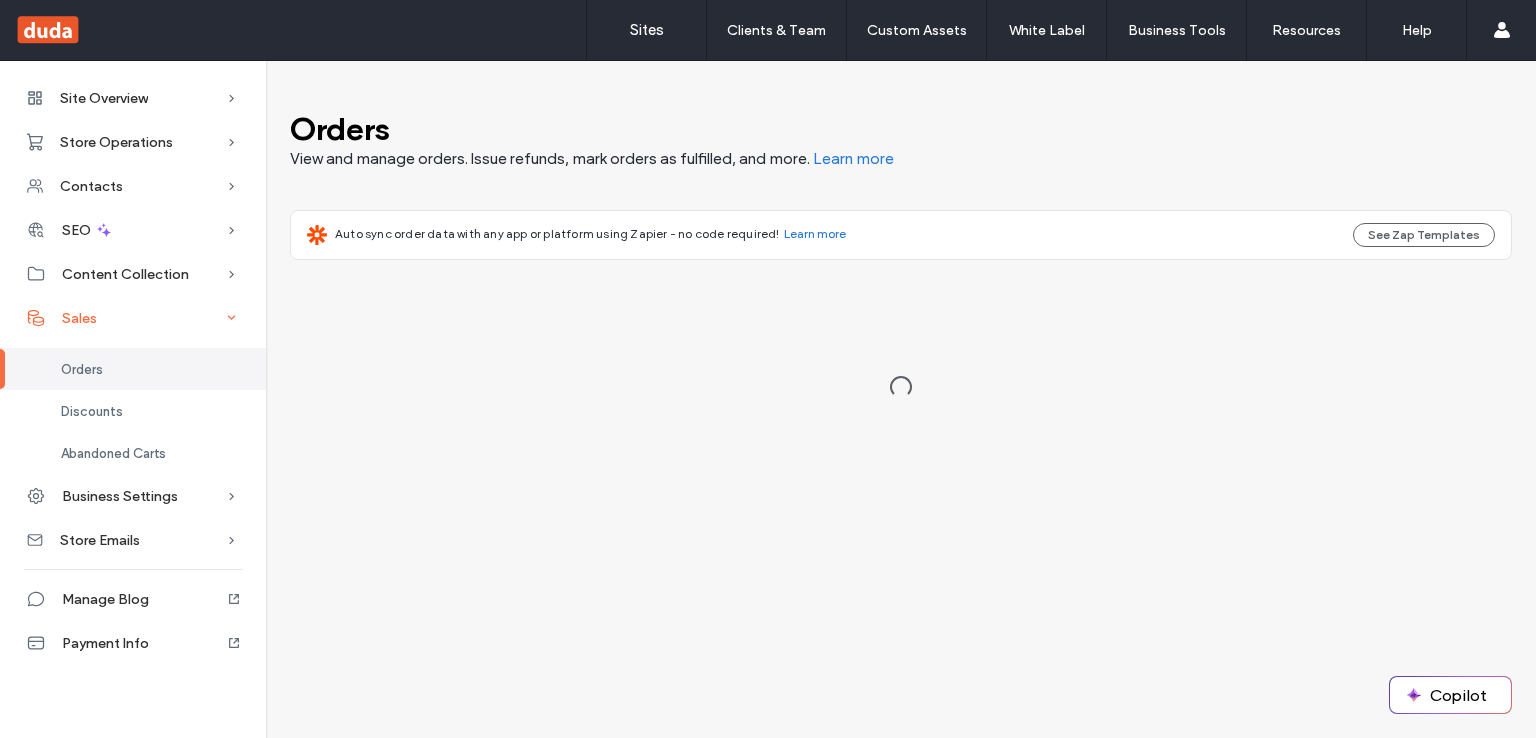 scroll, scrollTop: 0, scrollLeft: 0, axis: both 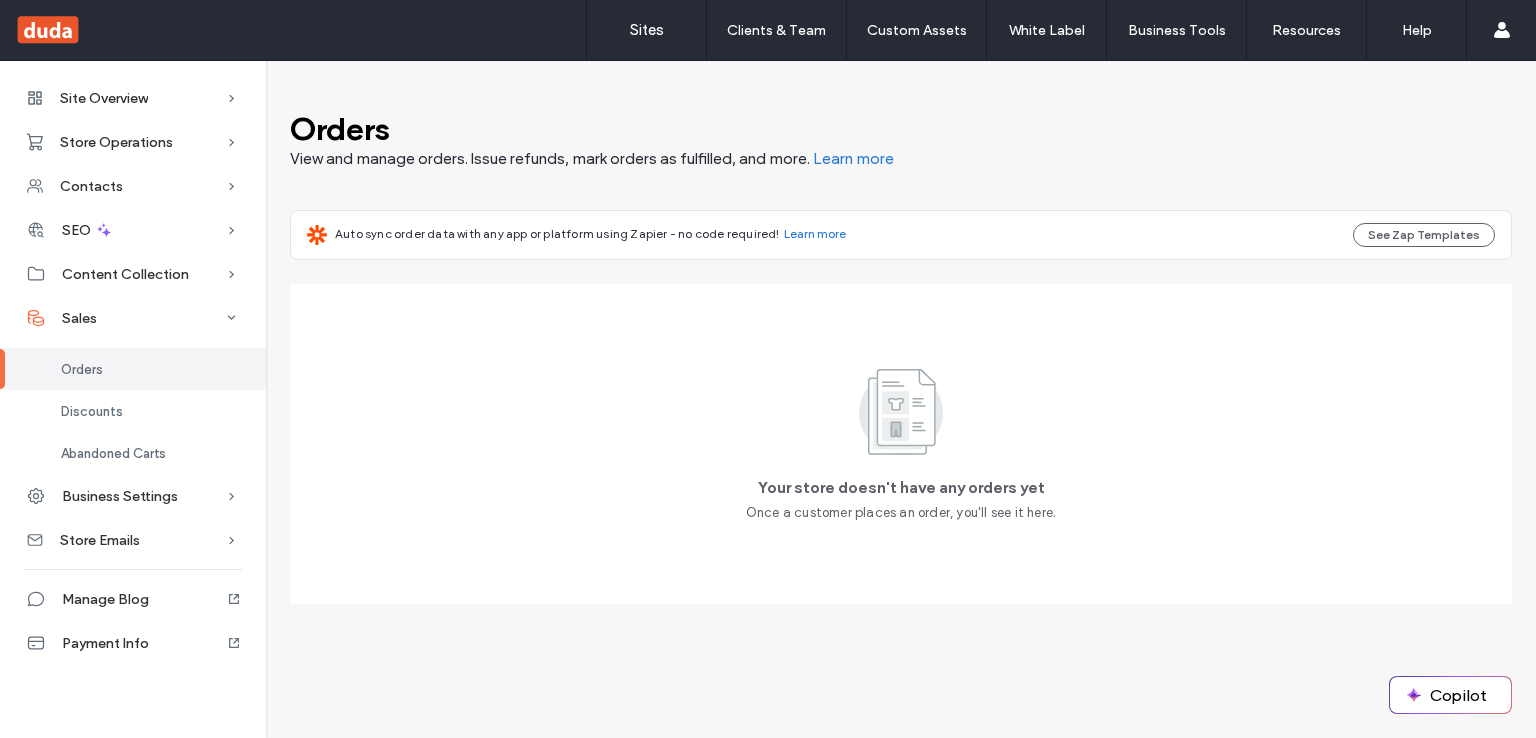 click on "Orders" at bounding box center [82, 369] 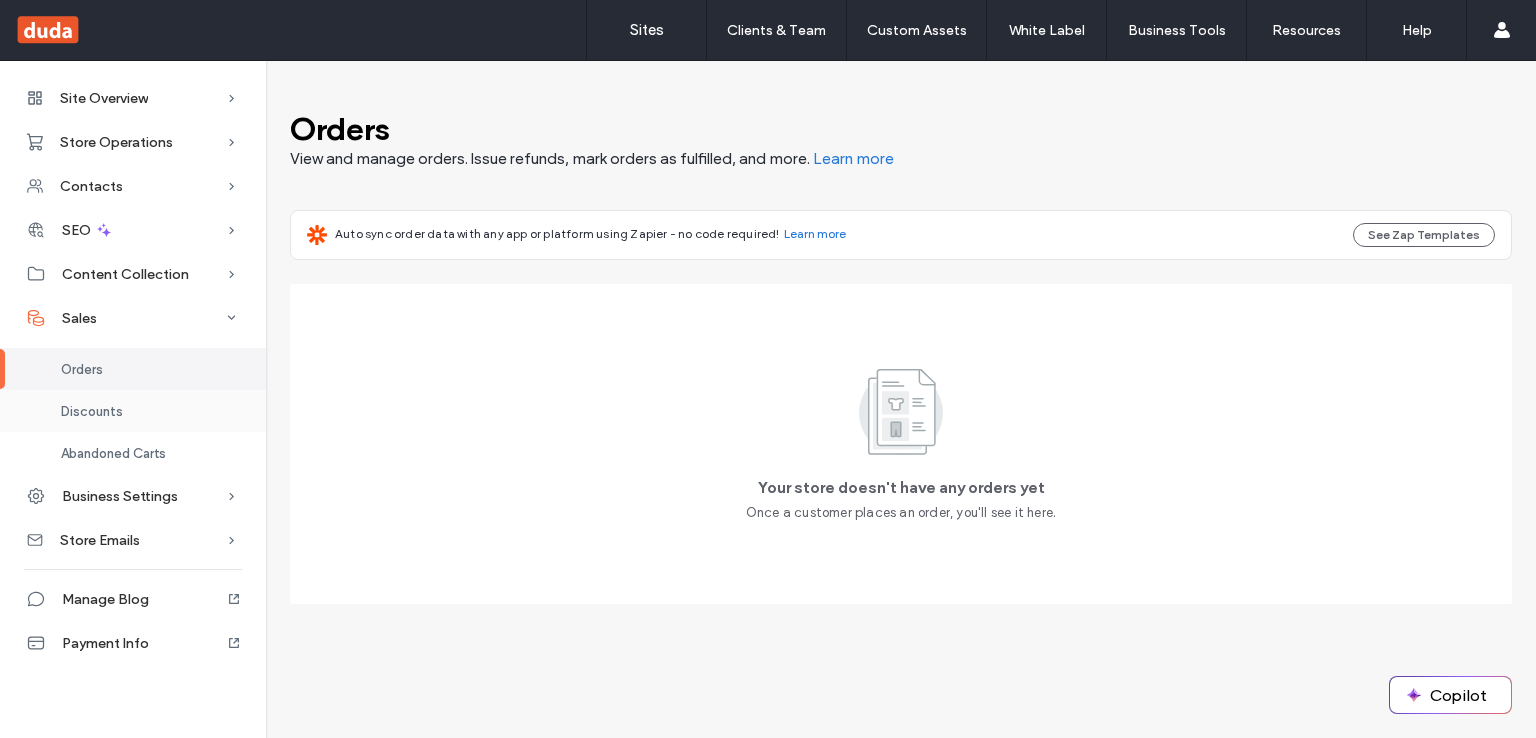 click on "Discounts" at bounding box center [133, 411] 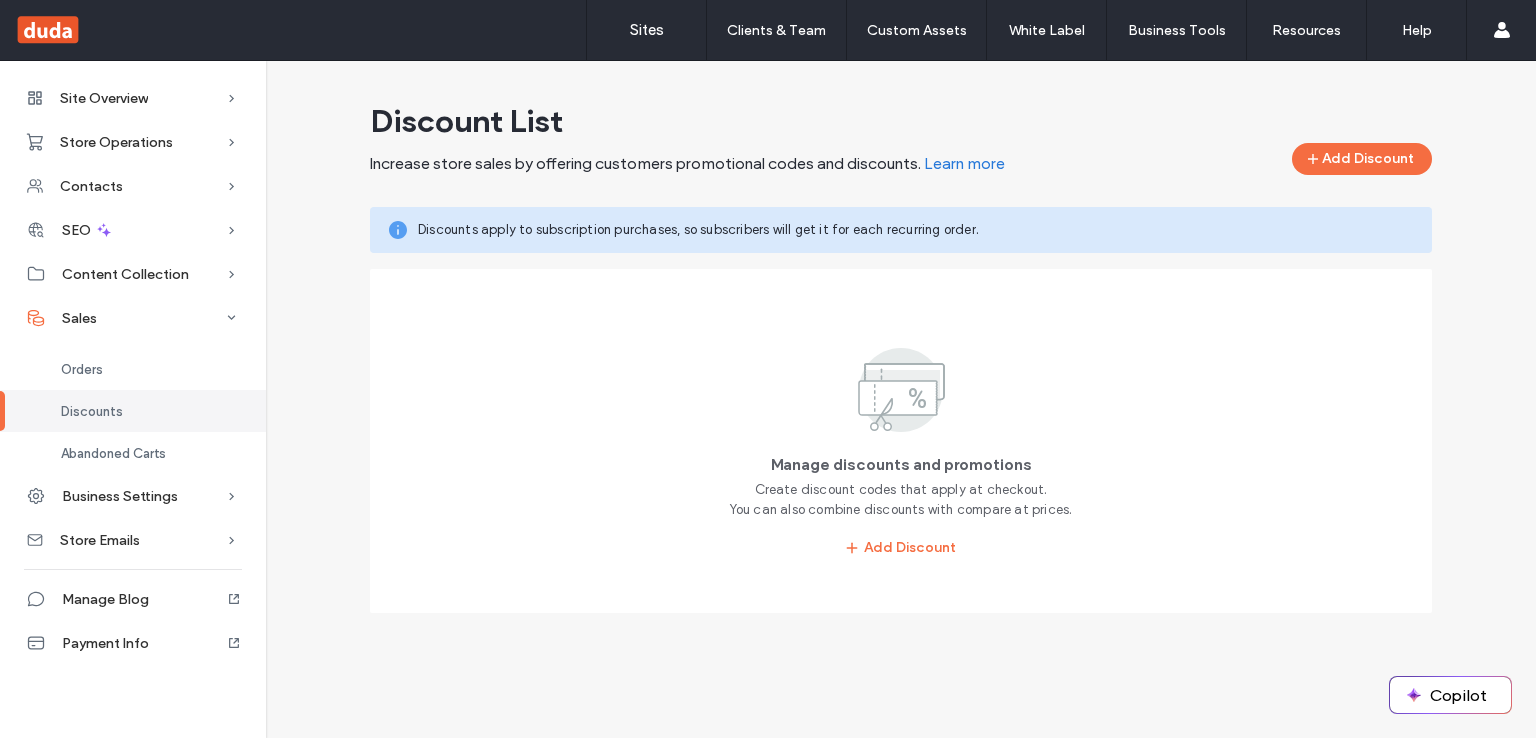 click on "Discounts" at bounding box center (92, 411) 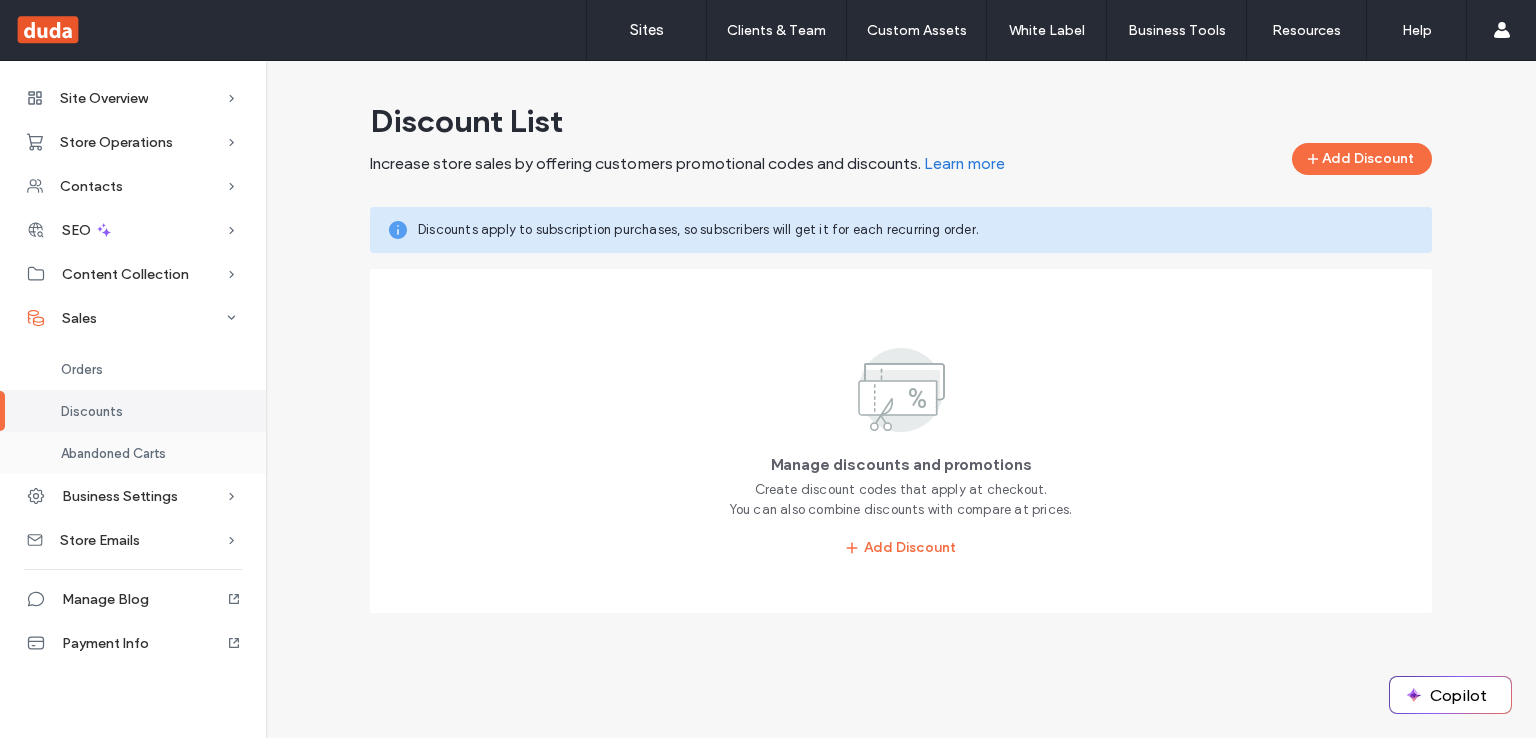 click on "Abandoned Carts" at bounding box center [133, 453] 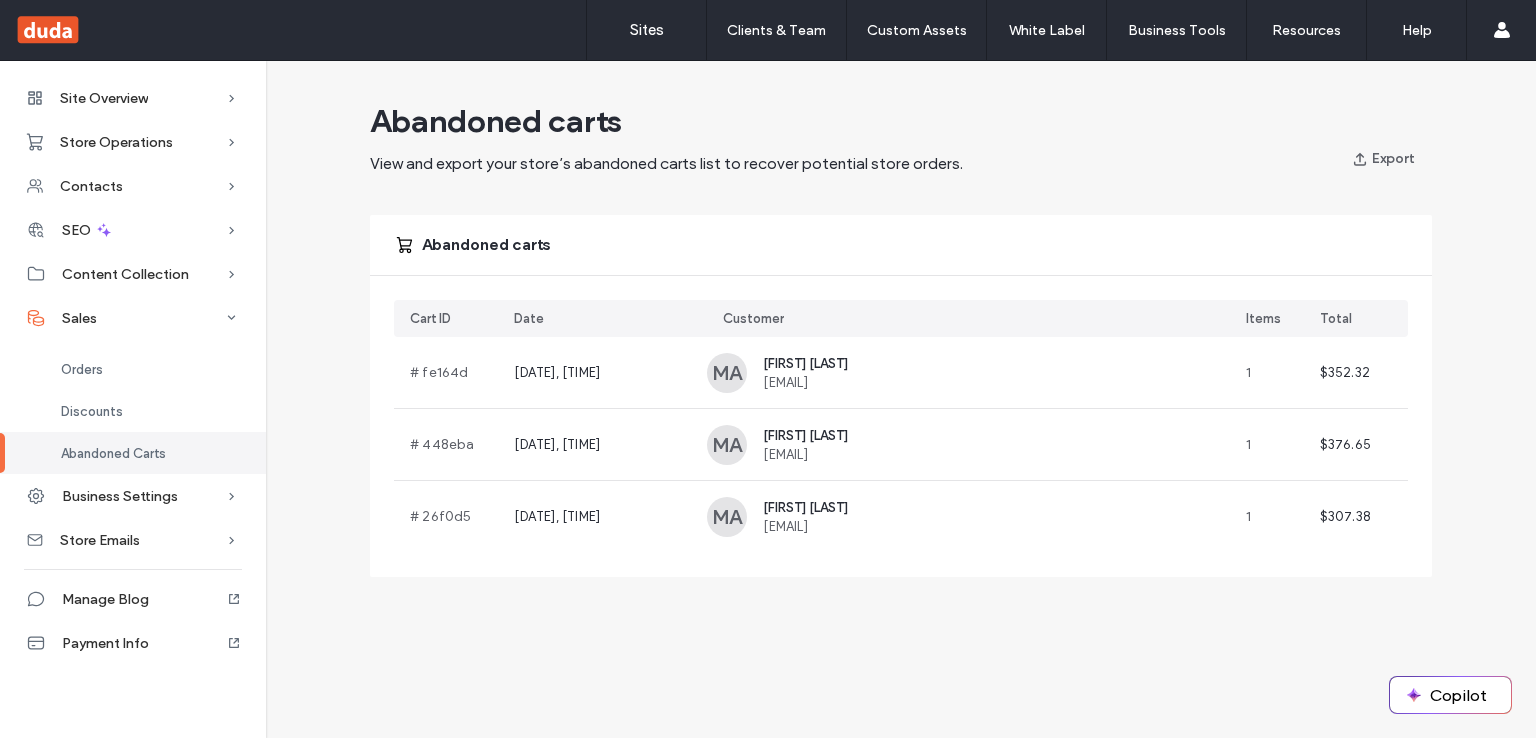 click on "Abandoned Carts" at bounding box center [113, 453] 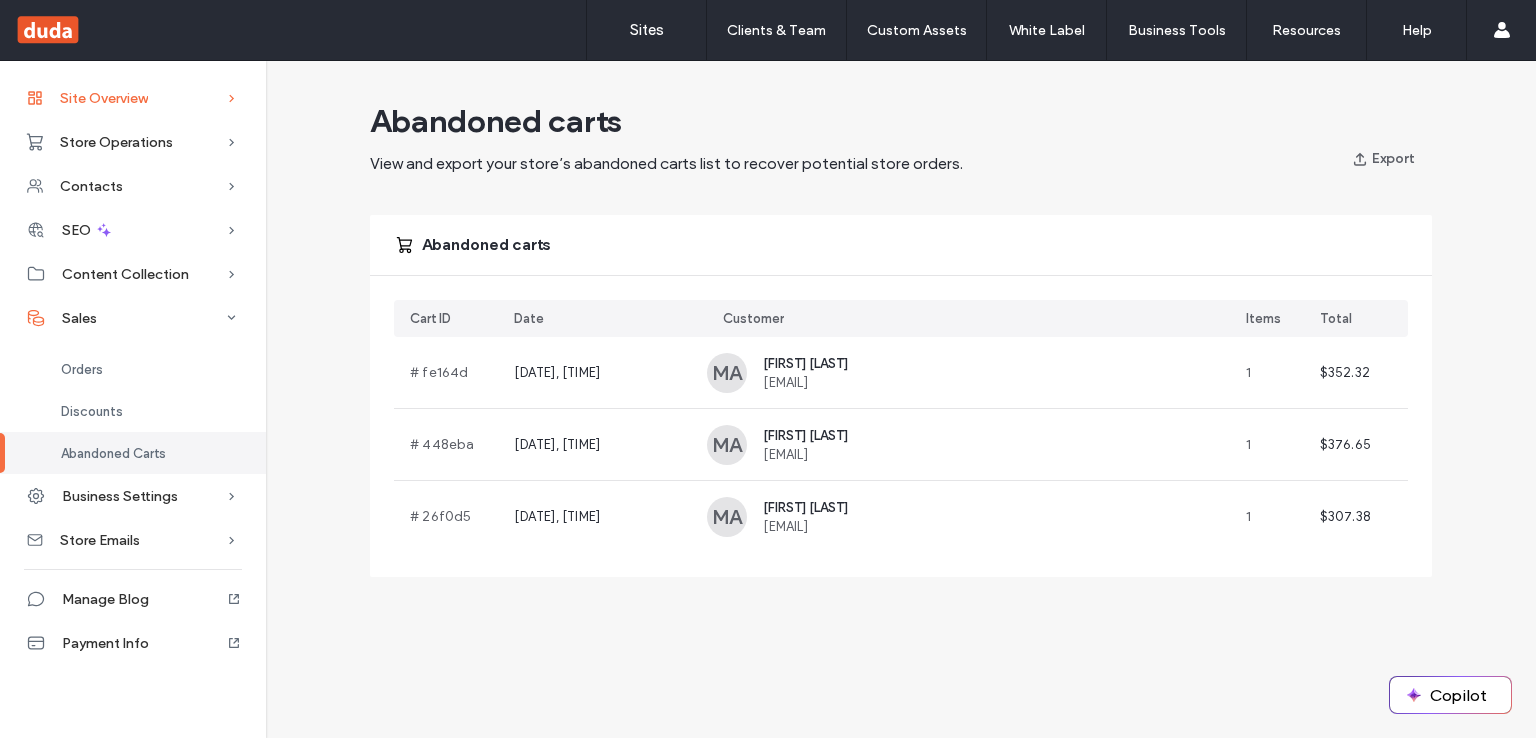 click on "Site Overview" at bounding box center (133, 98) 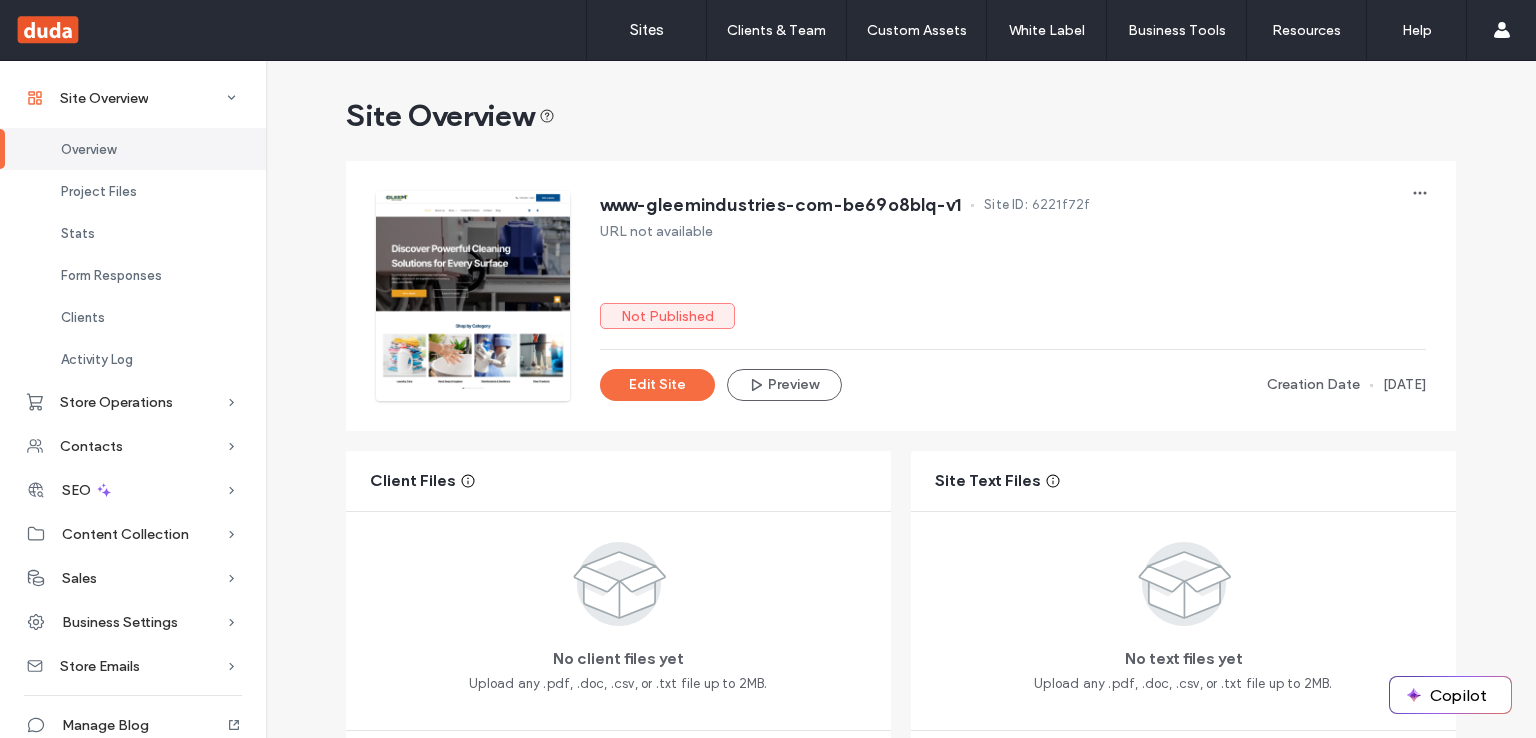 click on "Overview" at bounding box center [133, 149] 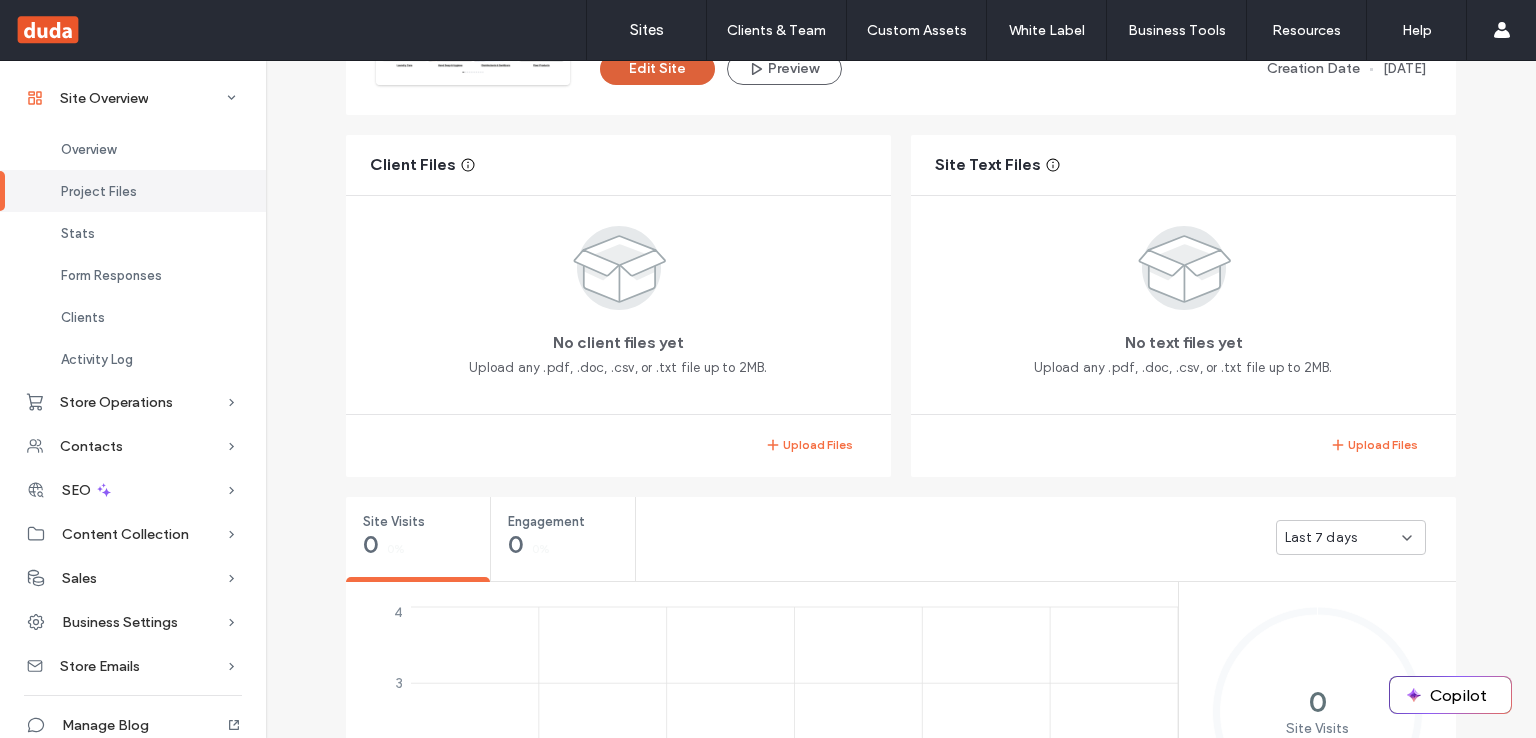 scroll, scrollTop: 634, scrollLeft: 0, axis: vertical 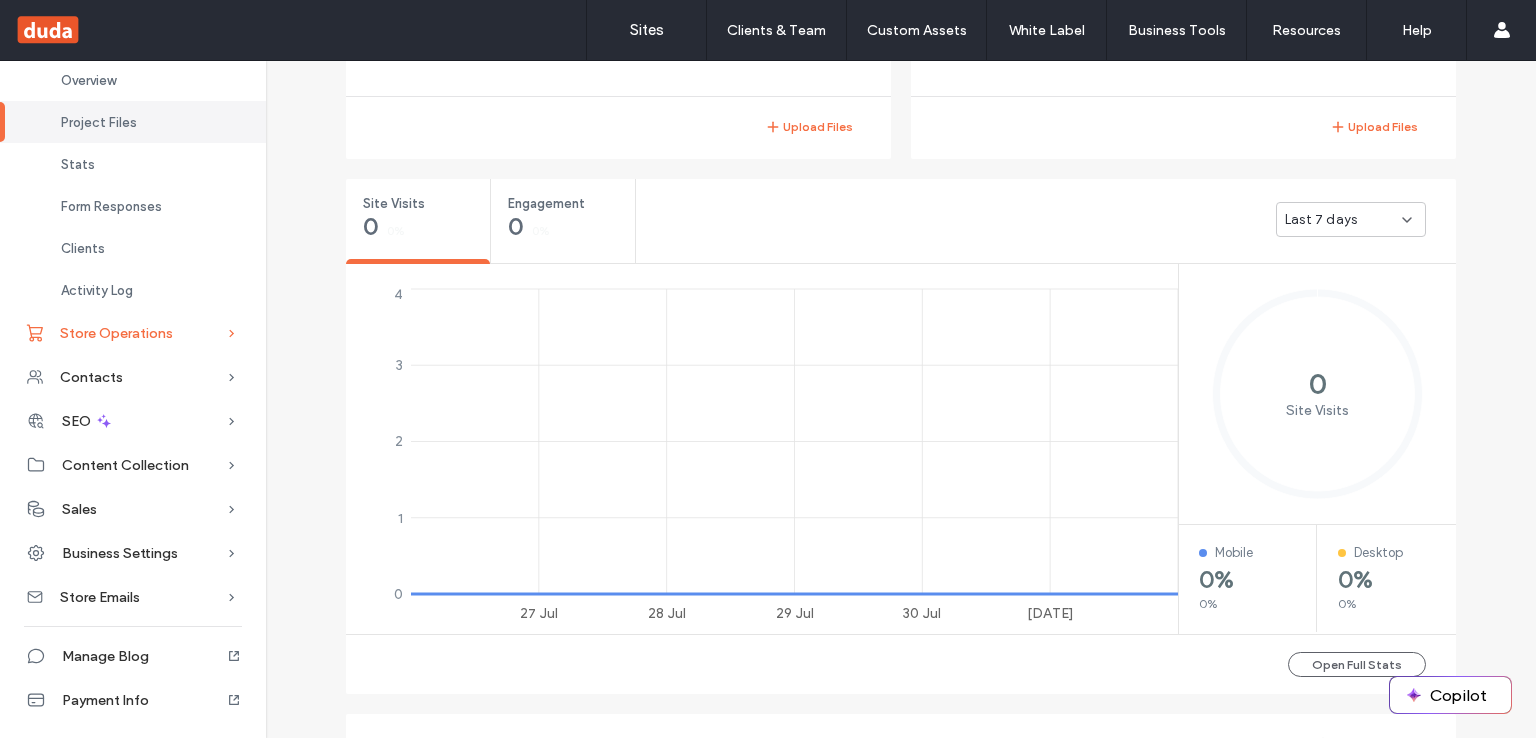 click on "Store Operations" at bounding box center [133, 333] 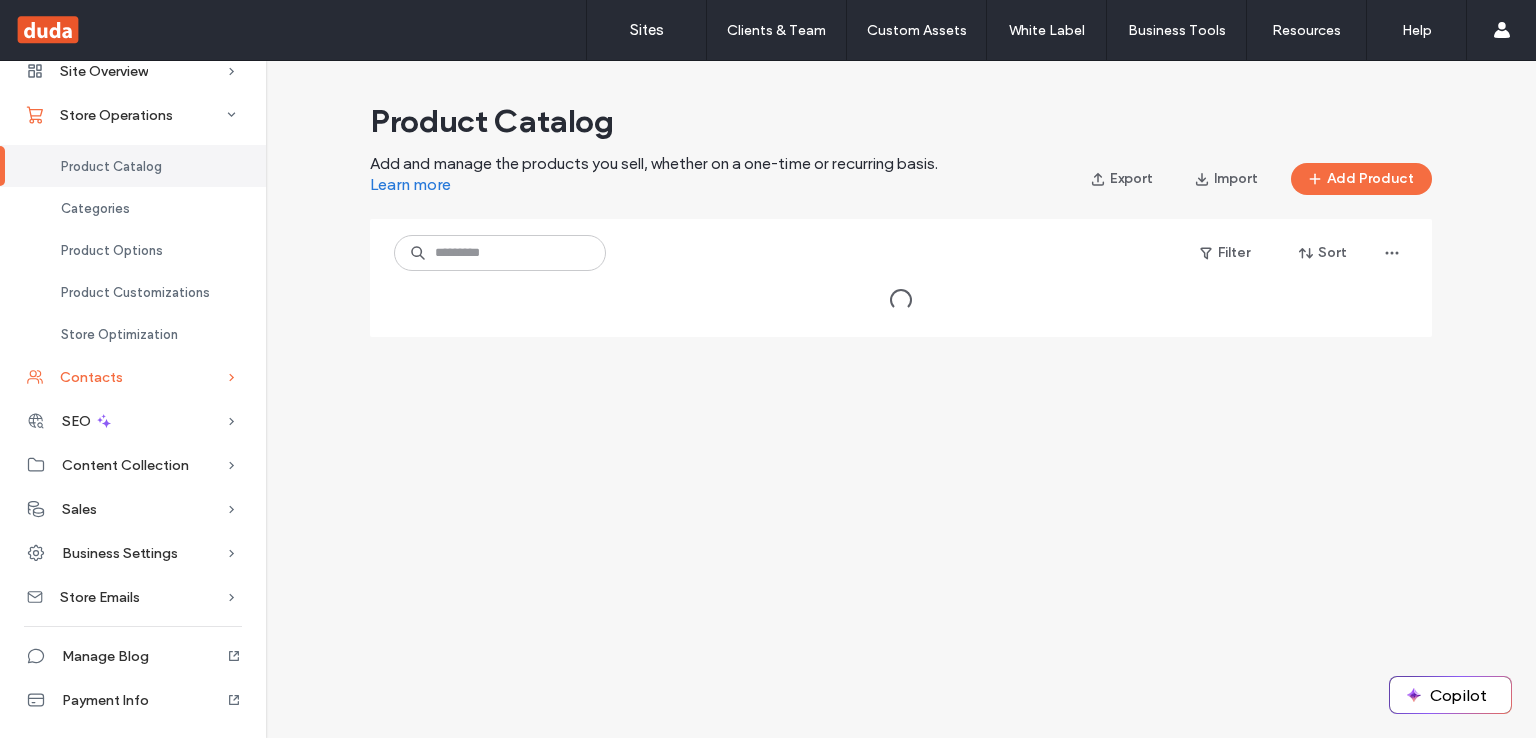 scroll, scrollTop: 0, scrollLeft: 0, axis: both 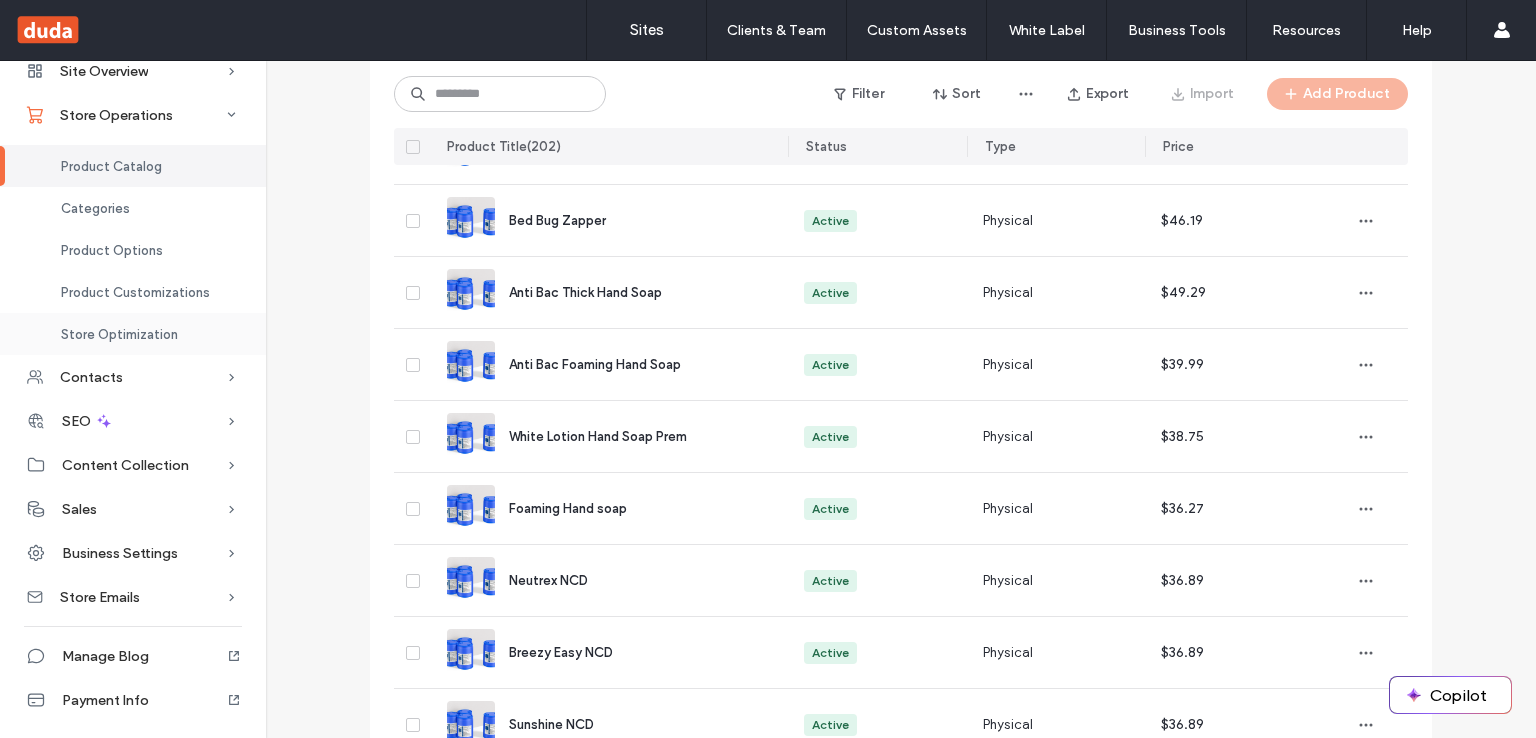 click on "Store Optimization" at bounding box center [119, 334] 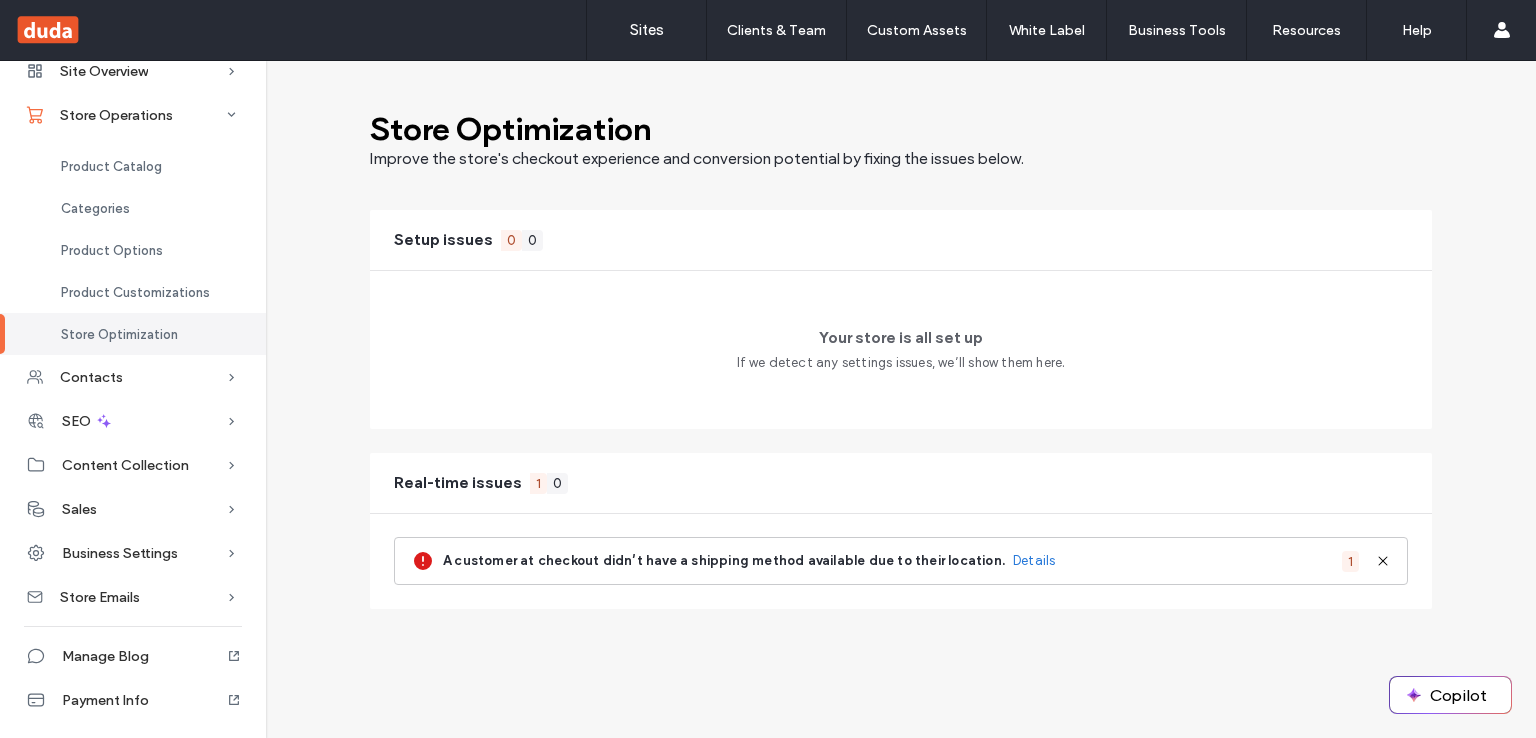 scroll, scrollTop: 0, scrollLeft: 0, axis: both 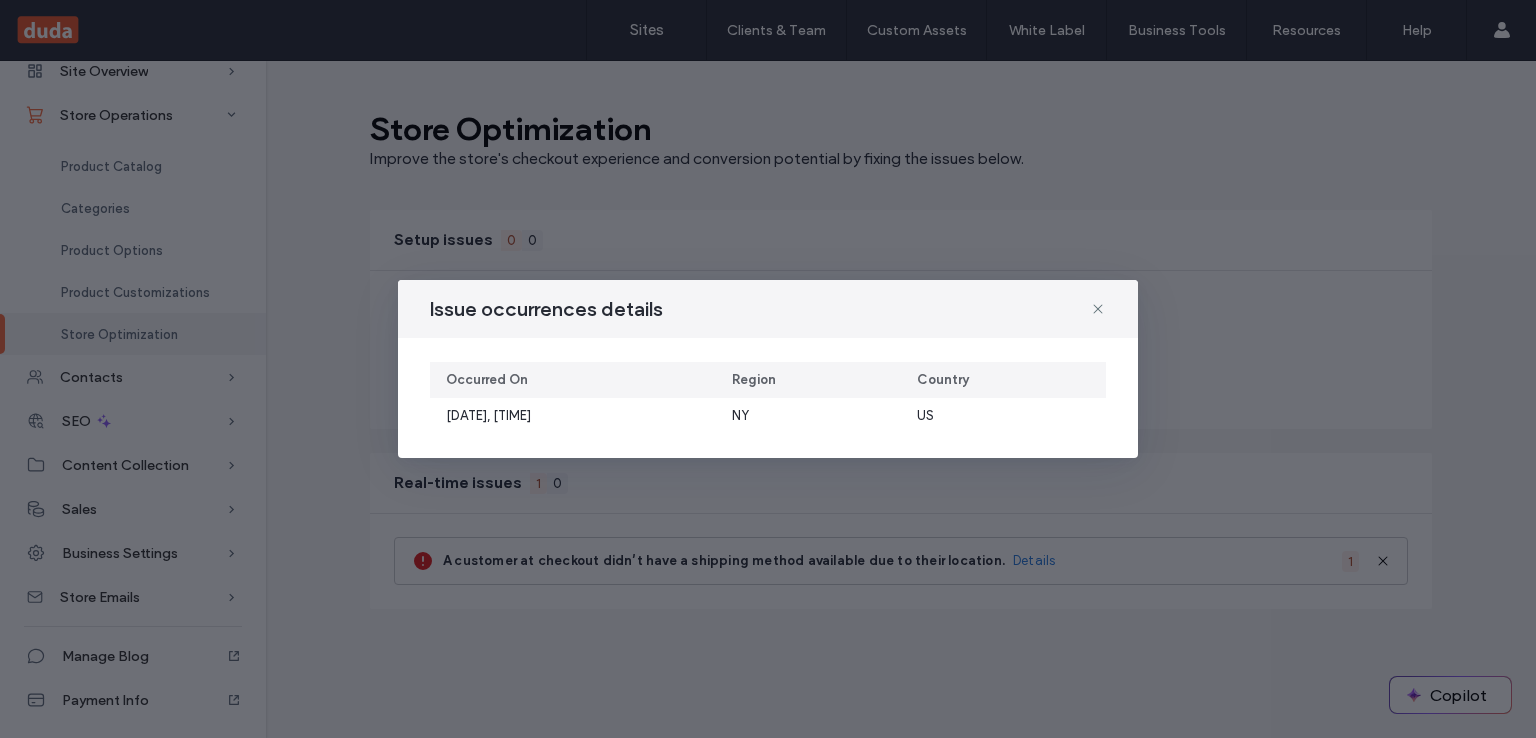 click on "Issue occurrences details" at bounding box center [768, 309] 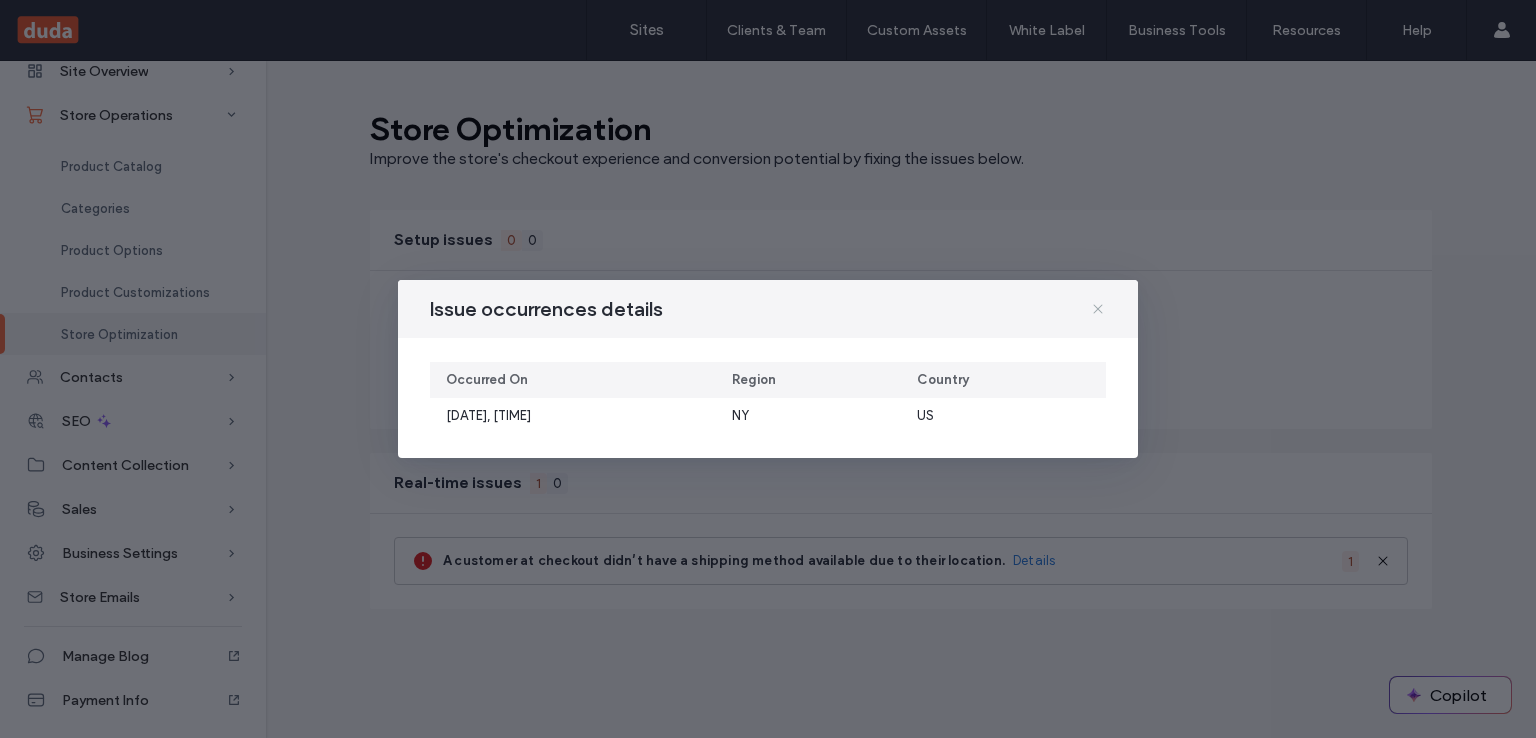click 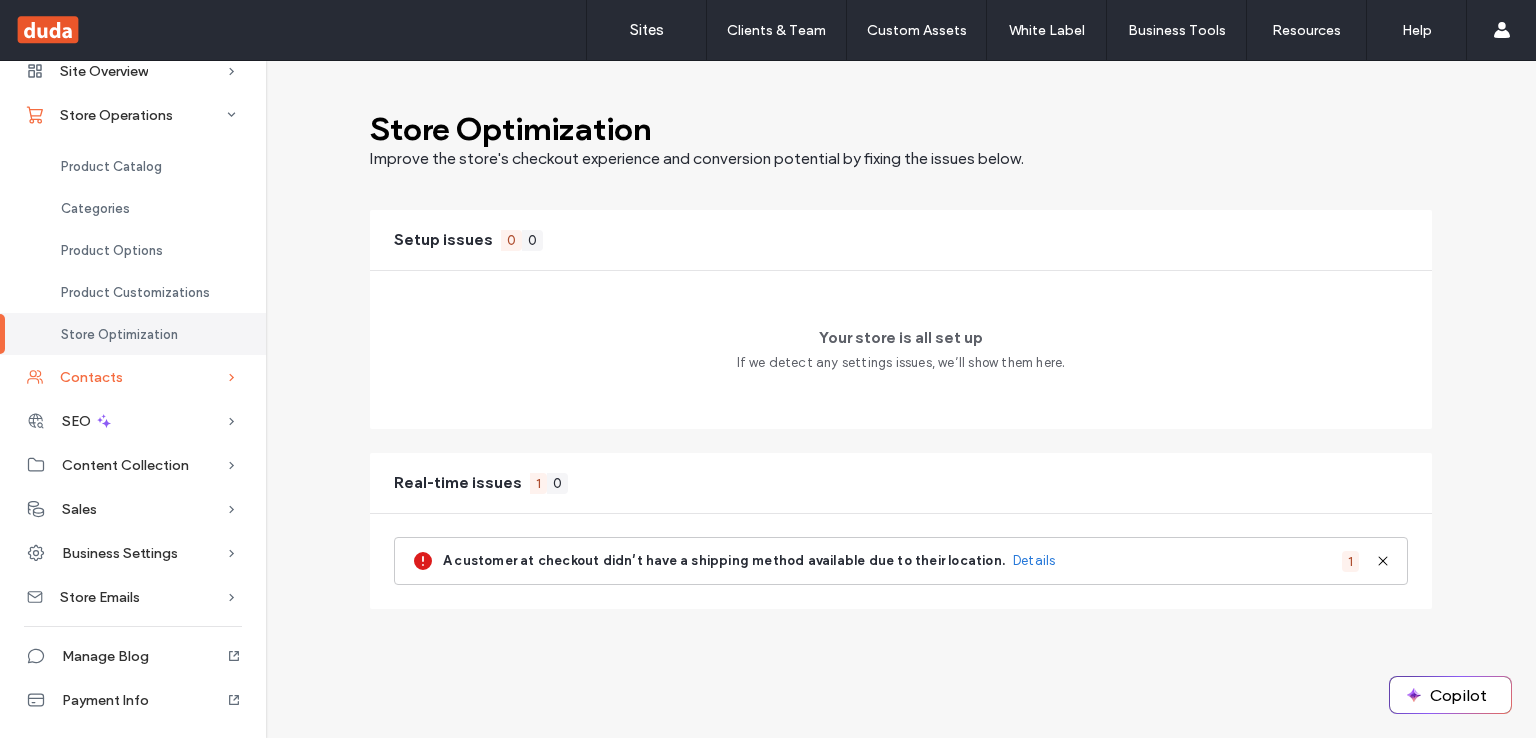 click on "Contacts" at bounding box center [133, 377] 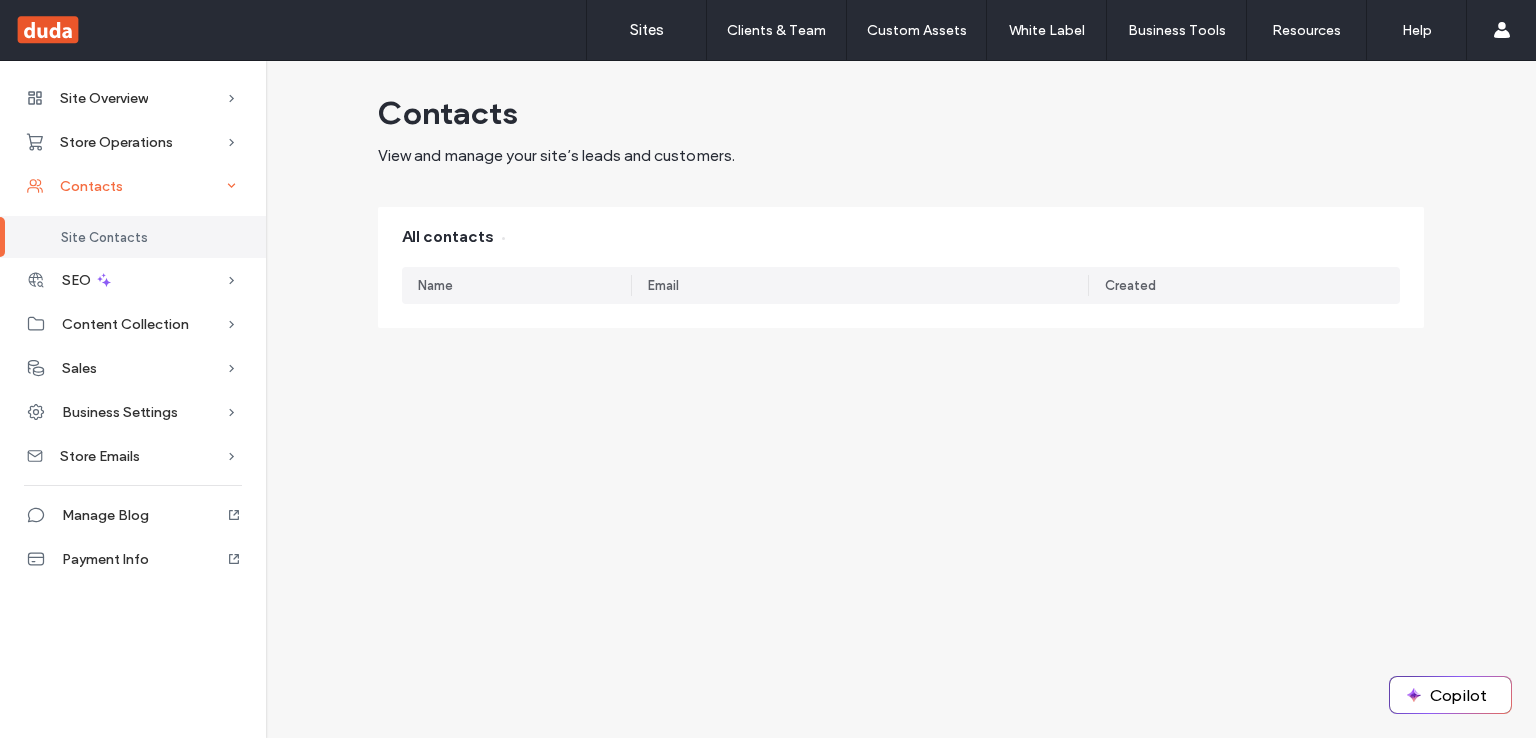 scroll, scrollTop: 0, scrollLeft: 0, axis: both 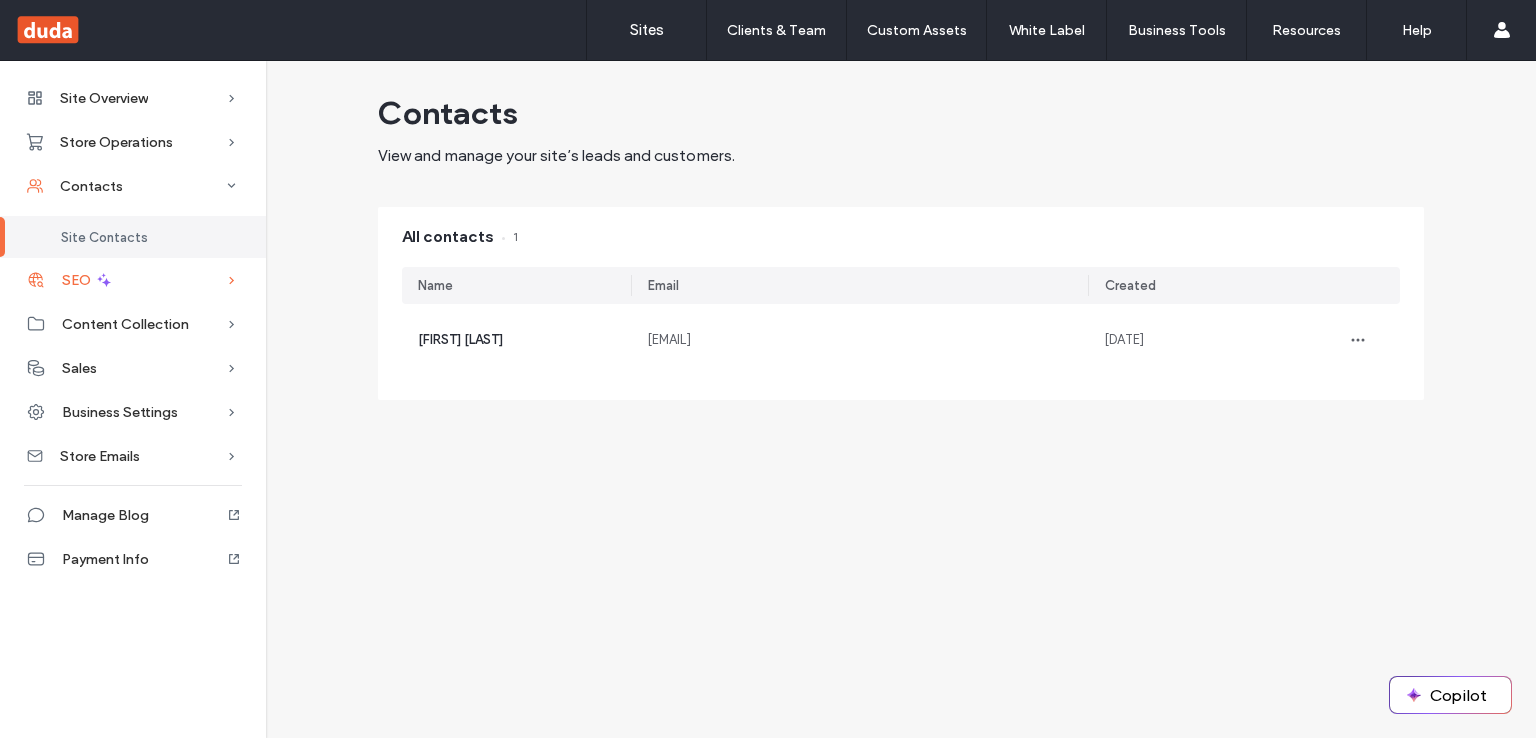click on "SEO" at bounding box center (133, 280) 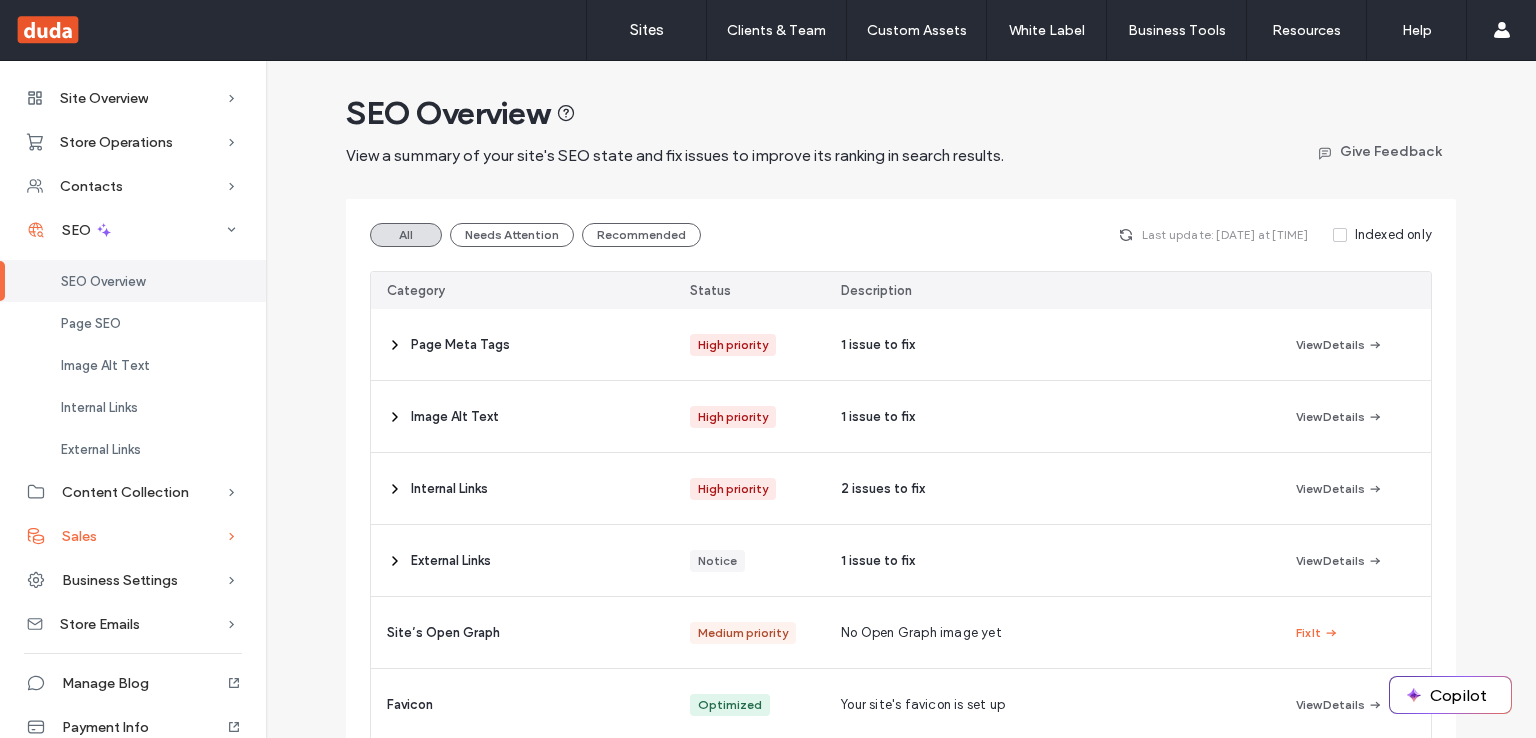 click on "Sales" at bounding box center (133, 536) 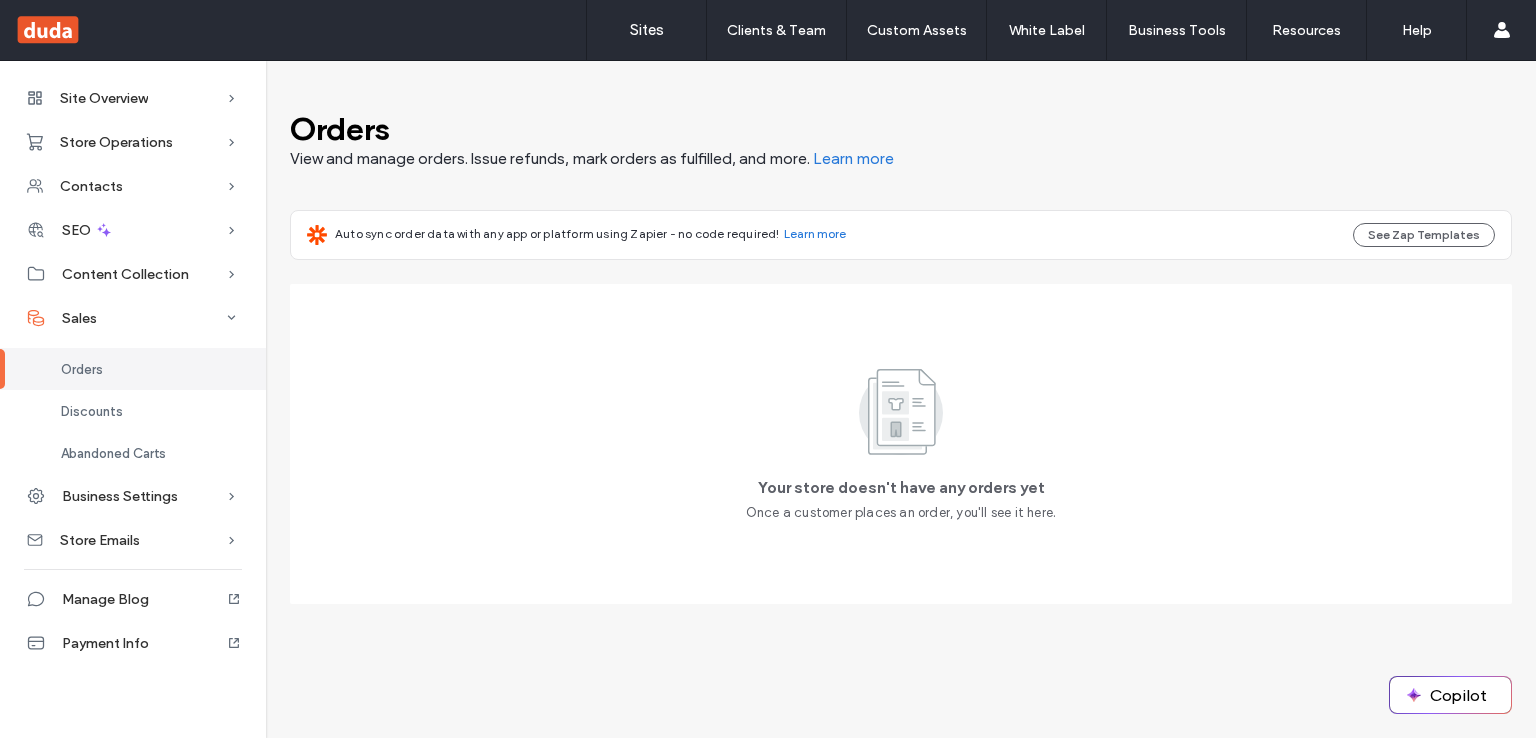 click on "Orders" at bounding box center [133, 369] 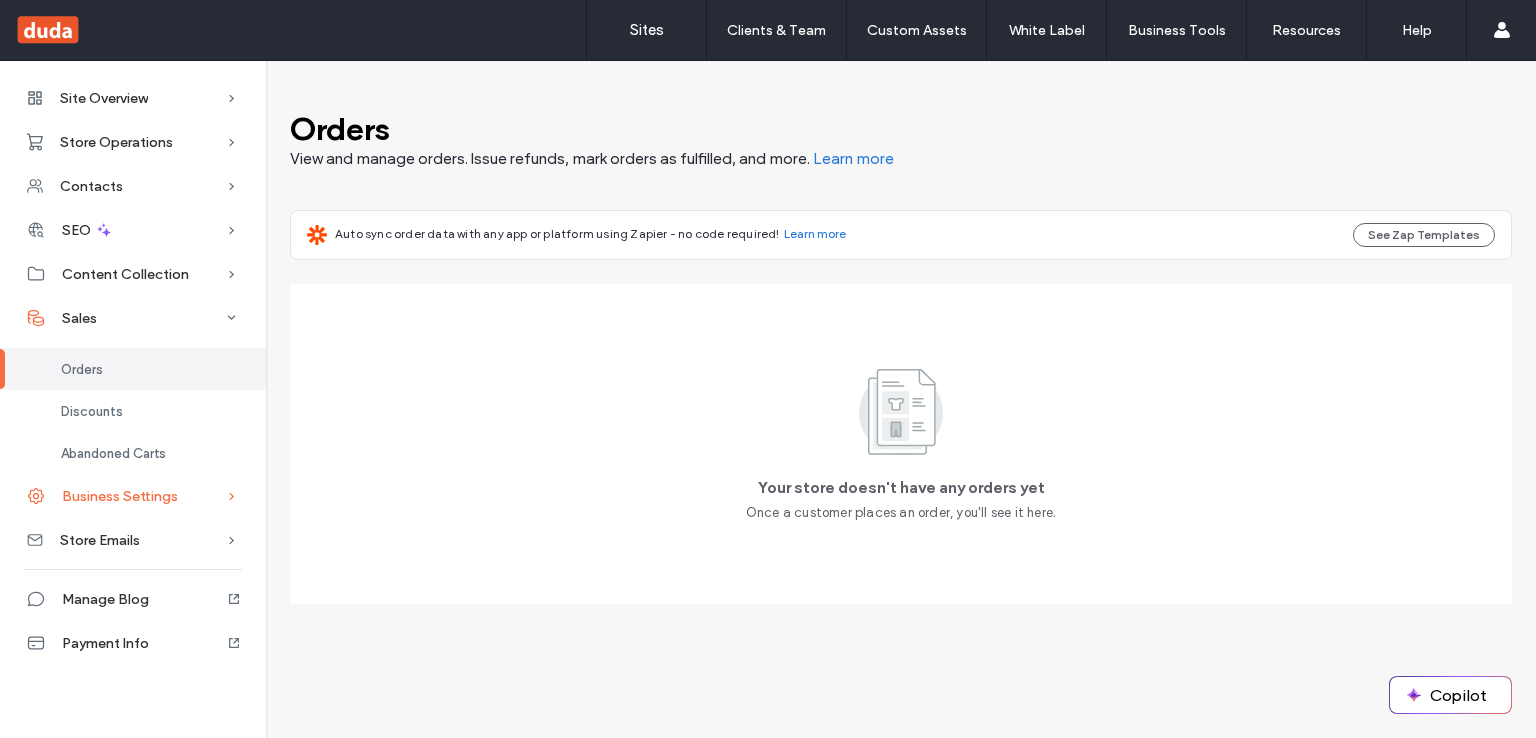 click on "Business Settings" at bounding box center (133, 496) 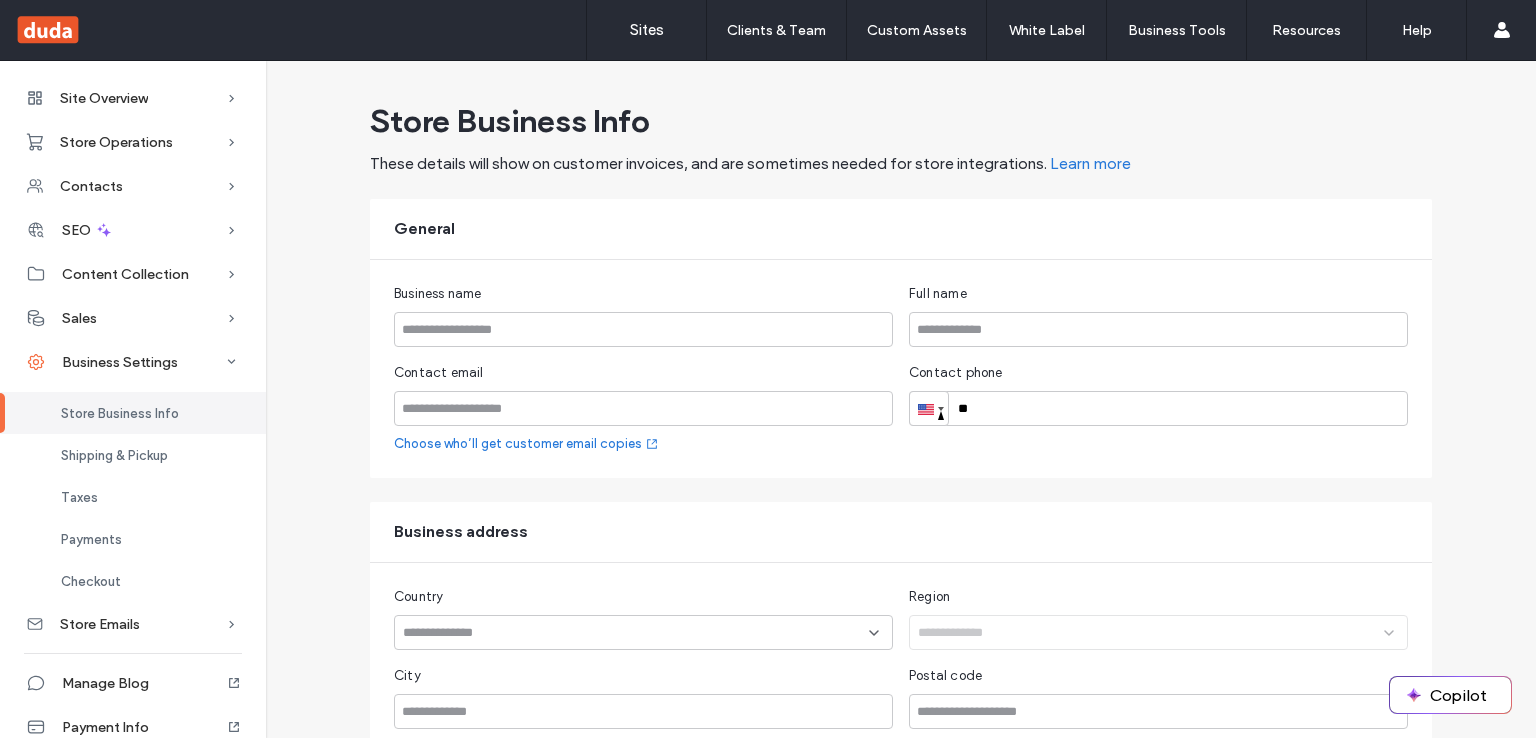scroll, scrollTop: 374, scrollLeft: 0, axis: vertical 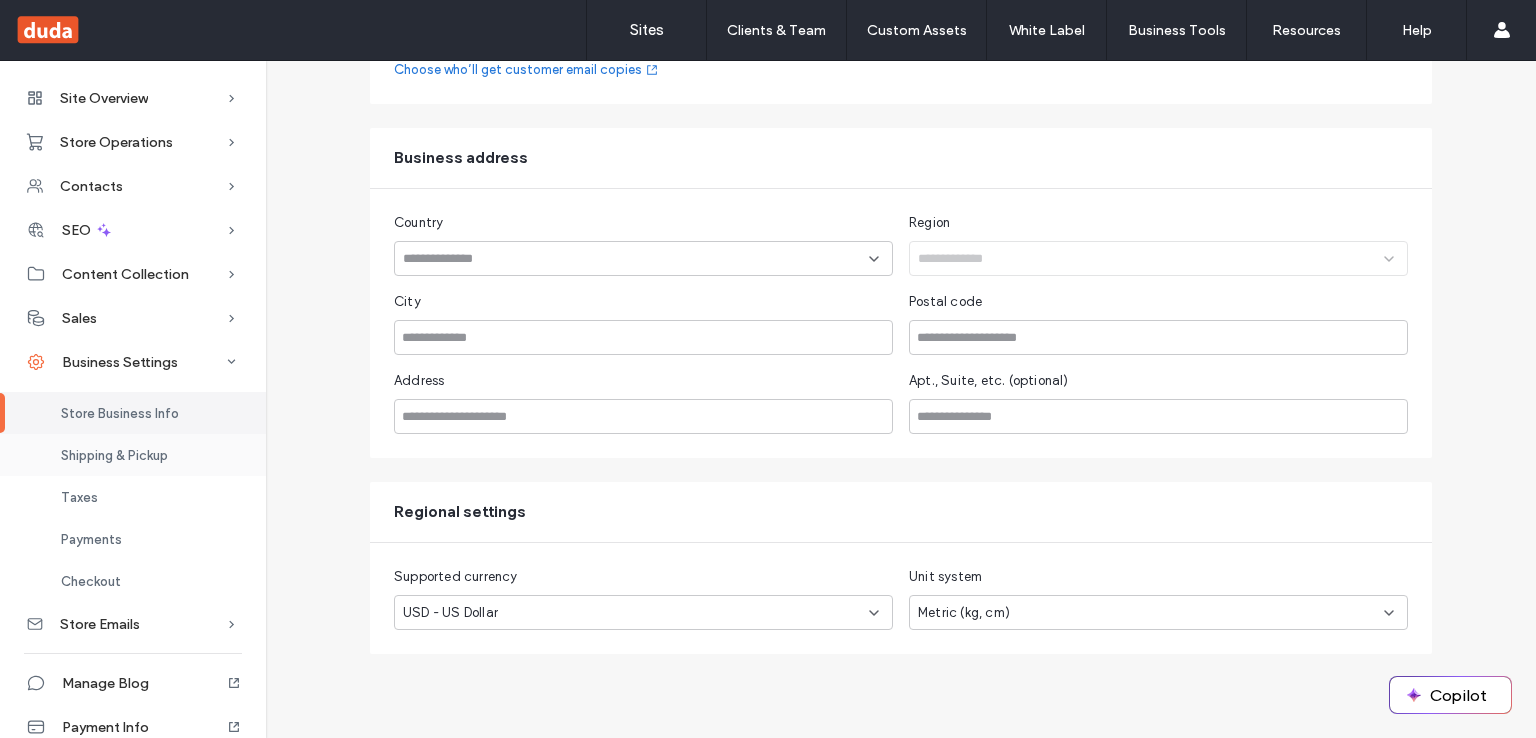 click on "Shipping & Pickup" at bounding box center [114, 455] 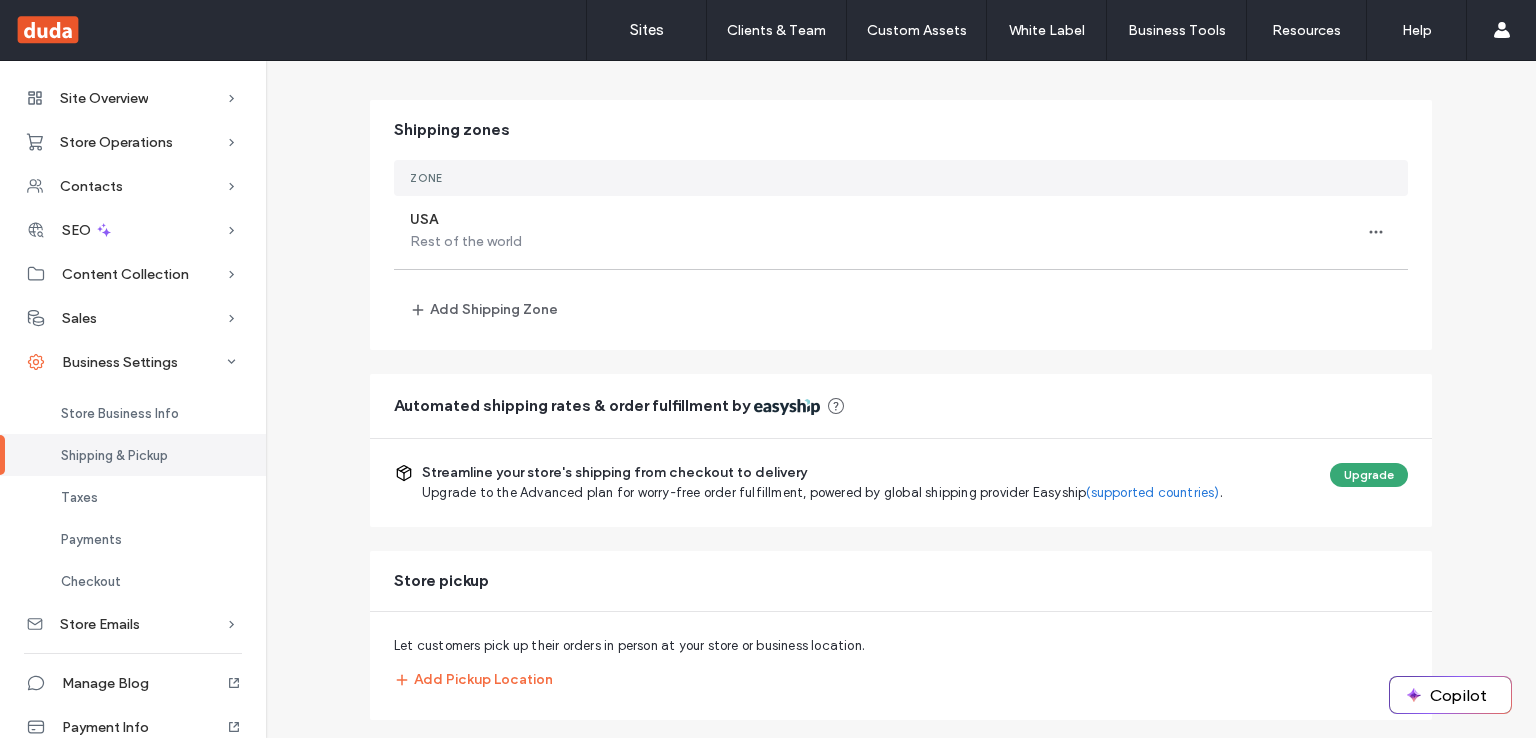 scroll, scrollTop: 143, scrollLeft: 0, axis: vertical 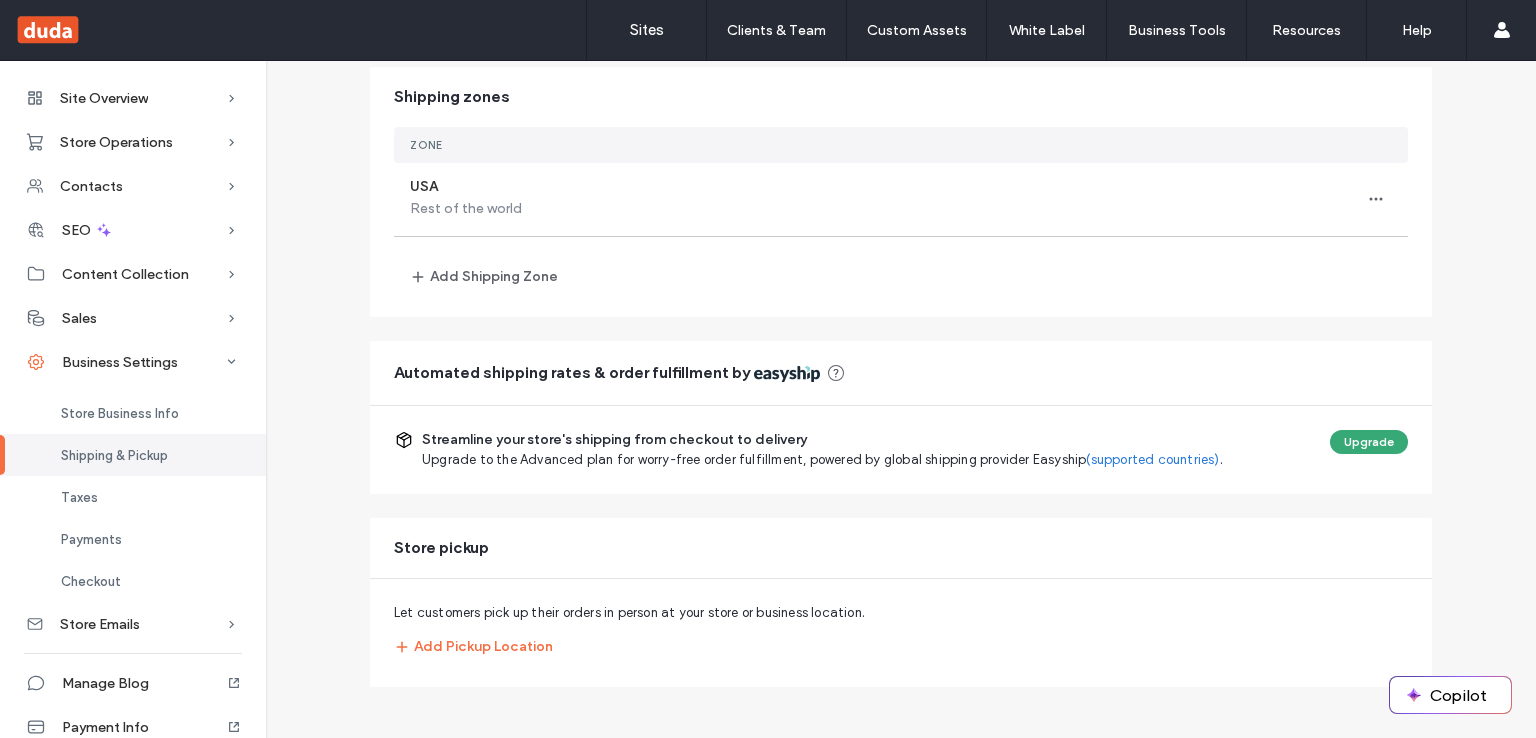 click 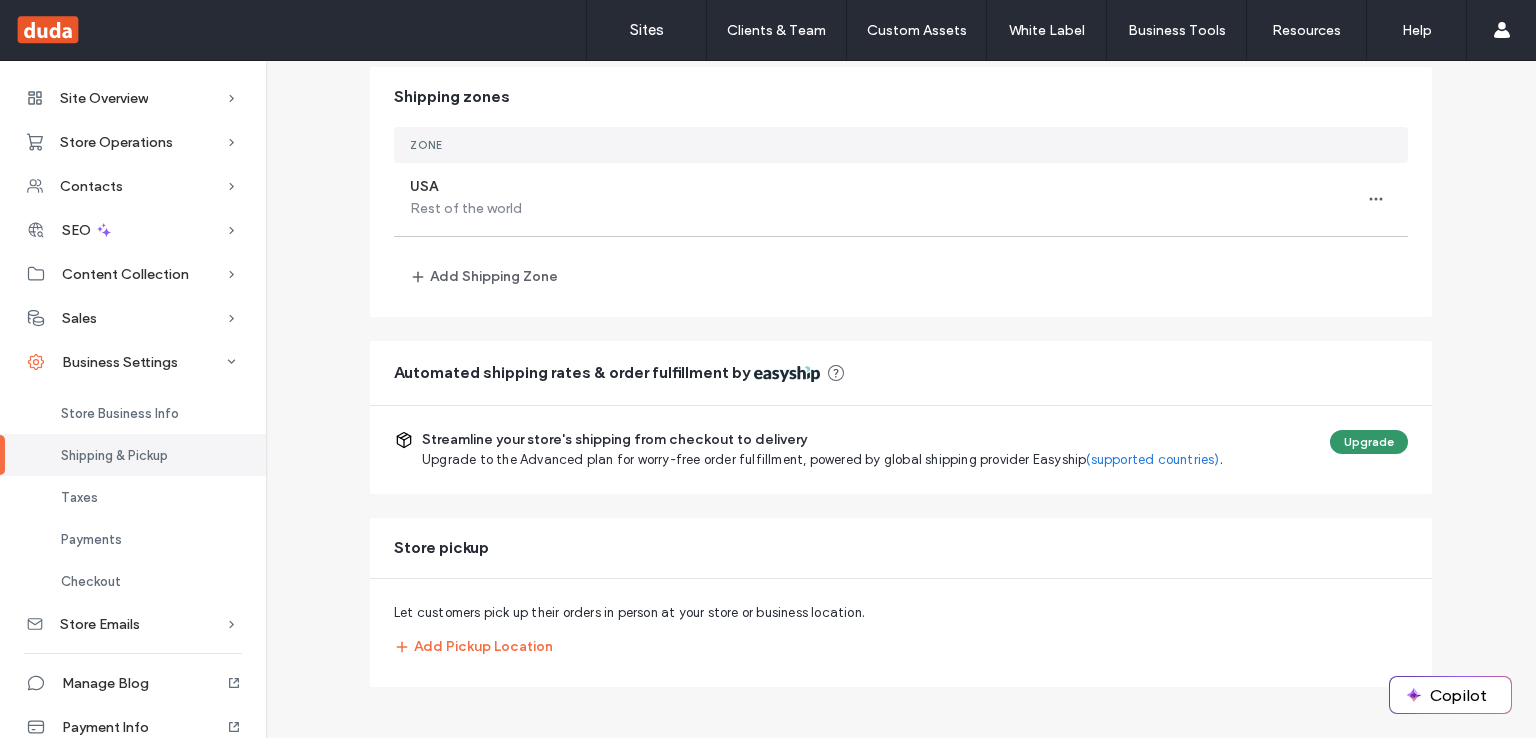 click on "Upgrade" at bounding box center [1369, 442] 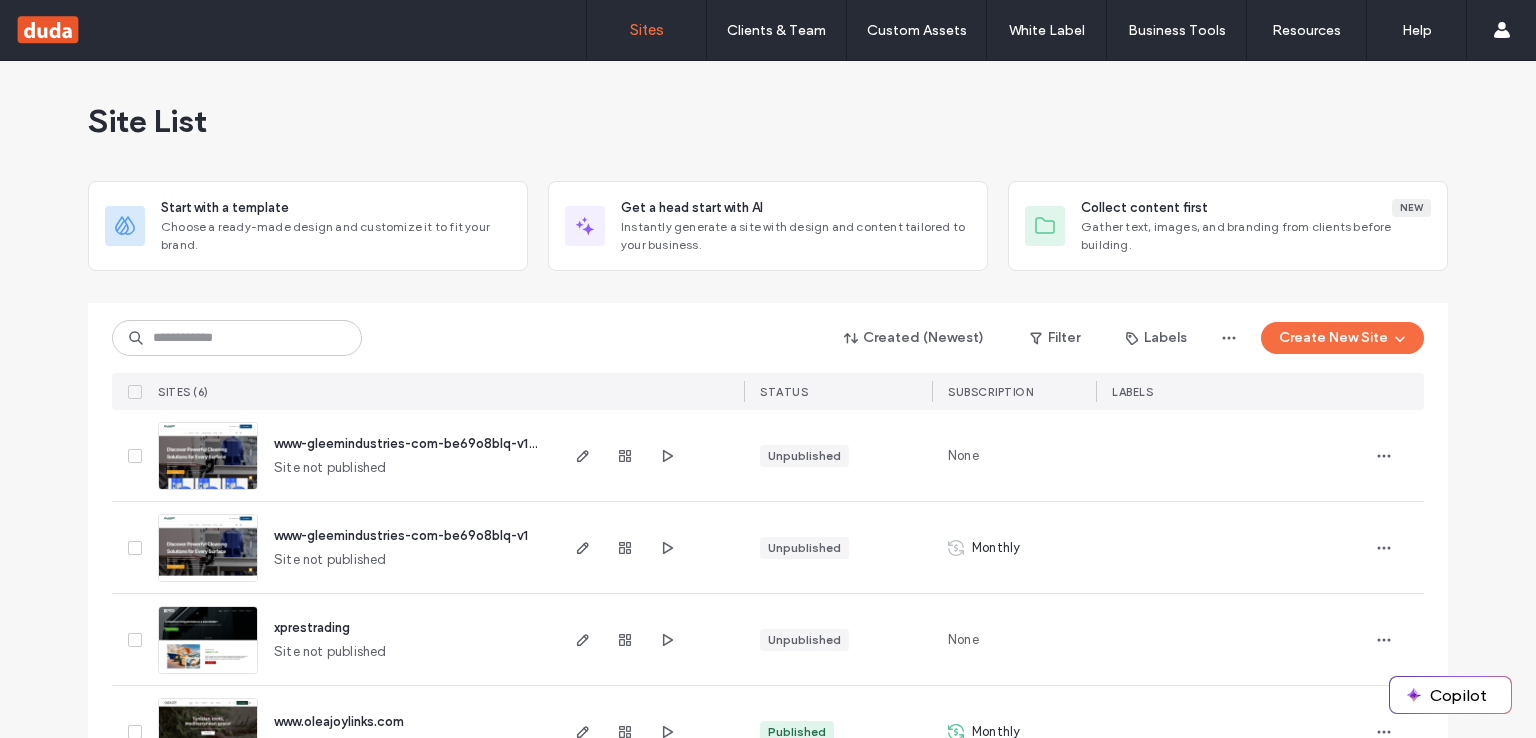 scroll, scrollTop: 0, scrollLeft: 0, axis: both 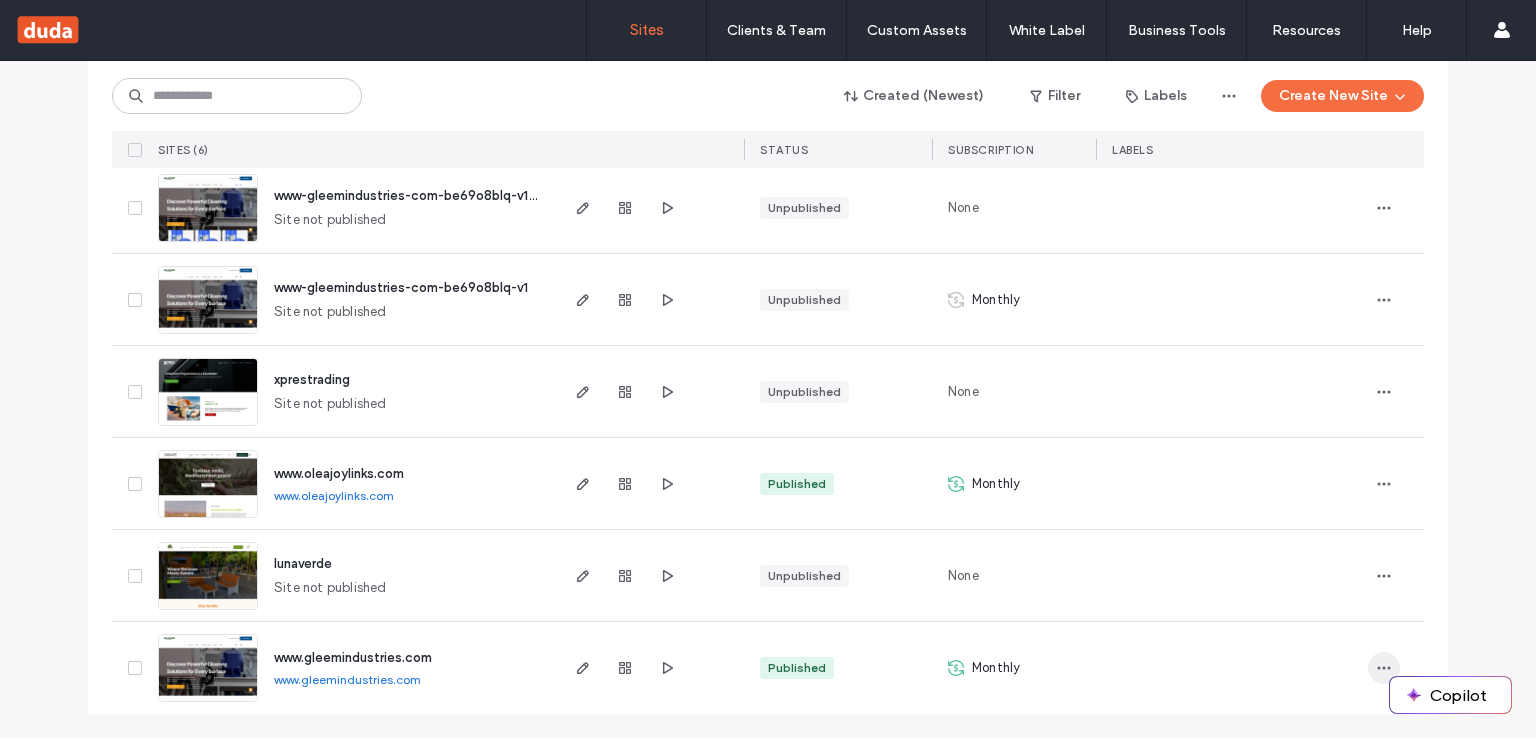 click 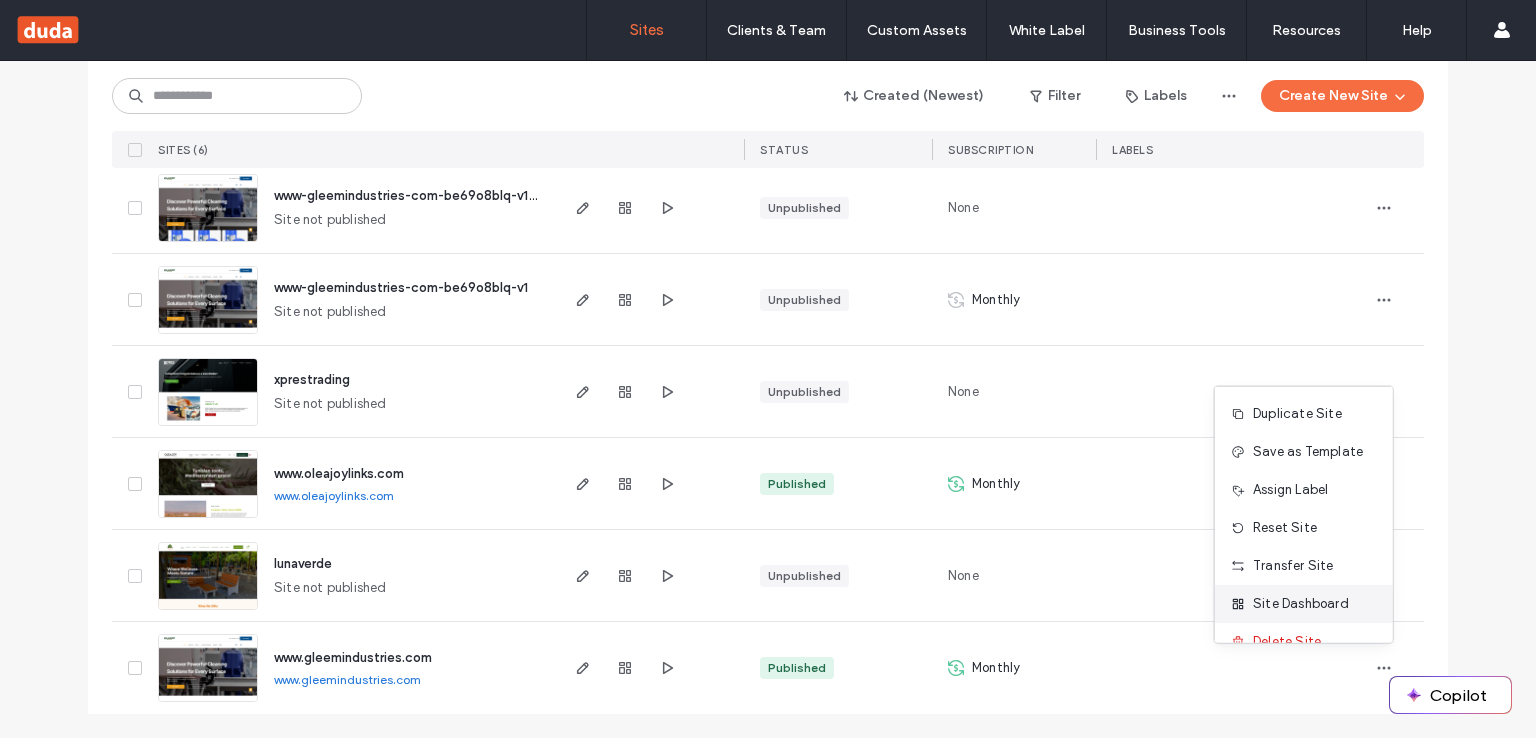 click on "Site Dashboard" at bounding box center [1301, 604] 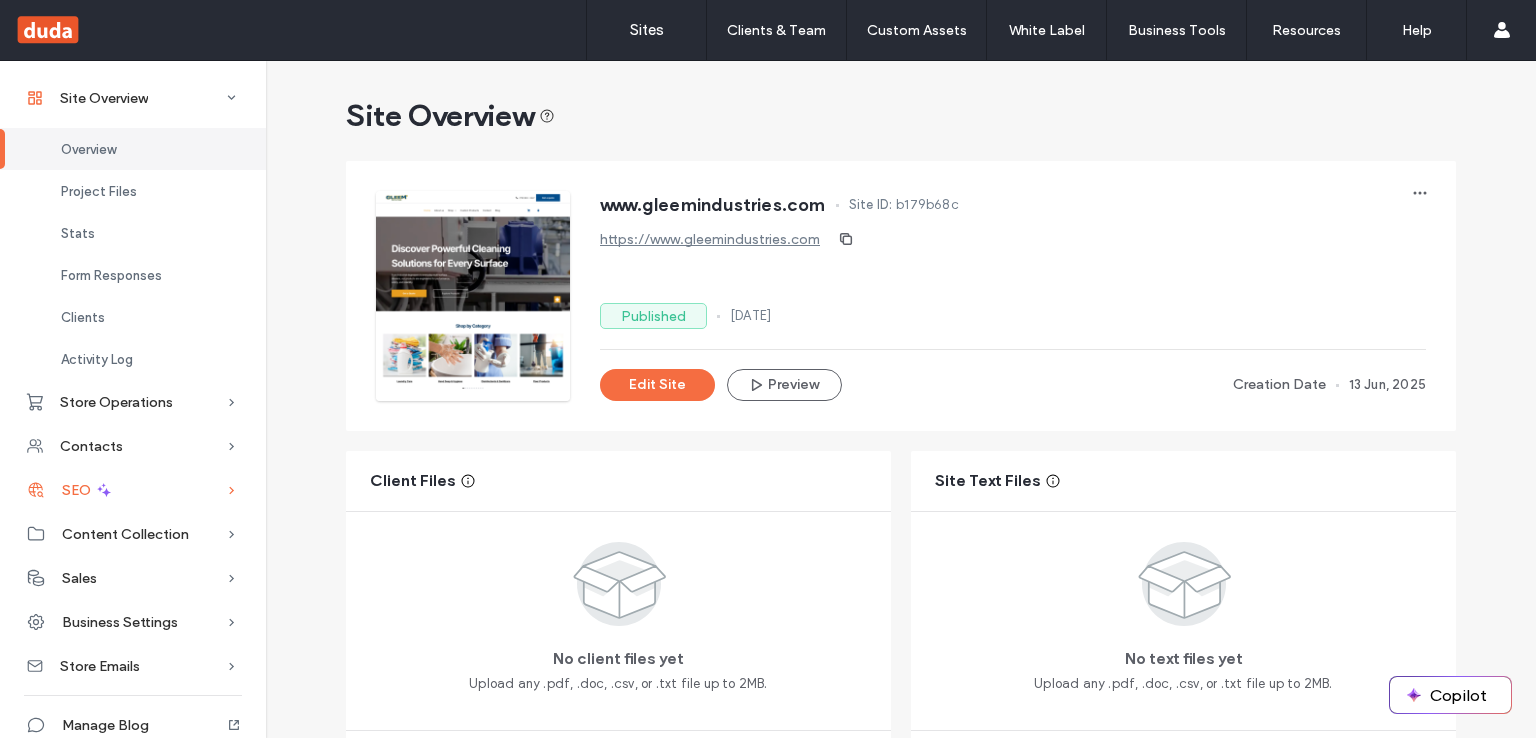 scroll, scrollTop: 69, scrollLeft: 0, axis: vertical 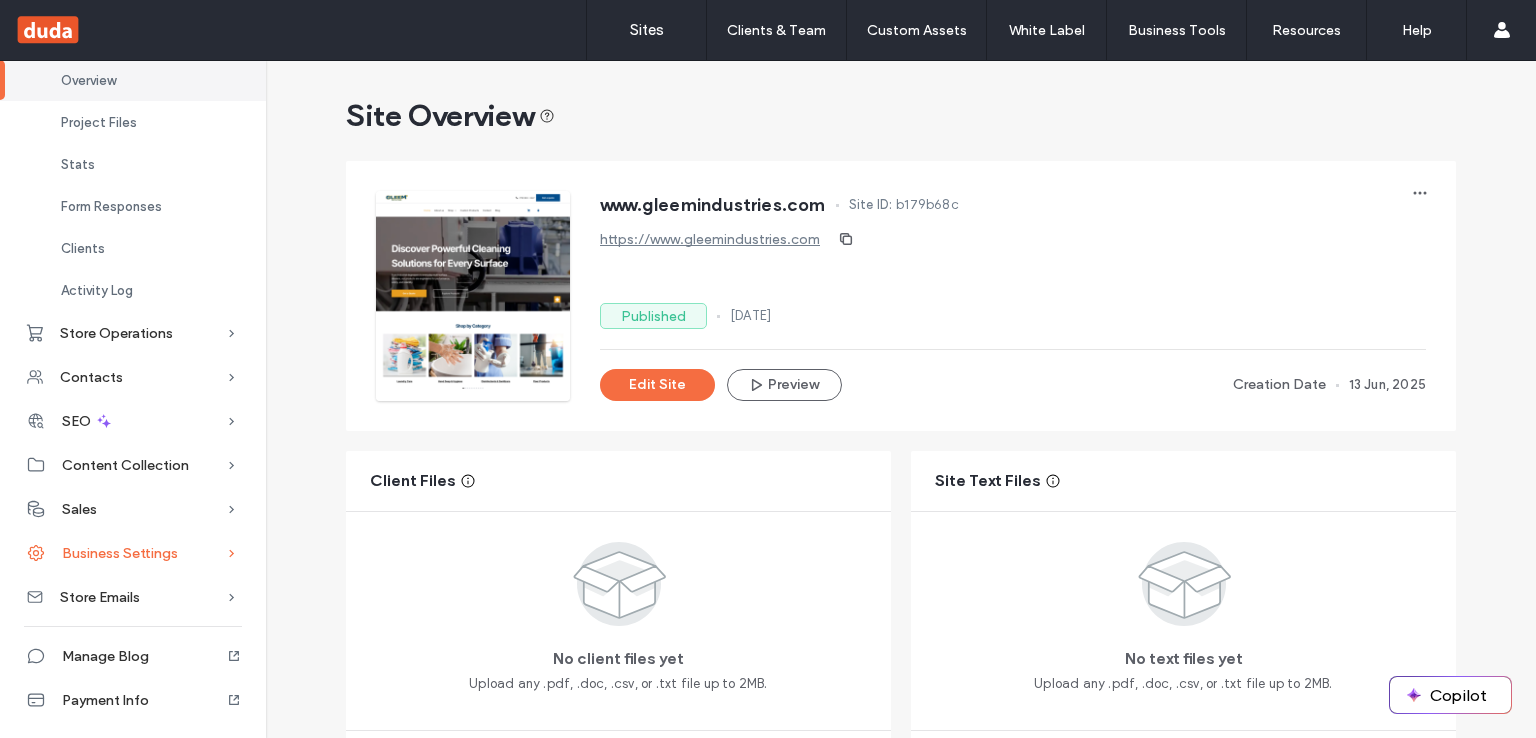 click on "Business Settings" at bounding box center [120, 553] 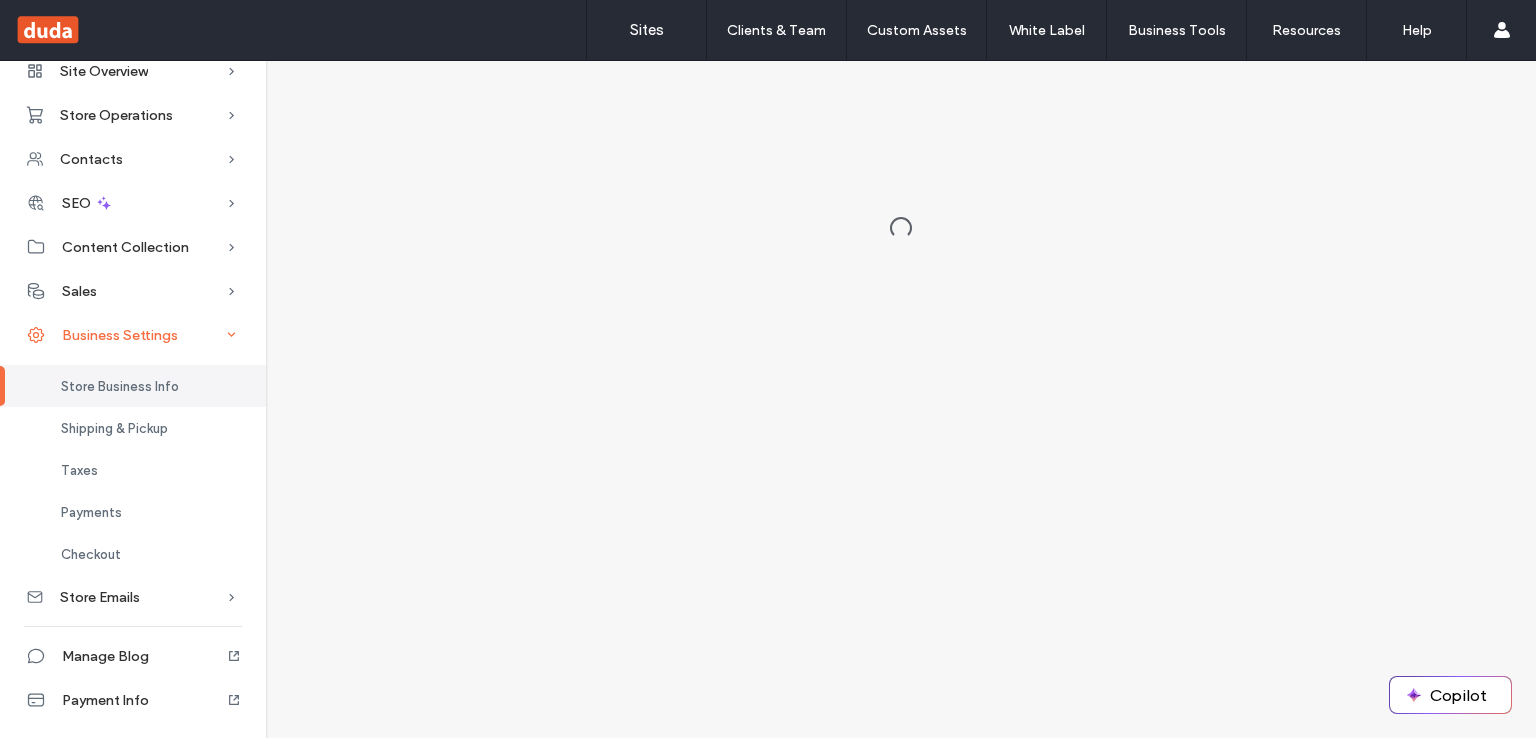 scroll, scrollTop: 0, scrollLeft: 0, axis: both 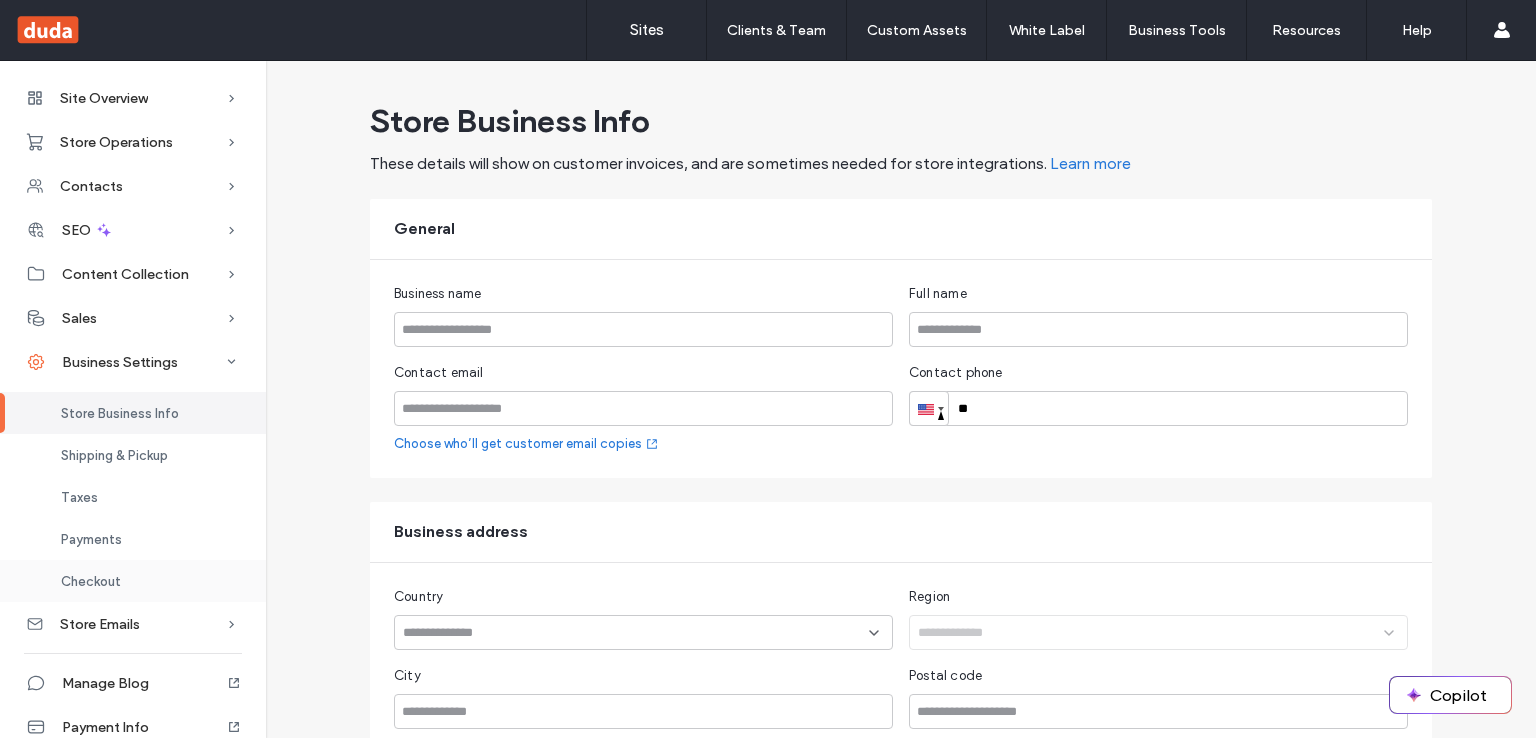 click on "Checkout" at bounding box center (91, 581) 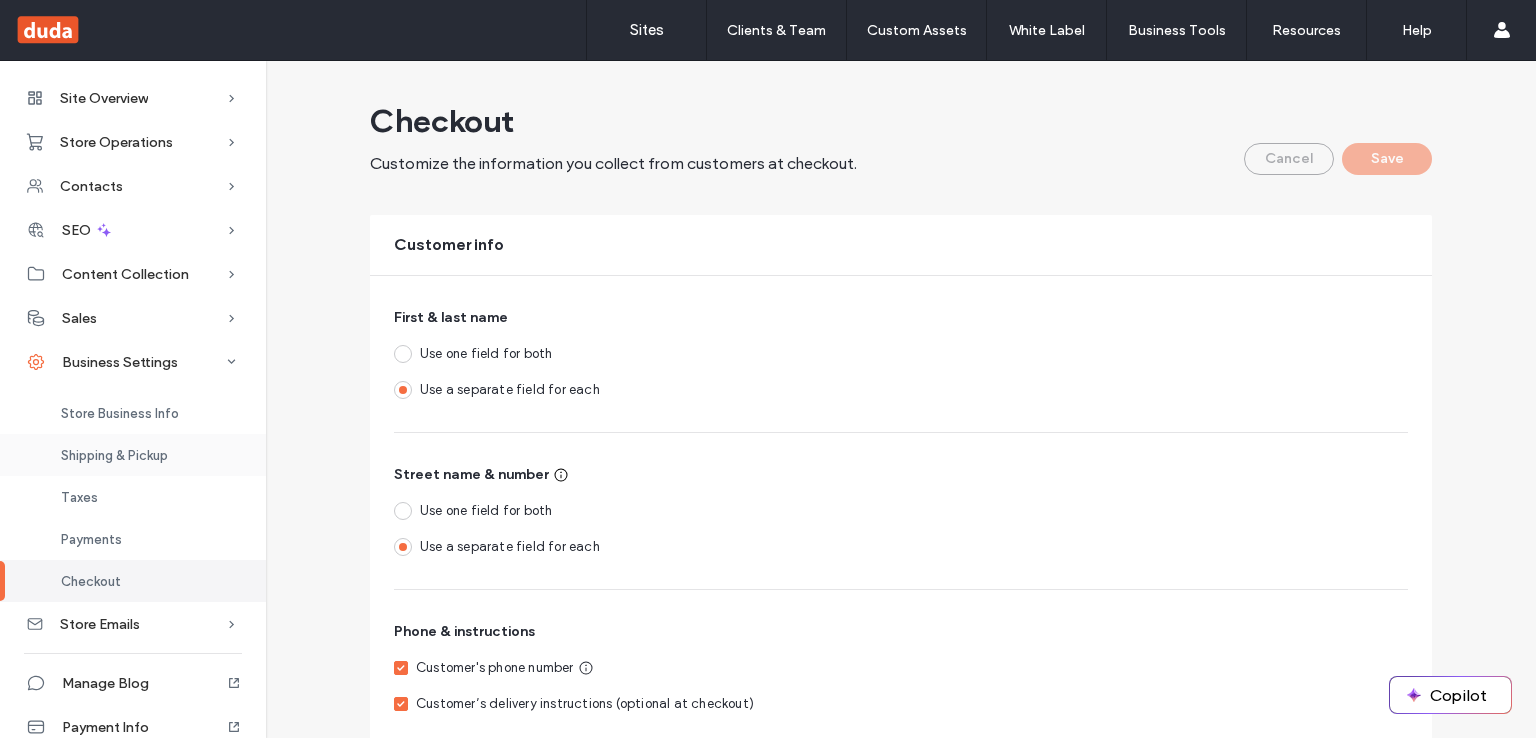 click on "Shipping & Pickup" at bounding box center [114, 455] 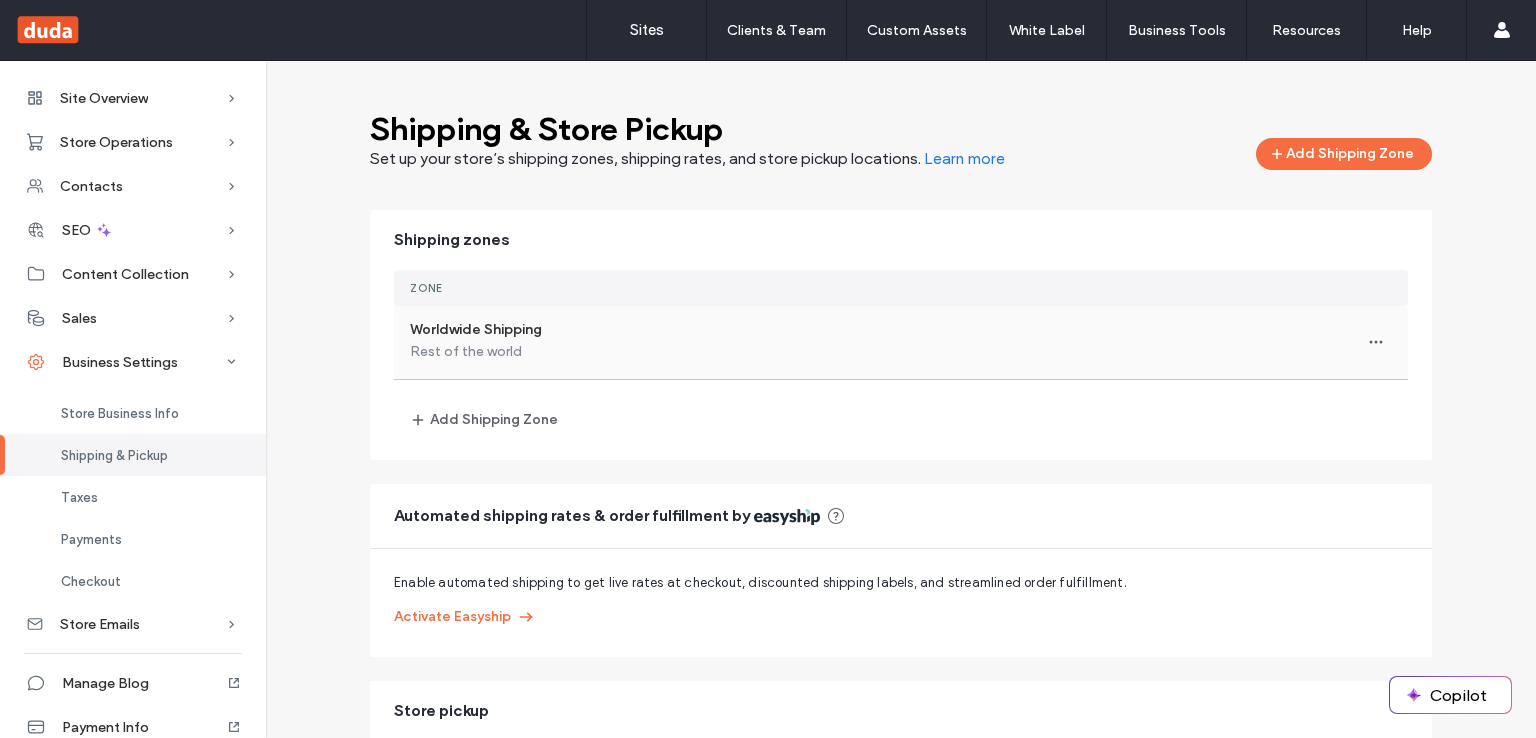 scroll, scrollTop: 163, scrollLeft: 0, axis: vertical 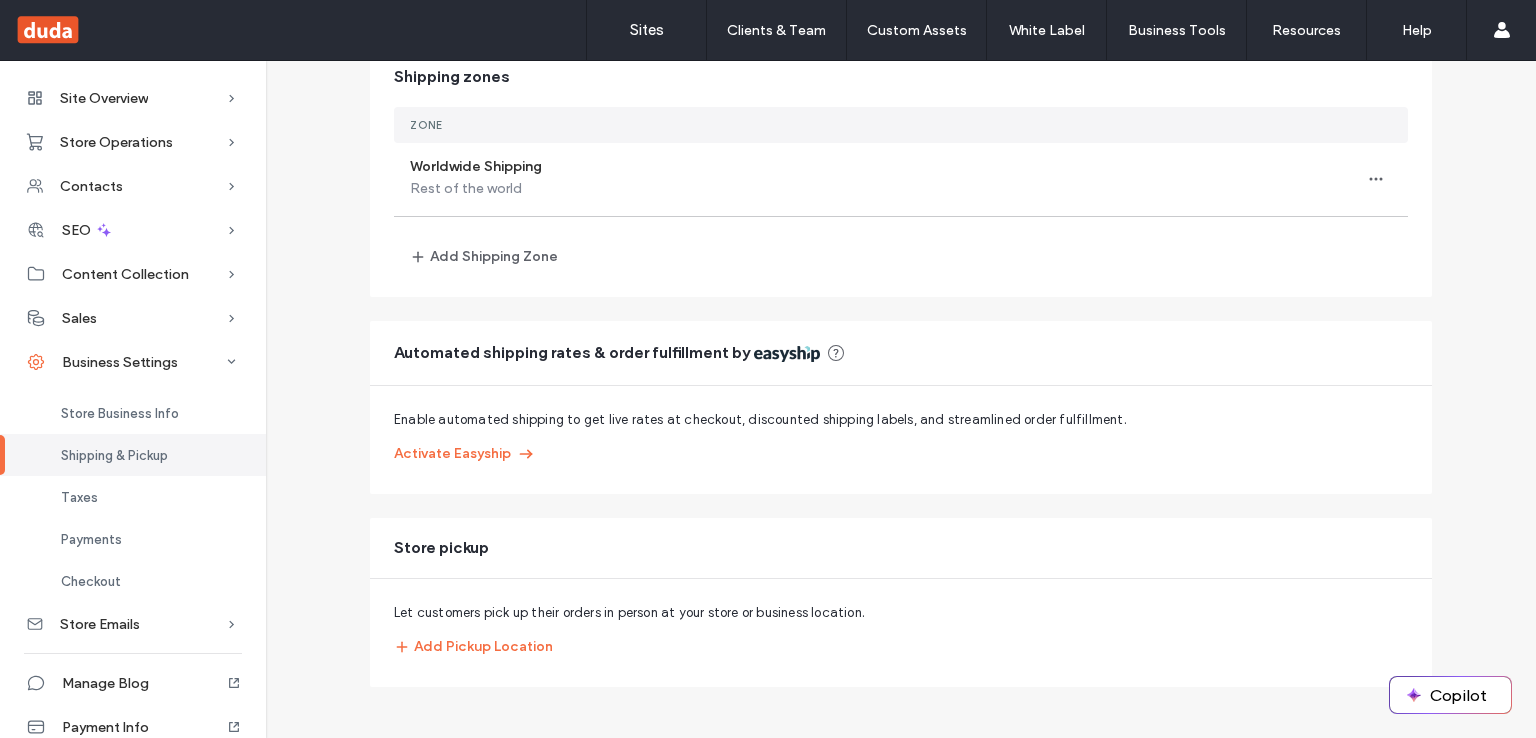 click 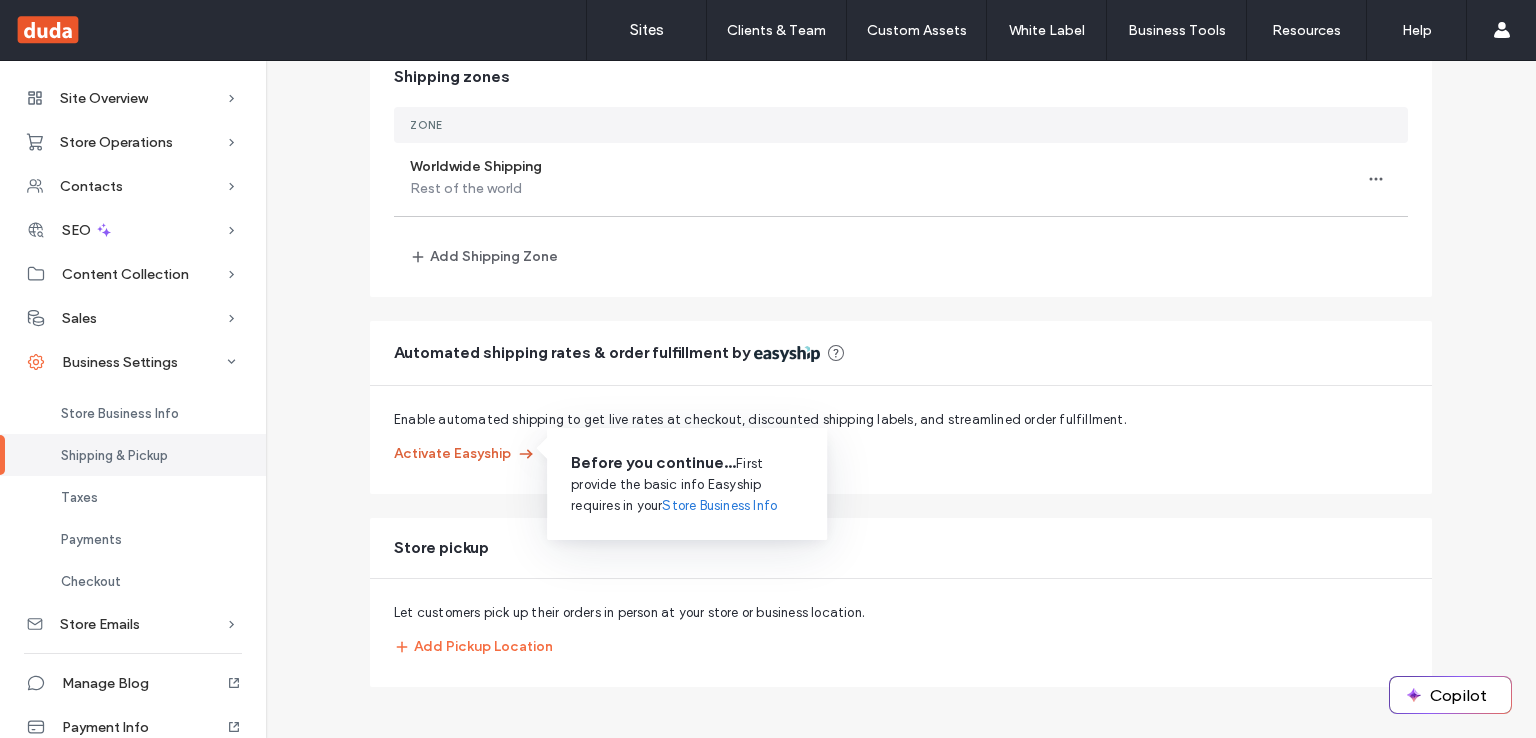 click on "Activate Easyship" at bounding box center (465, 454) 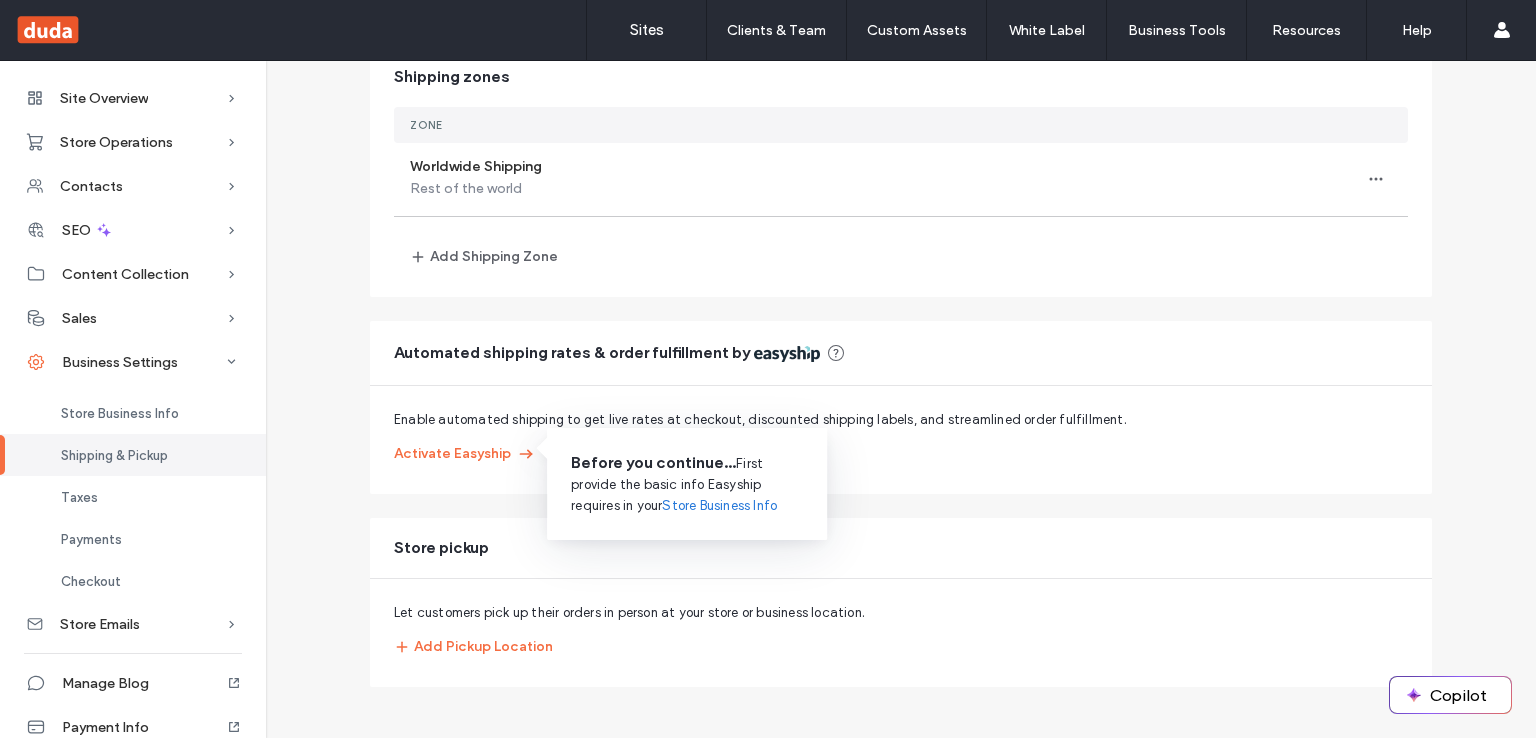 click on "Store Business Info" at bounding box center (719, 506) 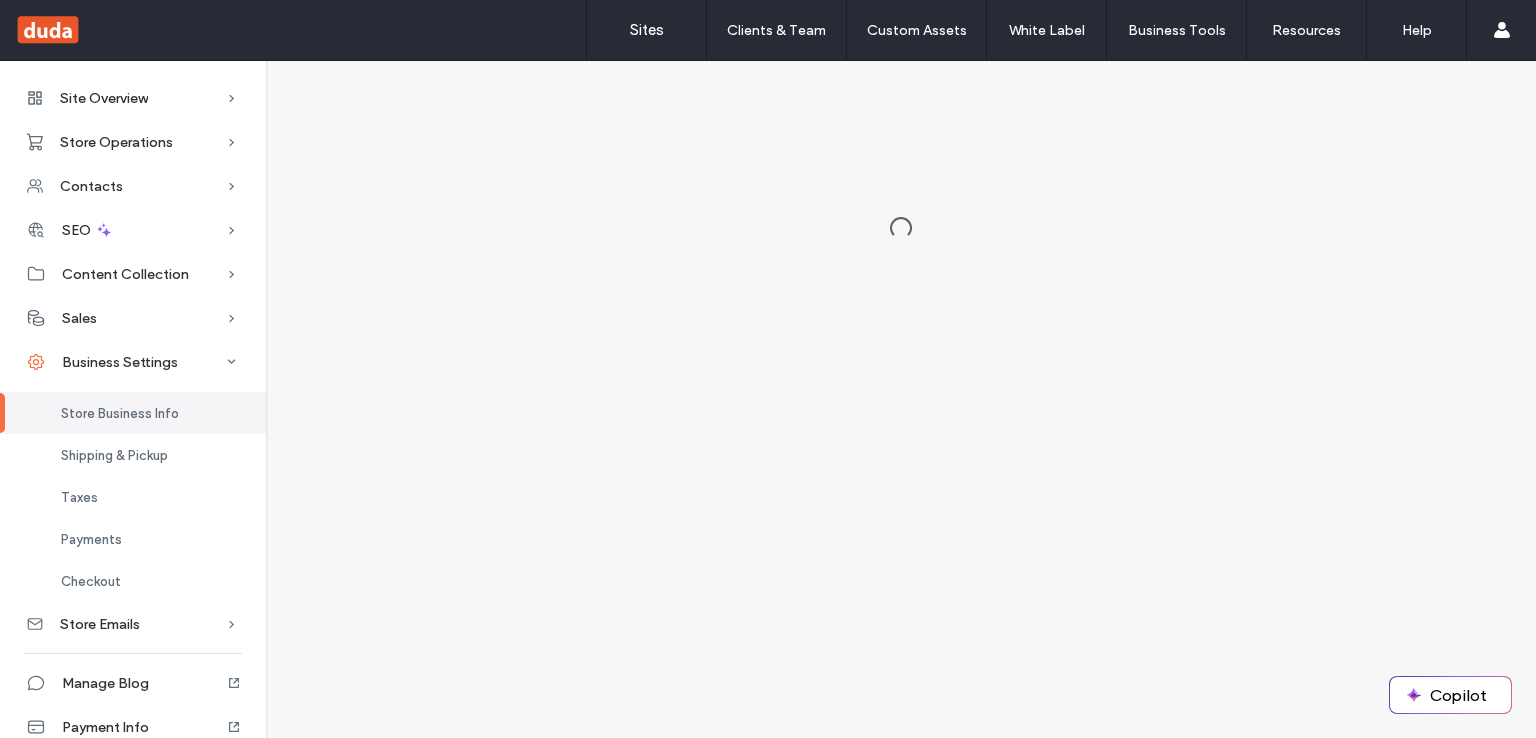 scroll, scrollTop: 0, scrollLeft: 0, axis: both 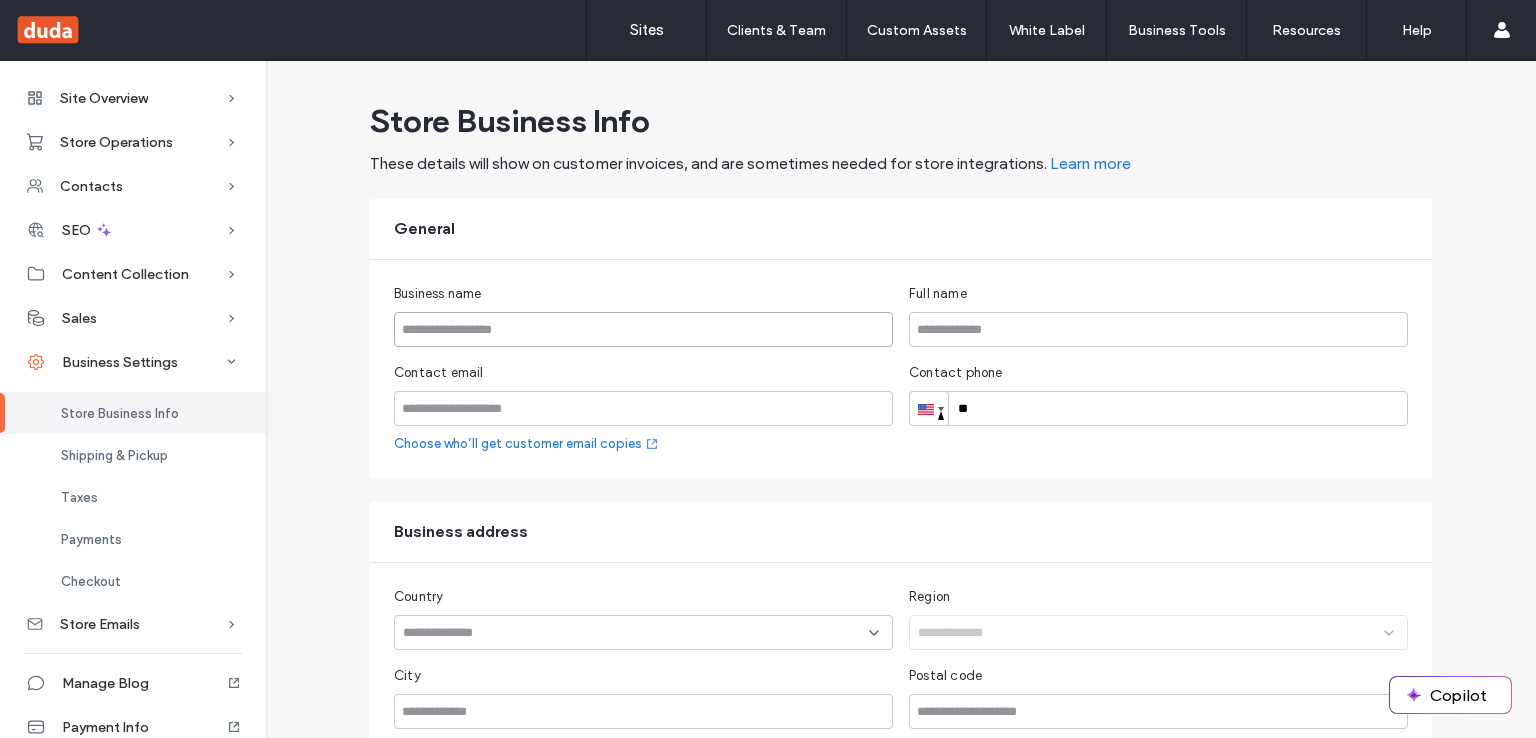 click at bounding box center [643, 329] 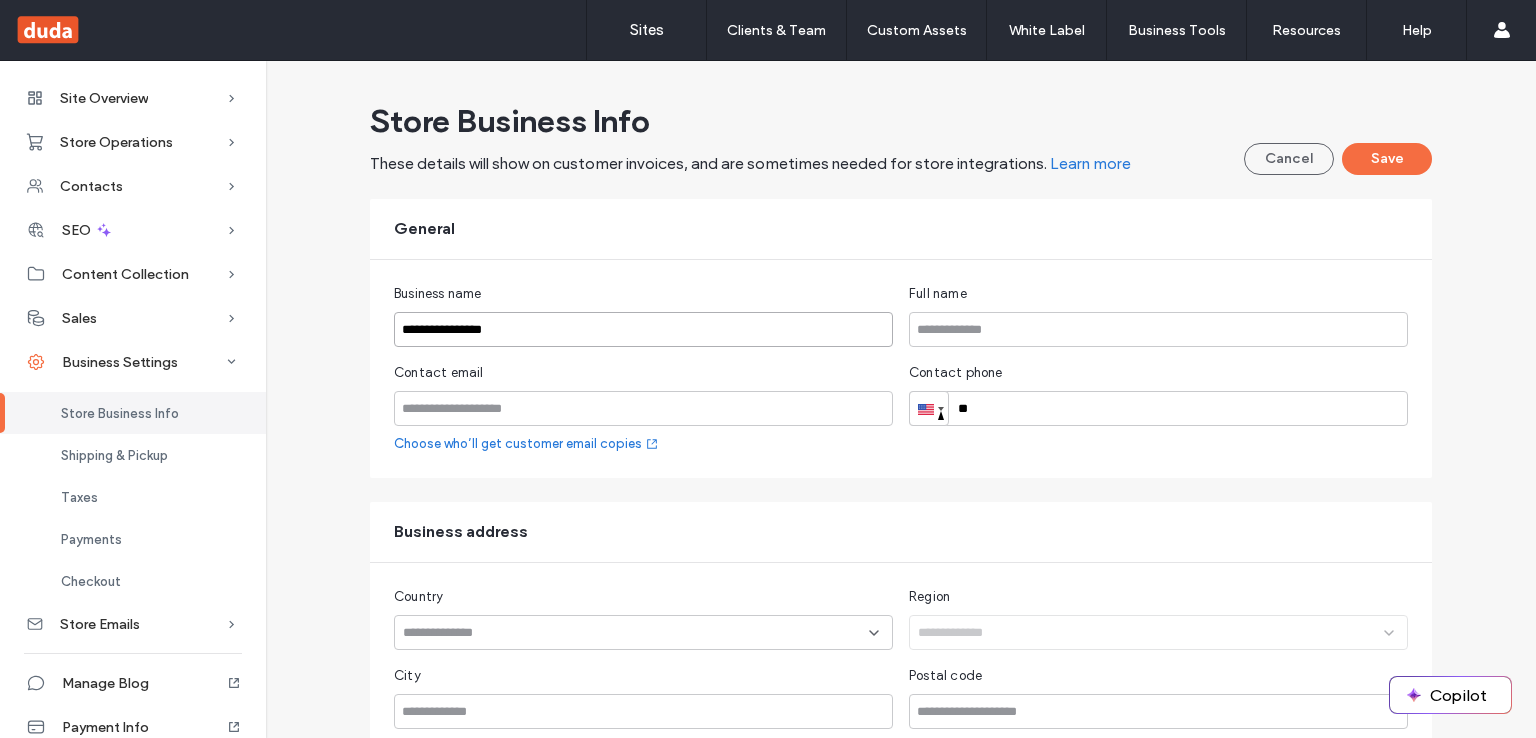type on "**********" 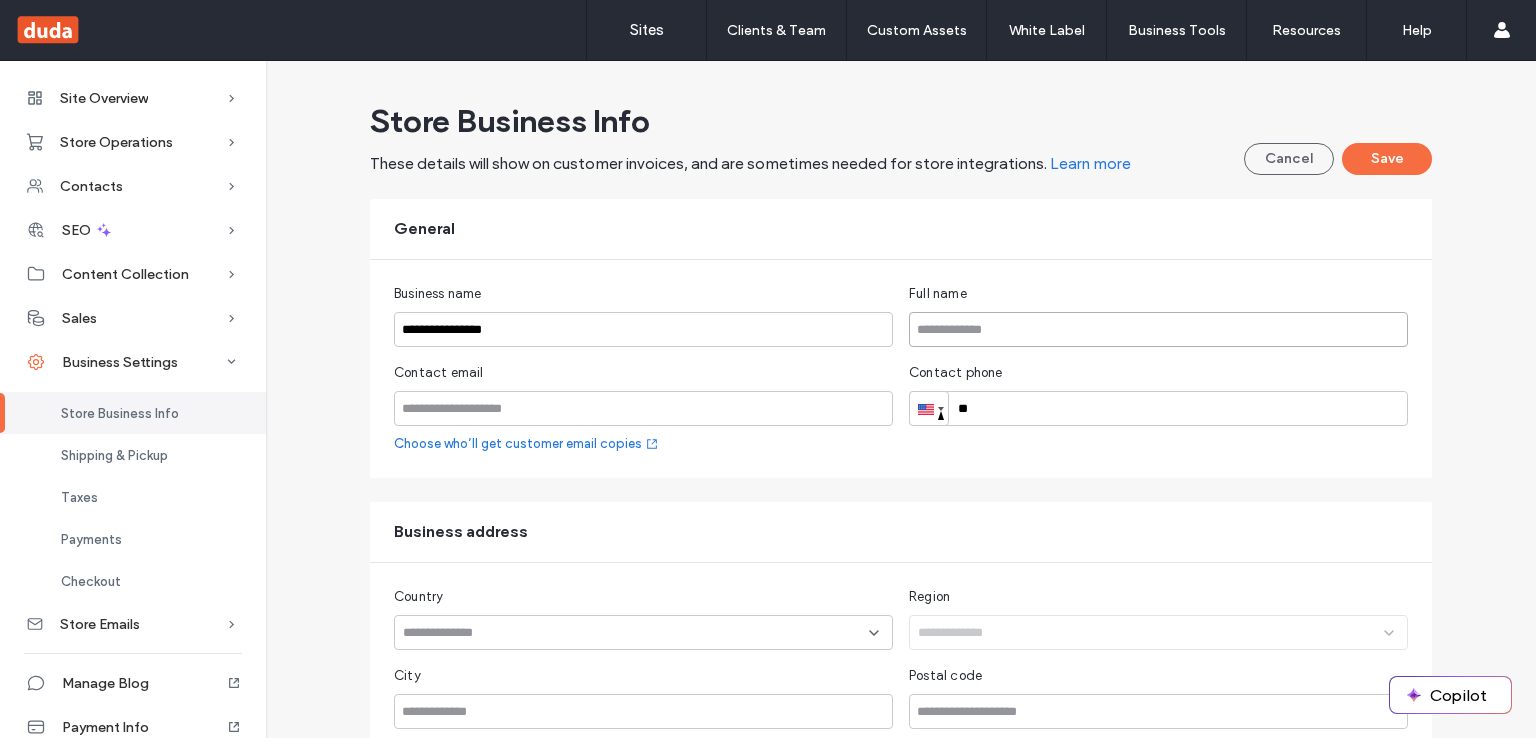 click at bounding box center [1158, 329] 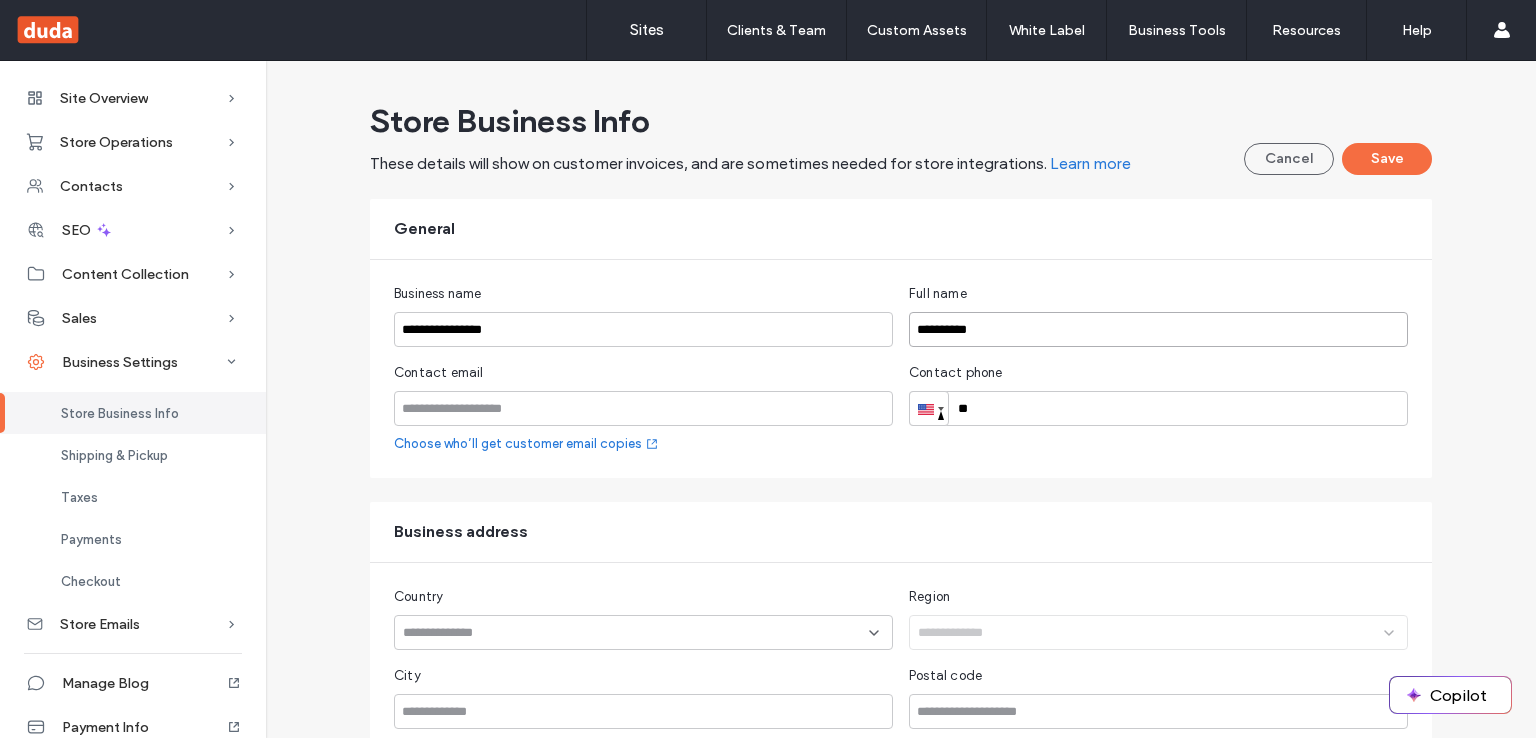 type on "**********" 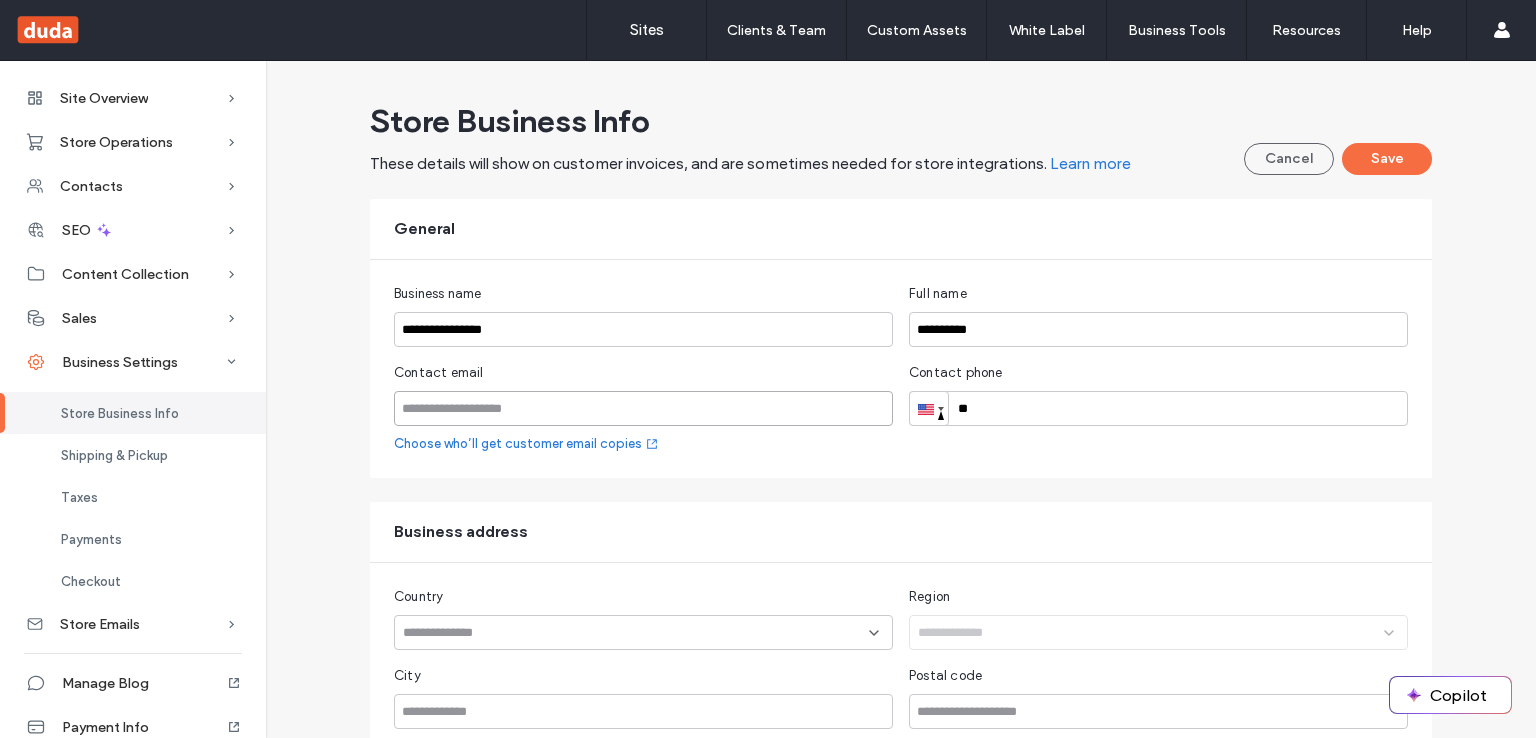 click at bounding box center (643, 408) 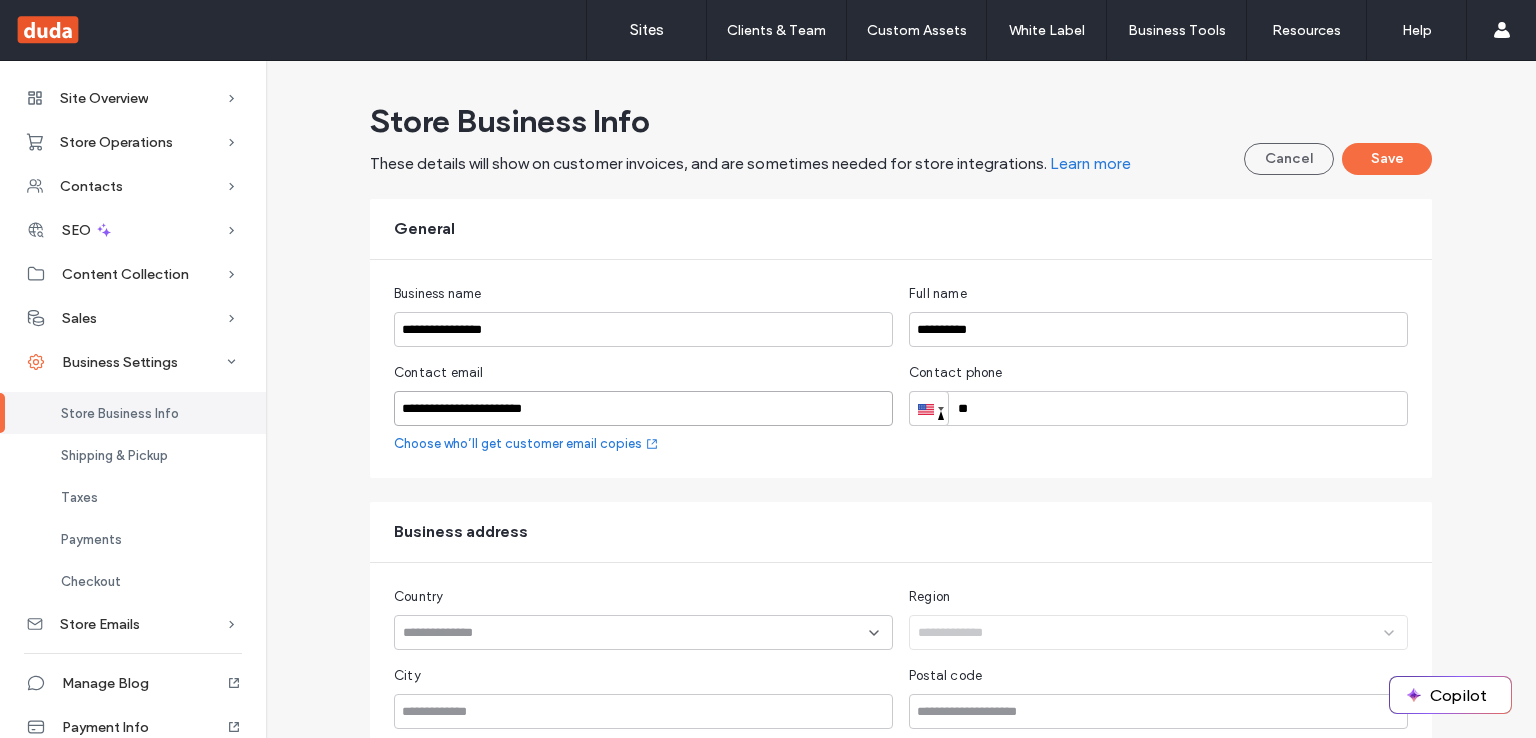 type on "**********" 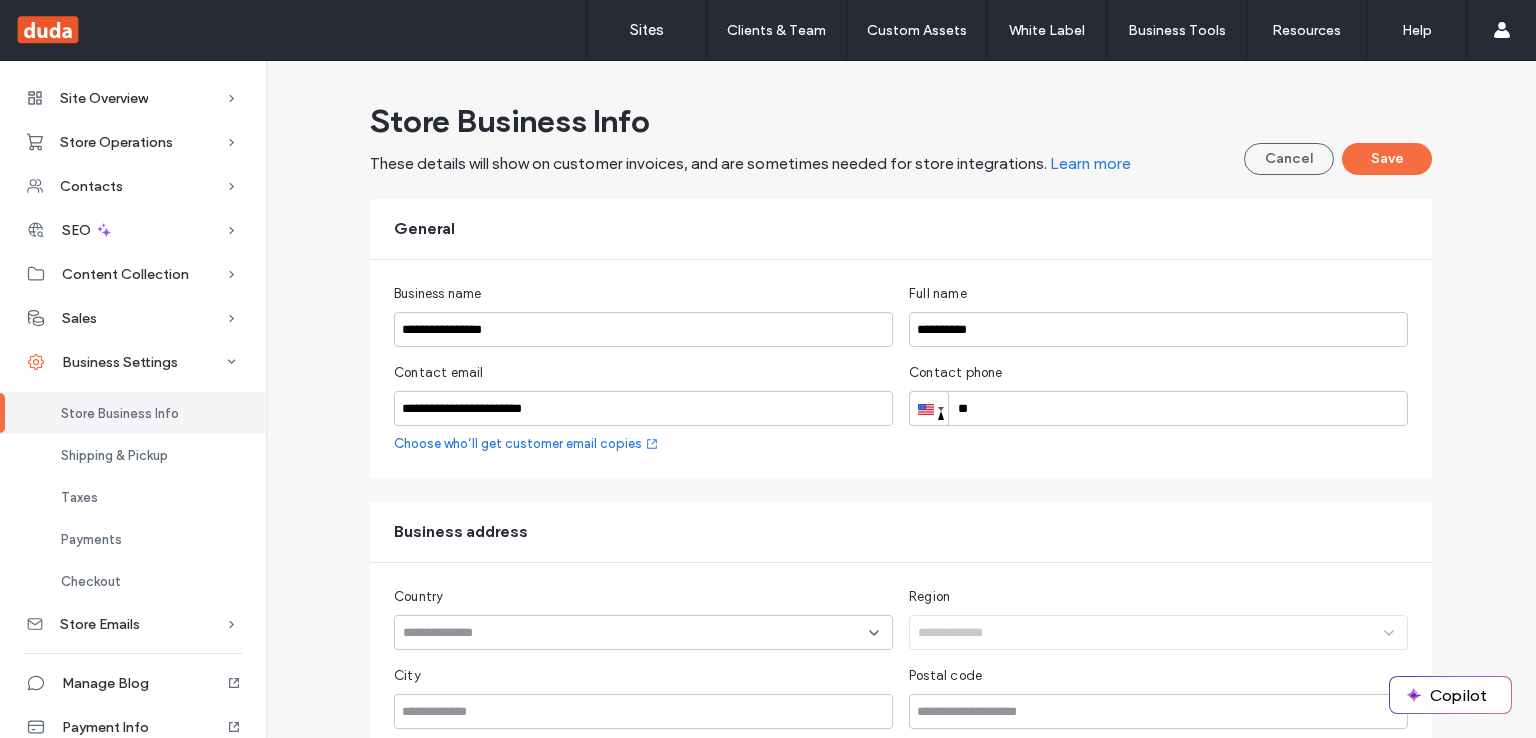 click on "Business address" at bounding box center [901, 532] 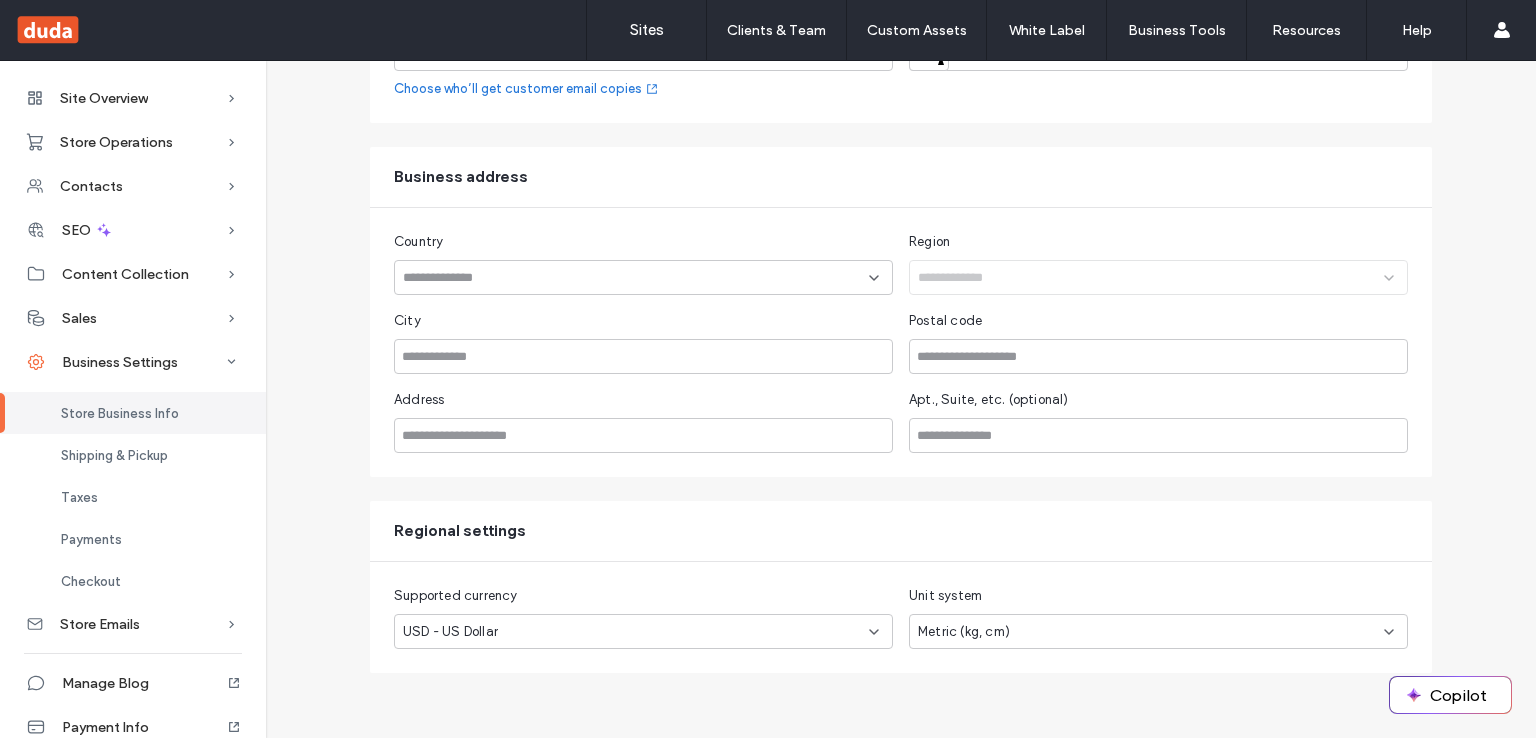 scroll, scrollTop: 356, scrollLeft: 0, axis: vertical 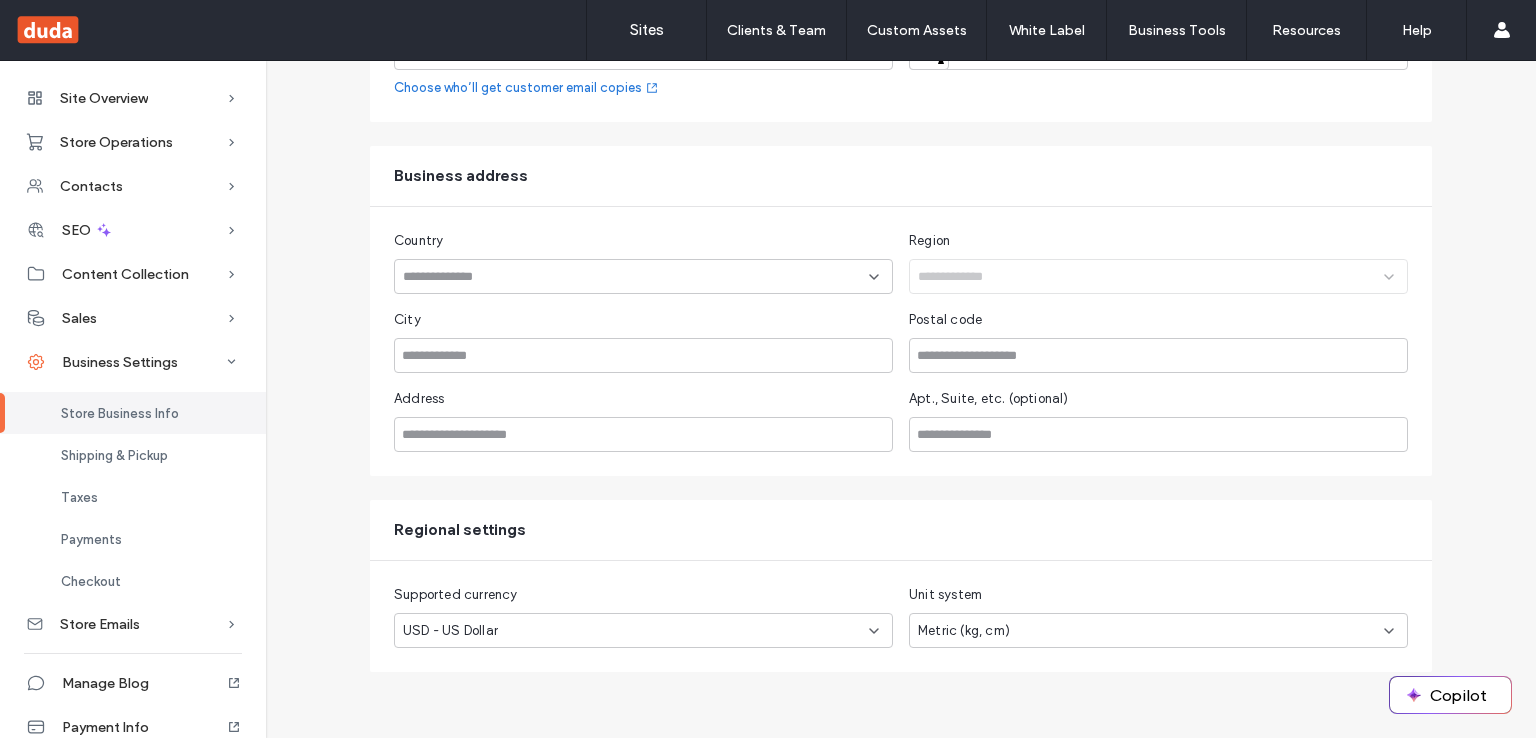 click at bounding box center [643, 276] 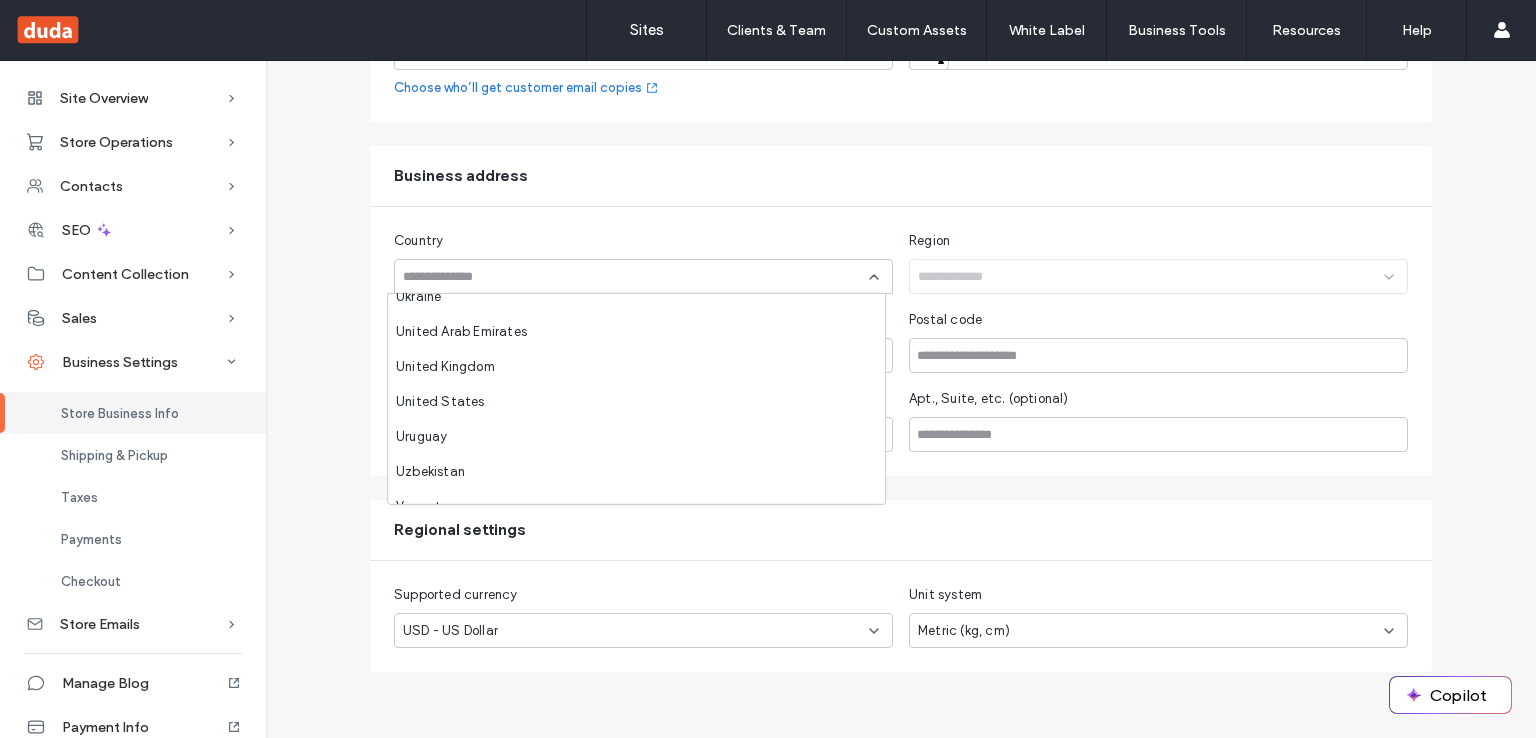 scroll, scrollTop: 8274, scrollLeft: 0, axis: vertical 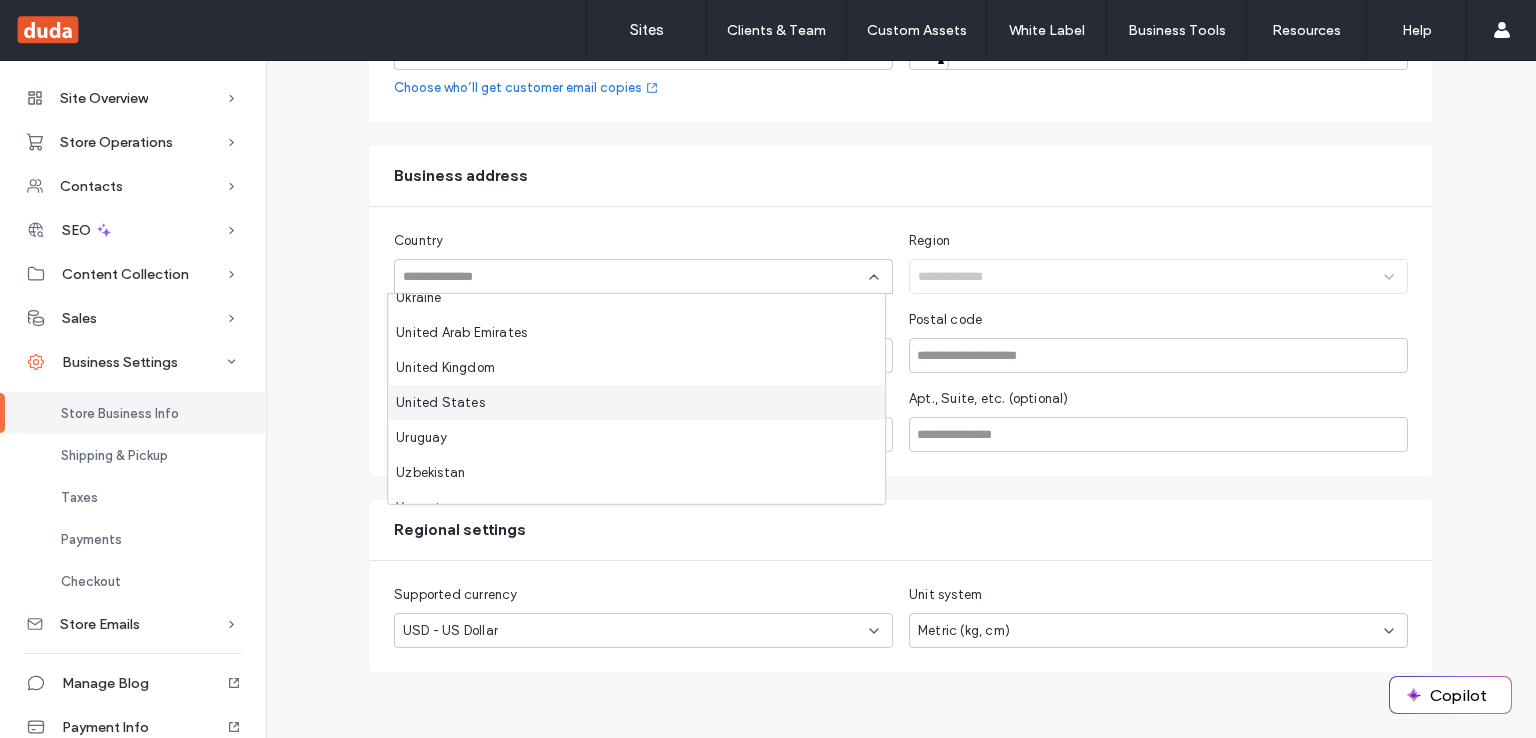 click on "United States" at bounding box center [636, 402] 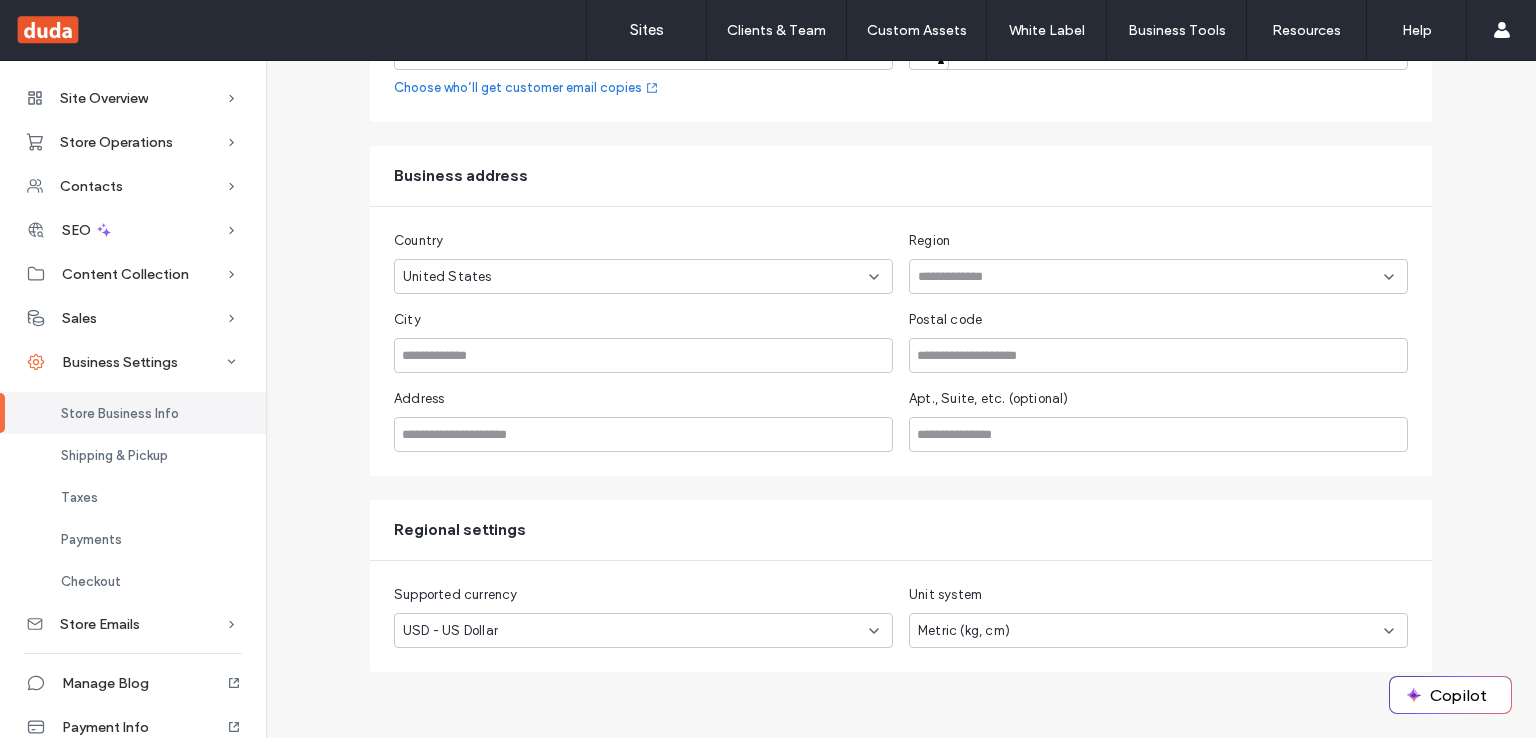 click at bounding box center (1158, 276) 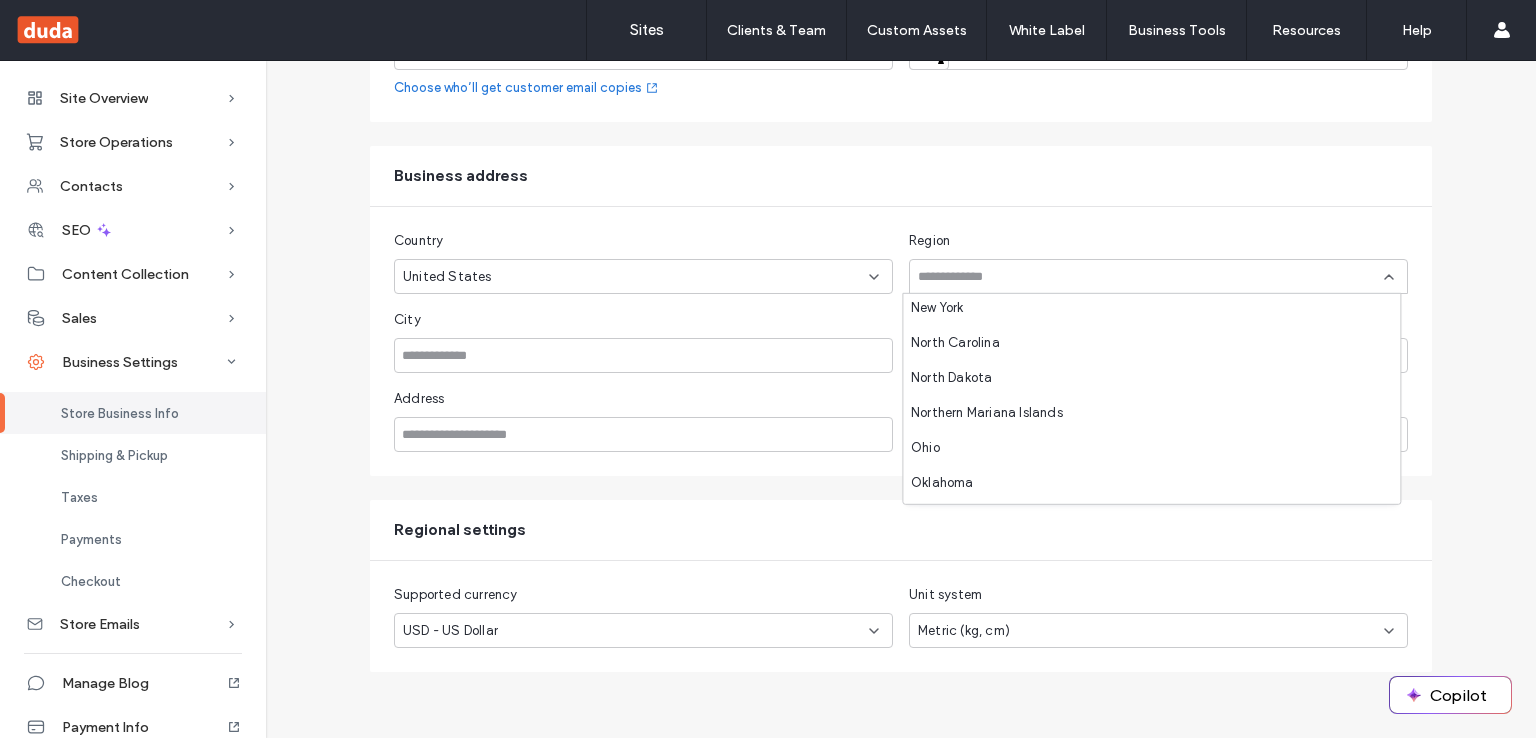 scroll, scrollTop: 1152, scrollLeft: 0, axis: vertical 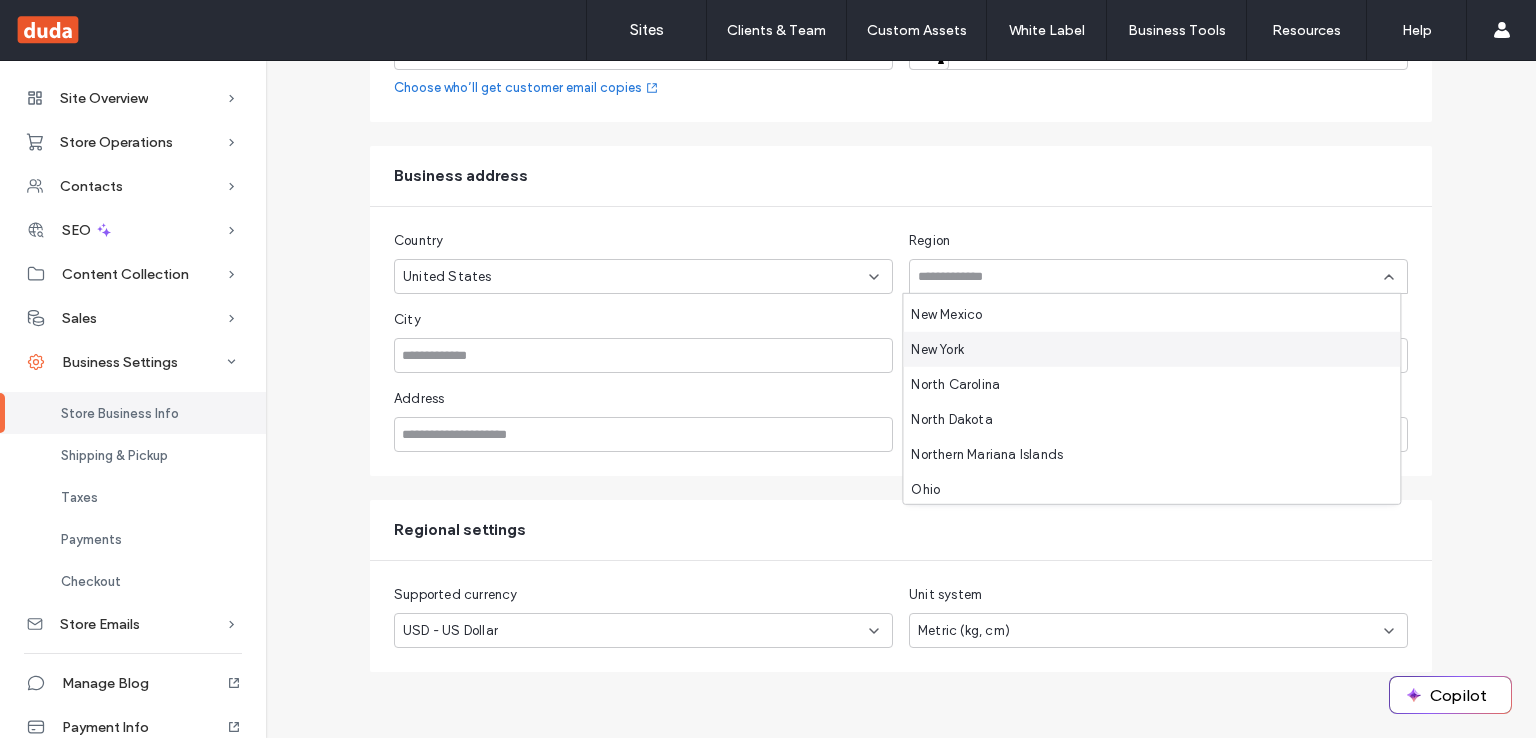 click on "New York" at bounding box center [1151, 349] 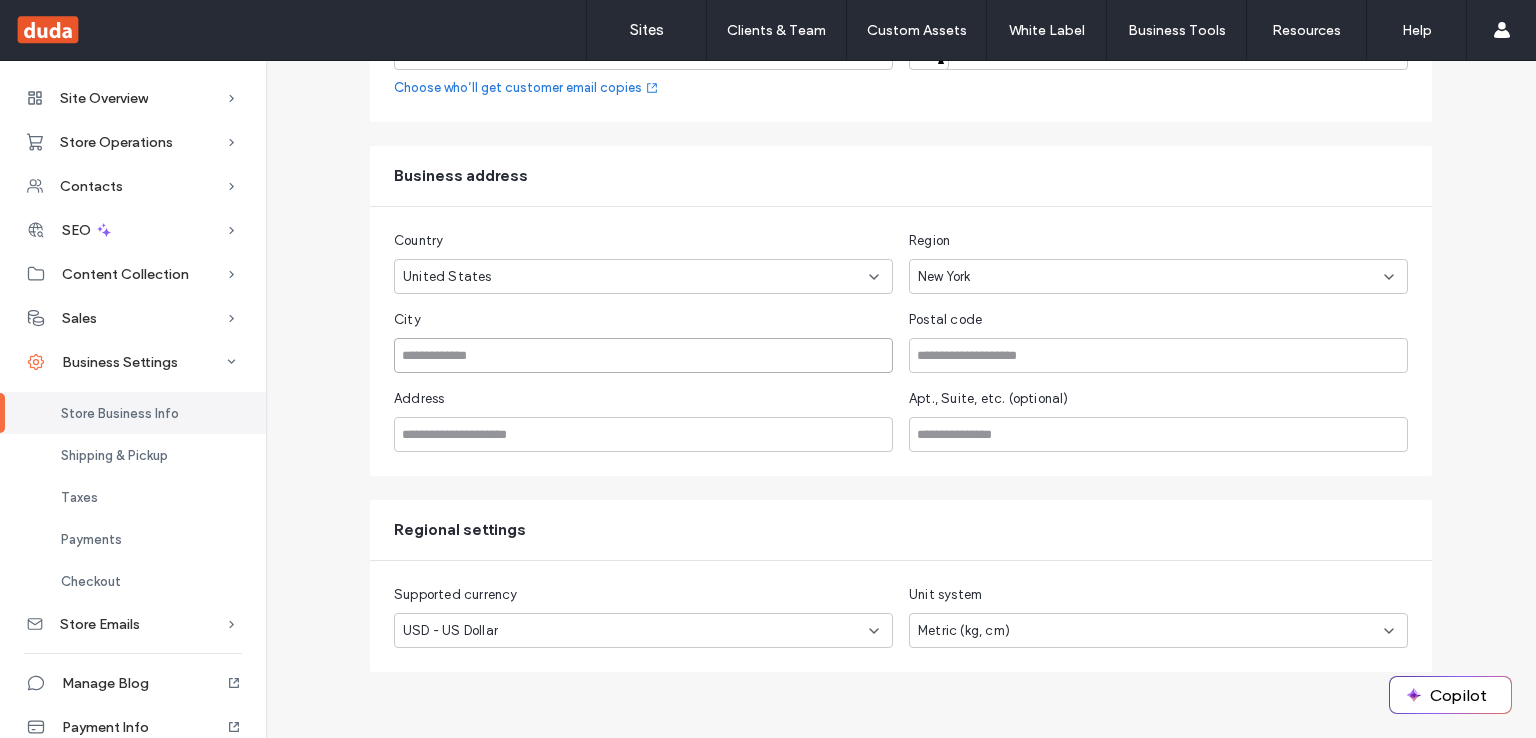 click at bounding box center (643, 355) 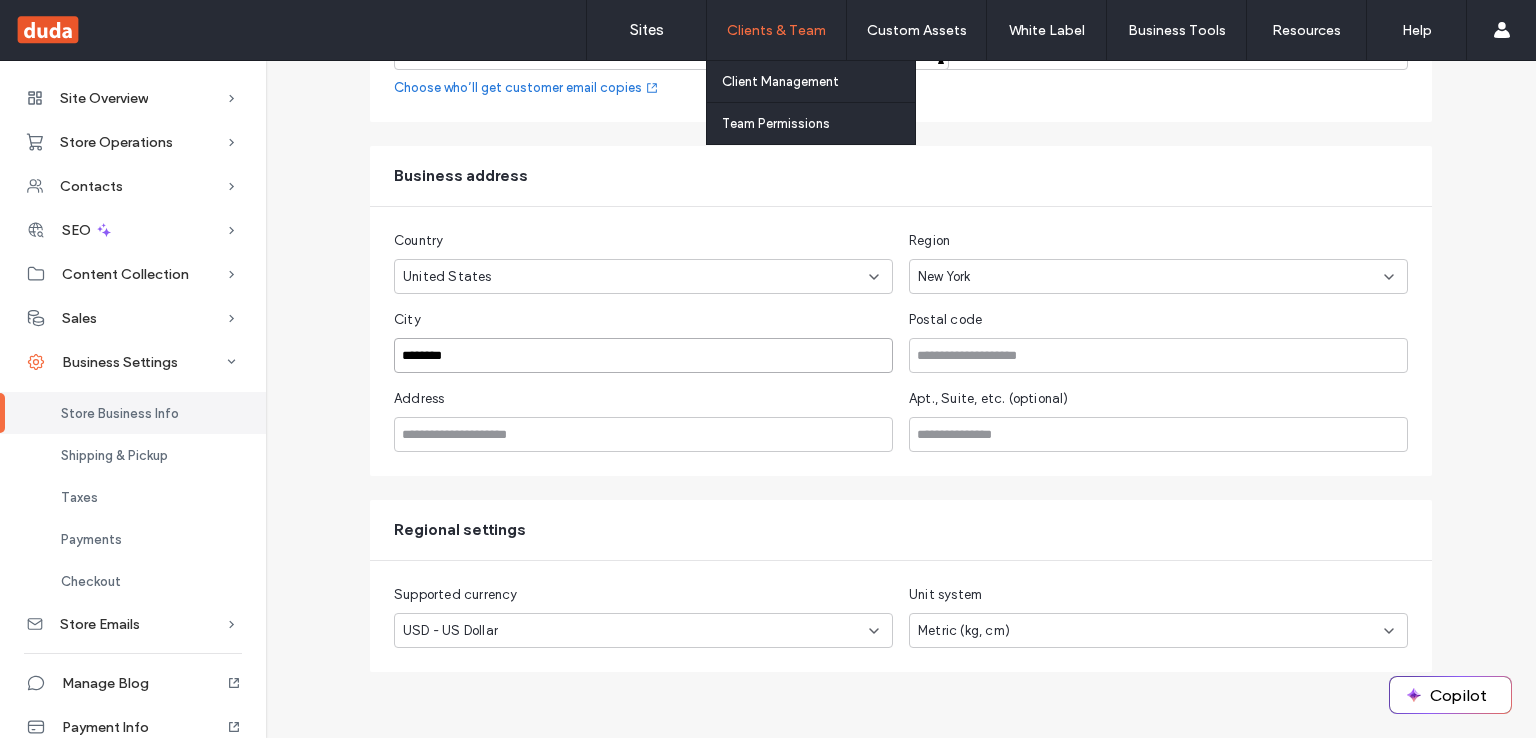 type on "********" 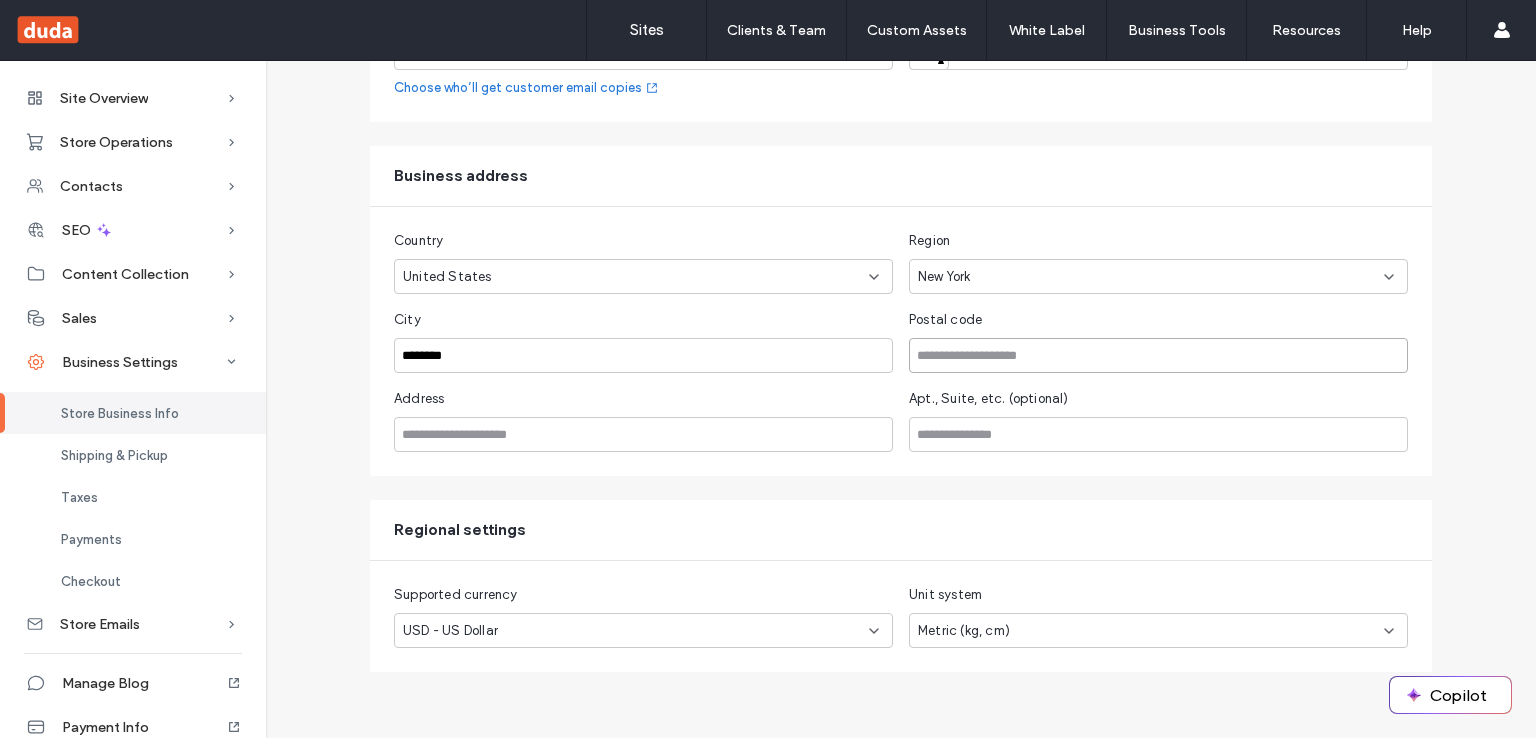 click at bounding box center [1158, 355] 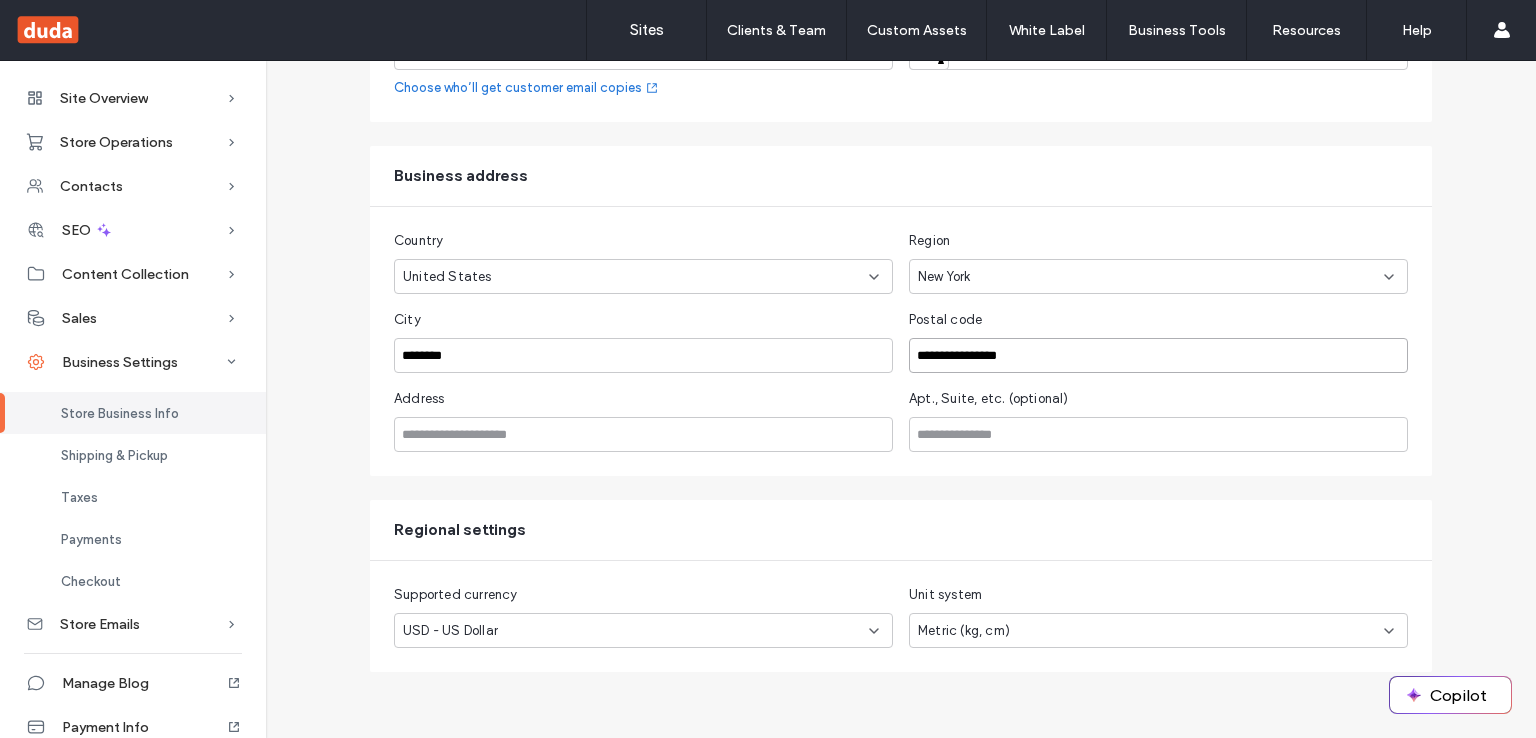 type on "**********" 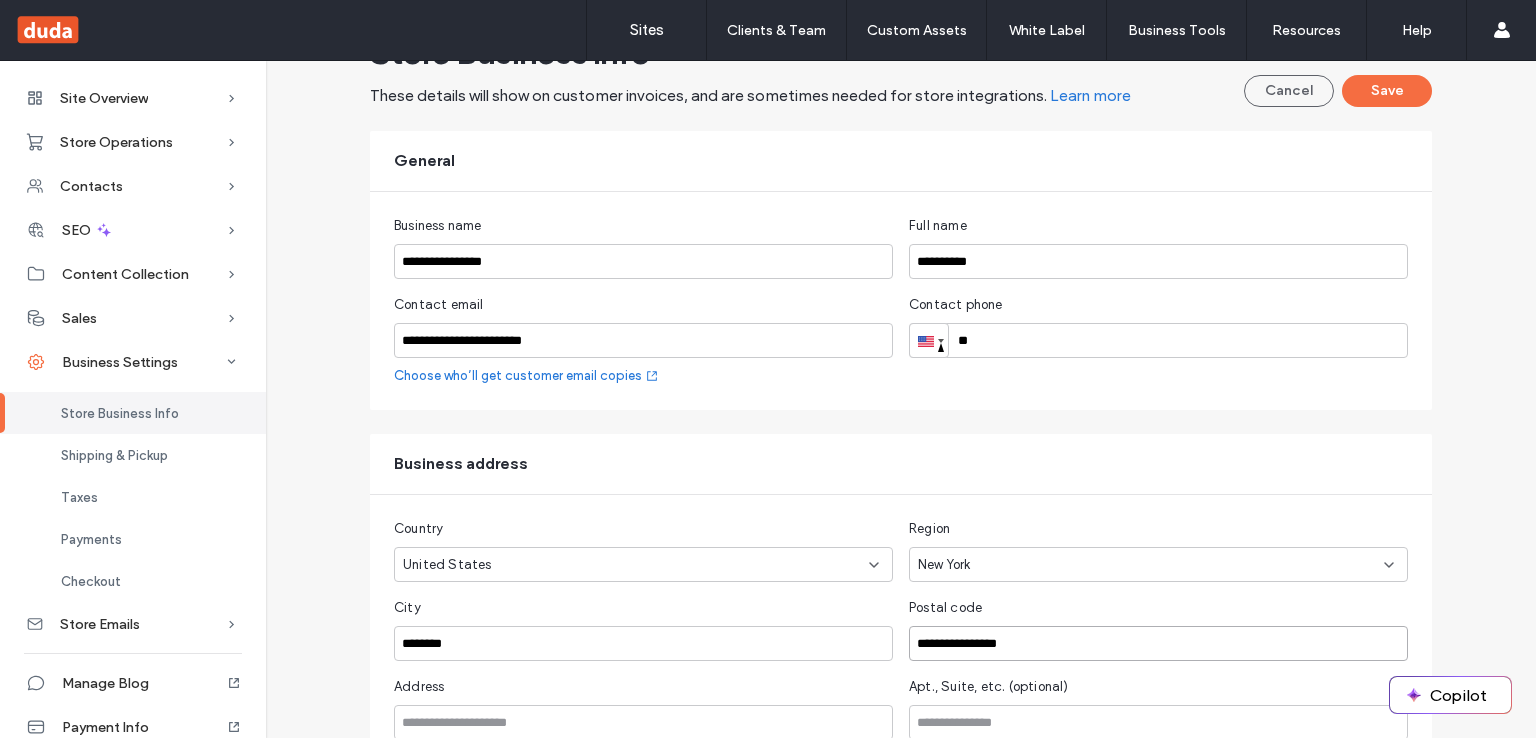 scroll, scrollTop: 68, scrollLeft: 0, axis: vertical 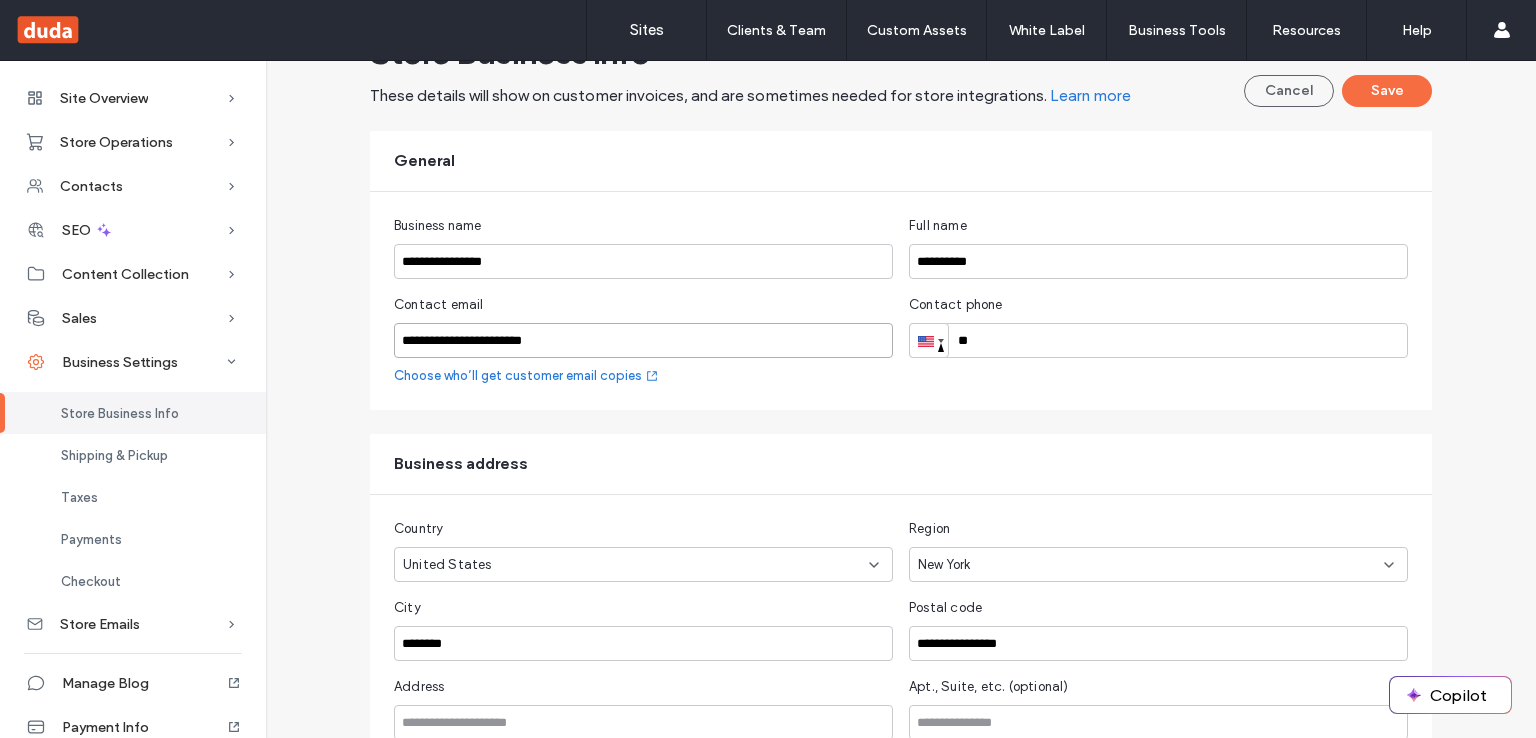 drag, startPoint x: 745, startPoint y: 328, endPoint x: 324, endPoint y: 309, distance: 421.42853 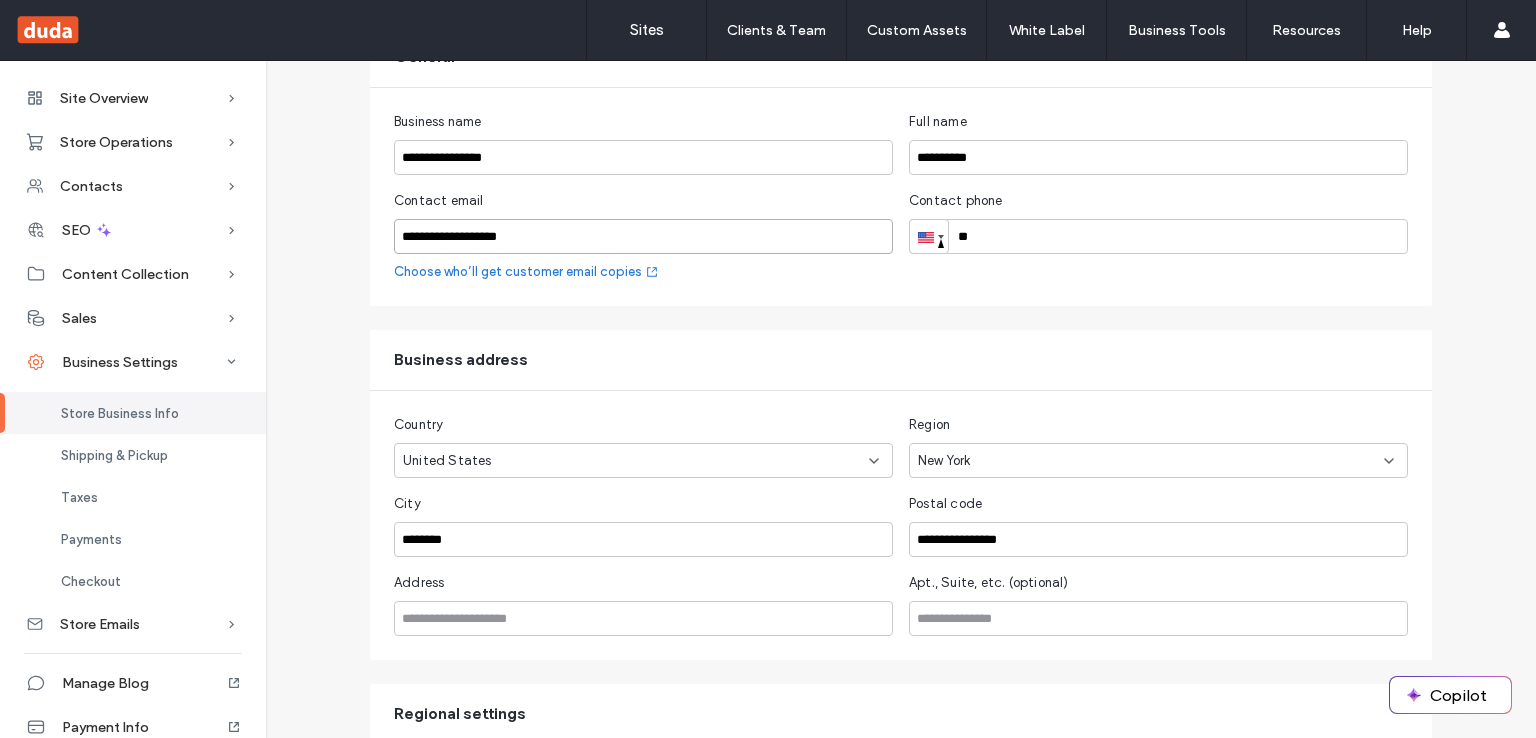 scroll, scrollTop: 172, scrollLeft: 0, axis: vertical 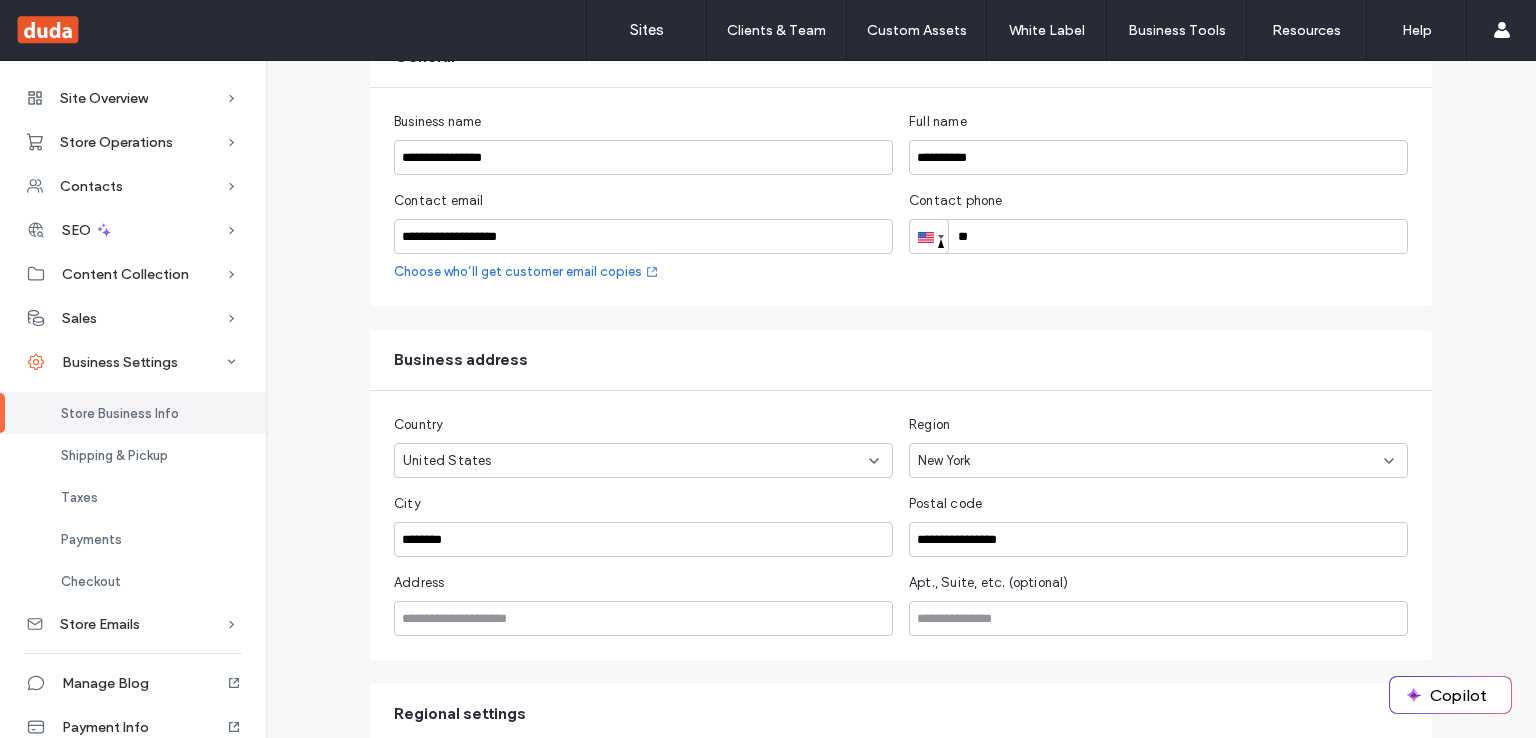click on "**********" at bounding box center (901, 525) 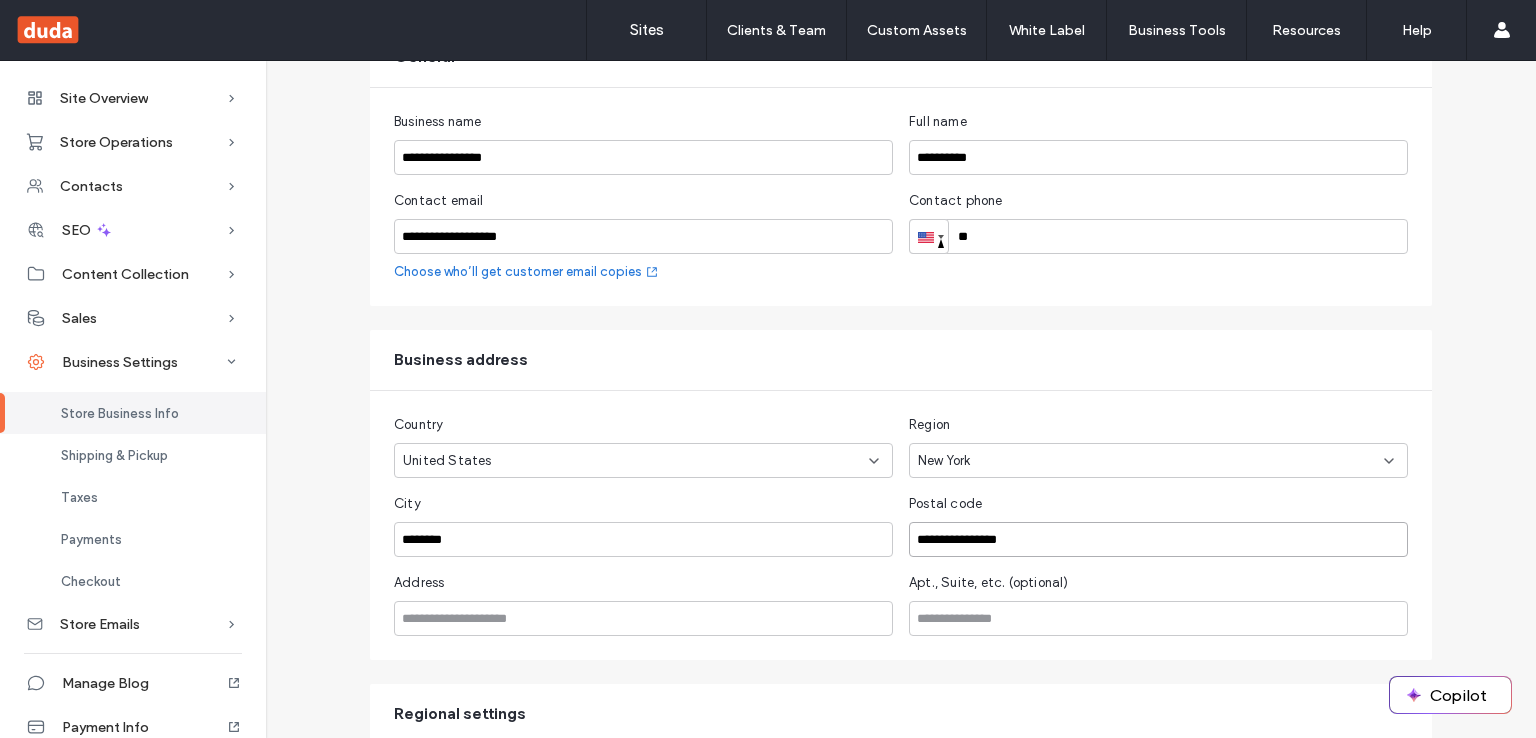 drag, startPoint x: 1041, startPoint y: 533, endPoint x: 684, endPoint y: 538, distance: 357.035 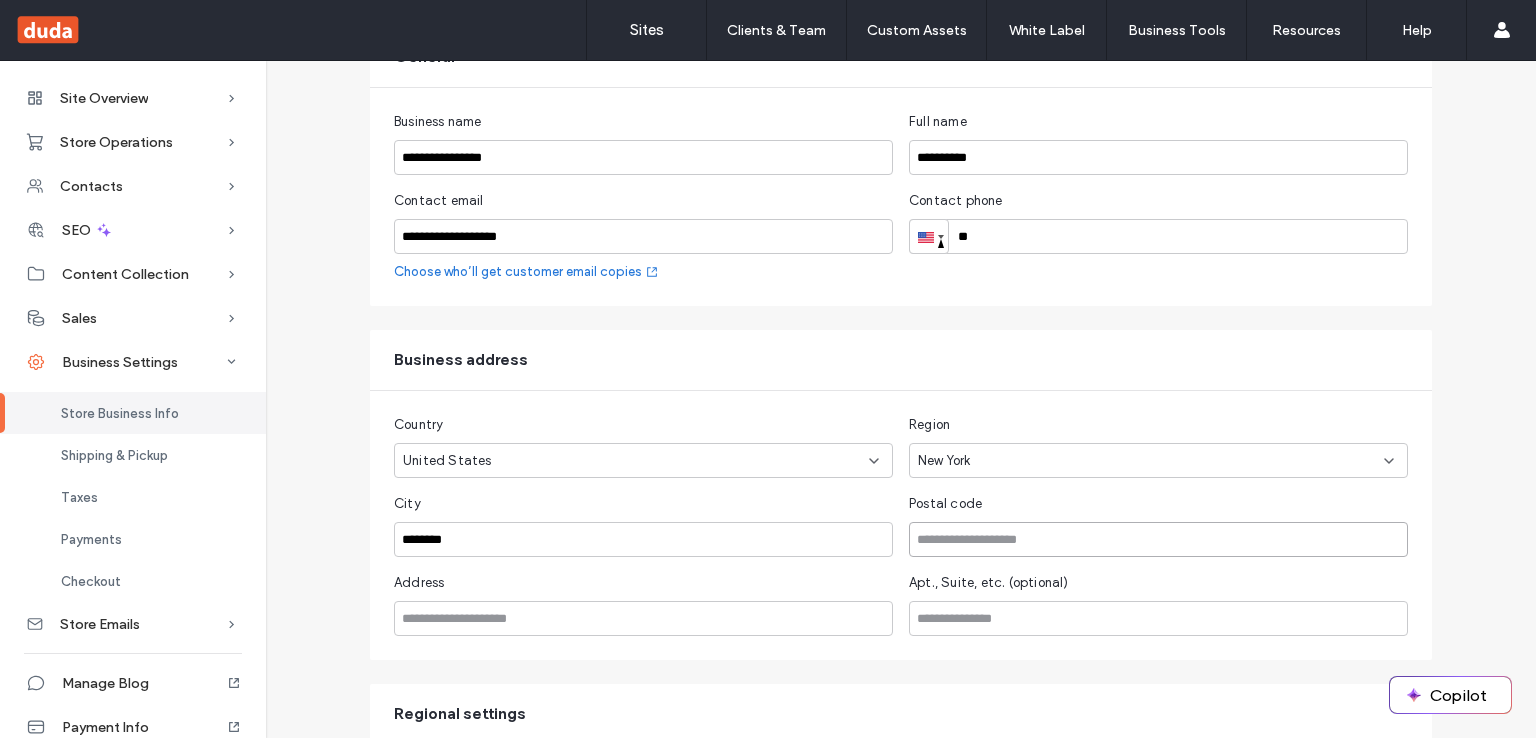 type 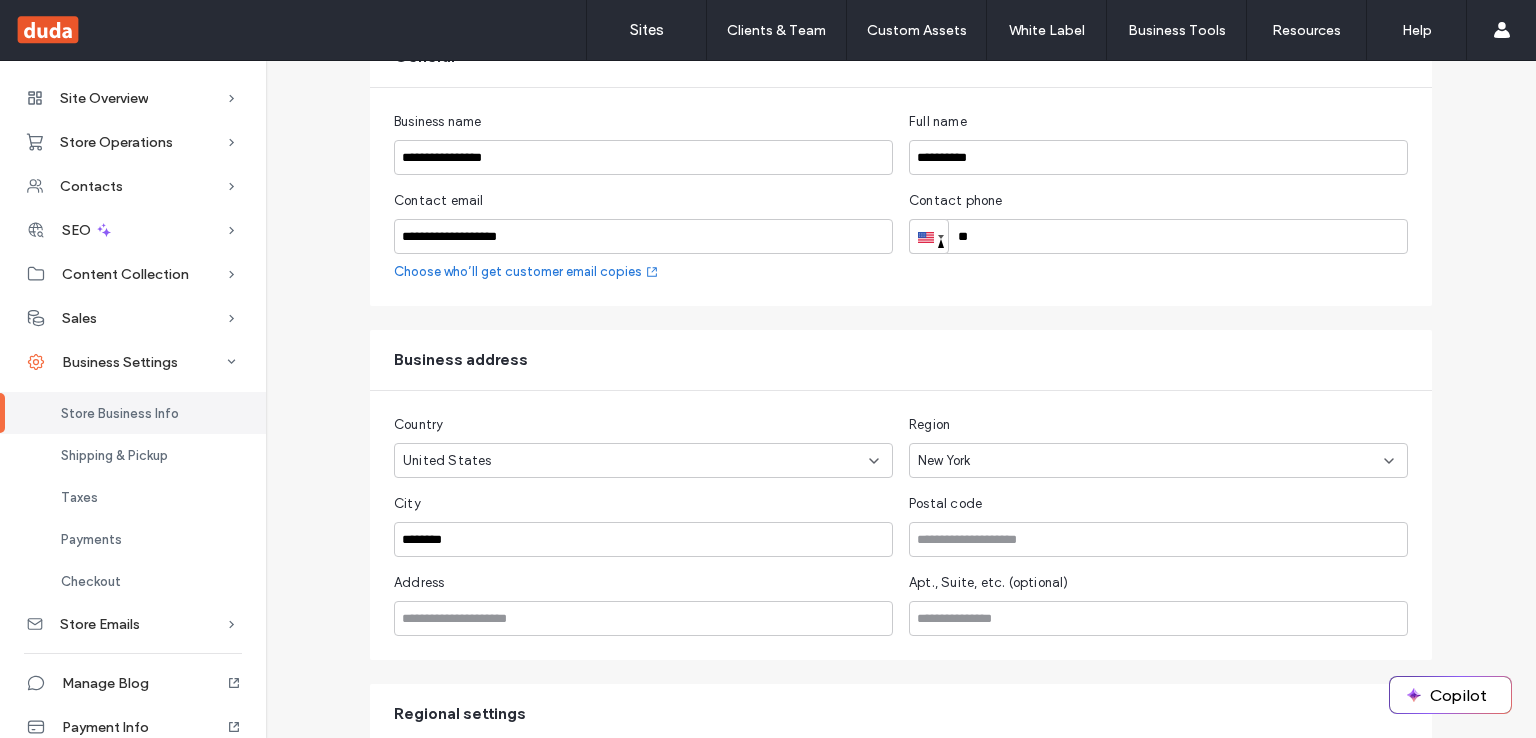 click on "**" at bounding box center (1158, 236) 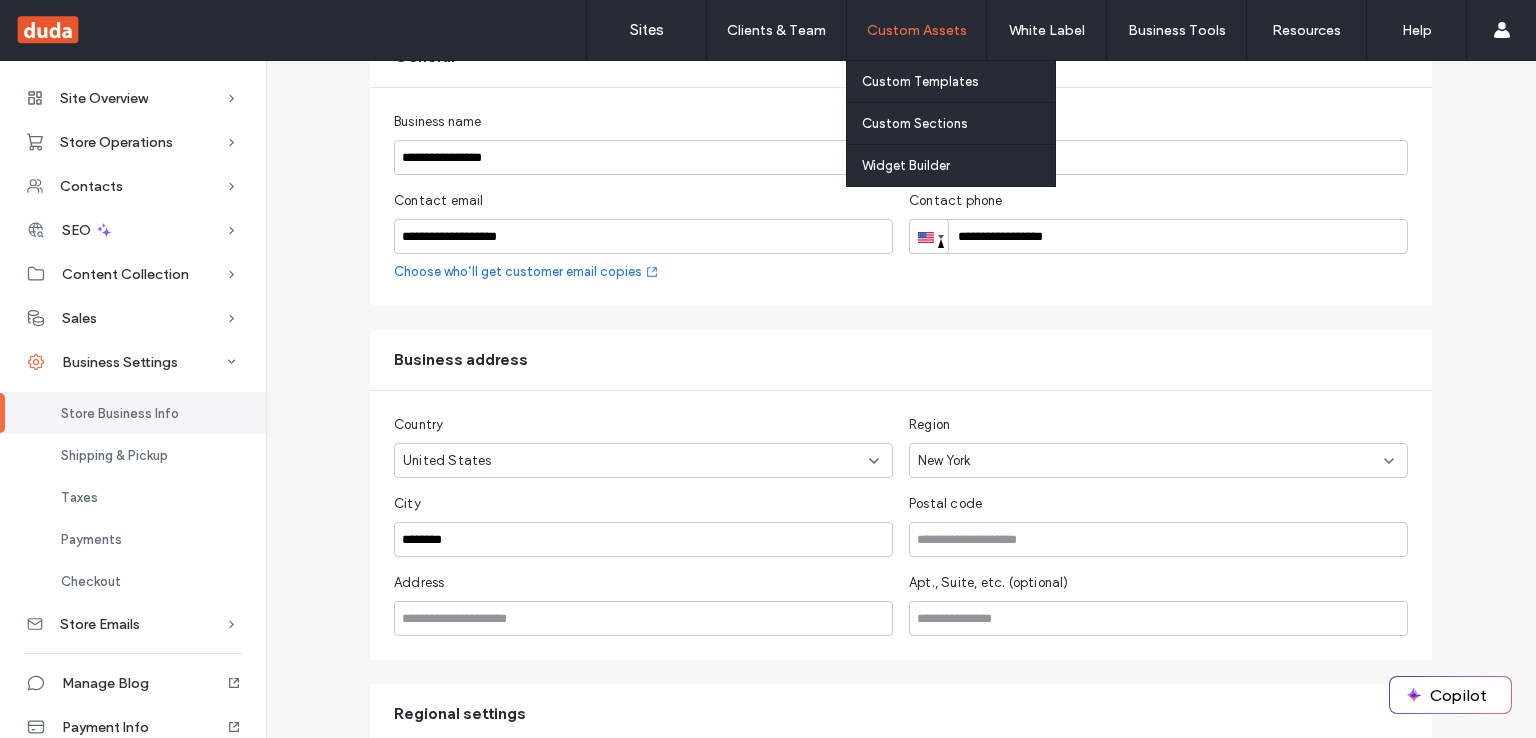 type on "**********" 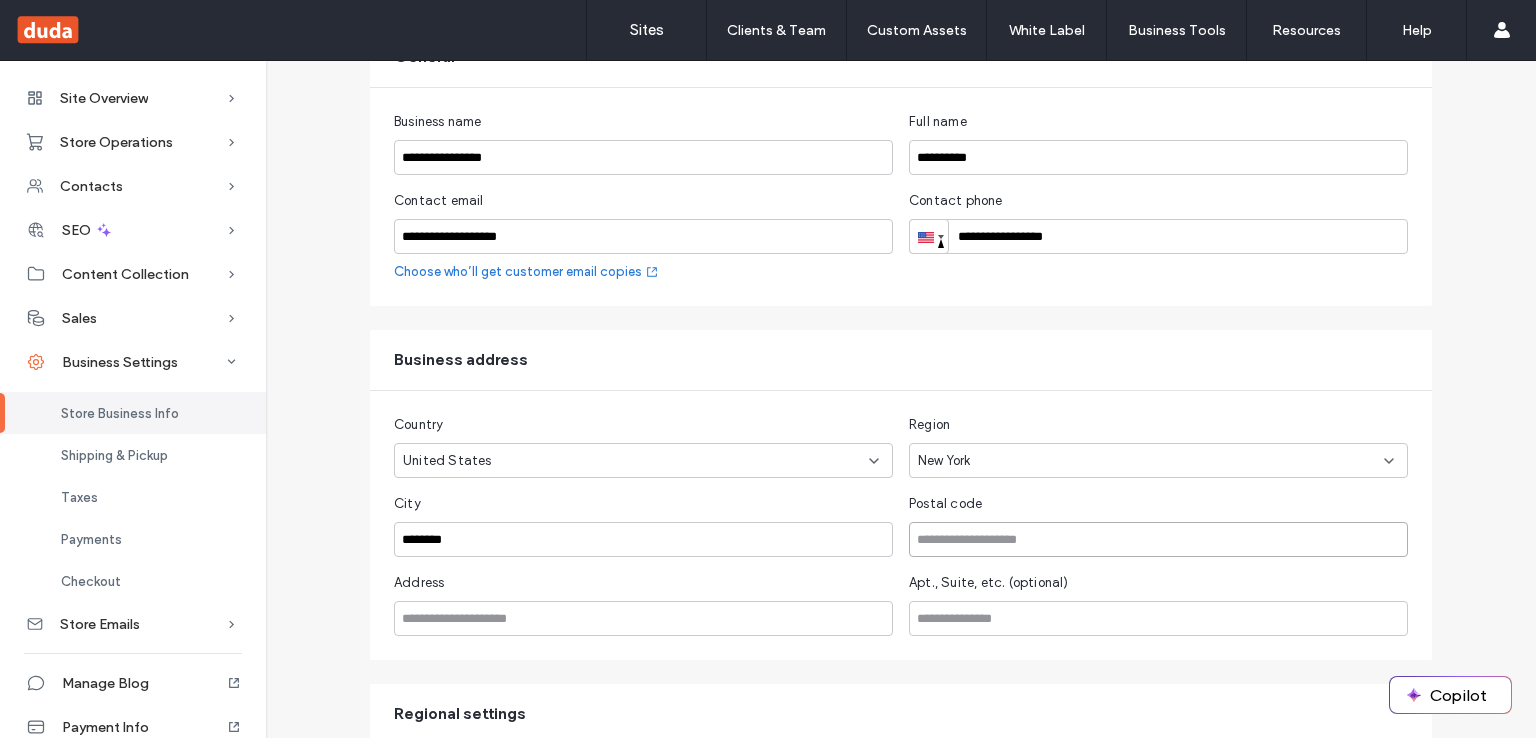 click at bounding box center [1158, 539] 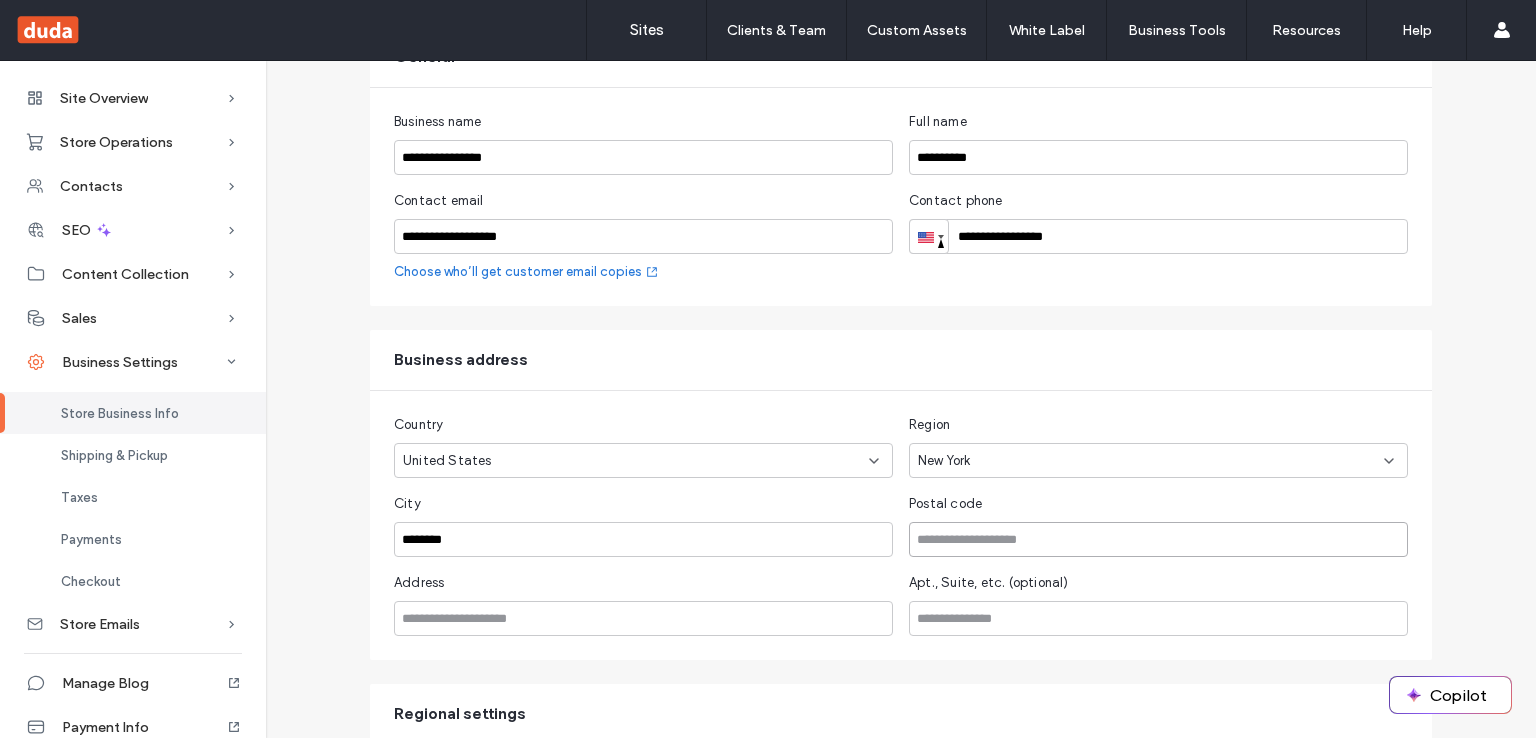 click at bounding box center (1158, 539) 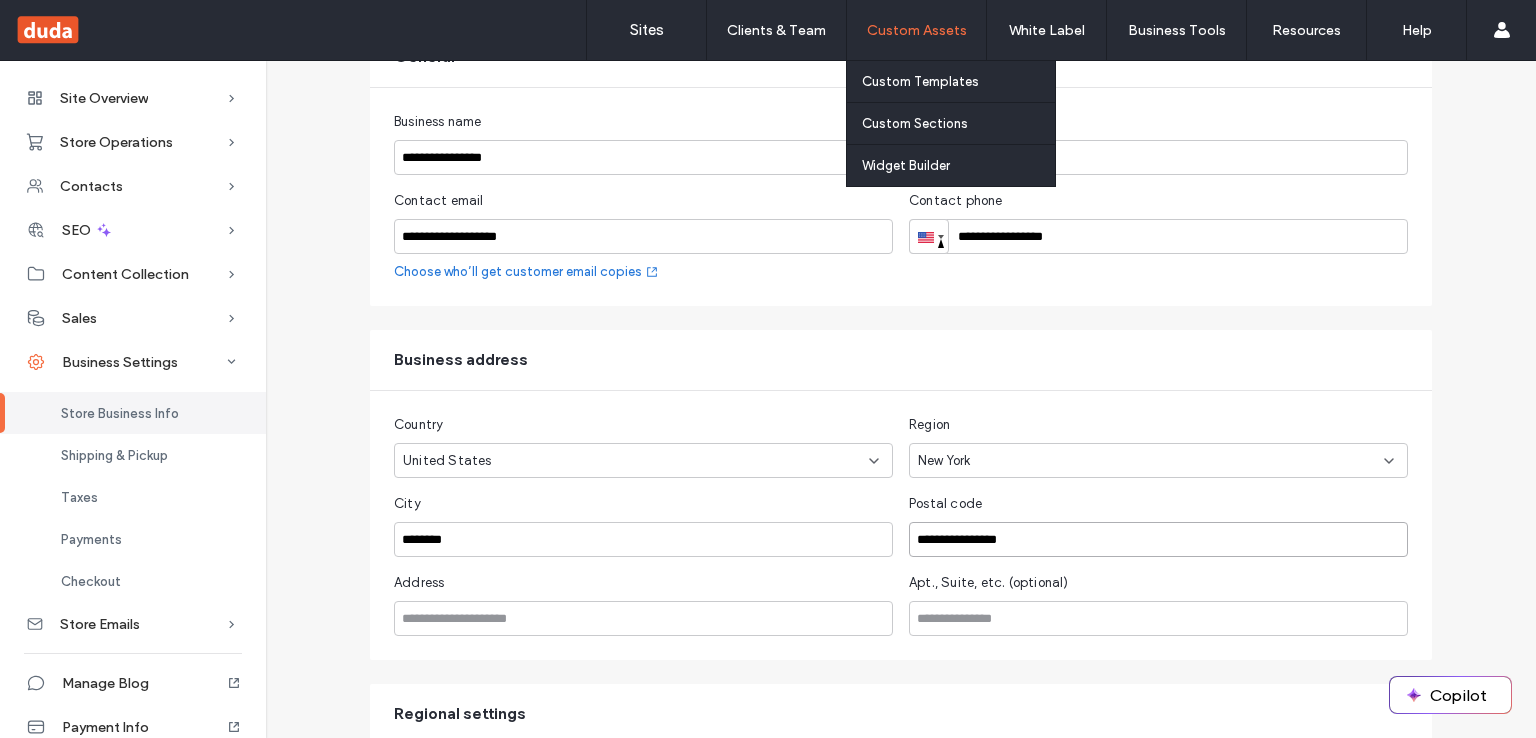 type on "**********" 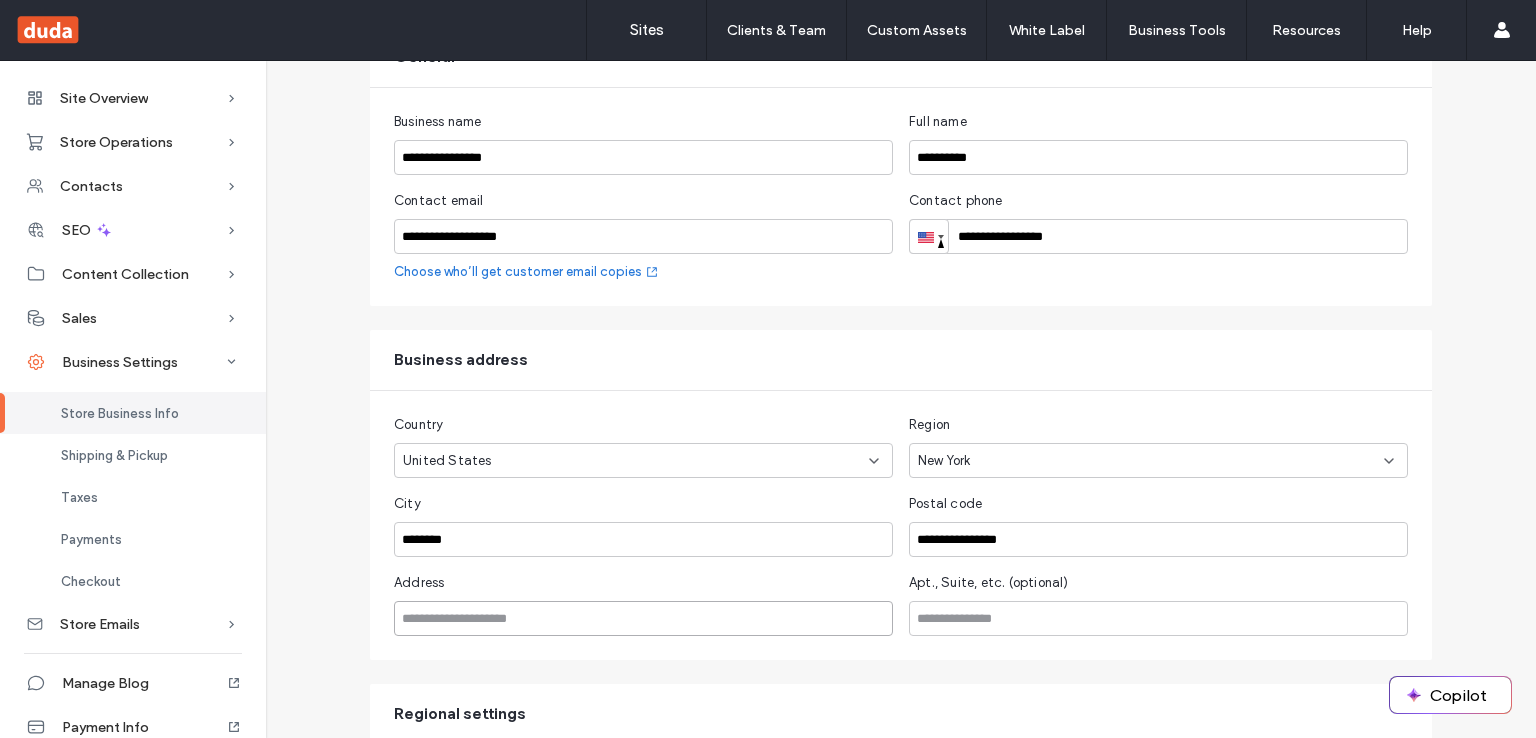 paste on "**********" 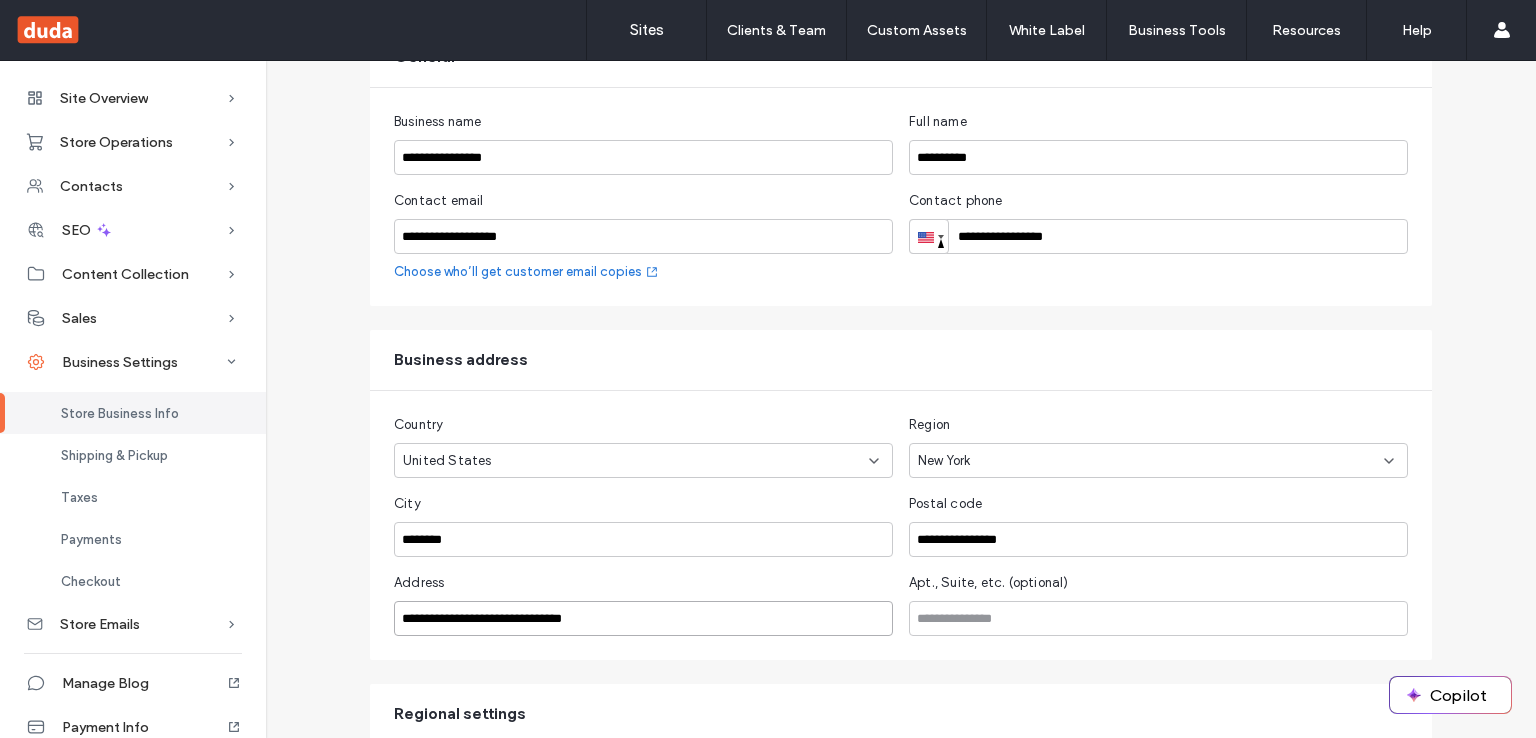 scroll, scrollTop: 374, scrollLeft: 0, axis: vertical 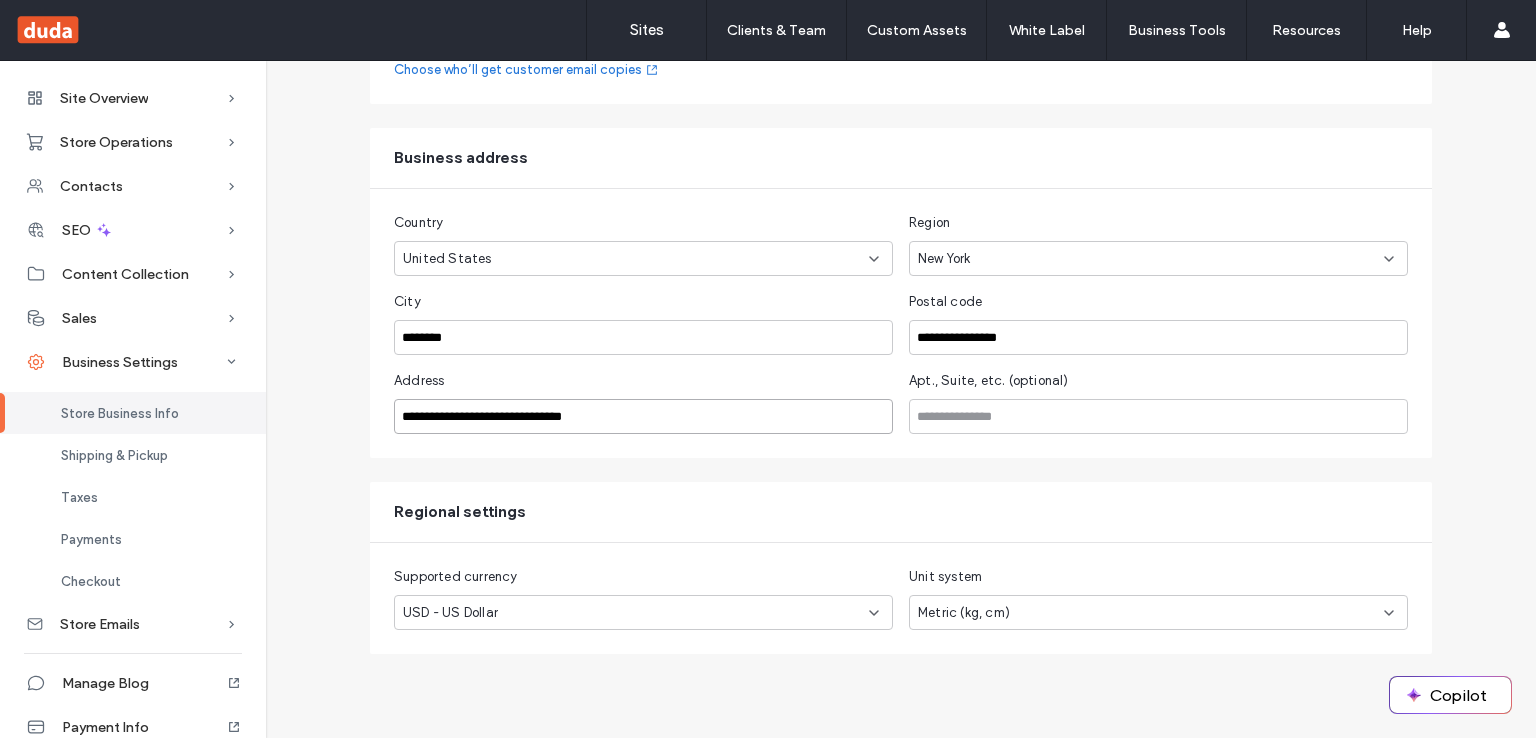 type on "**********" 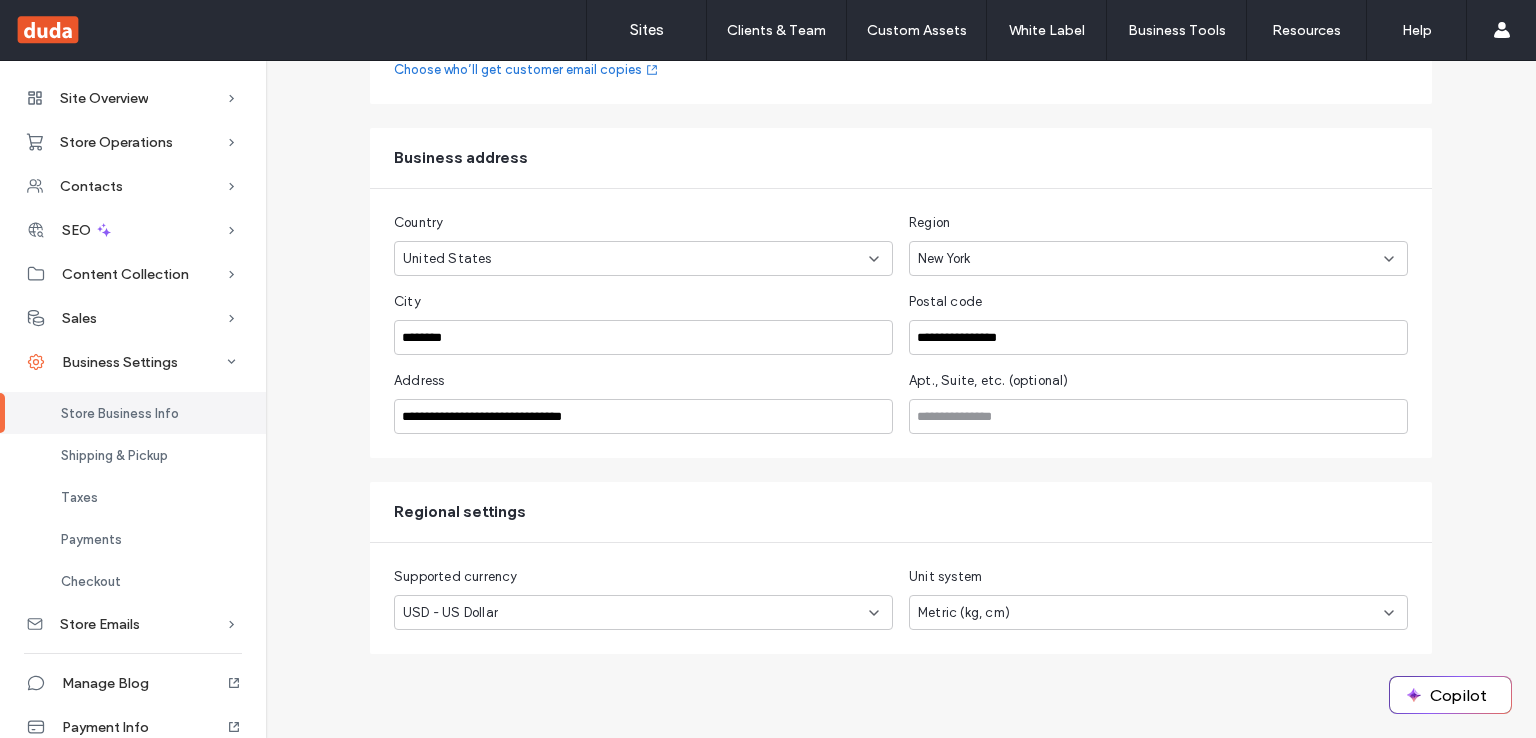 click on "USD - US Dollar" at bounding box center (450, 613) 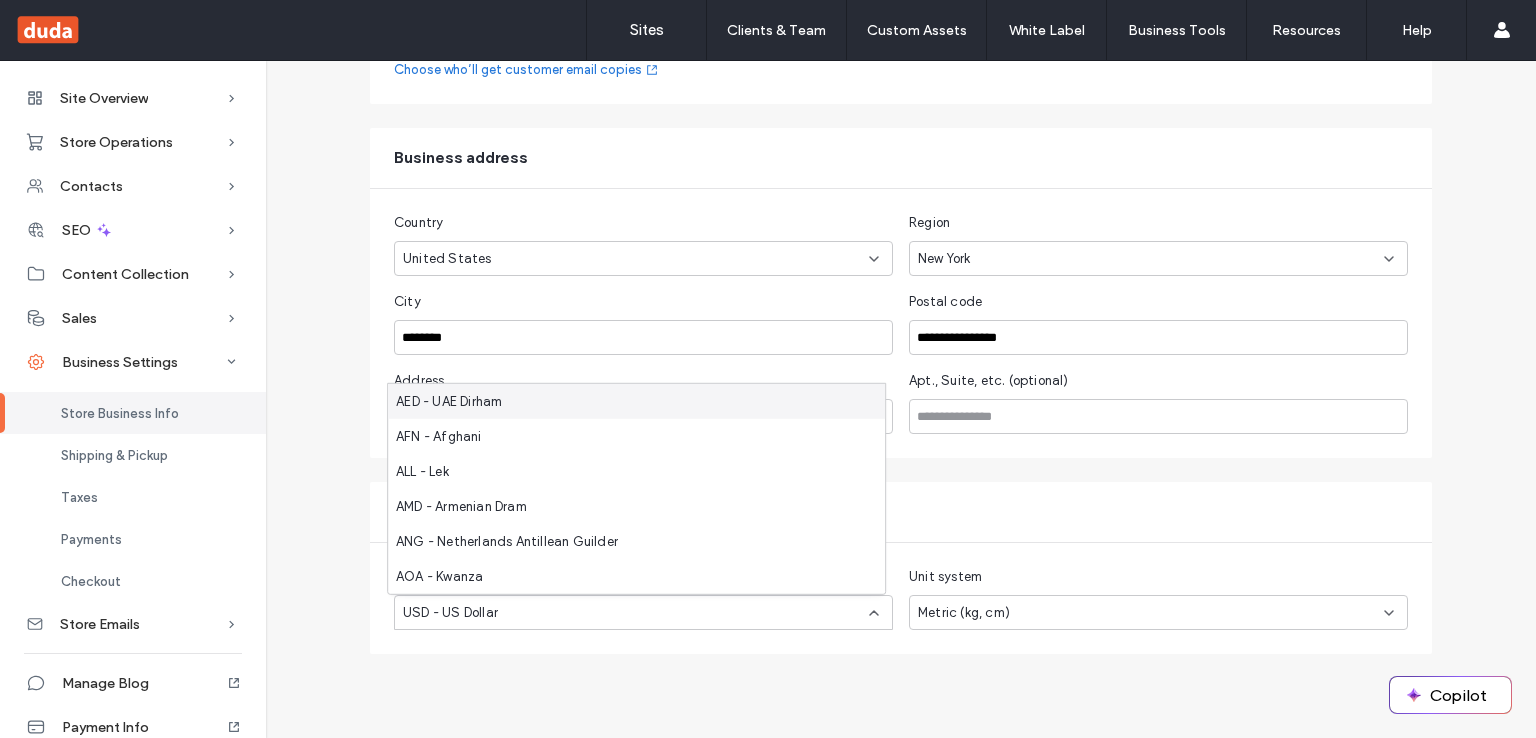 click on "**********" at bounding box center [901, 202] 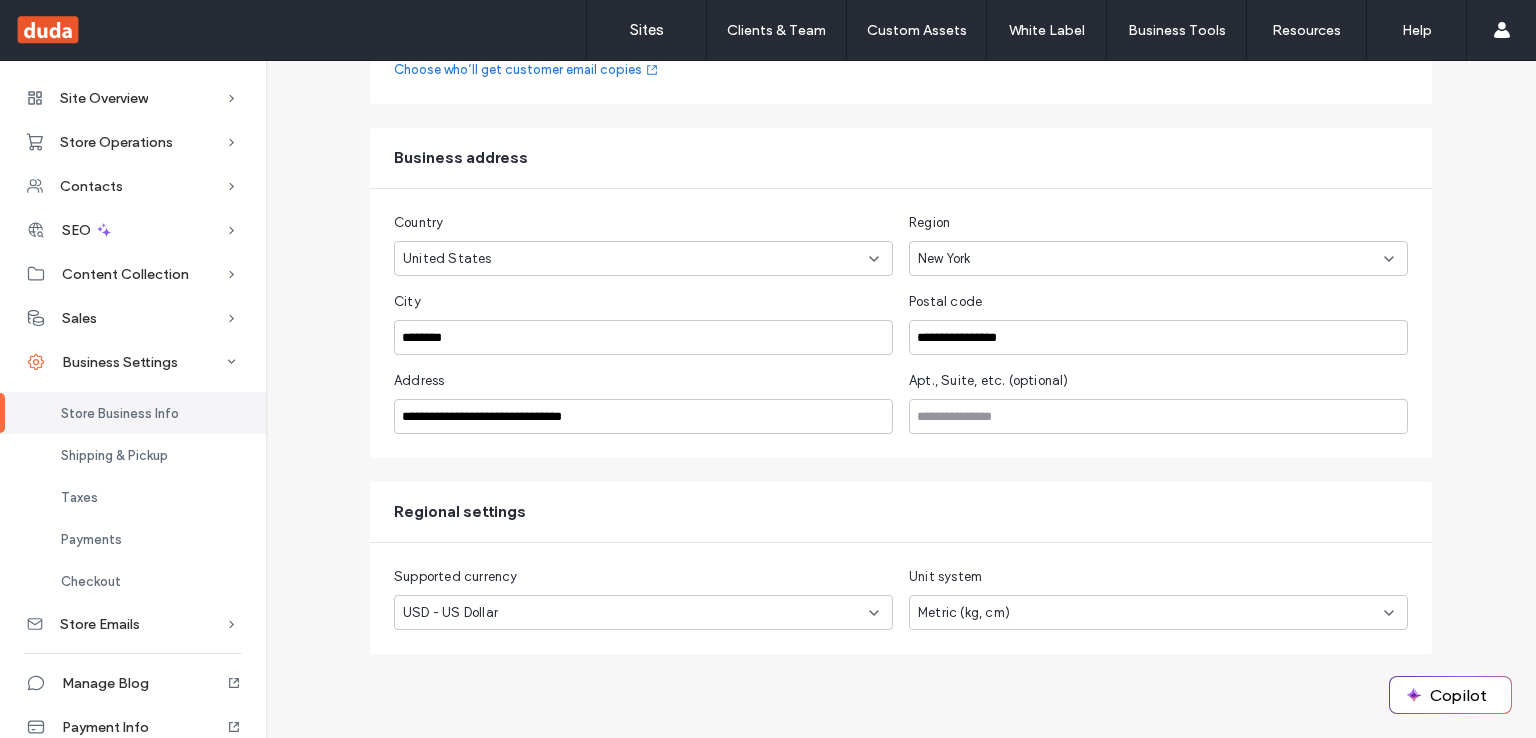 scroll, scrollTop: 0, scrollLeft: 0, axis: both 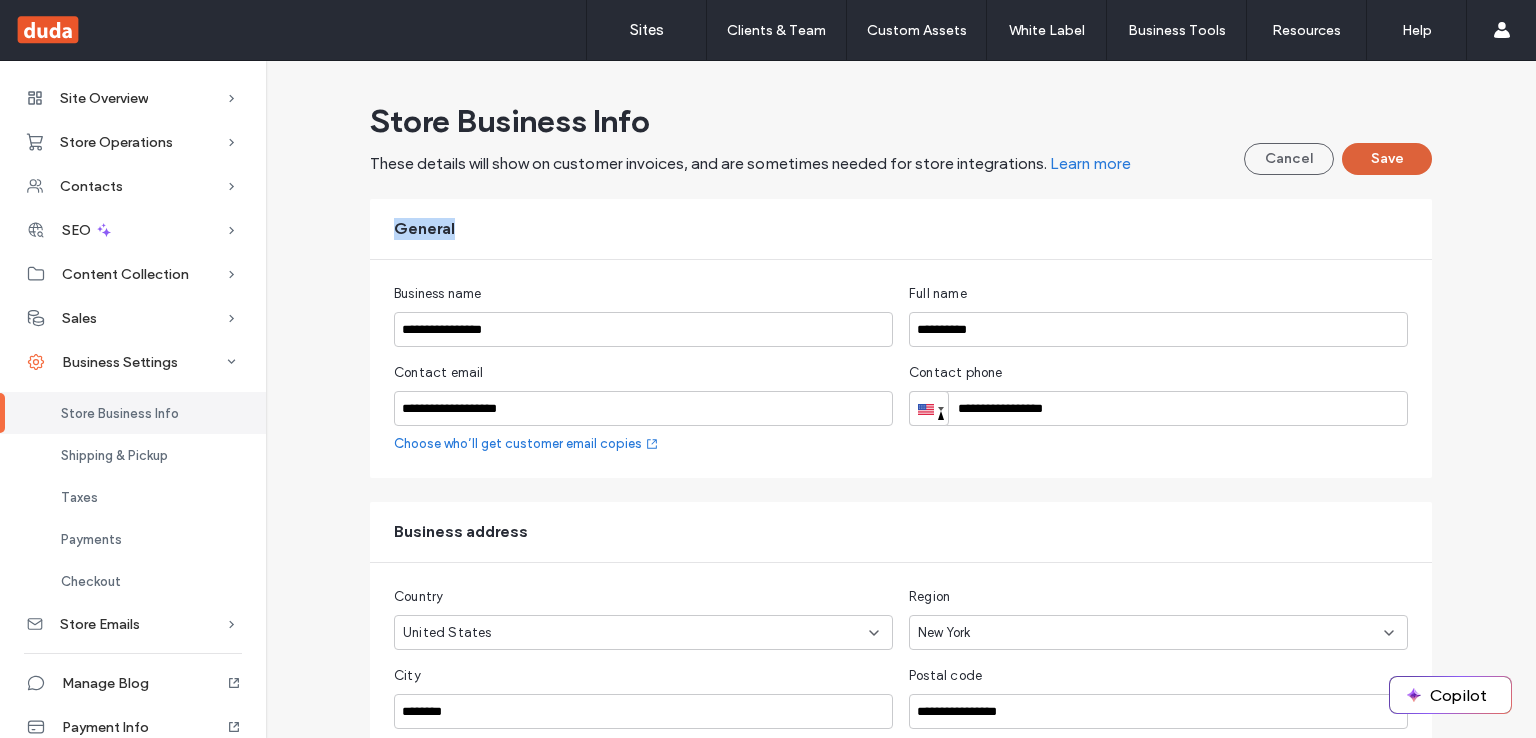 drag, startPoint x: 1373, startPoint y: 181, endPoint x: 1385, endPoint y: 173, distance: 14.422205 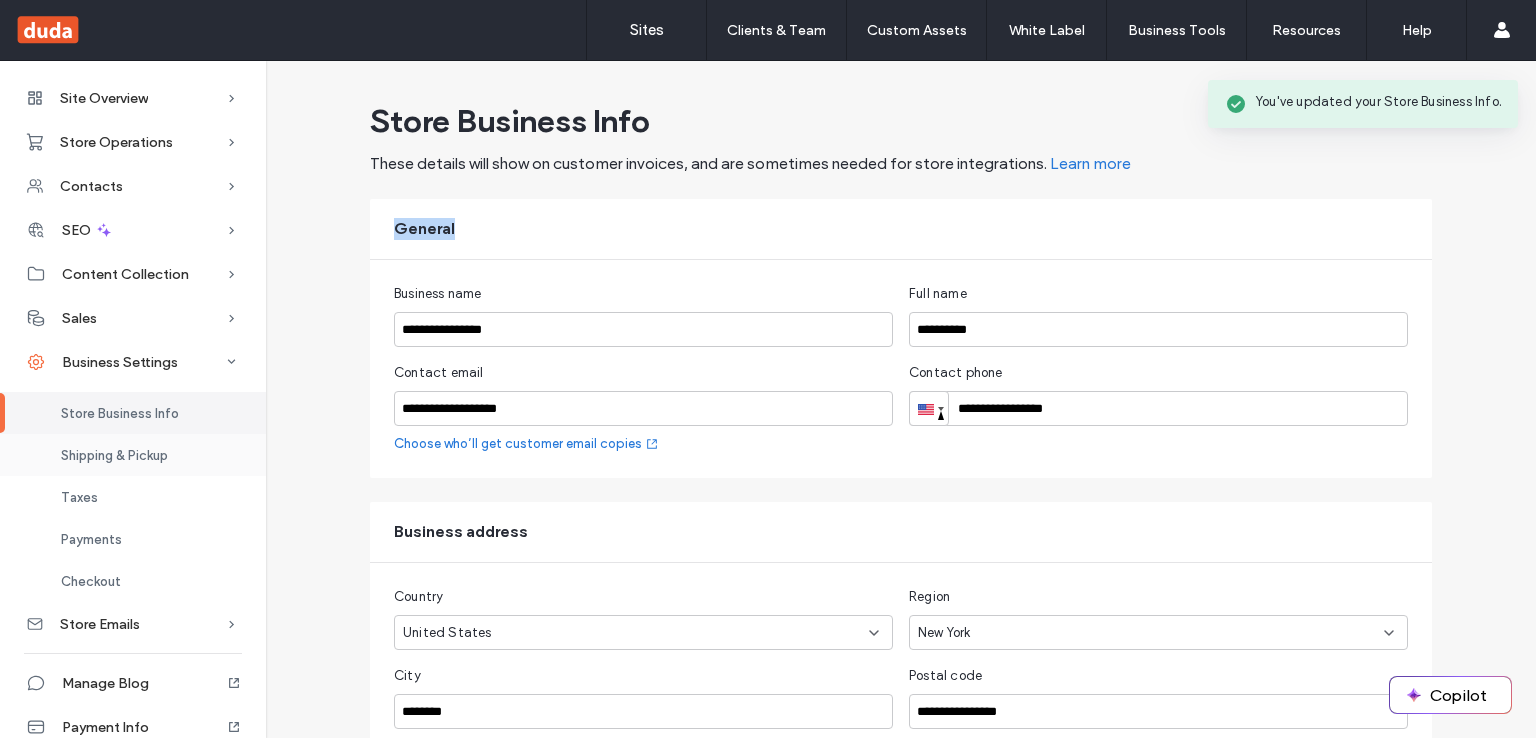 click on "Shipping & Pickup" at bounding box center [114, 455] 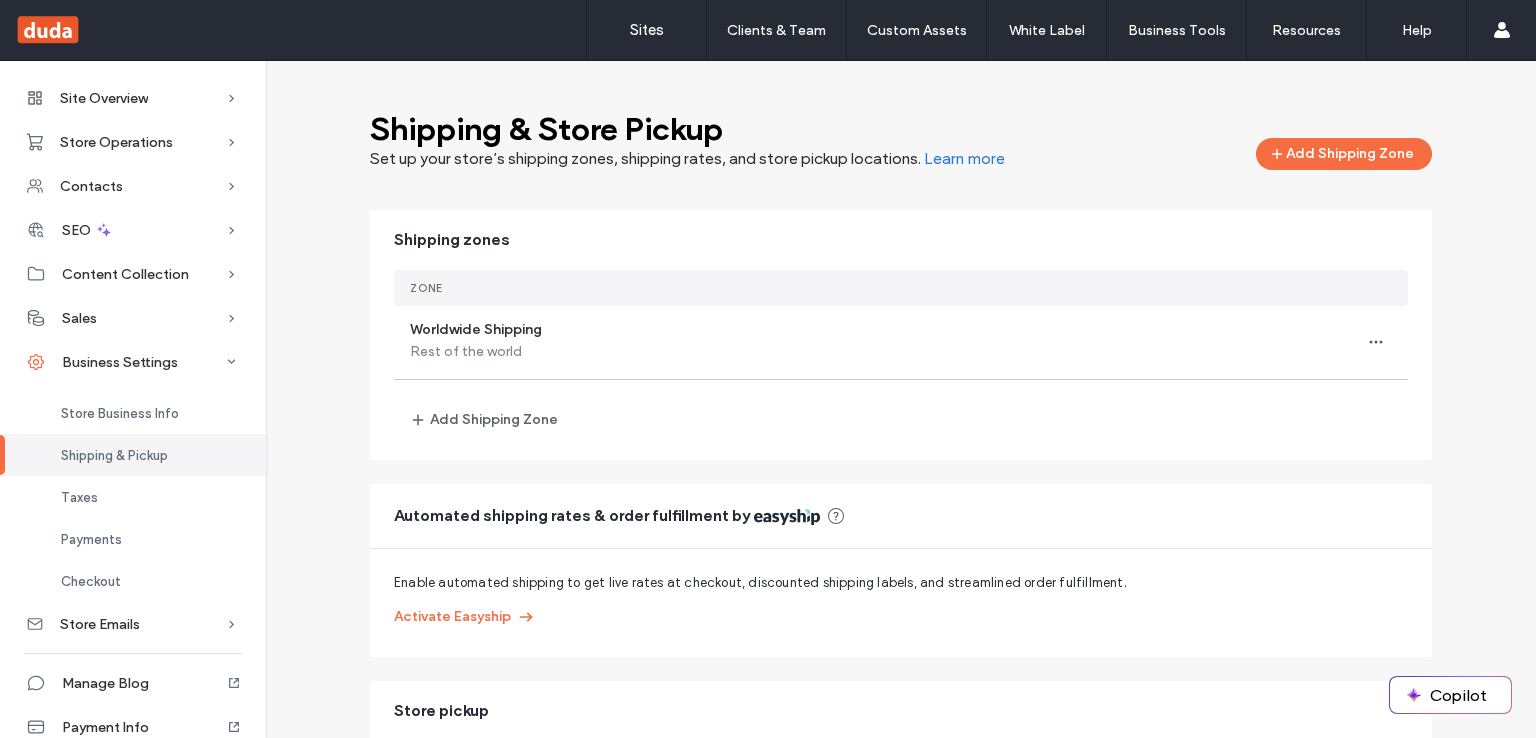 click on "Shipping & Store Pickup Set up your store’s shipping zones, shipping rates, and store pickup locations.   Learn more Add Shipping Zone Shipping zones Zone Worldwide Shipping  Rest of the world Add Shipping Zone Automated shipping rates & order fulfillment by Enable automated shipping to get live rates at checkout, discounted shipping labels, and streamlined order fulfillment. Activate Easyship Store pickup Let customers pick up their orders in person at your store or business location. Add Pickup Location" at bounding box center (901, 471) 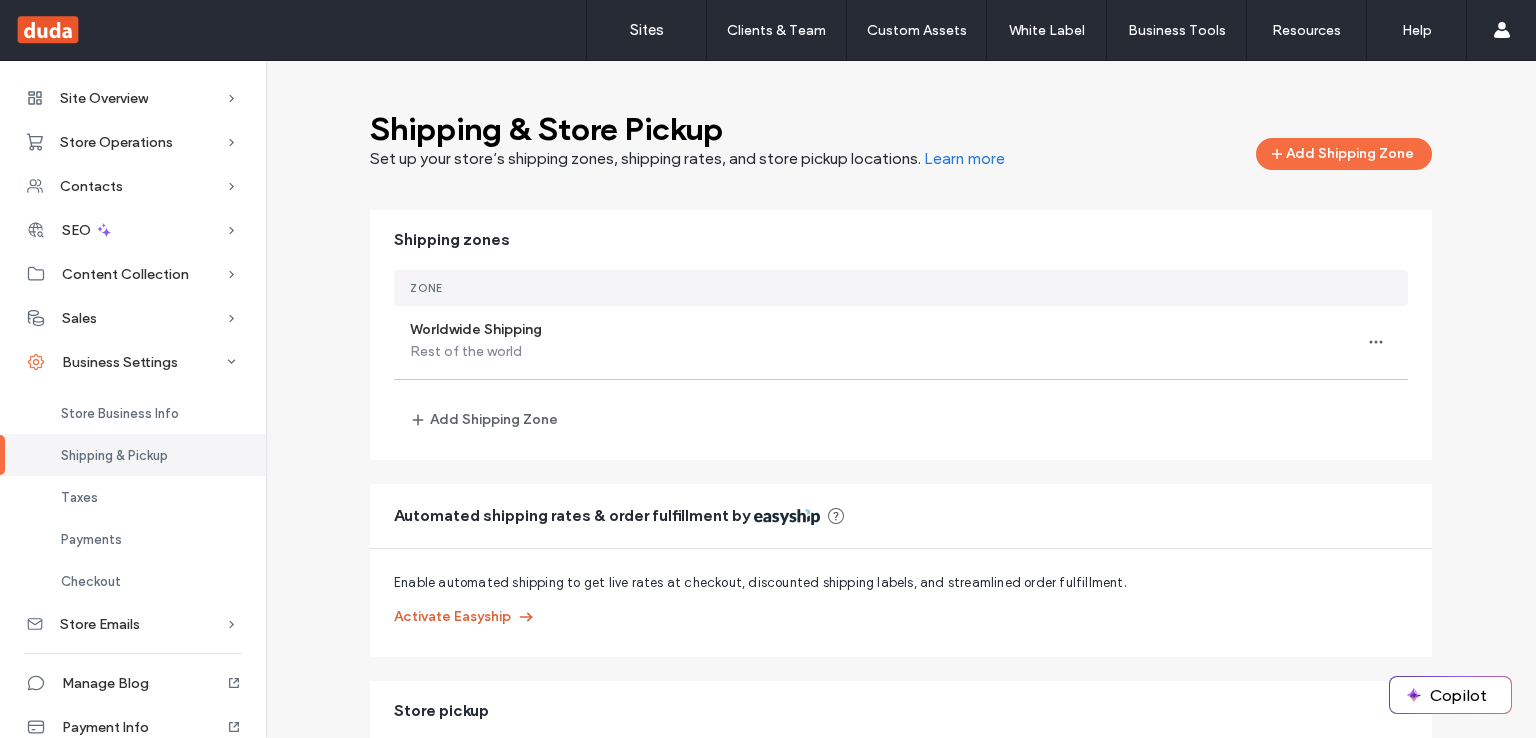 click on "Activate Easyship" at bounding box center (465, 617) 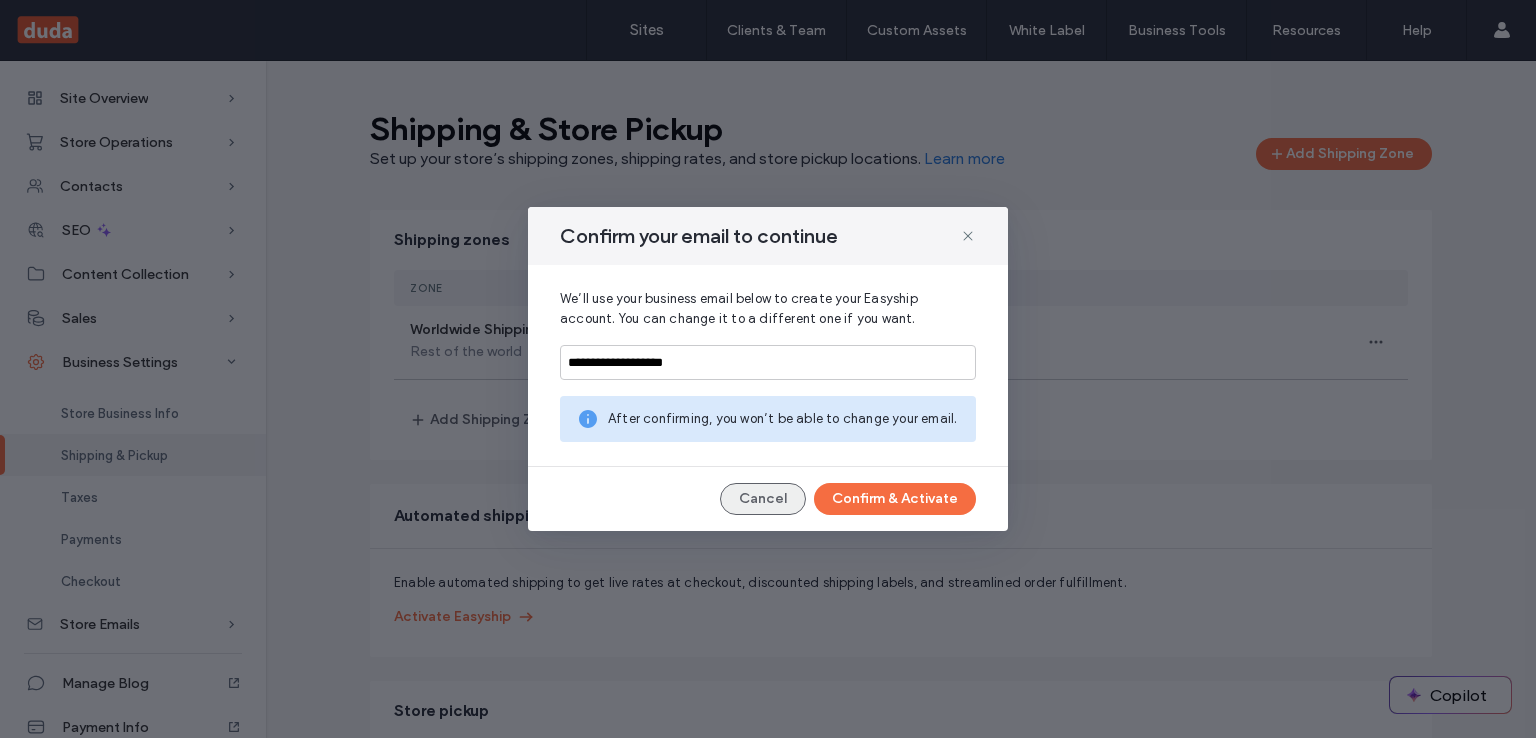 click on "Cancel" at bounding box center [763, 499] 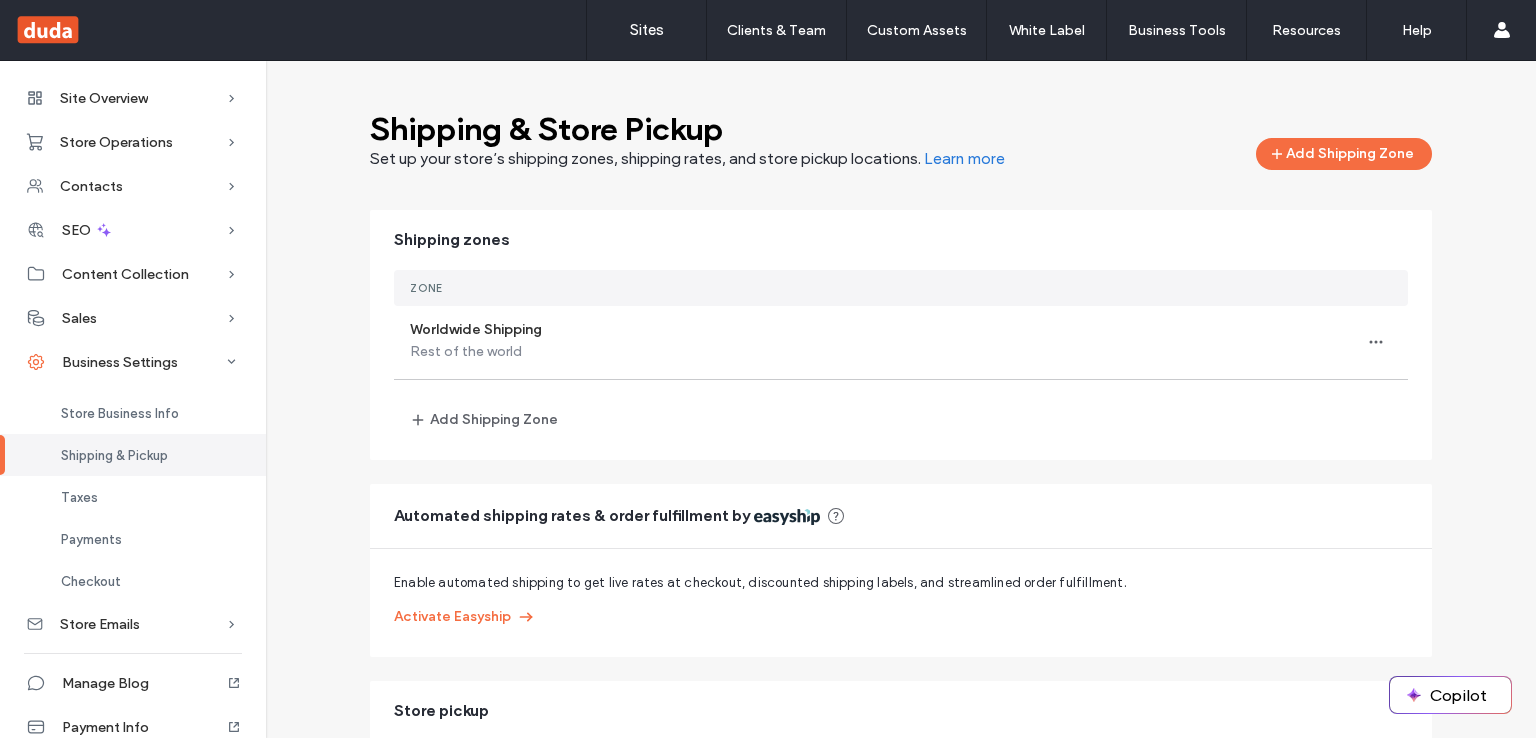 click on "Automated shipping rates & order fulfillment by" at bounding box center (621, 516) 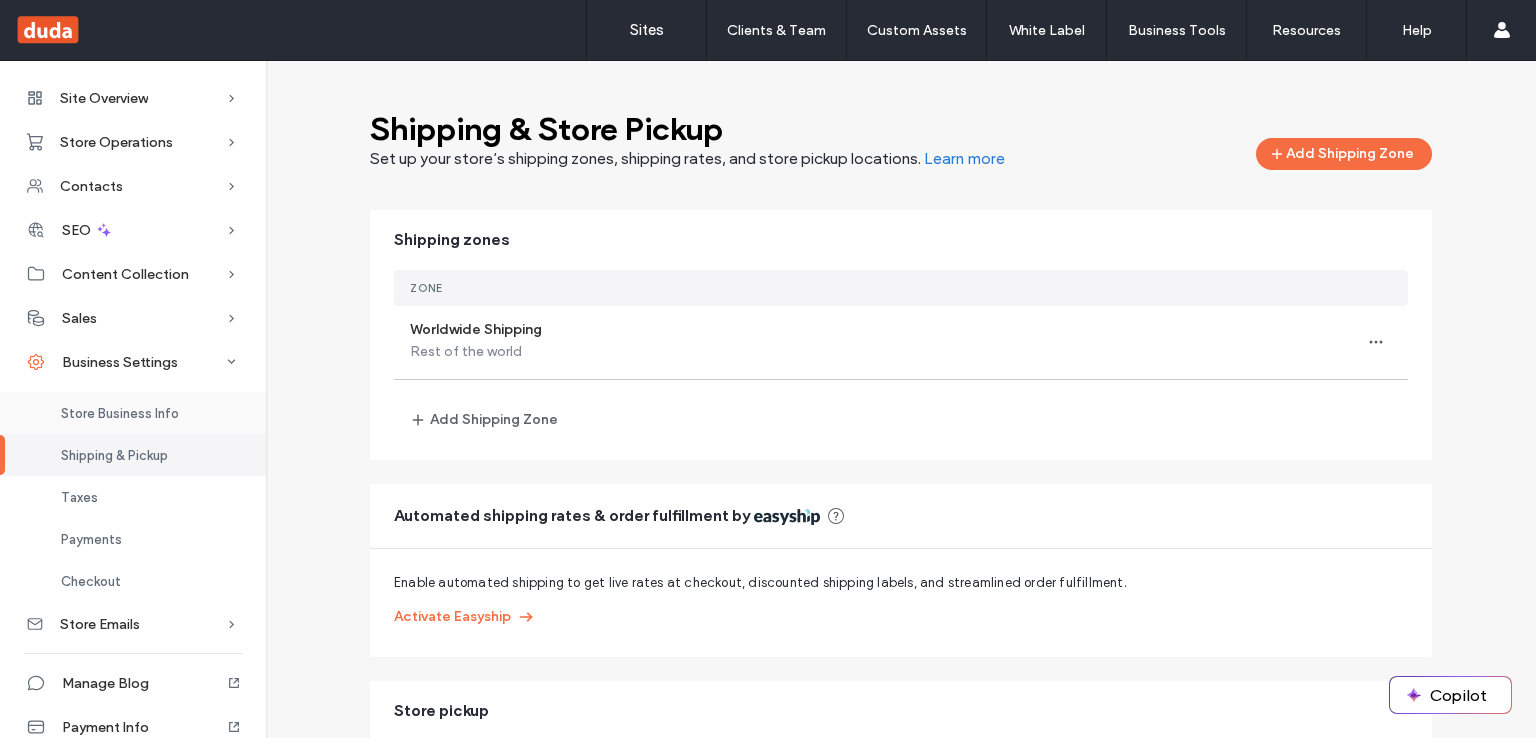 click on "Store Business Info" at bounding box center [120, 413] 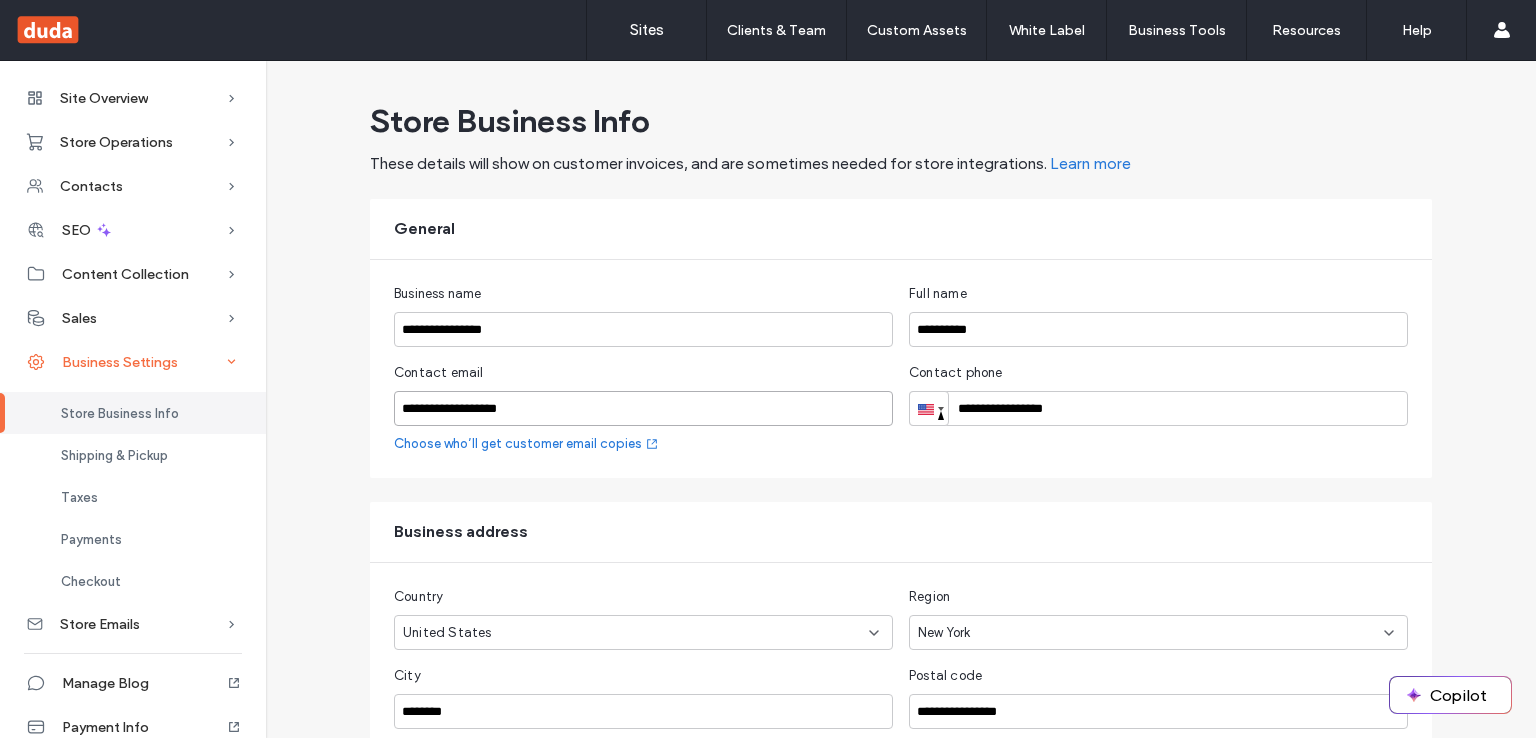 drag, startPoint x: 564, startPoint y: 405, endPoint x: 204, endPoint y: 367, distance: 362 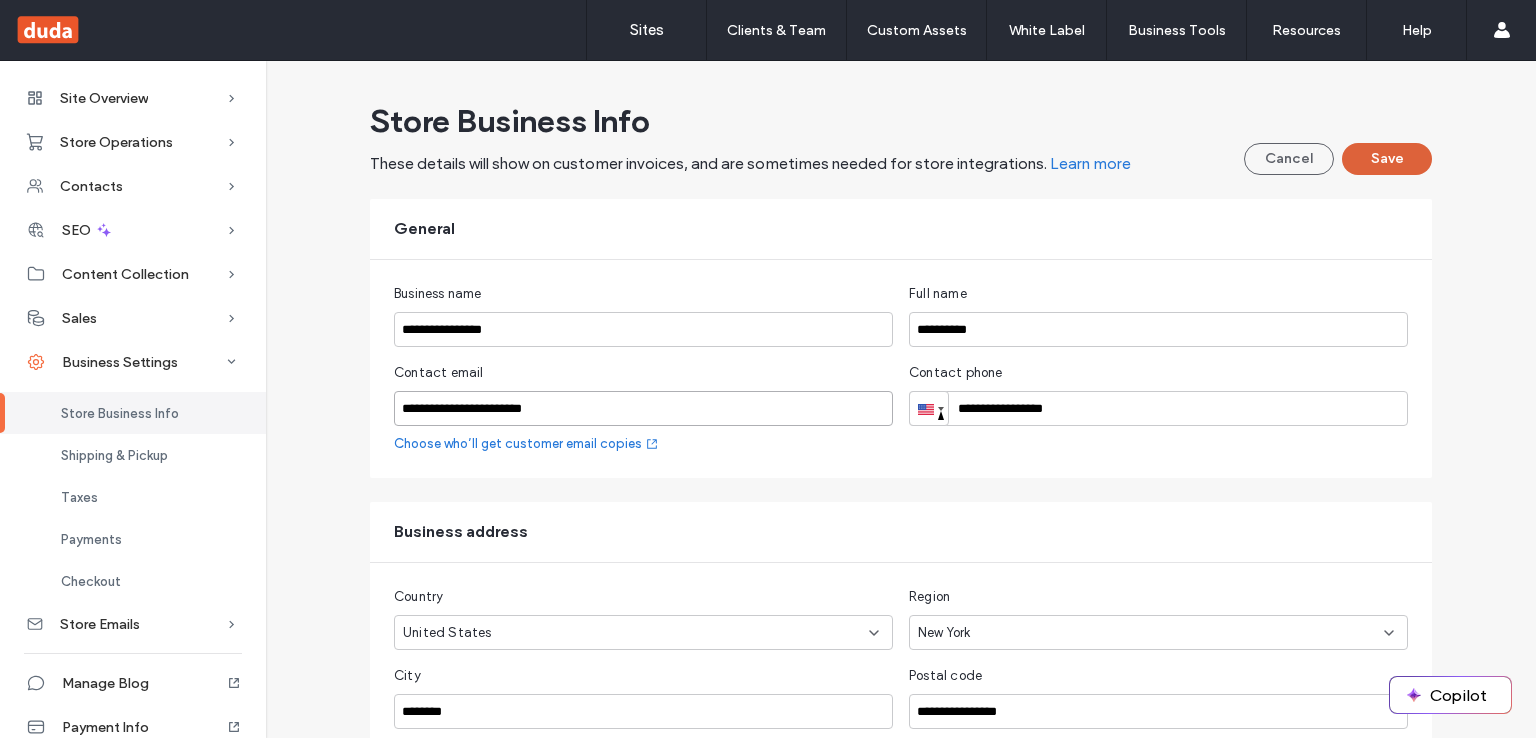 type on "**********" 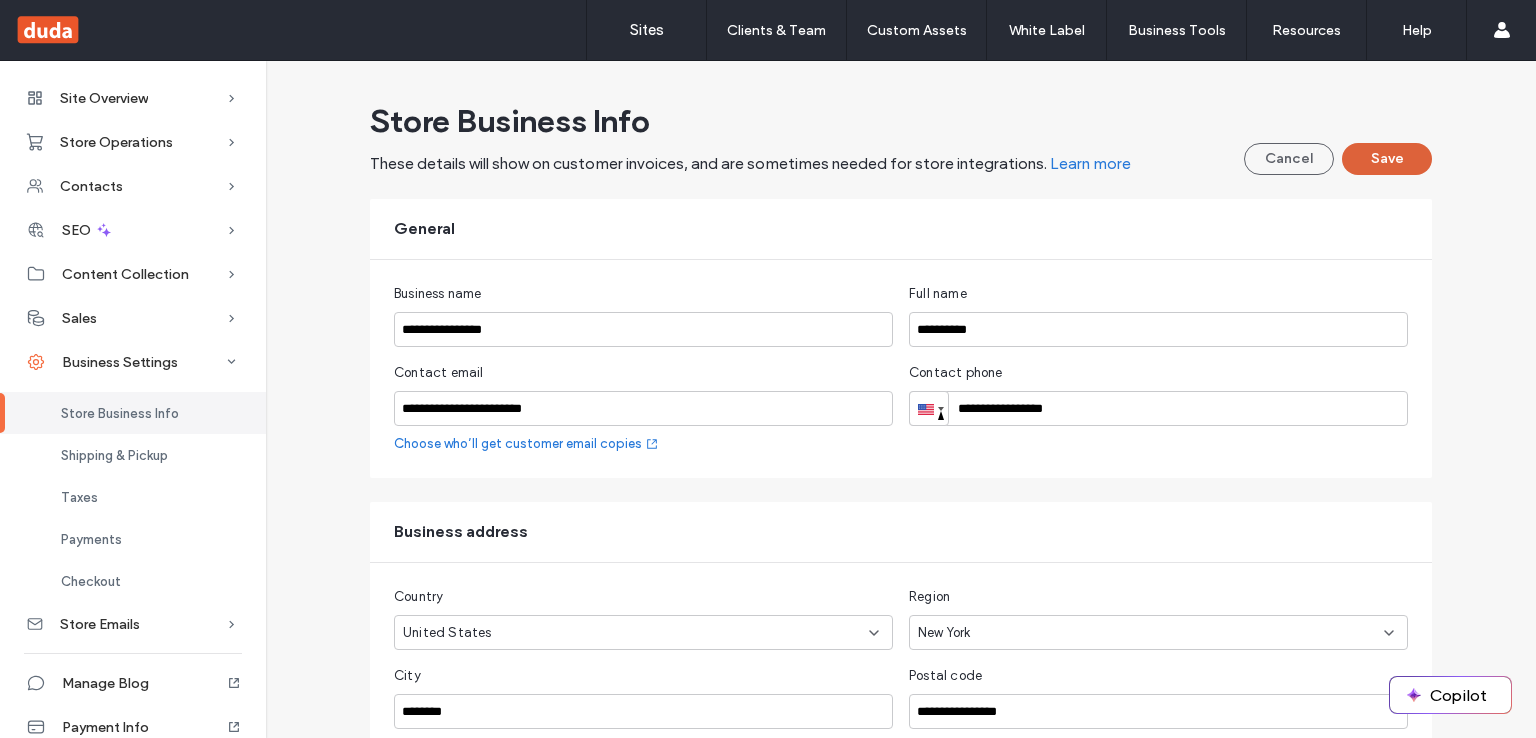 click on "Save" at bounding box center [1387, 159] 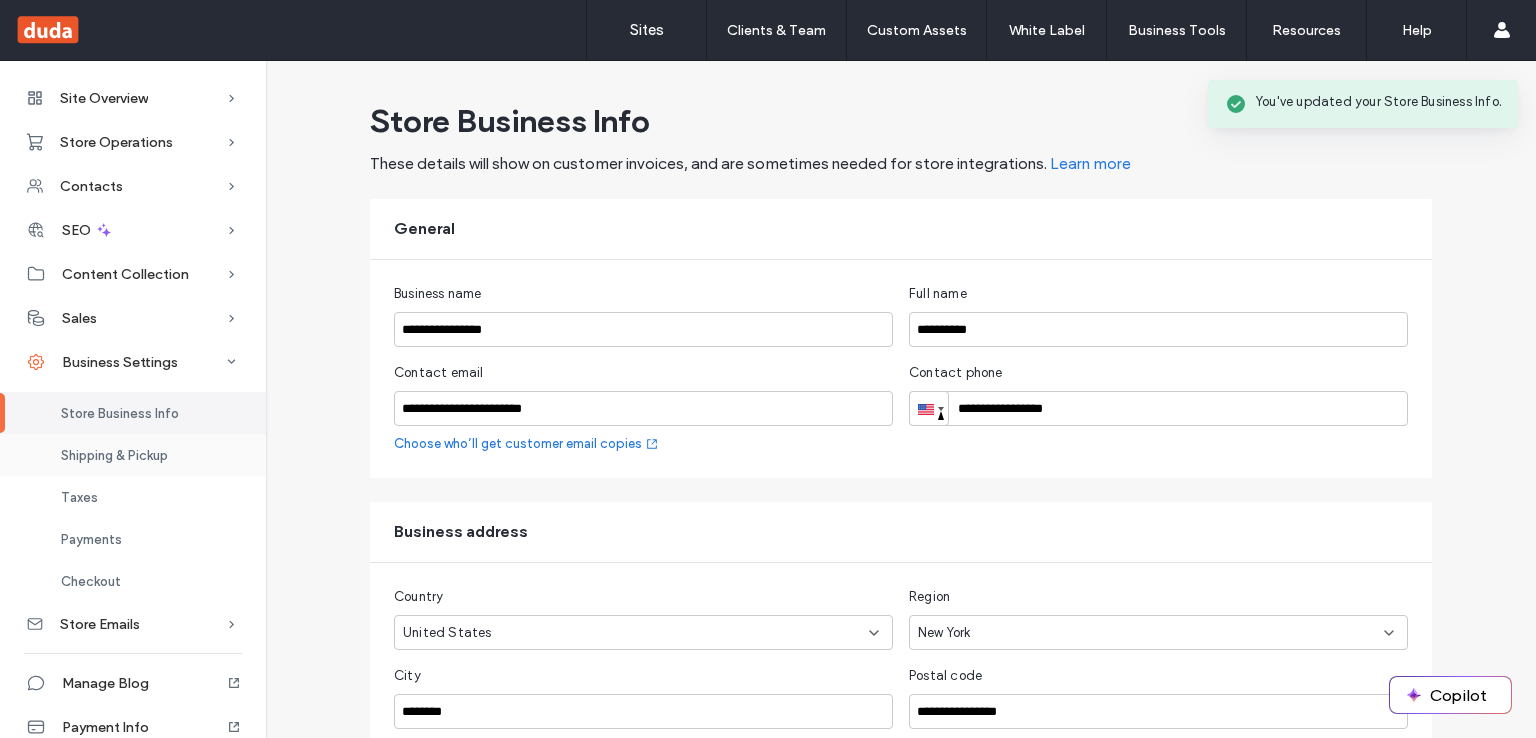 click on "Shipping & Pickup" at bounding box center [114, 455] 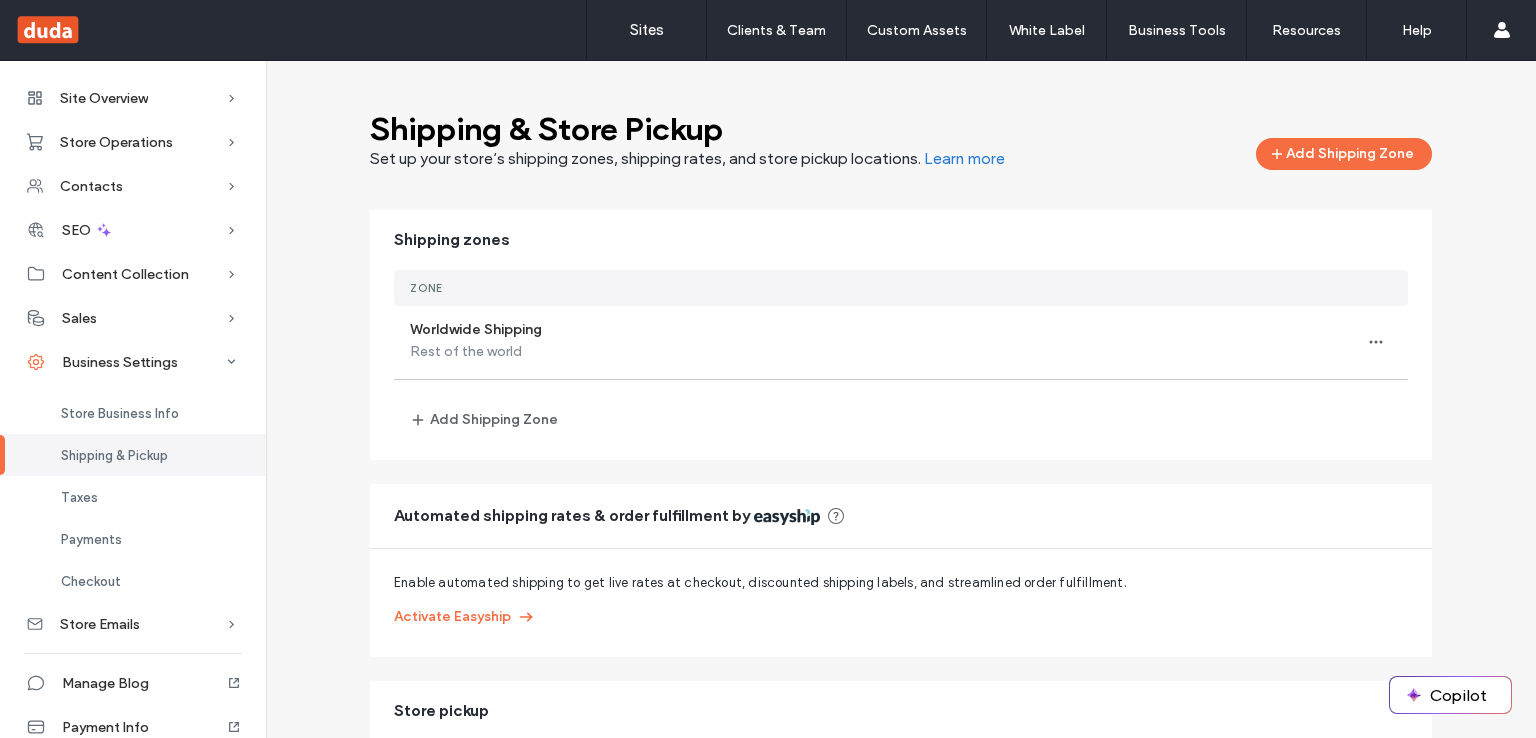 scroll, scrollTop: 163, scrollLeft: 0, axis: vertical 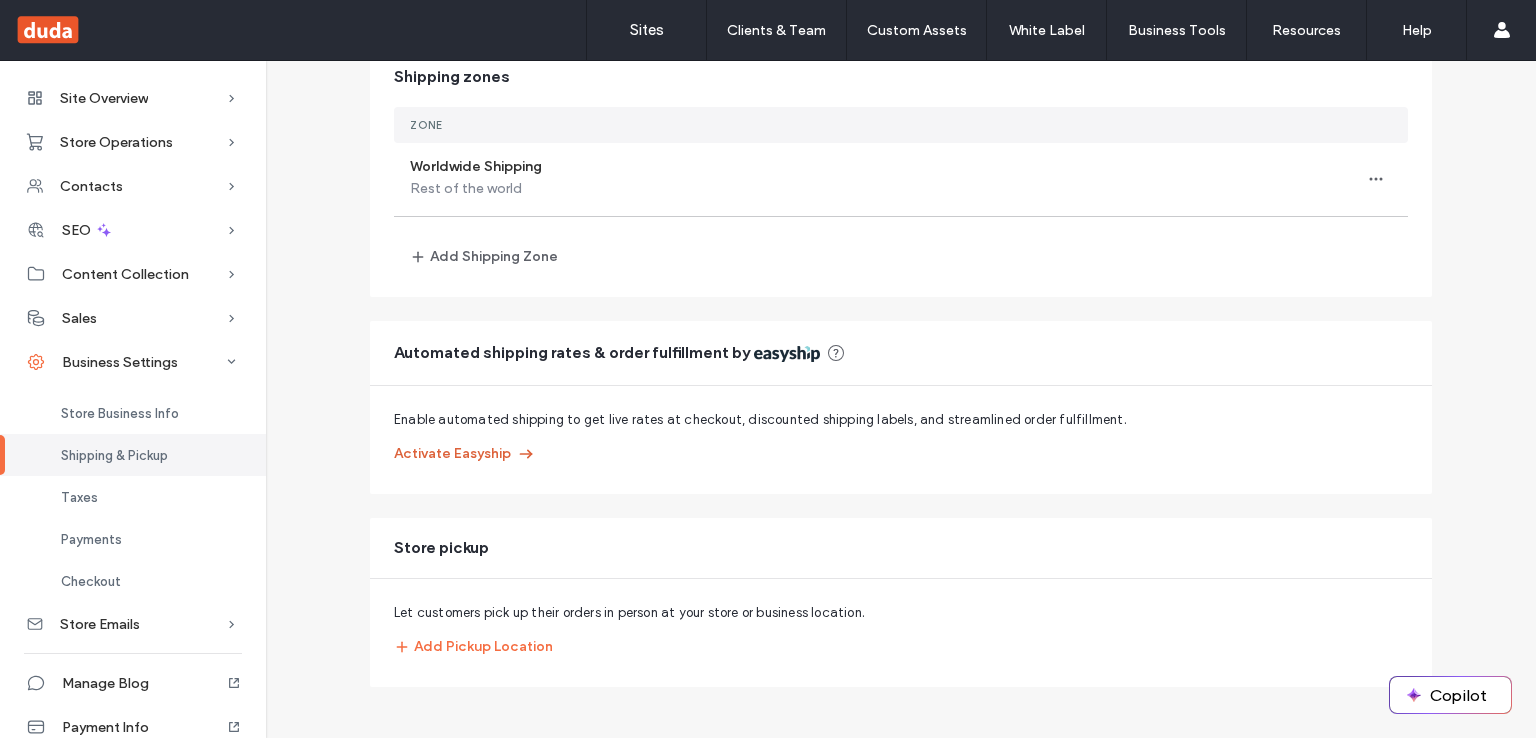 click on "Activate Easyship" at bounding box center [465, 454] 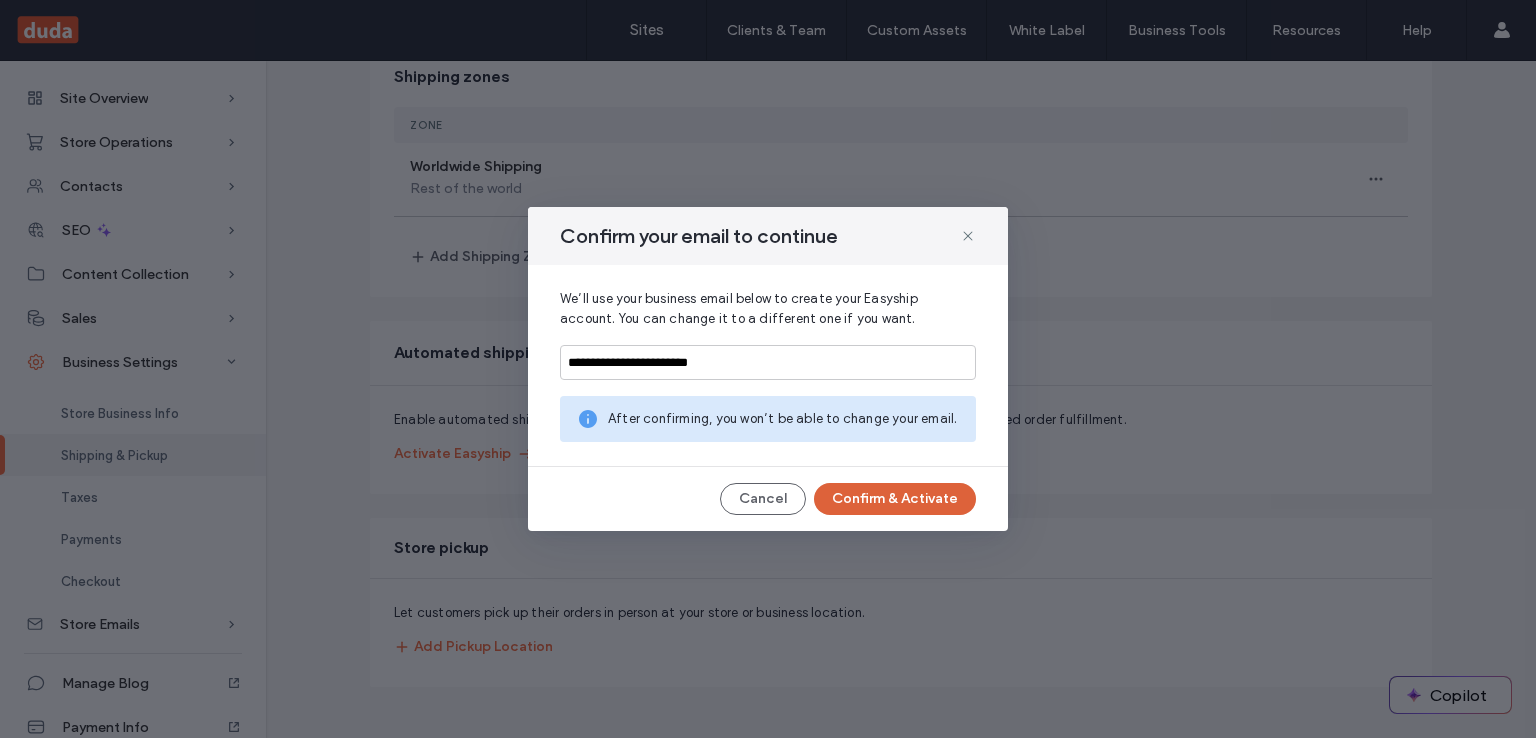 click on "Confirm & Activate" at bounding box center (895, 499) 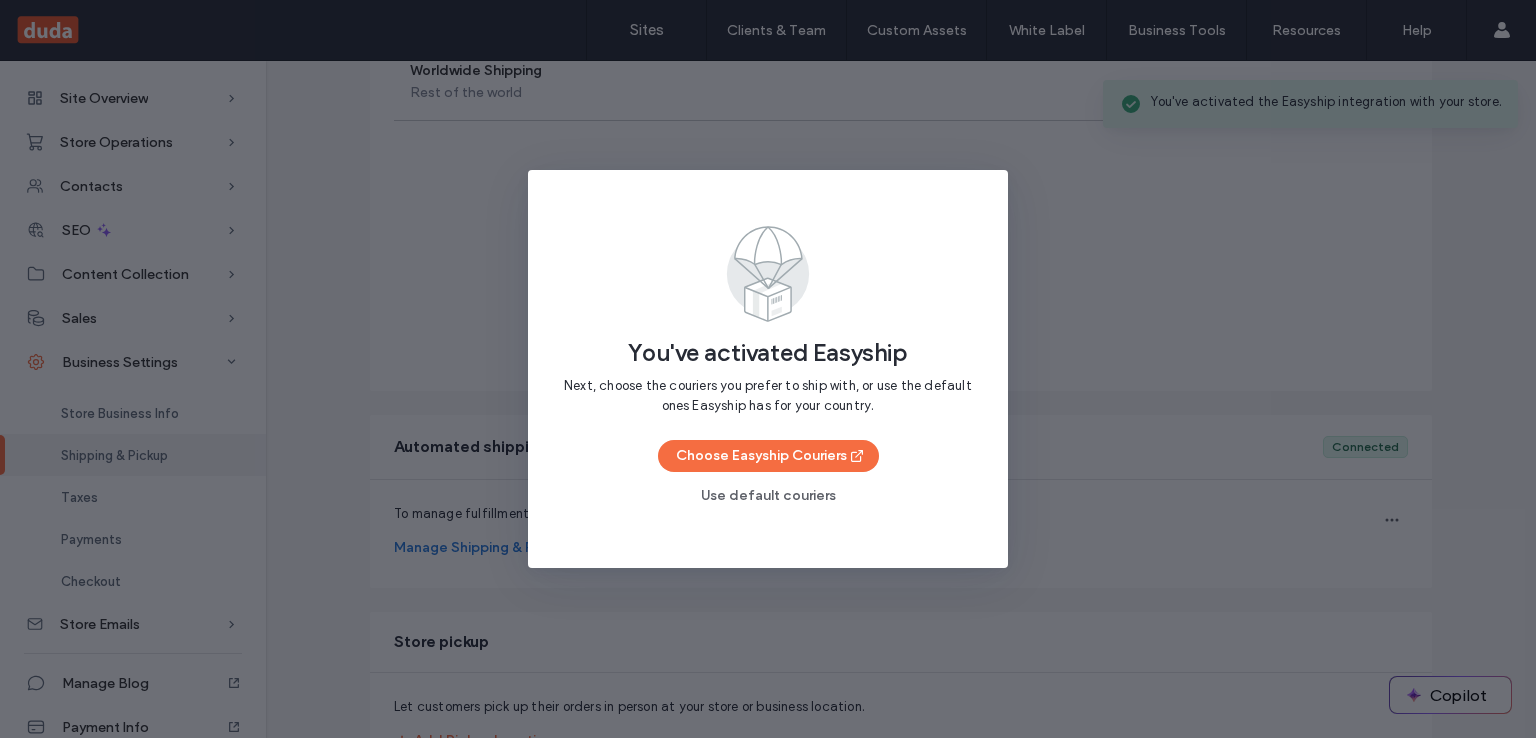 scroll, scrollTop: 163, scrollLeft: 0, axis: vertical 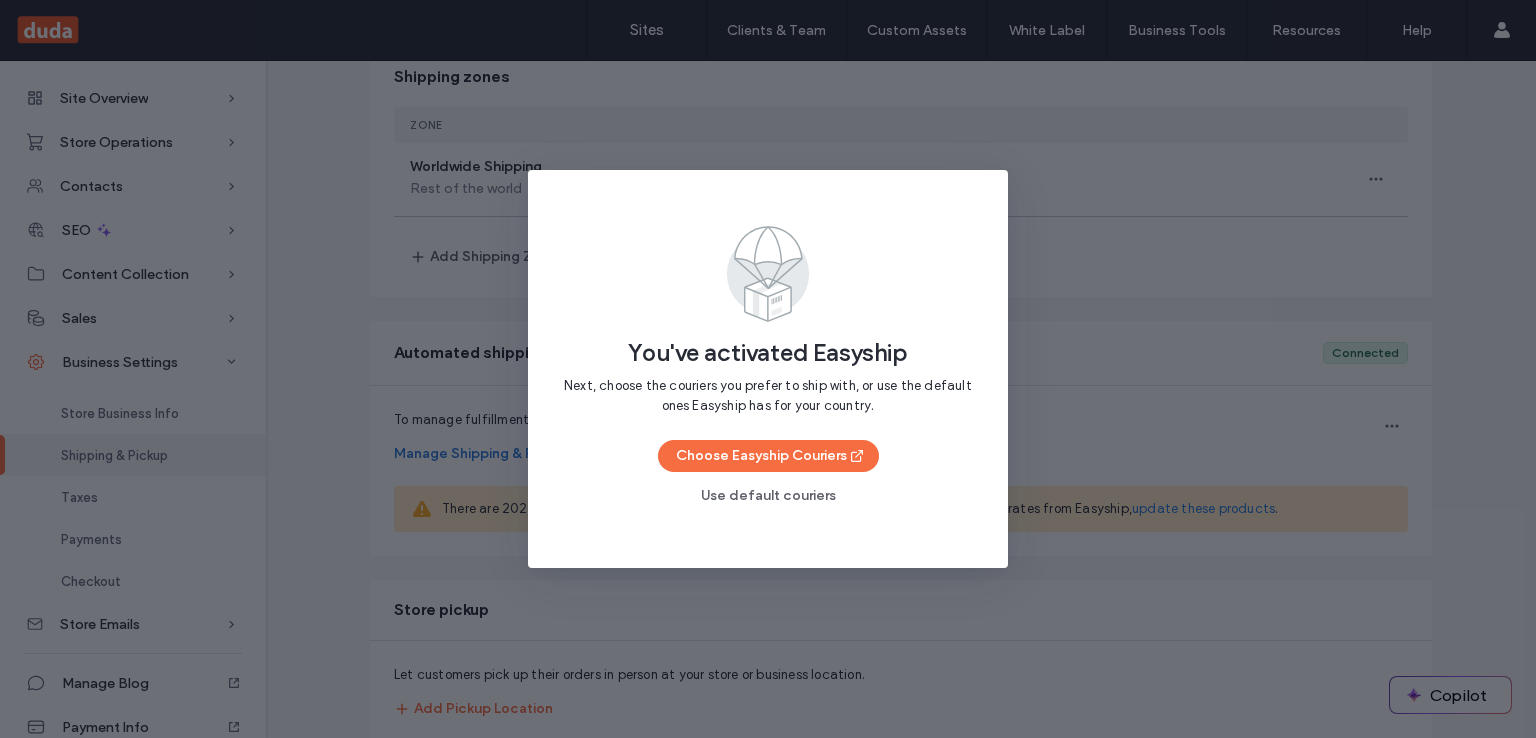 click on "You've activated Easyship Next, choose the couriers you prefer to ship with, or use the default ones Easyship has for your country. Choose Easyship Couriers Use default couriers" at bounding box center (768, 369) 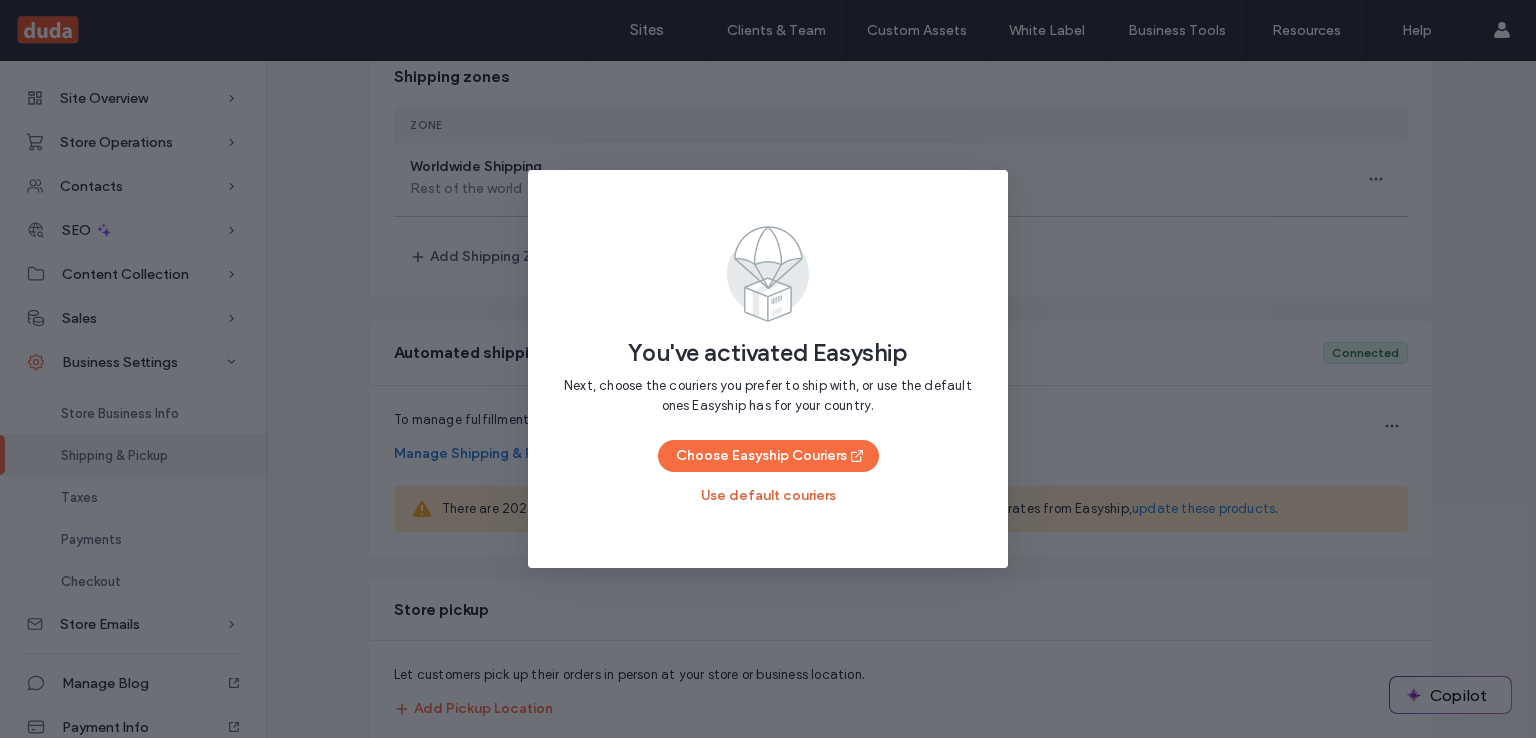 click on "Use default couriers" at bounding box center (768, 496) 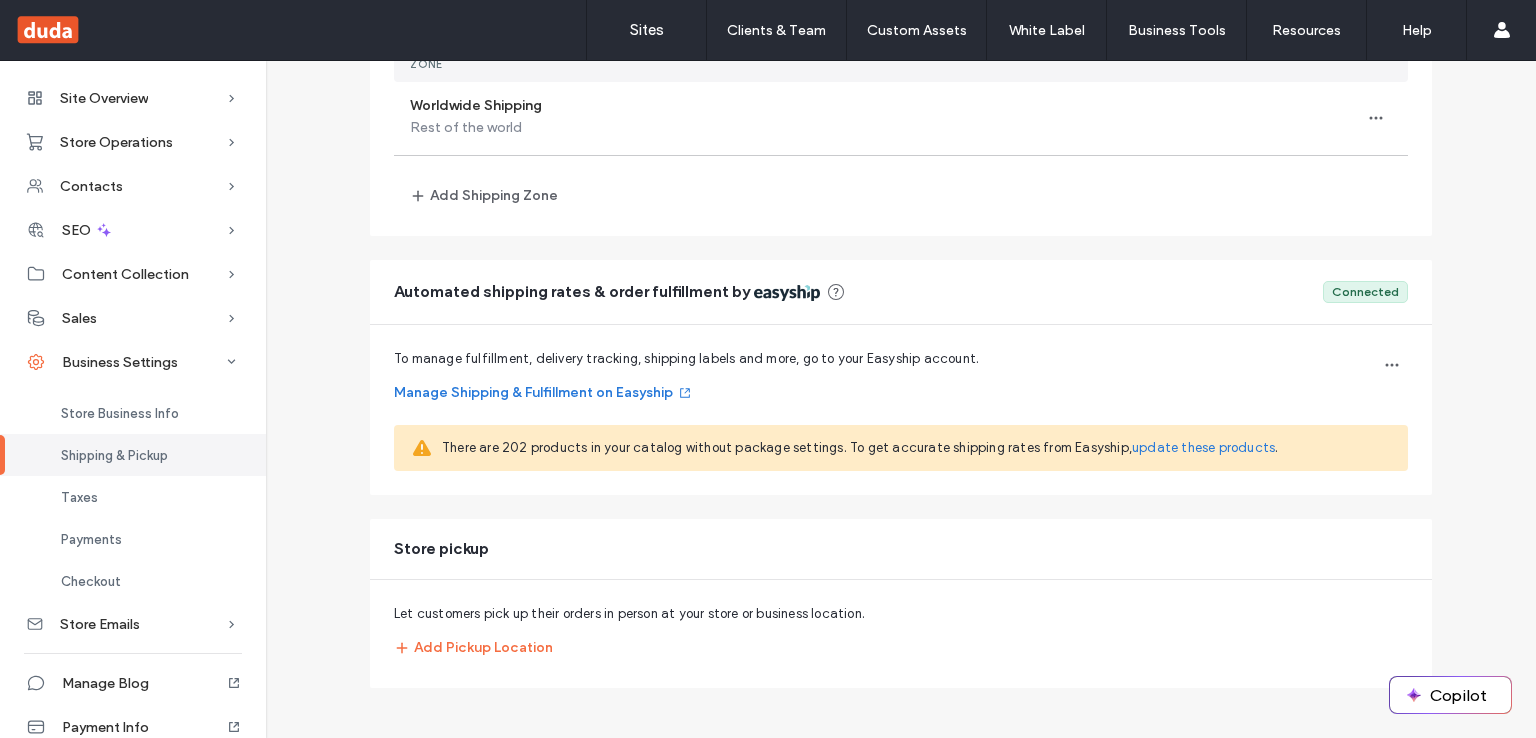 scroll, scrollTop: 224, scrollLeft: 0, axis: vertical 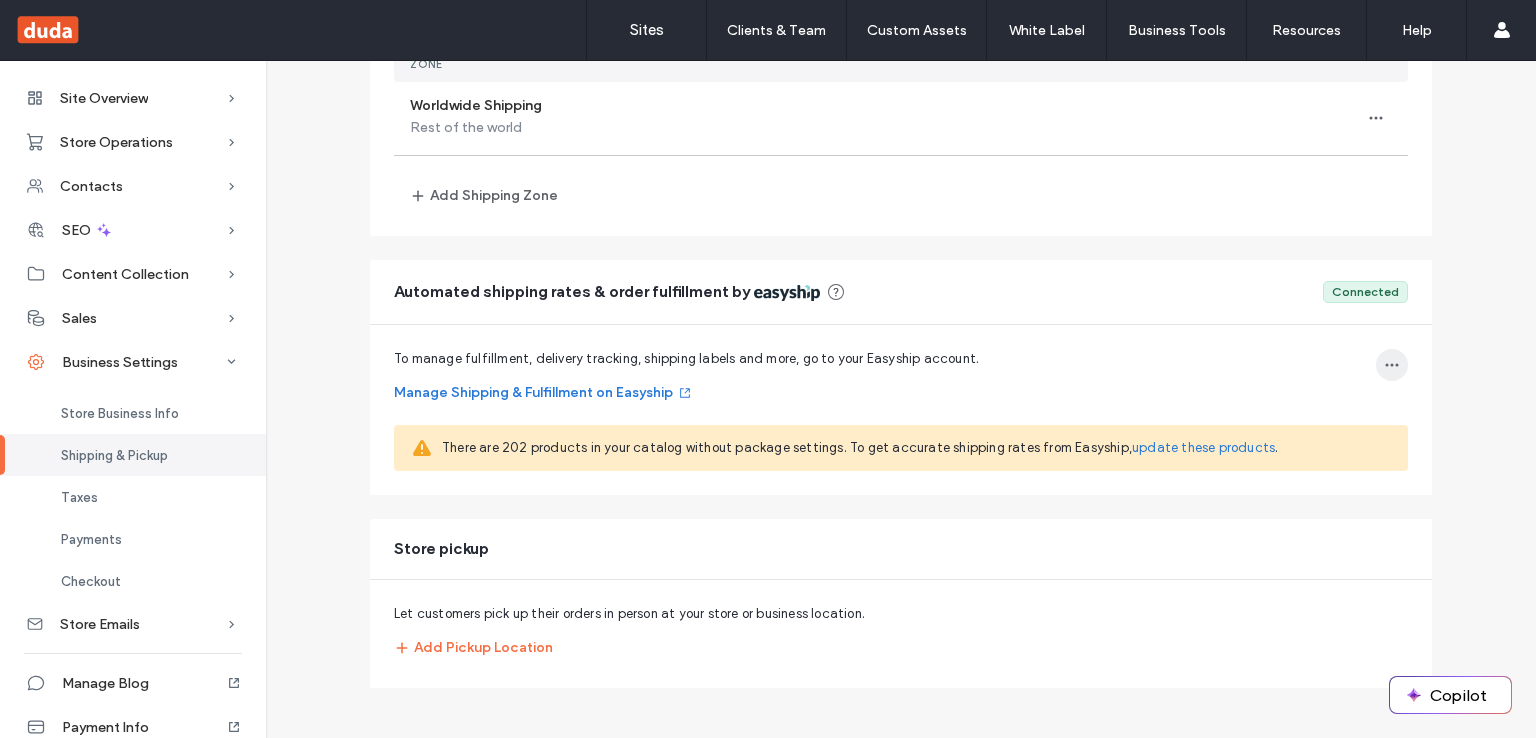 click 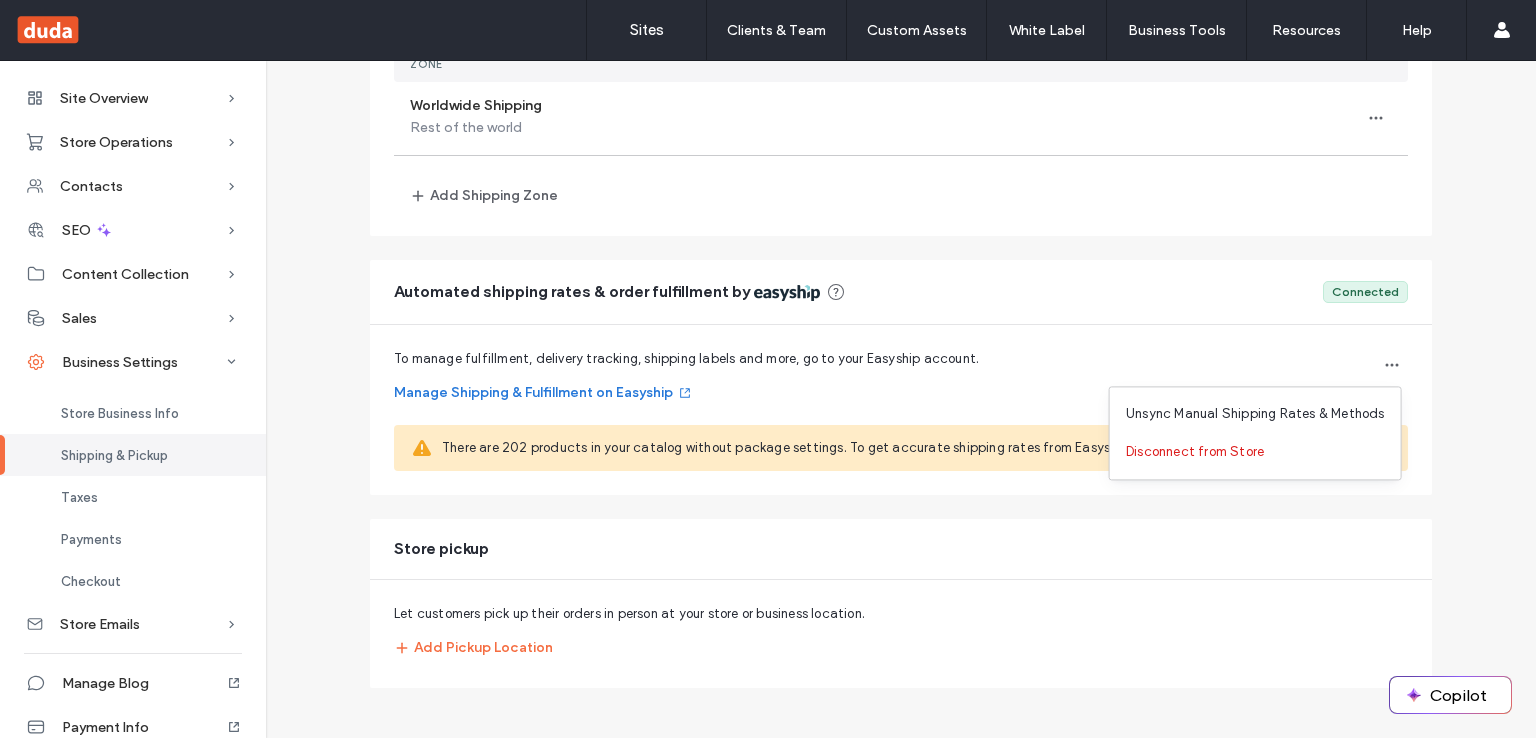 click on "Shipping & Store Pickup Set up your store’s shipping zones, shipping rates, and store pickup locations.   Learn more Add Shipping Zone Shipping zones Zone Worldwide Shipping  Rest of the world Add Shipping Zone Automated shipping rates & order fulfillment by Connected To manage fulfillment, delivery tracking, shipping labels and more, go to your Easyship account. Manage Shipping & Fulfillment on Easyship  There are 202 products in your catalog without package settings. To get accurate shipping rates from Easyship,  update these products . Store pickup Let customers pick up their orders in person at your store or business location. Add Pickup Location" at bounding box center (901, 278) 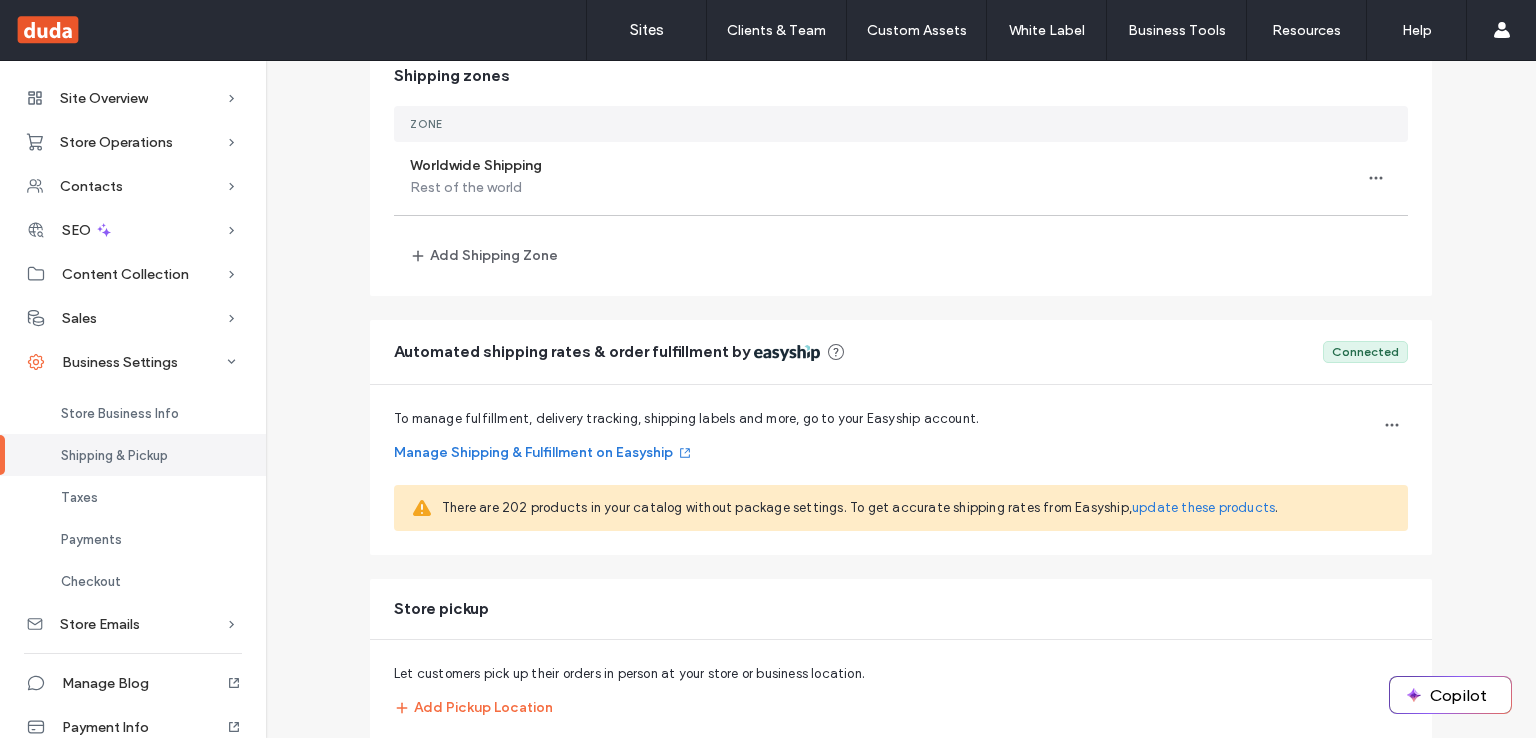 scroll, scrollTop: 148, scrollLeft: 0, axis: vertical 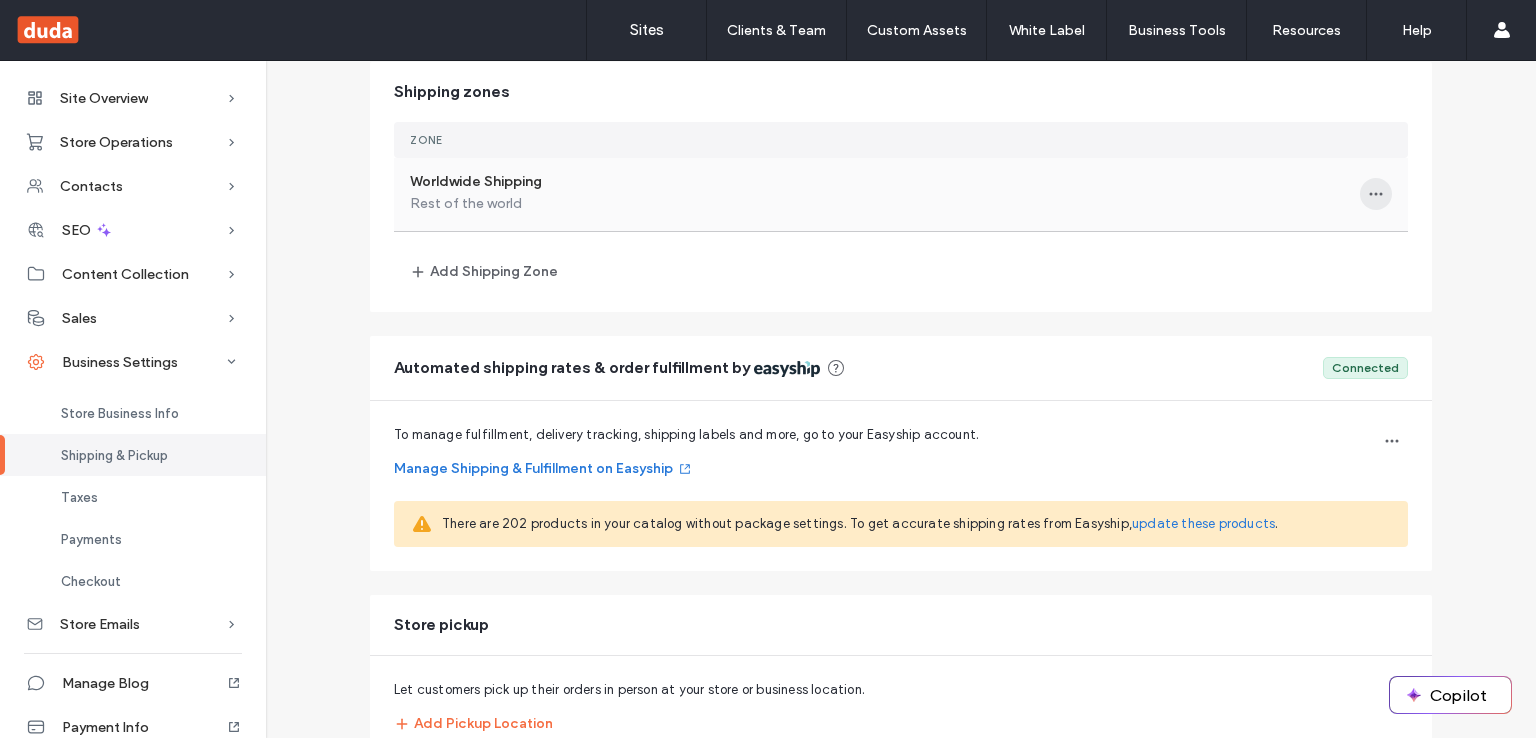 click at bounding box center (1376, 194) 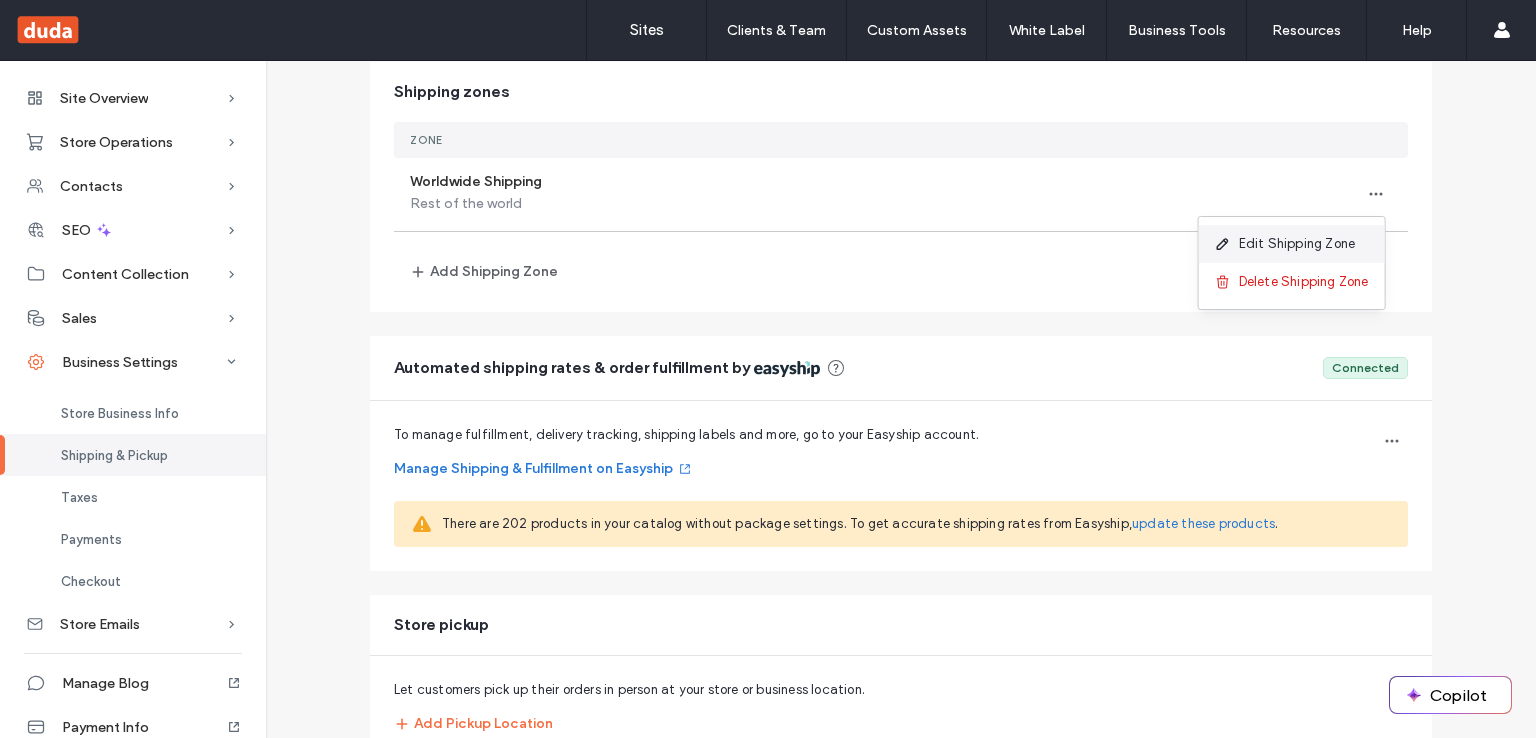 click on "Edit Shipping Zone" at bounding box center (1297, 244) 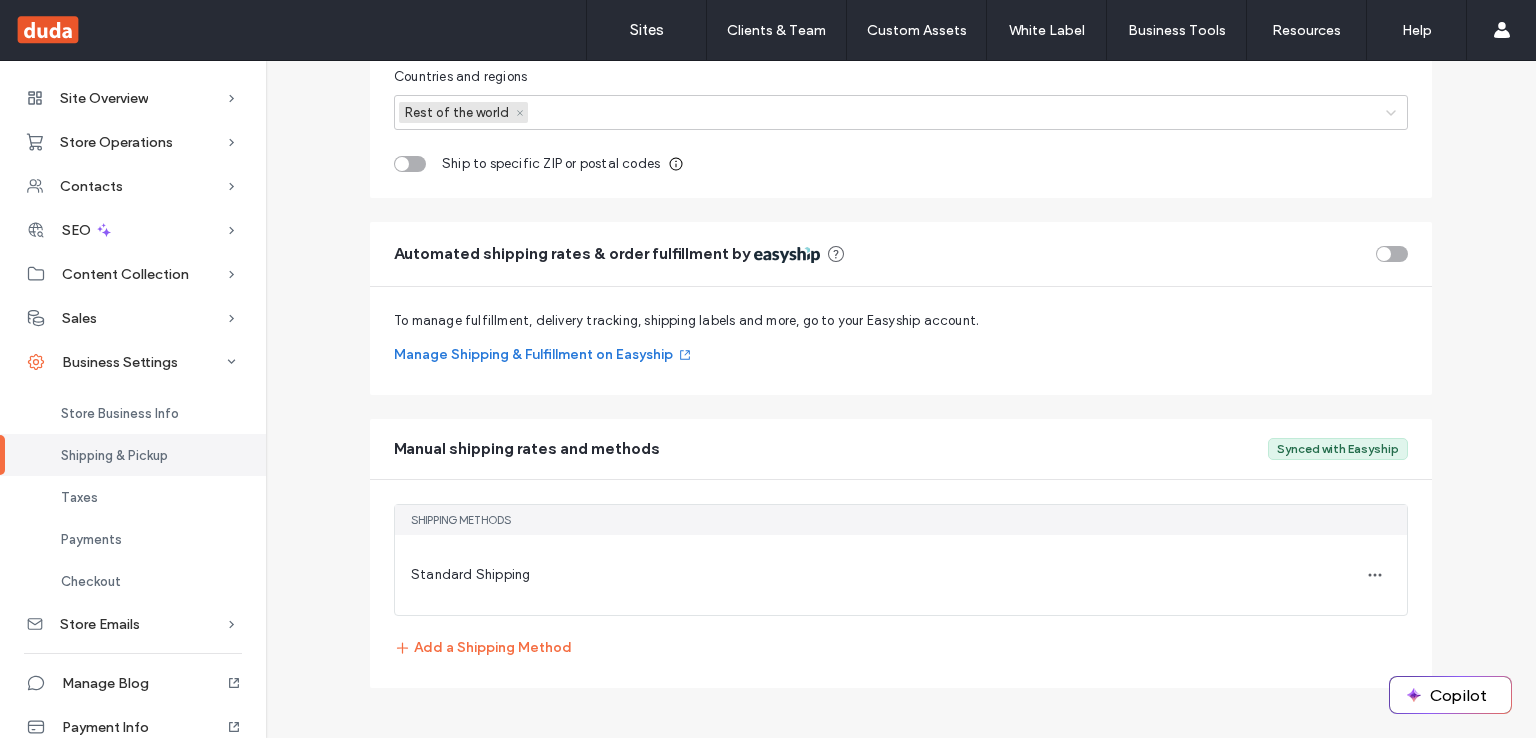 scroll, scrollTop: 420, scrollLeft: 0, axis: vertical 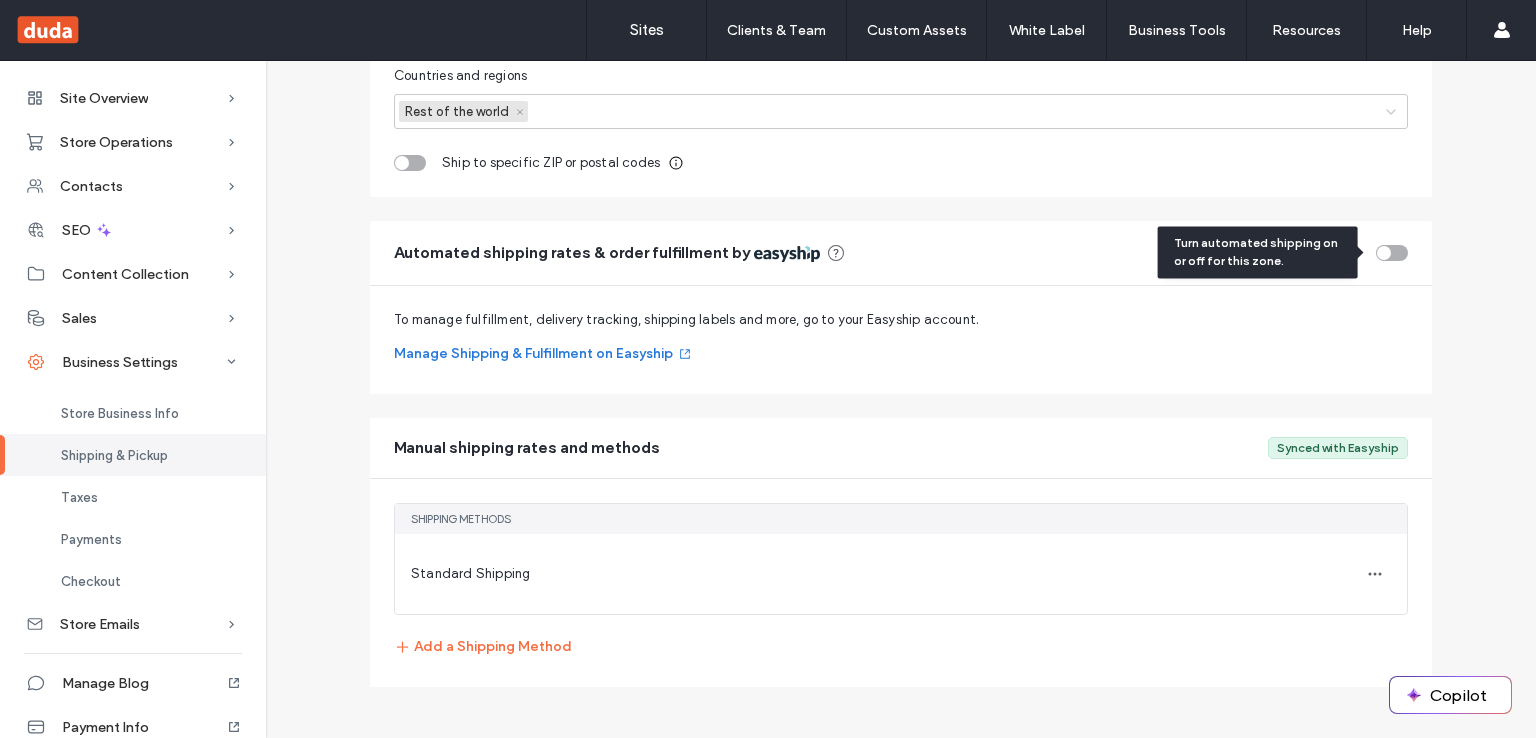 click at bounding box center (1392, 253) 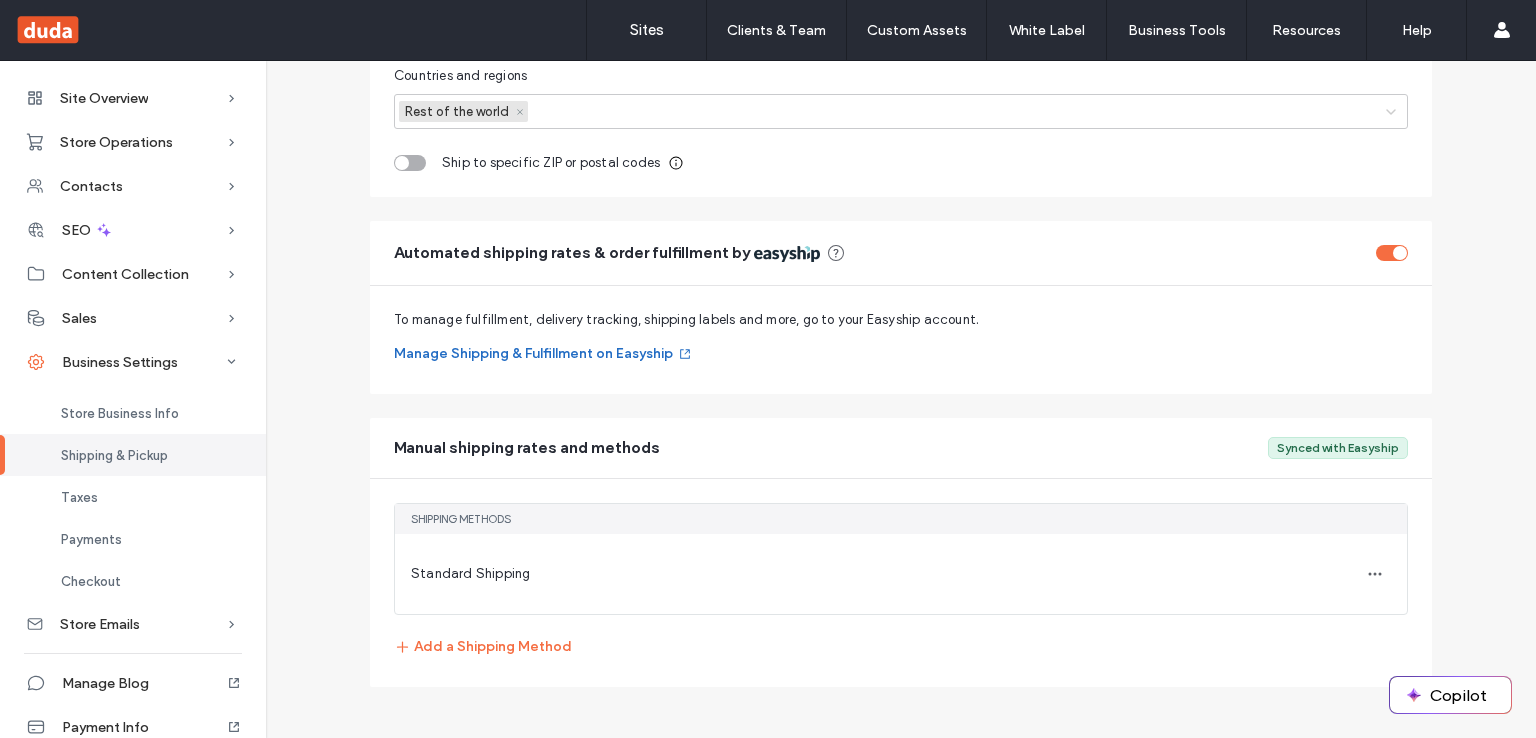 click on "Manage Shipping & Fulfillment on Easyship" at bounding box center (543, 354) 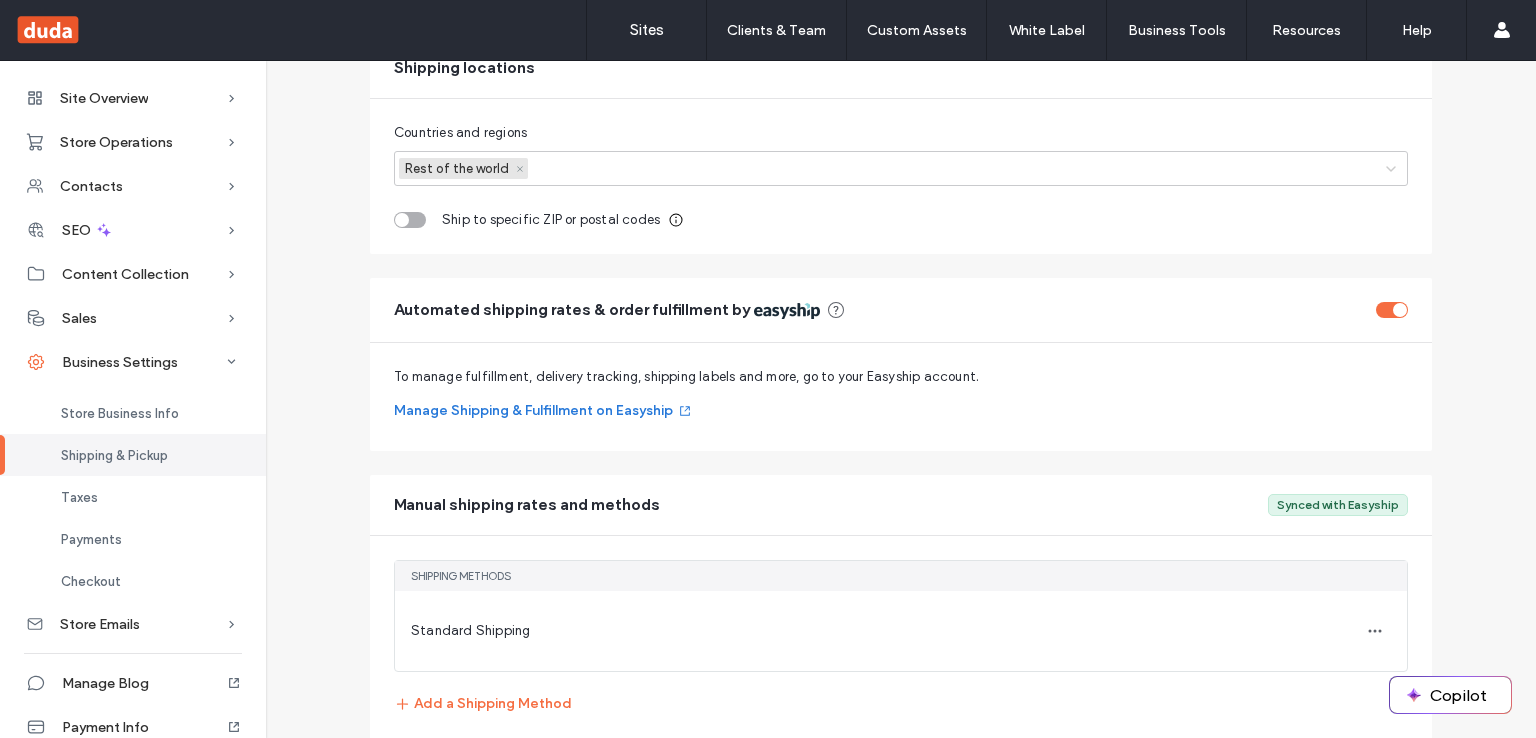 scroll, scrollTop: 420, scrollLeft: 0, axis: vertical 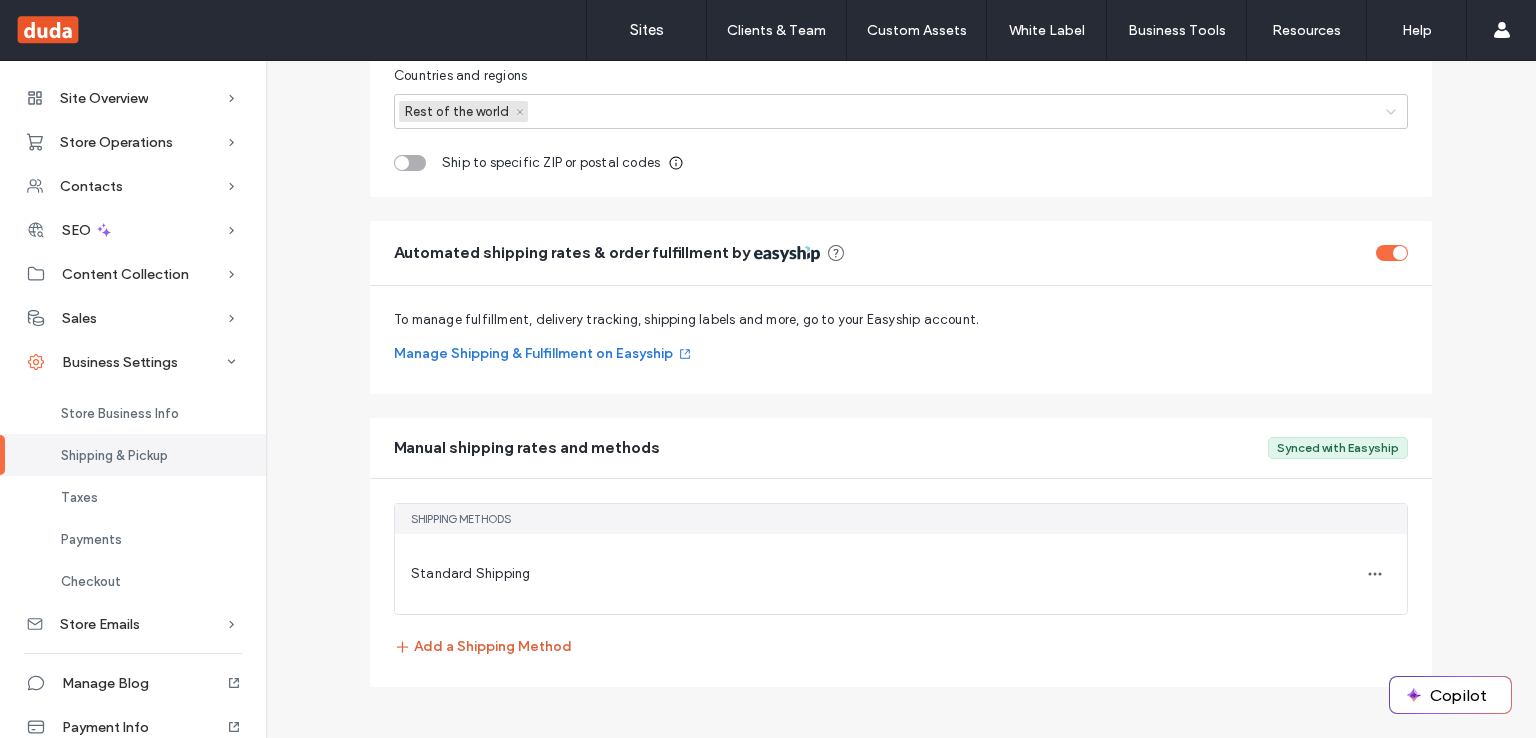 click on "Add a Shipping Method" at bounding box center (483, 647) 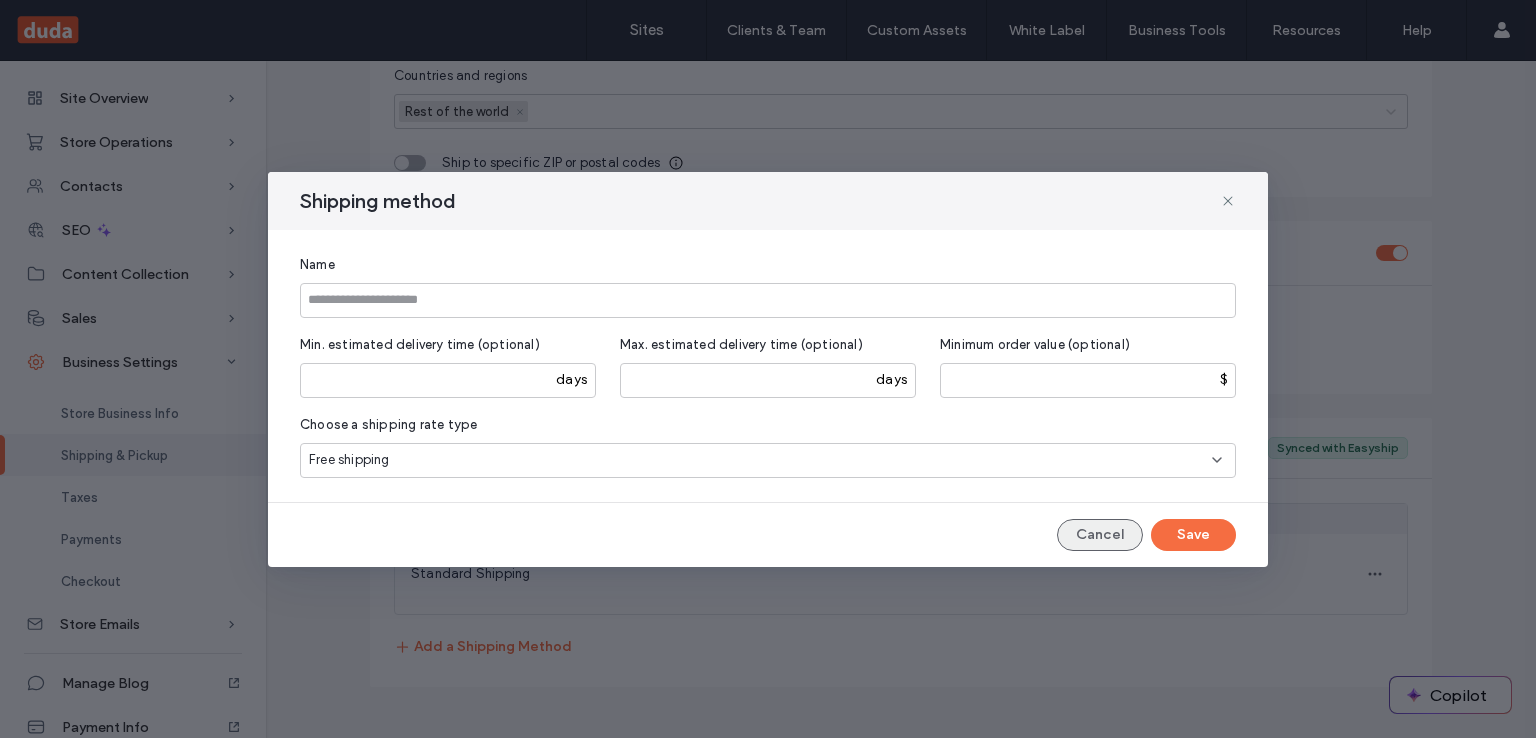 click on "Cancel" at bounding box center [1100, 535] 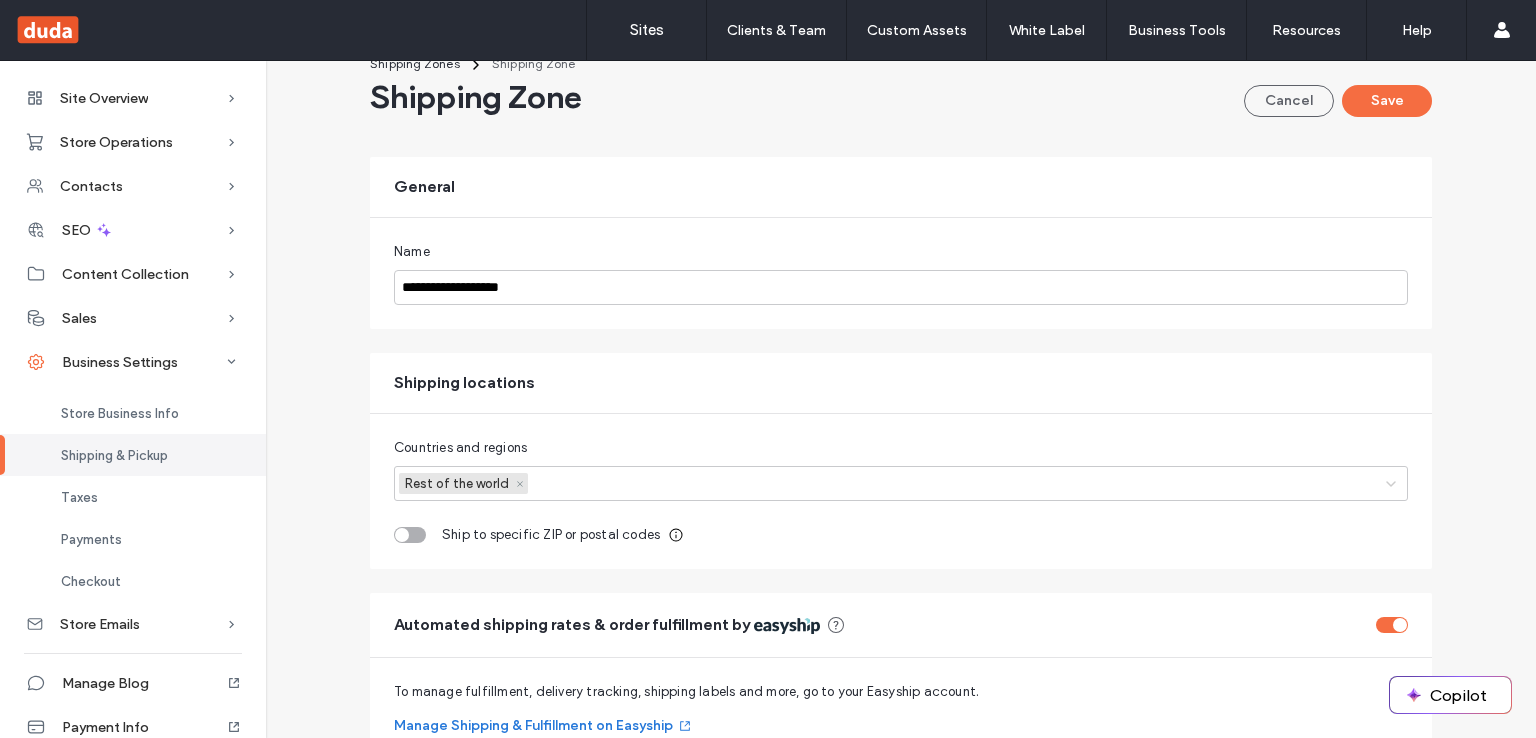 scroll, scrollTop: 0, scrollLeft: 0, axis: both 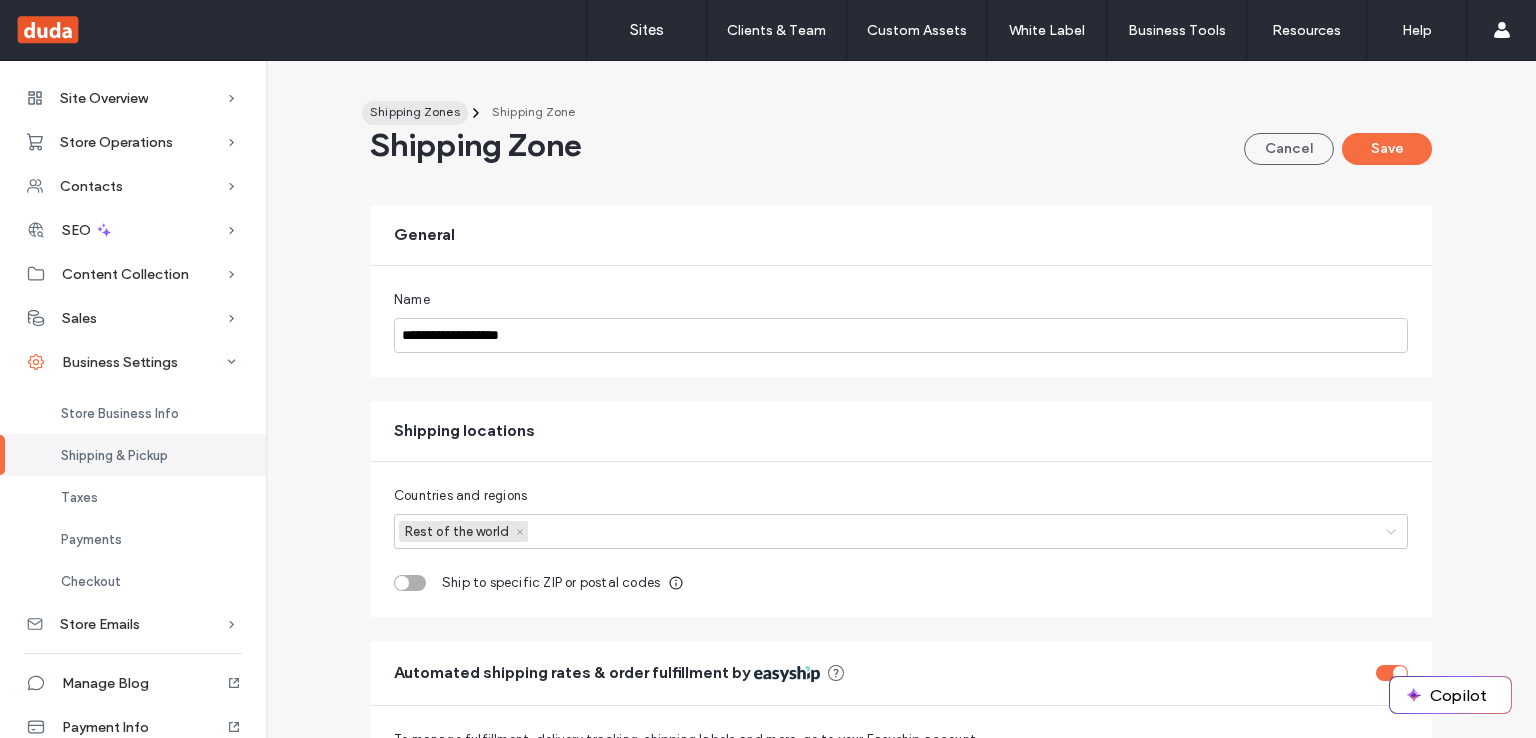 click on "Shipping Zones" at bounding box center (415, 111) 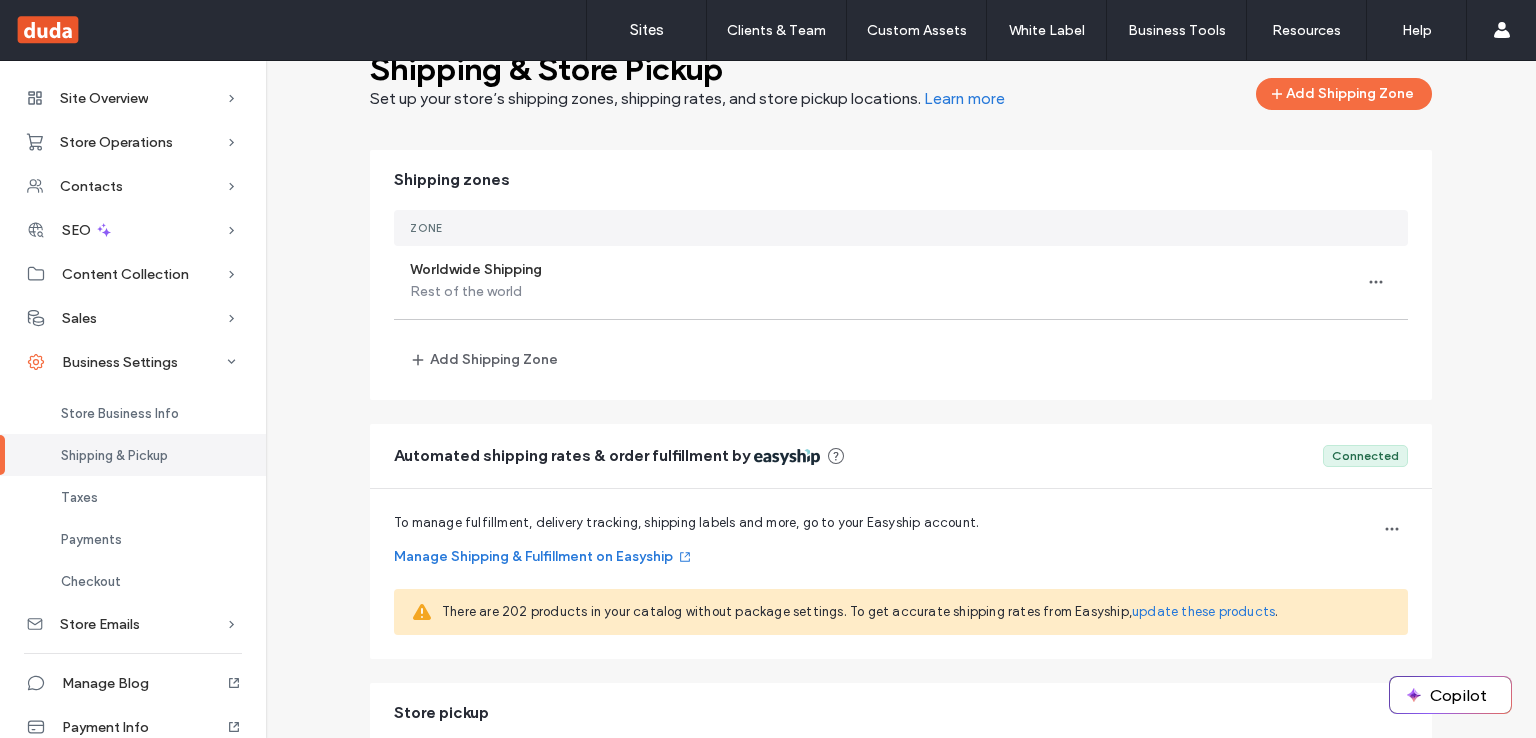 scroll, scrollTop: 48, scrollLeft: 0, axis: vertical 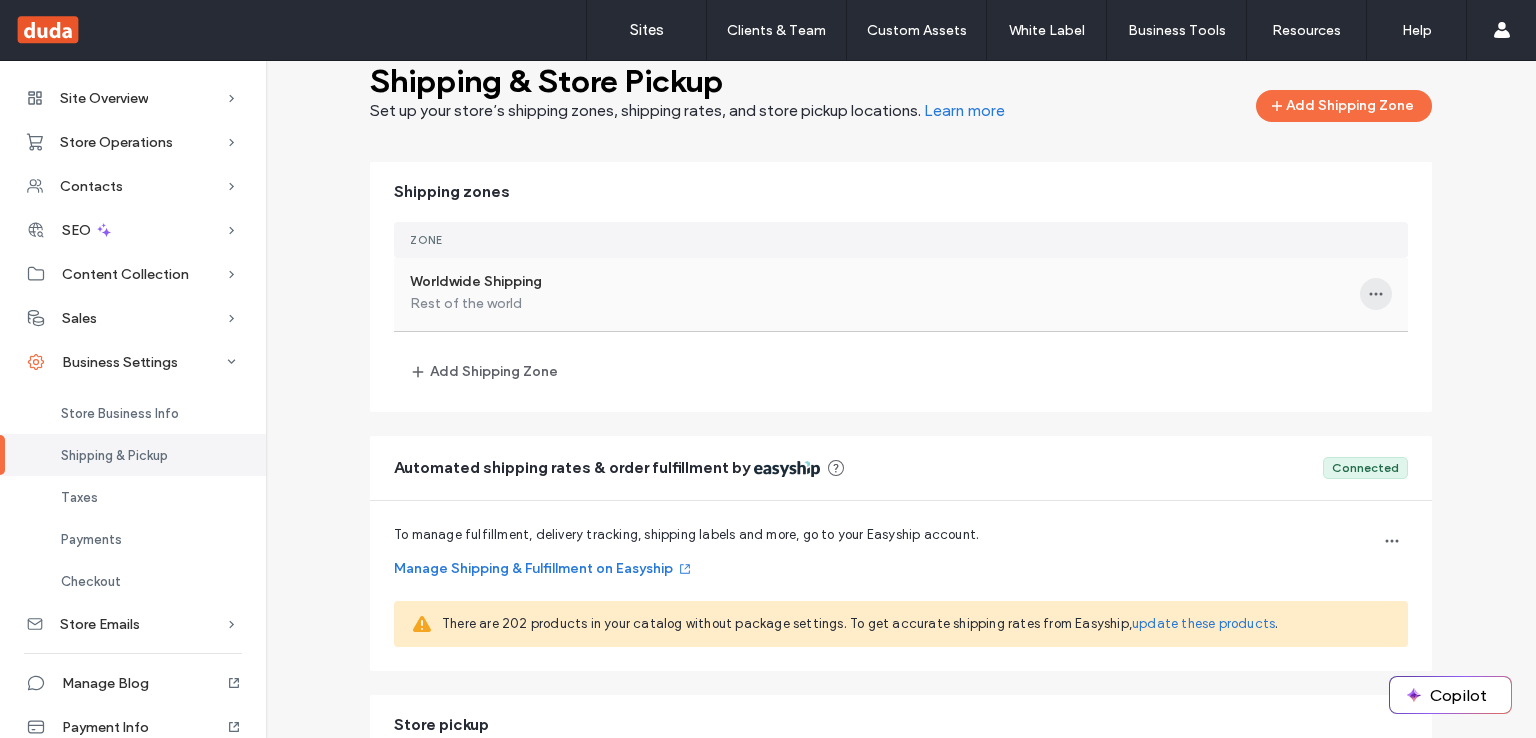 click 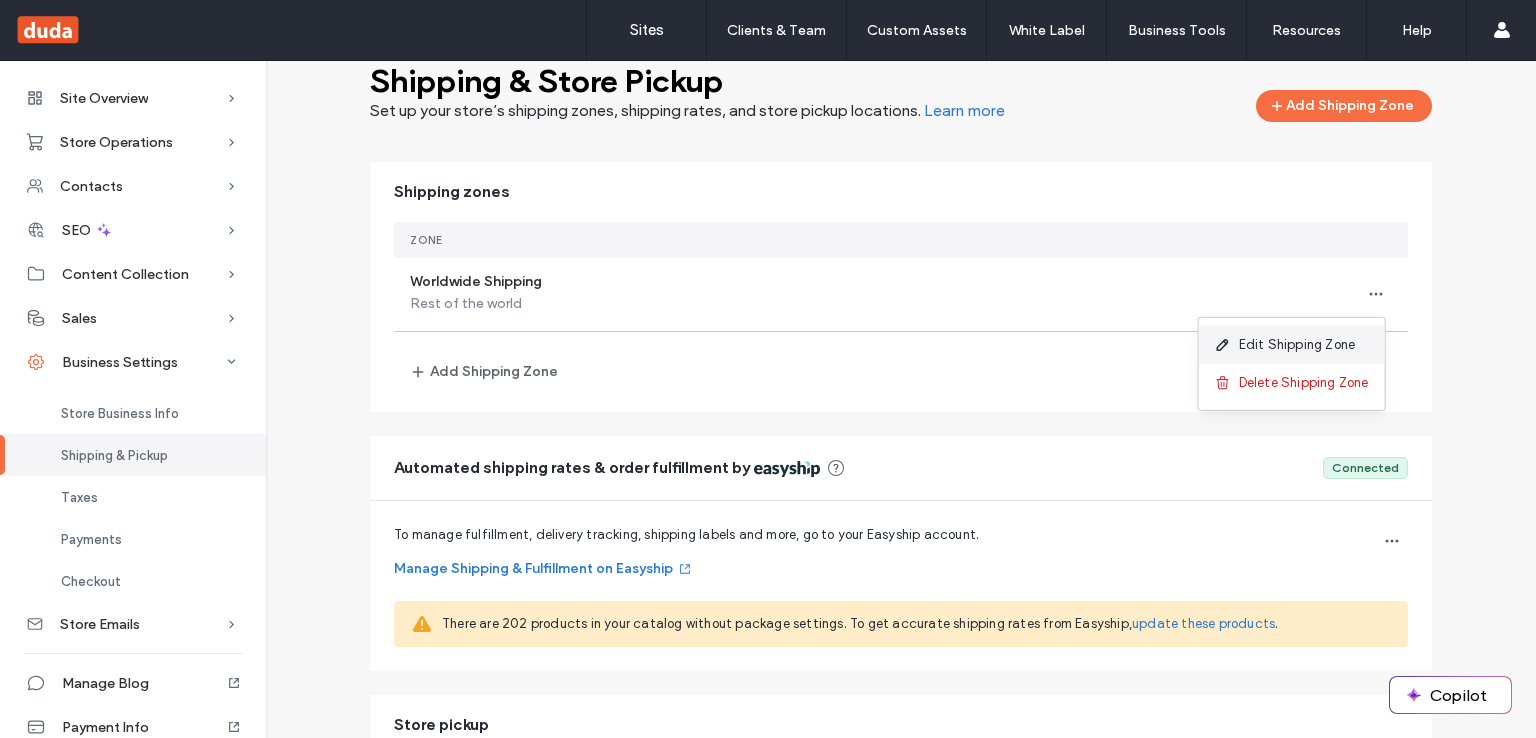 click on "Edit Shipping Zone" at bounding box center (1297, 345) 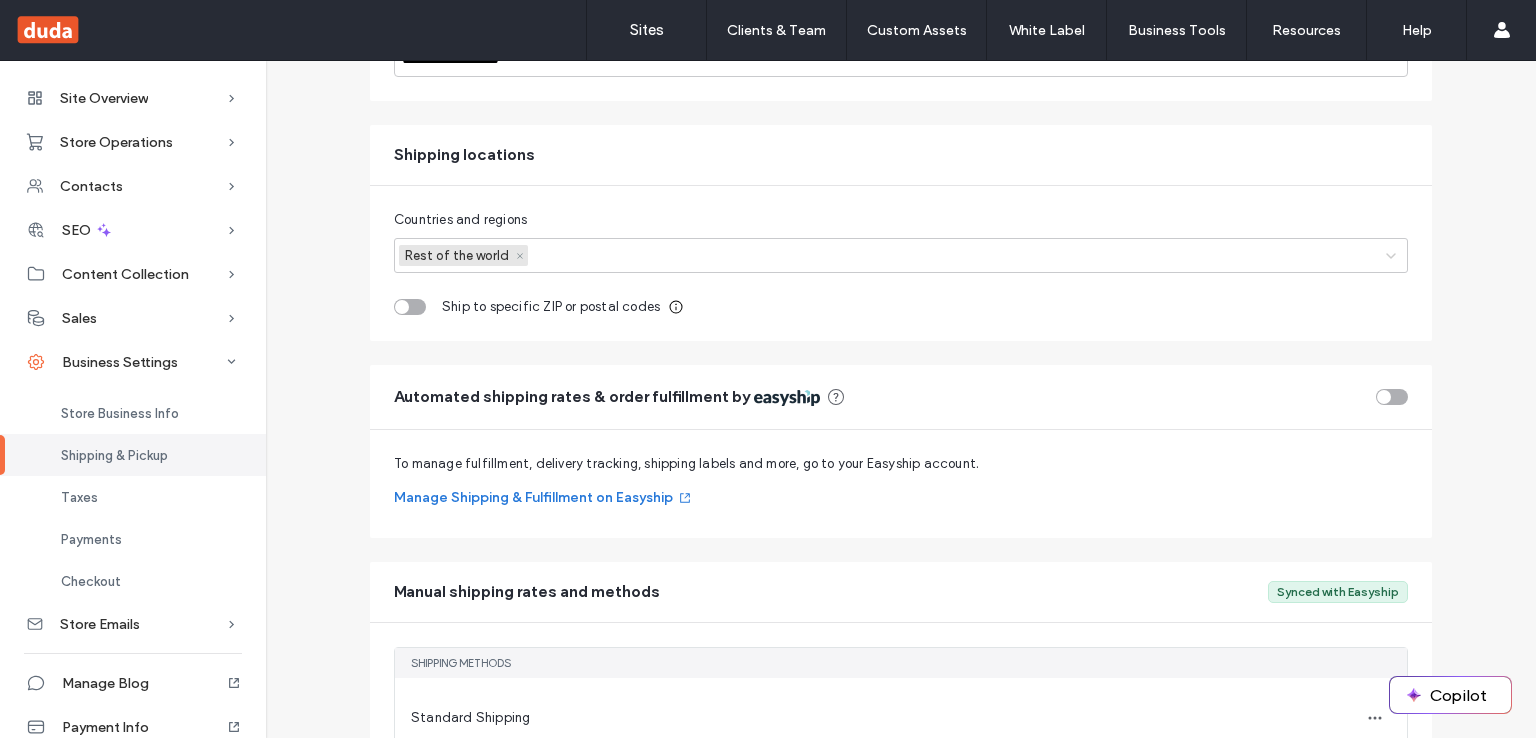 scroll, scrollTop: 276, scrollLeft: 0, axis: vertical 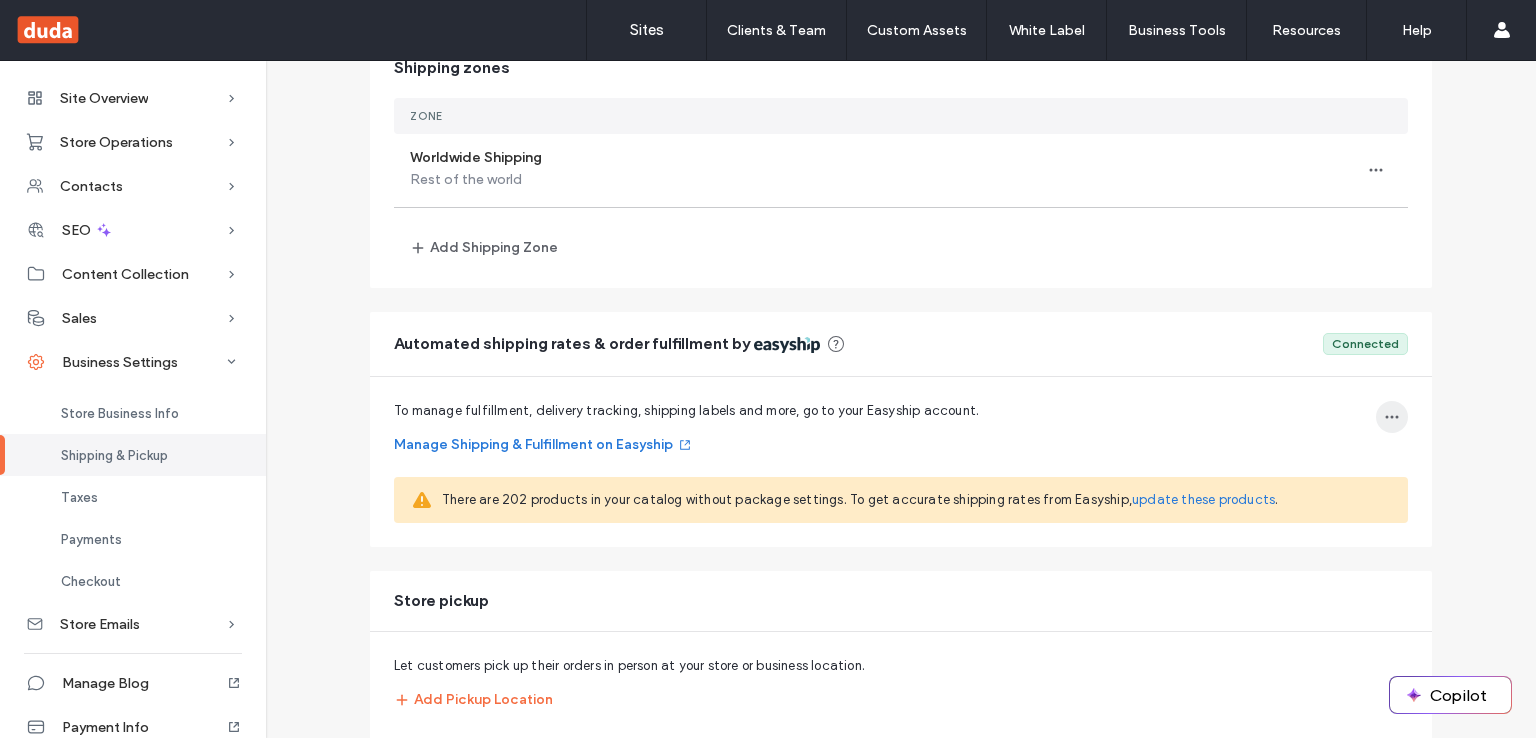 click at bounding box center [1392, 417] 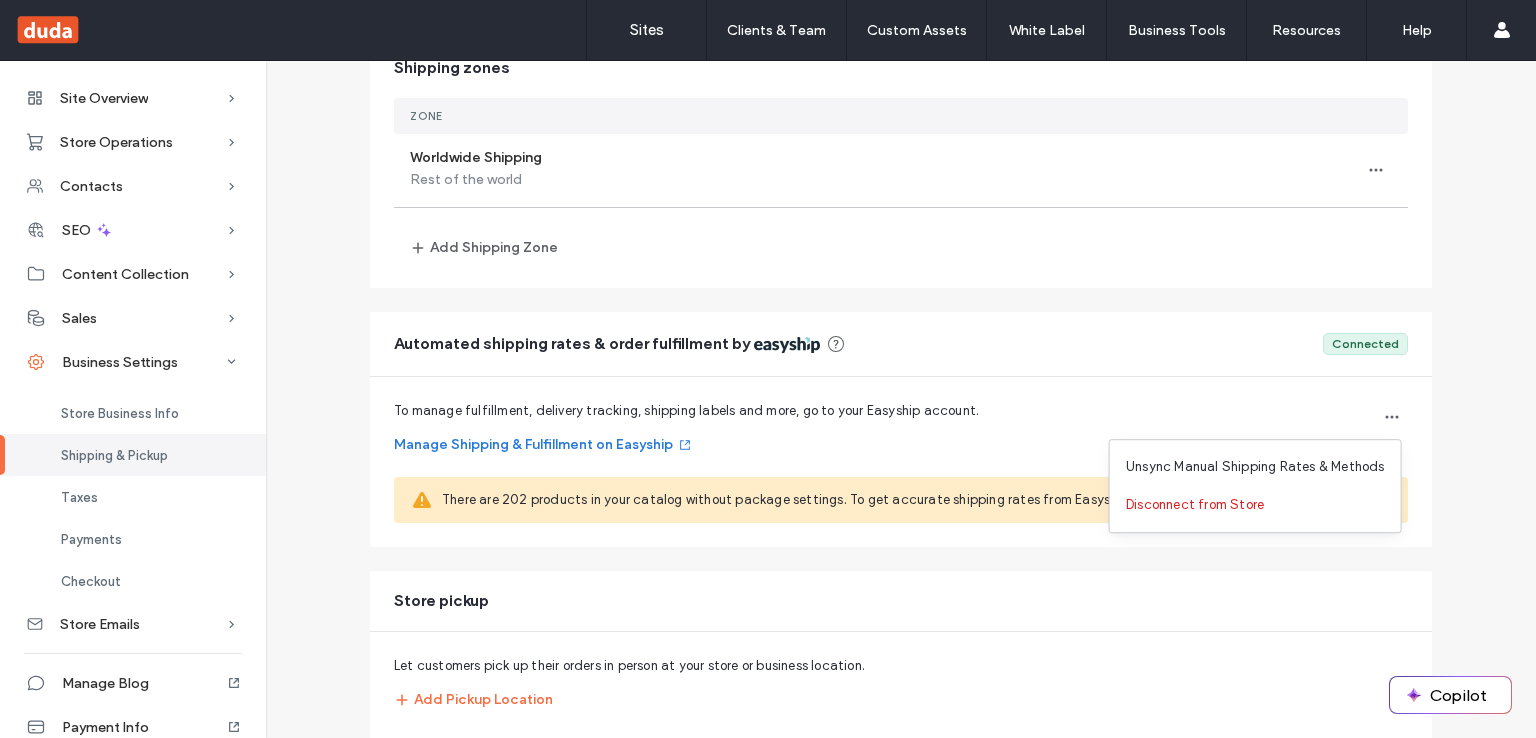 click on "Shipping & Store Pickup Set up your store’s shipping zones, shipping rates, and store pickup locations.   Learn more Add Shipping Zone Shipping zones Zone Worldwide Shipping  Rest of the world Add Shipping Zone Automated shipping rates & order fulfillment by Connected To manage fulfillment, delivery tracking, shipping labels and more, go to your Easyship account. Manage Shipping & Fulfillment on Easyship  There are 202 products in your catalog without package settings. To get accurate shipping rates from Easyship,  update these products . Store pickup Let customers pick up their orders in person at your store or business location. Add Pickup Location" at bounding box center [901, 330] 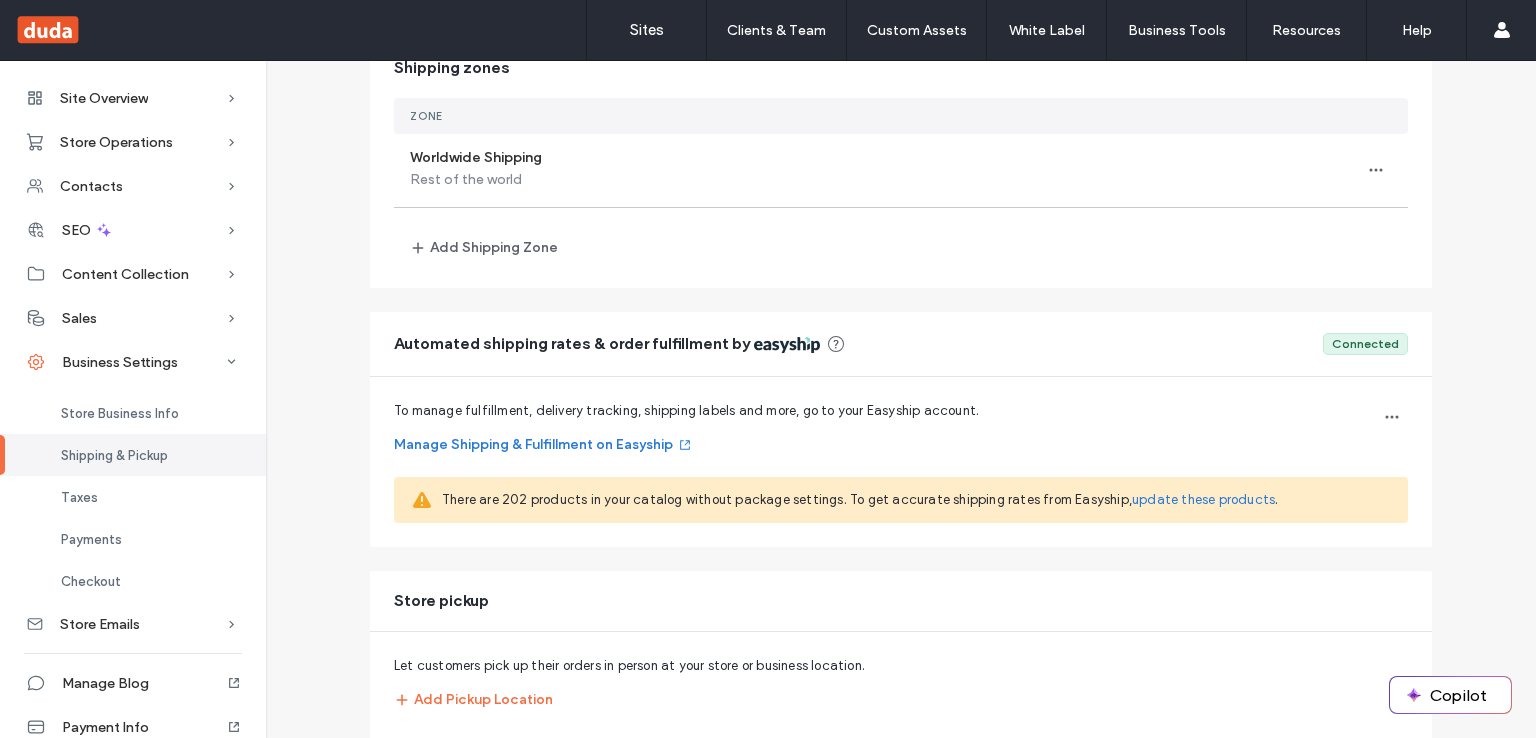 click on "Add Shipping Zone" at bounding box center [901, 248] 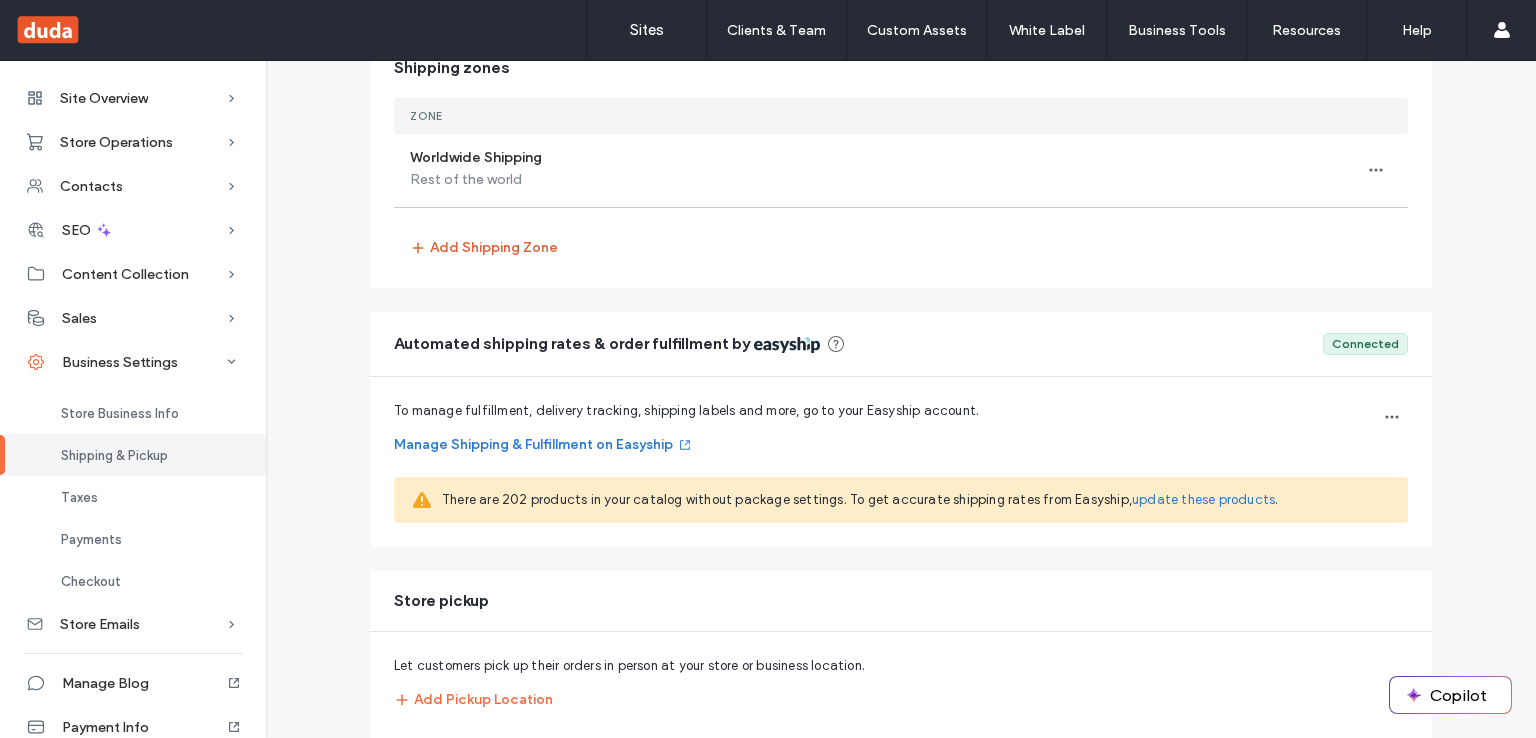 click on "Add Shipping Zone" at bounding box center [484, 248] 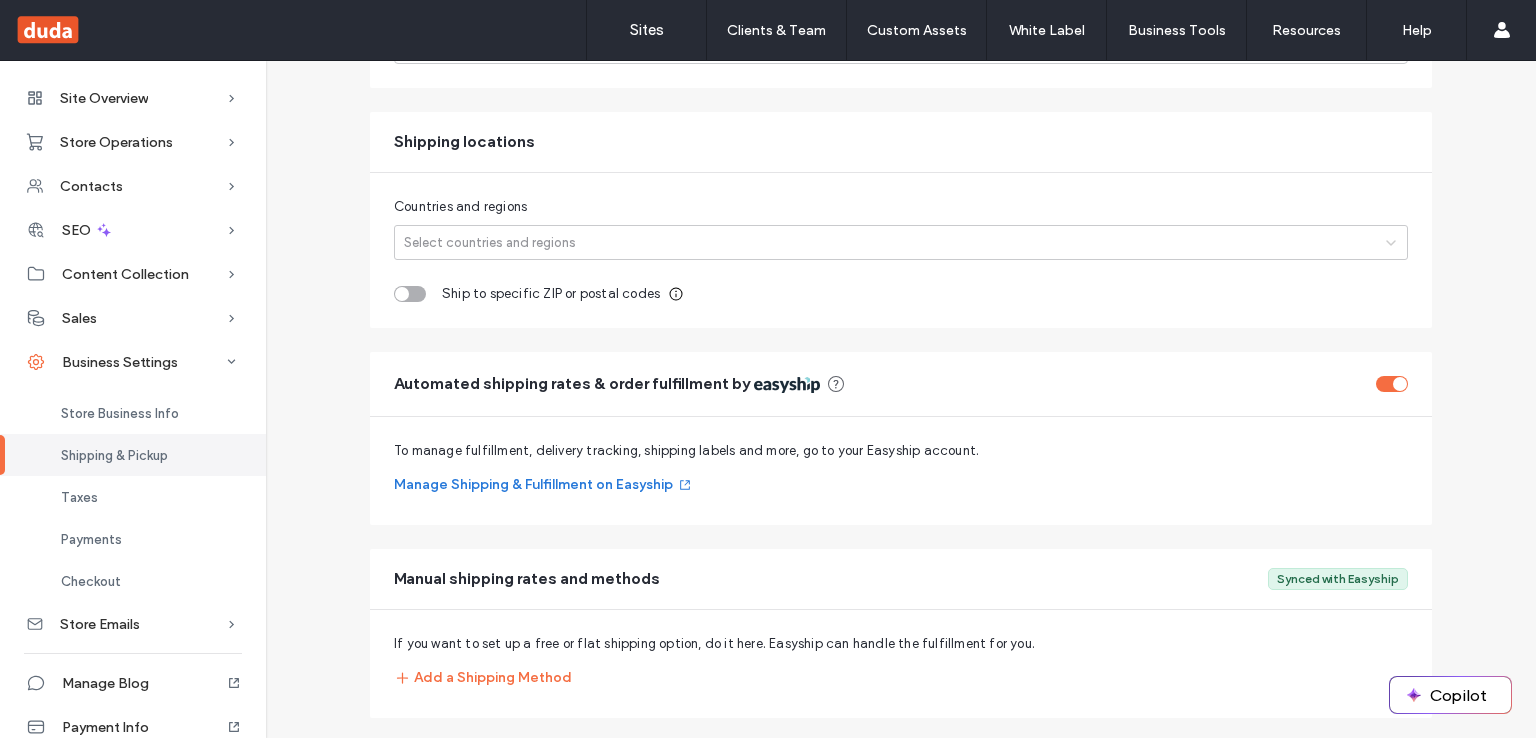 scroll, scrollTop: 323, scrollLeft: 0, axis: vertical 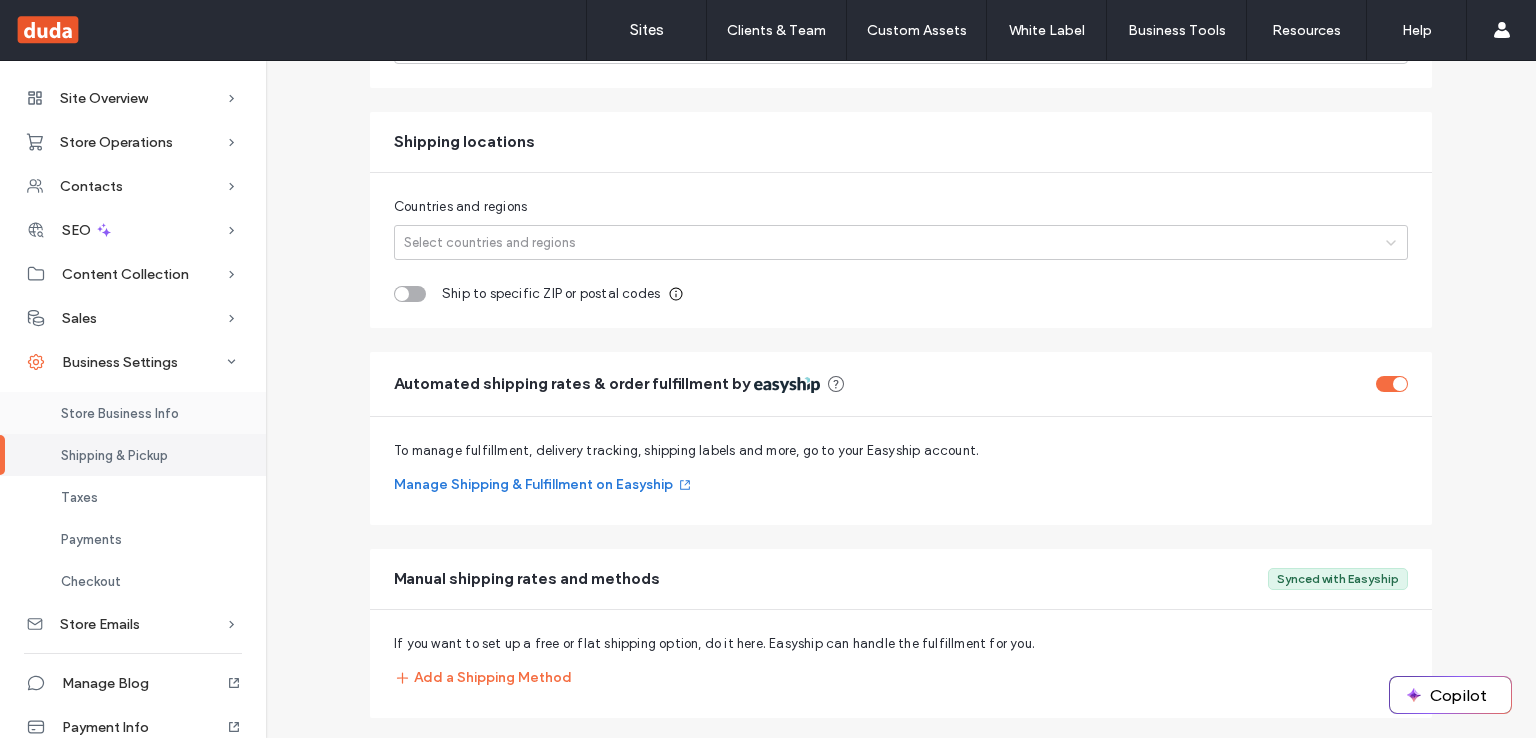 click on "Store Business Info" at bounding box center (120, 413) 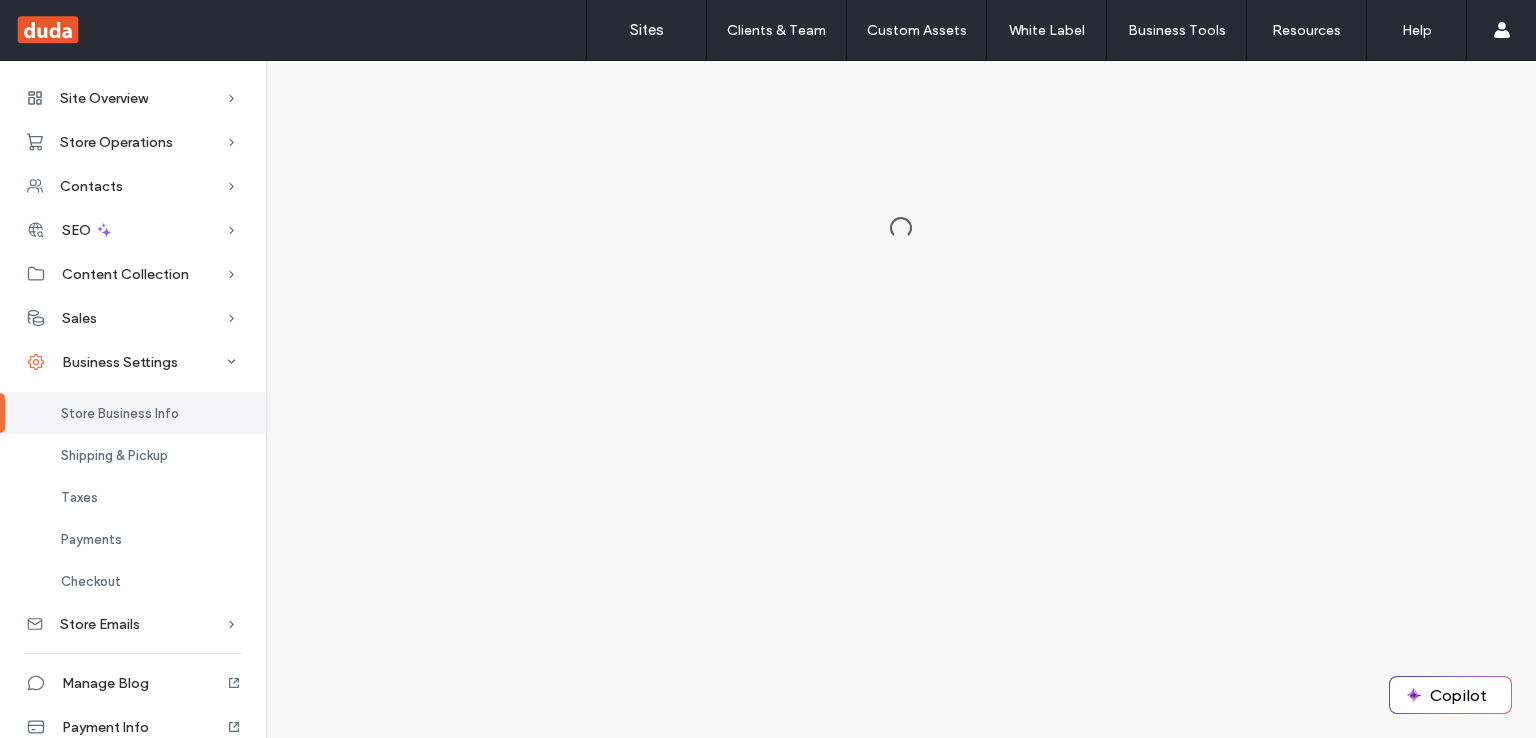 scroll, scrollTop: 0, scrollLeft: 0, axis: both 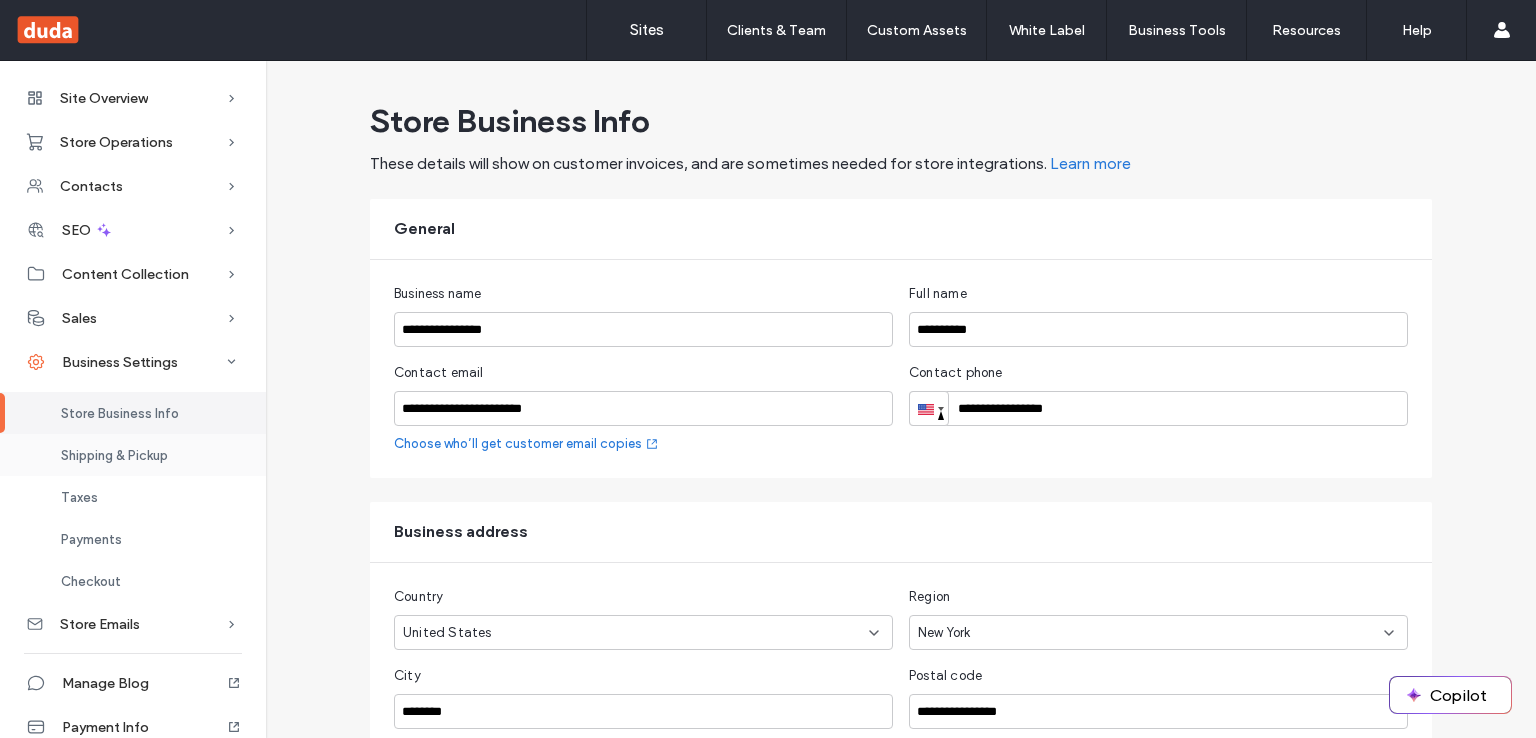 click on "Shipping & Pickup" at bounding box center [114, 455] 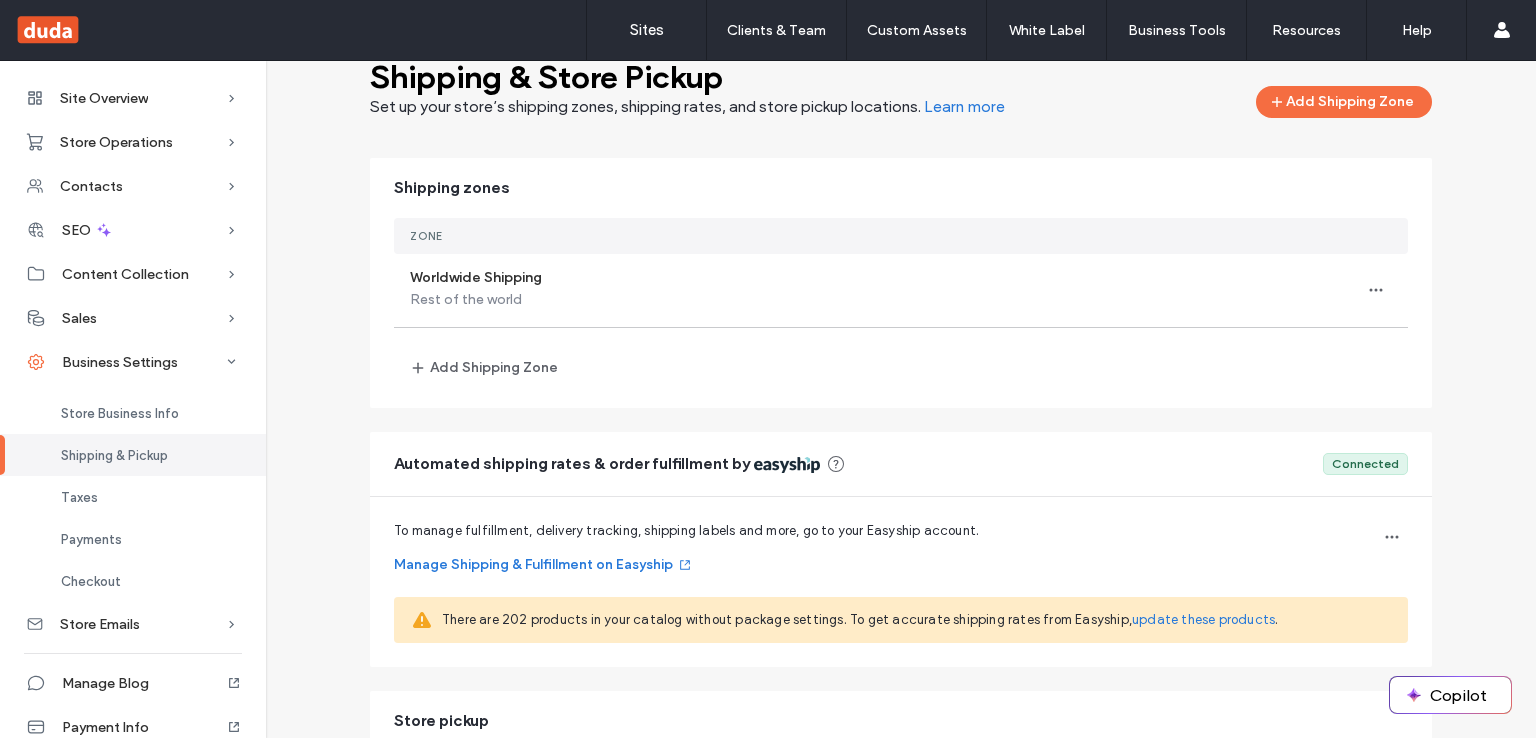 scroll, scrollTop: 224, scrollLeft: 0, axis: vertical 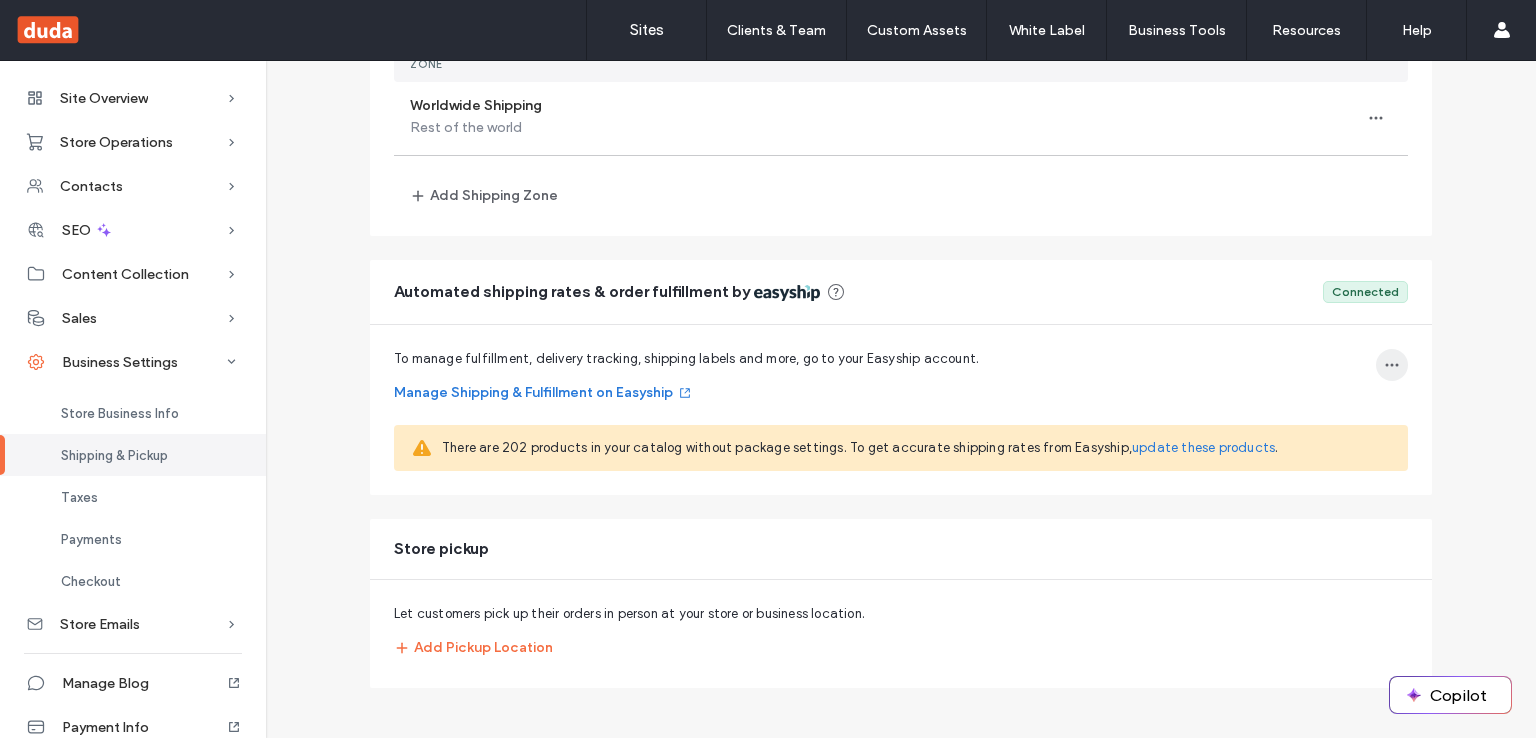 click at bounding box center [1392, 365] 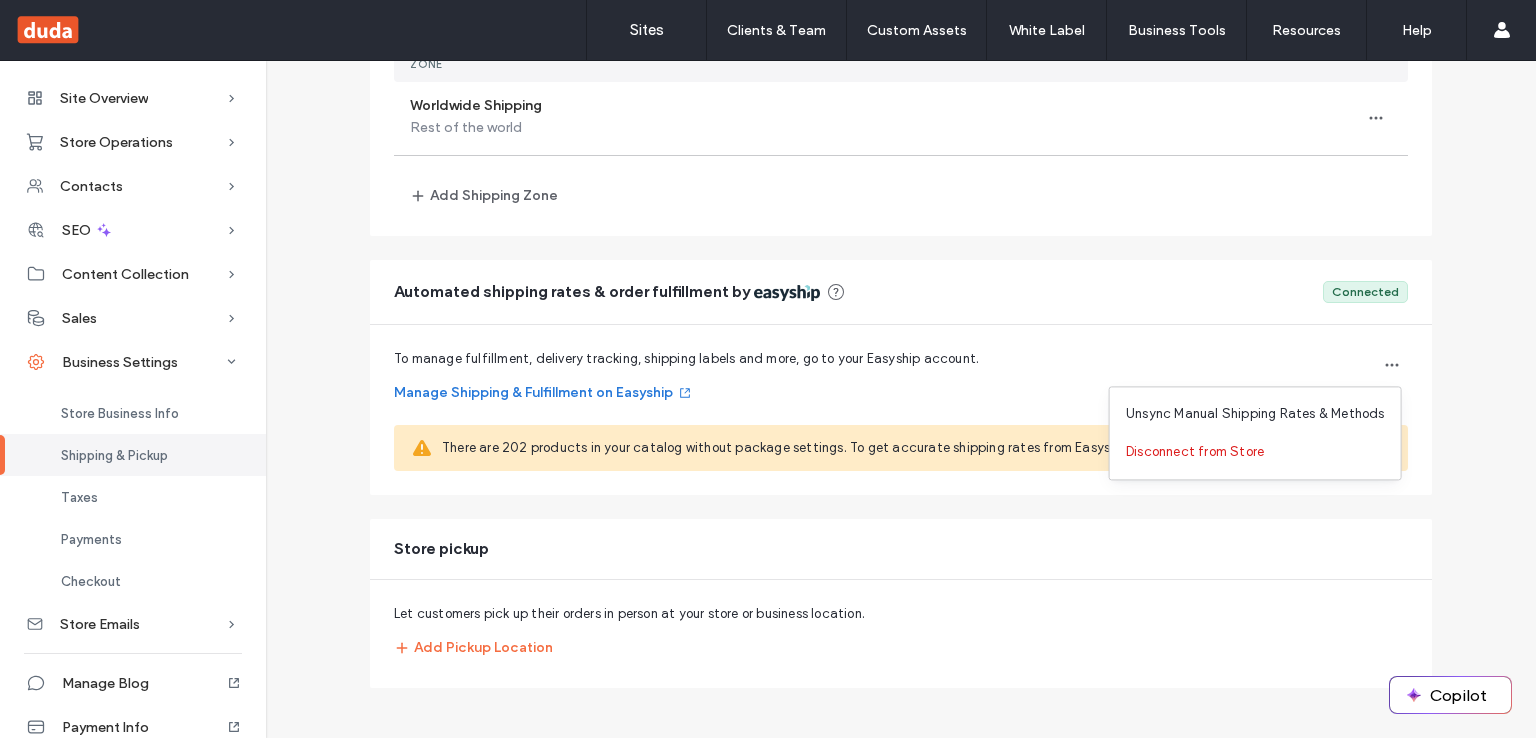 click on "Shipping & Store Pickup Set up your store’s shipping zones, shipping rates, and store pickup locations.   Learn more Add Shipping Zone Shipping zones Zone Worldwide Shipping  Rest of the world Add Shipping Zone Automated shipping rates & order fulfillment by Connected To manage fulfillment, delivery tracking, shipping labels and more, go to your Easyship account. Manage Shipping & Fulfillment on Easyship  There are 202 products in your catalog without package settings. To get accurate shipping rates from Easyship,  update these products . Store pickup Let customers pick up their orders in person at your store or business location. Add Pickup Location" at bounding box center [901, 278] 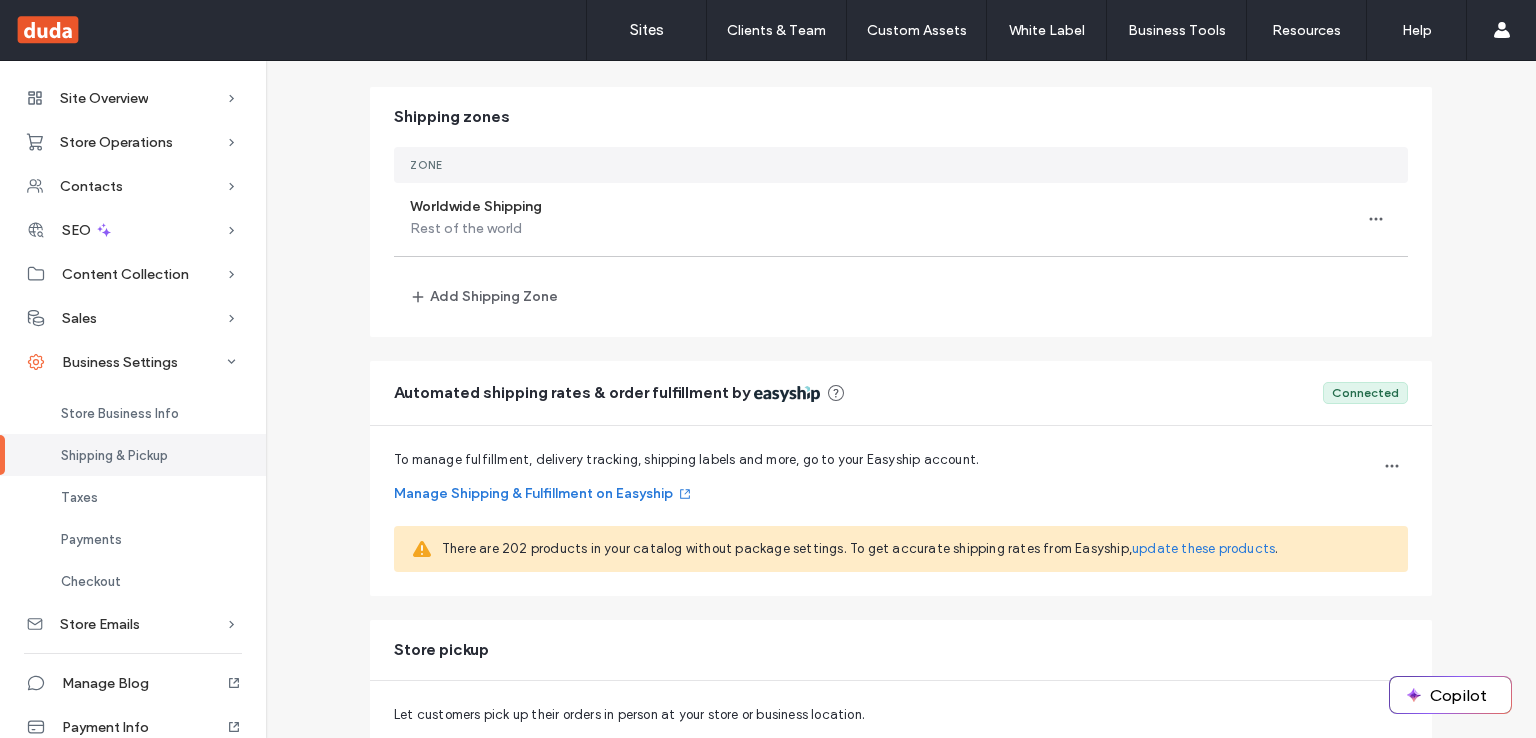 scroll, scrollTop: 121, scrollLeft: 0, axis: vertical 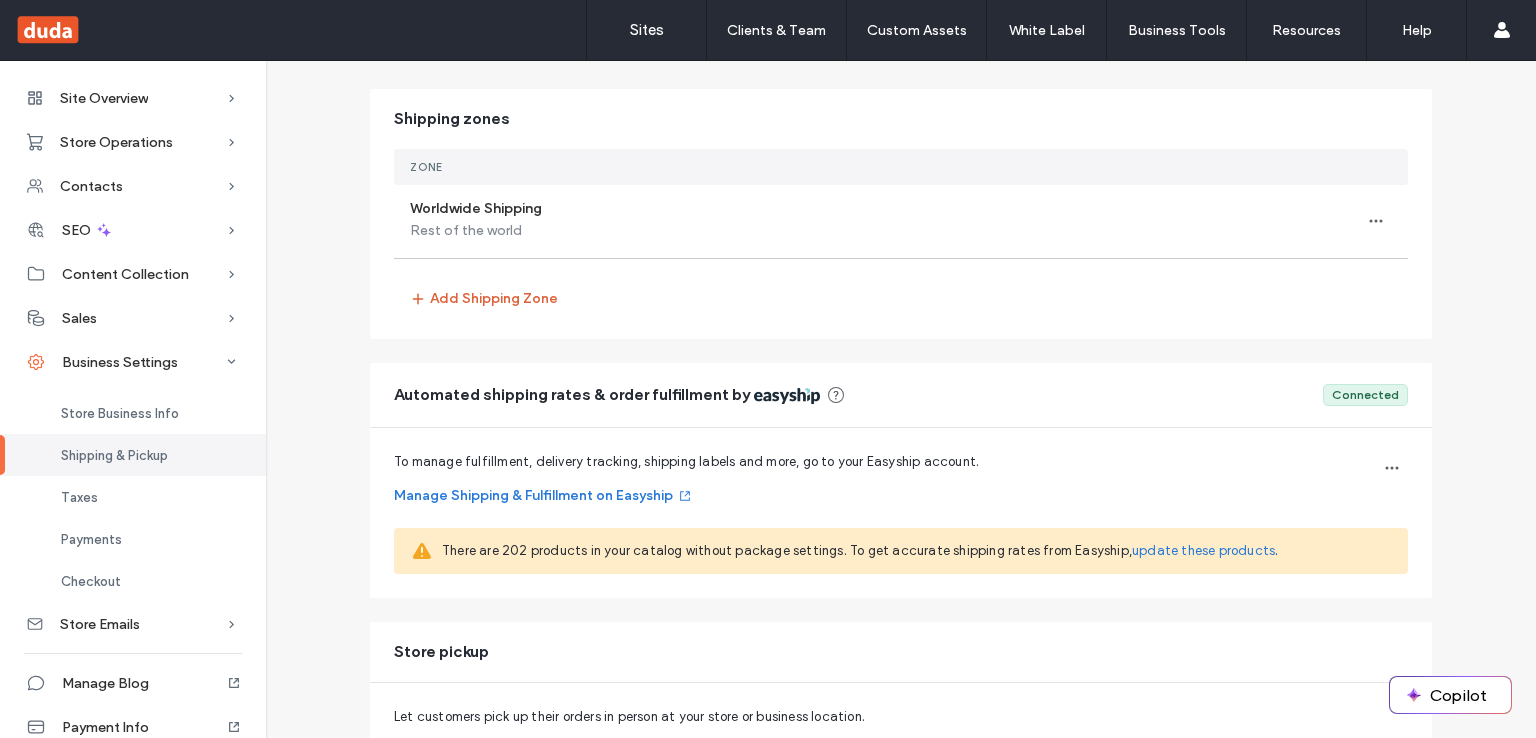 click on "Add Shipping Zone" at bounding box center [484, 299] 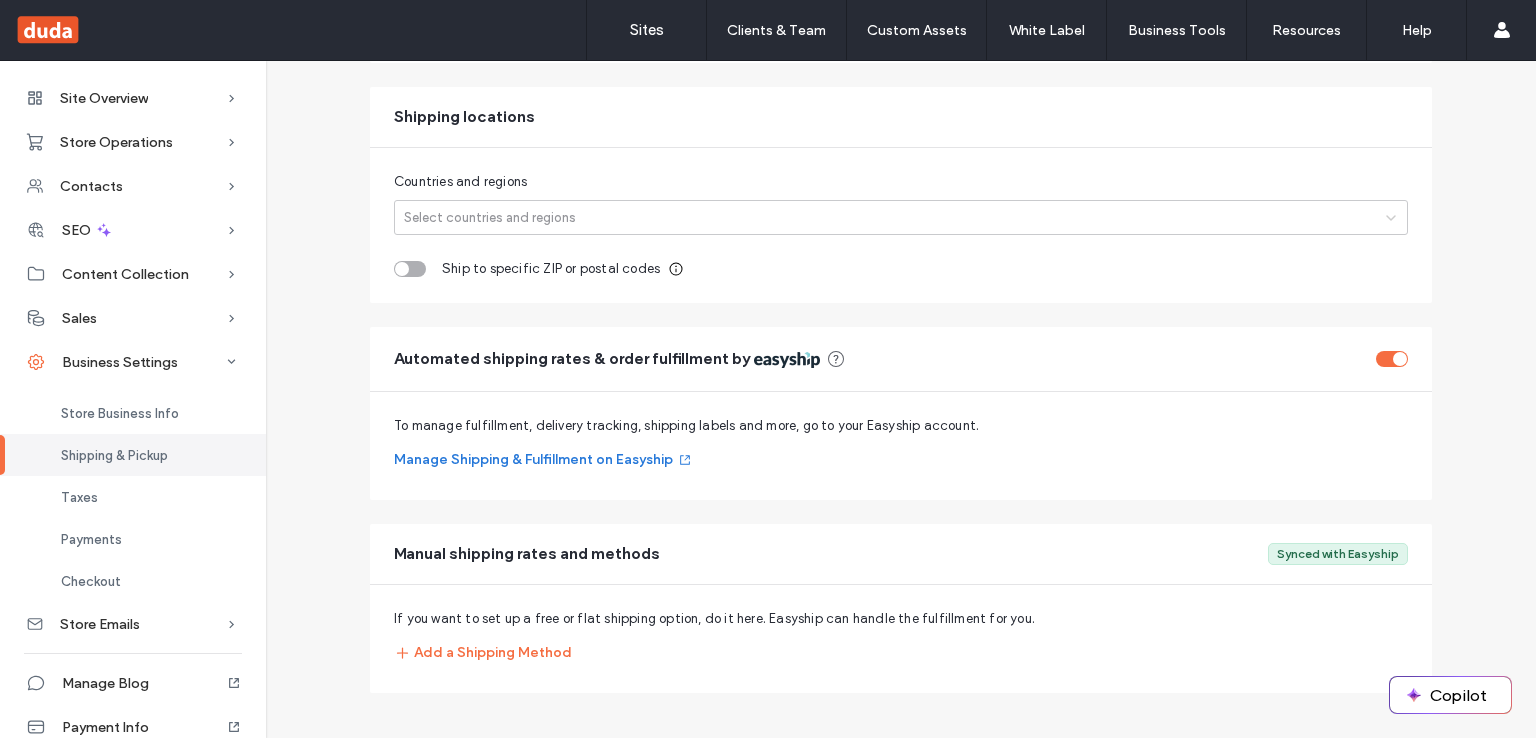 scroll, scrollTop: 347, scrollLeft: 0, axis: vertical 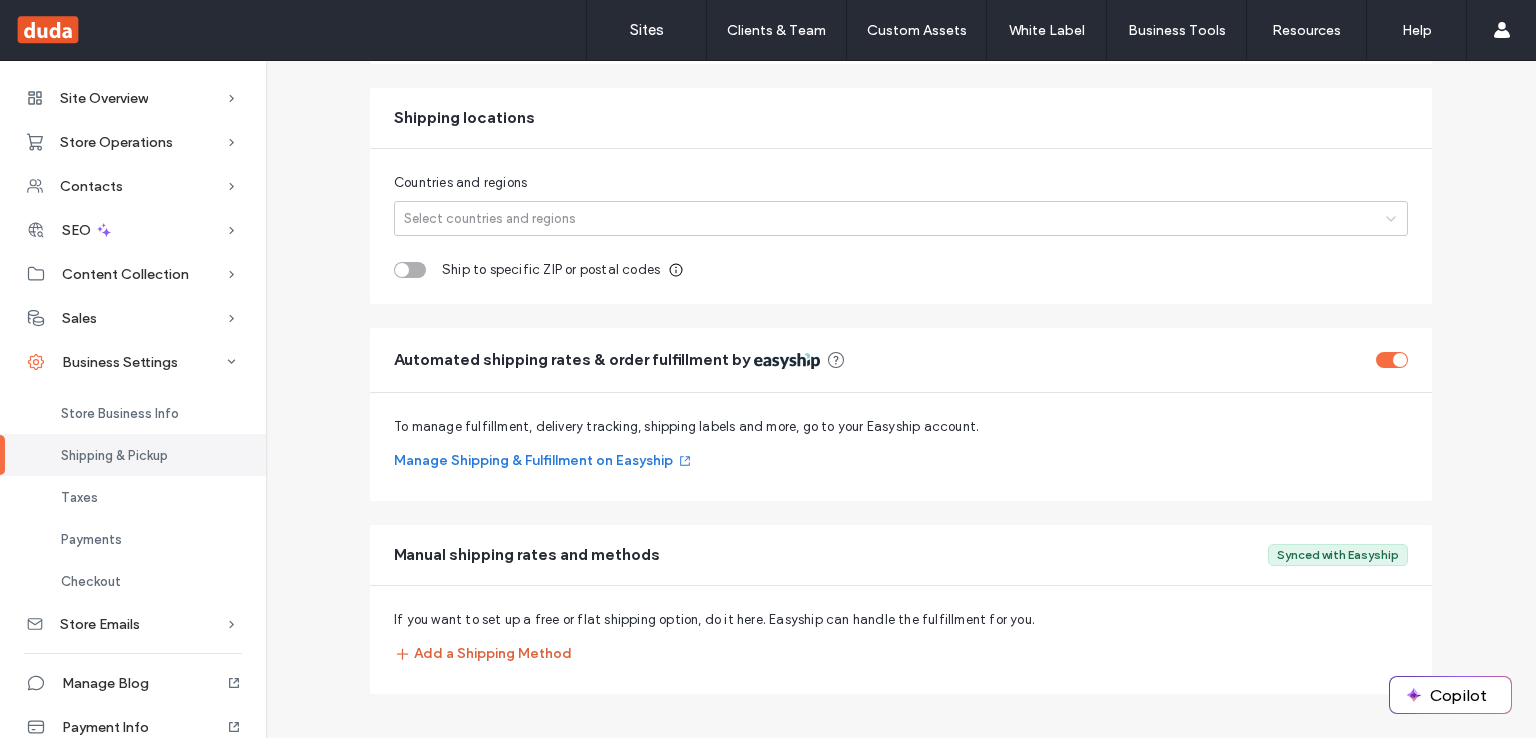 click on "Add a Shipping Method" at bounding box center (483, 654) 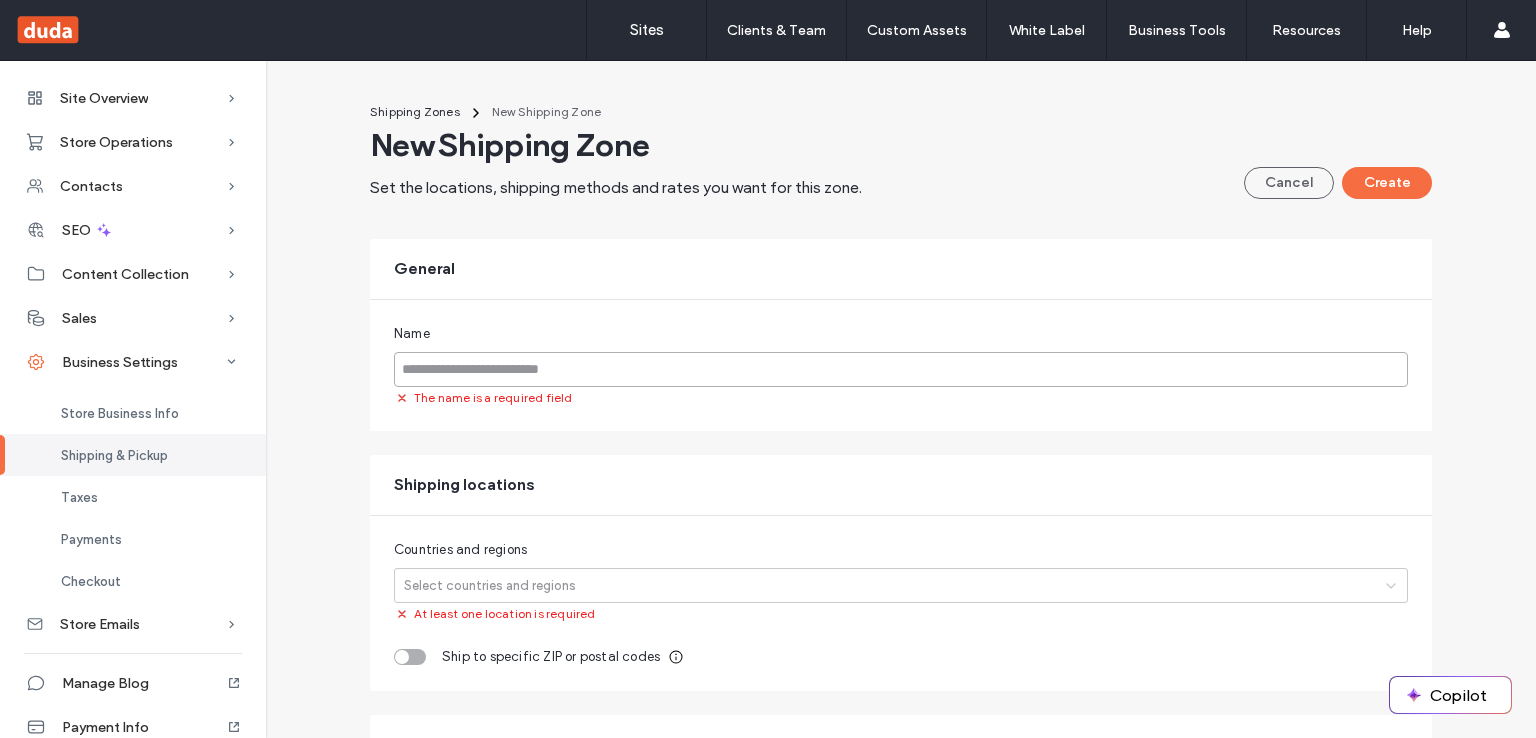scroll, scrollTop: 0, scrollLeft: 0, axis: both 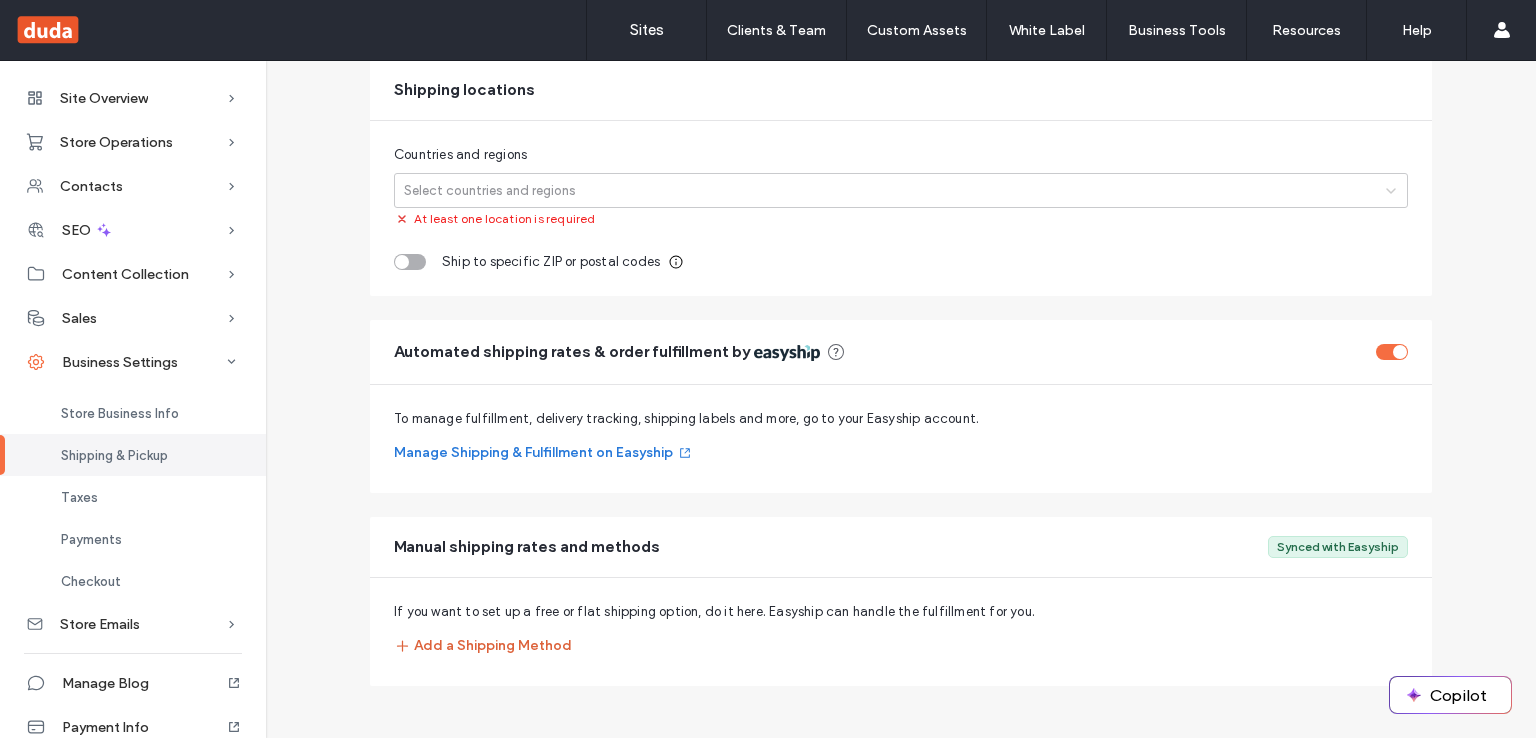click on "Add a Shipping Method" at bounding box center (483, 646) 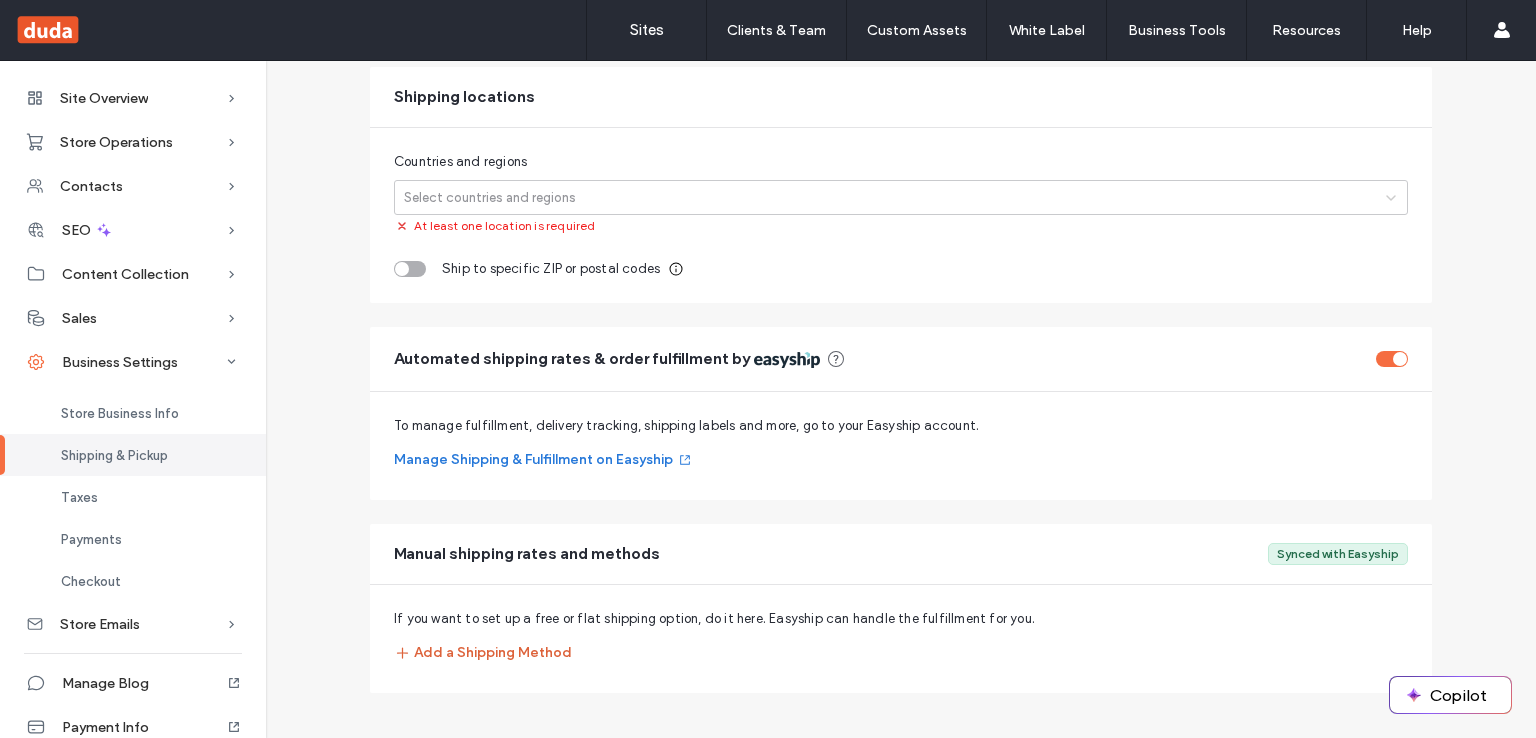 scroll, scrollTop: 395, scrollLeft: 0, axis: vertical 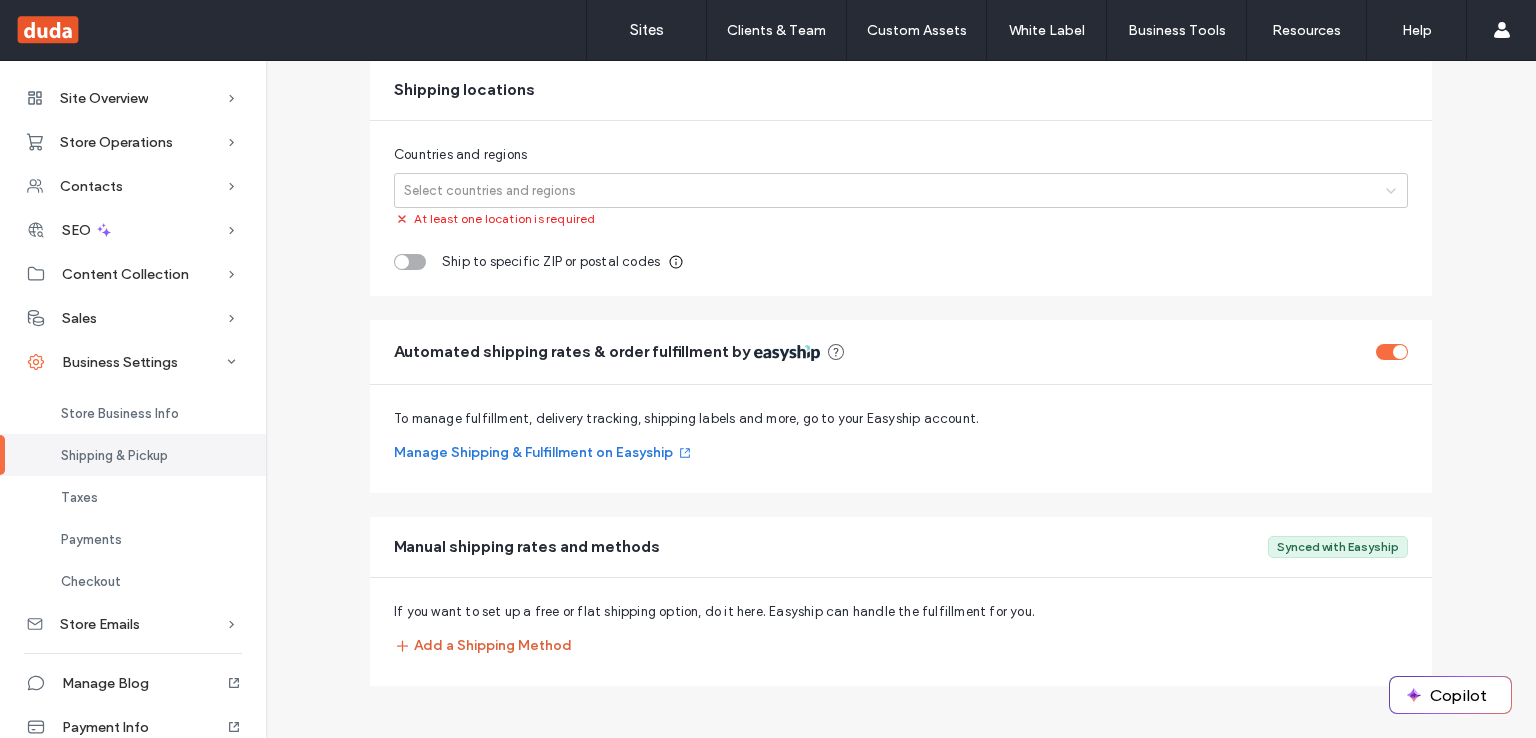 click on "Add a Shipping Method" at bounding box center [483, 646] 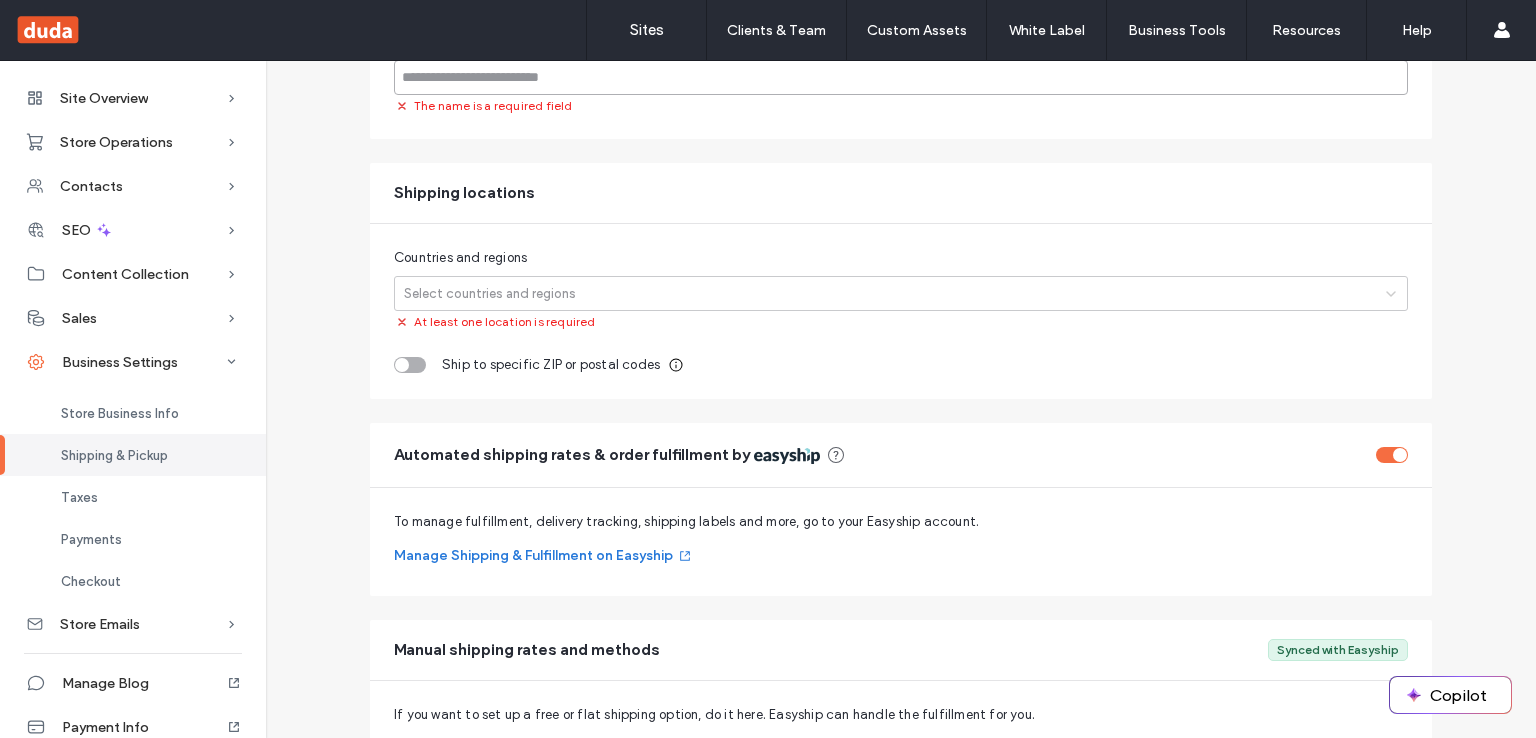 scroll, scrollTop: 395, scrollLeft: 0, axis: vertical 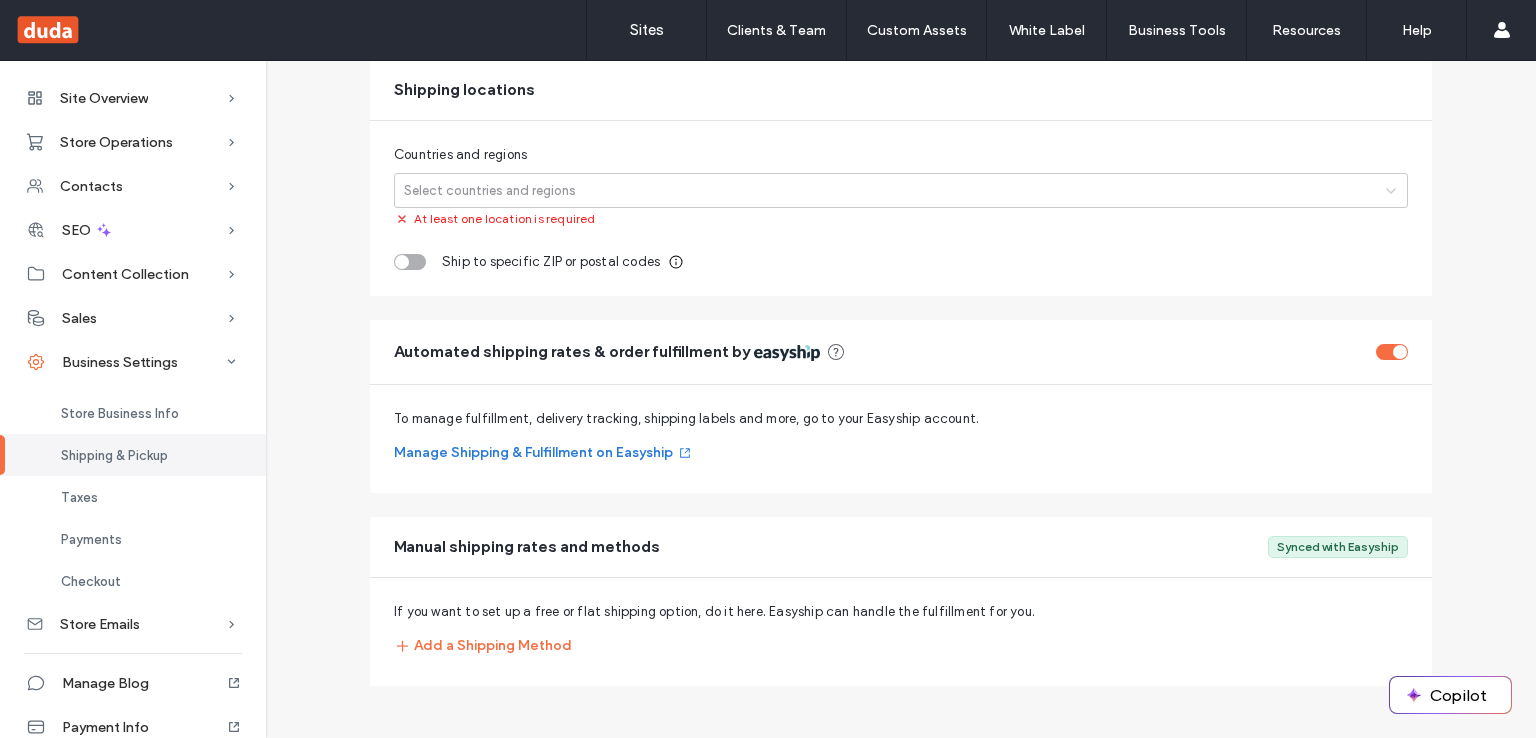 click at bounding box center [1392, 352] 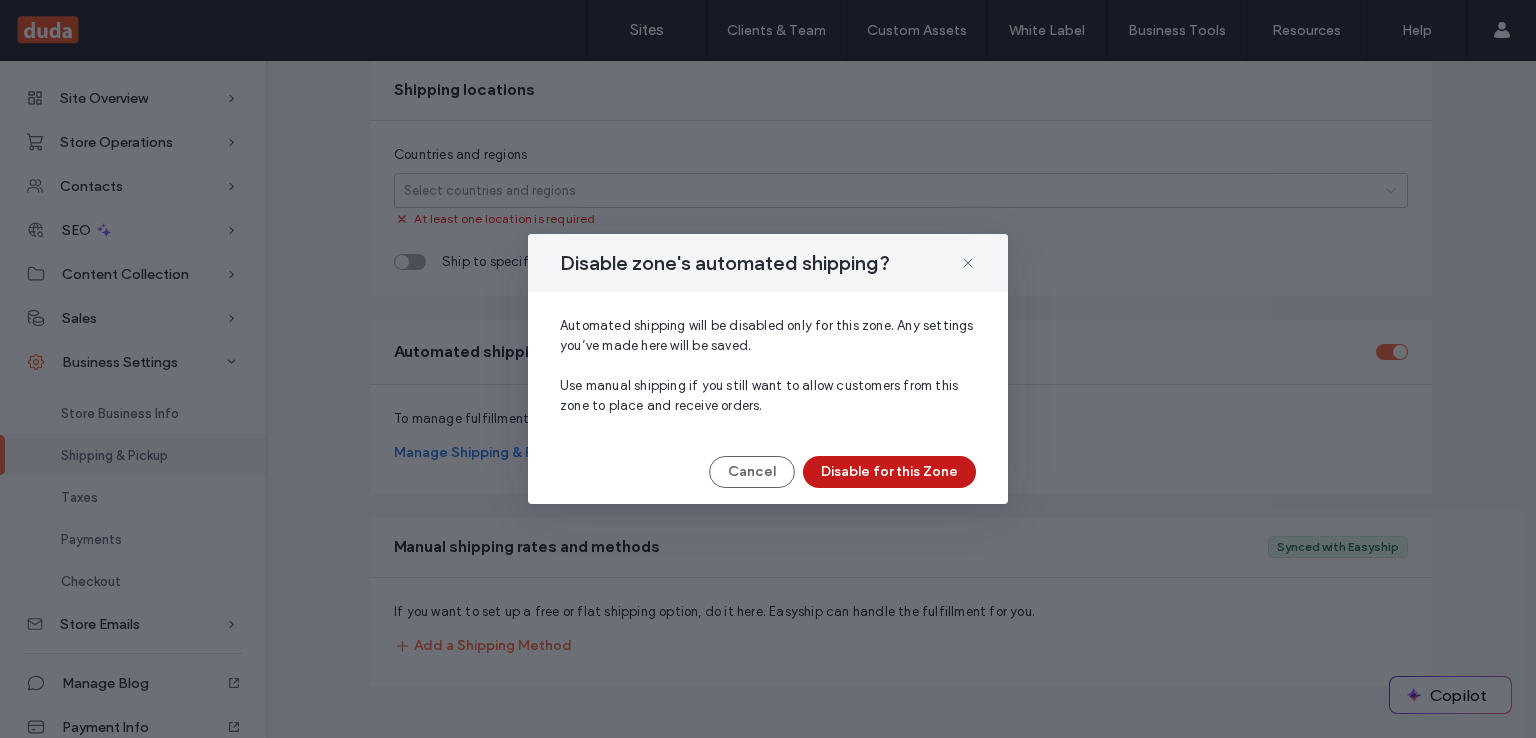 click on "Disable for this Zone" at bounding box center [889, 472] 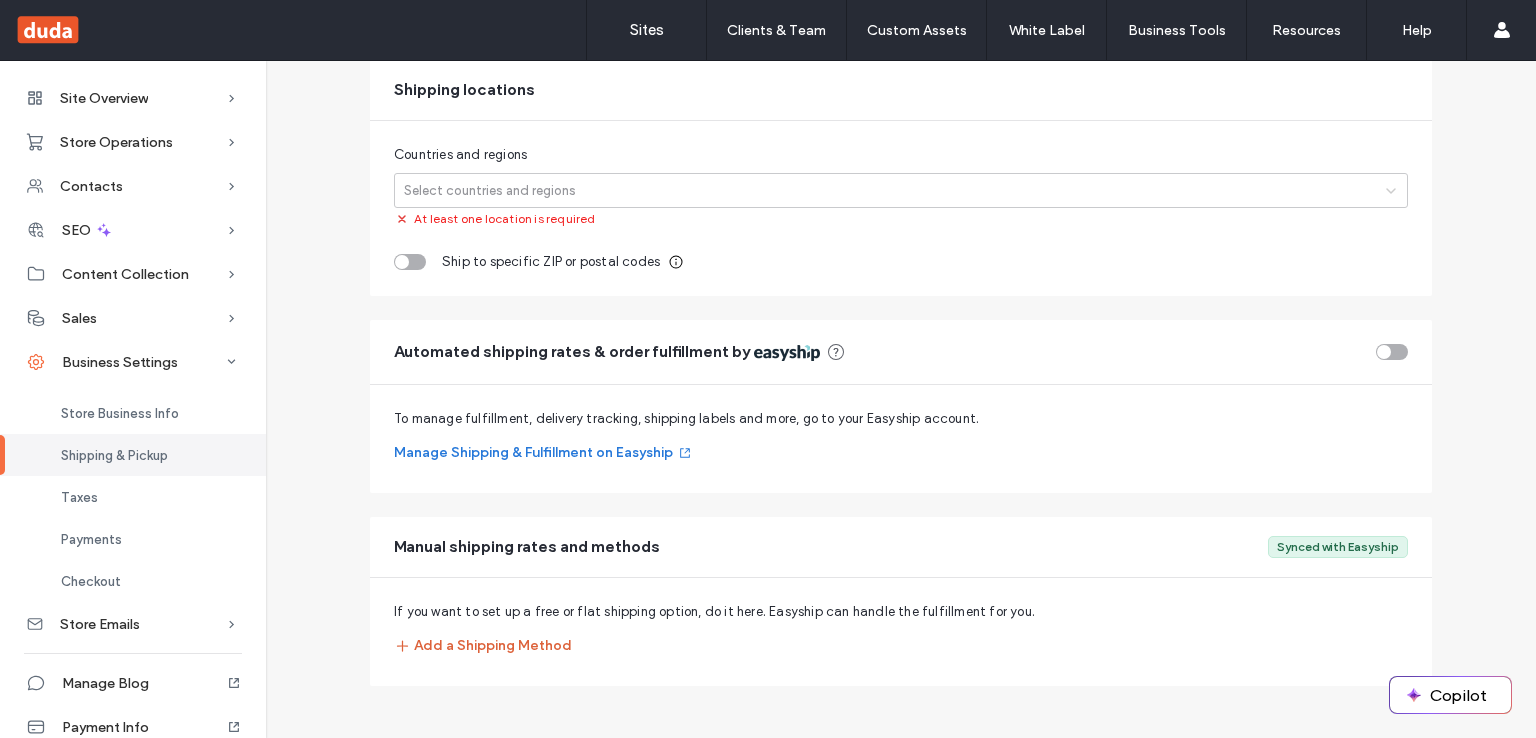 click on "Add a Shipping Method" at bounding box center [483, 646] 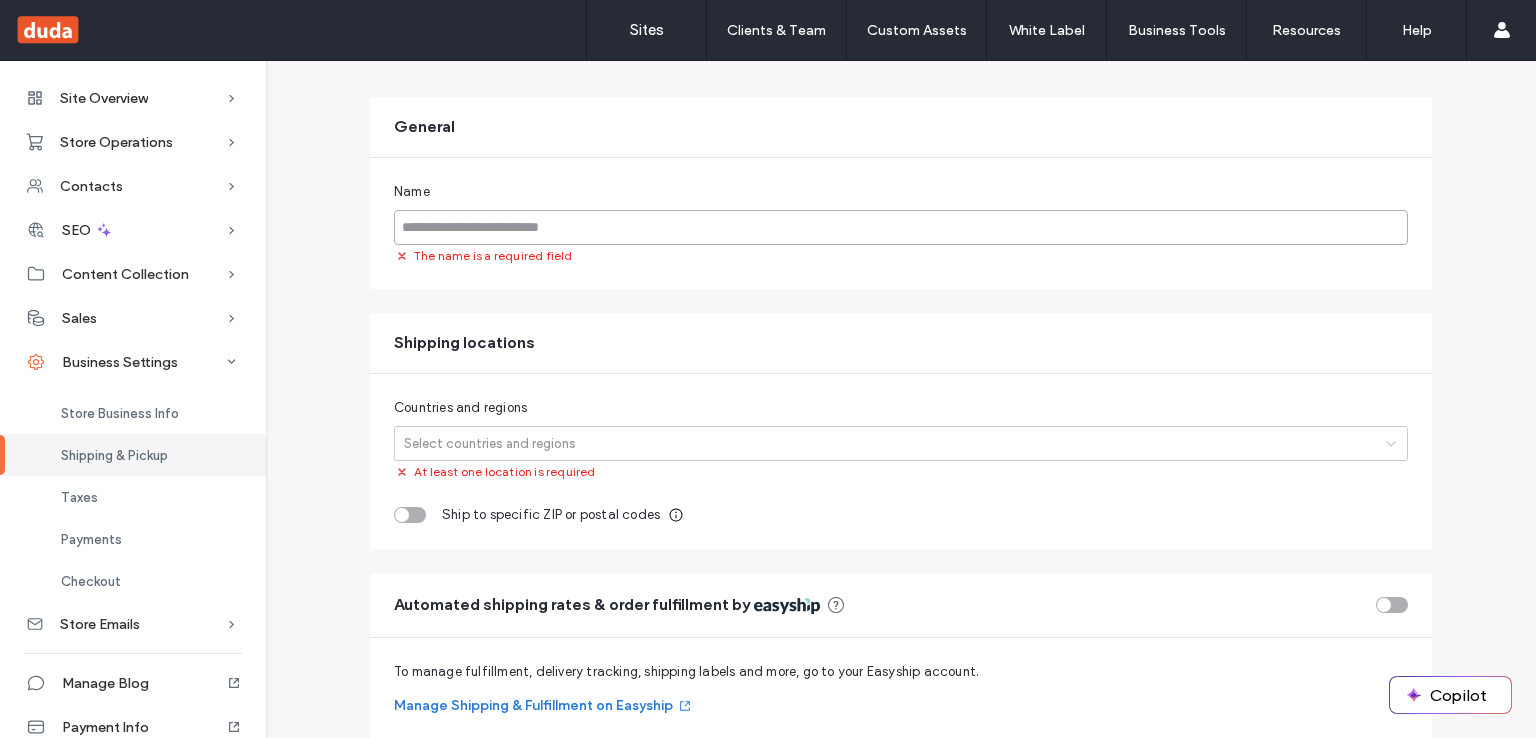 scroll, scrollTop: 141, scrollLeft: 0, axis: vertical 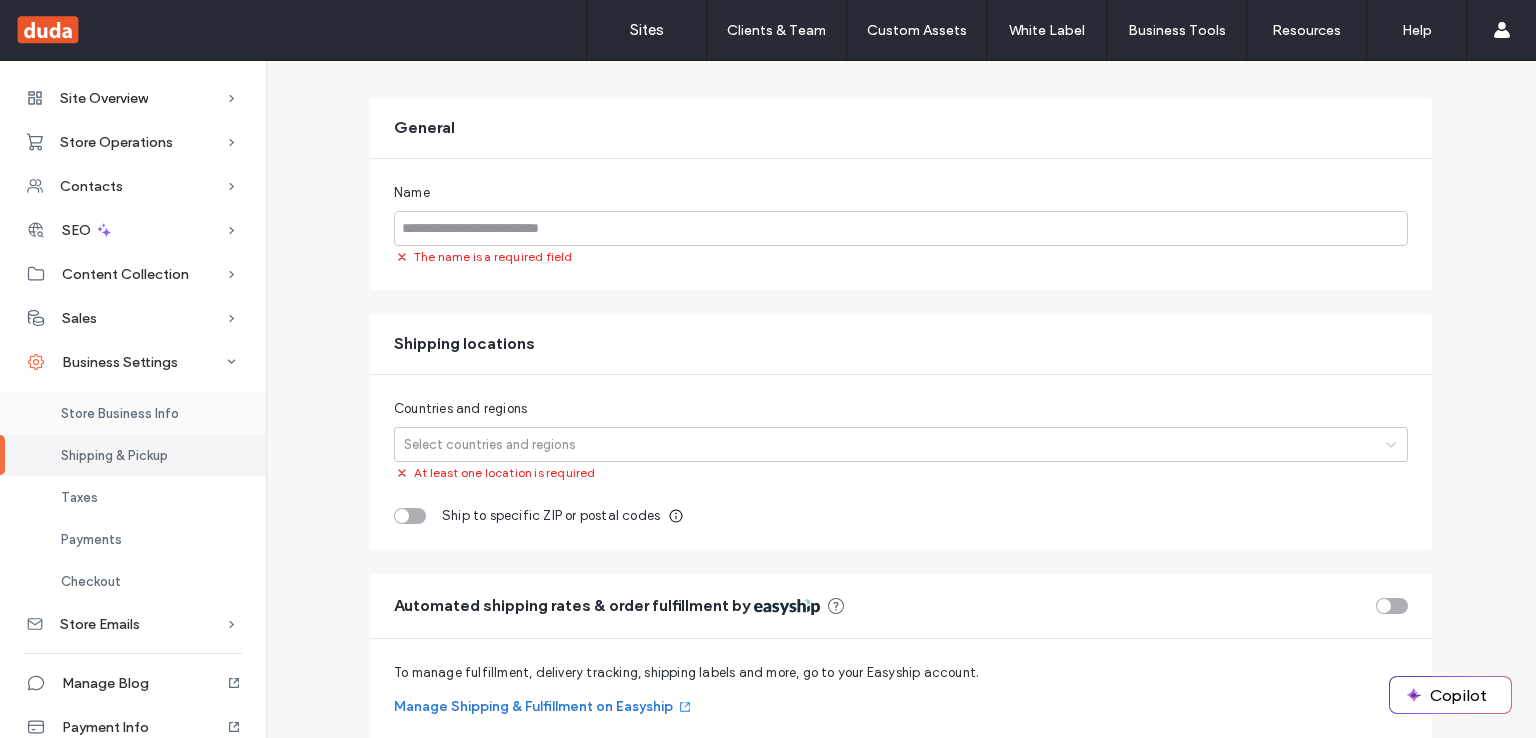 click on "Store Business Info" at bounding box center (133, 413) 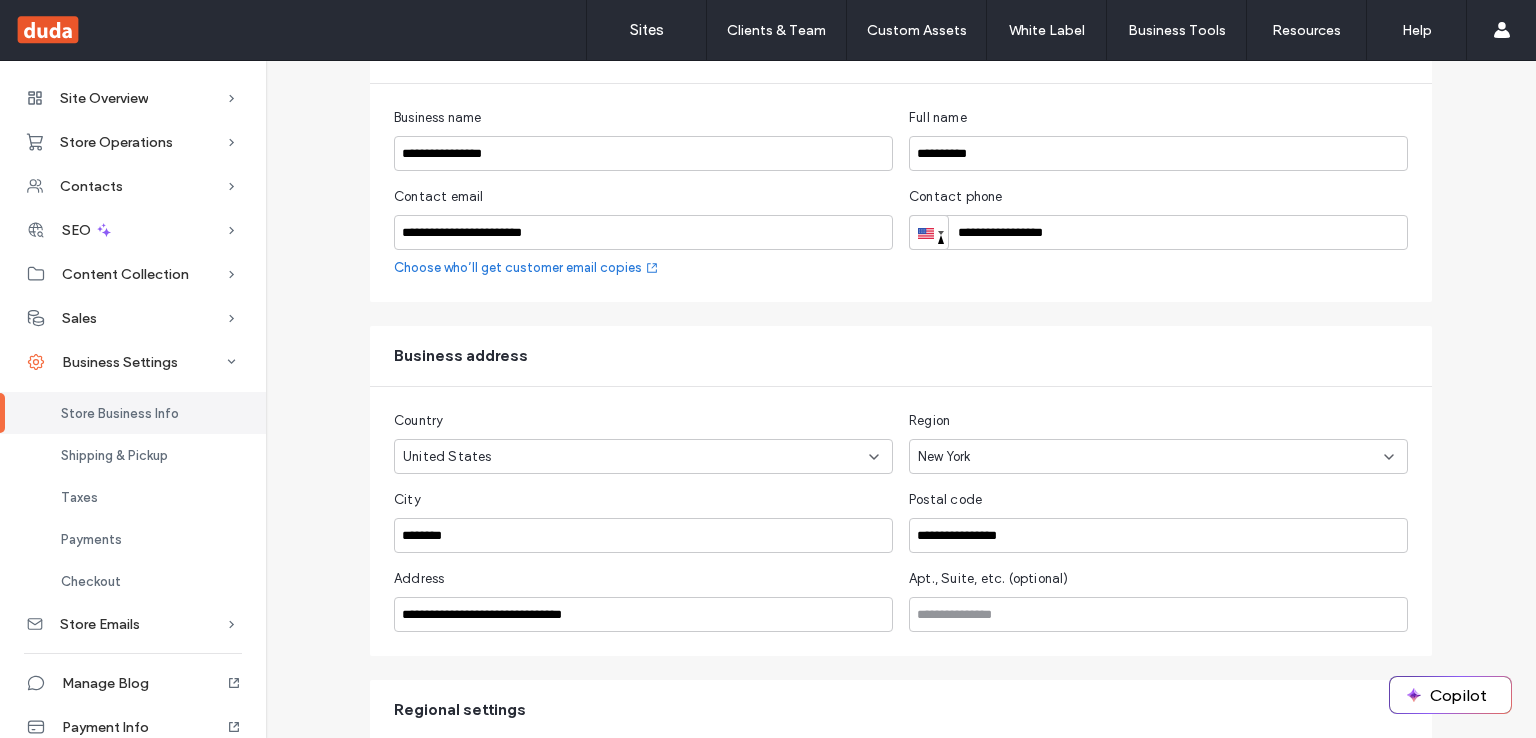 scroll, scrollTop: 374, scrollLeft: 0, axis: vertical 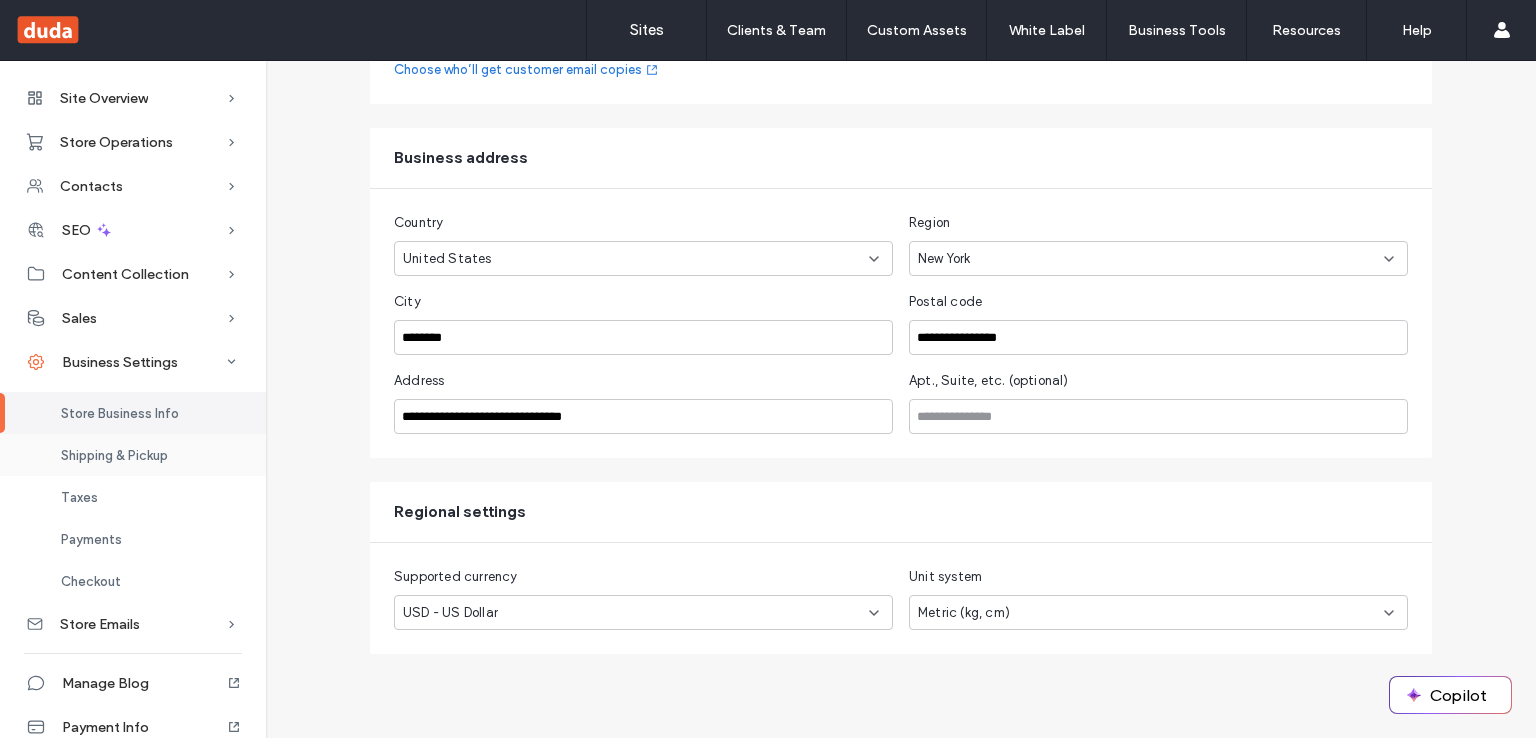 click on "Shipping & Pickup" at bounding box center (133, 455) 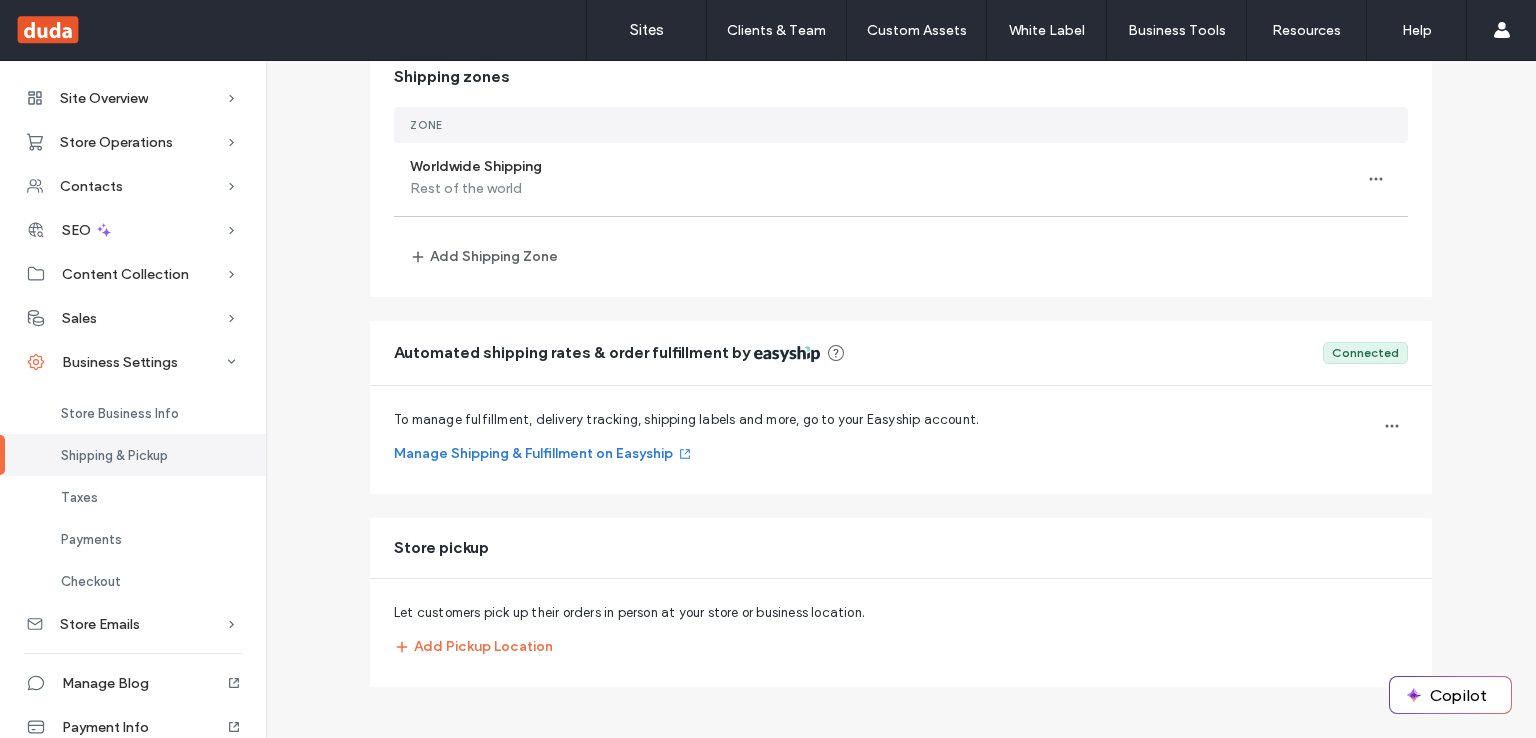 scroll, scrollTop: 224, scrollLeft: 0, axis: vertical 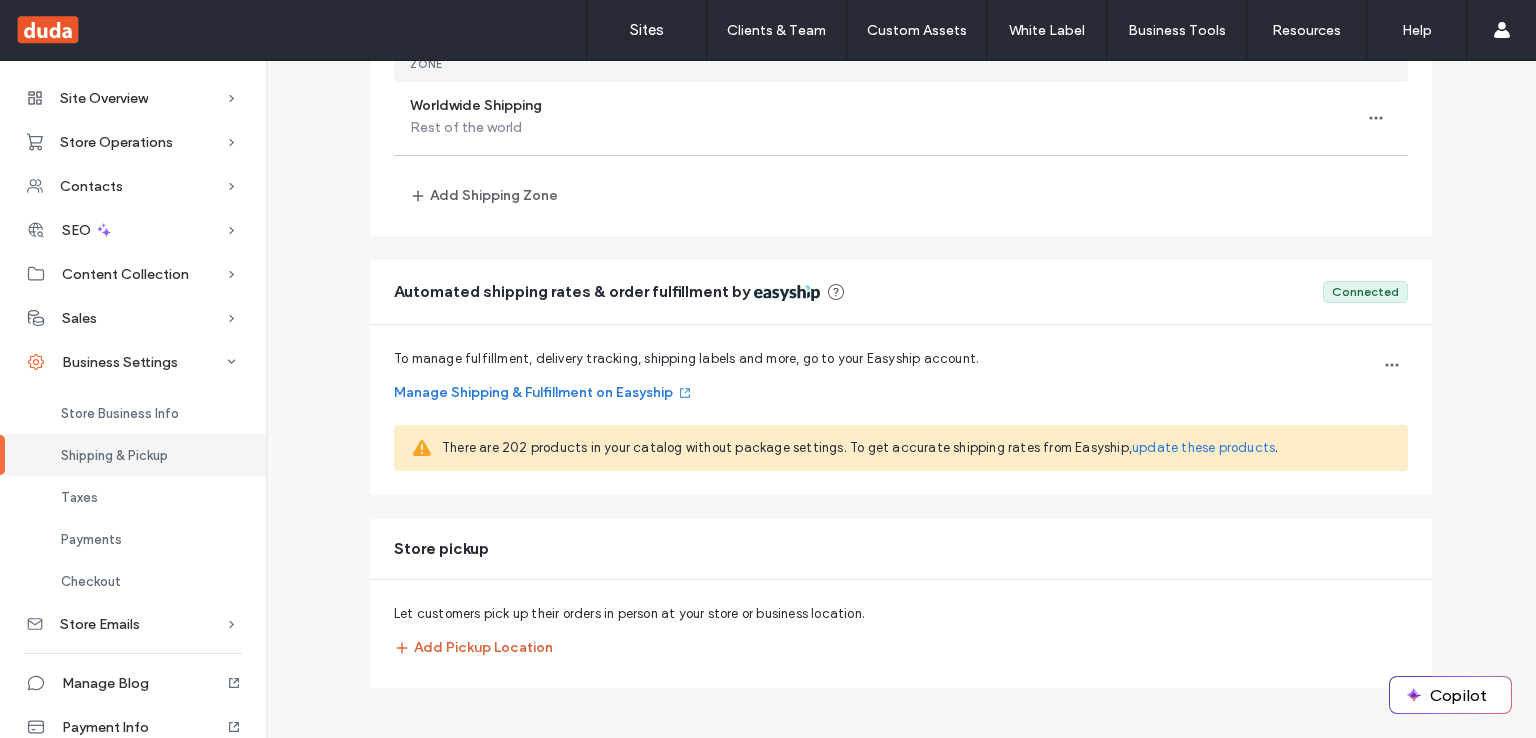 click on "Add Pickup Location" at bounding box center [473, 648] 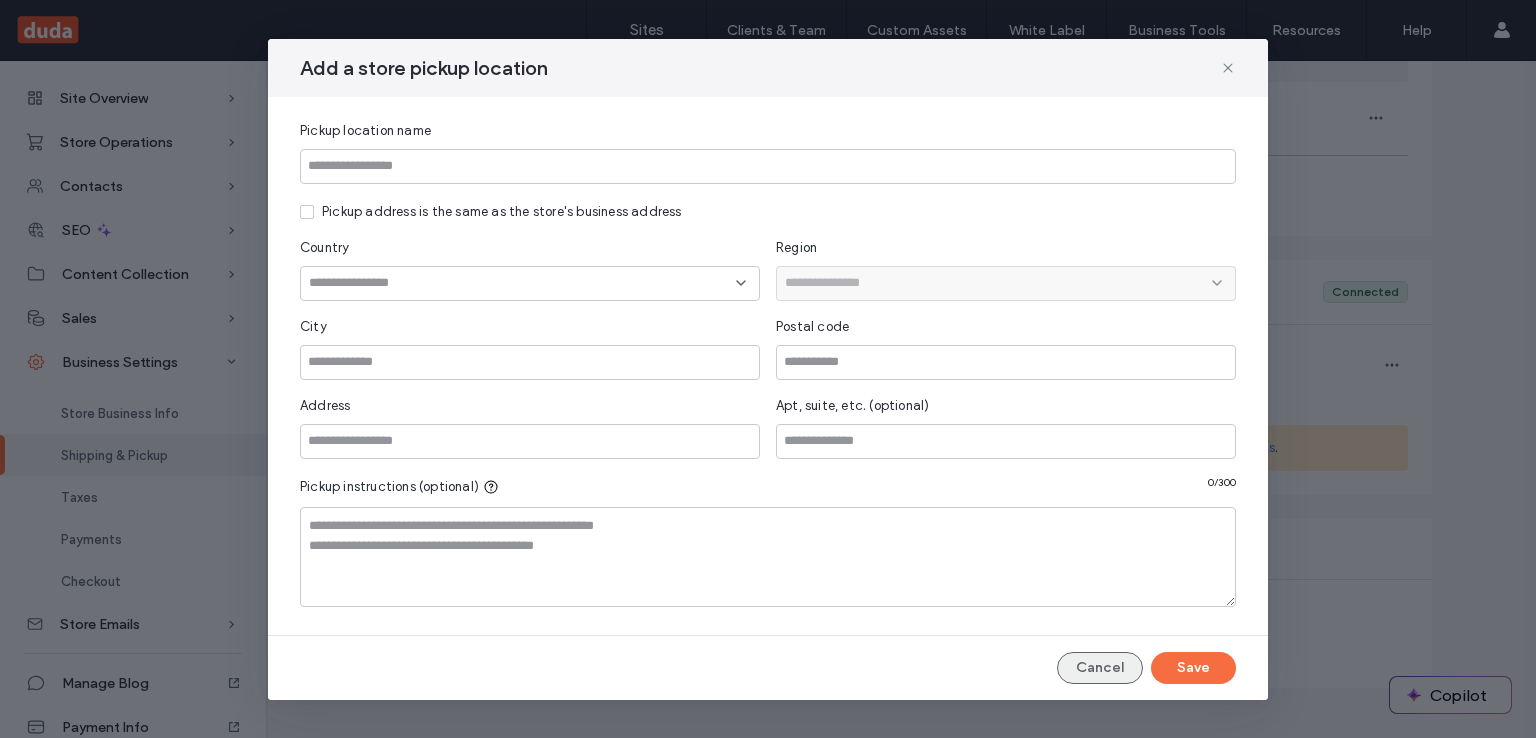 click on "Cancel" at bounding box center (1100, 668) 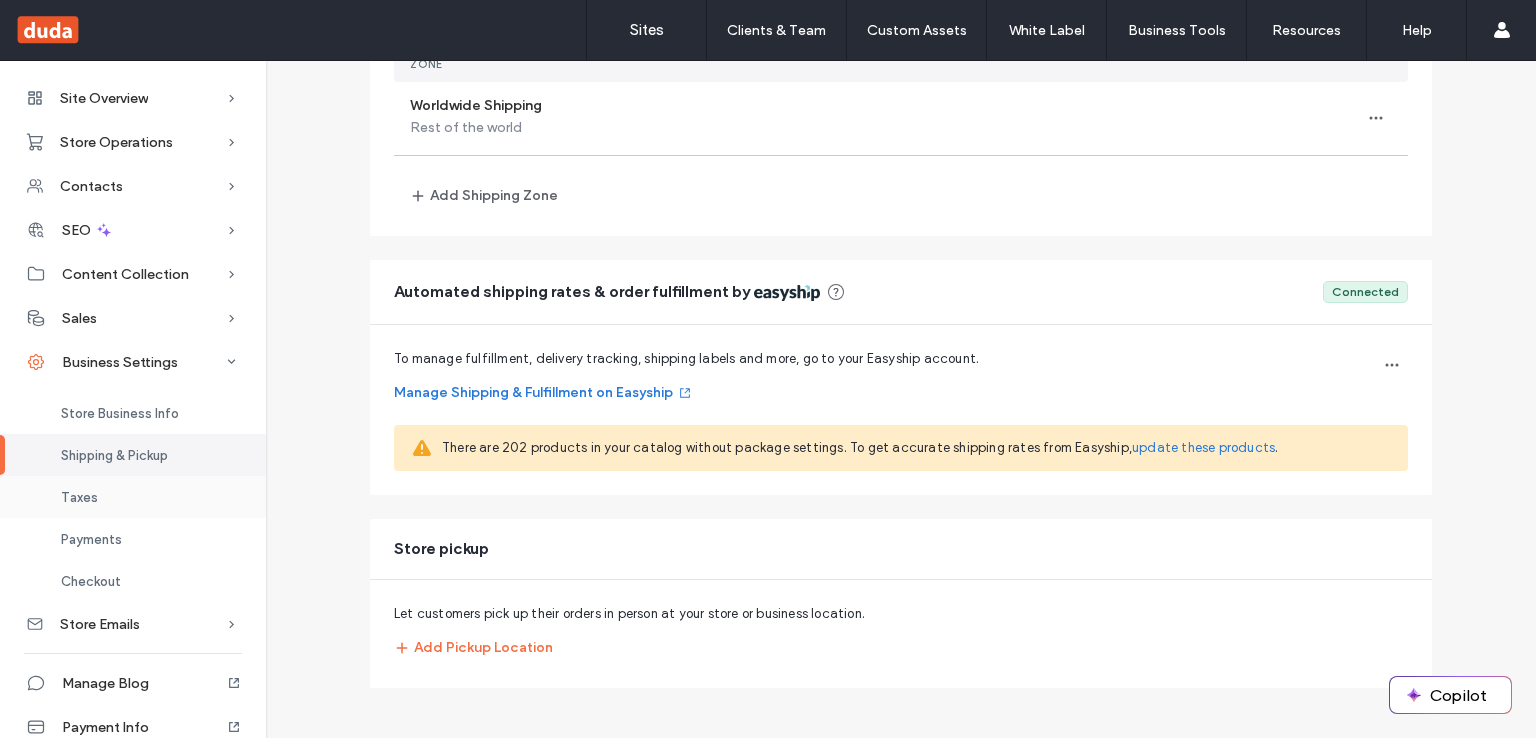 click on "Taxes" at bounding box center (133, 497) 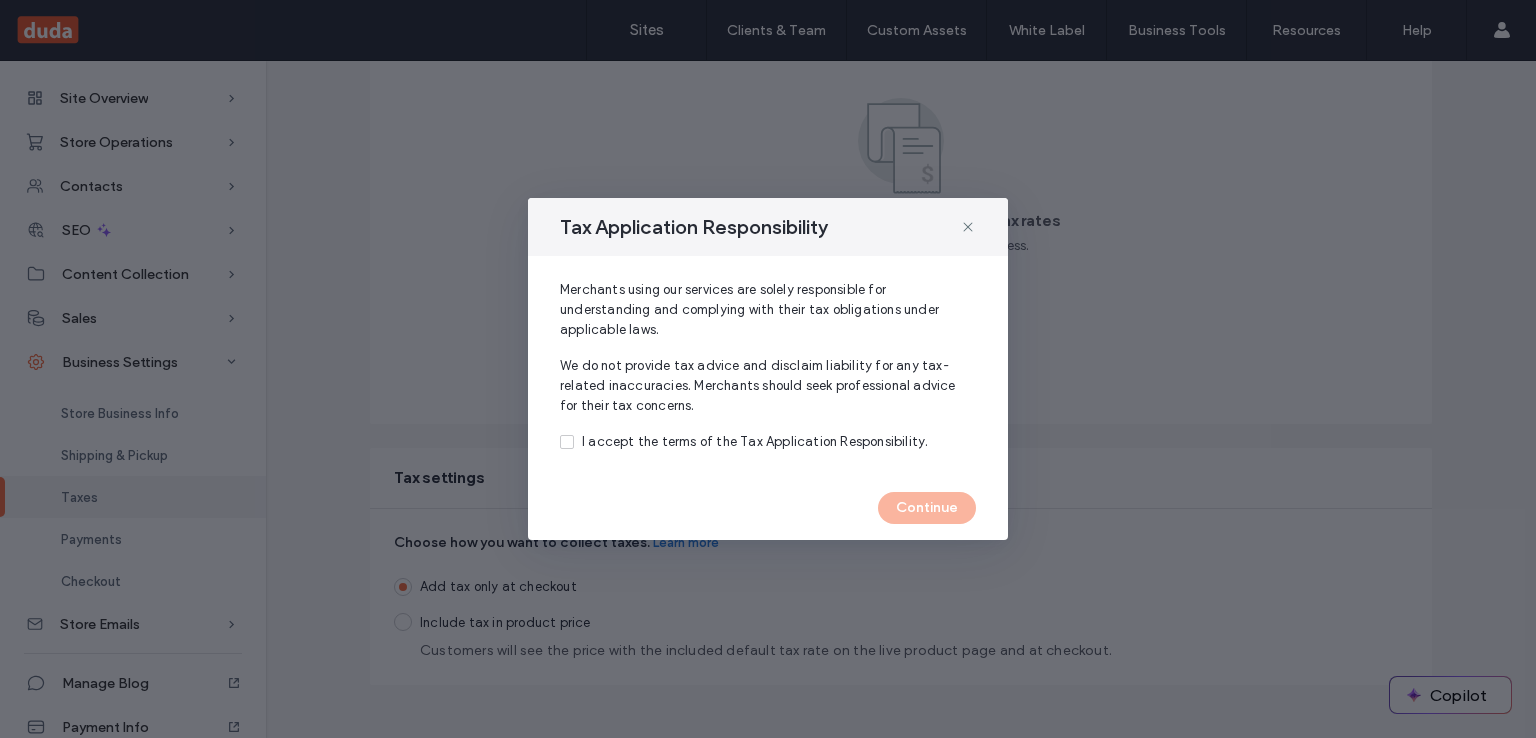 scroll, scrollTop: 197, scrollLeft: 0, axis: vertical 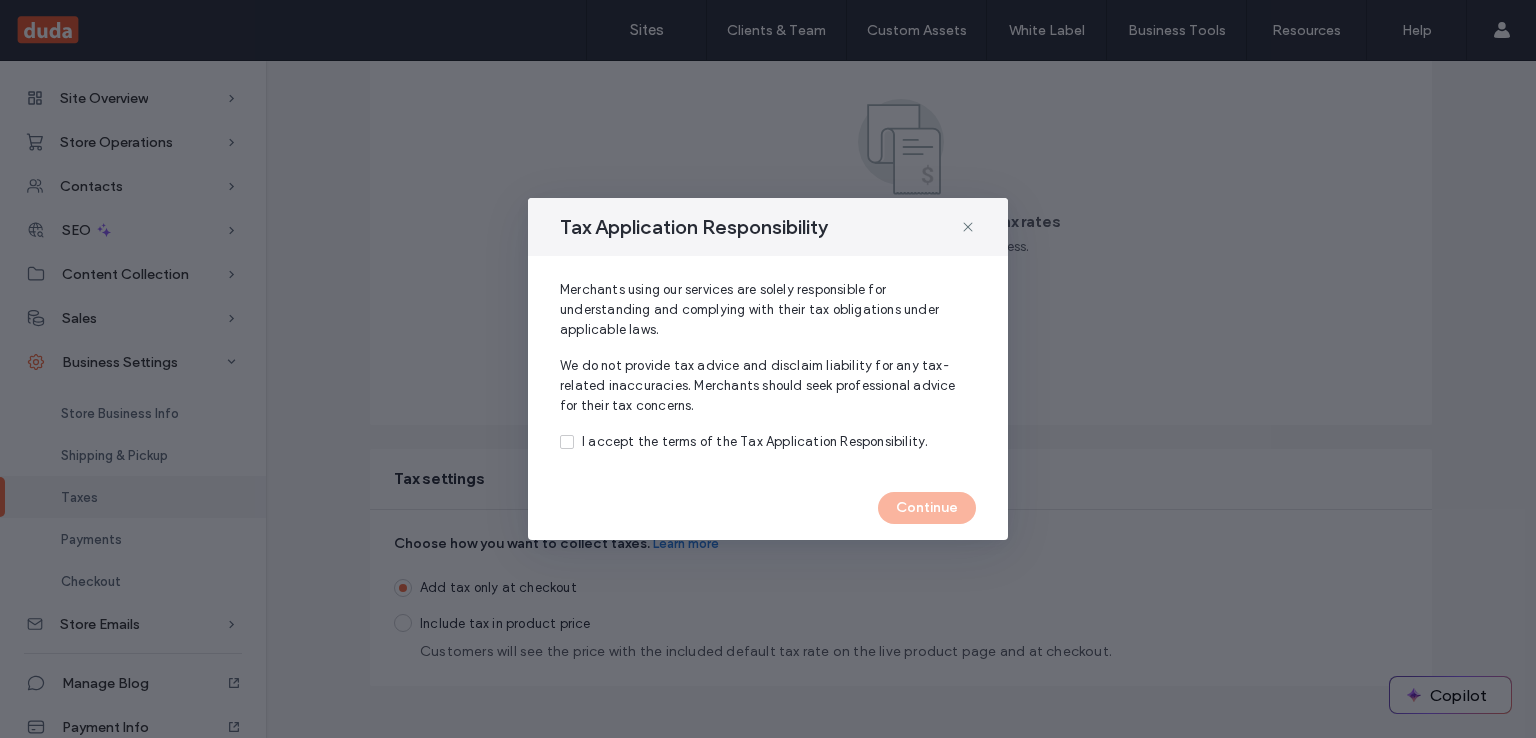 click on "Tax Application Responsibility" at bounding box center (768, 227) 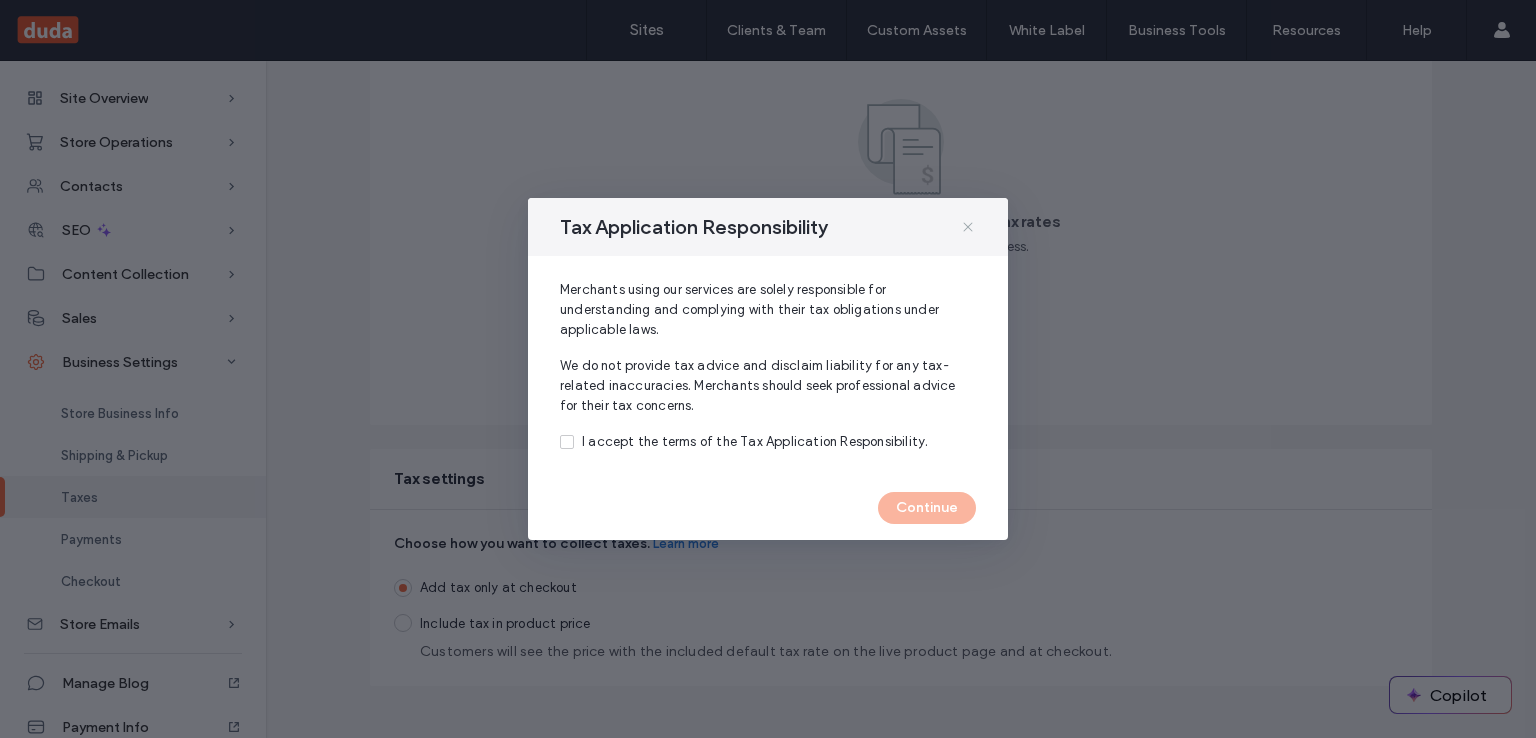 click 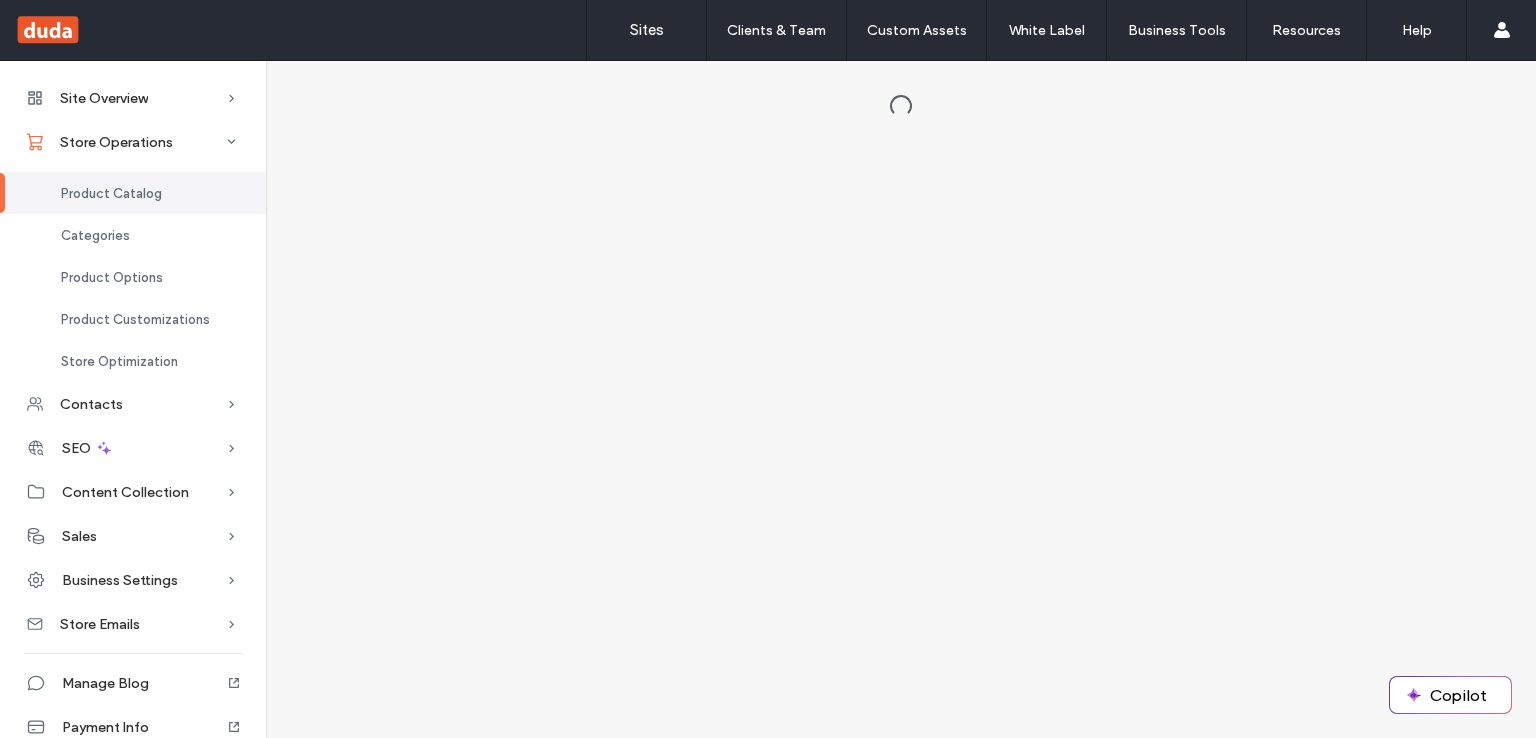 scroll, scrollTop: 0, scrollLeft: 0, axis: both 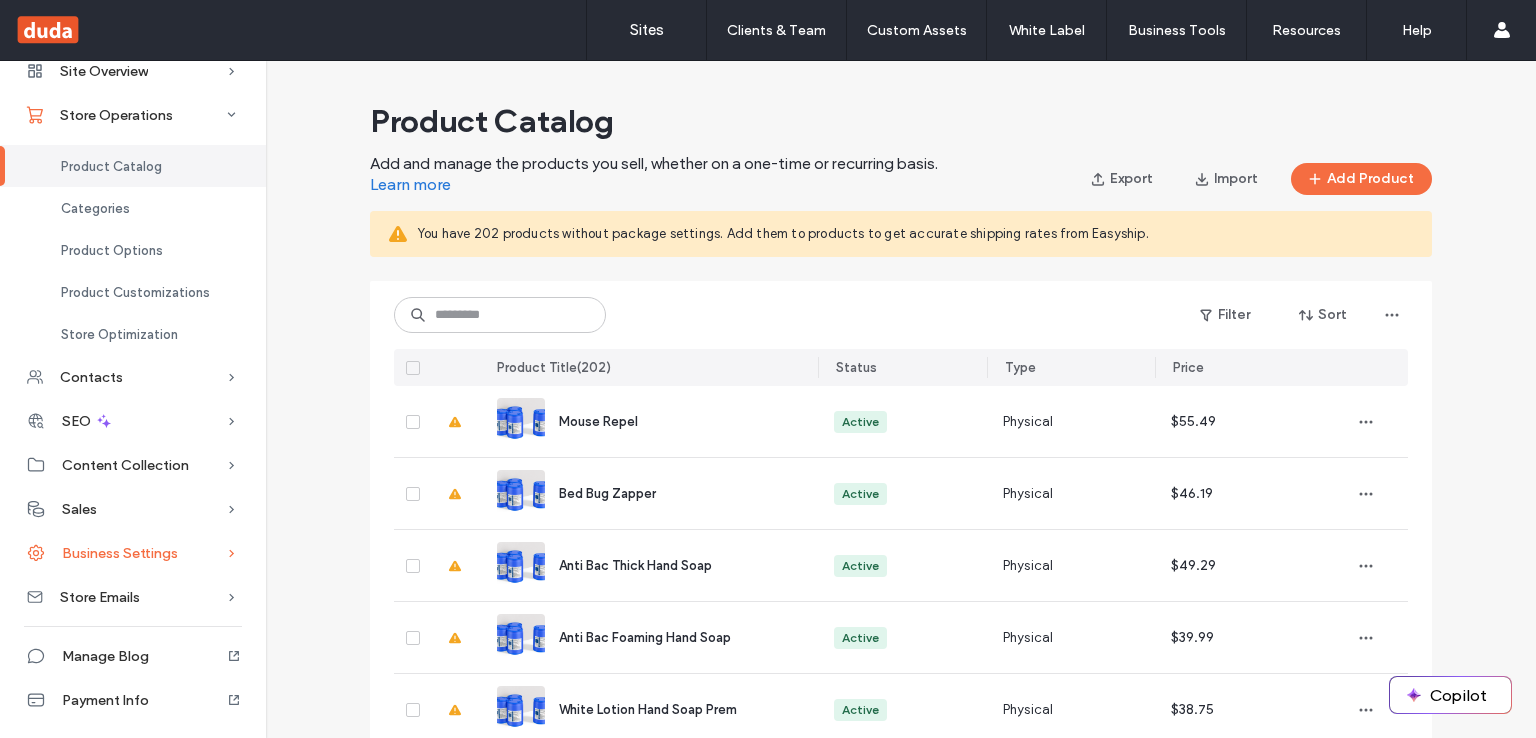 click on "Business Settings" at bounding box center (120, 553) 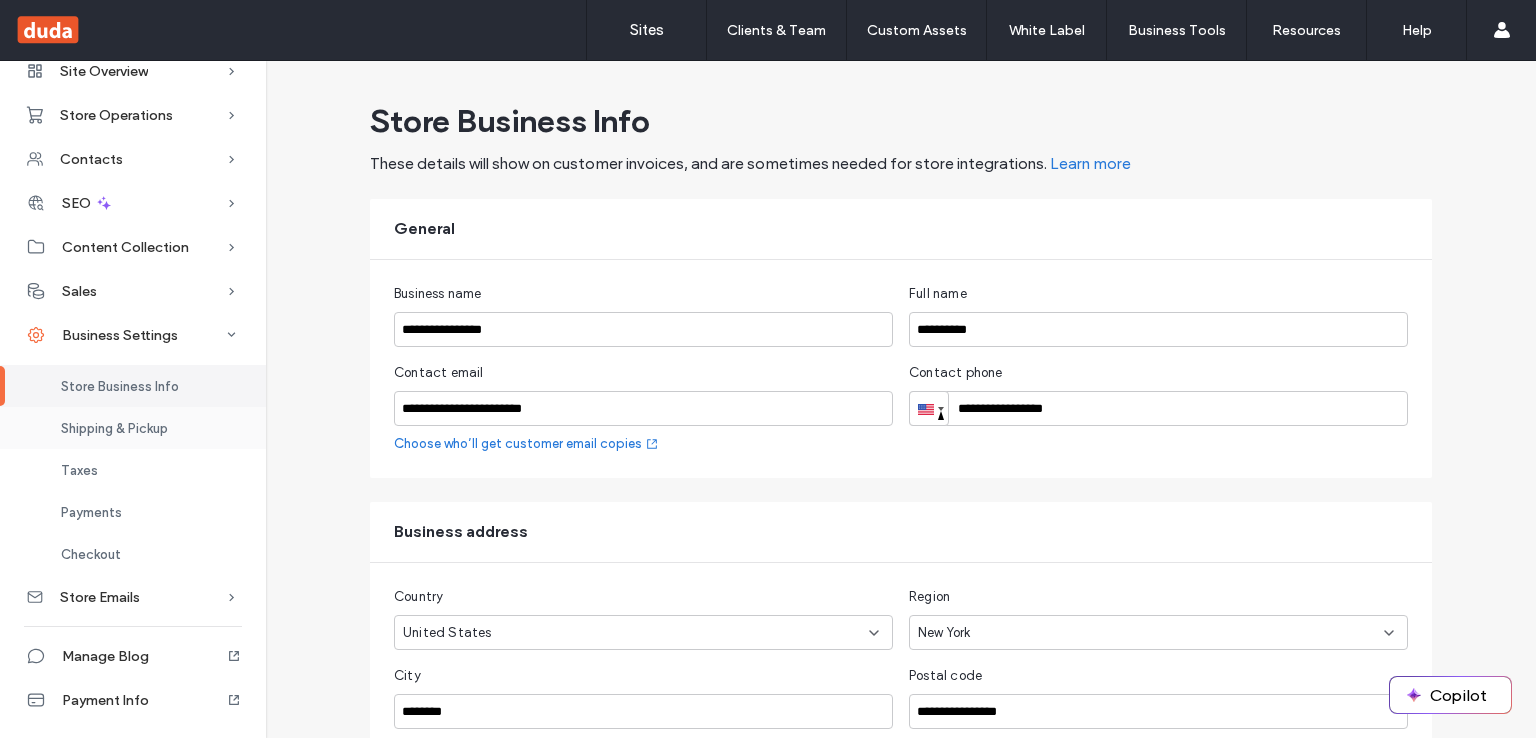click on "Shipping & Pickup" at bounding box center [114, 428] 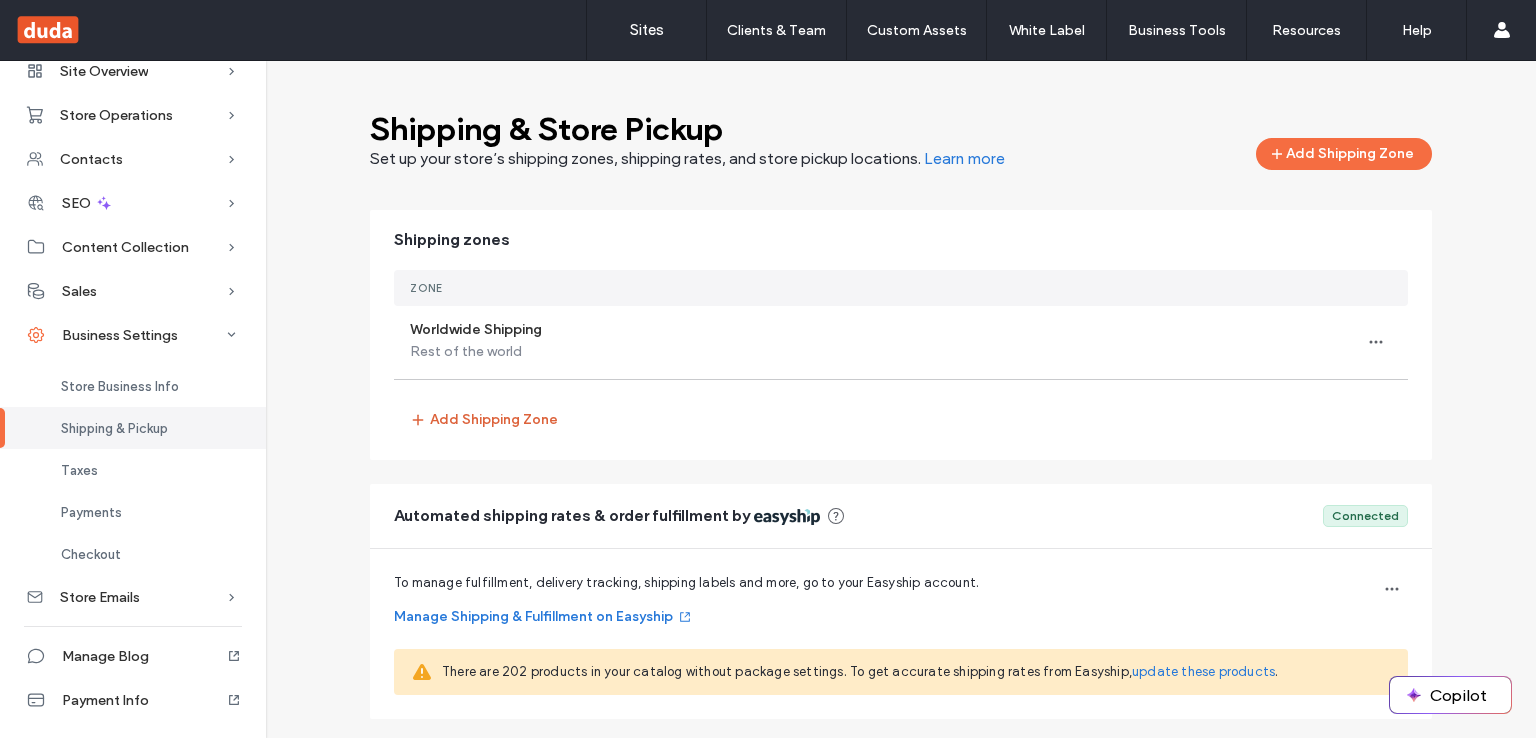 click on "Add Shipping Zone" at bounding box center [484, 420] 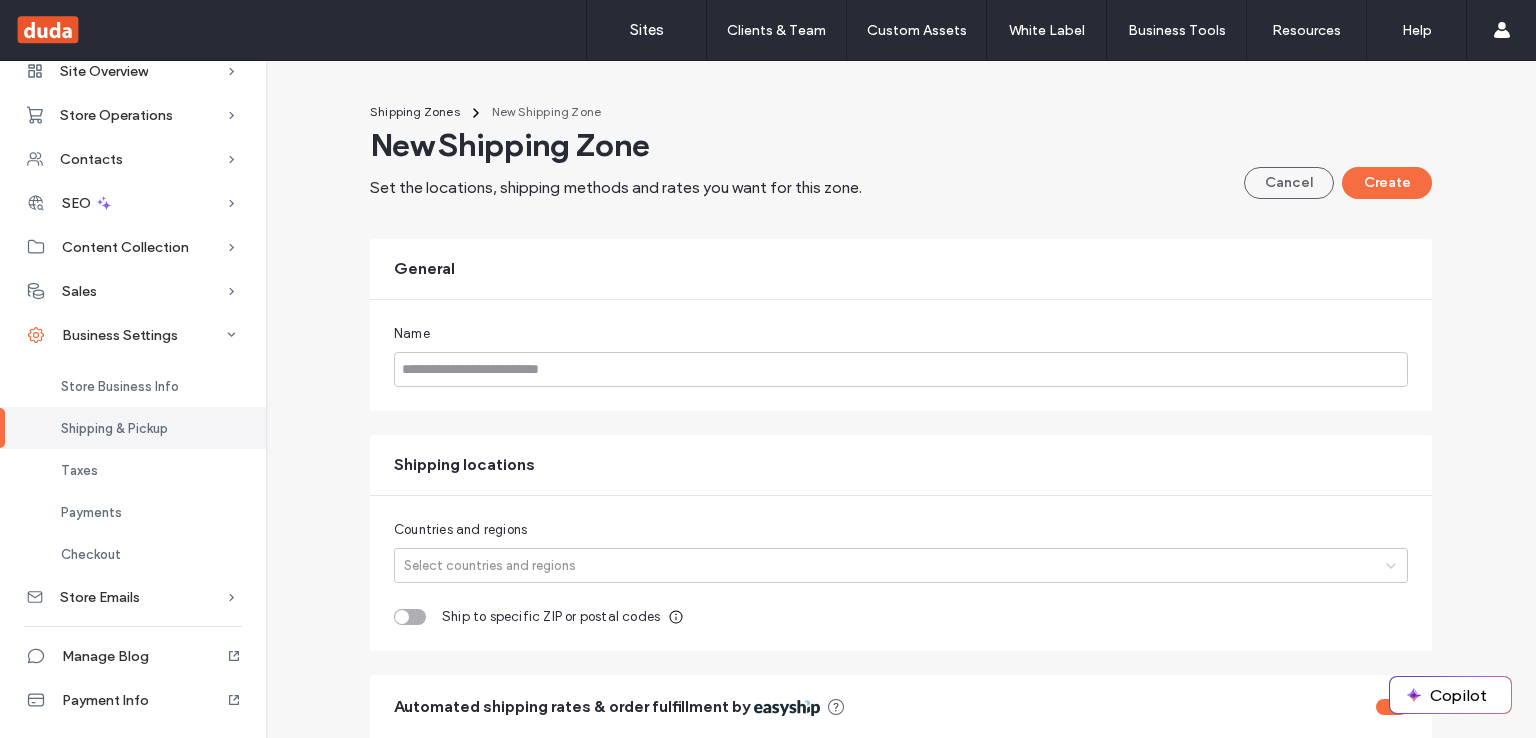 scroll, scrollTop: 24, scrollLeft: 0, axis: vertical 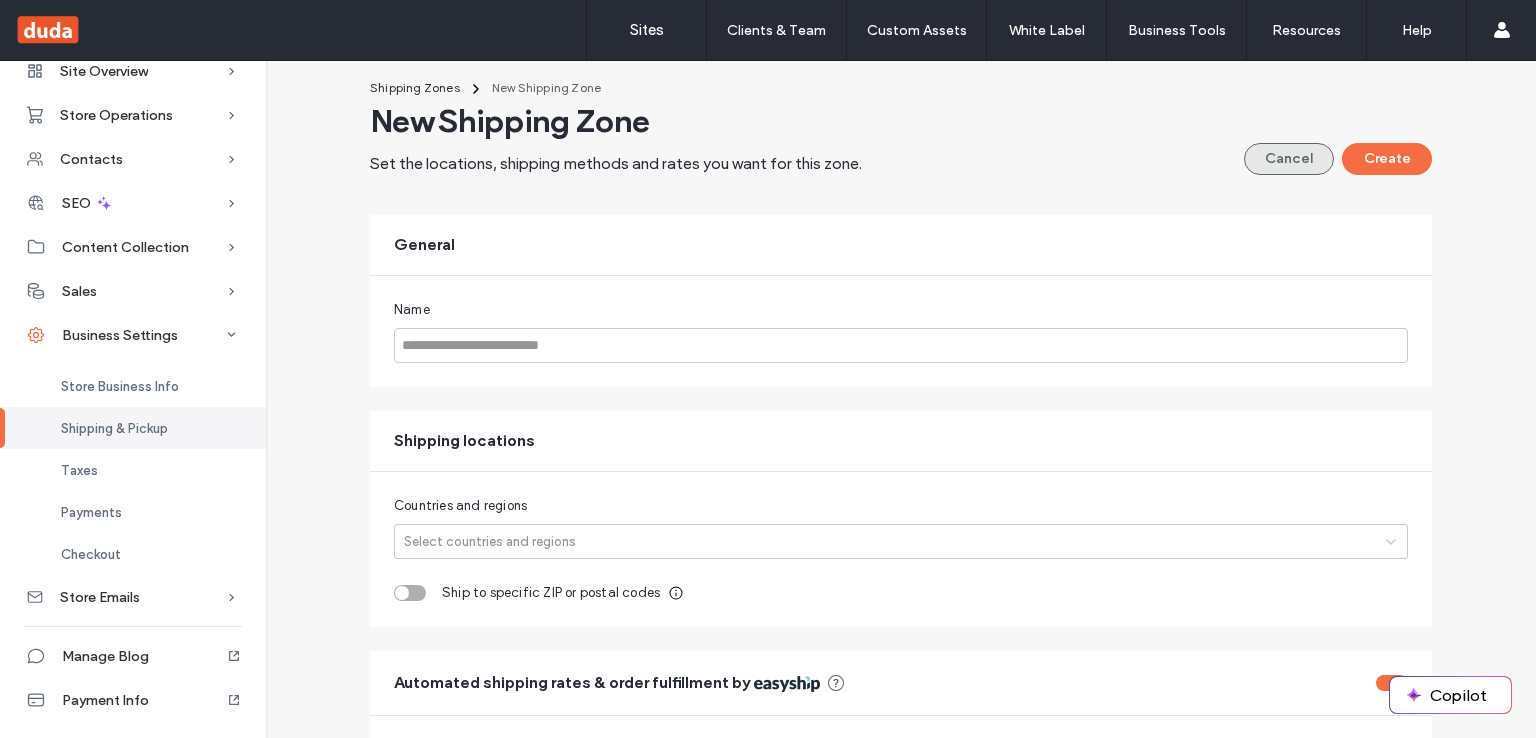 click on "Cancel" at bounding box center (1289, 159) 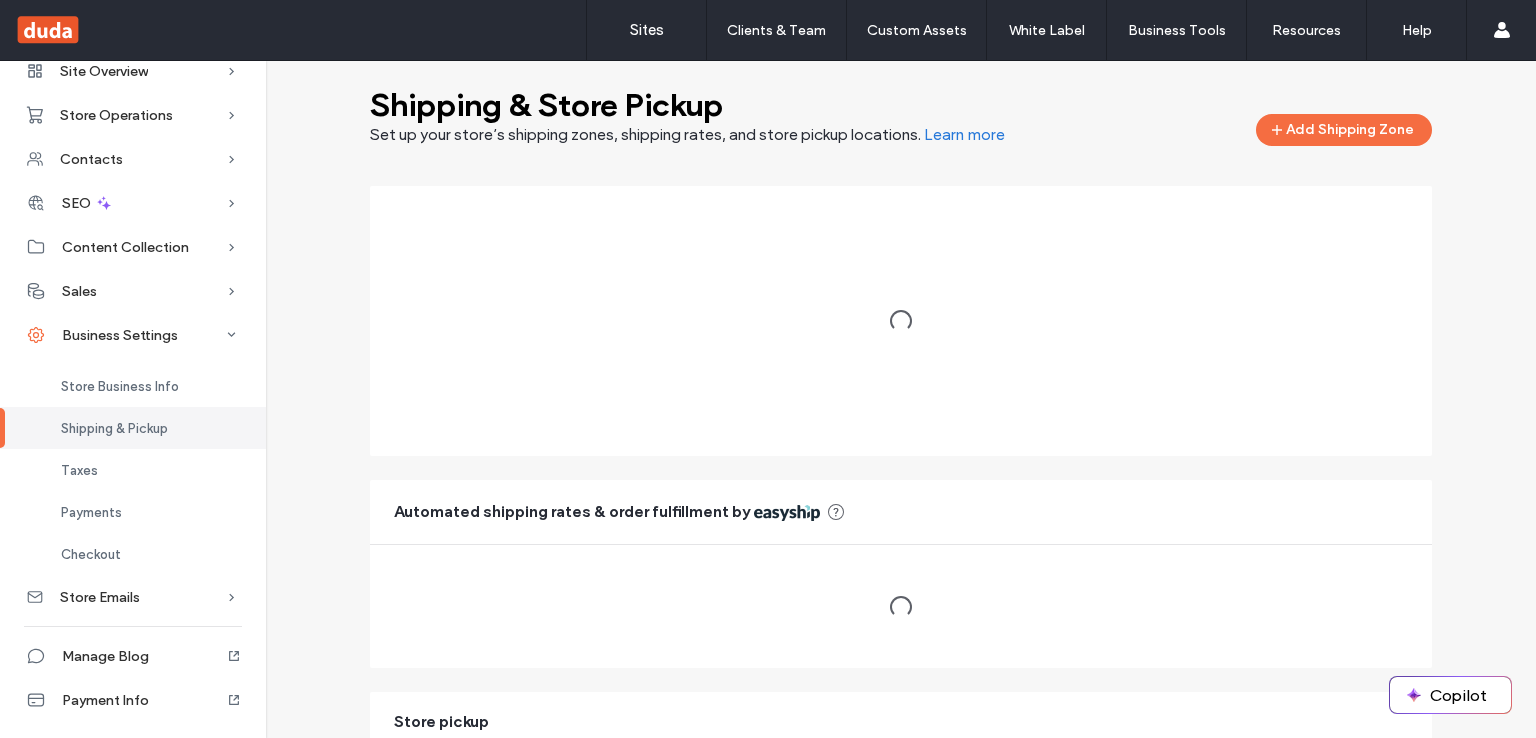 scroll, scrollTop: 0, scrollLeft: 0, axis: both 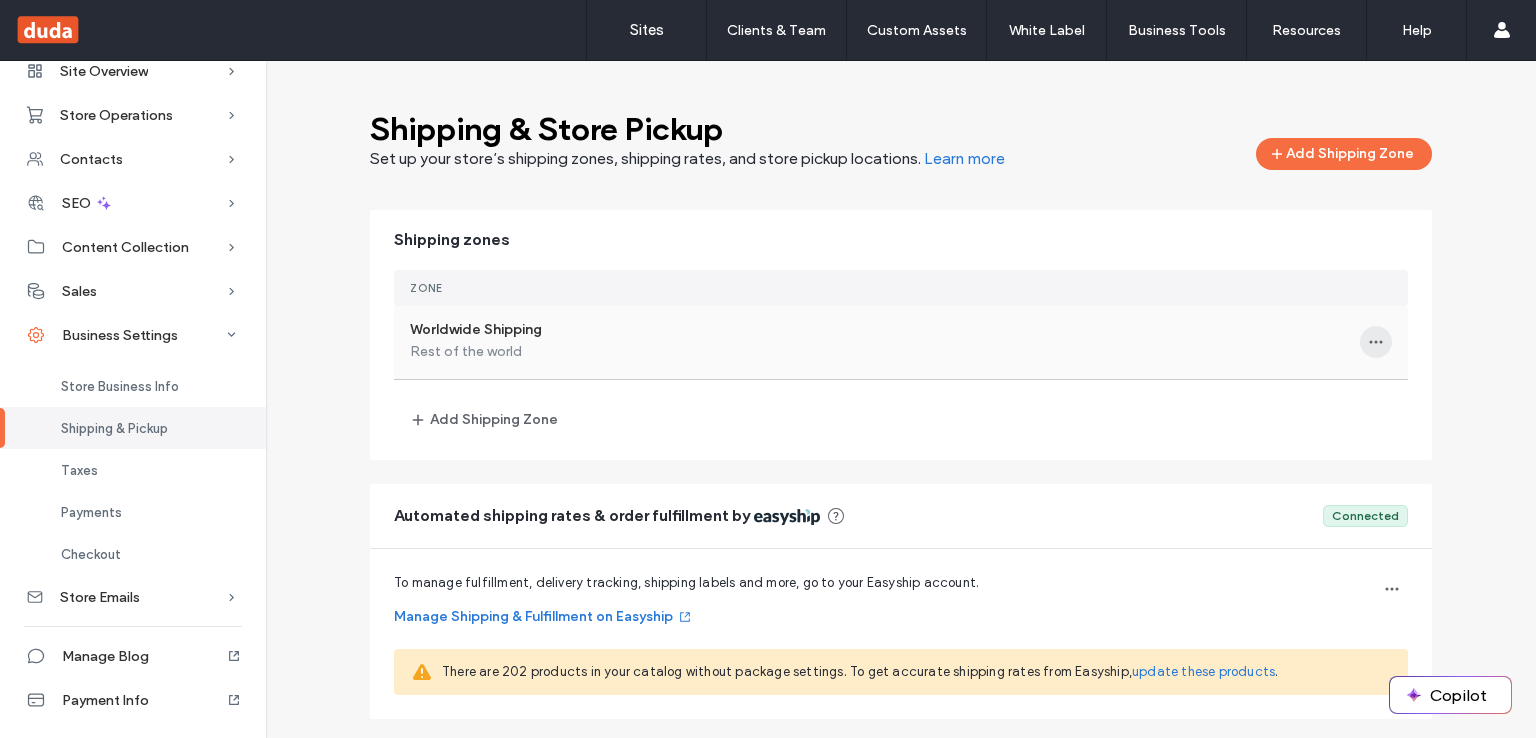 click at bounding box center [1376, 342] 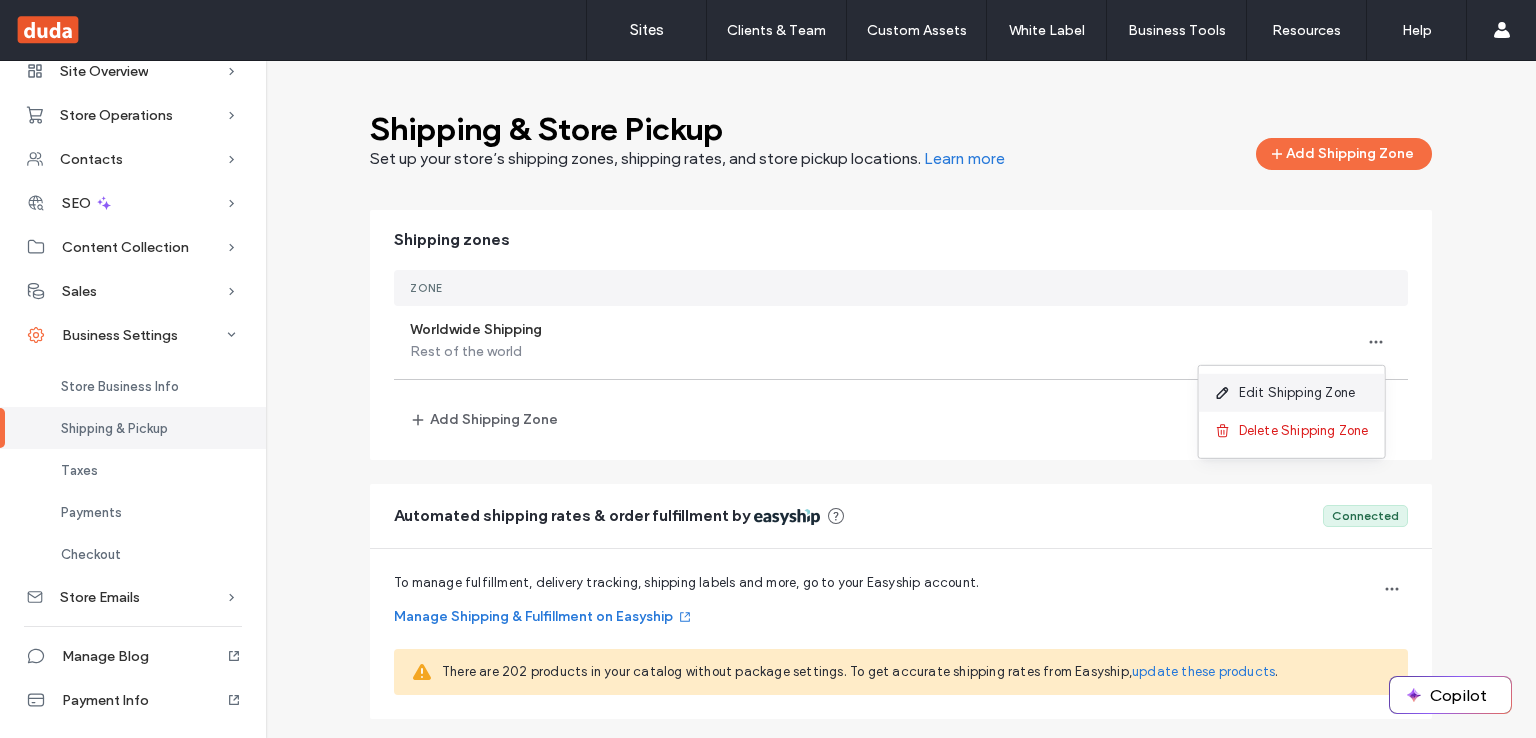 click on "Edit Shipping Zone" at bounding box center [1292, 393] 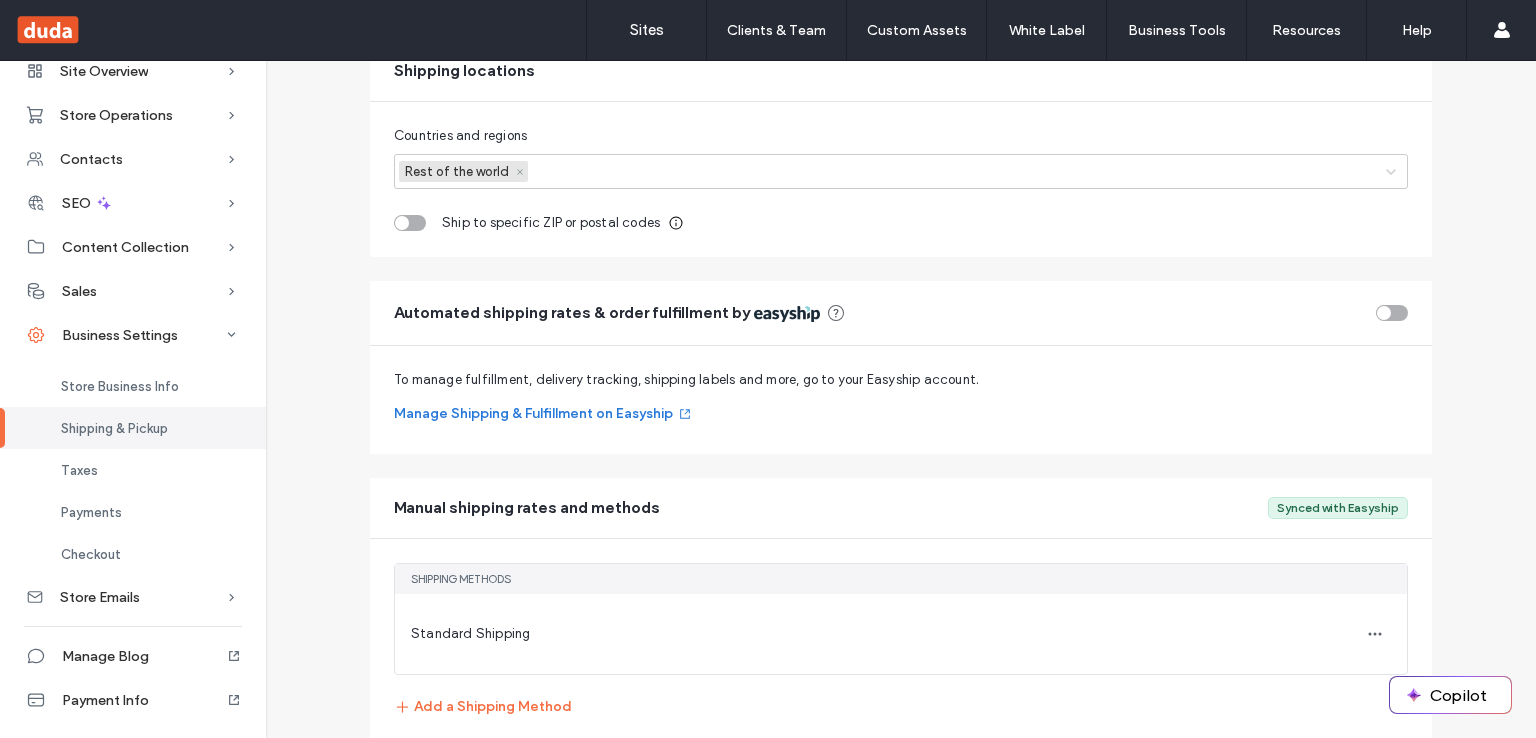 scroll, scrollTop: 420, scrollLeft: 0, axis: vertical 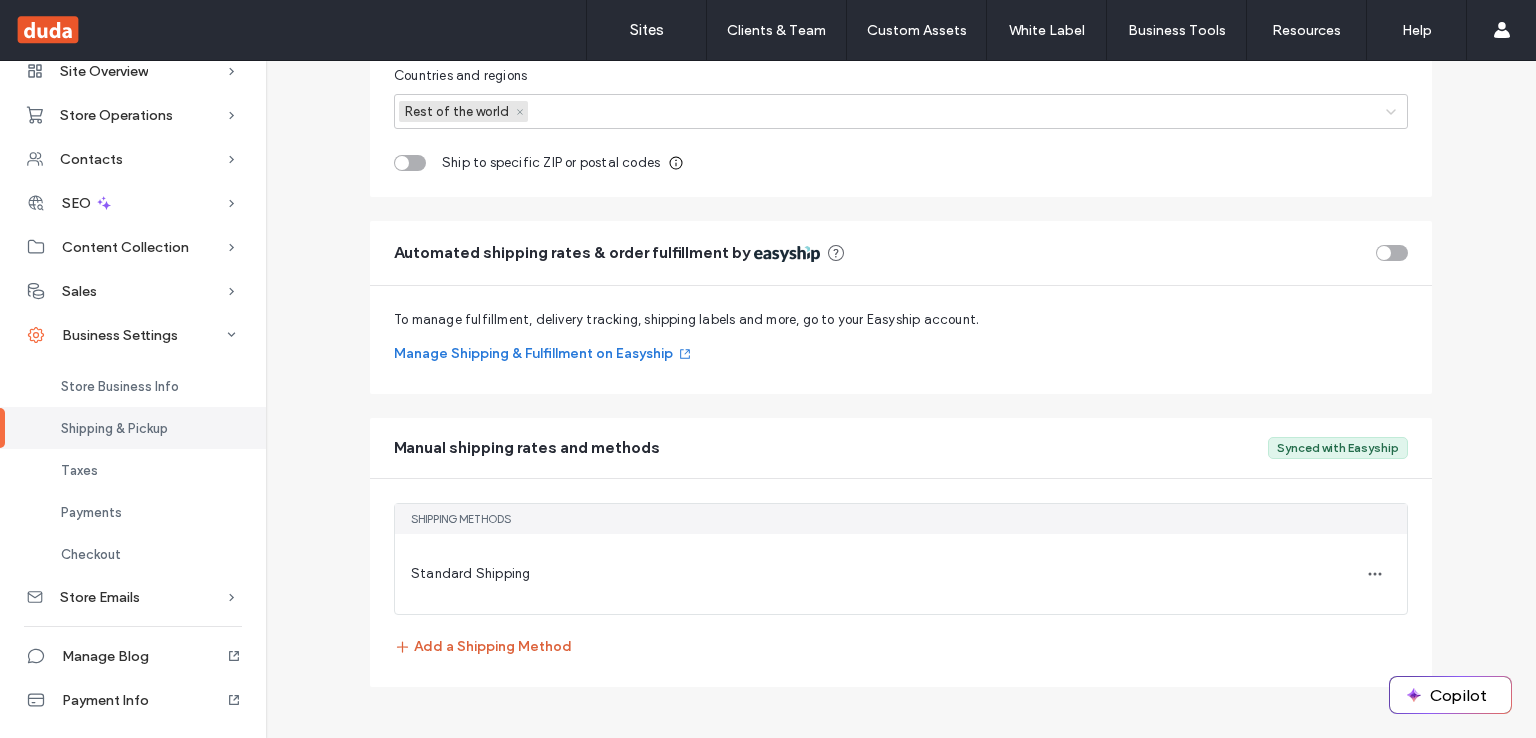 click on "Add a Shipping Method" at bounding box center (483, 647) 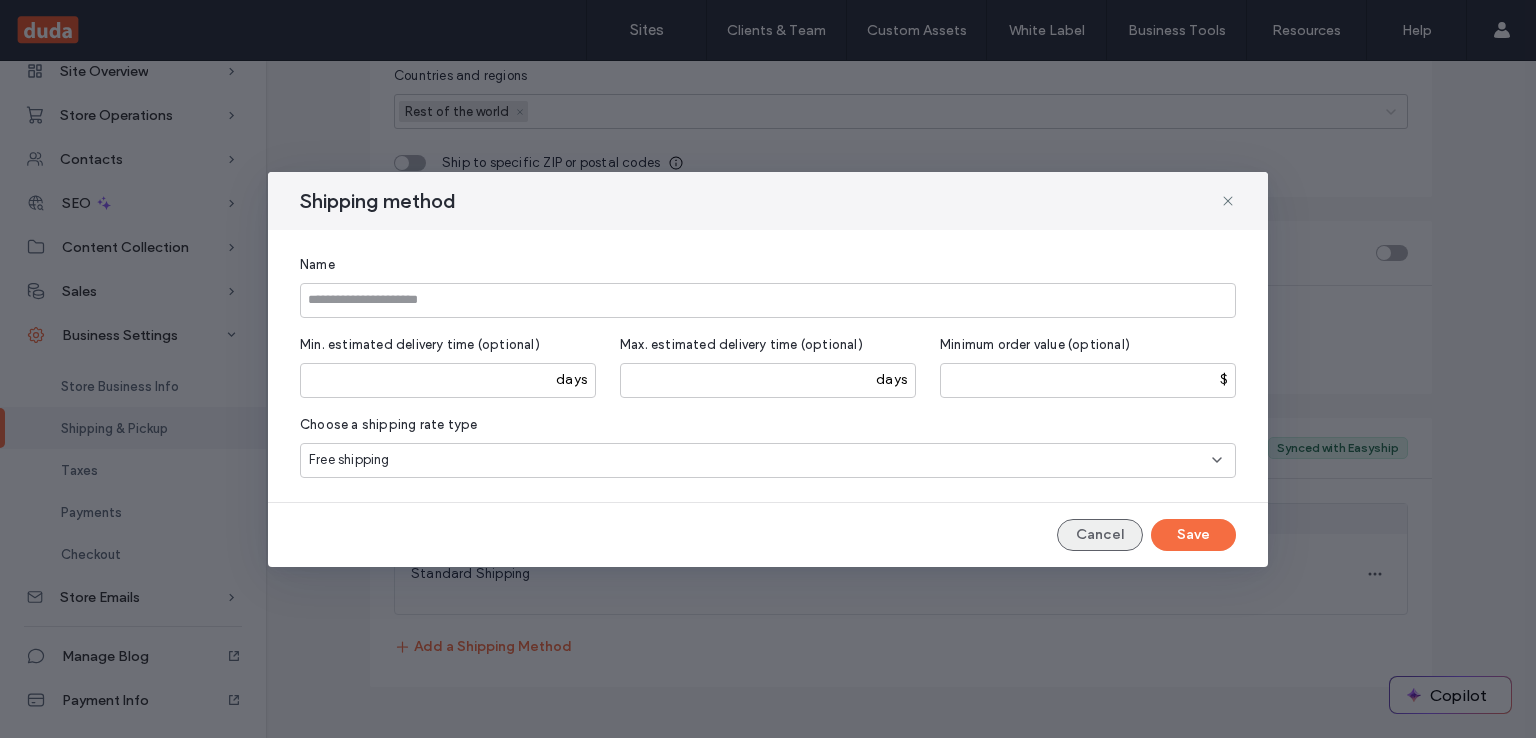 click on "Cancel" at bounding box center [1100, 535] 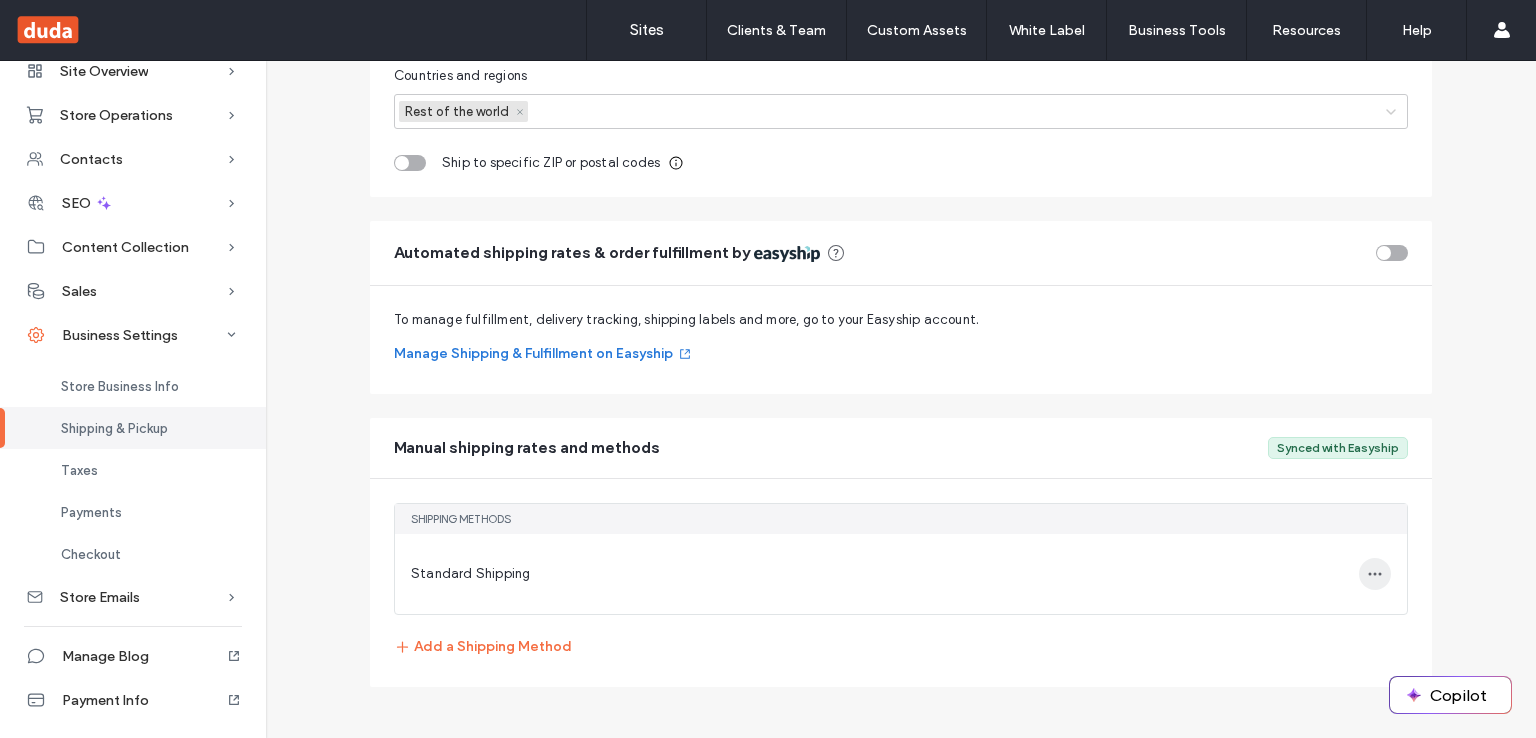 click 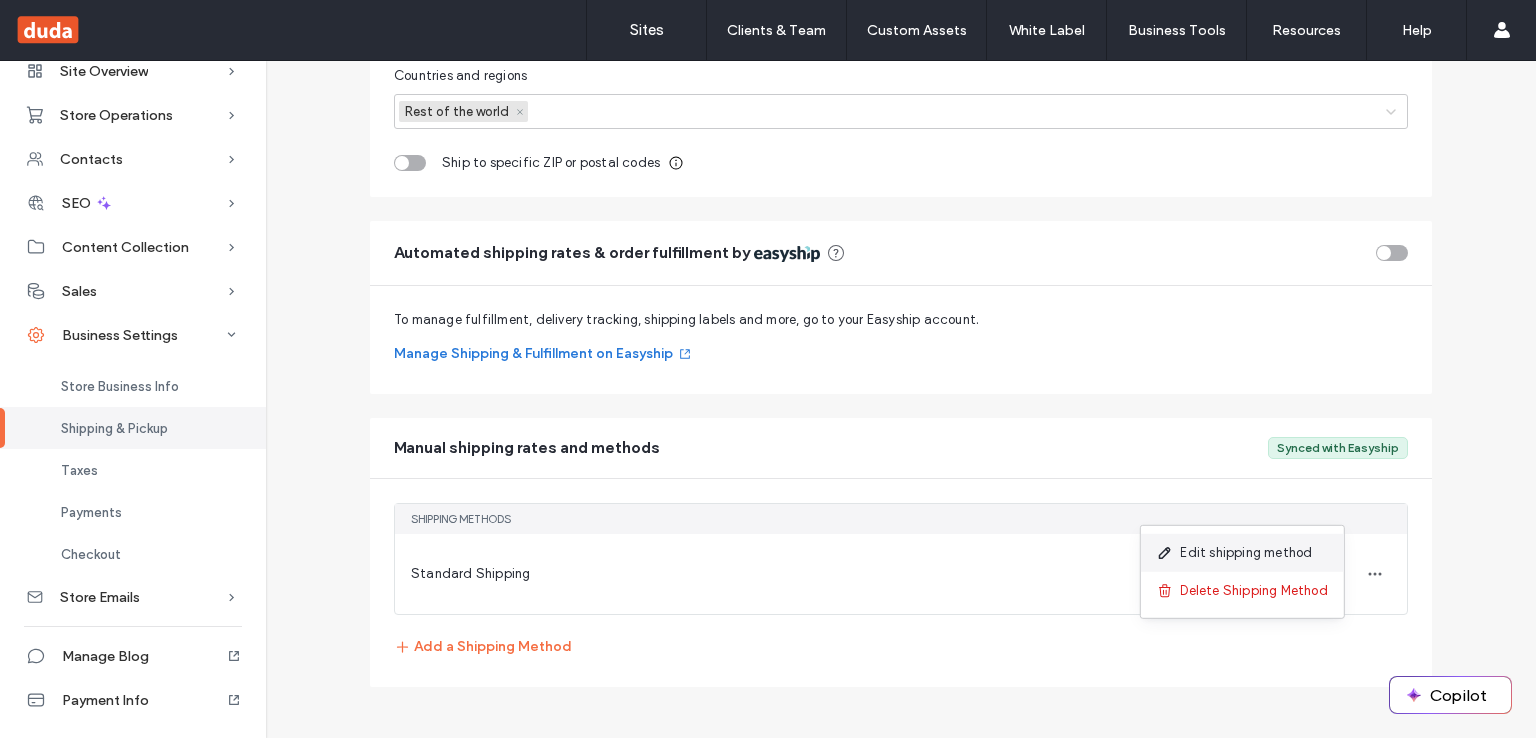 click on "Edit shipping method" at bounding box center (1241, 553) 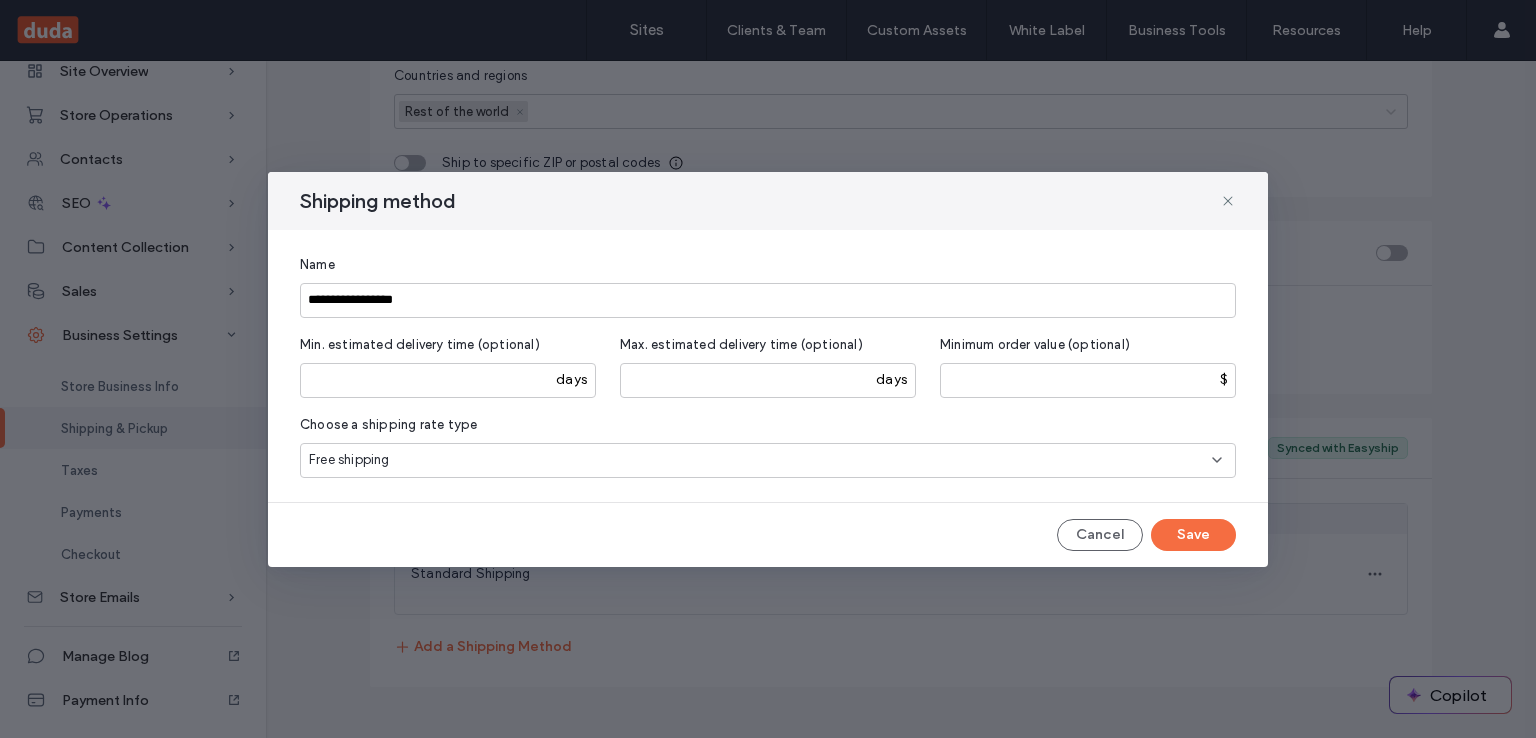 click on "Free shipping" at bounding box center (768, 460) 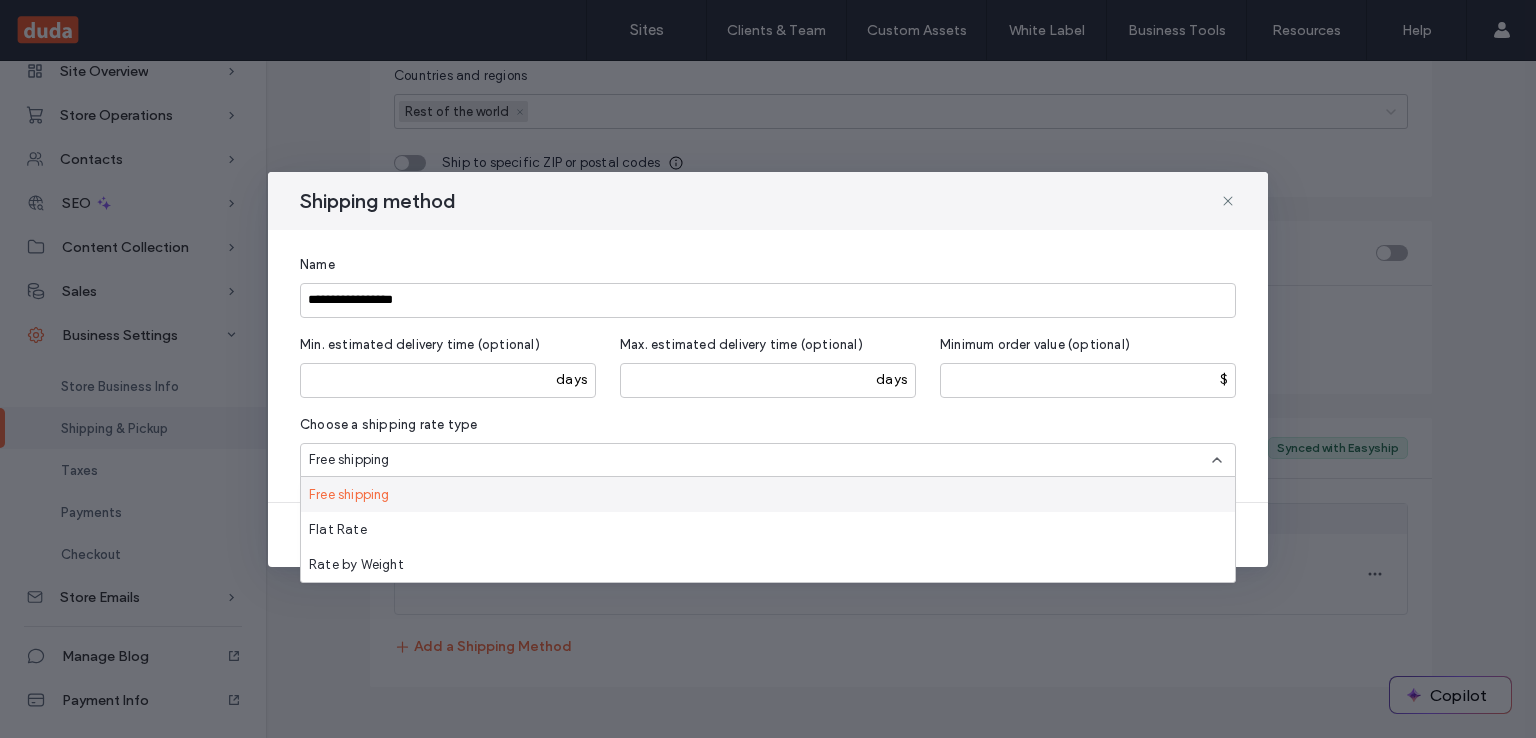 click on "Free shipping" at bounding box center (768, 460) 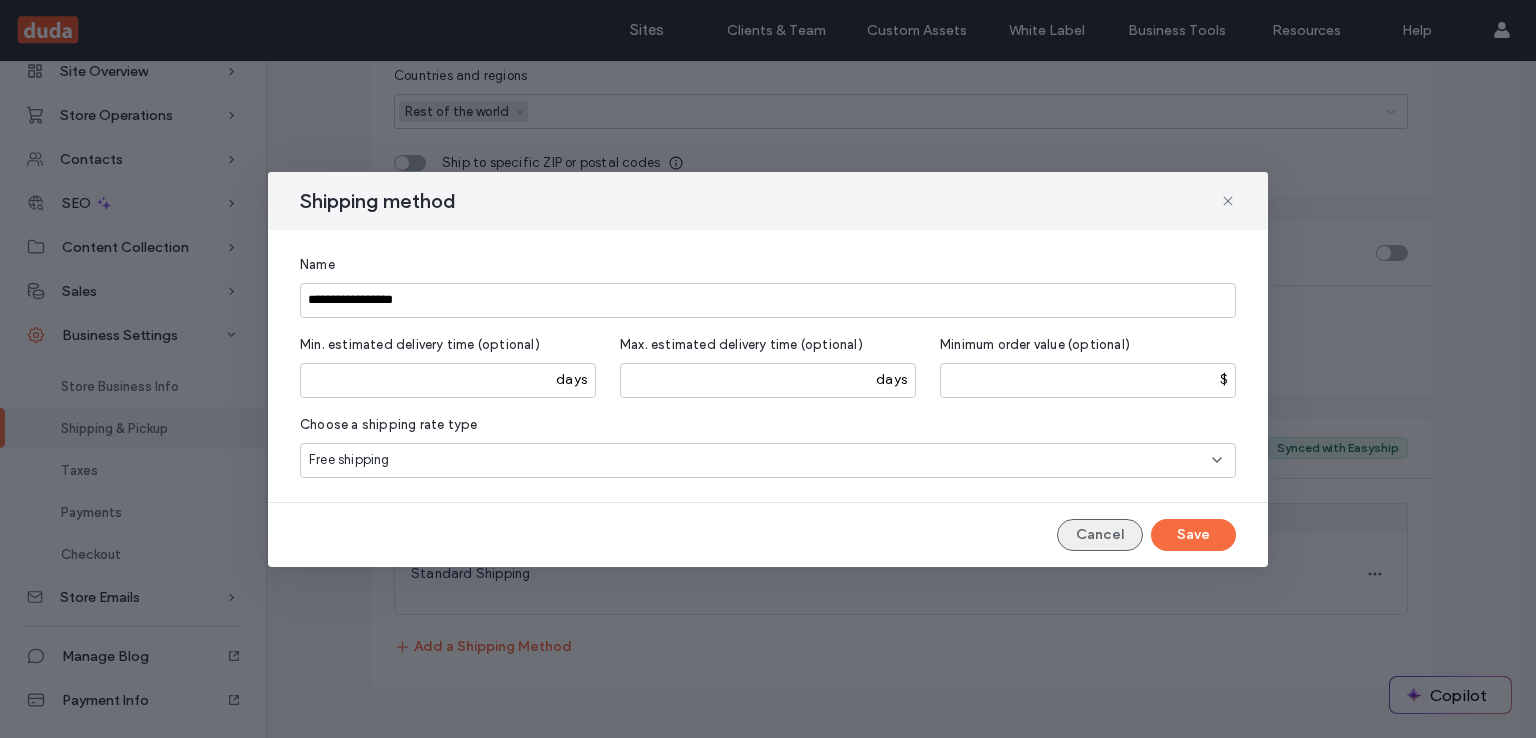 click on "Cancel" at bounding box center [1100, 535] 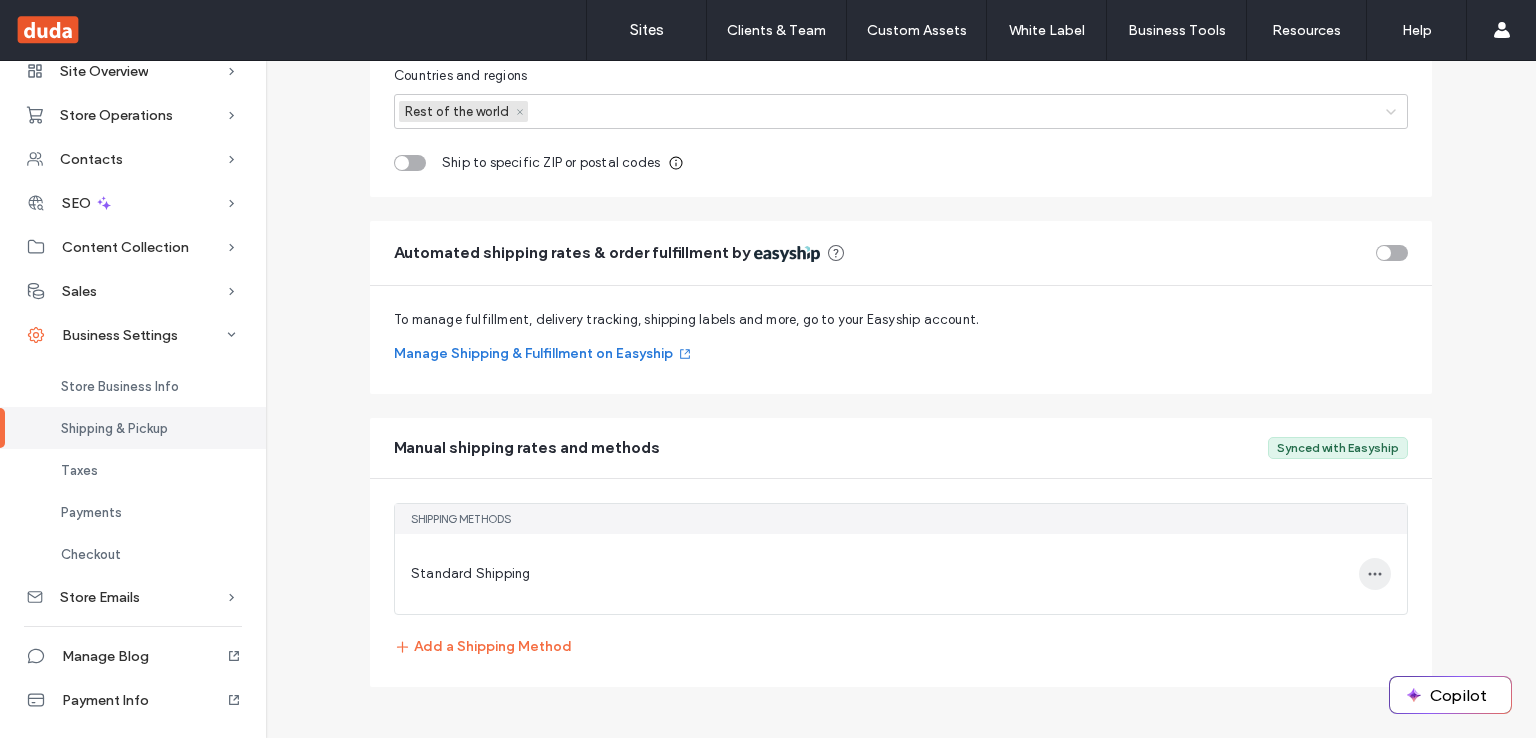 click 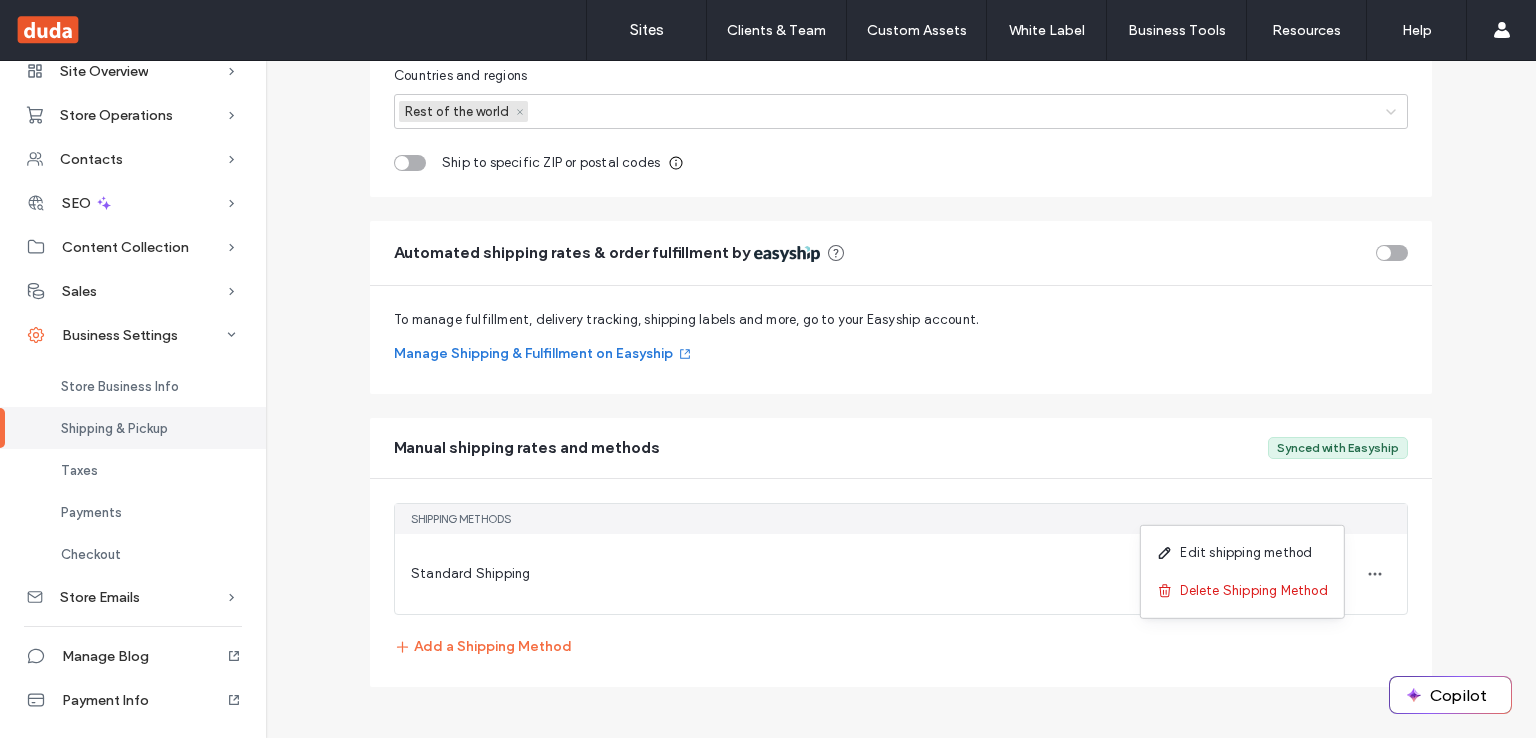 click on "To manage fulfillment, delivery tracking, shipping labels and more, go to your Easyship account. Manage Shipping & Fulfillment on Easyship" at bounding box center [686, 340] 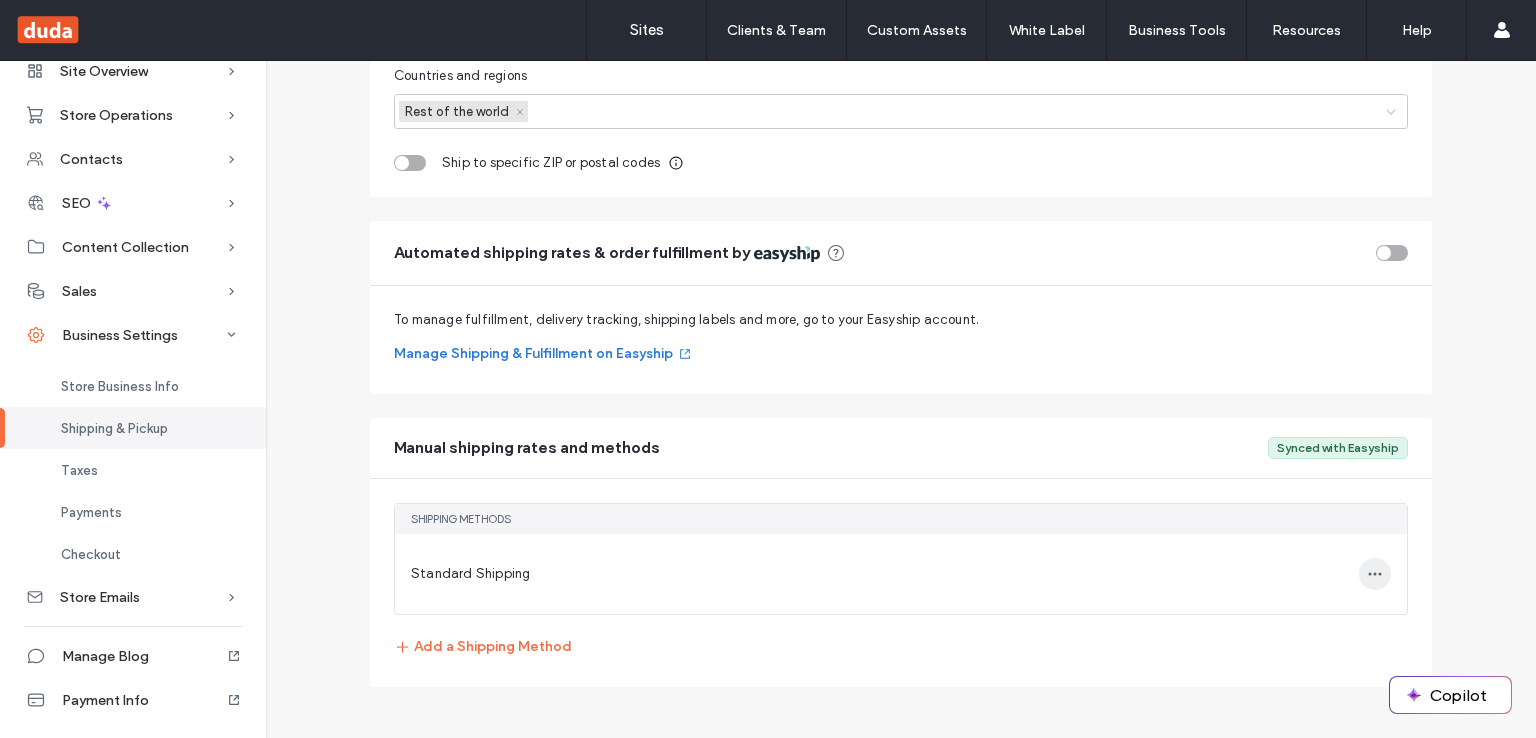click 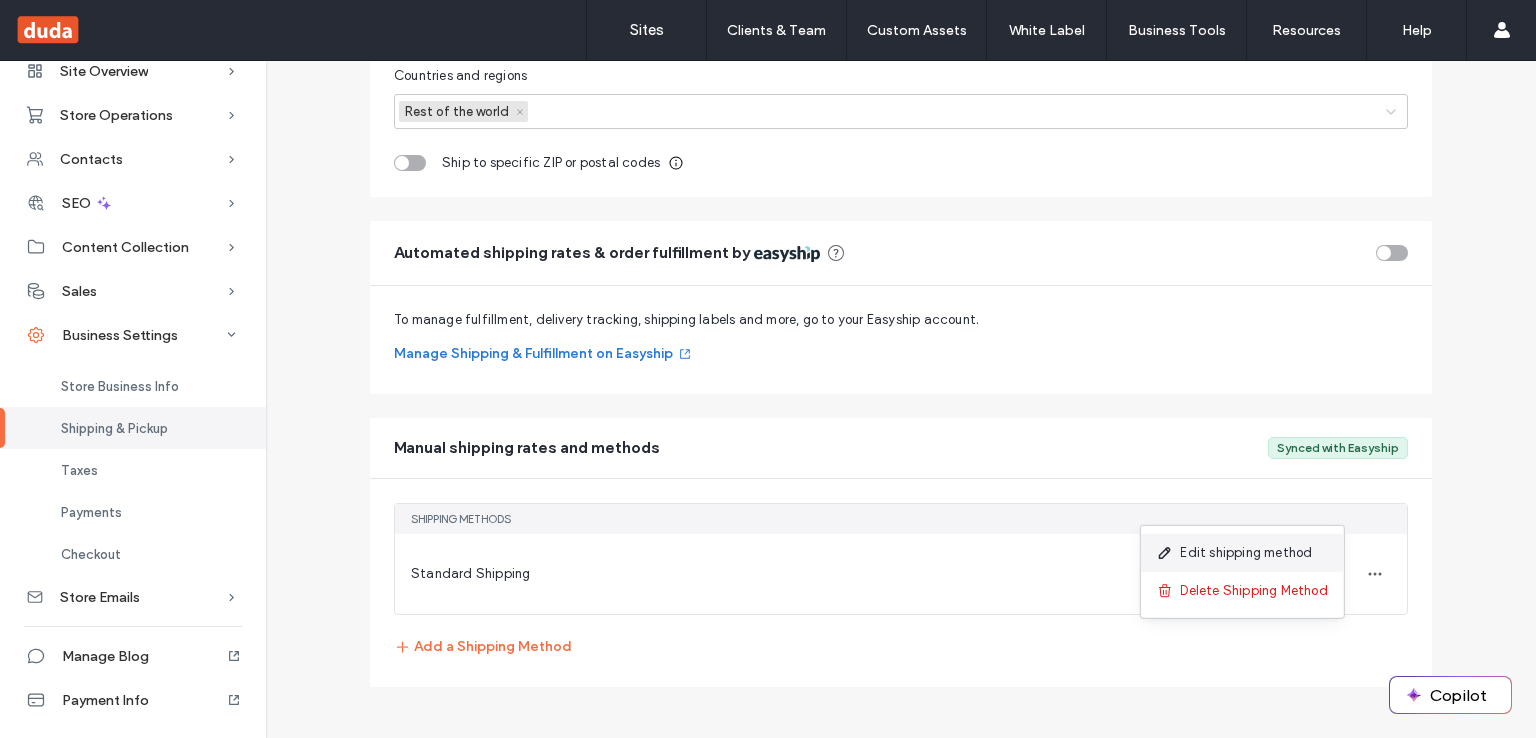 click on "Edit shipping method" at bounding box center (1241, 553) 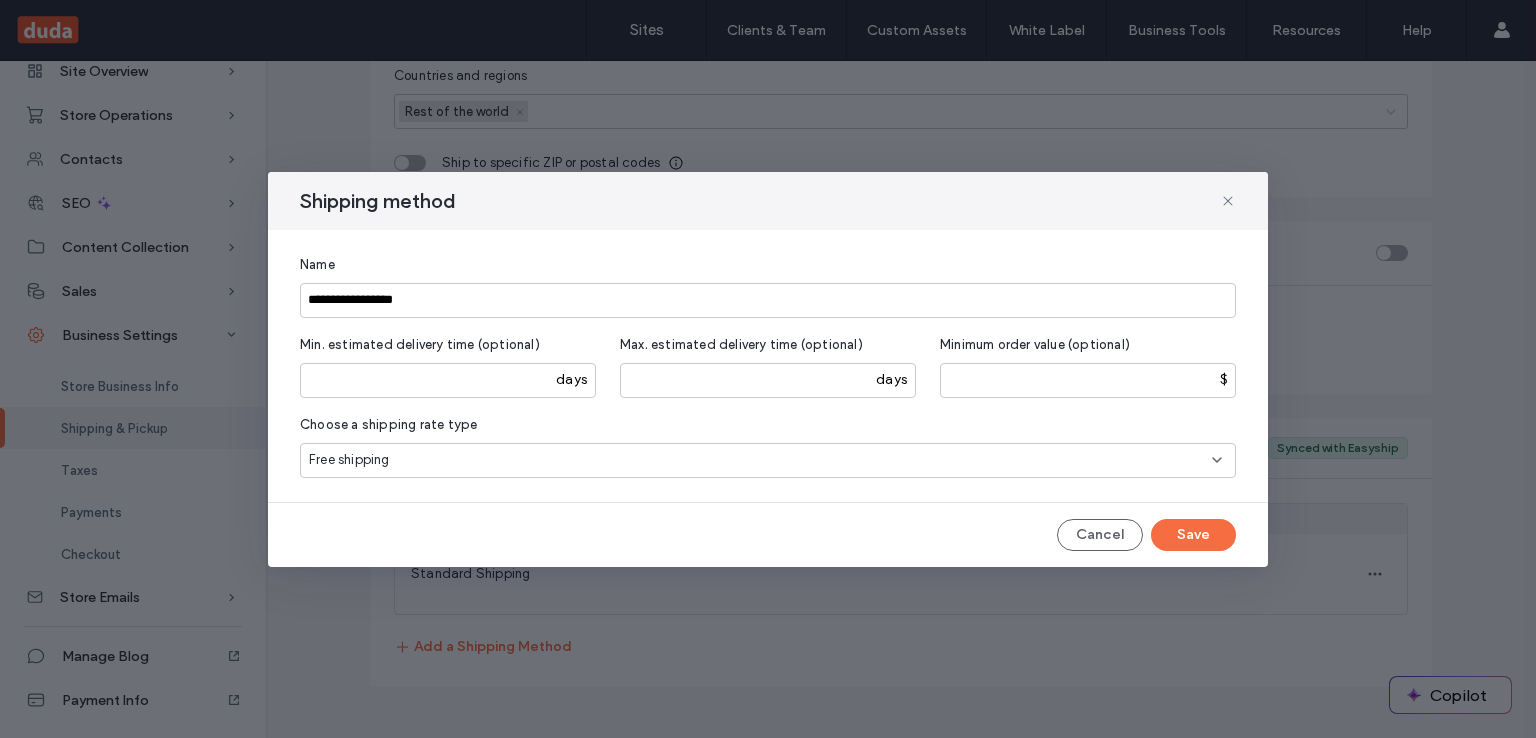click on "Minimum order value (optional)" at bounding box center [1035, 344] 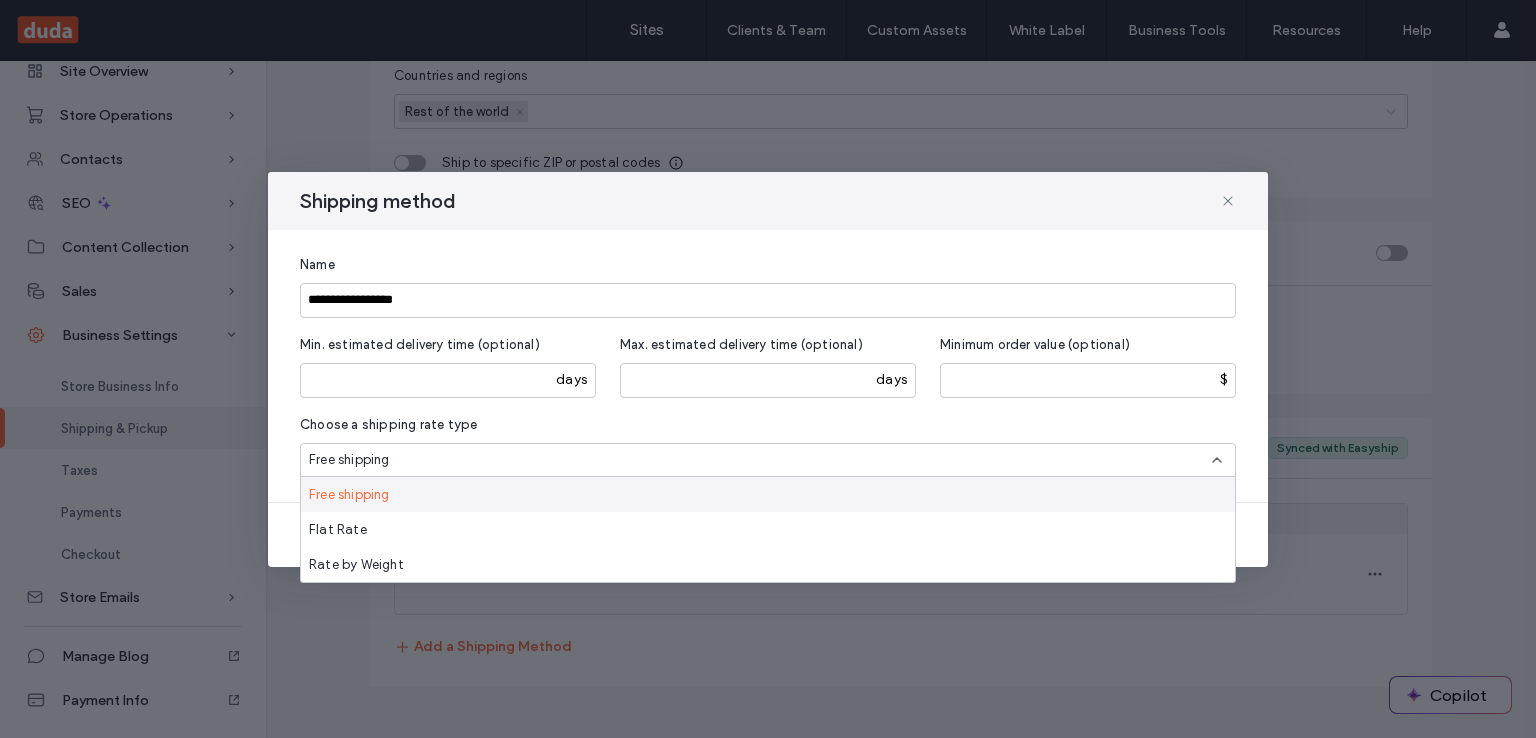 click on "Free shipping" at bounding box center [760, 460] 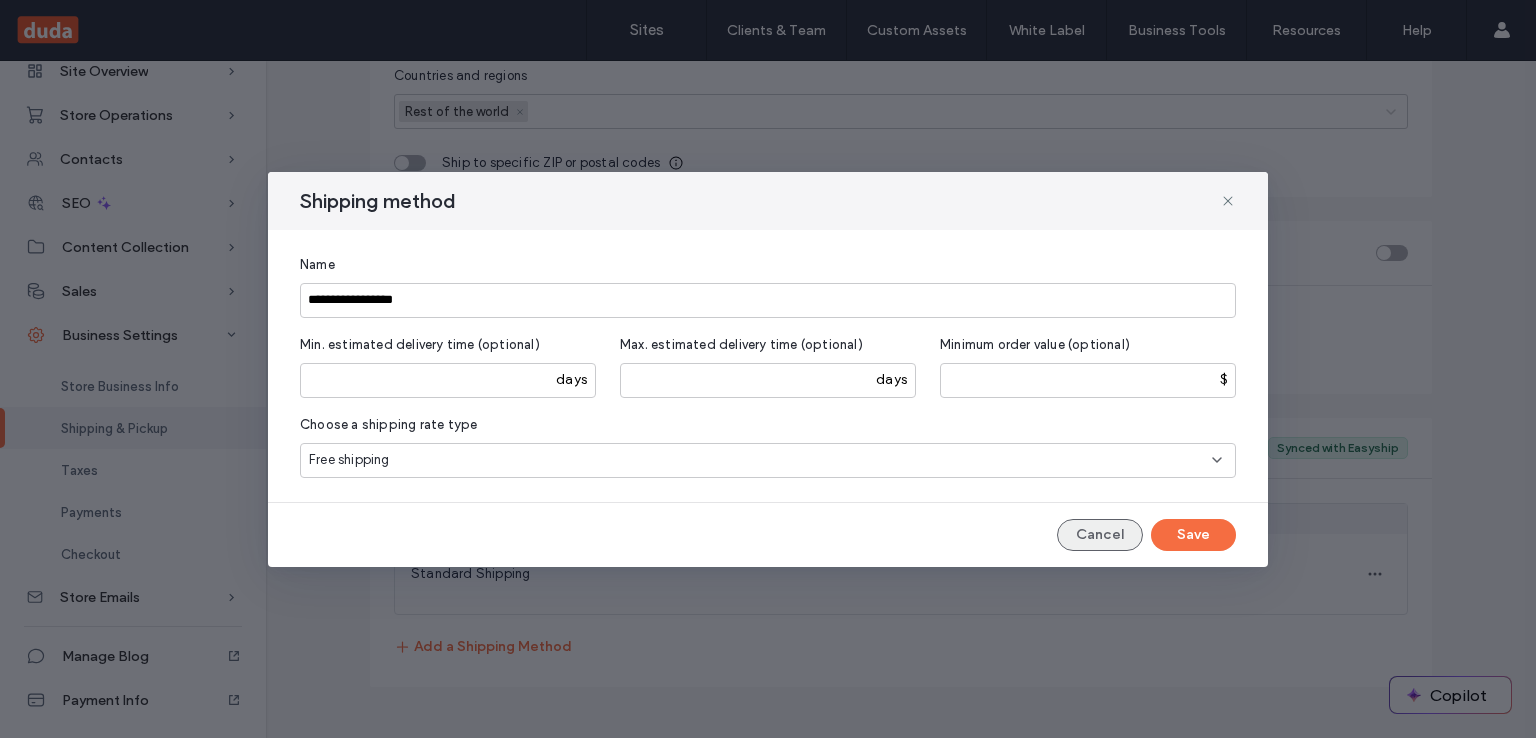 click on "Cancel" at bounding box center (1100, 535) 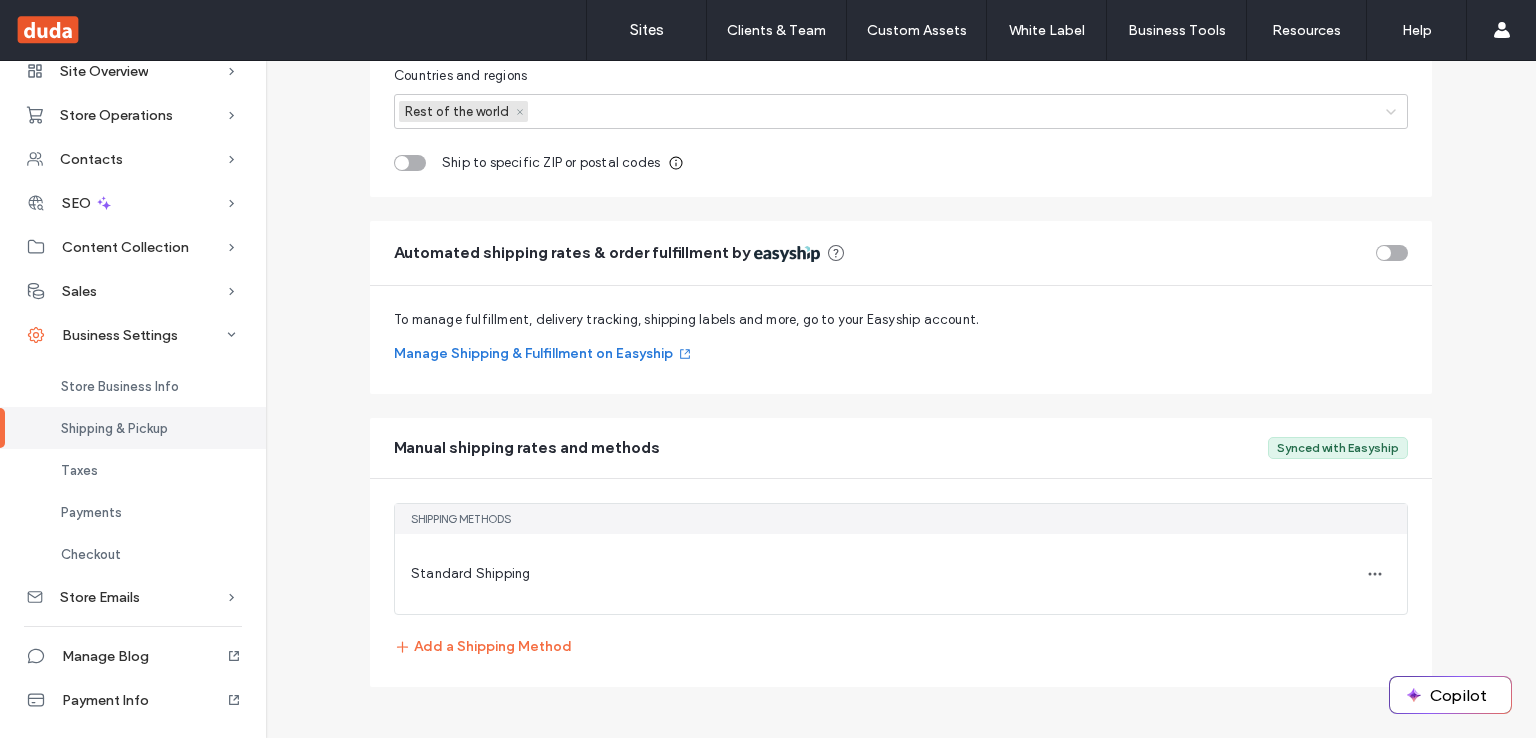 click at bounding box center [1392, 253] 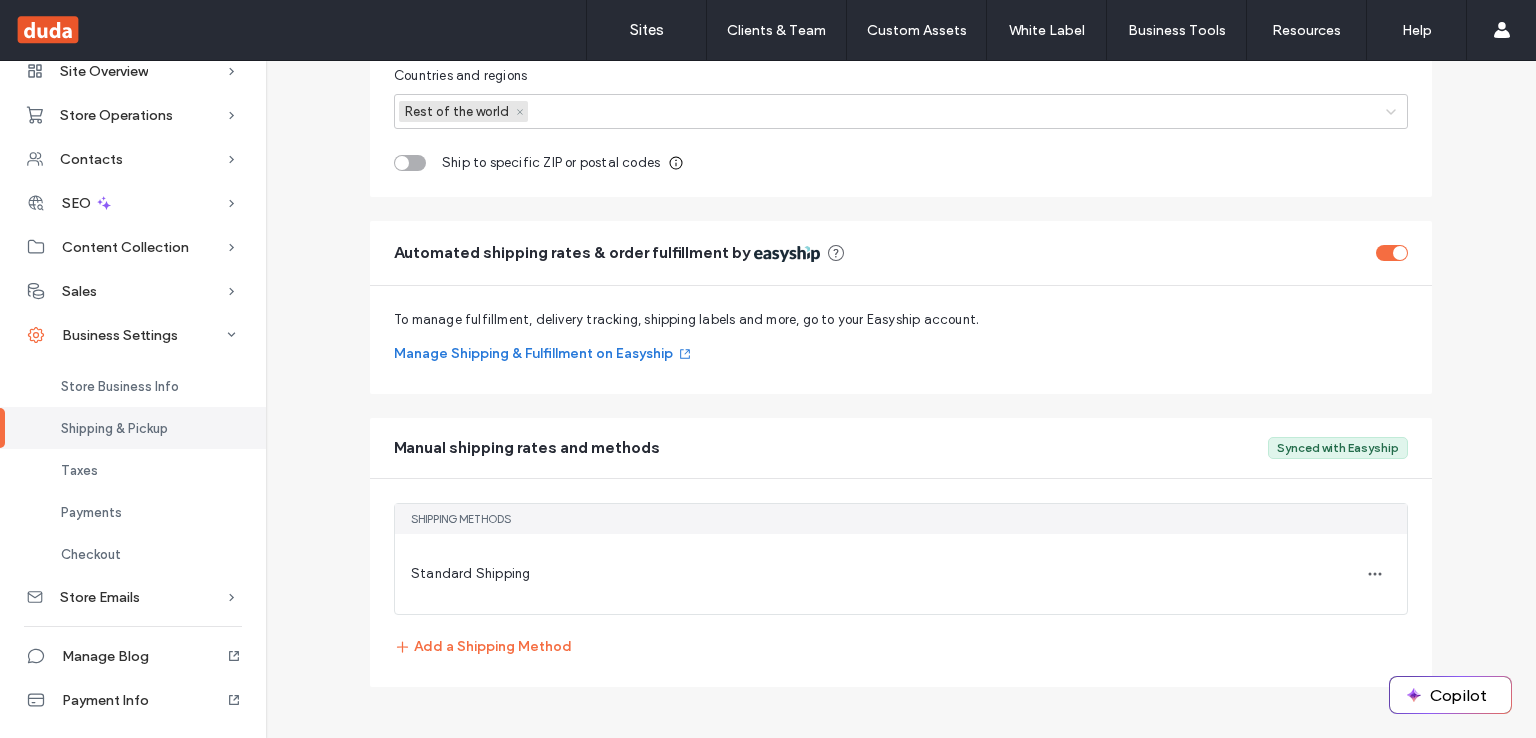 click at bounding box center [1392, 253] 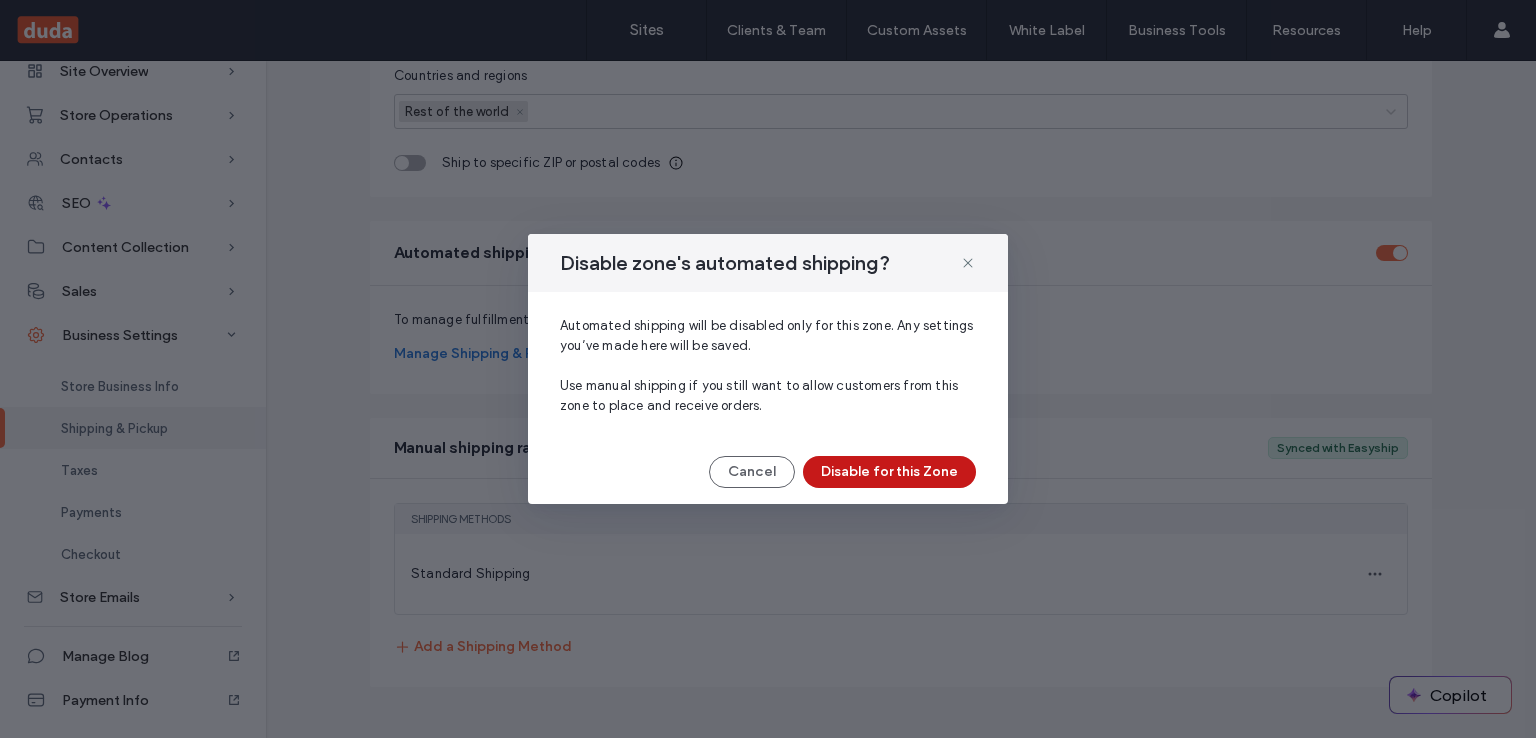click on "Disable for this Zone" at bounding box center [889, 472] 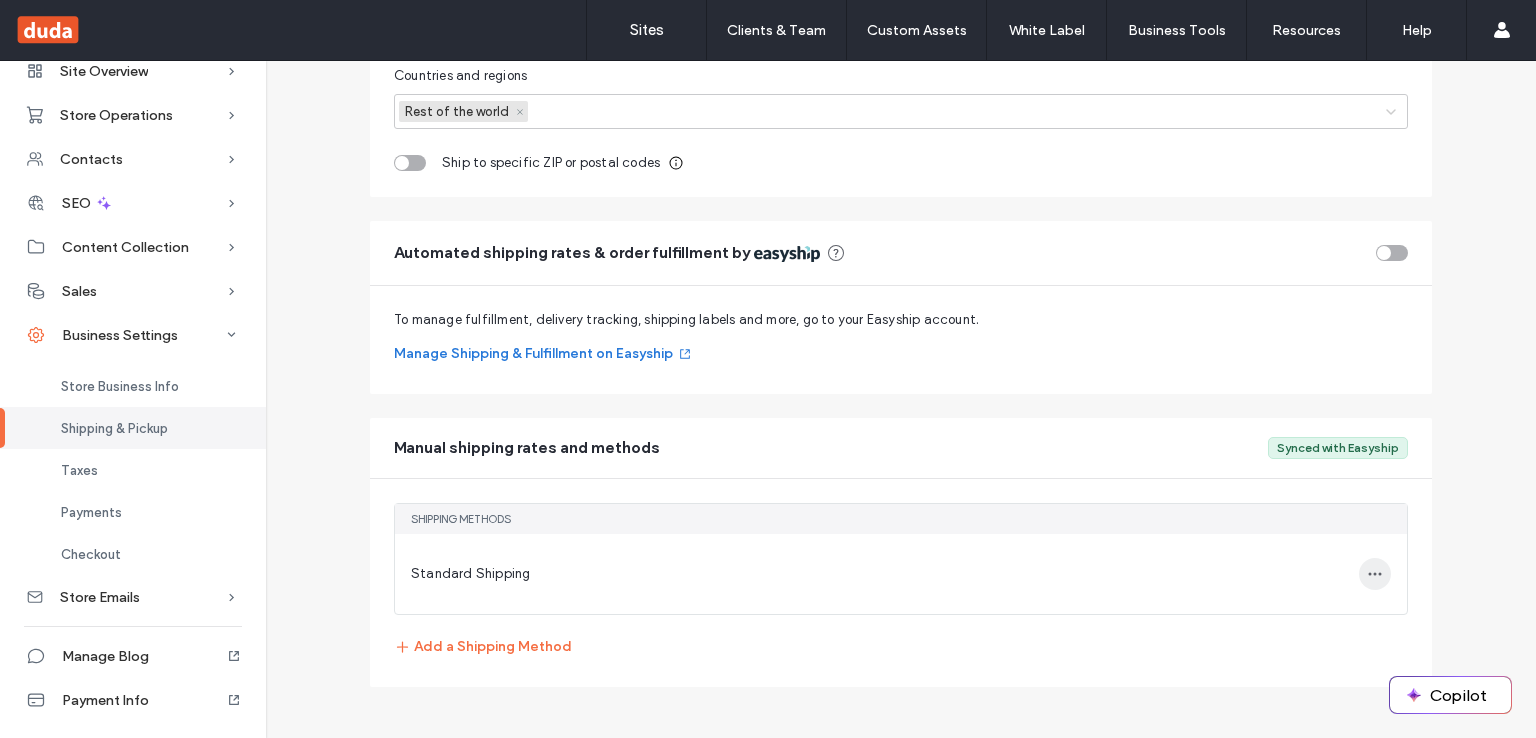 click 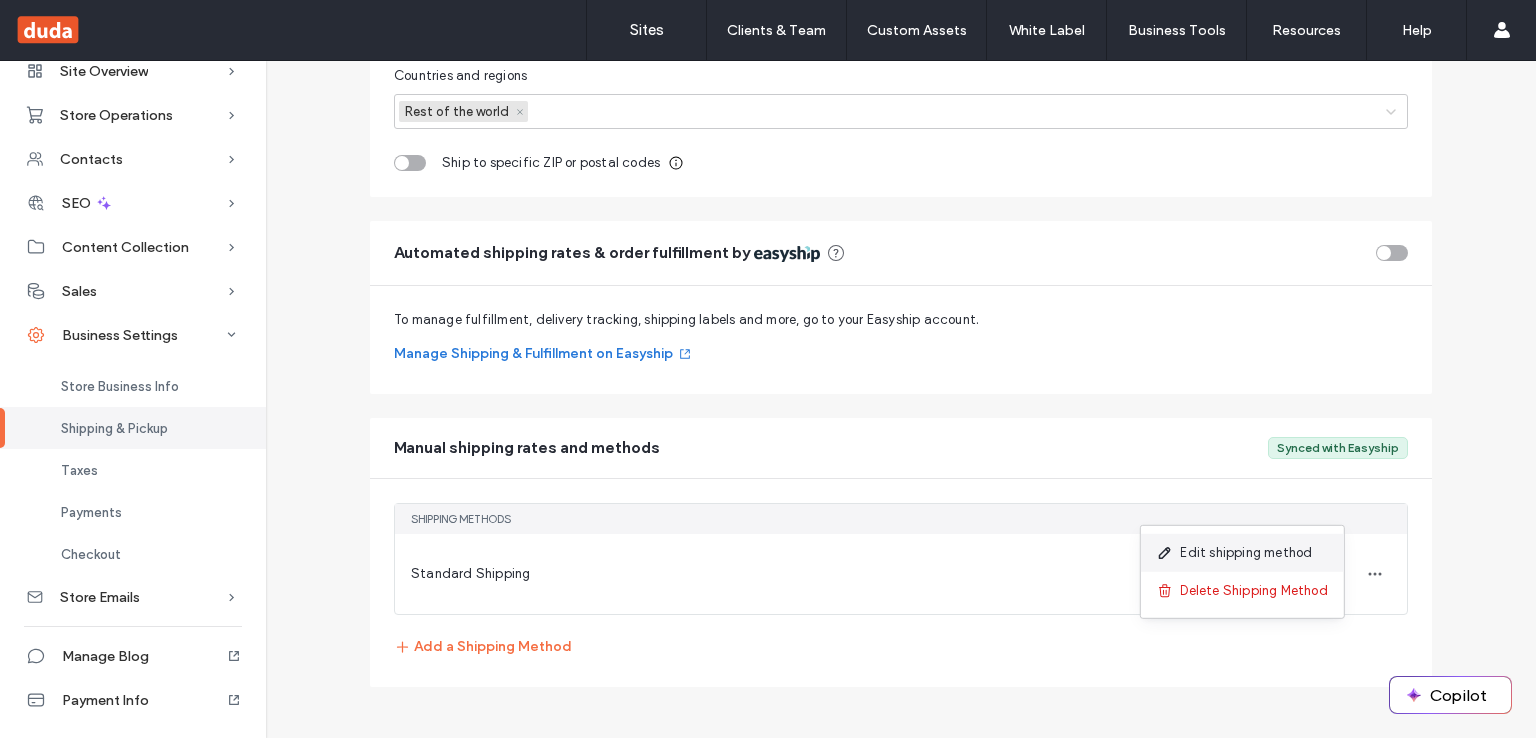 click on "Edit shipping method" at bounding box center (1241, 553) 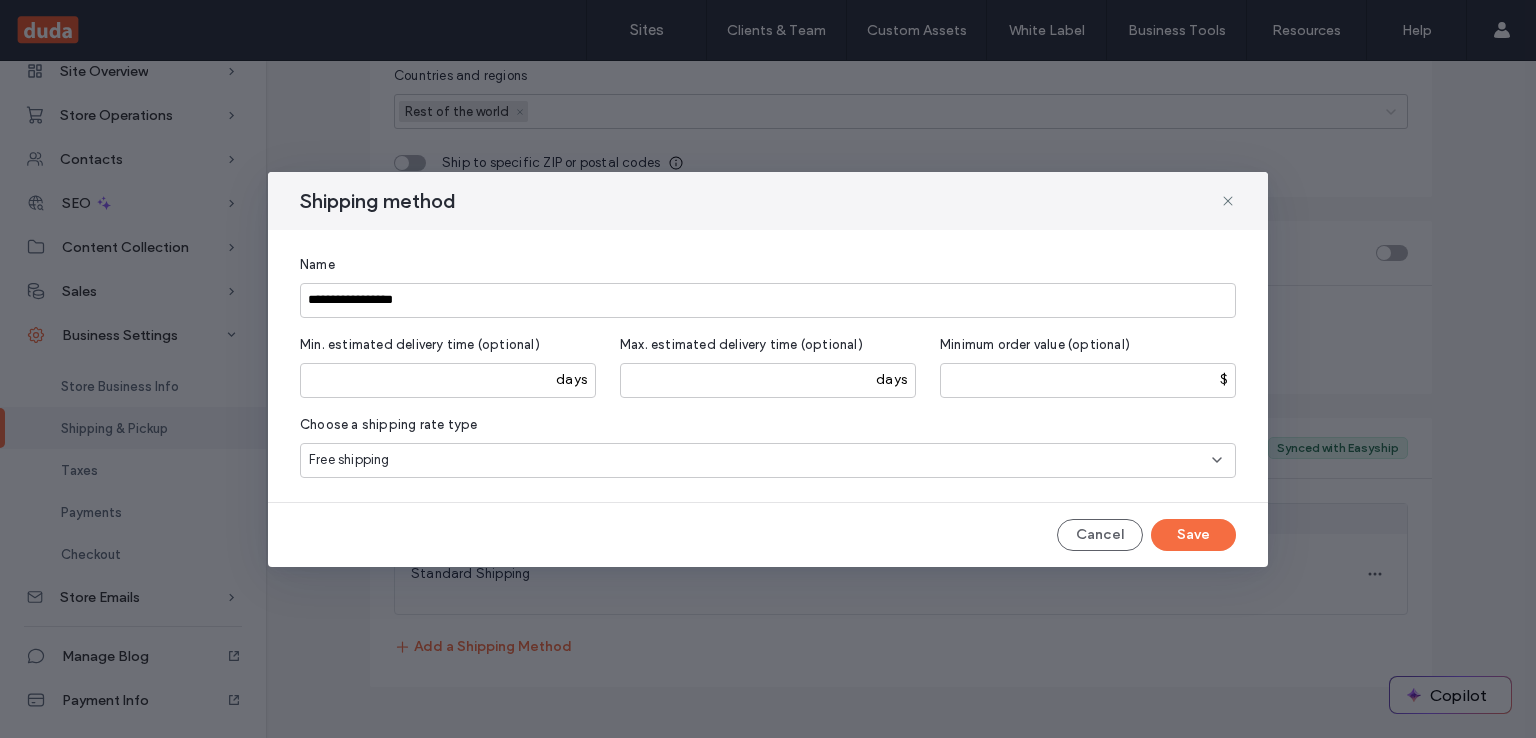 click on "**********" at bounding box center (768, 369) 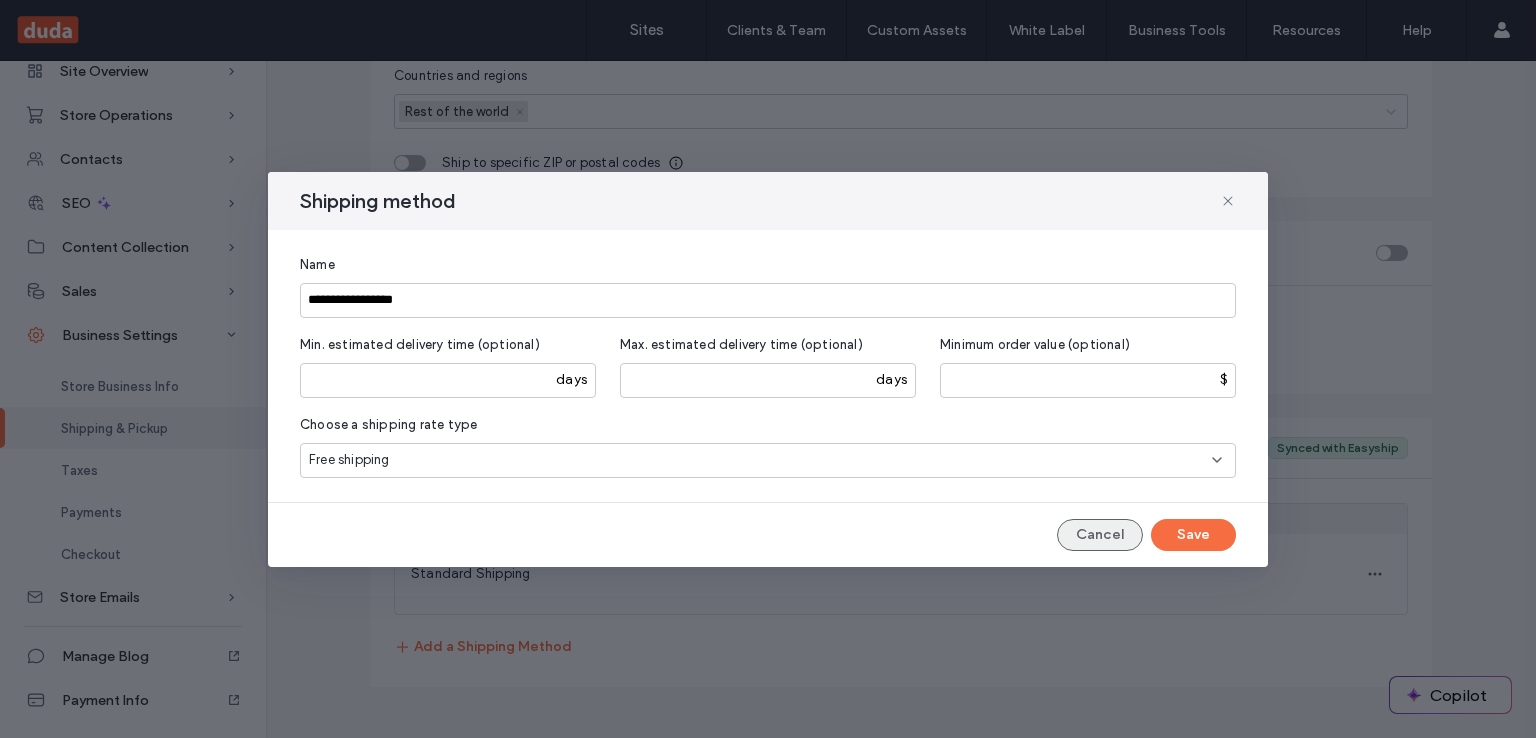 click on "Cancel" at bounding box center (1100, 535) 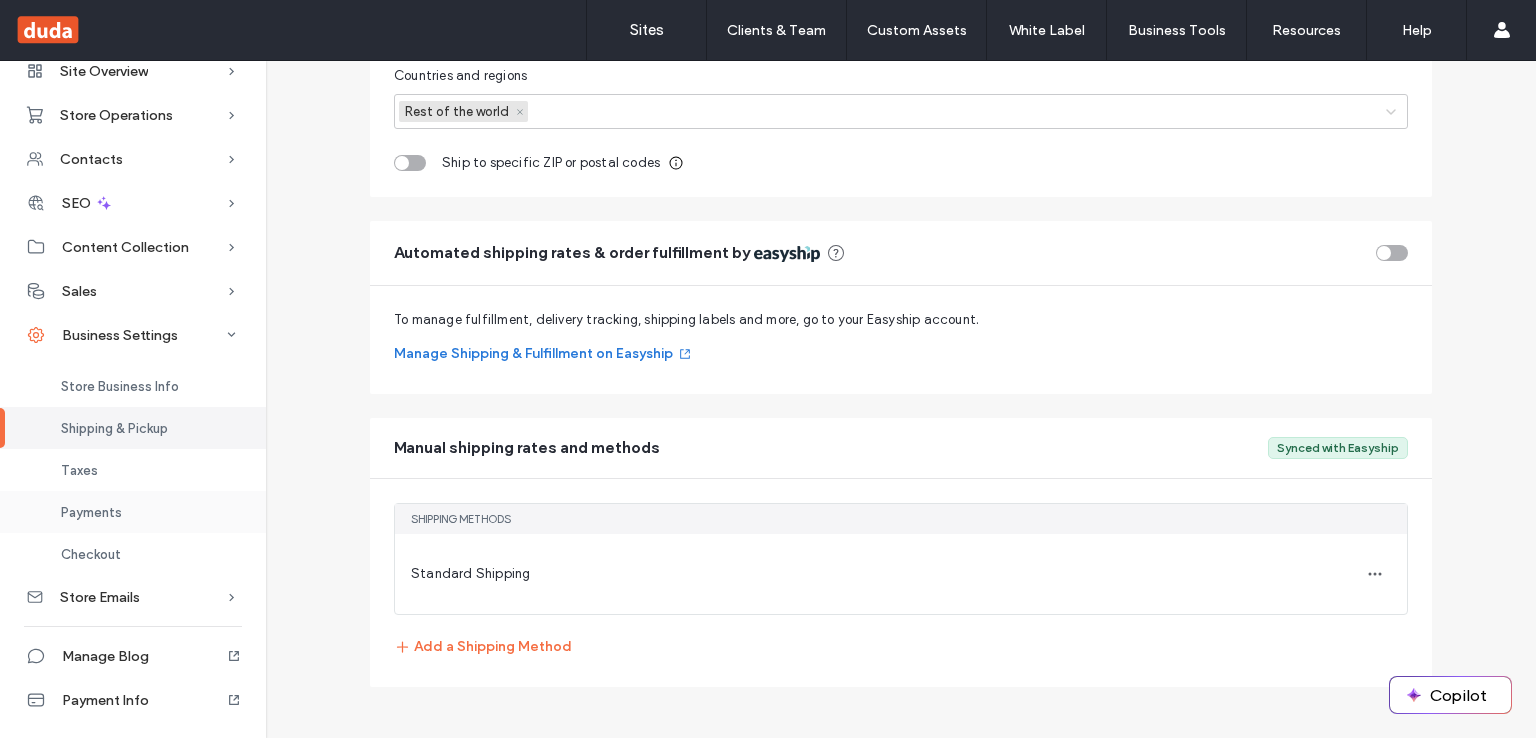 click on "Payments" at bounding box center [133, 512] 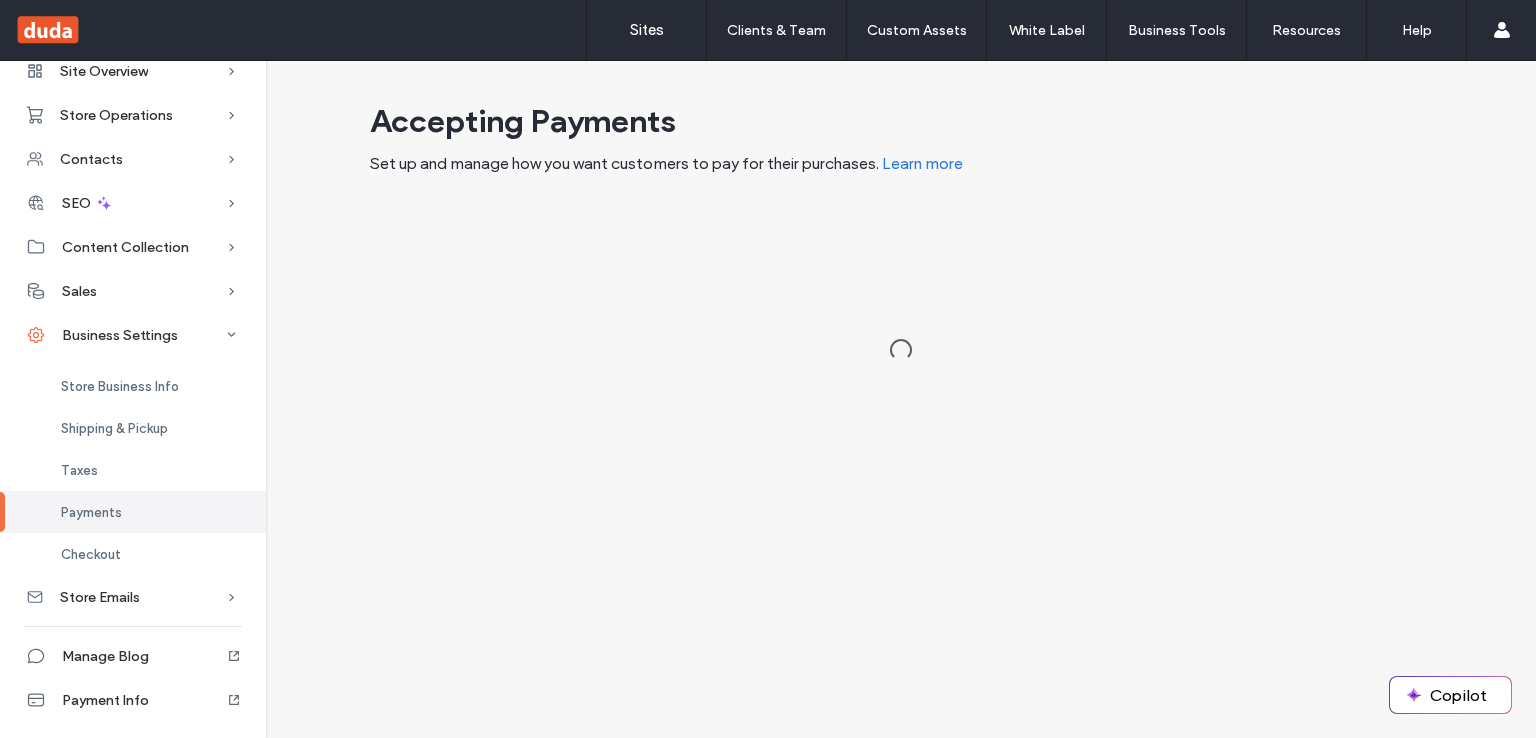 scroll, scrollTop: 0, scrollLeft: 0, axis: both 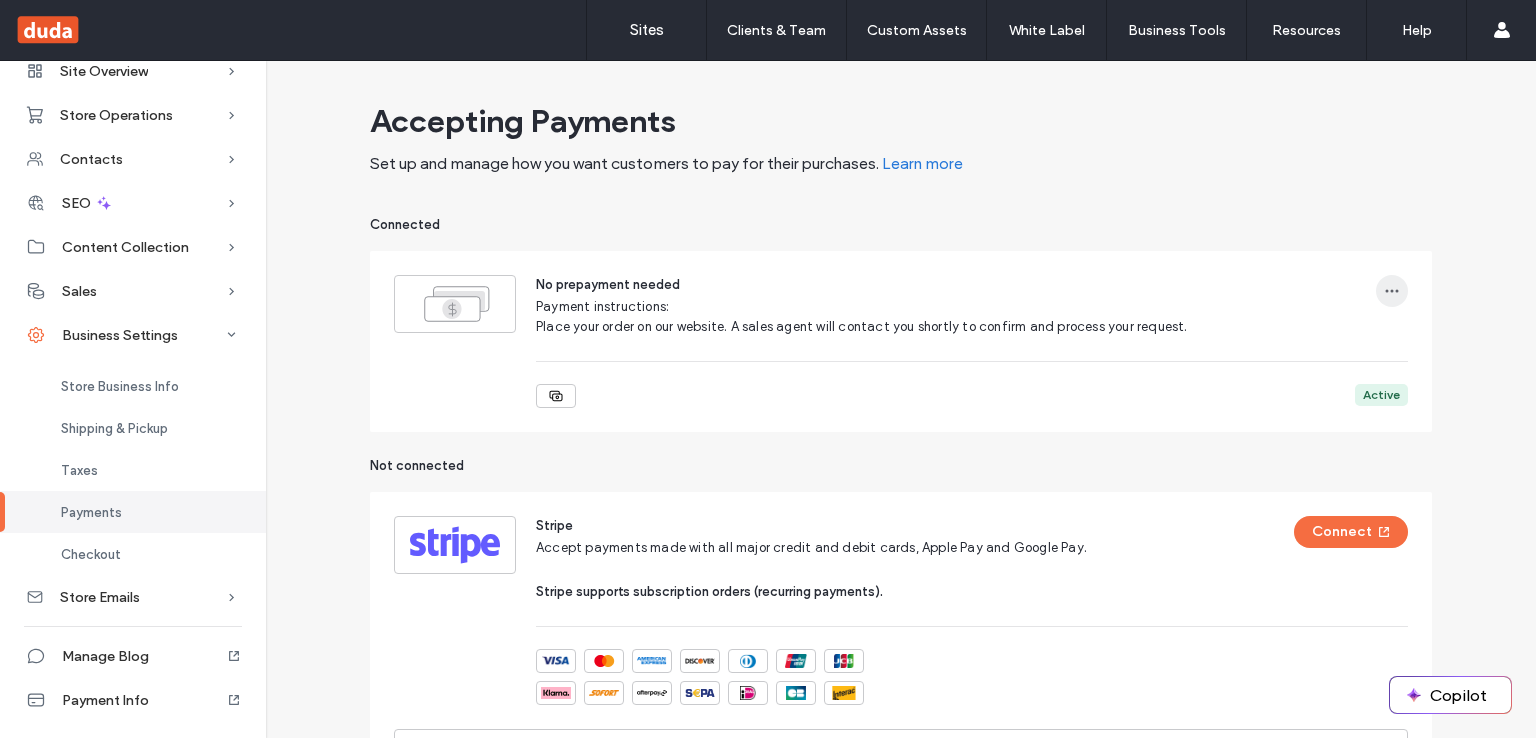 click 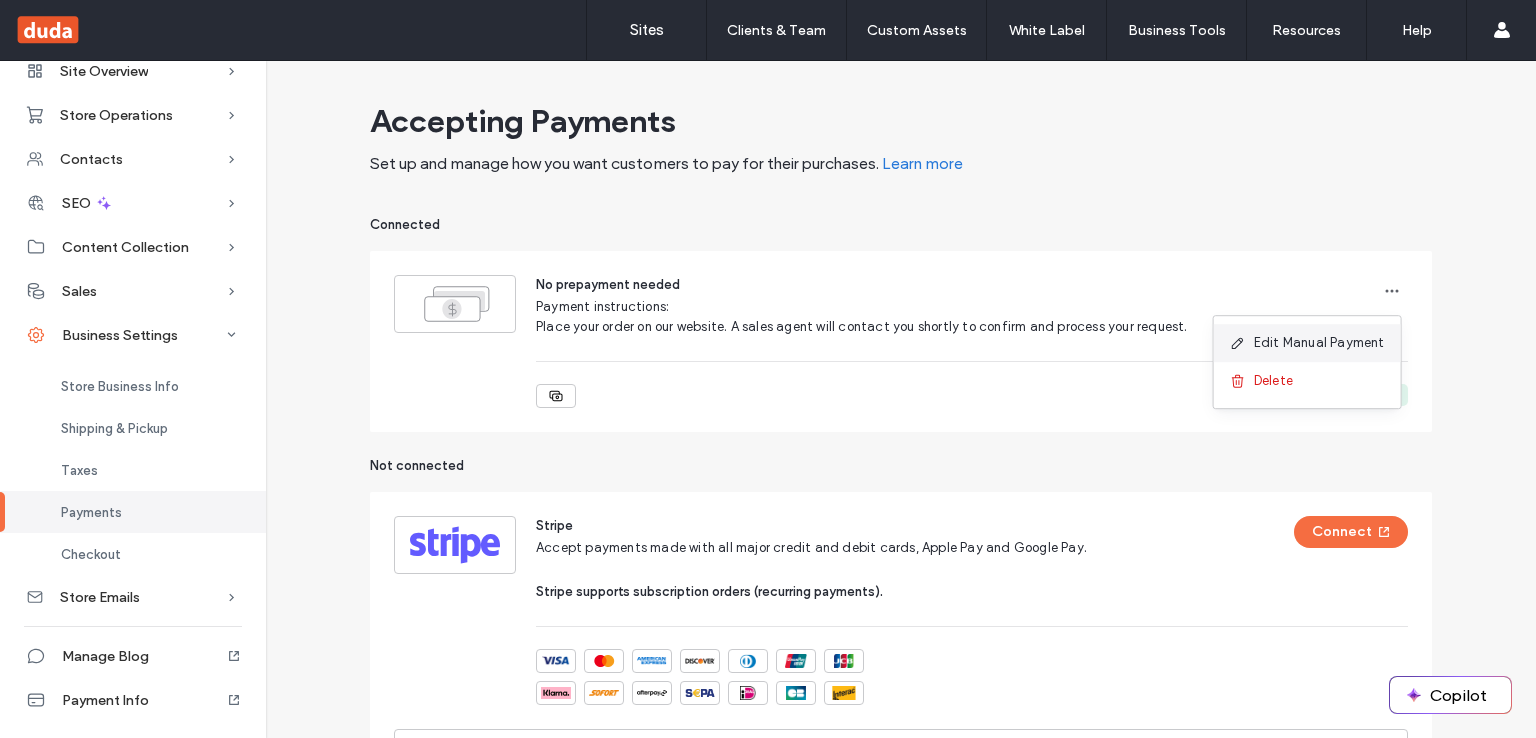 click on "Edit Manual Payment" at bounding box center (1319, 343) 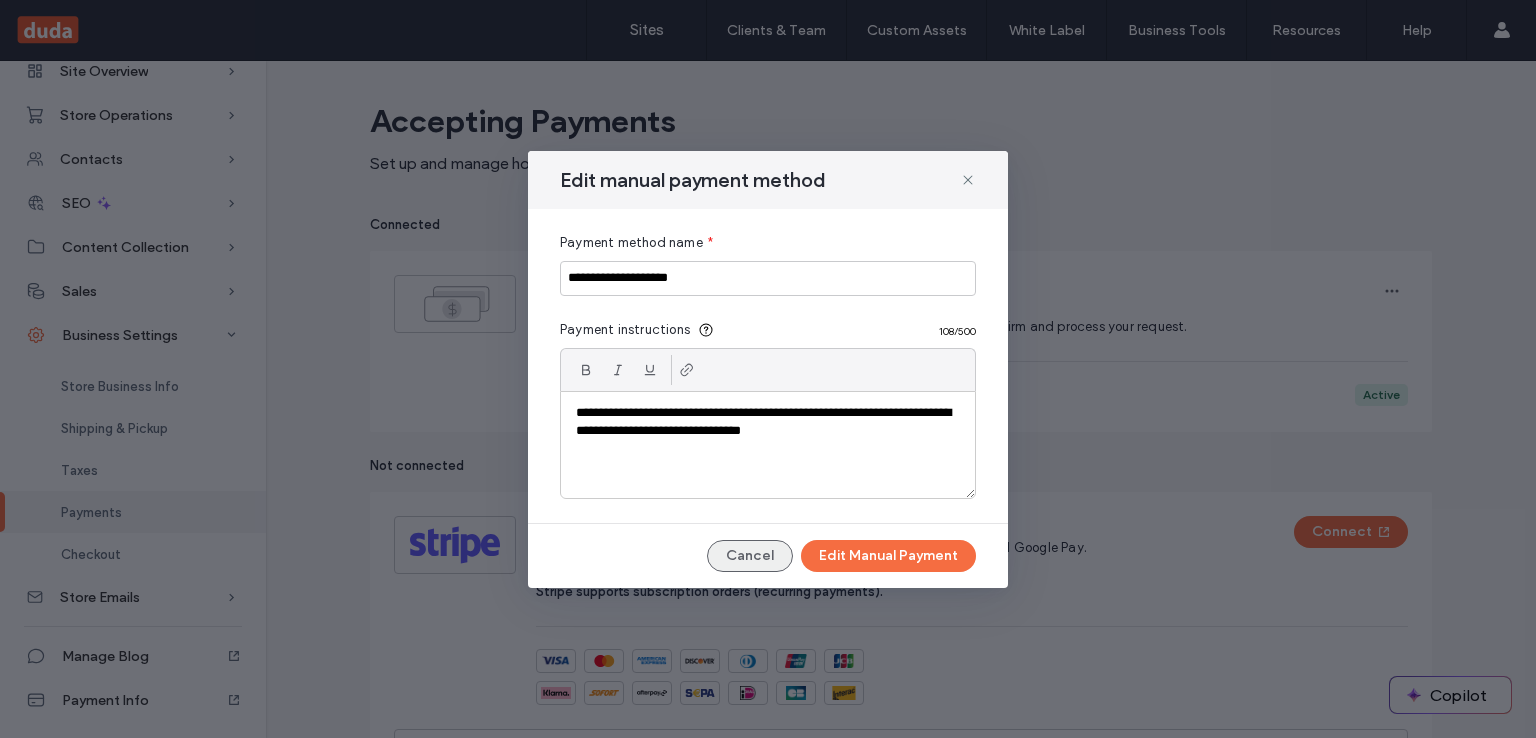 click on "Cancel" at bounding box center [750, 556] 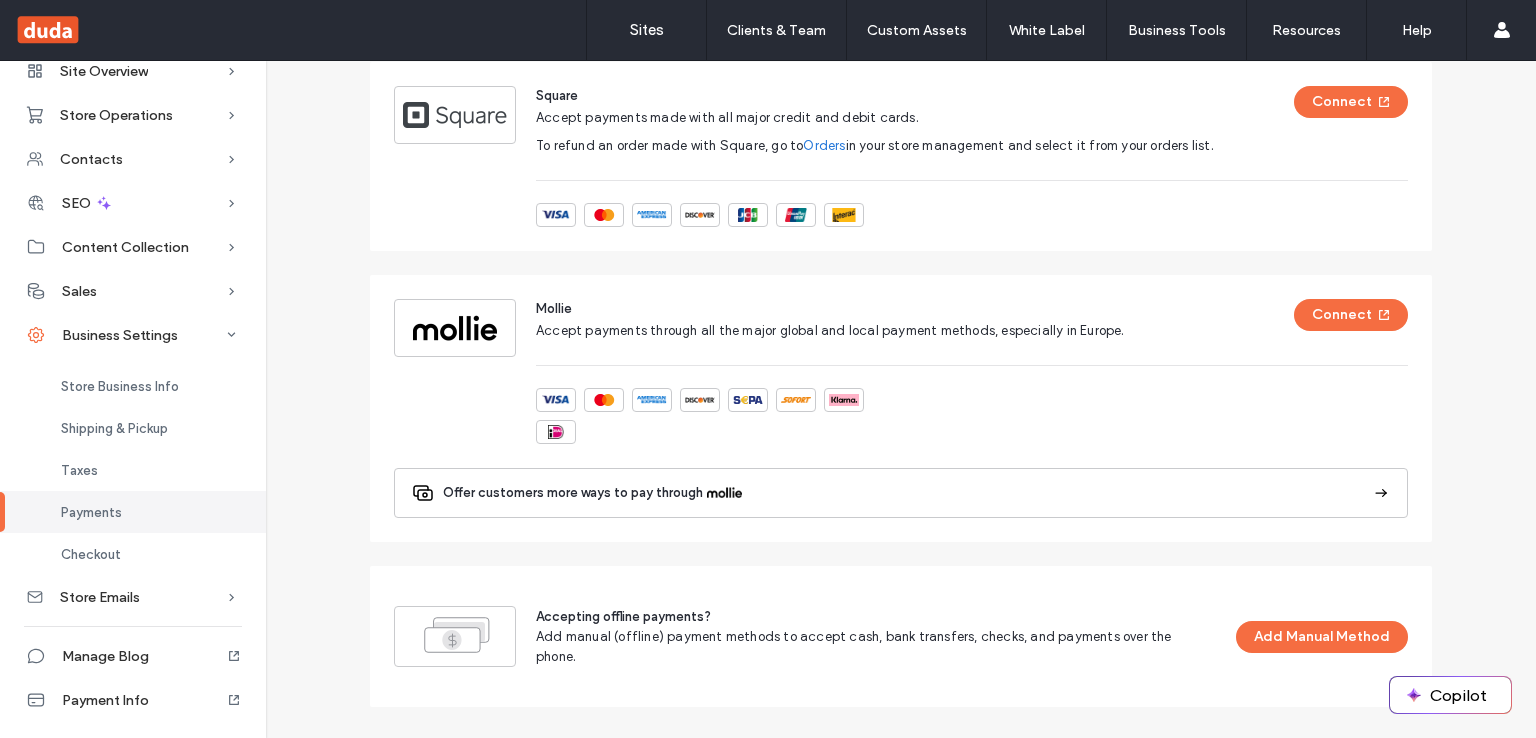 scroll, scrollTop: 1175, scrollLeft: 0, axis: vertical 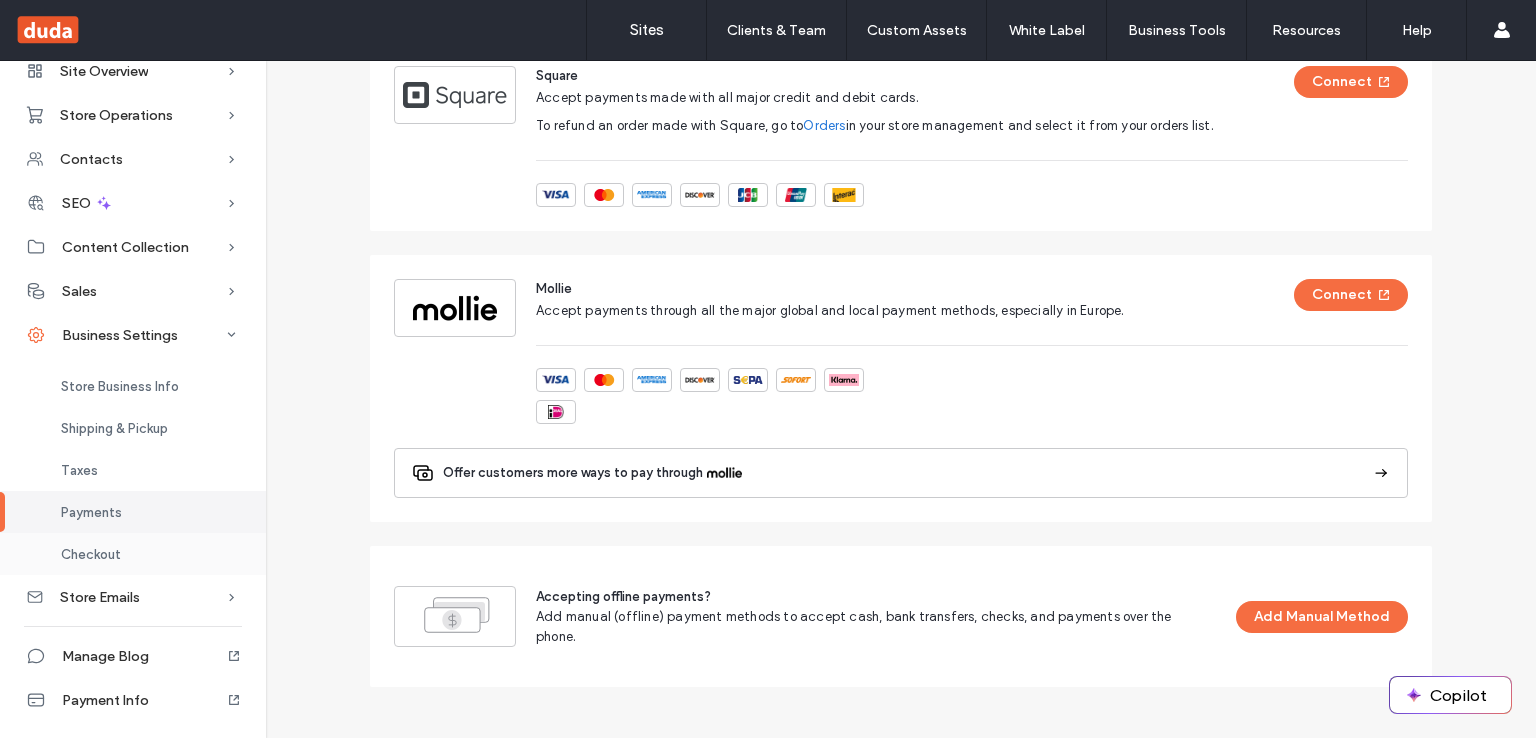 click on "Checkout" at bounding box center (133, 554) 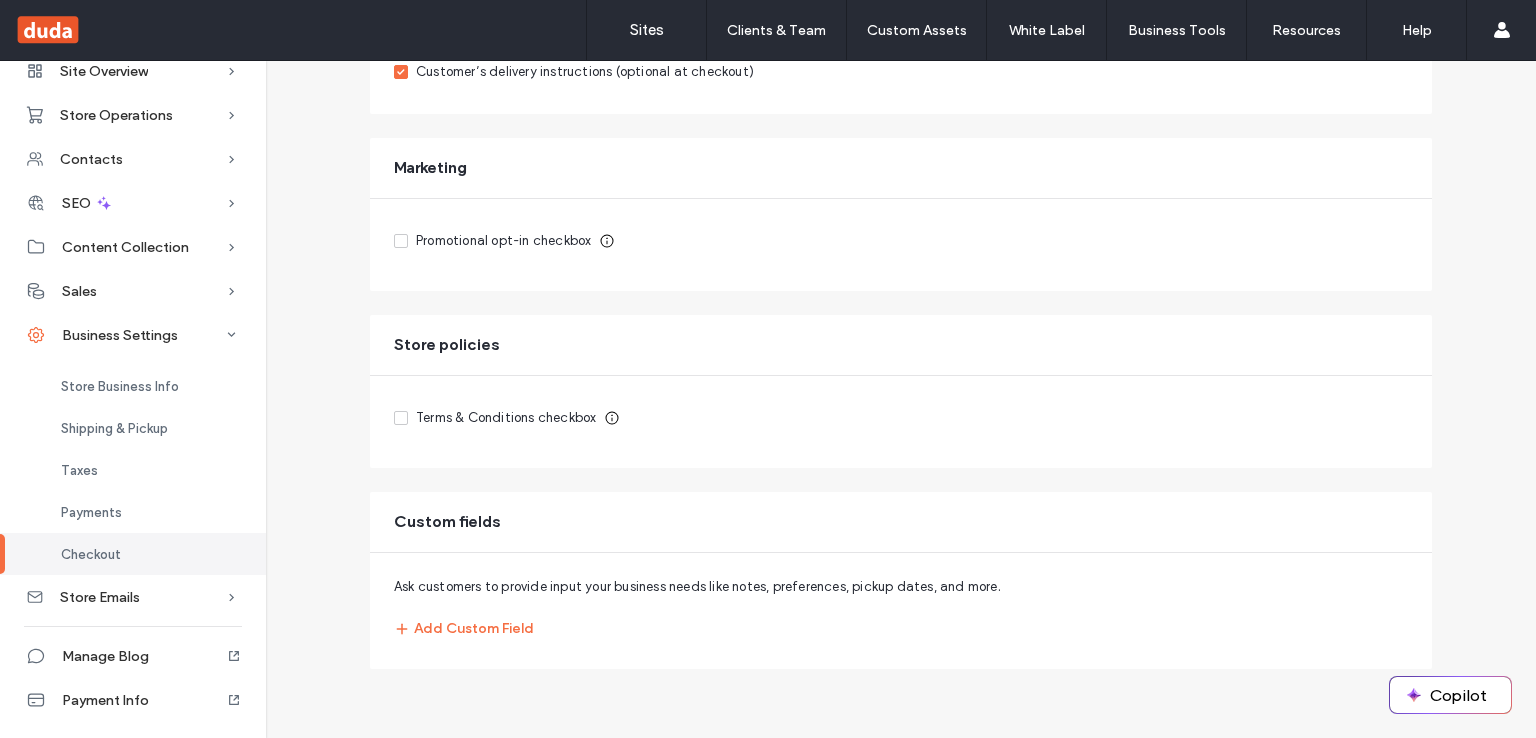 scroll, scrollTop: 655, scrollLeft: 0, axis: vertical 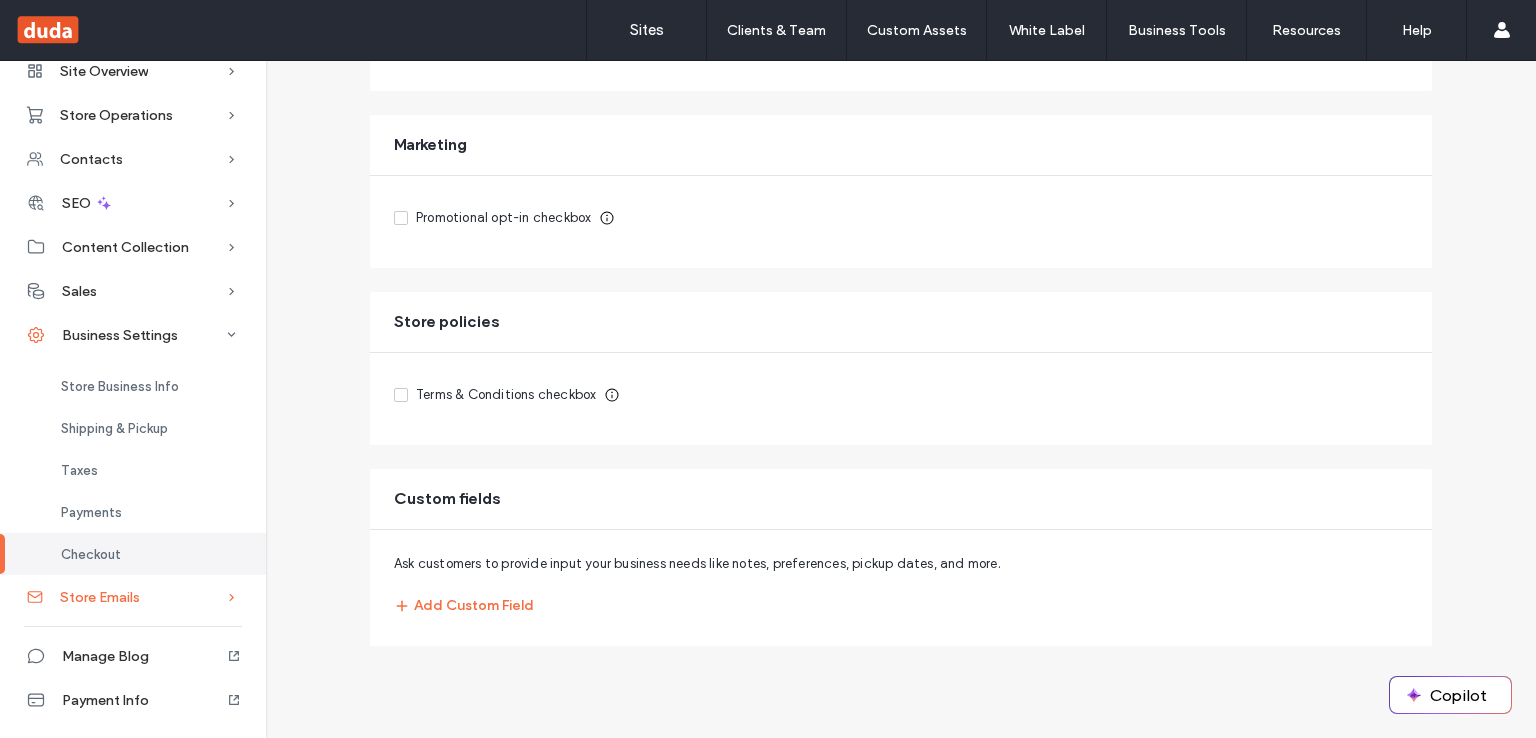click 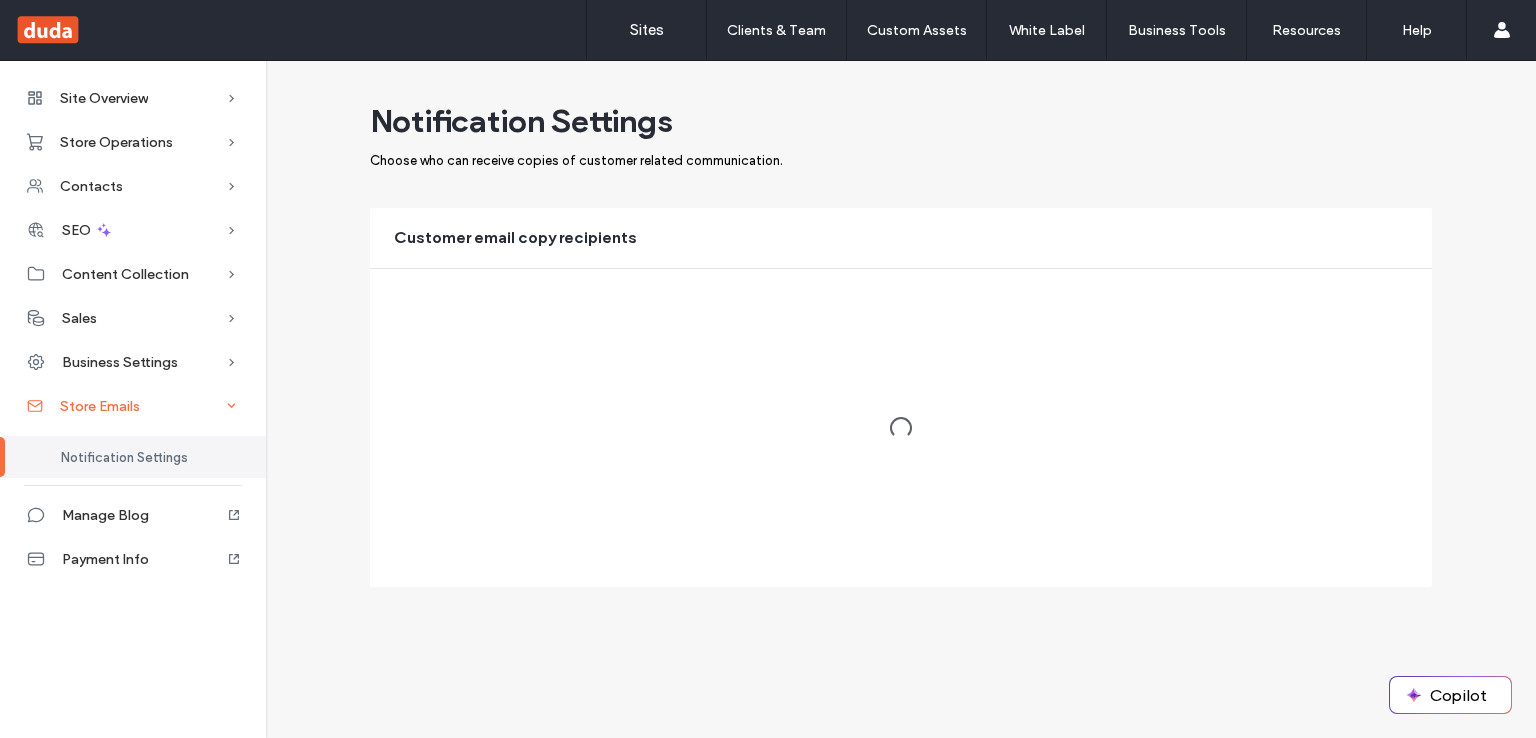 scroll, scrollTop: 0, scrollLeft: 0, axis: both 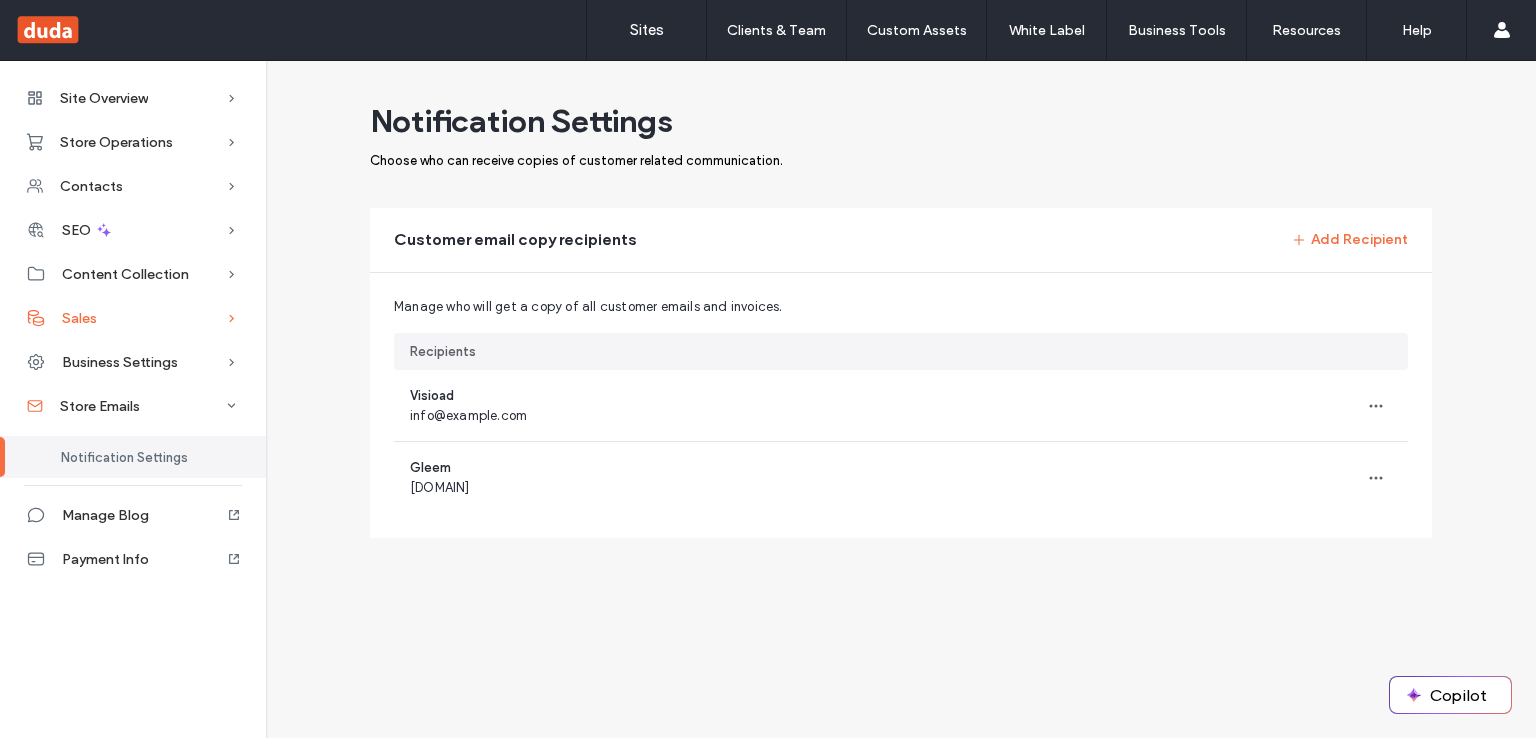 click on "Sales" at bounding box center [133, 318] 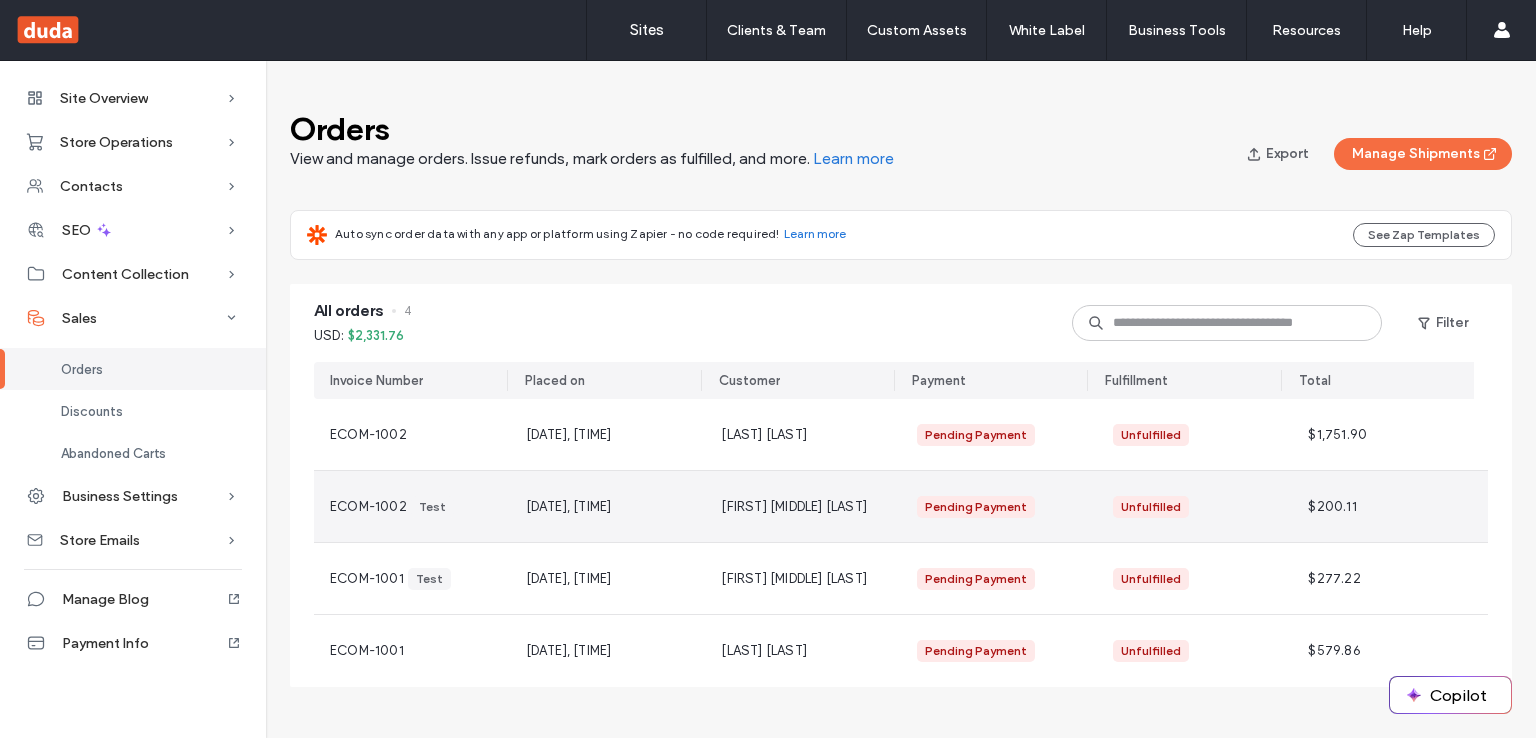 scroll, scrollTop: 1, scrollLeft: 0, axis: vertical 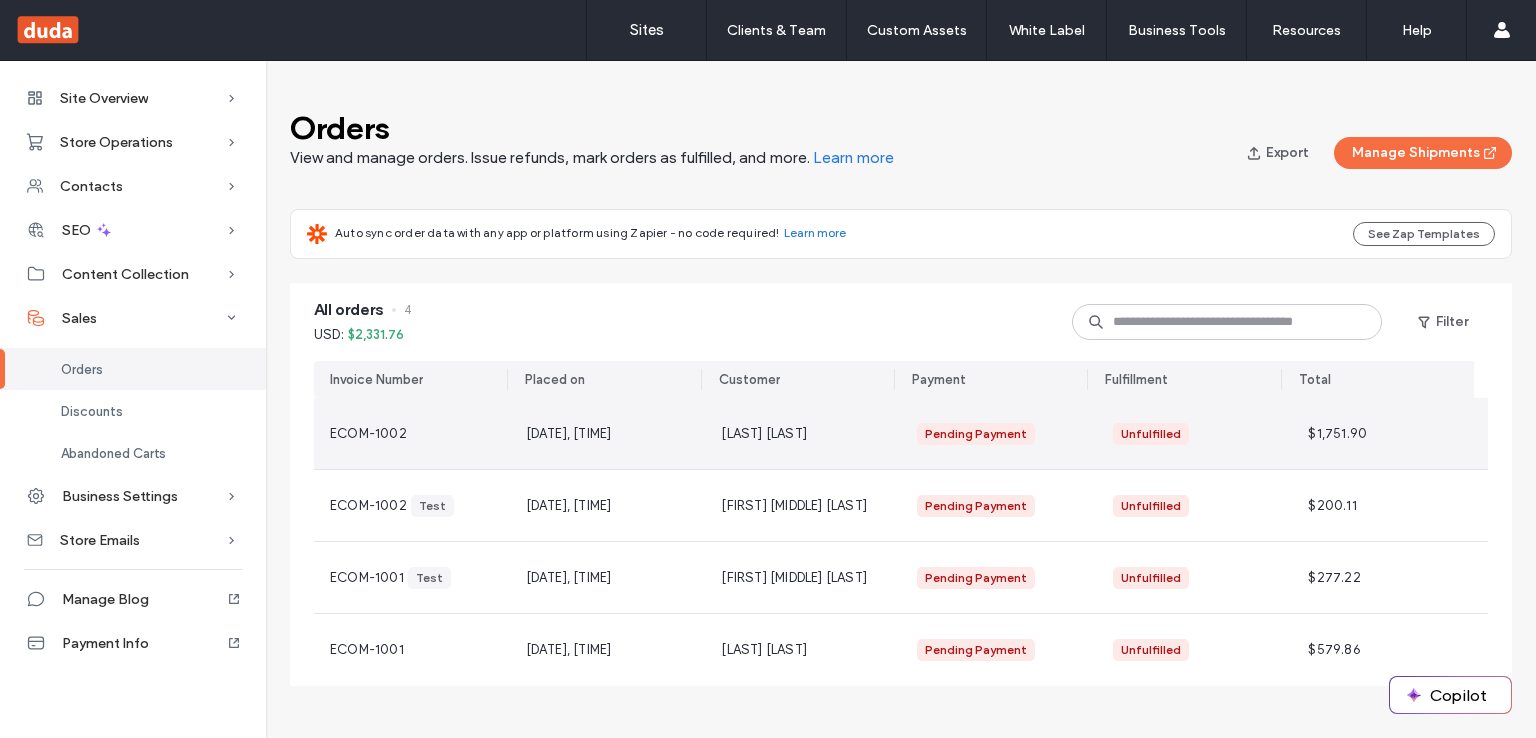 click on "[MONTH] 1, 2025, [TIME]" at bounding box center [569, 434] 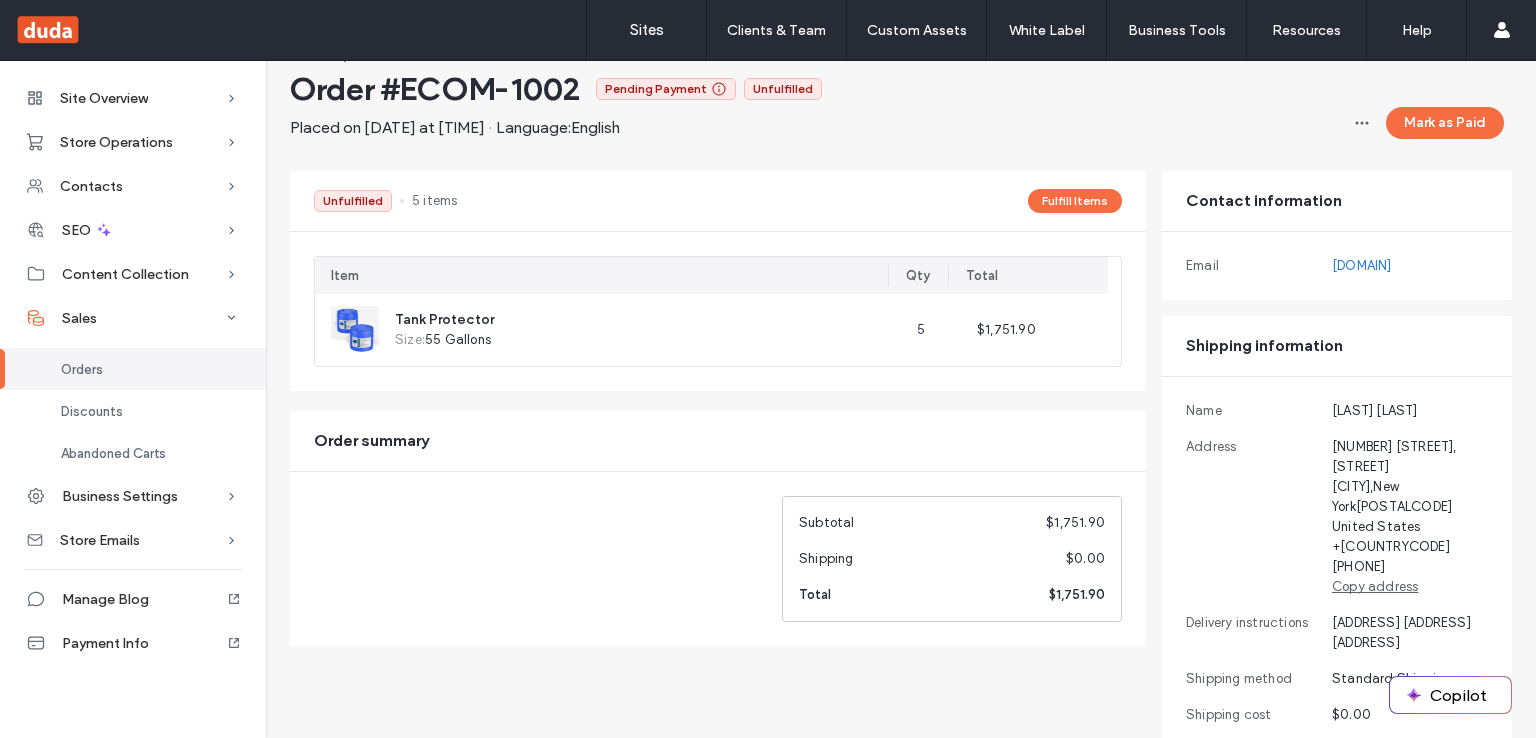 scroll, scrollTop: 0, scrollLeft: 0, axis: both 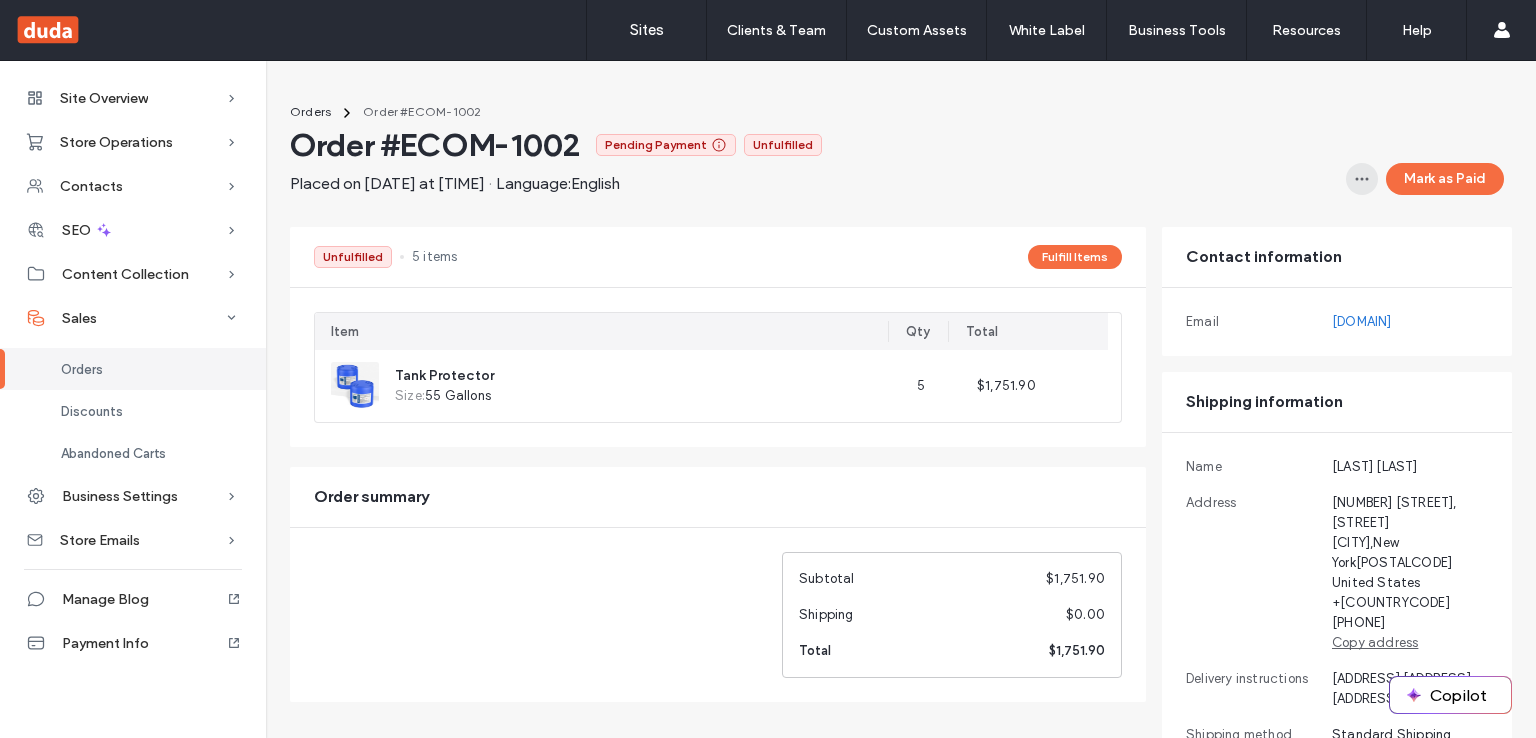 click 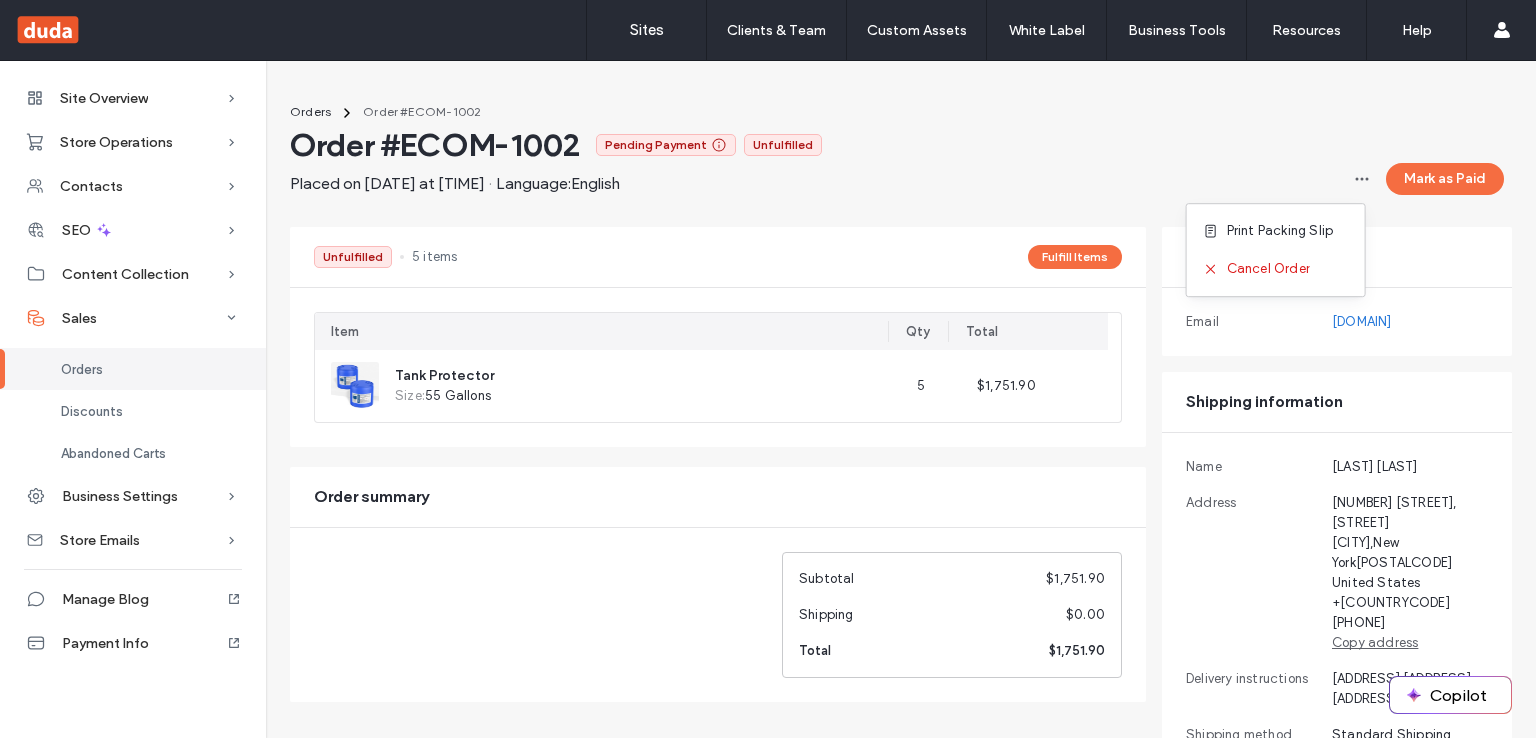 click on "Order #ECOM-1002 Pending Payment Unfulfilled Placed on August 1, 2025 at 7:08 PM · Language:  English Mark as Paid     Order #ECOM-1002 Placed on August 1, 2025 at 7:08 PM Ship to: Fadoua Arfaoui 111 Union Avenue , Union Avenue sousse ,  New York  11741 United States +216 53548134 hfherlkvk kjerklrglrml klttvlk,glk Bill to: Fadoua Arfaoui 111 Union Avenue , Union Avenue sousse ,  New York  11741 United States +216 53548134 Items Tank Protector Size :  55 Gallons 01-55g x 5 Gleem Industries 3702 Flatlands Ave. Brooklyn, NY New York ,  New York  (718) 963 - 0447 United States 17189630447 www.gleemindustries.com" at bounding box center (901, 160) 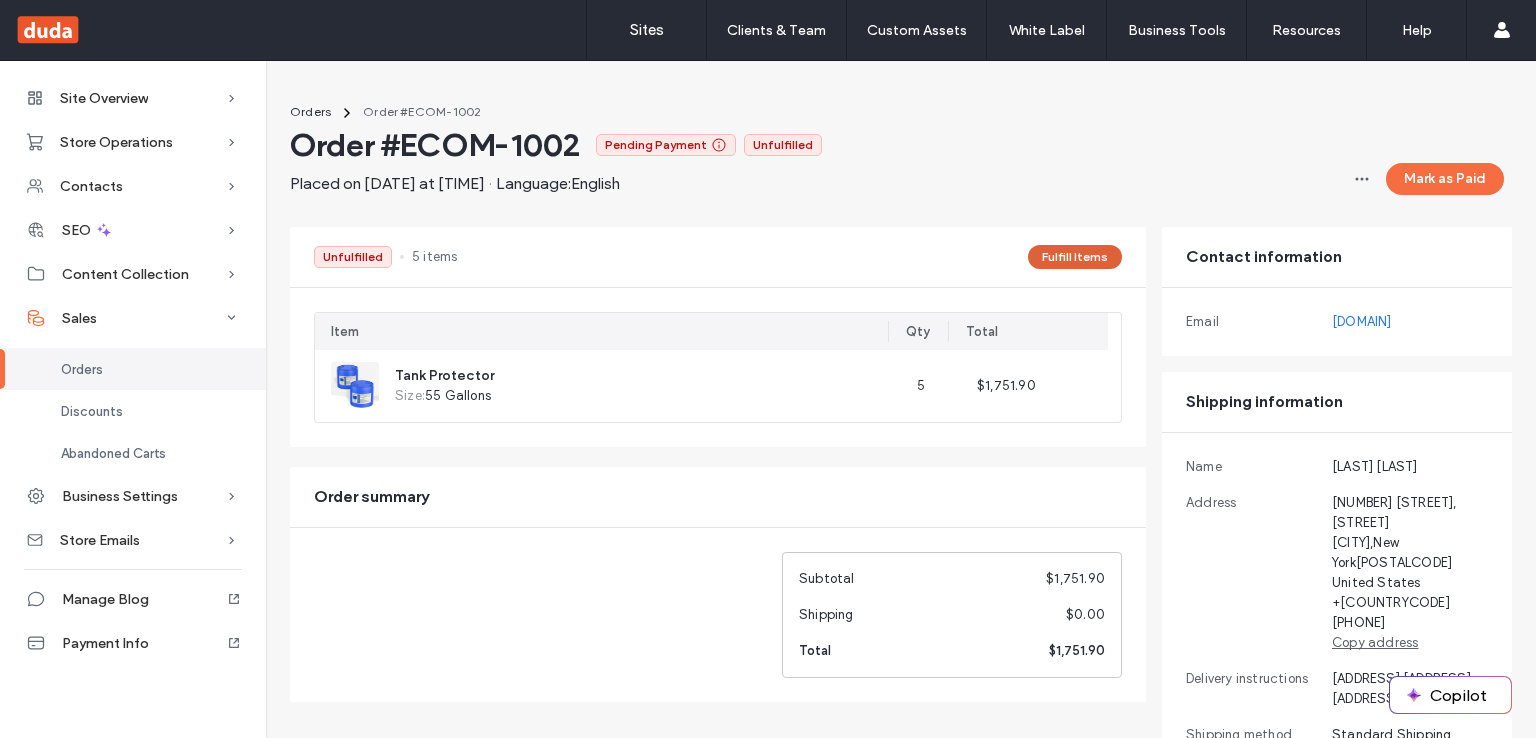 click on "Fulfill Items" at bounding box center (1075, 257) 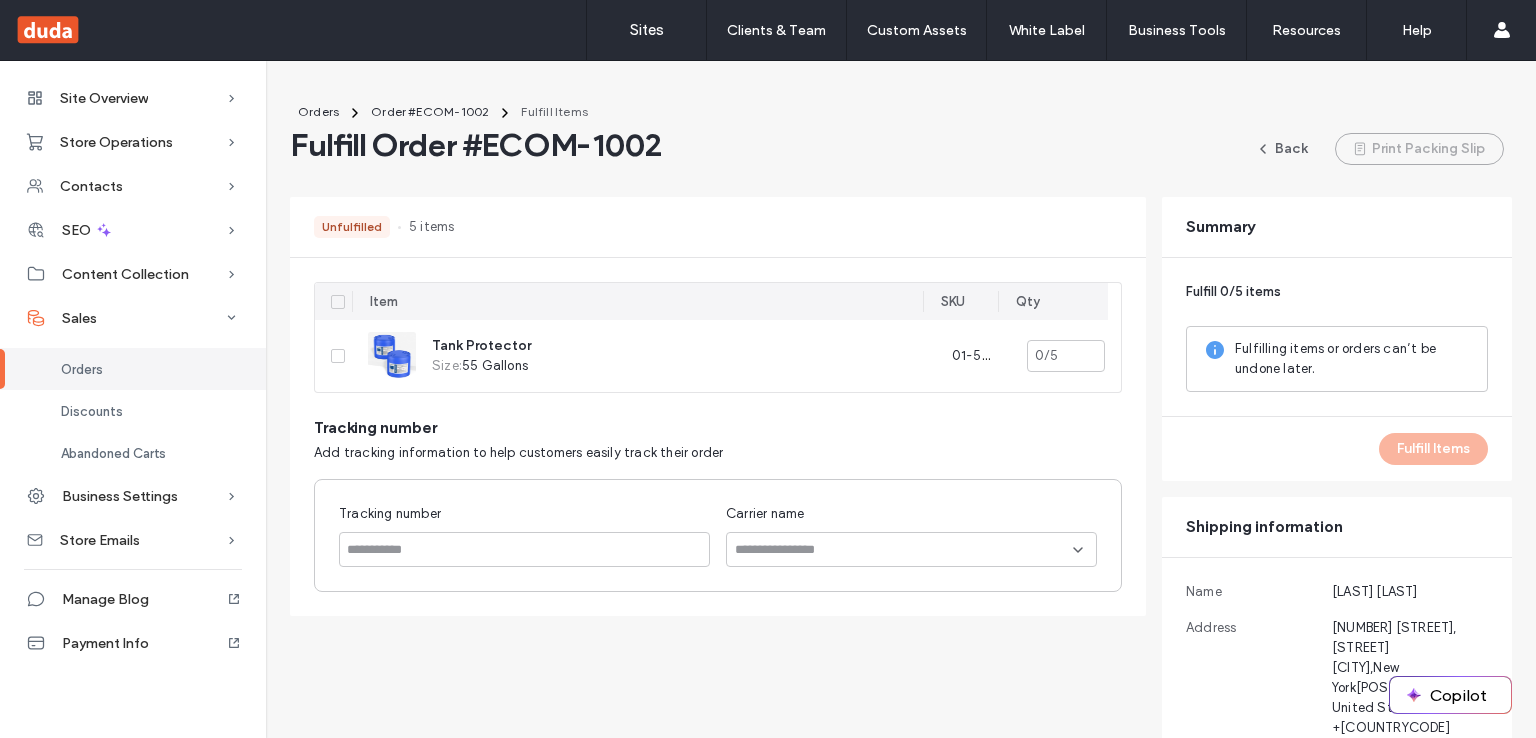 click at bounding box center (904, 550) 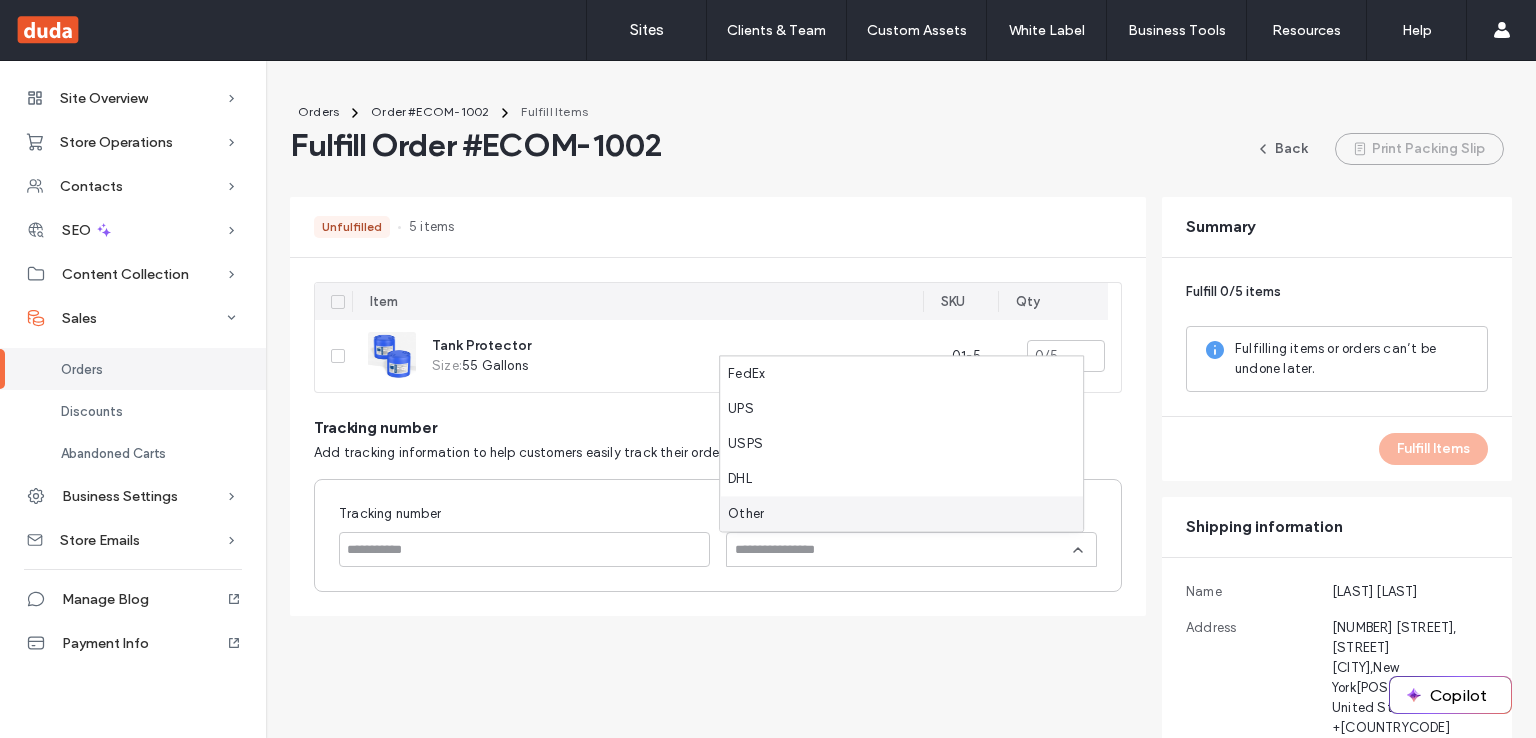 click on "Unfulfilled 5 items Item SKU Qty Tank Protector Size :  55 Gallons 01-55g * 0 / 5 Tracking number Add tracking information to help customers easily track their order Tracking number Carrier name Summary Fulfill 0/5 items Fulfilling items or orders can’t be undone later. Fulfill Items Shipping information Name Fadoua Arfaoui Address 111 Union Avenue , Union Avenue sousse ,  New York  11741 United States +216 53548134 Copy address Delivery instructions hfherlkvk kjerklrglrml klttvlk,glk Shipping method Standard Shipping Shipping cost $0.00" at bounding box center (901, 563) 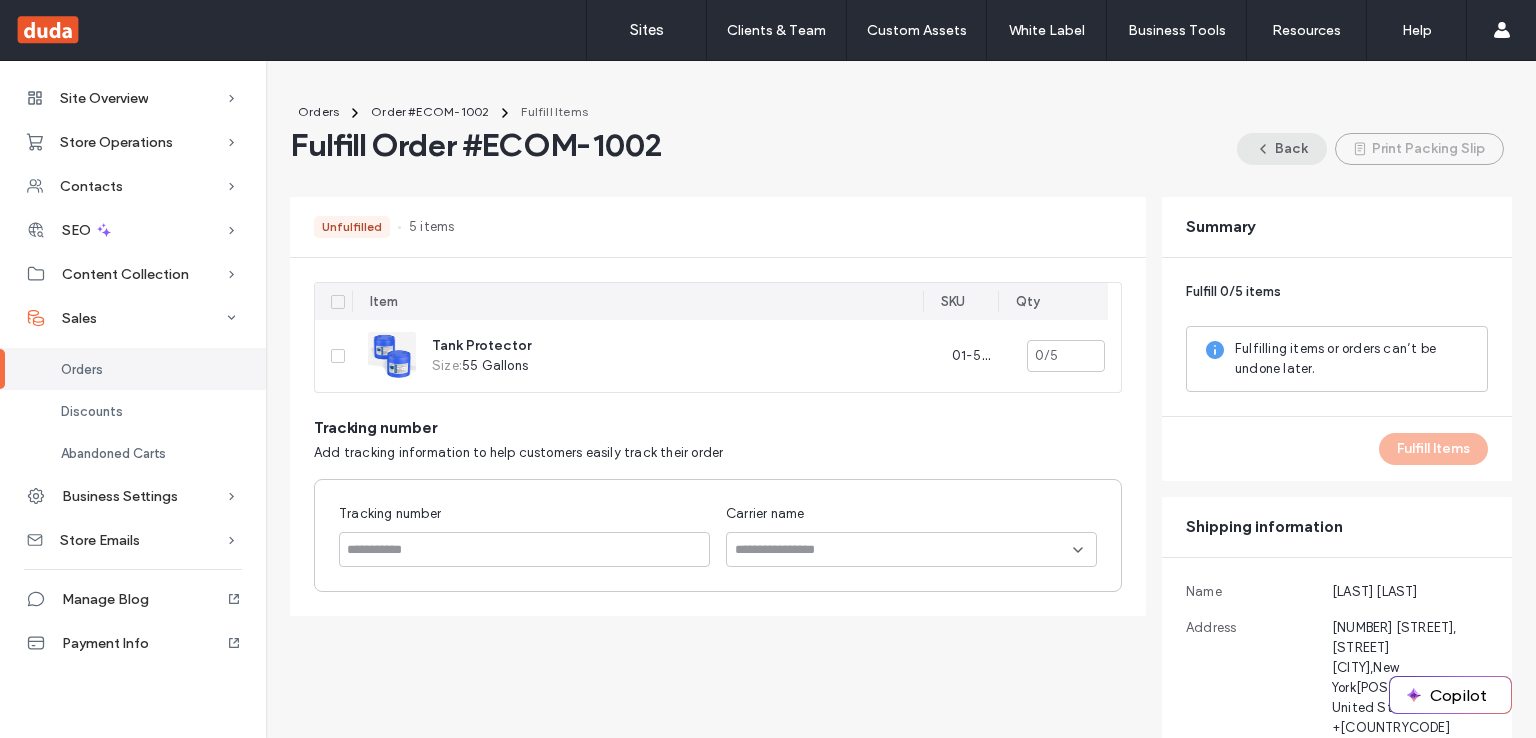click on "Back" at bounding box center [1282, 149] 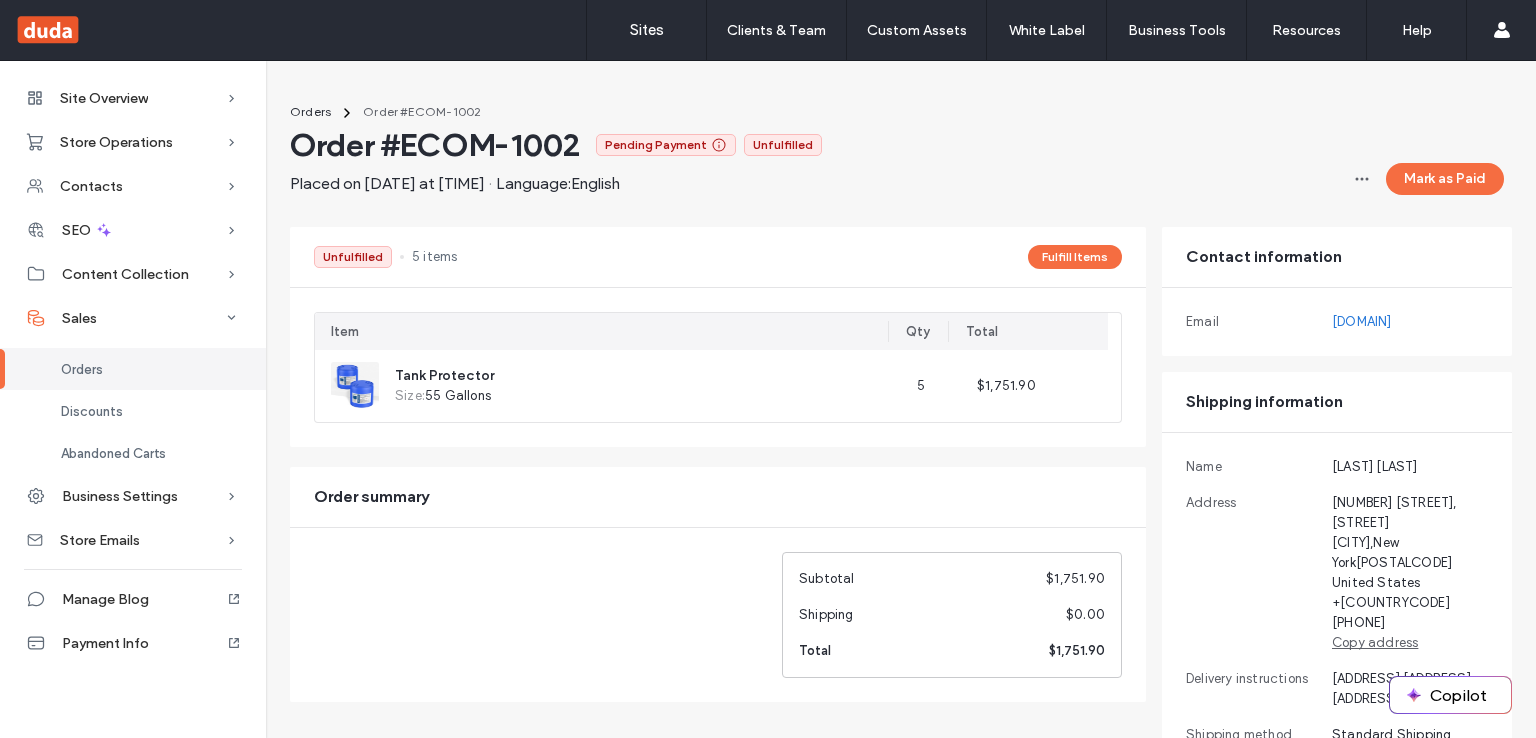 click on "Order #ECOM-1002 Pending Payment Unfulfilled Placed on August 1, 2025 at 7:08 PM · Language:  English Mark as Paid     Order #ECOM-1002 Placed on August 1, 2025 at 7:08 PM Ship to: Fadoua Arfaoui 111 Union Avenue , Union Avenue sousse ,  New York  11741 United States +216 53548134 hfherlkvk kjerklrglrml klttvlk,glk Bill to: Fadoua Arfaoui 111 Union Avenue , Union Avenue sousse ,  New York  11741 United States +216 53548134 Items Tank Protector Size :  55 Gallons 01-55g x 5 Gleem Industries 3702 Flatlands Ave. Brooklyn, NY New York ,  New York  (718) 963 - 0447 United States 17189630447 www.gleemindustries.com" at bounding box center (901, 160) 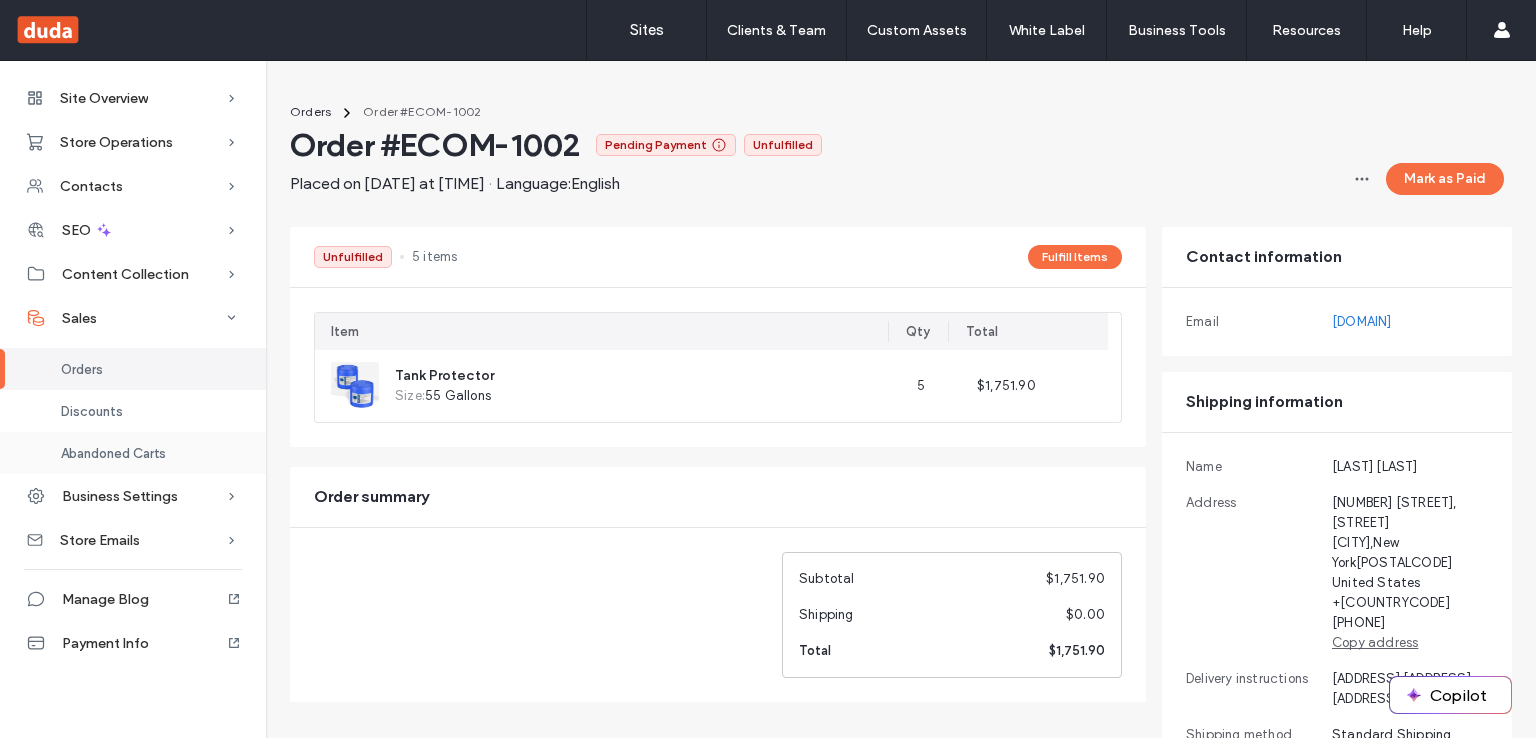 click on "Abandoned Carts" at bounding box center [113, 453] 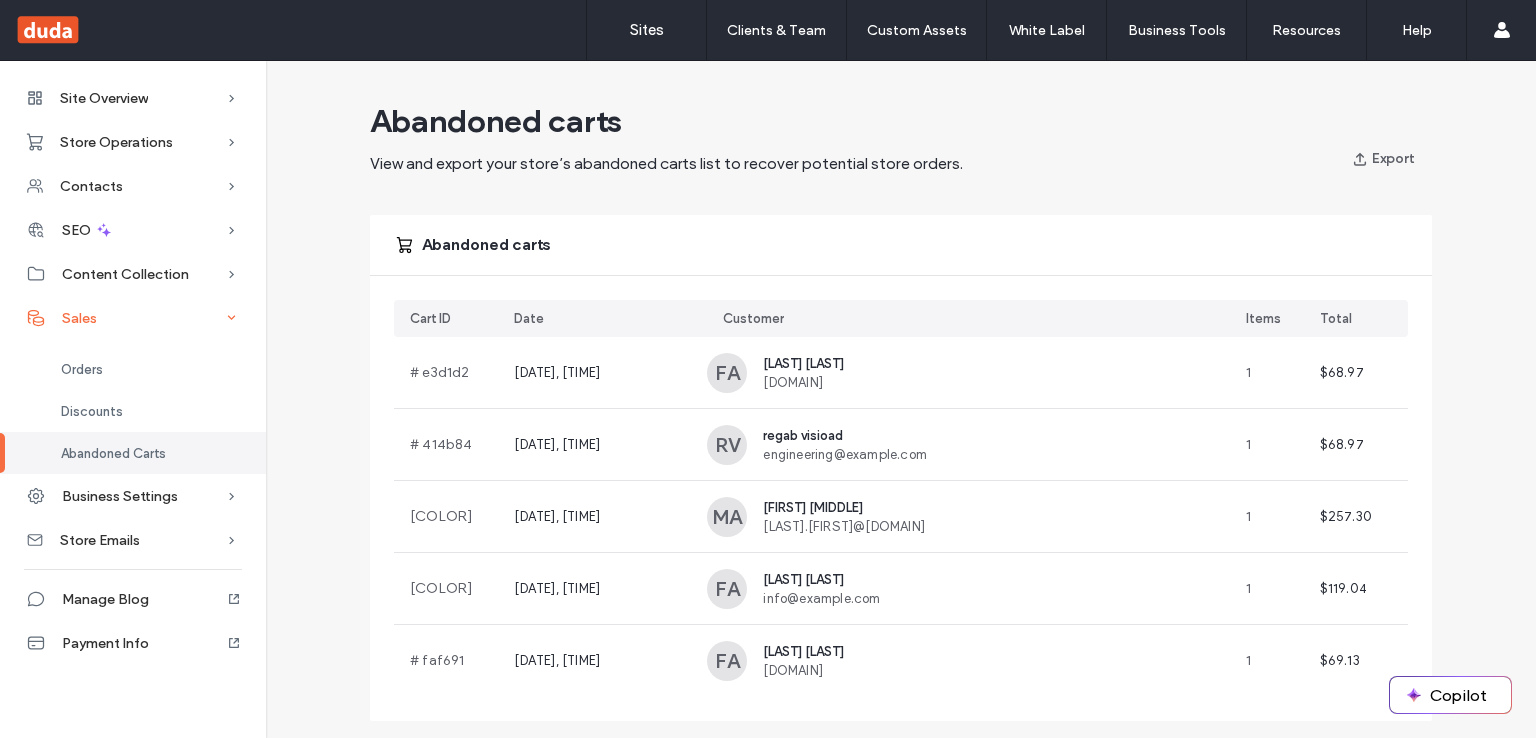 click 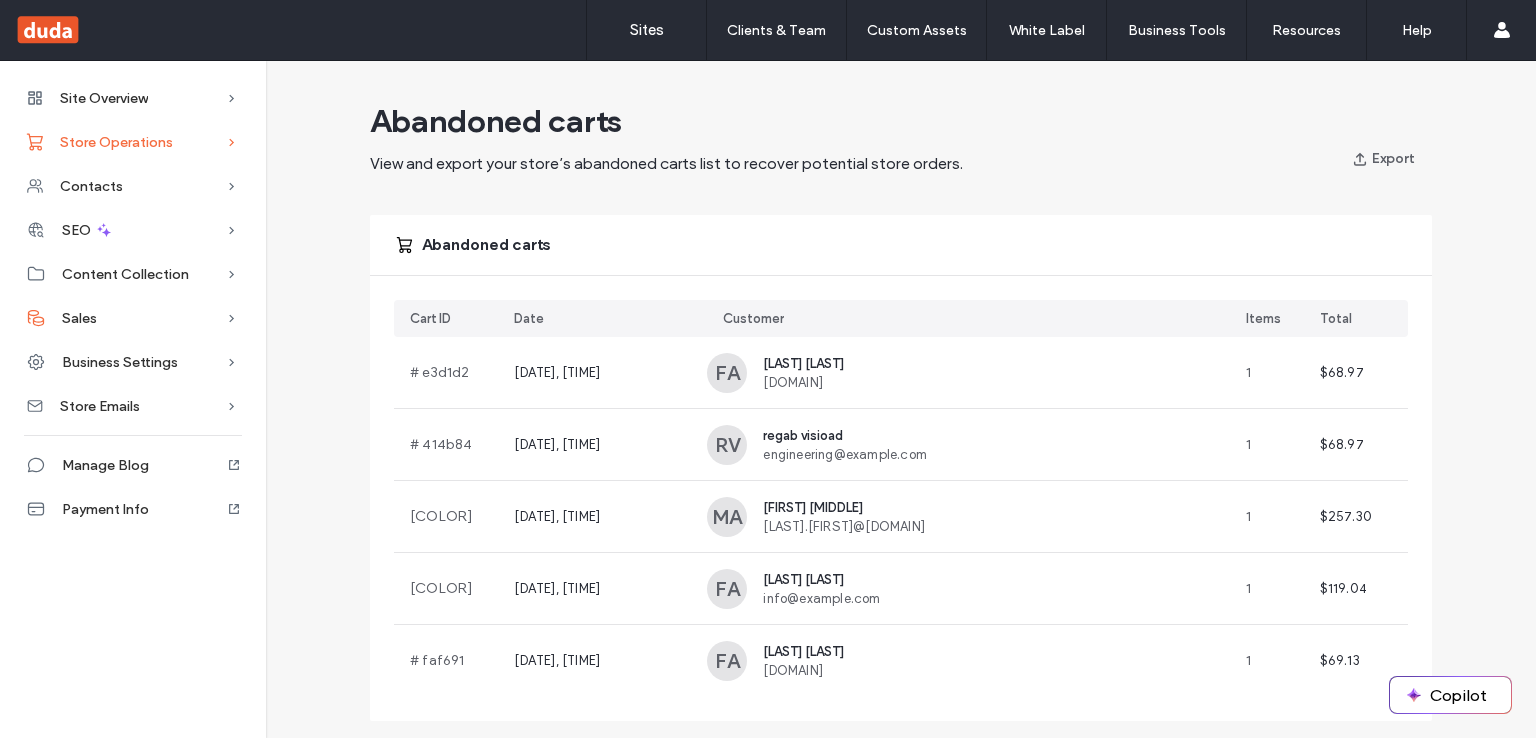 click 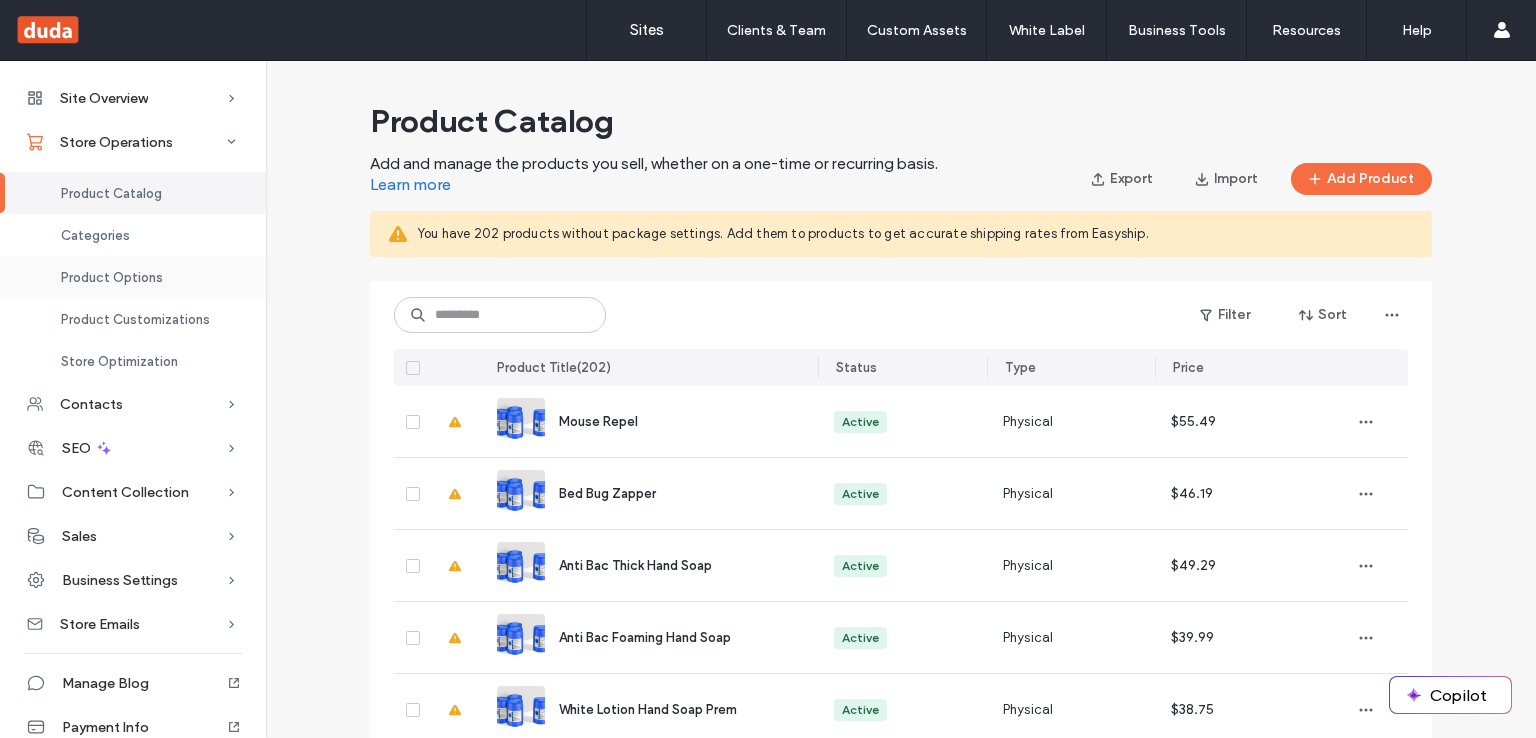 click on "Product Options" at bounding box center [133, 277] 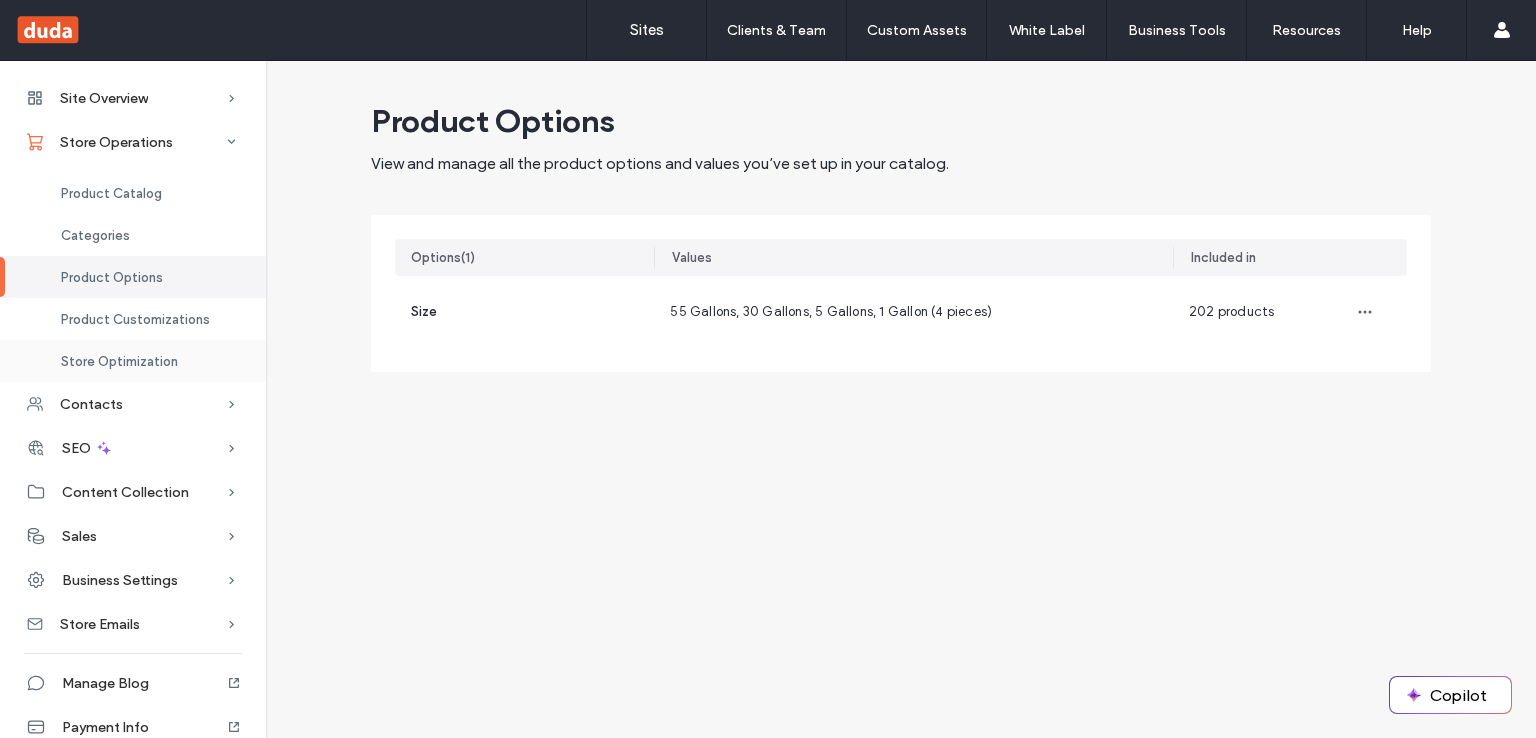 click on "Store Optimization" at bounding box center [119, 361] 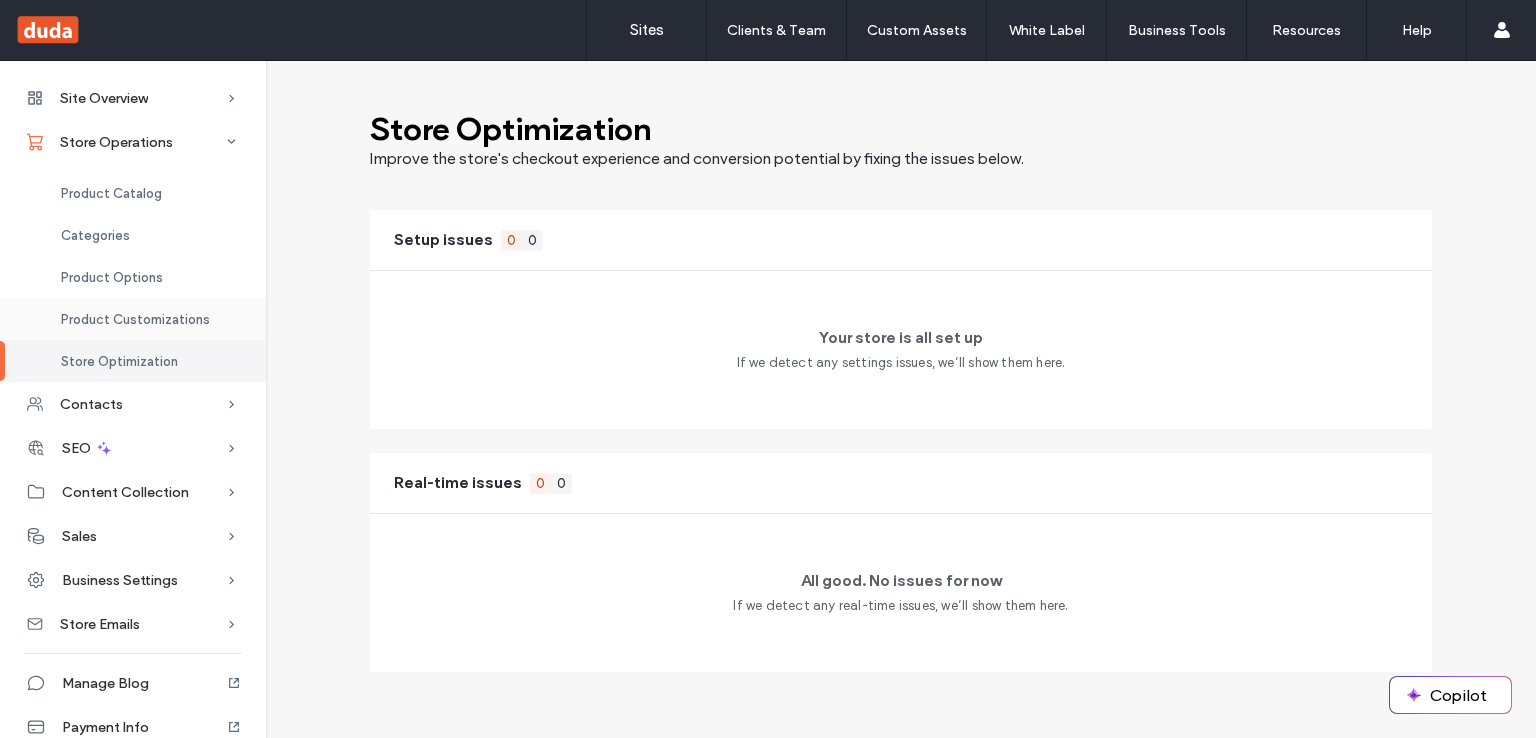 click on "Product Customizations" at bounding box center (135, 319) 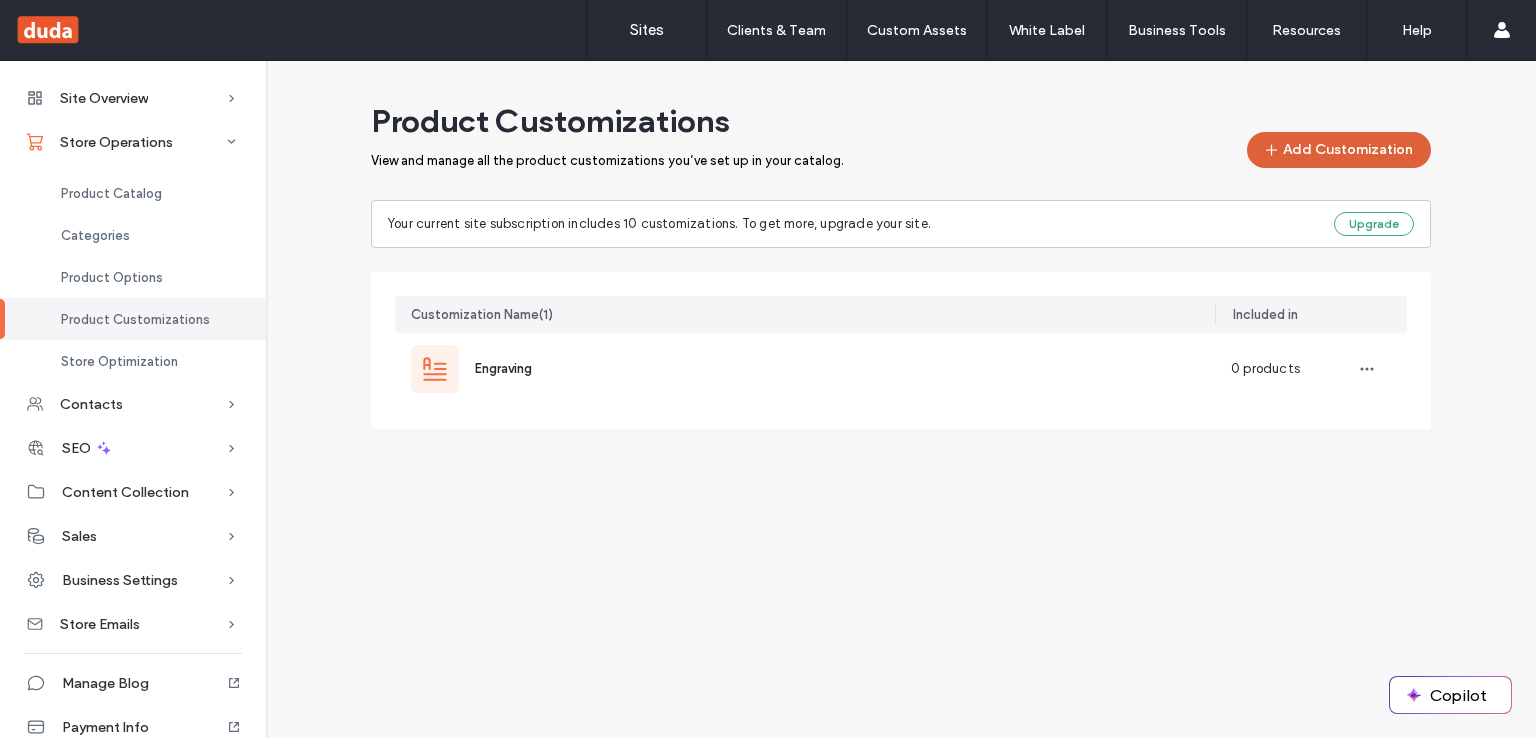 click on "Add Customization" at bounding box center [1339, 150] 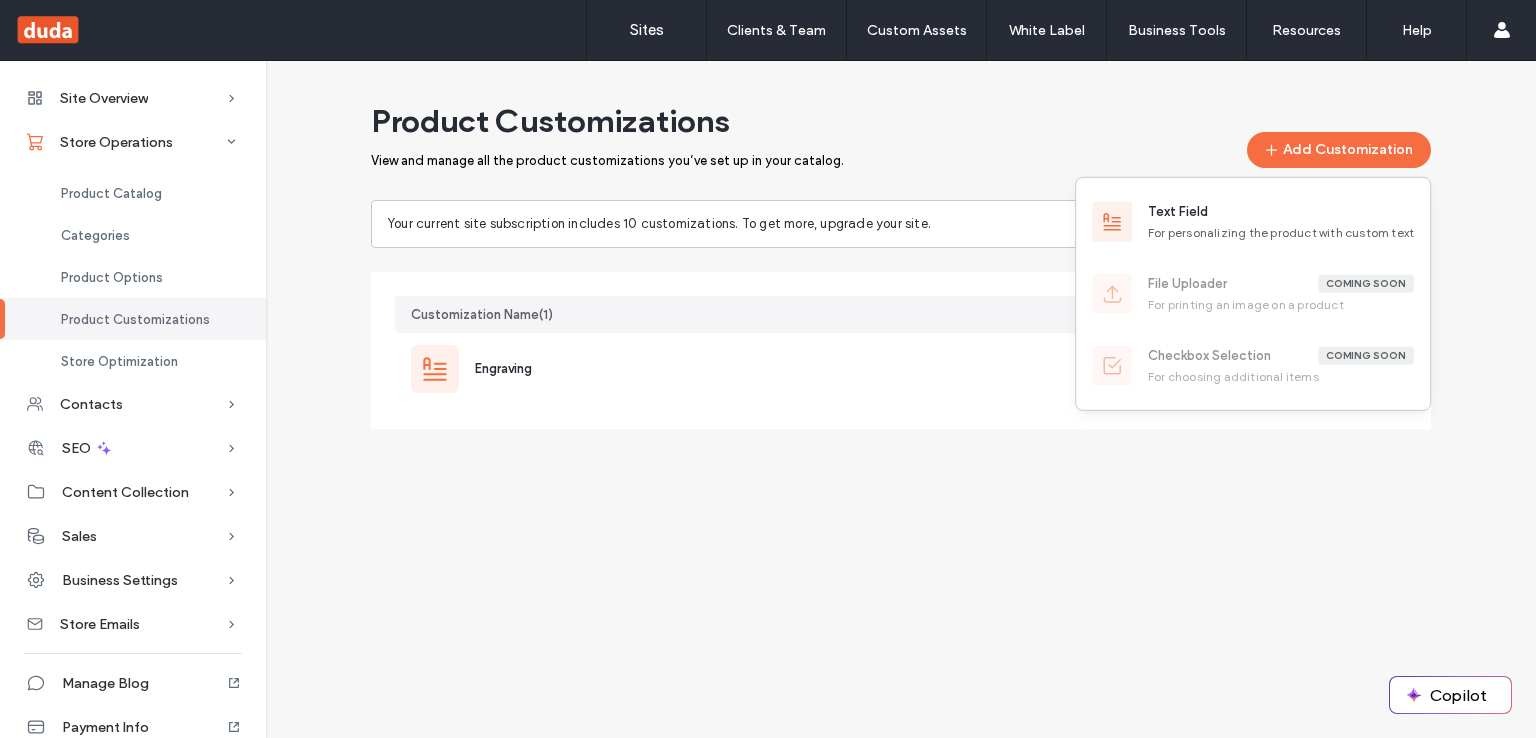 click on "Site Overview Overview Project Files Stats Form Responses Clients Activity Log Store Operations Product Catalog Categories Product Options Product Customizations Store Optimization Contacts Site Contacts SEO SEO Overview Page SEO Image Alt Text Internal Links External Links Content Collection Content Collection Form Form Submissions Sales Orders Discounts Abandoned Carts Business Settings Store Business Info Shipping & Pickup Taxes Payments Checkout Store Emails Notification Settings Manage Blog Payment Info Product Customizations View and manage all the product customizations you’ve set up in your catalog. Add Customization Your current site subscription includes 10 customizations. To get more, upgrade your site. Upgrade Customization Name  ( 1 ) Included in Engraving 0 products" at bounding box center [768, 399] 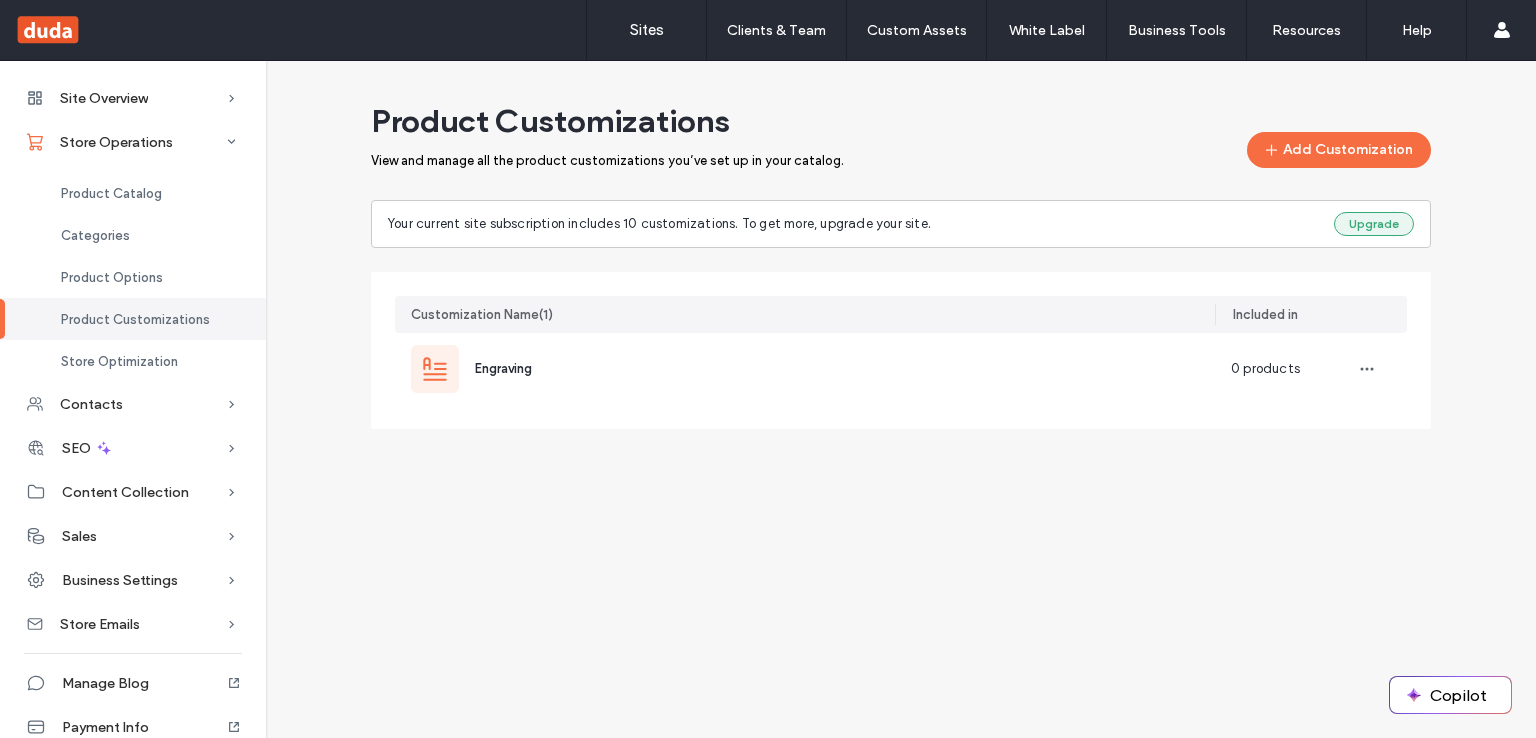 click on "Upgrade" at bounding box center (1374, 224) 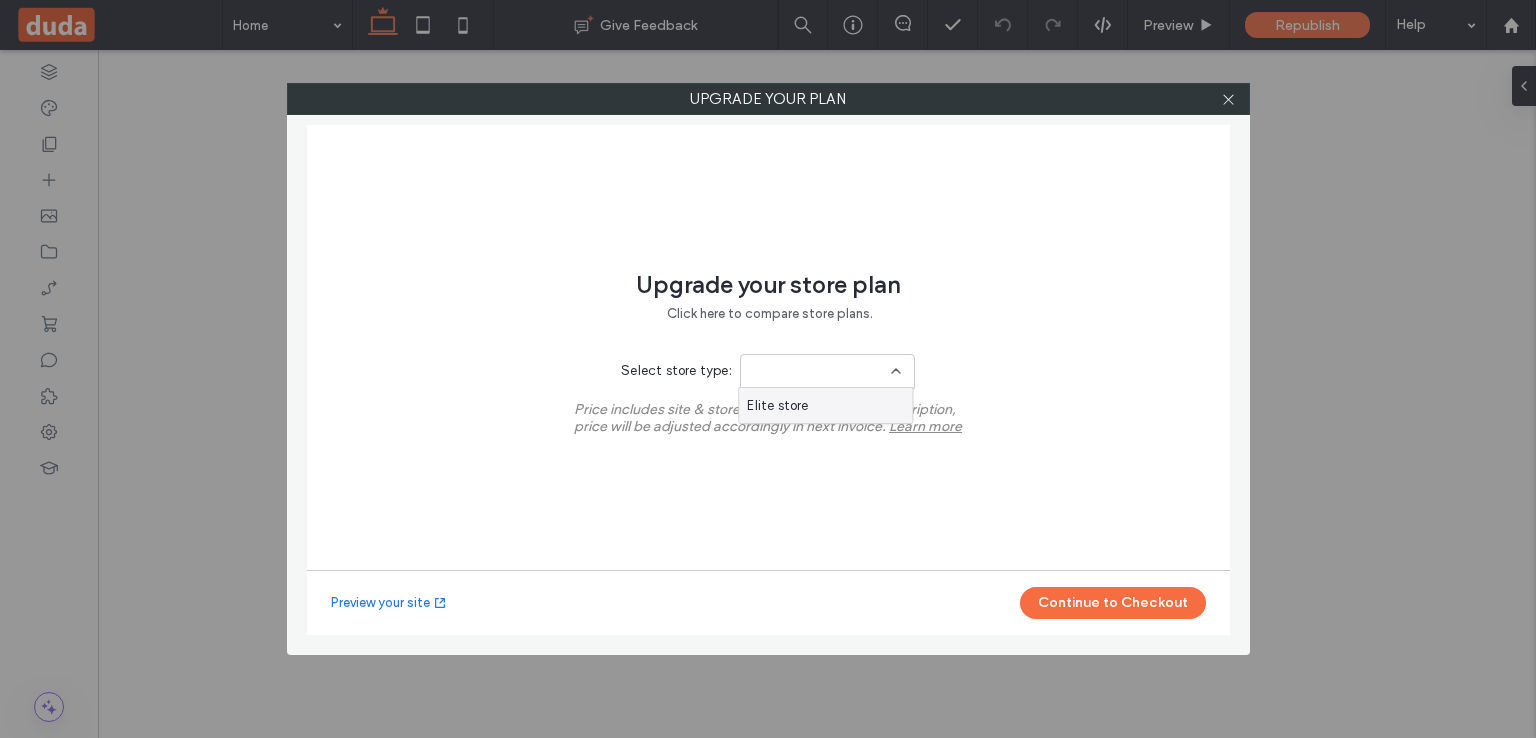 click on "Upgrade your store plan   Click here to compare store plans. Select store type: Price includes site & store. If site already has a subscription,  price will be adjusted accordingly in next invoice.   Learn more" at bounding box center (768, 360) 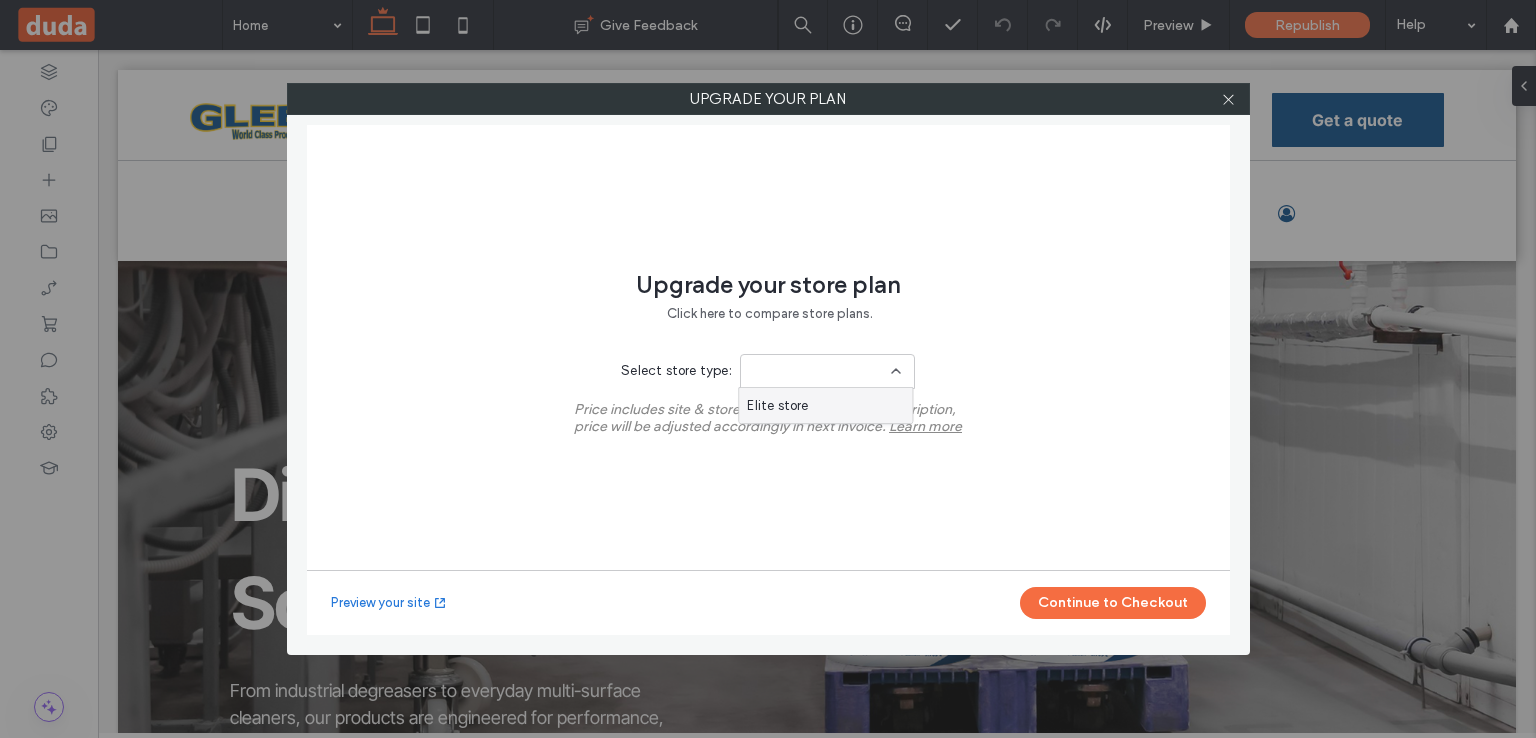 scroll, scrollTop: 0, scrollLeft: 0, axis: both 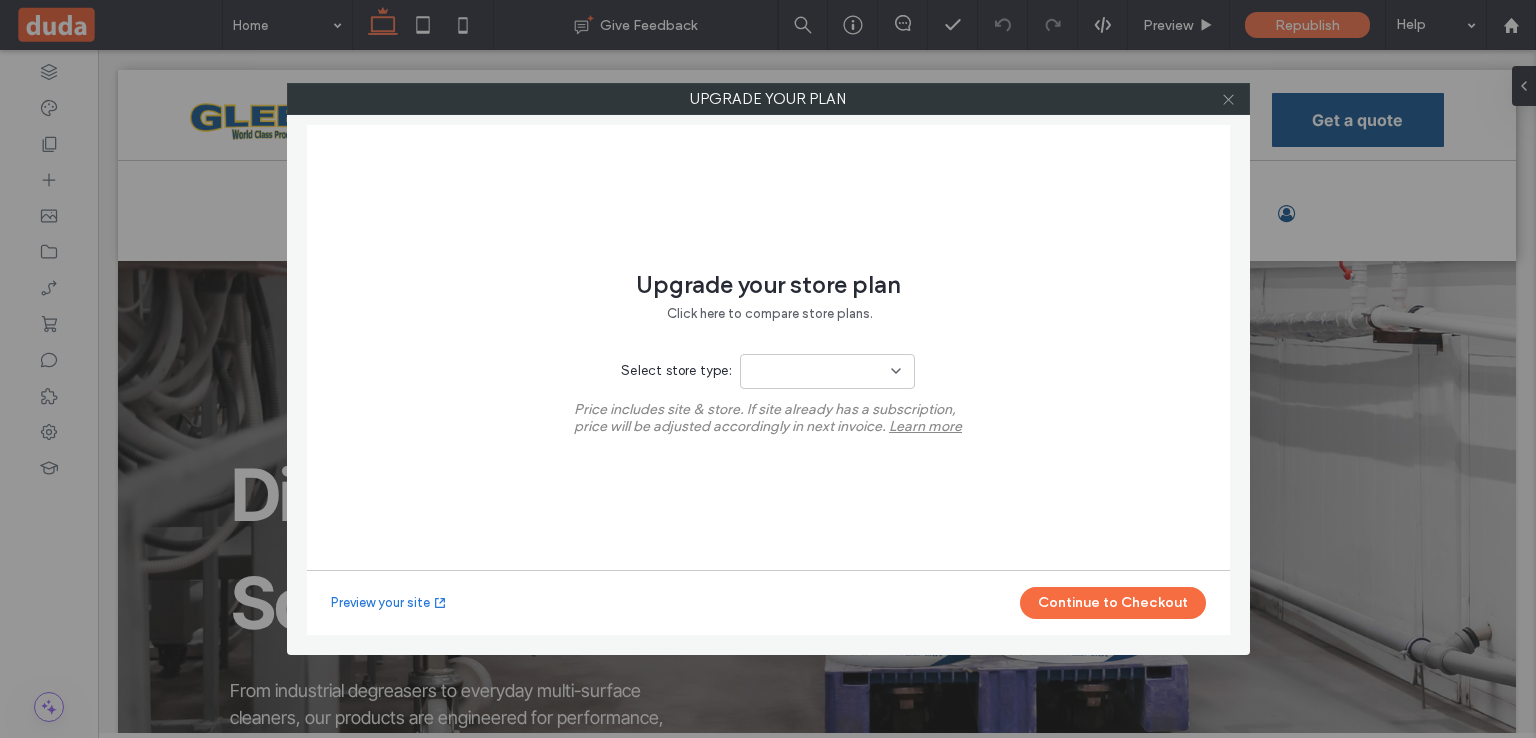 click 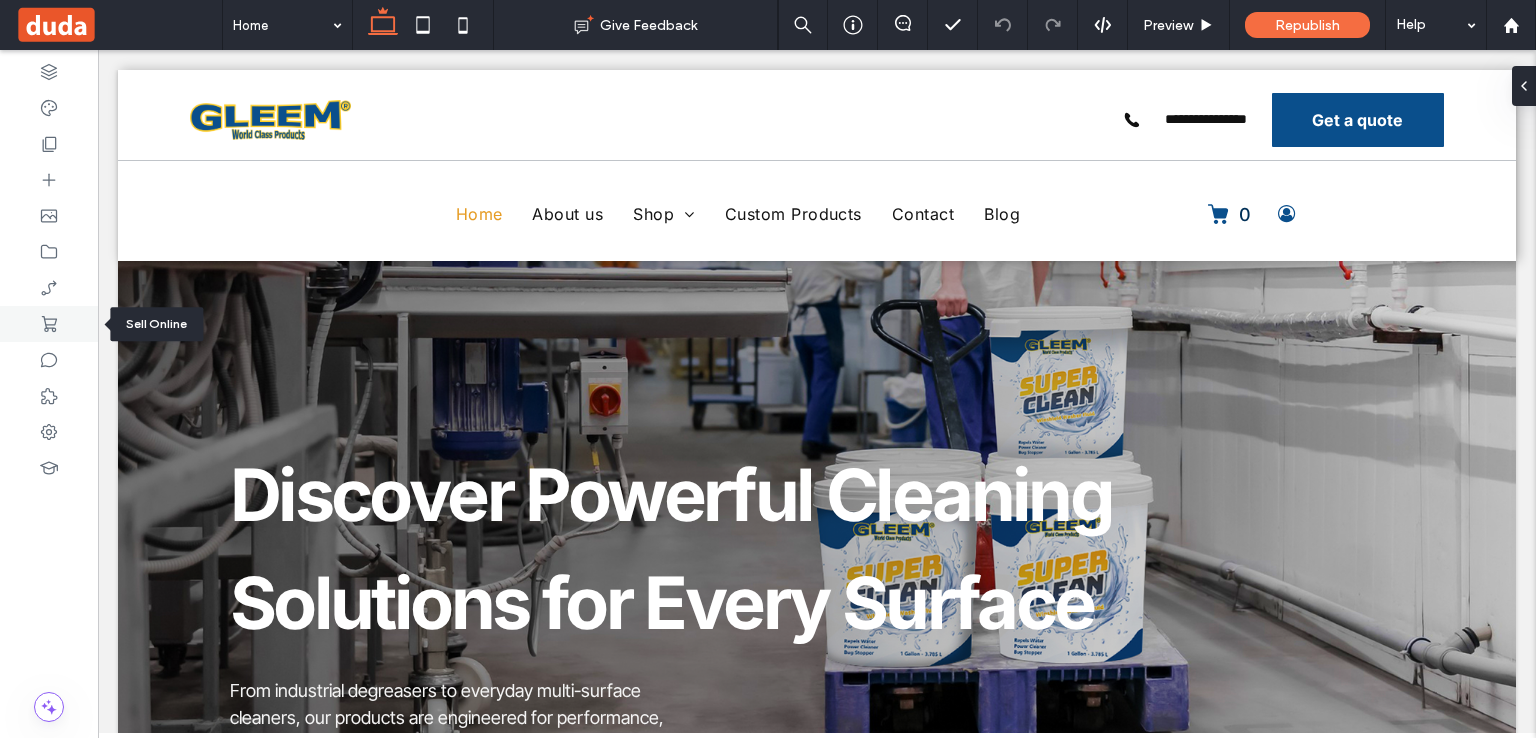 click 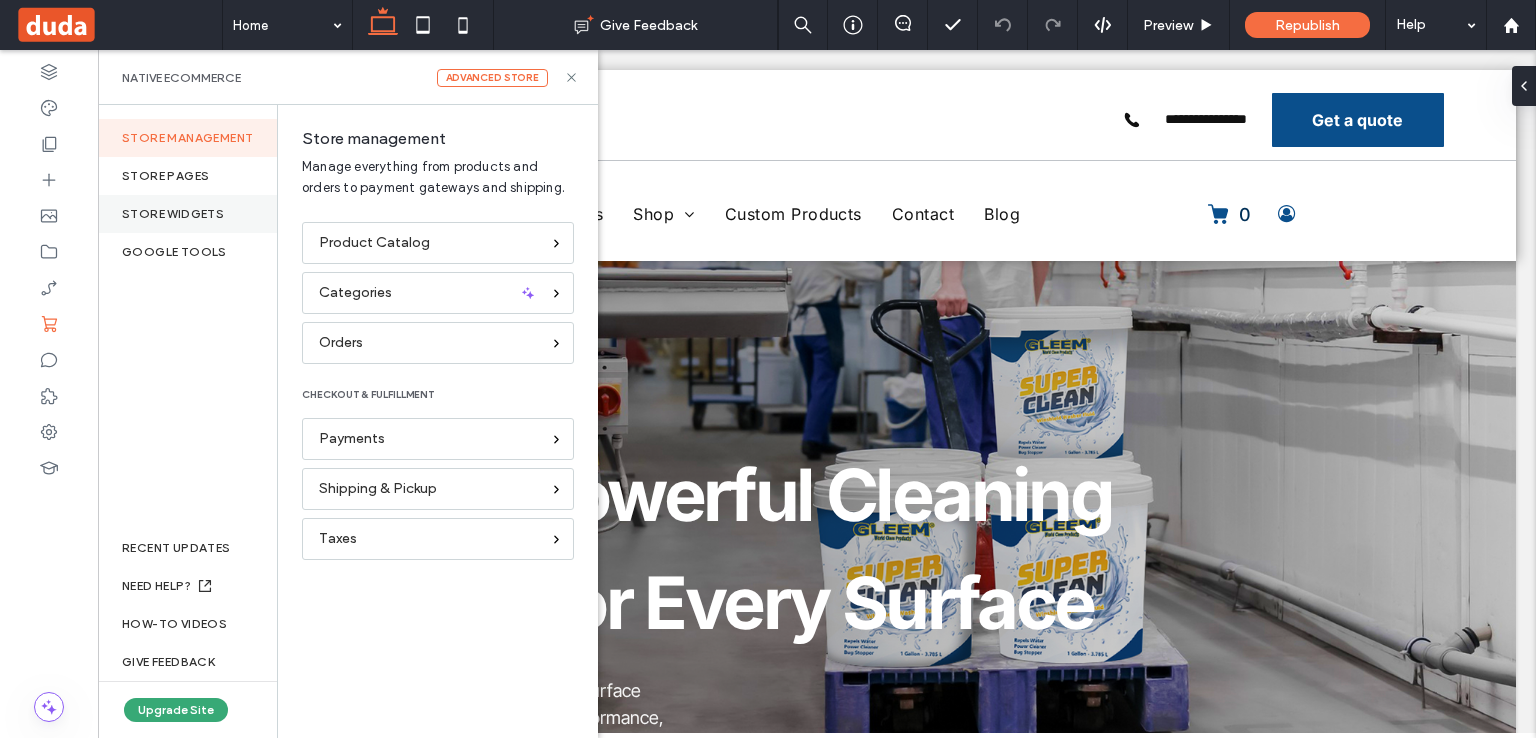 click on "store widgets" at bounding box center [187, 214] 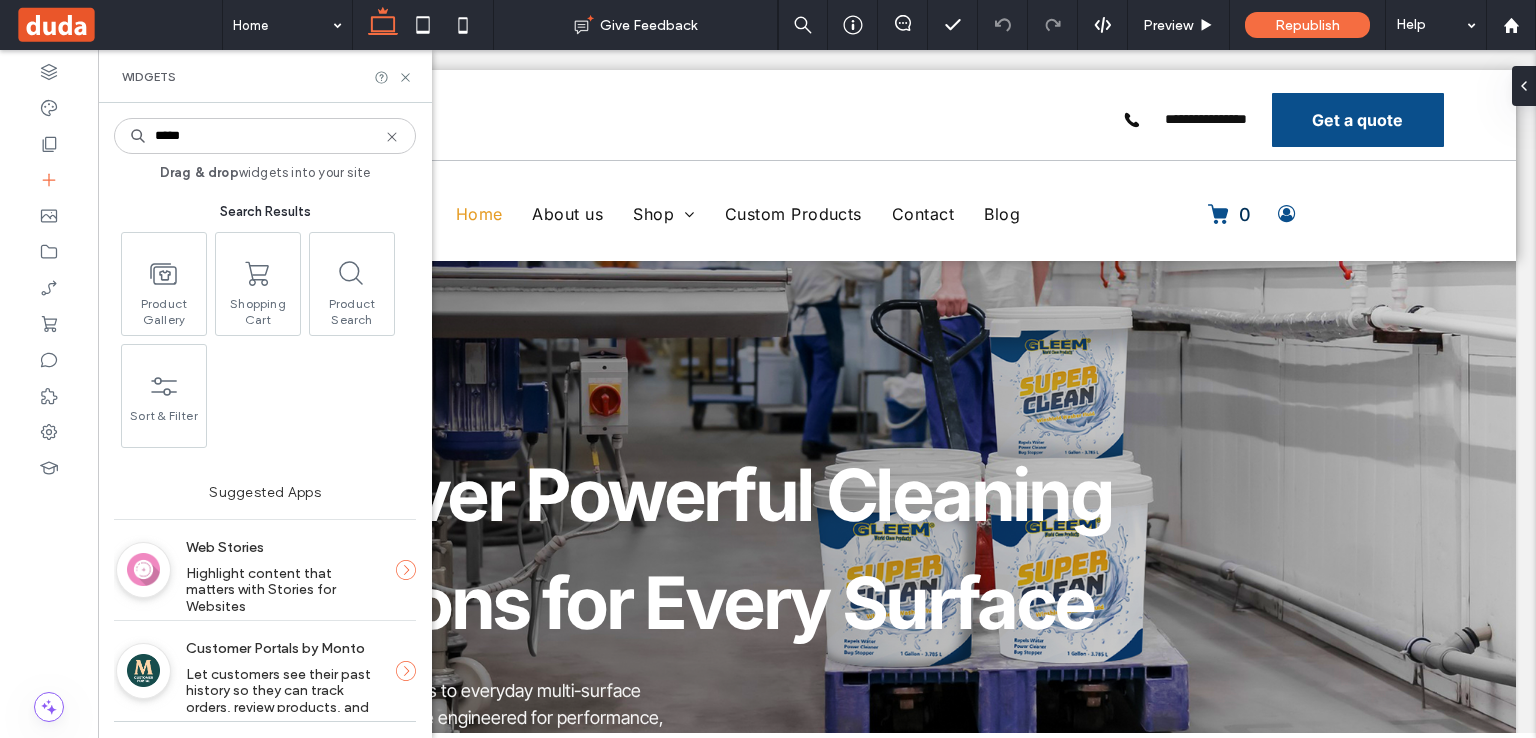 scroll, scrollTop: 5, scrollLeft: 0, axis: vertical 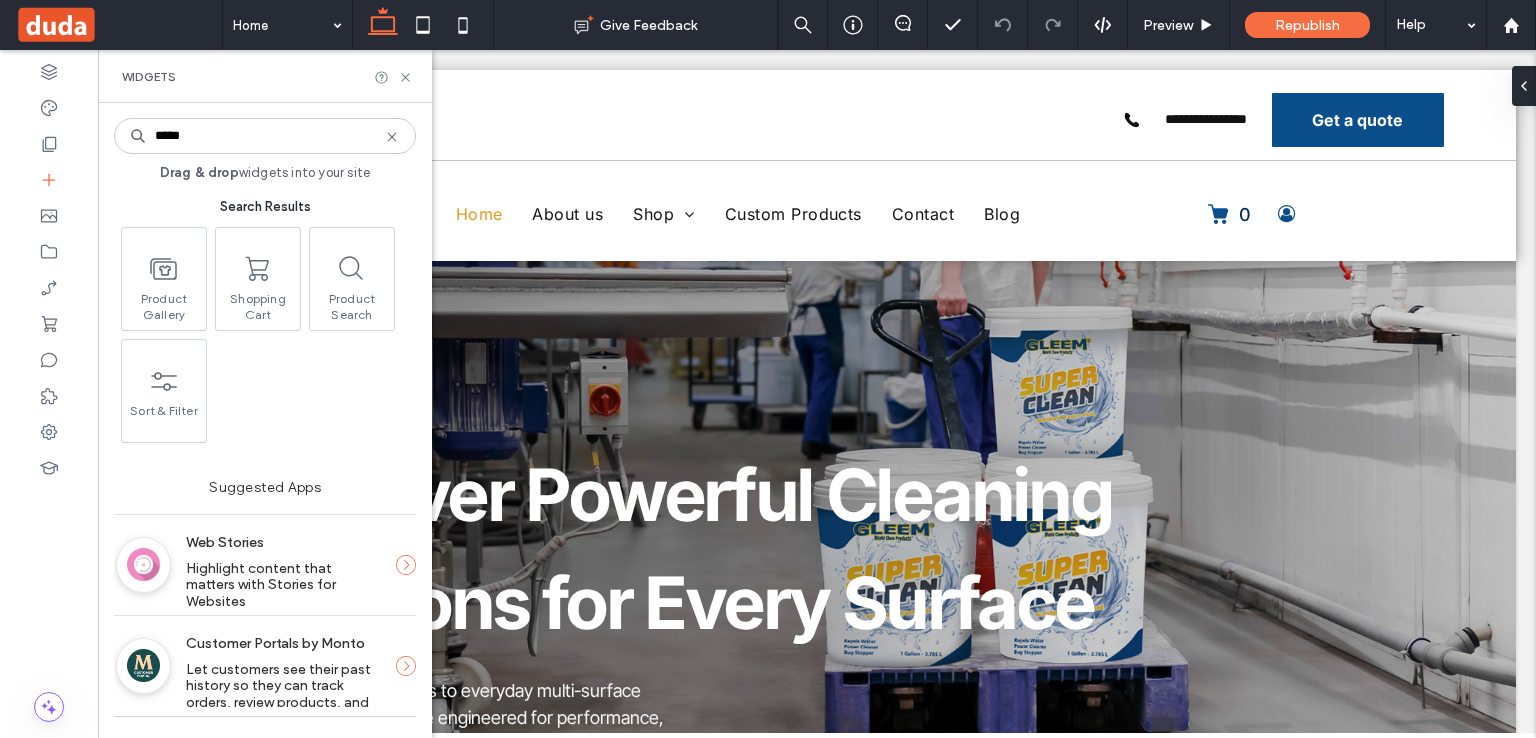 click on "*****" at bounding box center (265, 136) 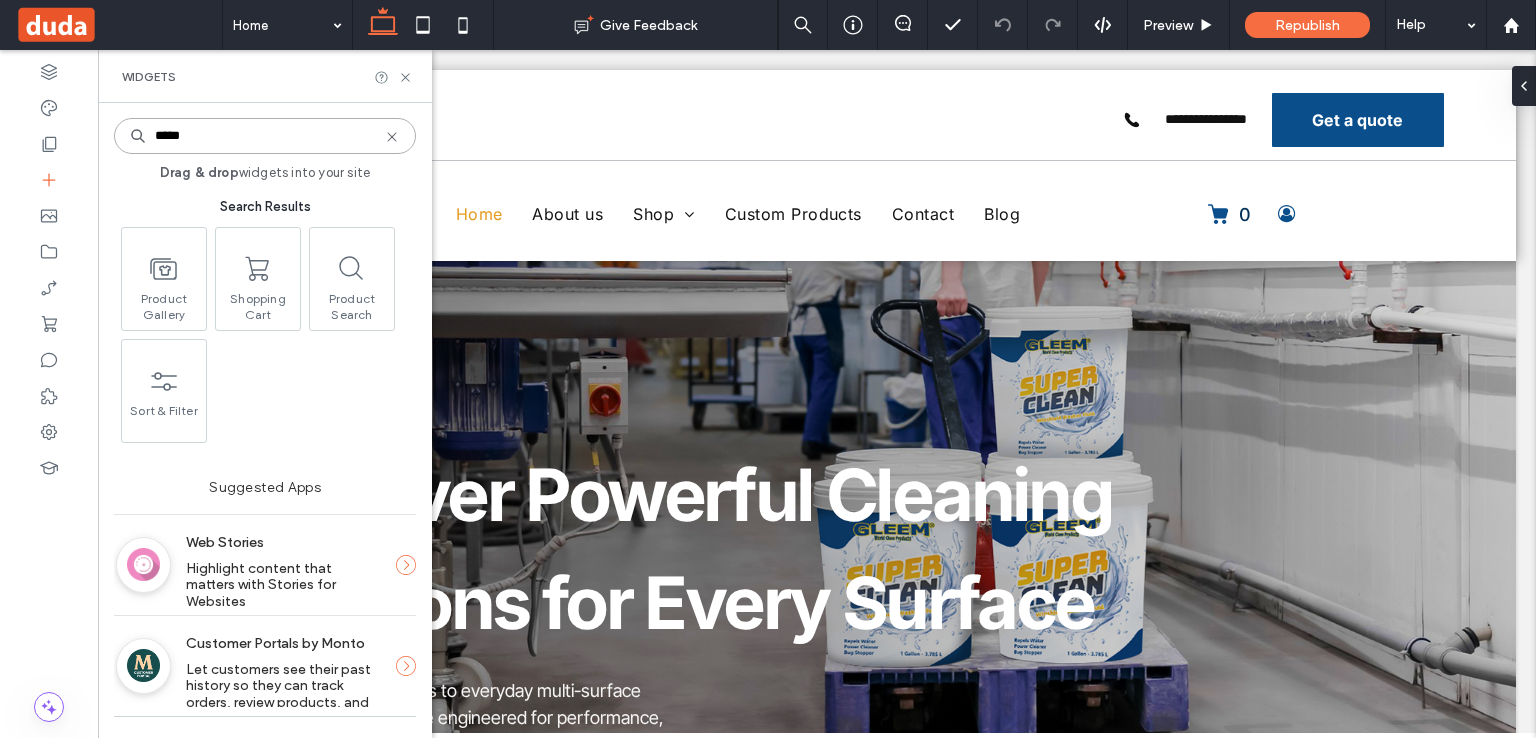 type 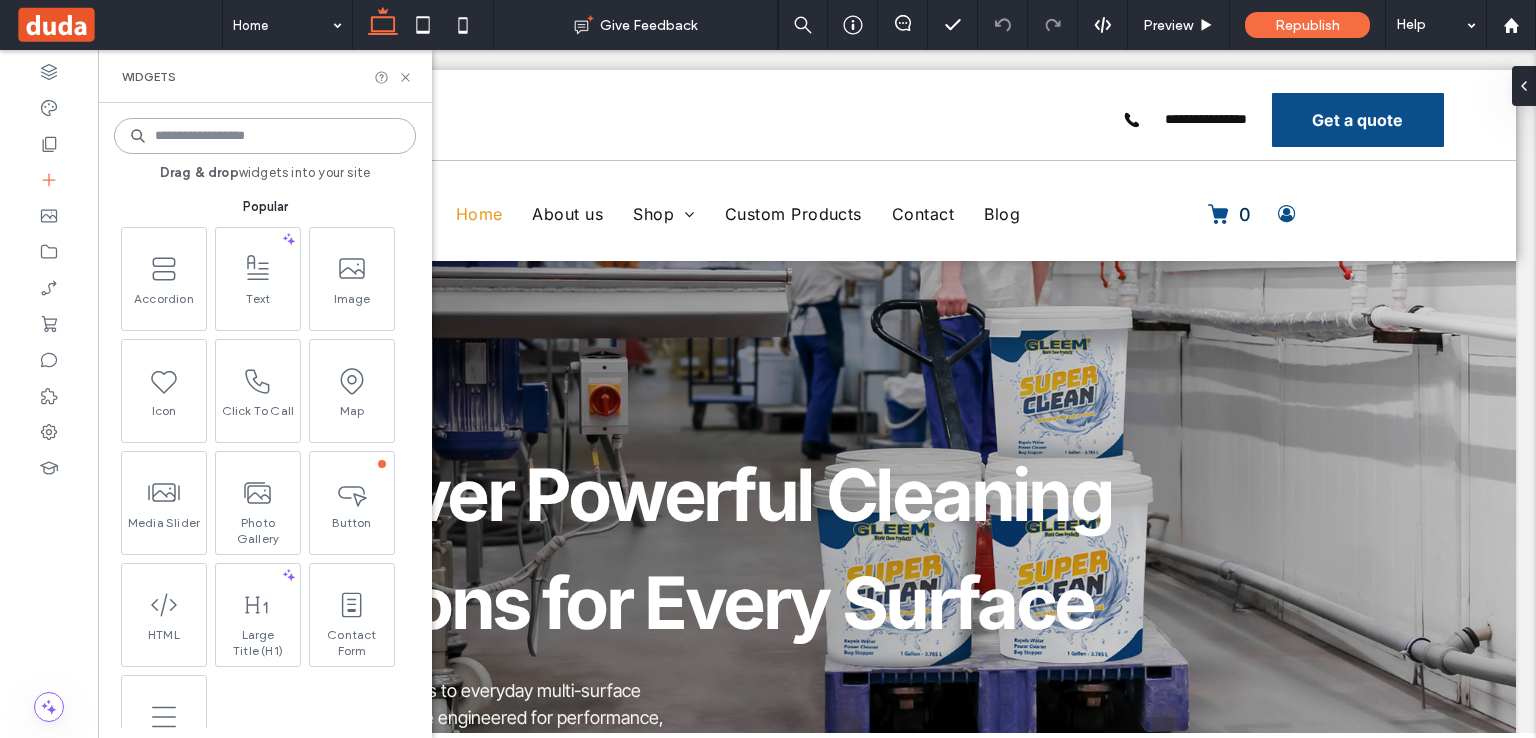 scroll, scrollTop: 3396, scrollLeft: 0, axis: vertical 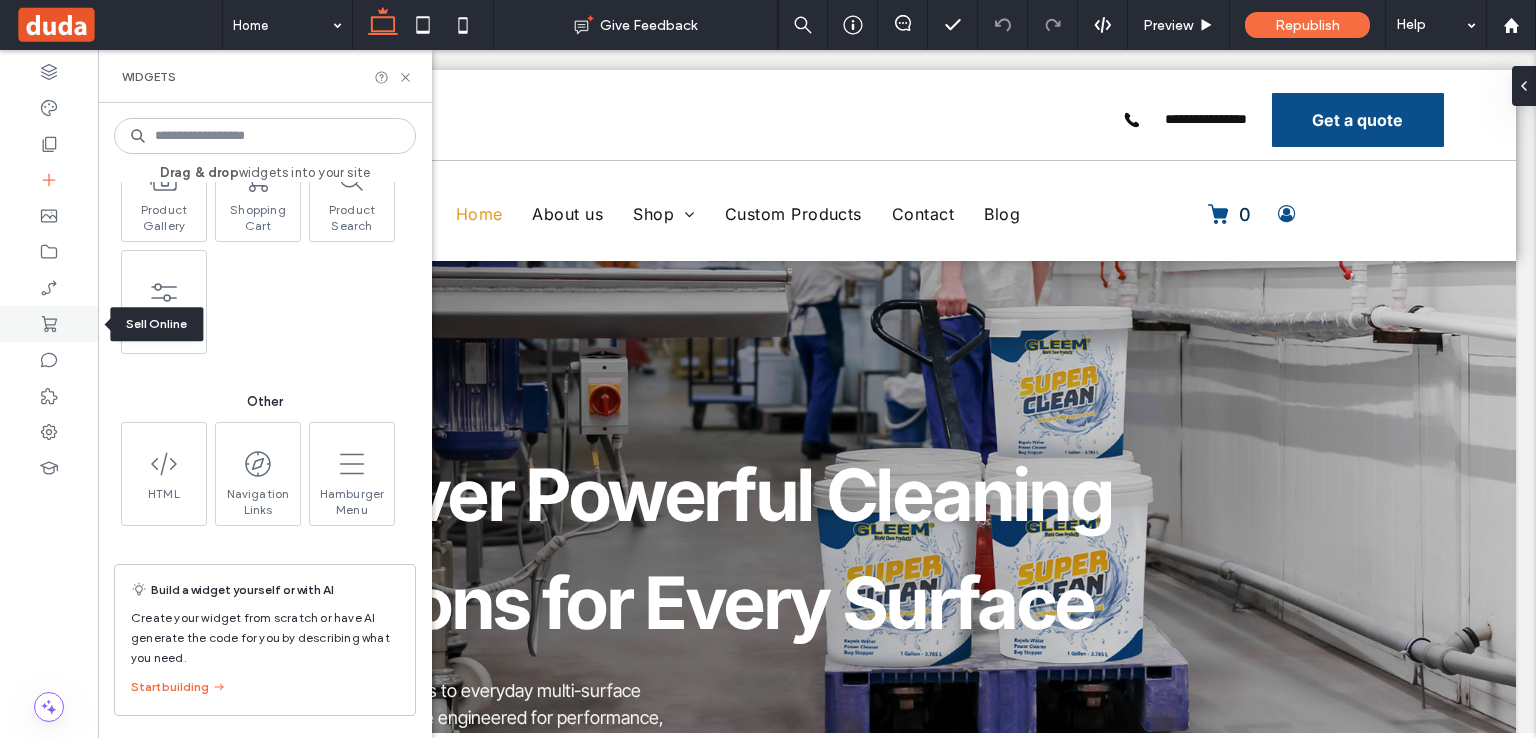click at bounding box center (49, 324) 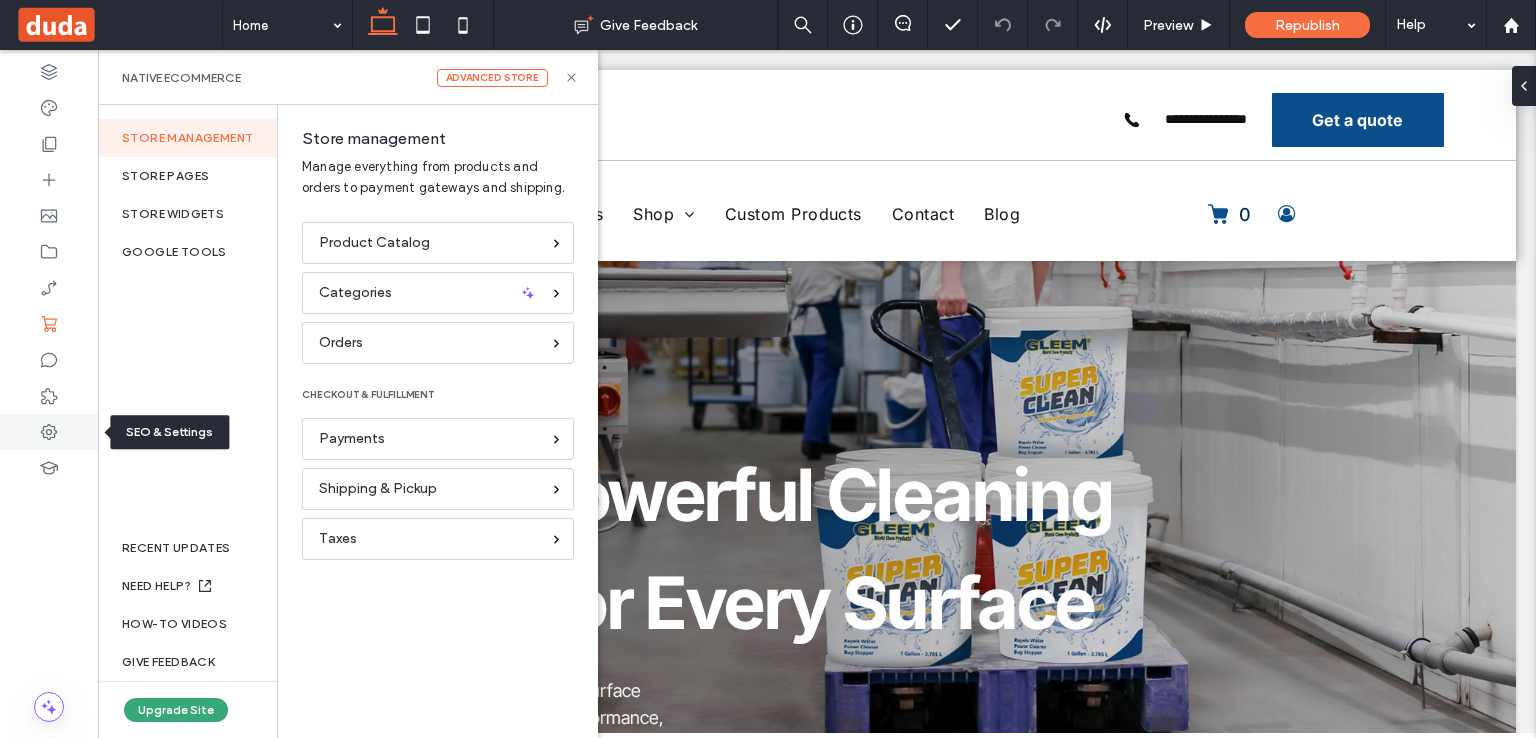 click 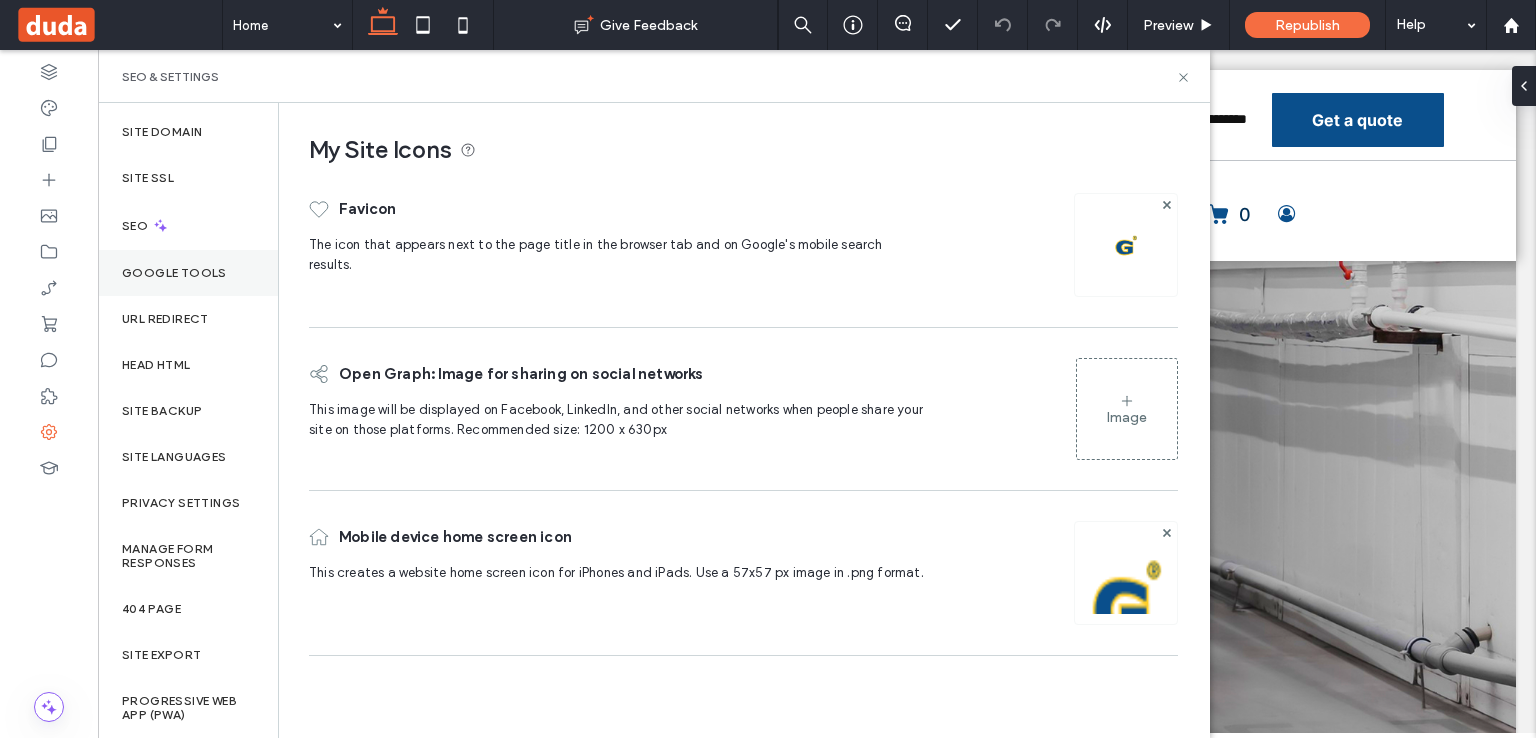 scroll, scrollTop: 0, scrollLeft: 0, axis: both 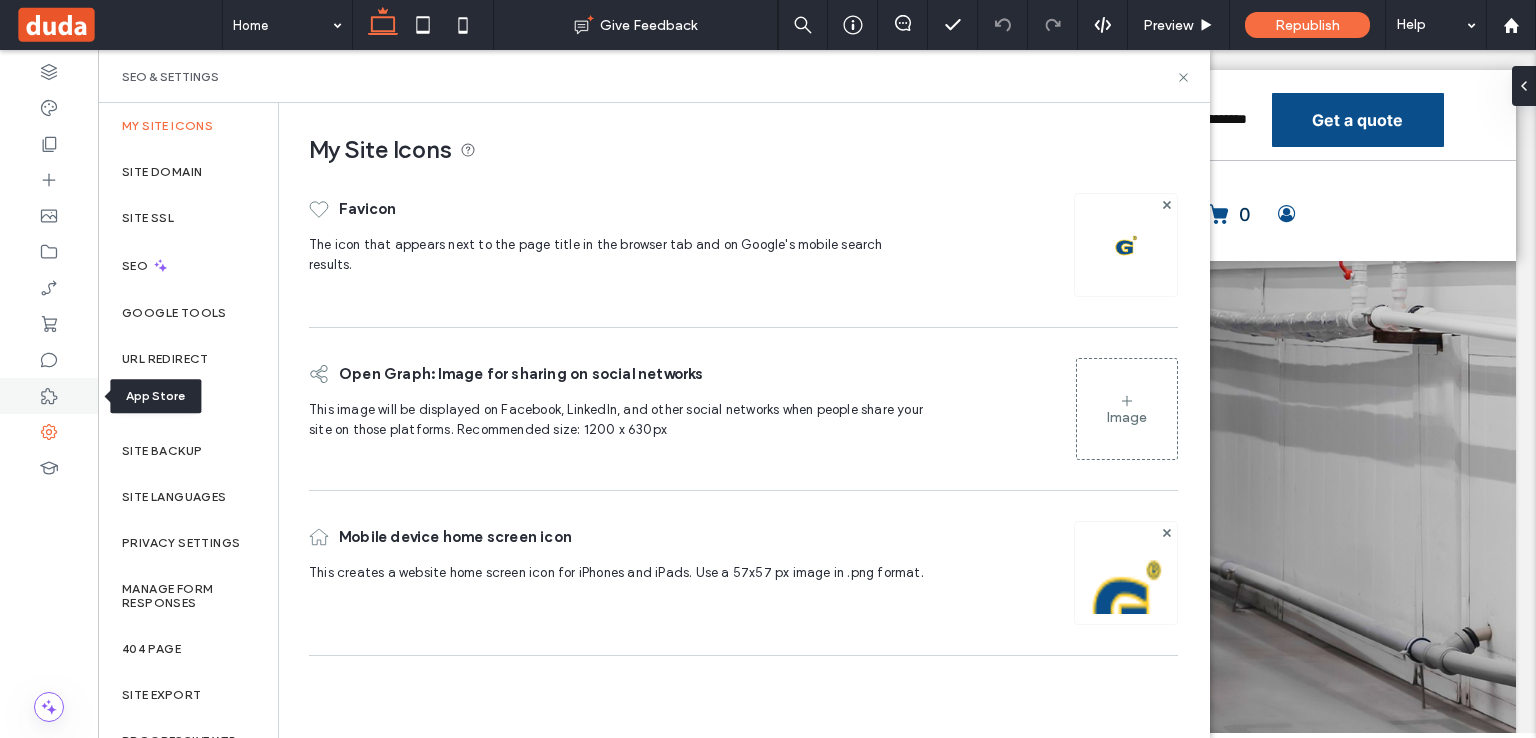 click at bounding box center (49, 396) 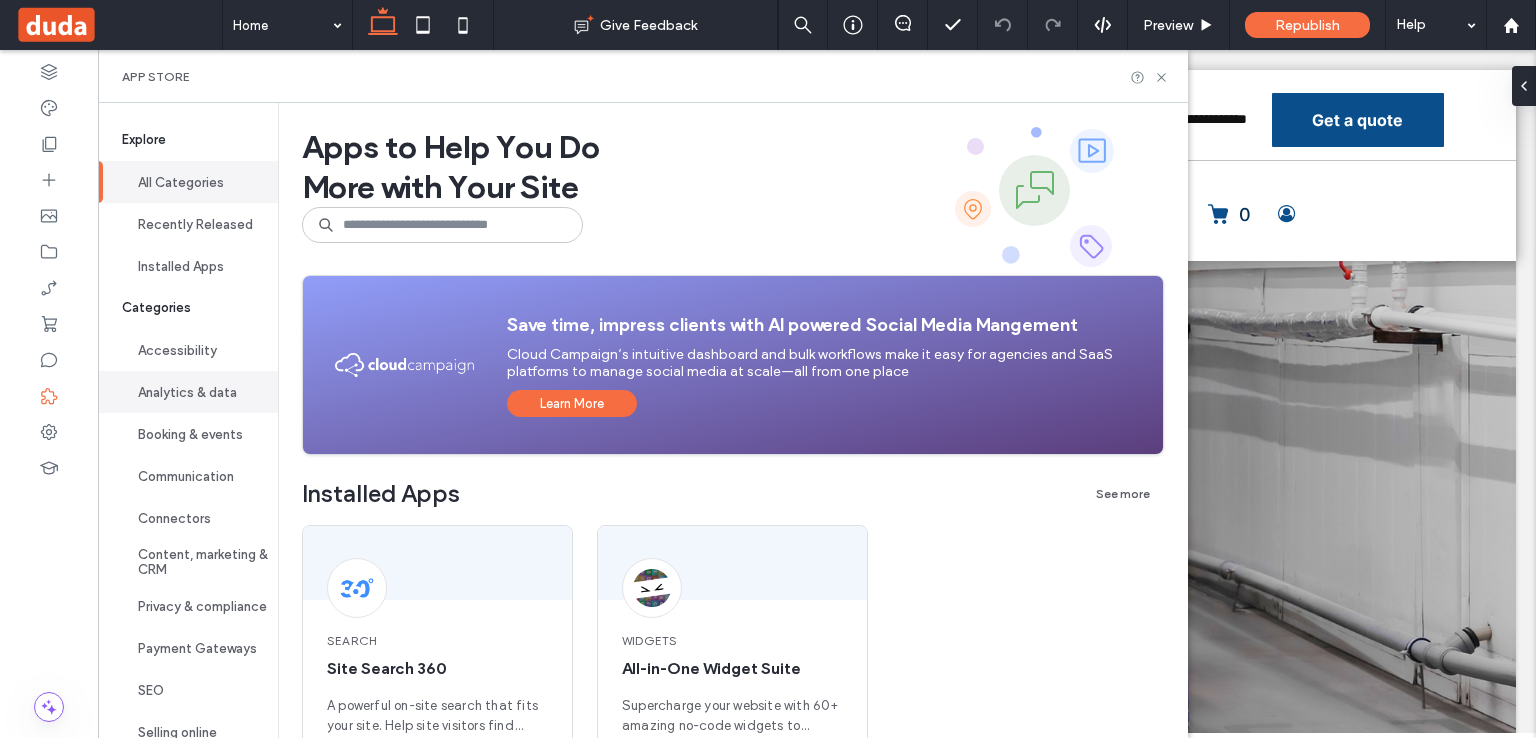 scroll, scrollTop: 87, scrollLeft: 0, axis: vertical 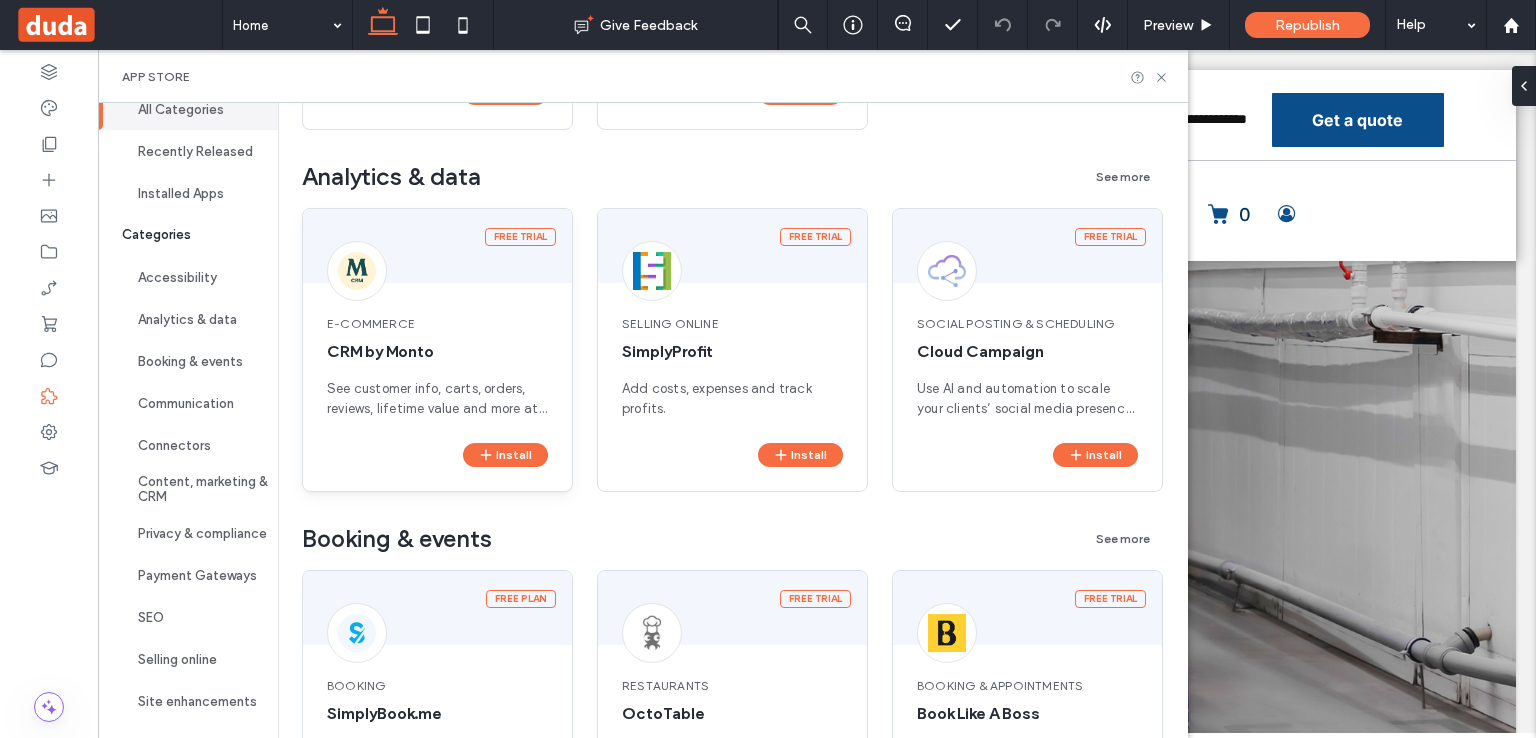click on "e-Commerce" at bounding box center (437, 324) 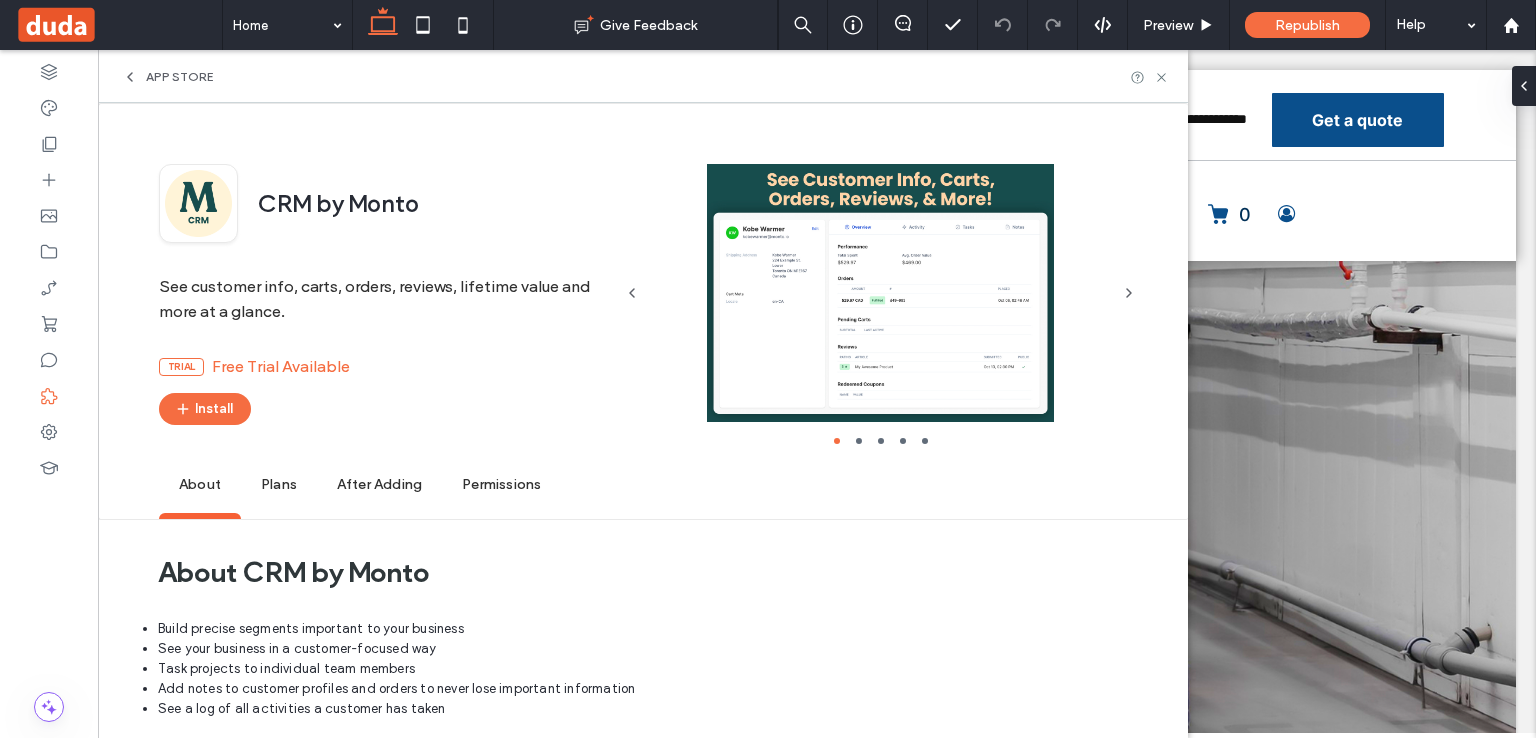 scroll, scrollTop: 4, scrollLeft: 0, axis: vertical 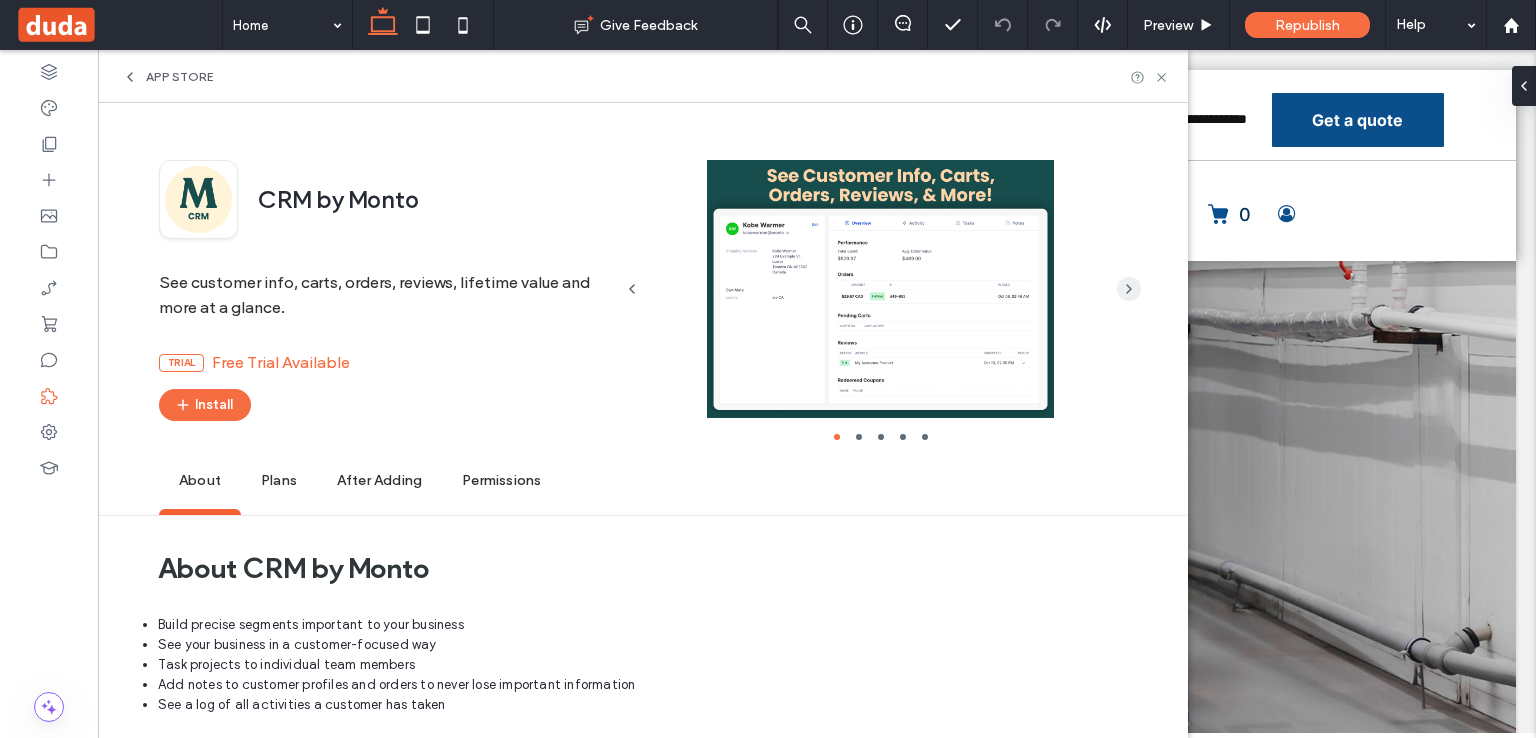 click 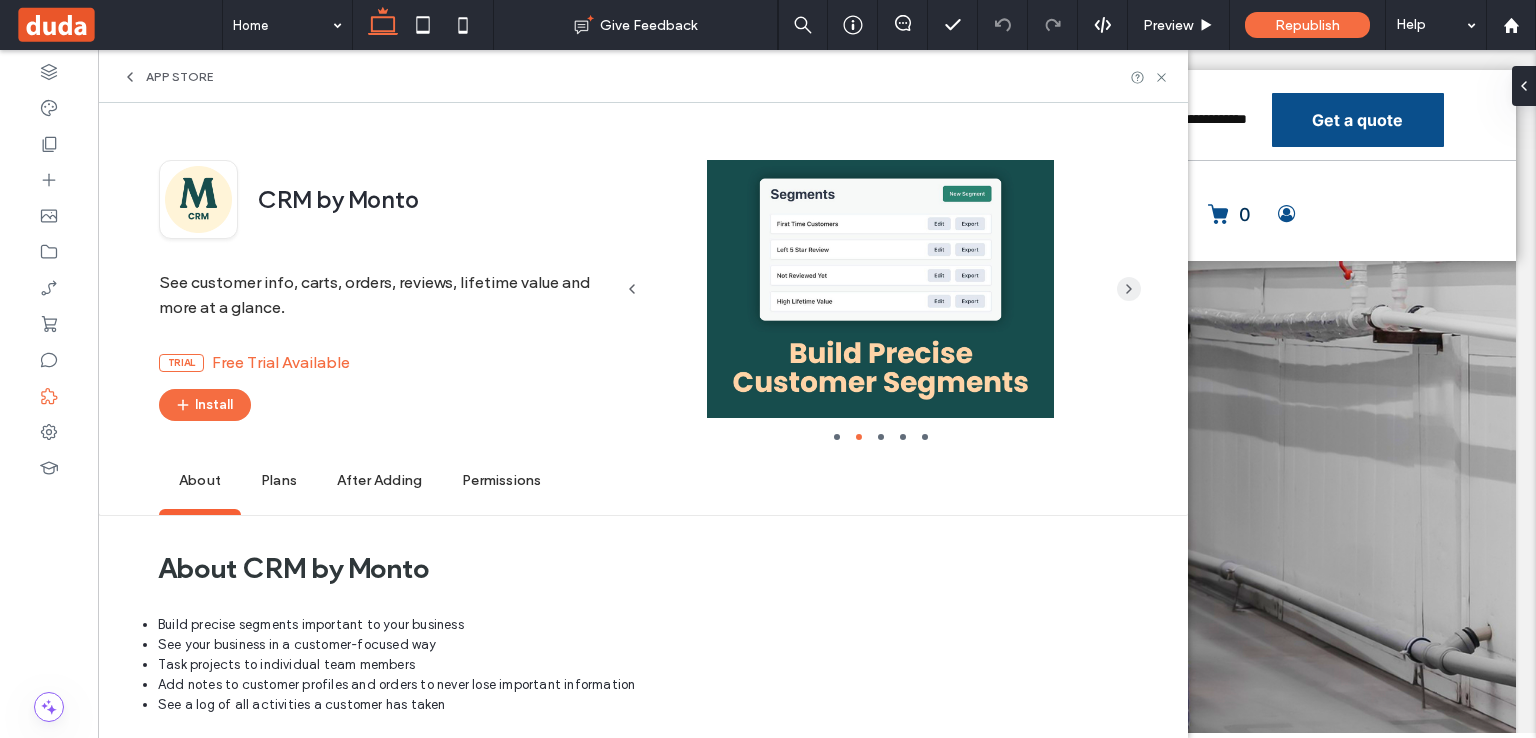 click 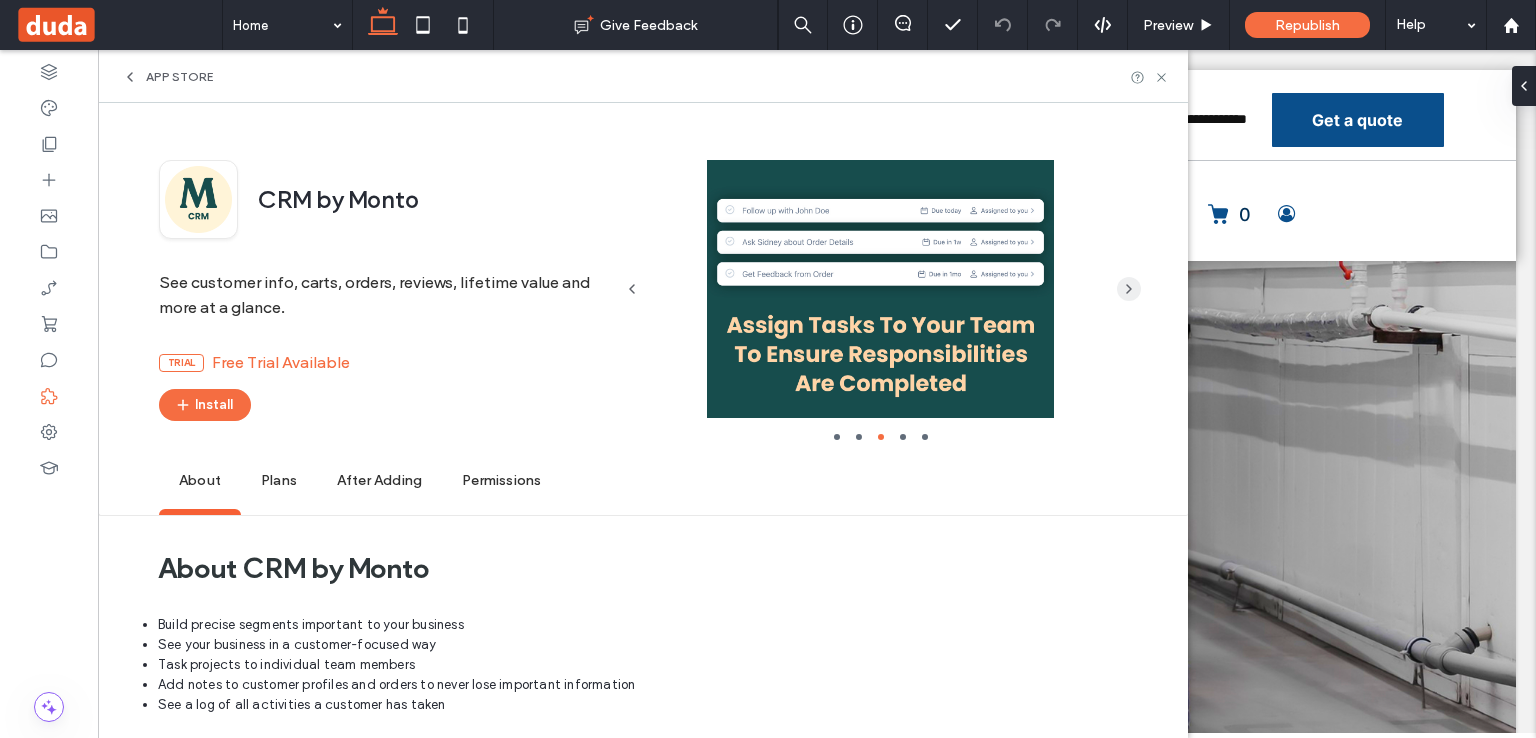 click 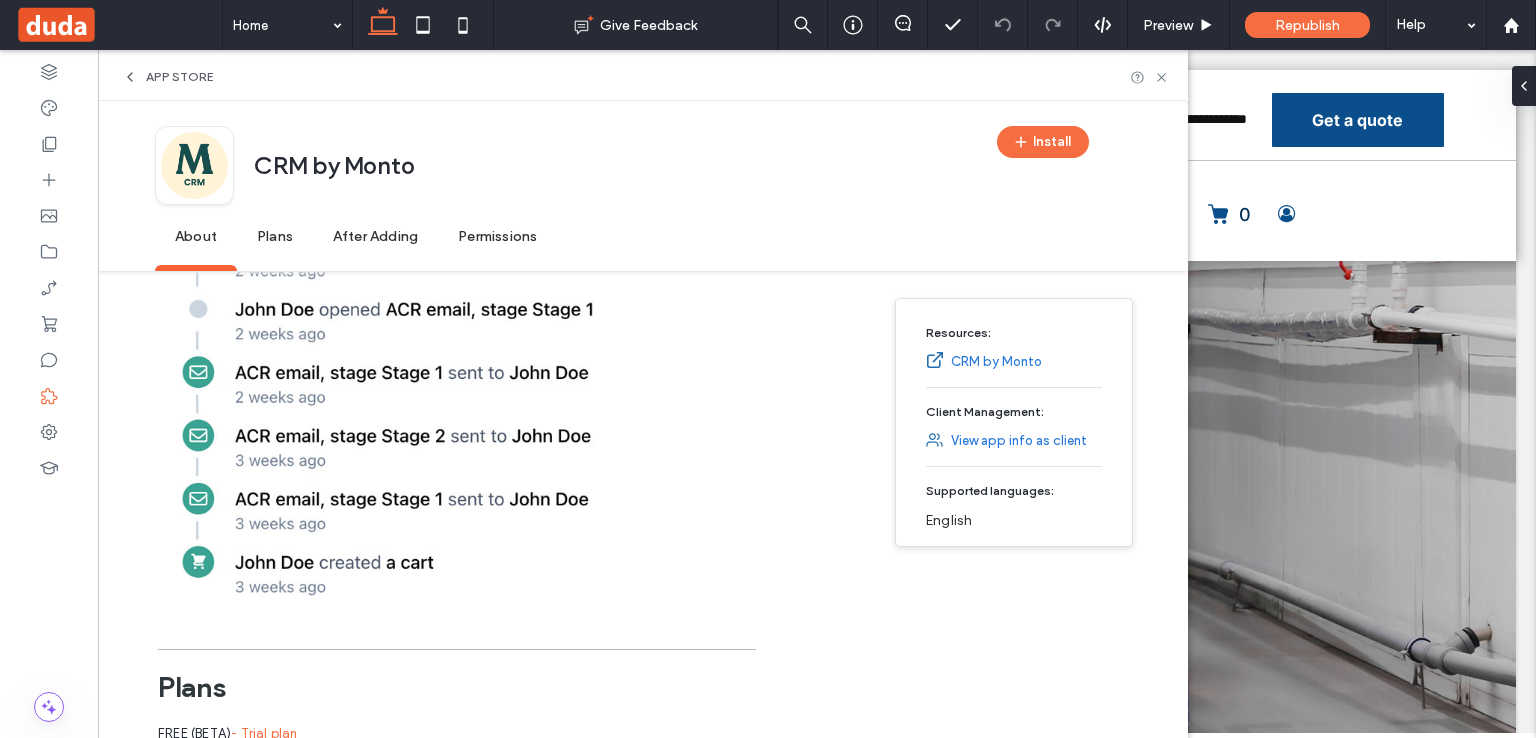 scroll, scrollTop: 2560, scrollLeft: 0, axis: vertical 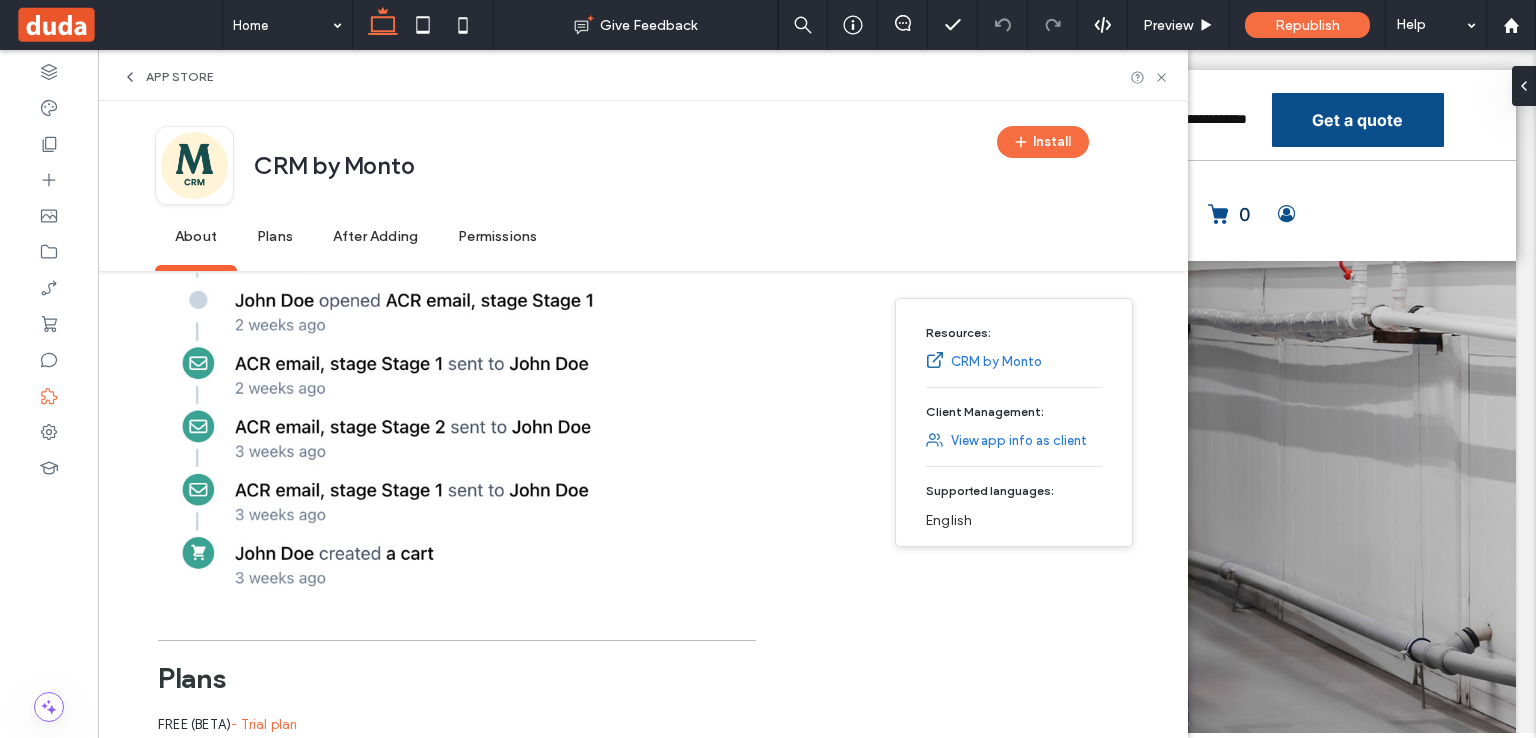 drag, startPoint x: 126, startPoint y: 64, endPoint x: 132, endPoint y: 81, distance: 18.027756 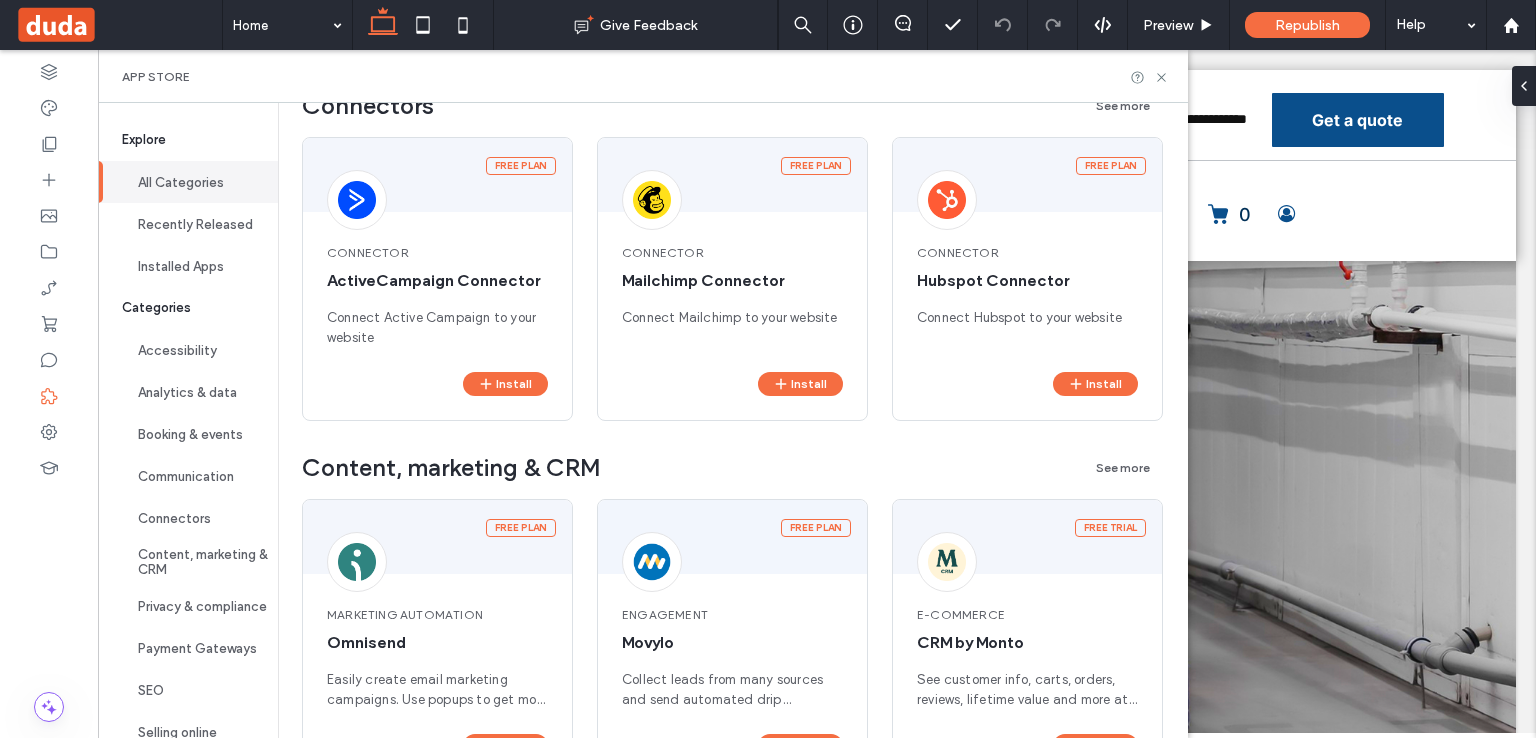 scroll, scrollTop: 0, scrollLeft: 0, axis: both 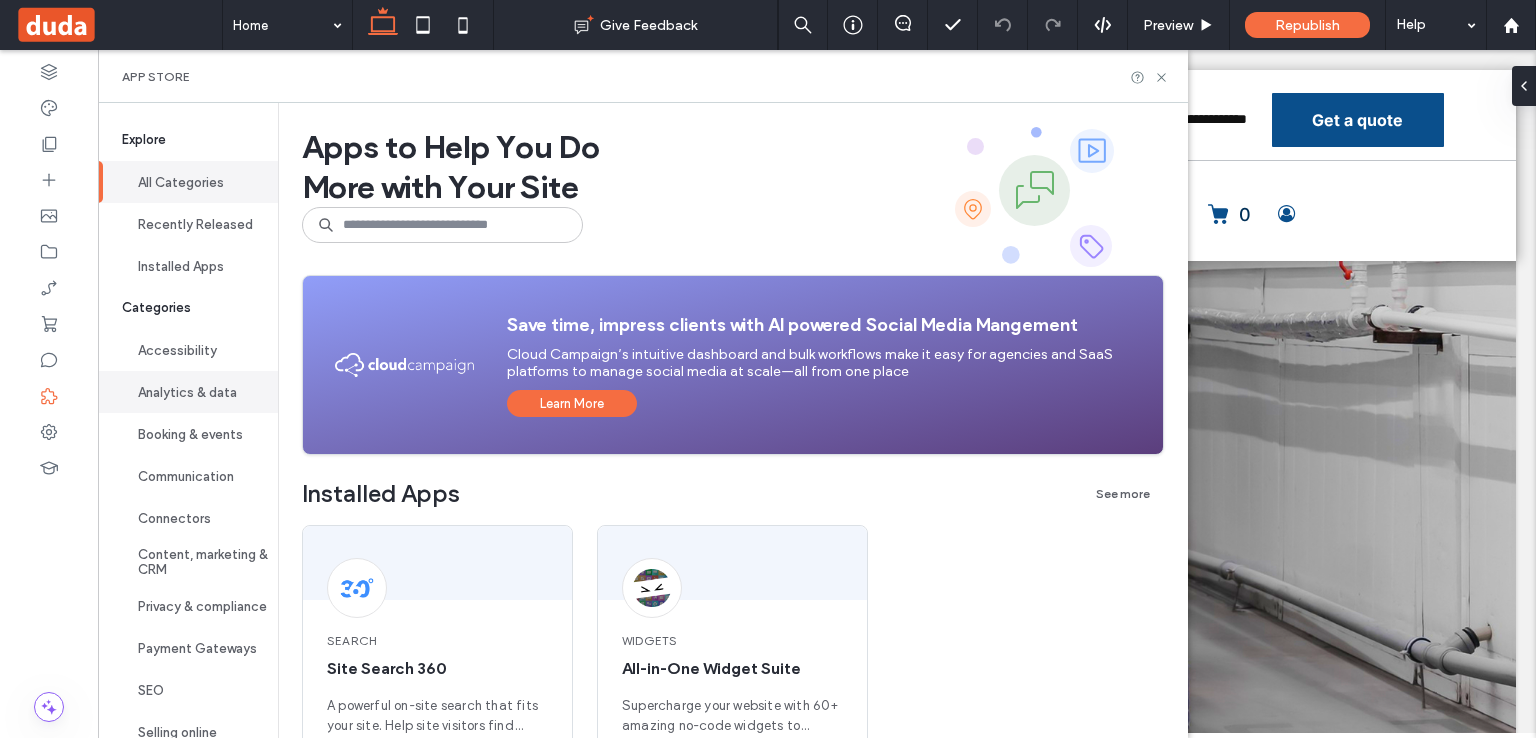 click on "Analytics & data" at bounding box center [188, 392] 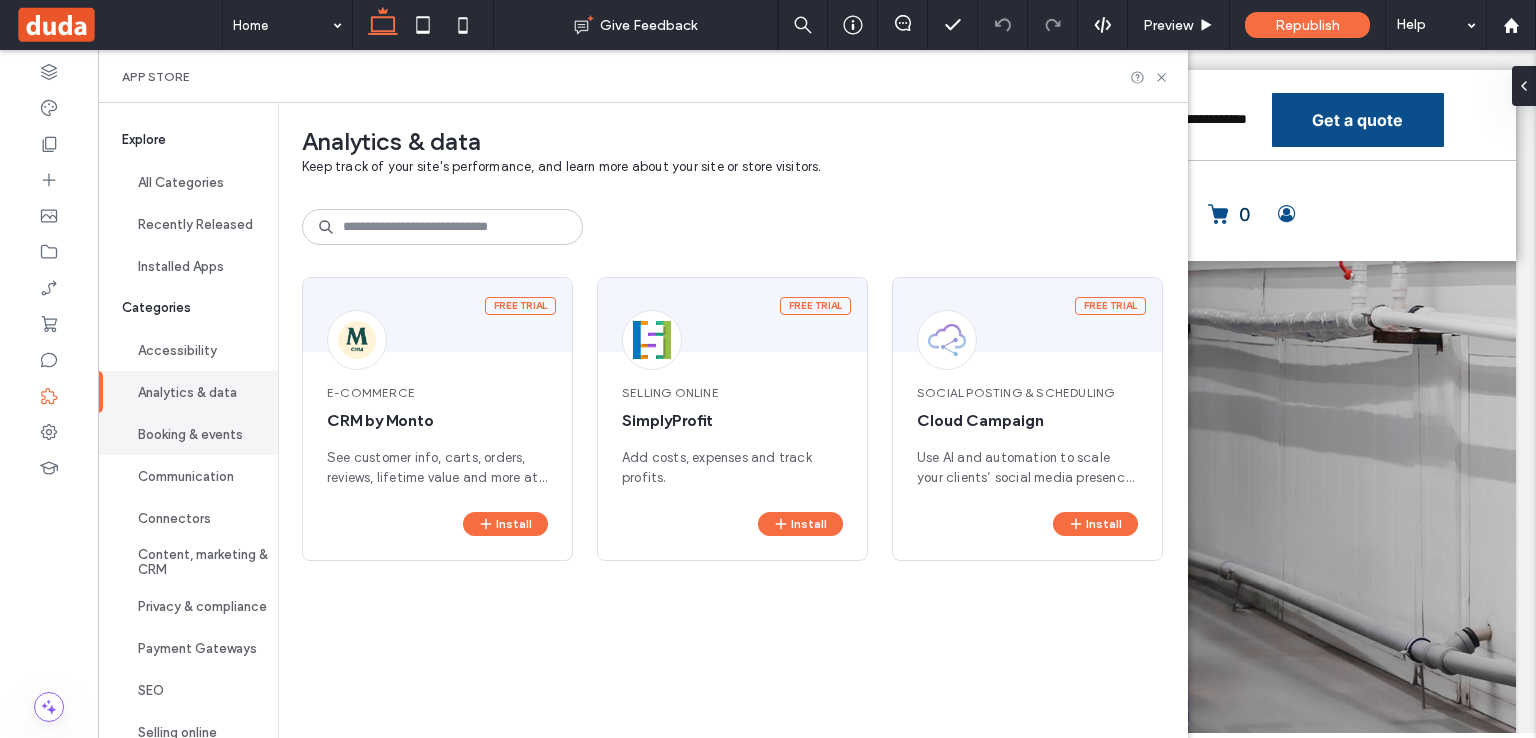click on "Booking & events" at bounding box center (188, 434) 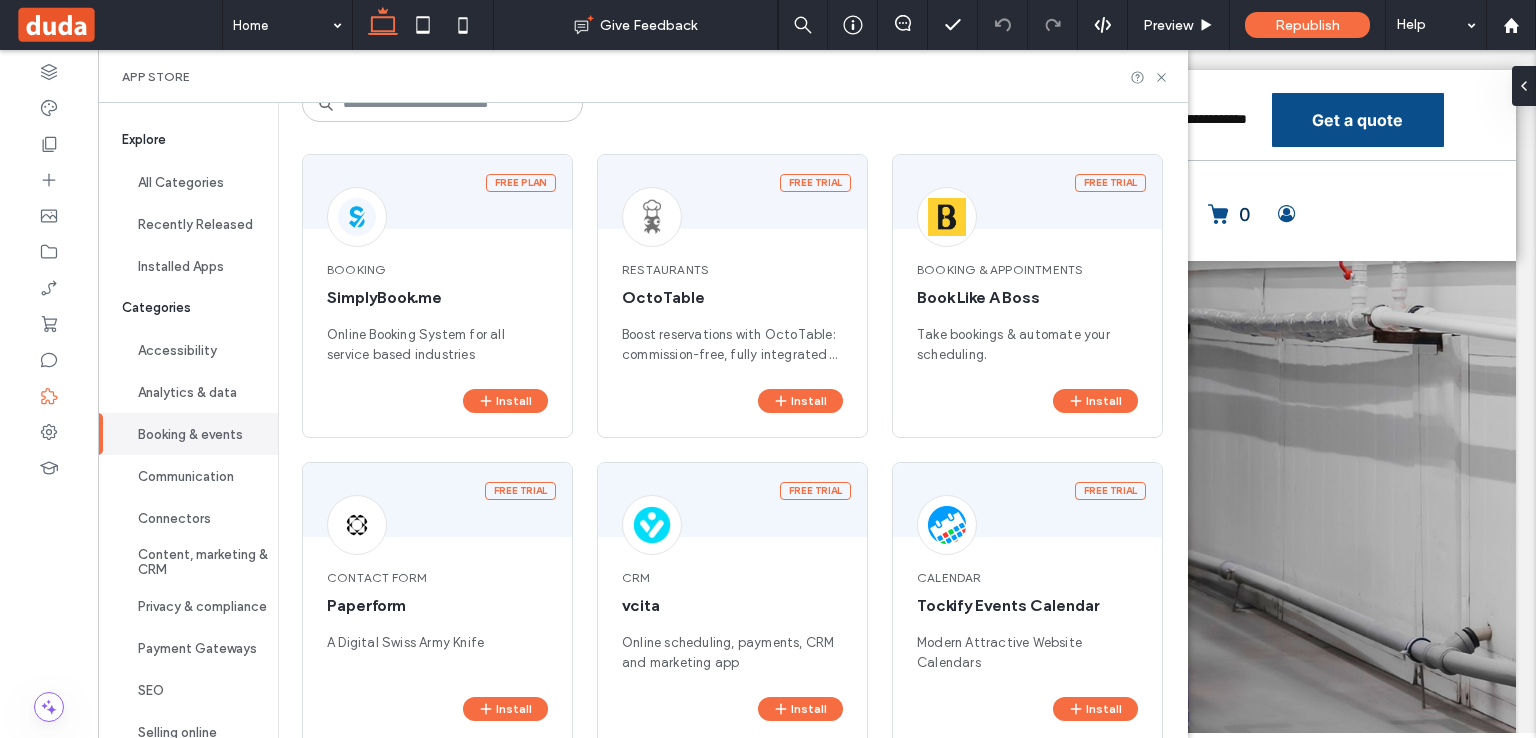 scroll, scrollTop: 124, scrollLeft: 0, axis: vertical 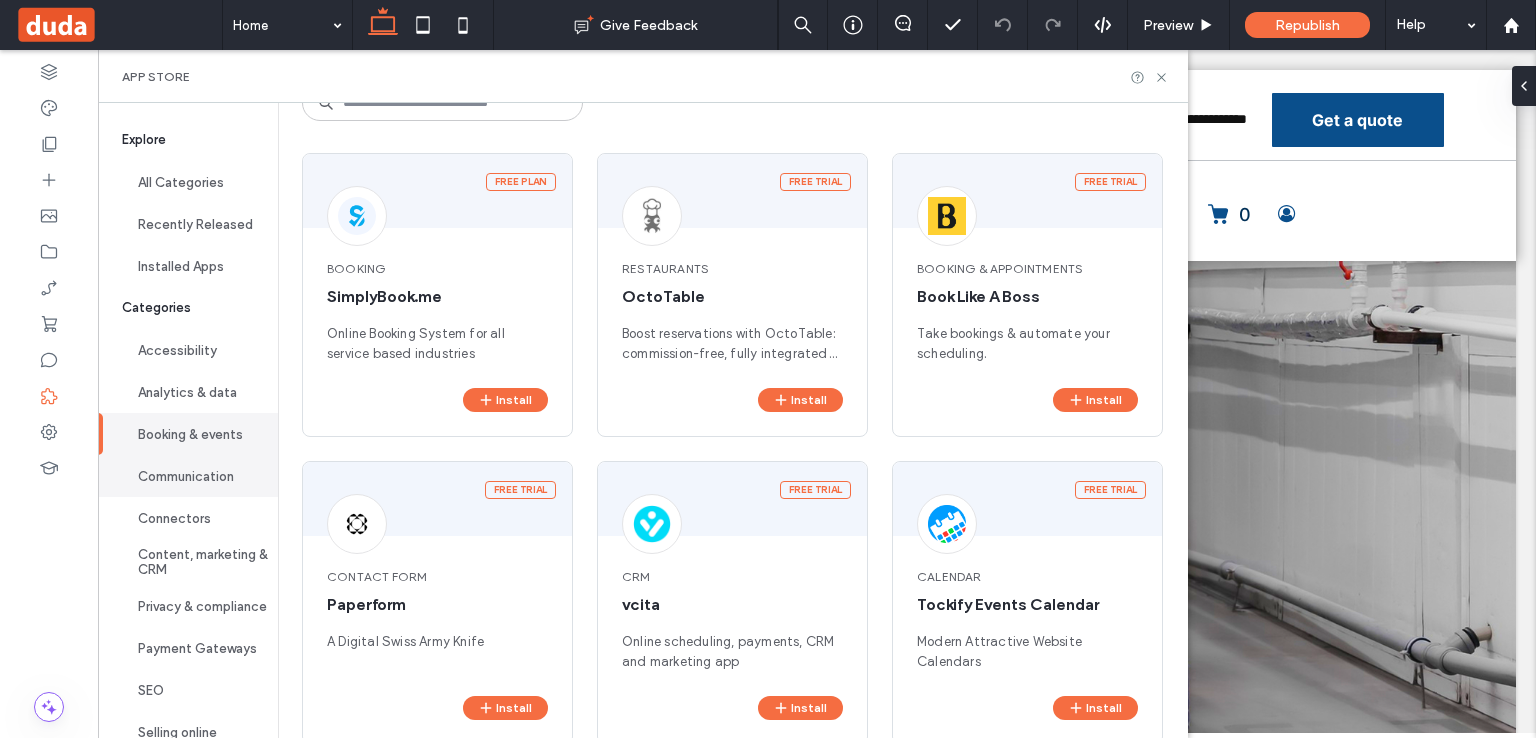 click on "Communication" at bounding box center [188, 476] 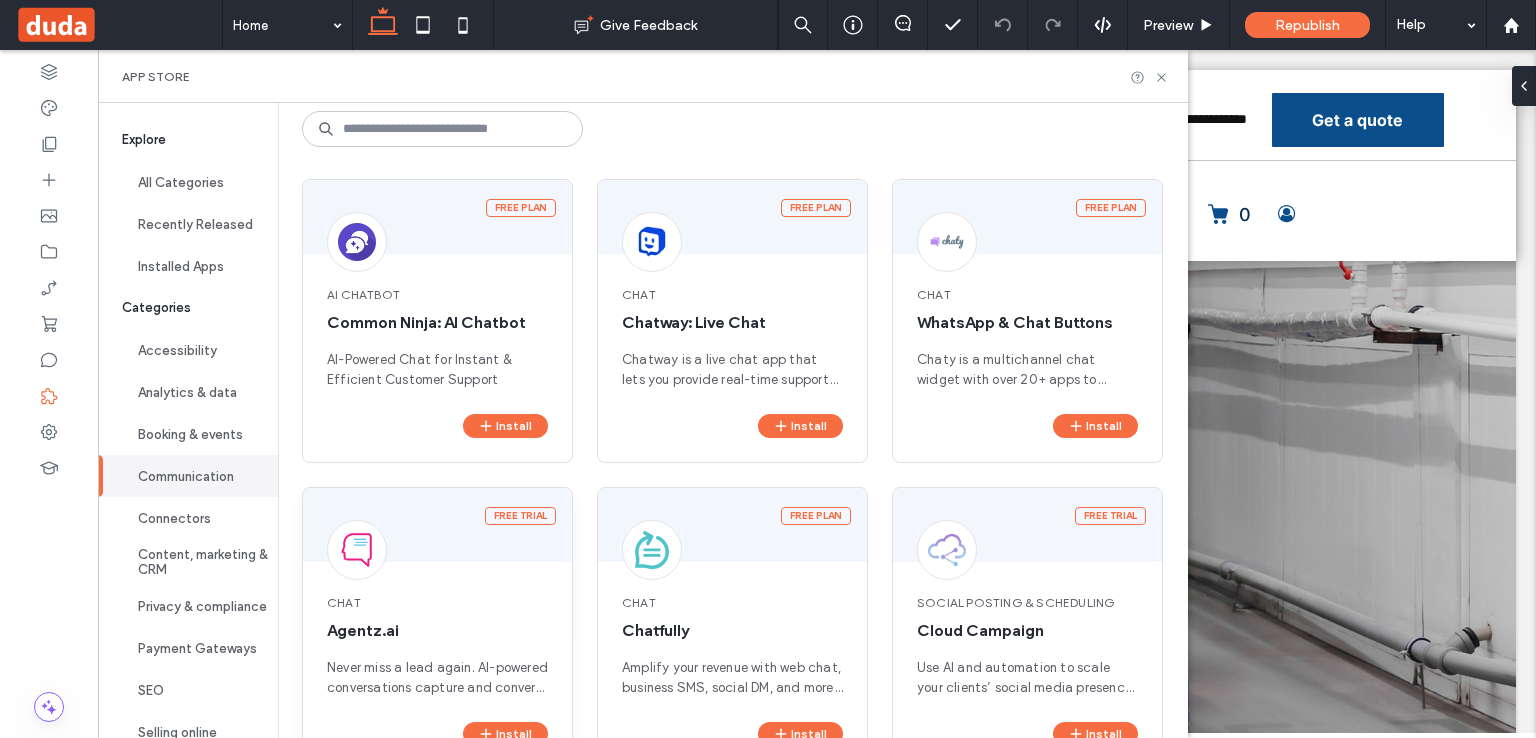 scroll, scrollTop: 99, scrollLeft: 0, axis: vertical 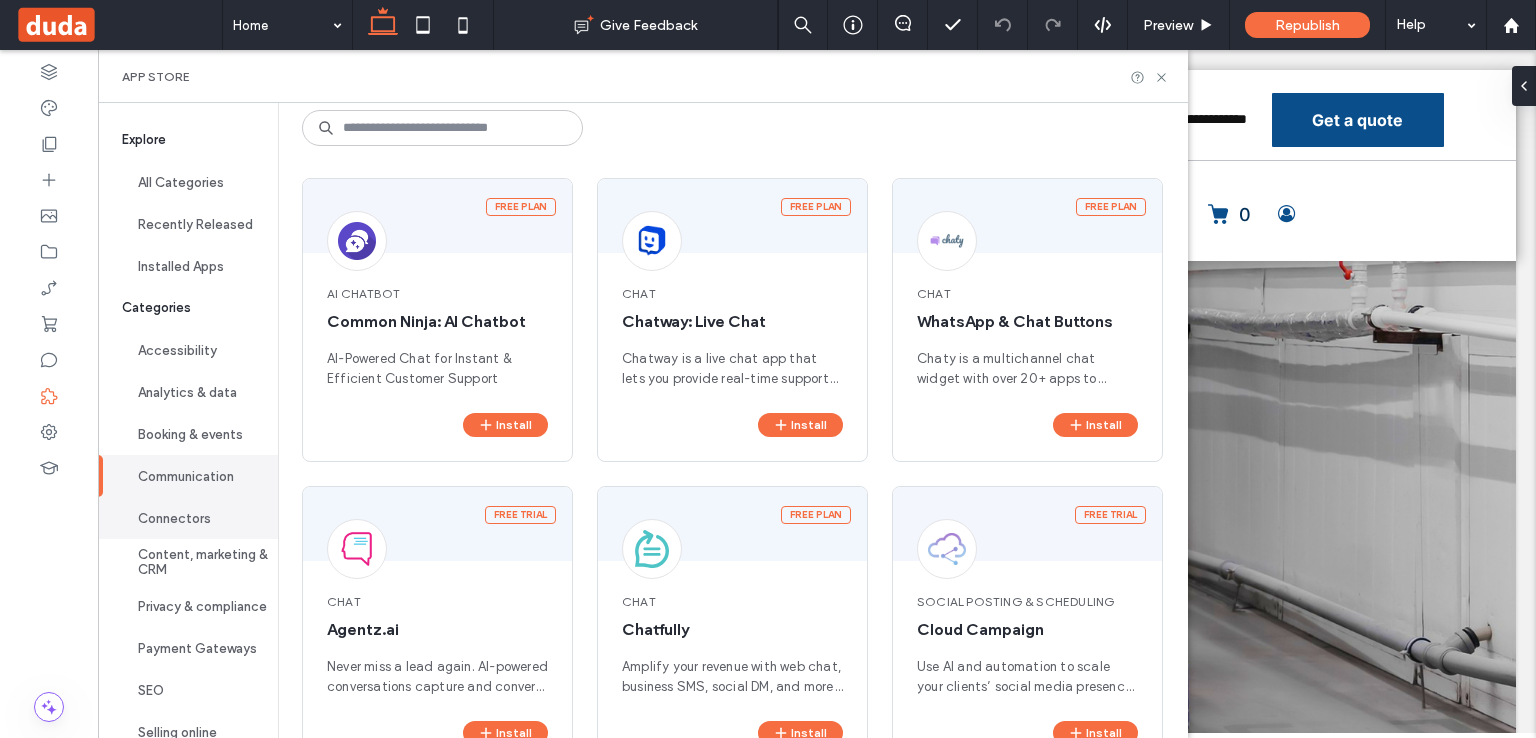 click on "Connectors" at bounding box center [188, 518] 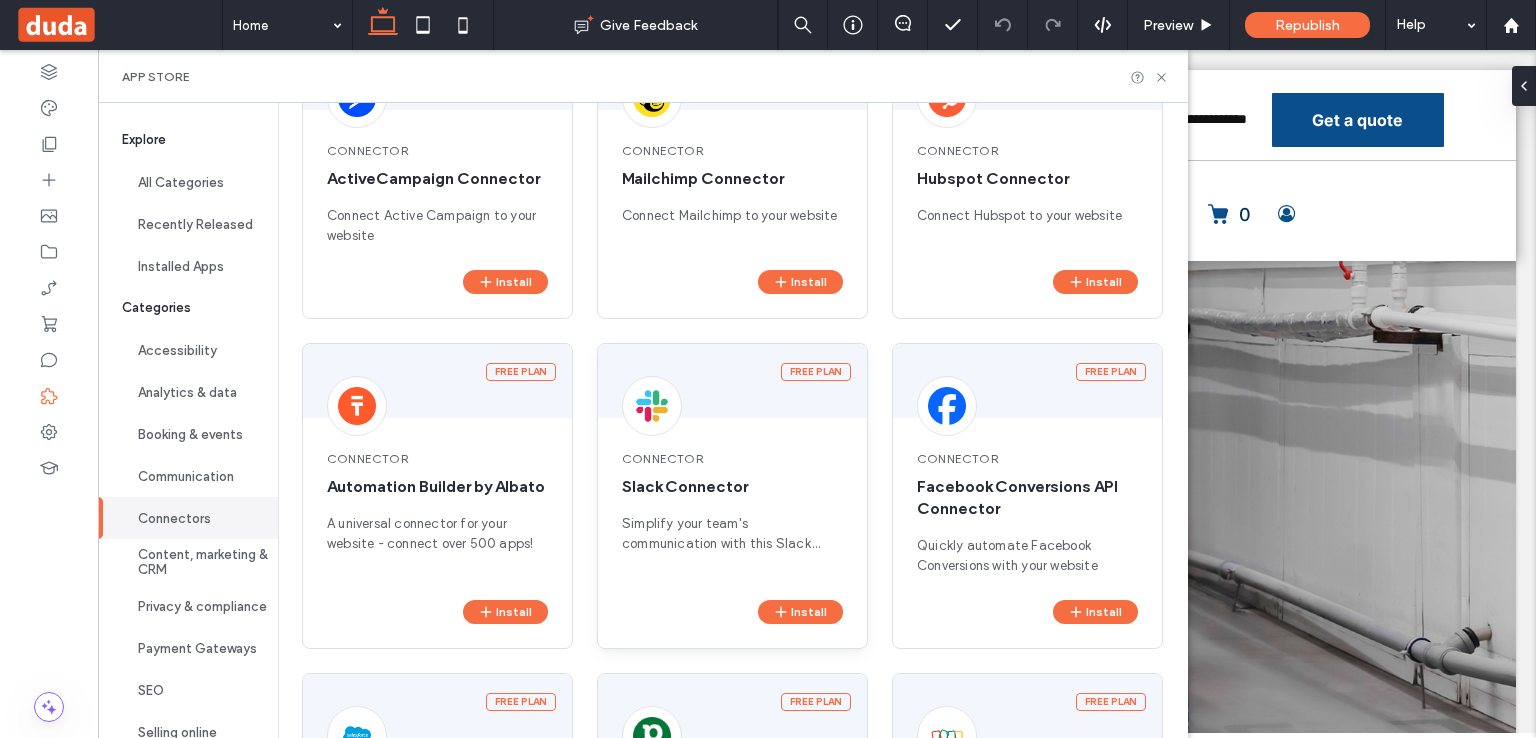 scroll, scrollTop: 243, scrollLeft: 0, axis: vertical 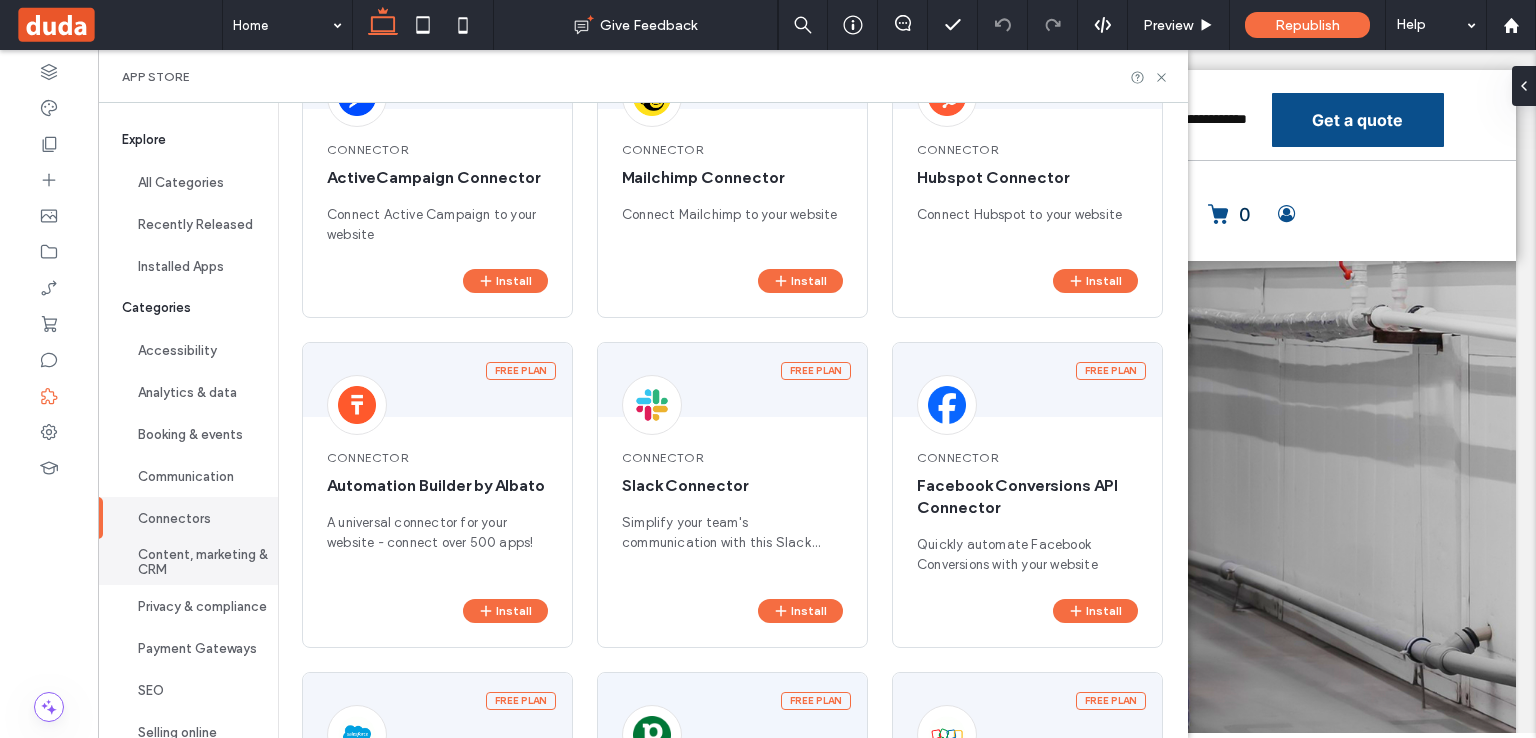 click on "Content, marketing & CRM" at bounding box center [188, 562] 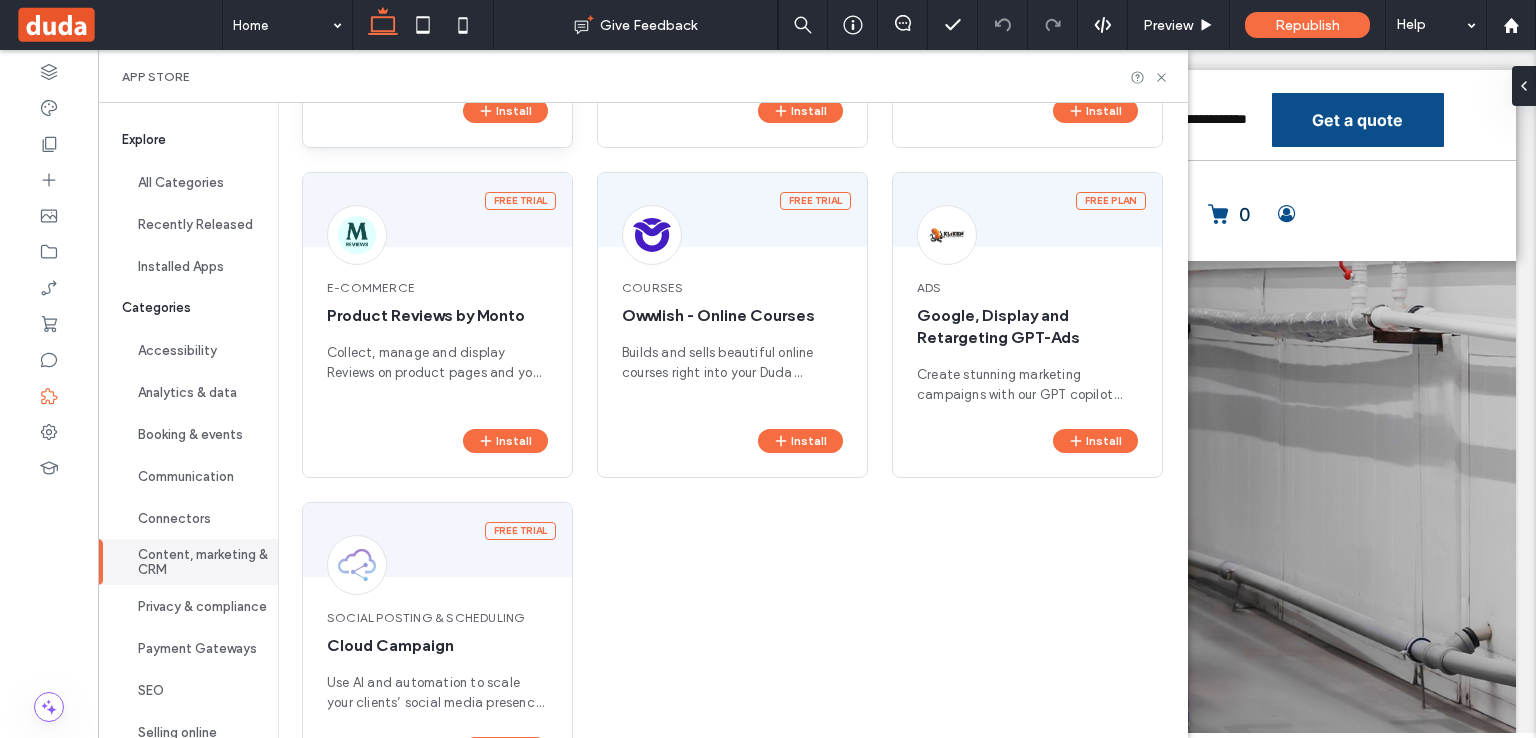 scroll, scrollTop: 747, scrollLeft: 0, axis: vertical 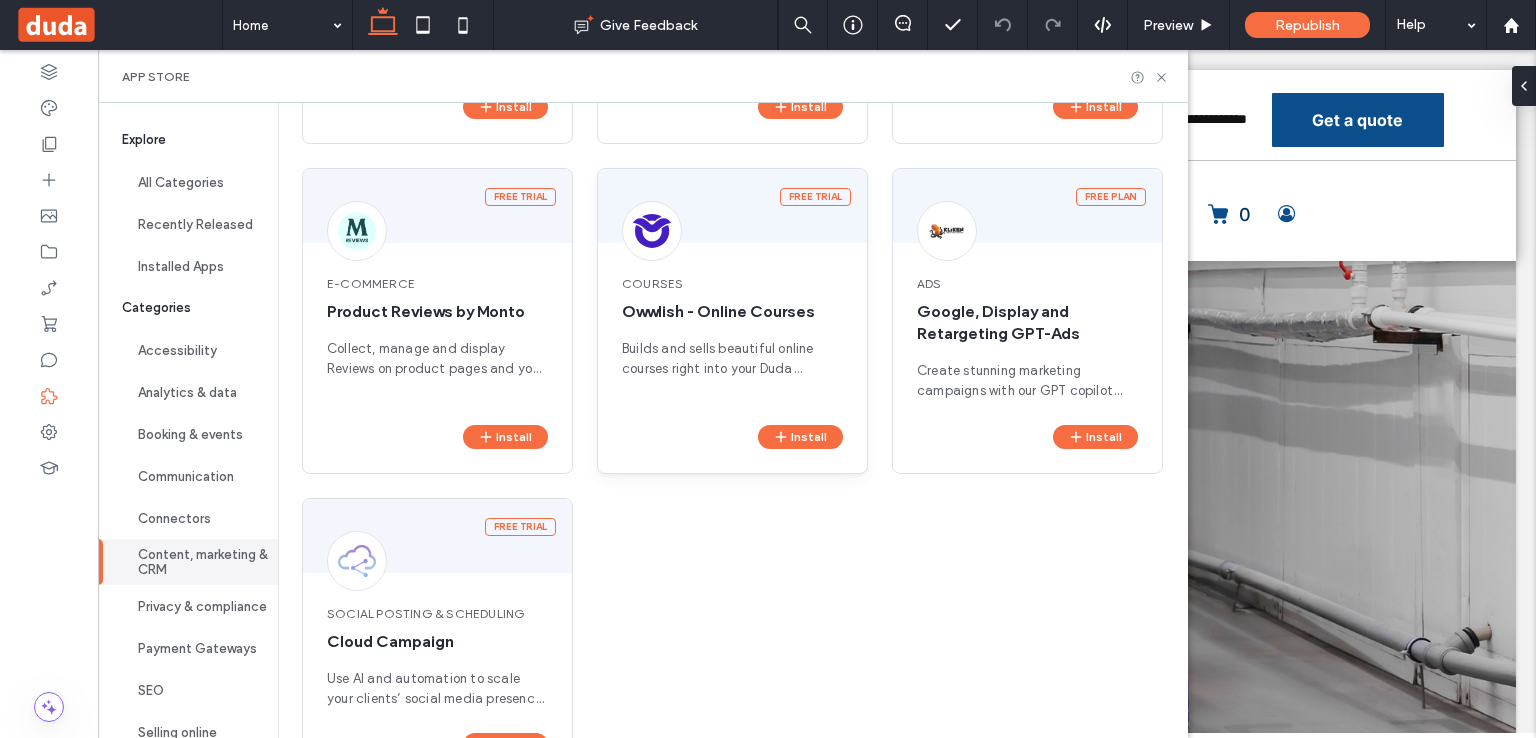 click on "Courses" at bounding box center (732, 284) 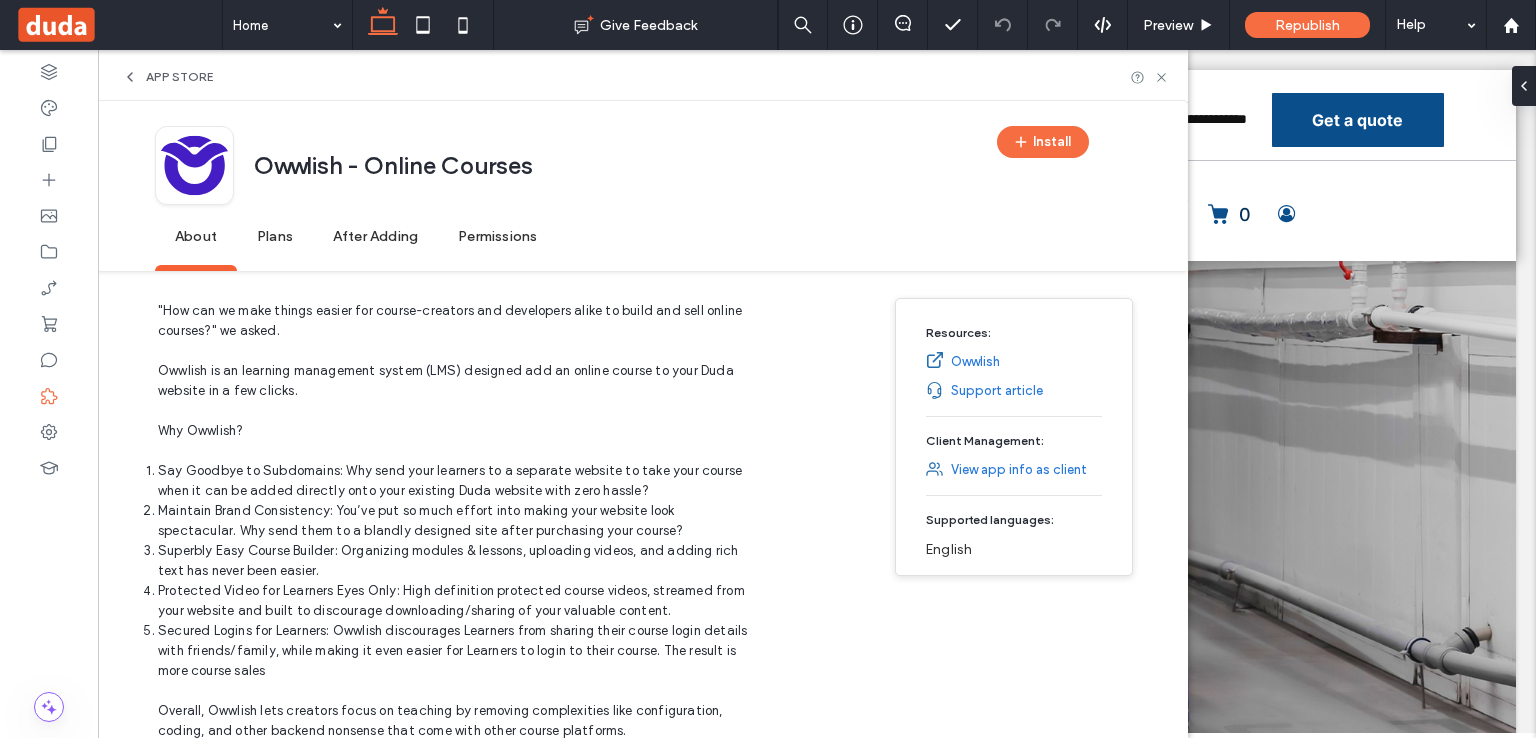 scroll, scrollTop: 316, scrollLeft: 0, axis: vertical 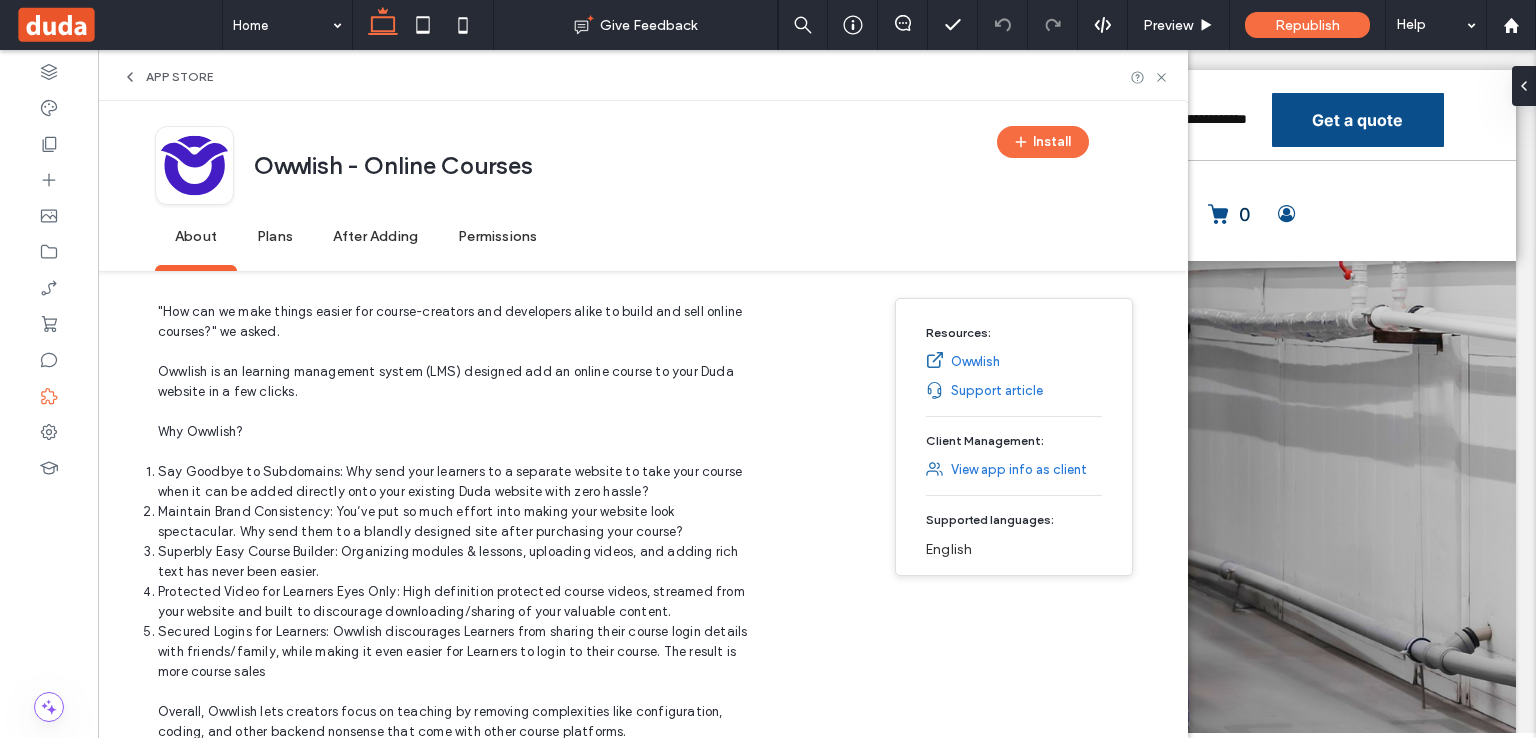 click on "Plans" at bounding box center [275, 237] 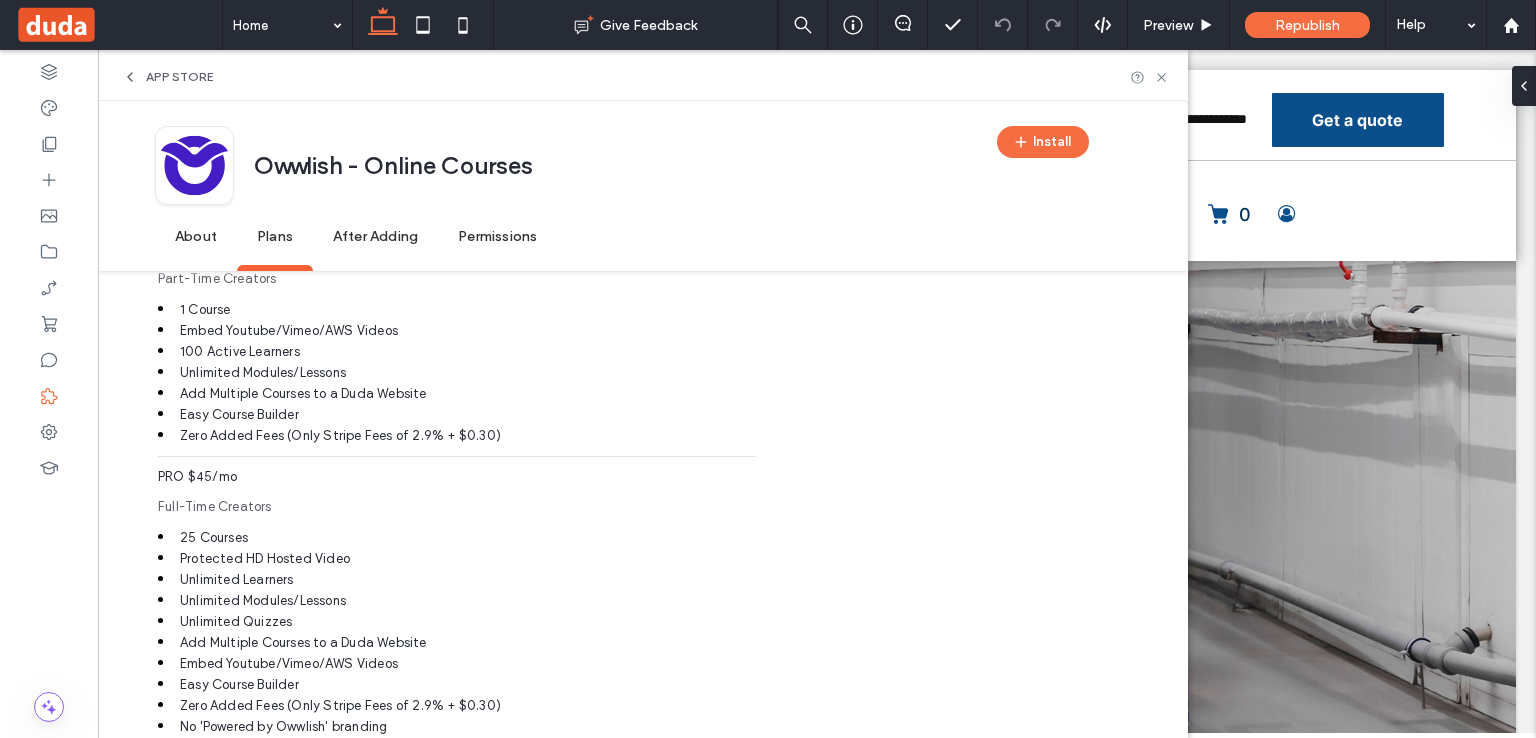 scroll, scrollTop: 1153, scrollLeft: 0, axis: vertical 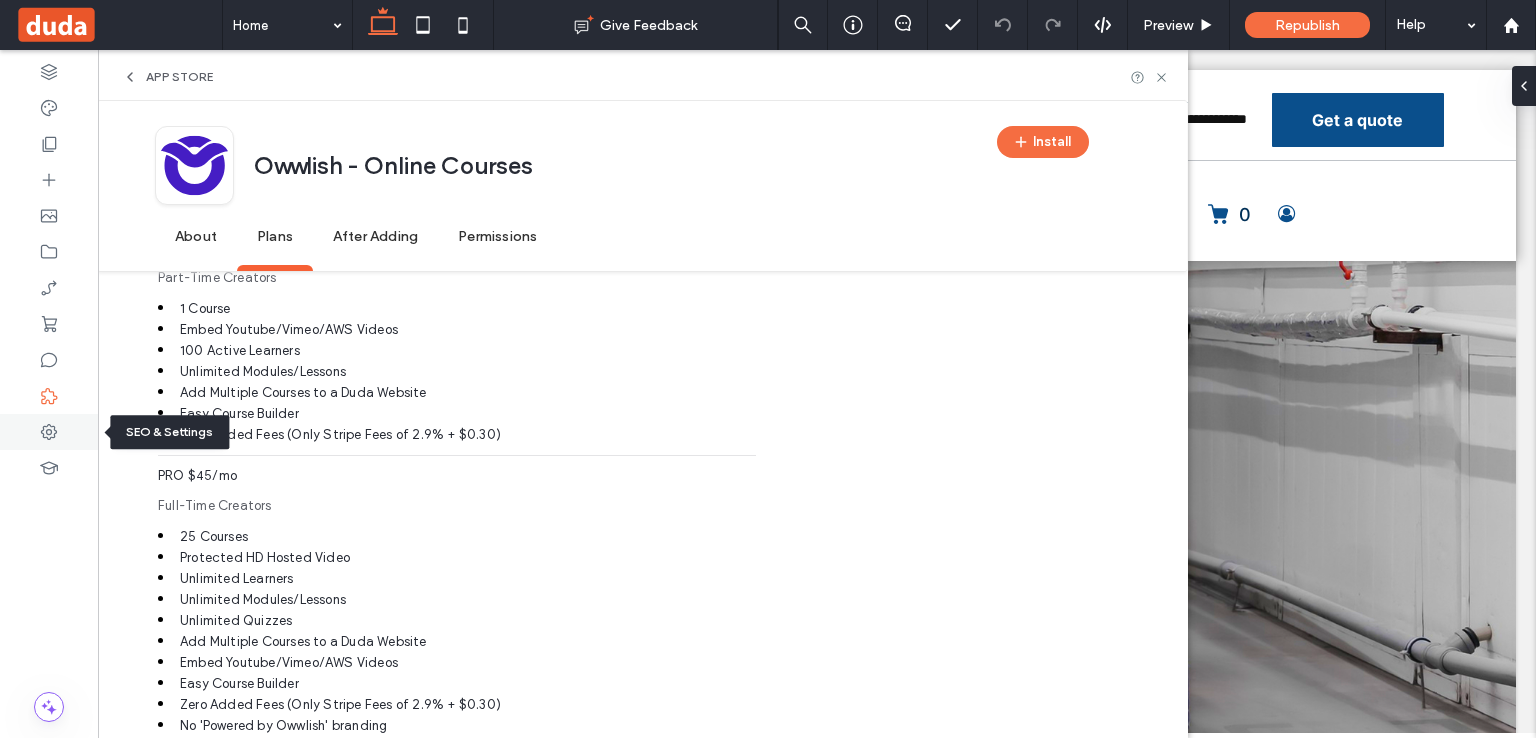 click 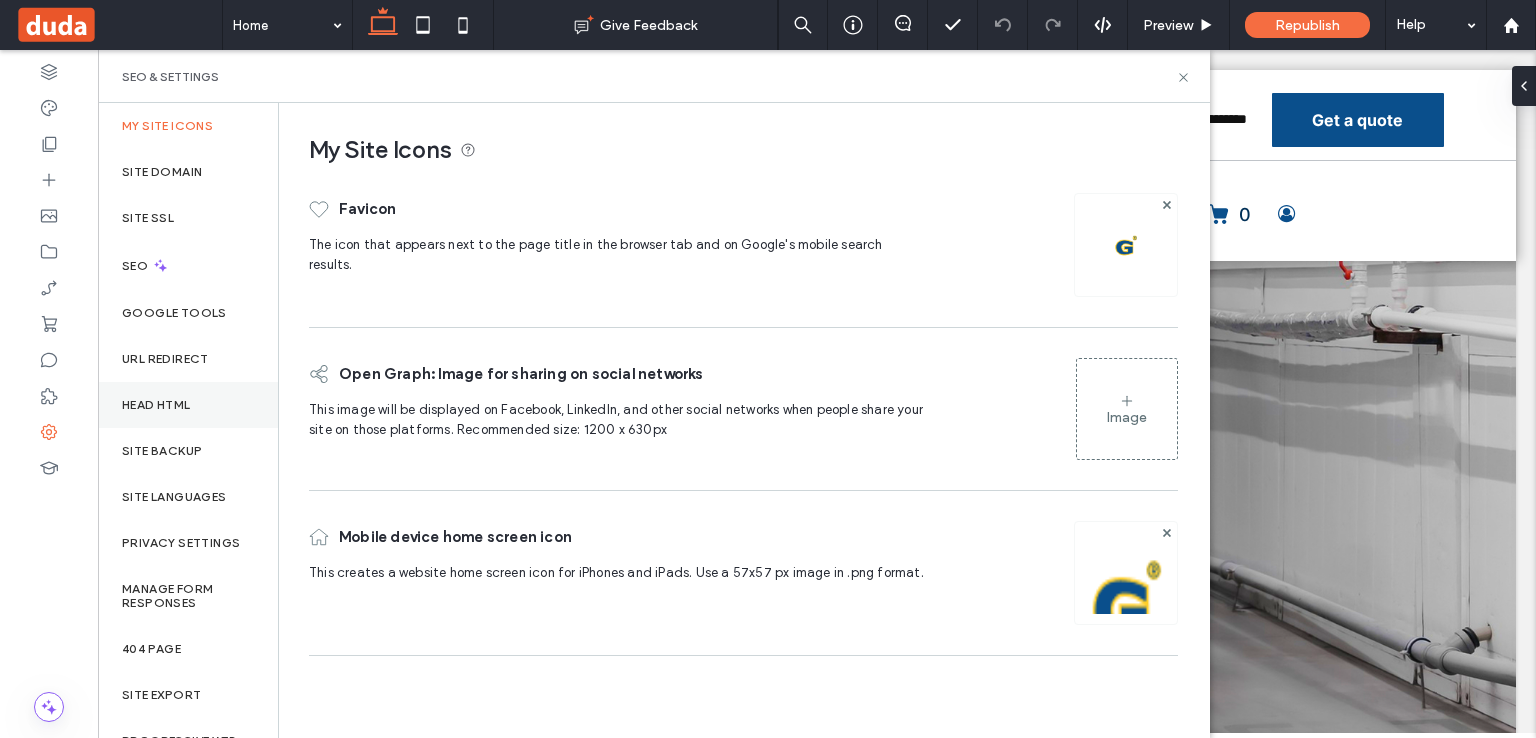 scroll, scrollTop: 40, scrollLeft: 0, axis: vertical 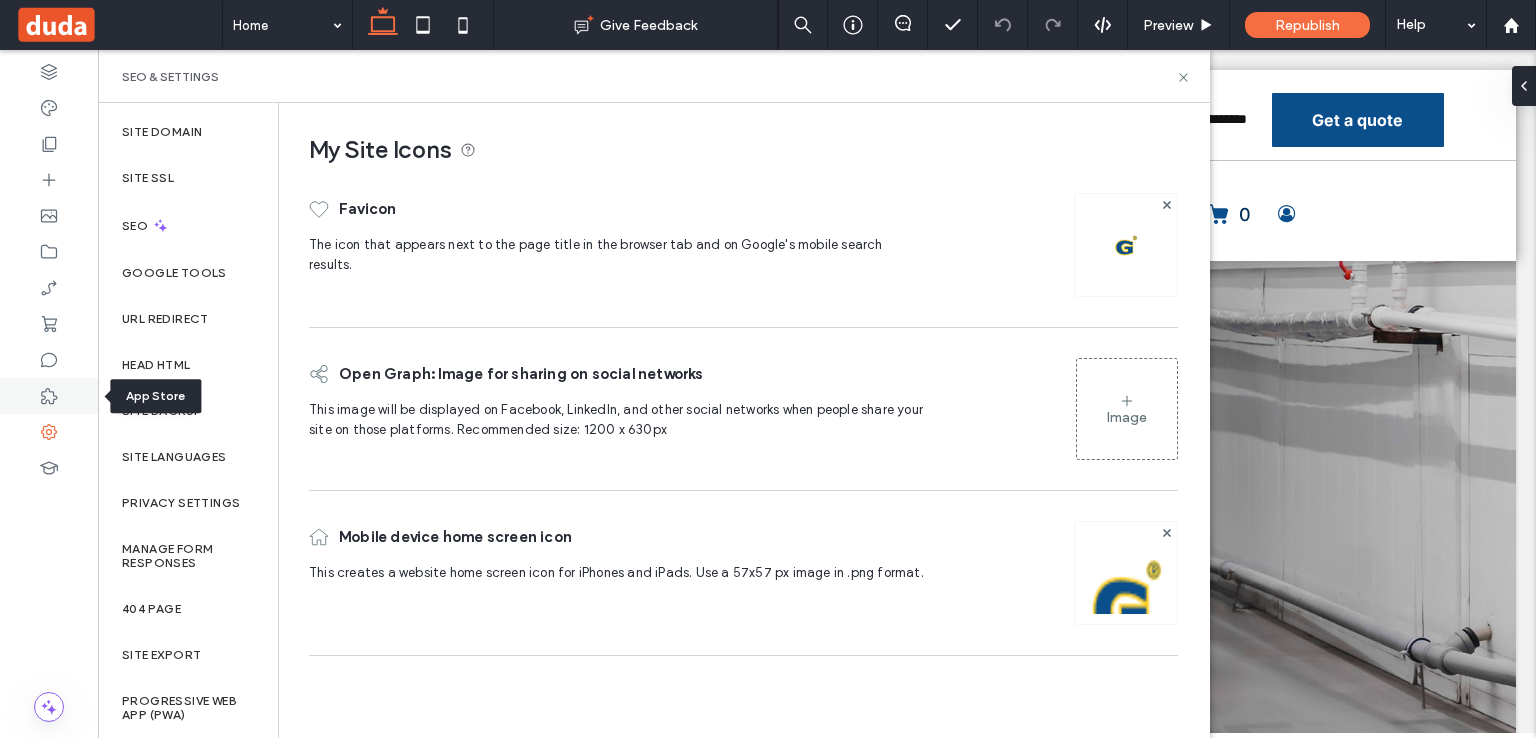 click 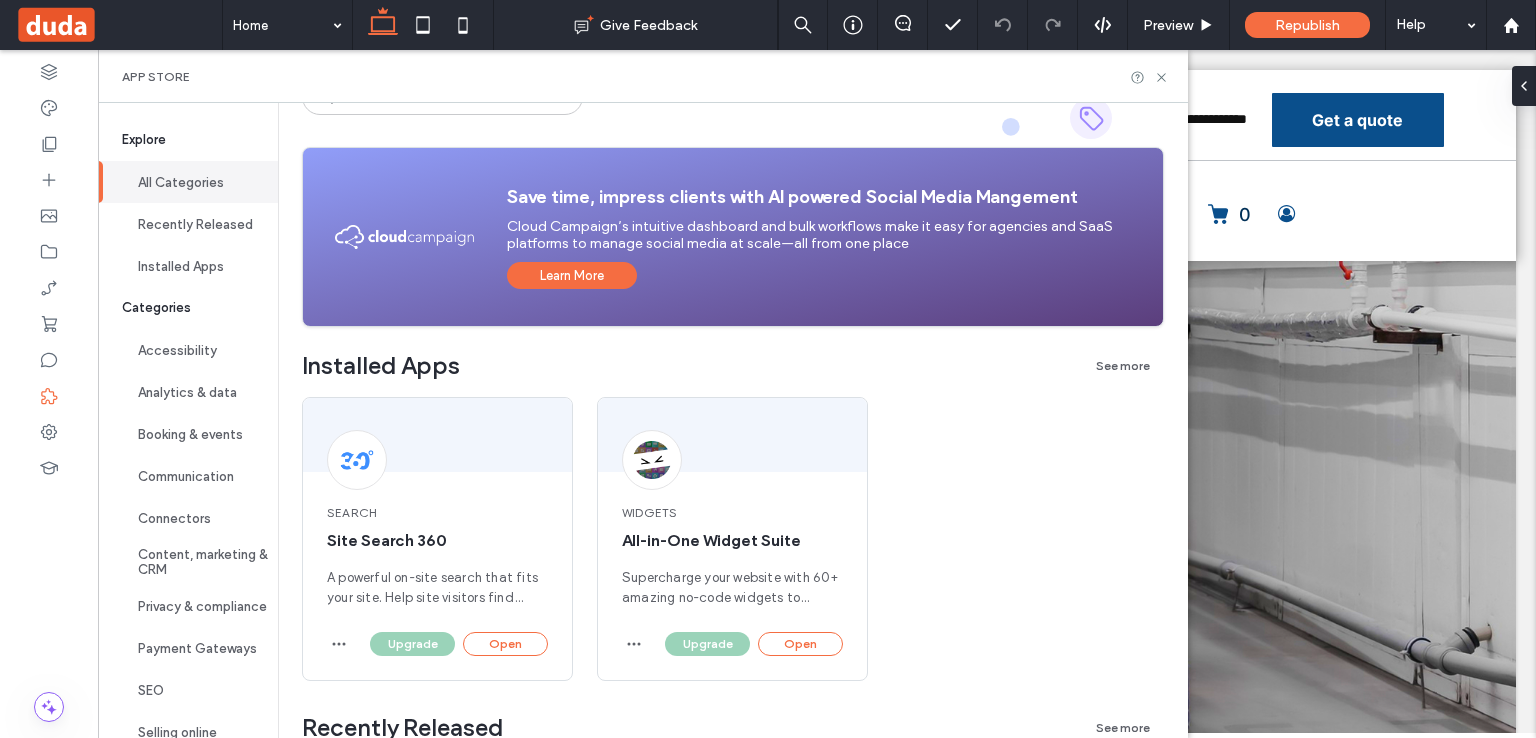 scroll, scrollTop: 128, scrollLeft: 0, axis: vertical 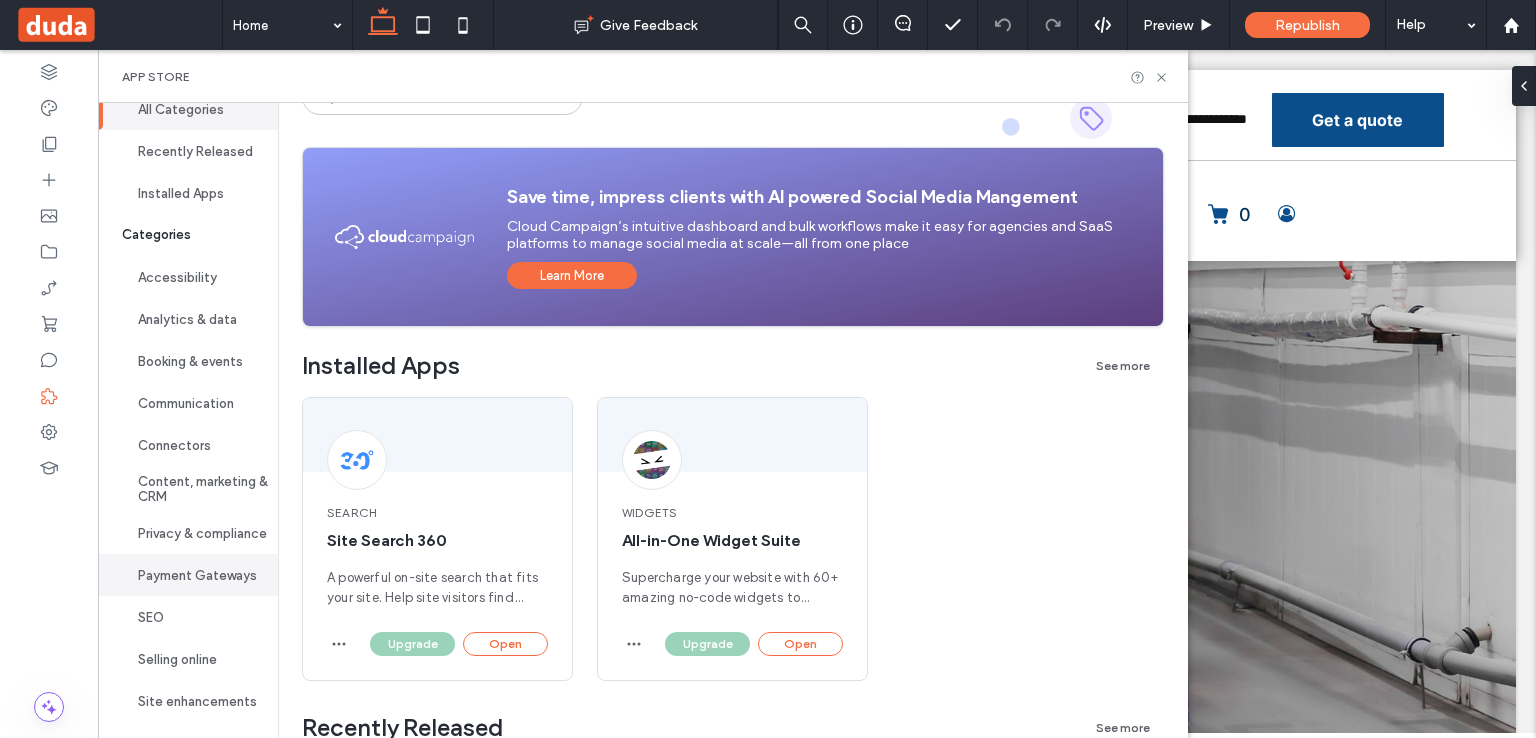 click on "Payment Gateways" at bounding box center [188, 575] 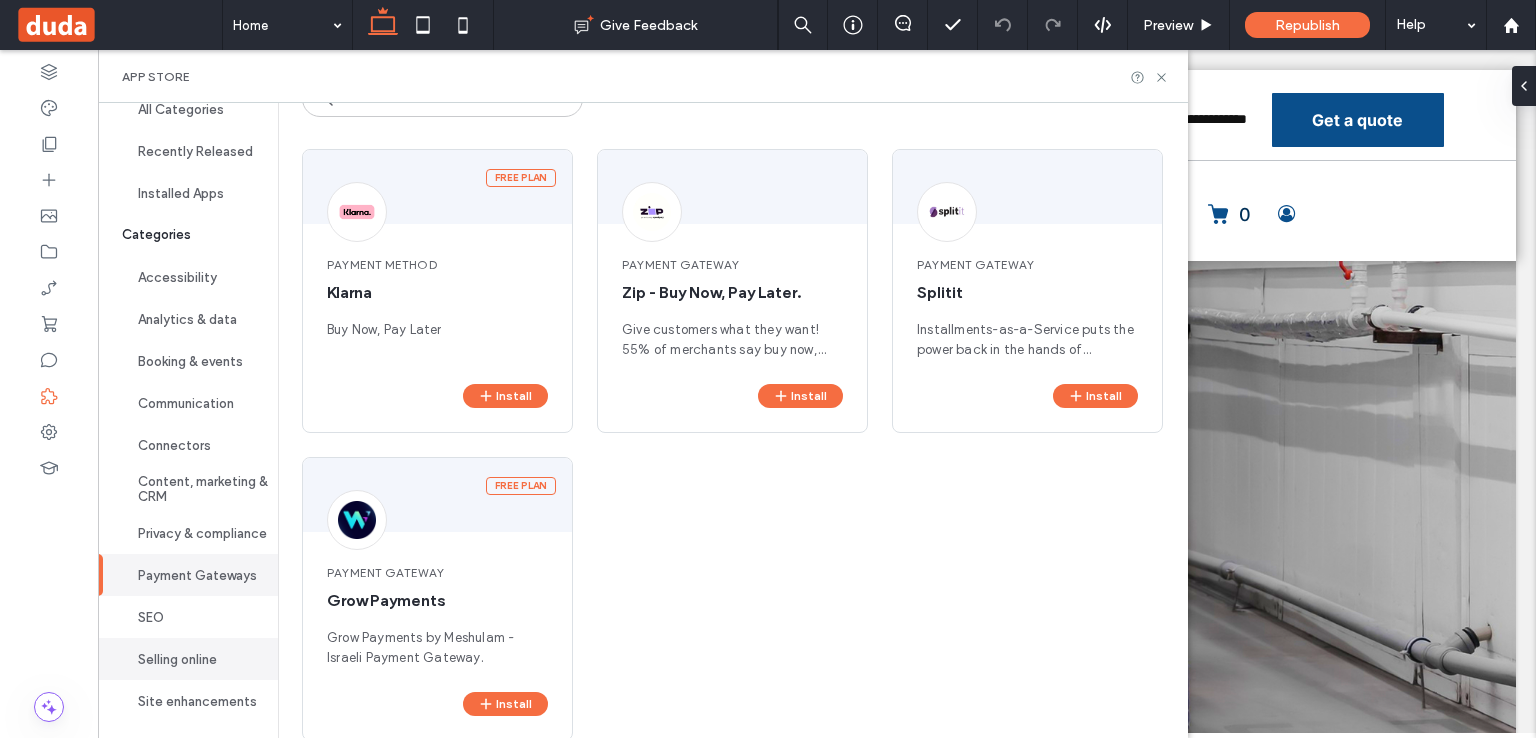 click on "Selling online" at bounding box center (188, 659) 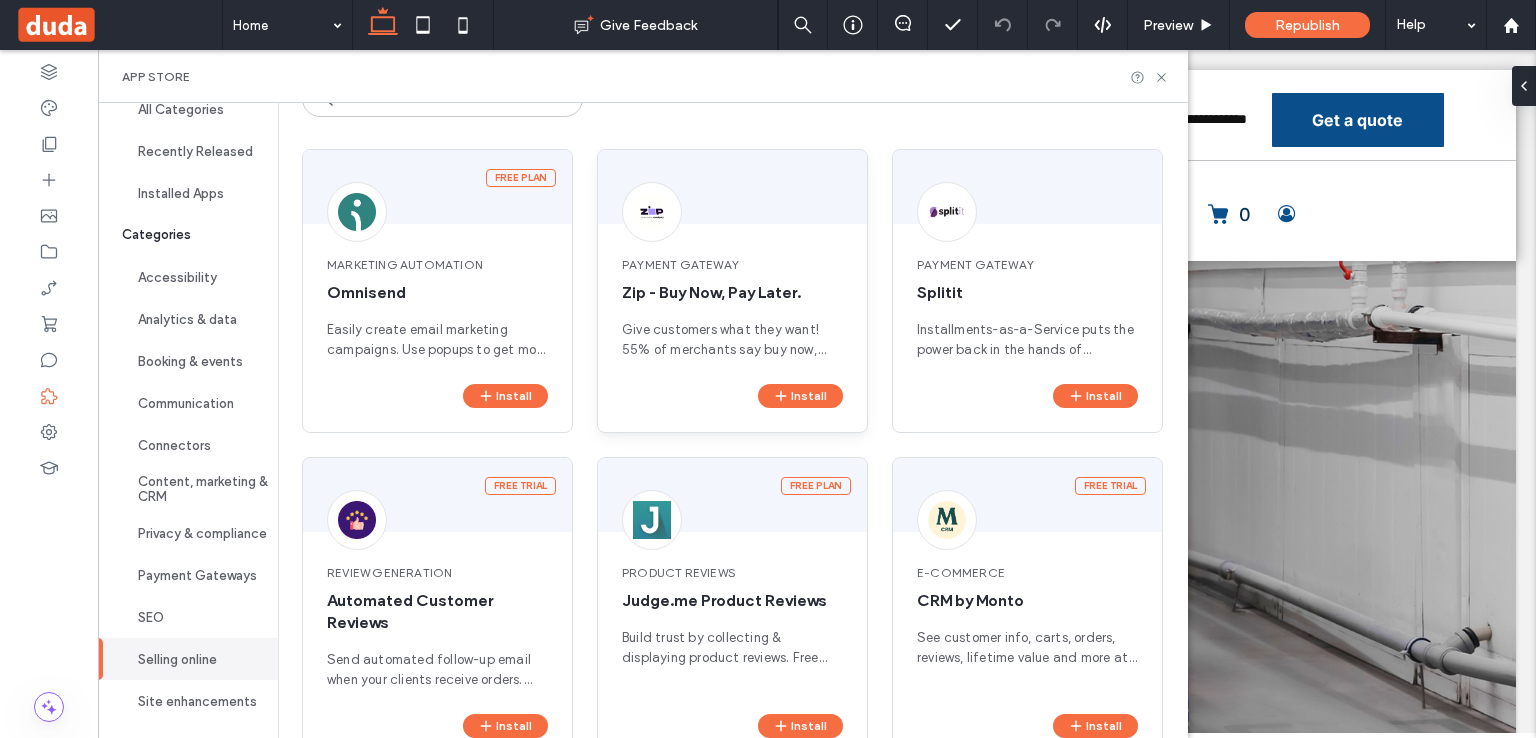 click on "Payment Gateway Zip - Buy Now, Pay Later. Give customers what they want! 55% of merchants say buy now, pay later offers a better experience for their customers, while 50% report an increase in overall sales." at bounding box center (732, 308) 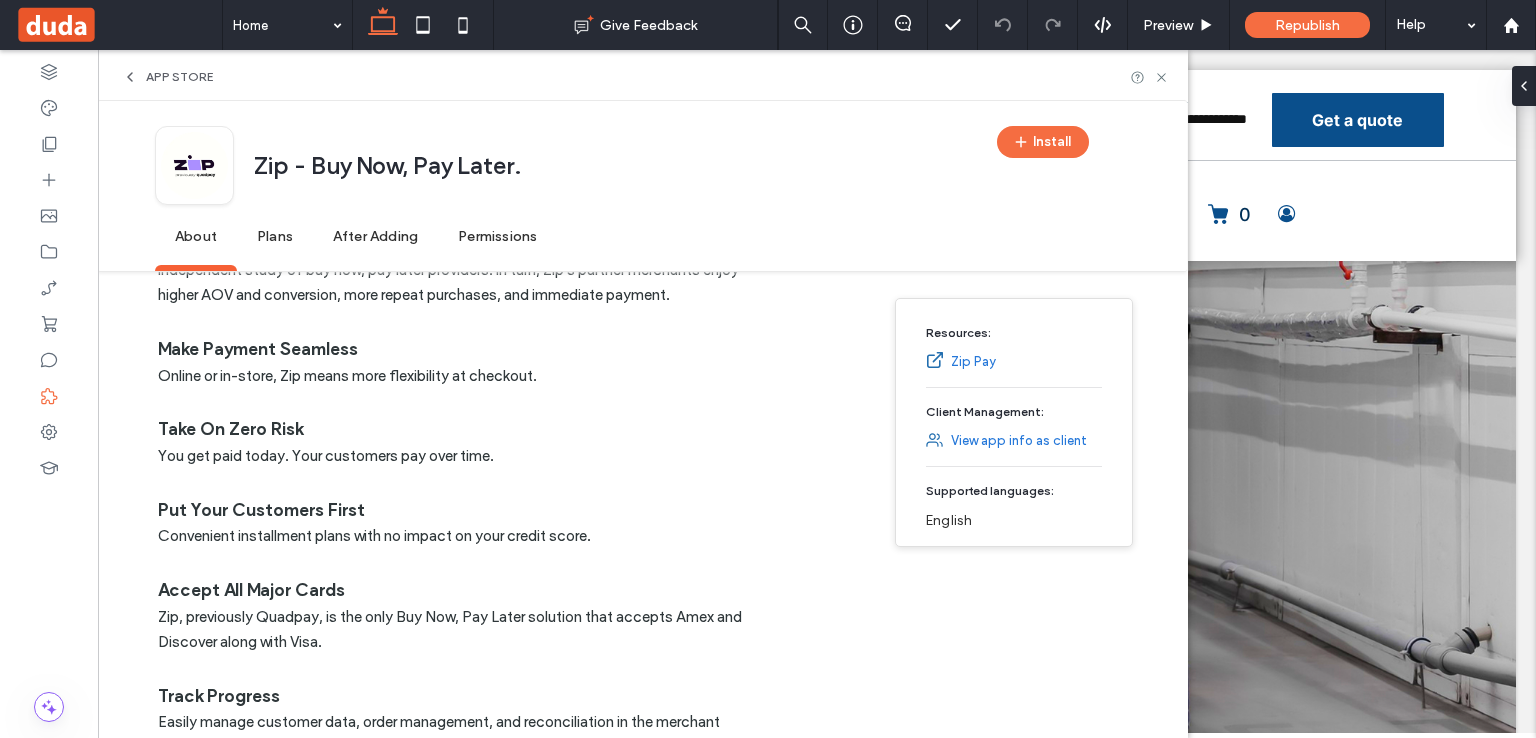 scroll, scrollTop: 732, scrollLeft: 0, axis: vertical 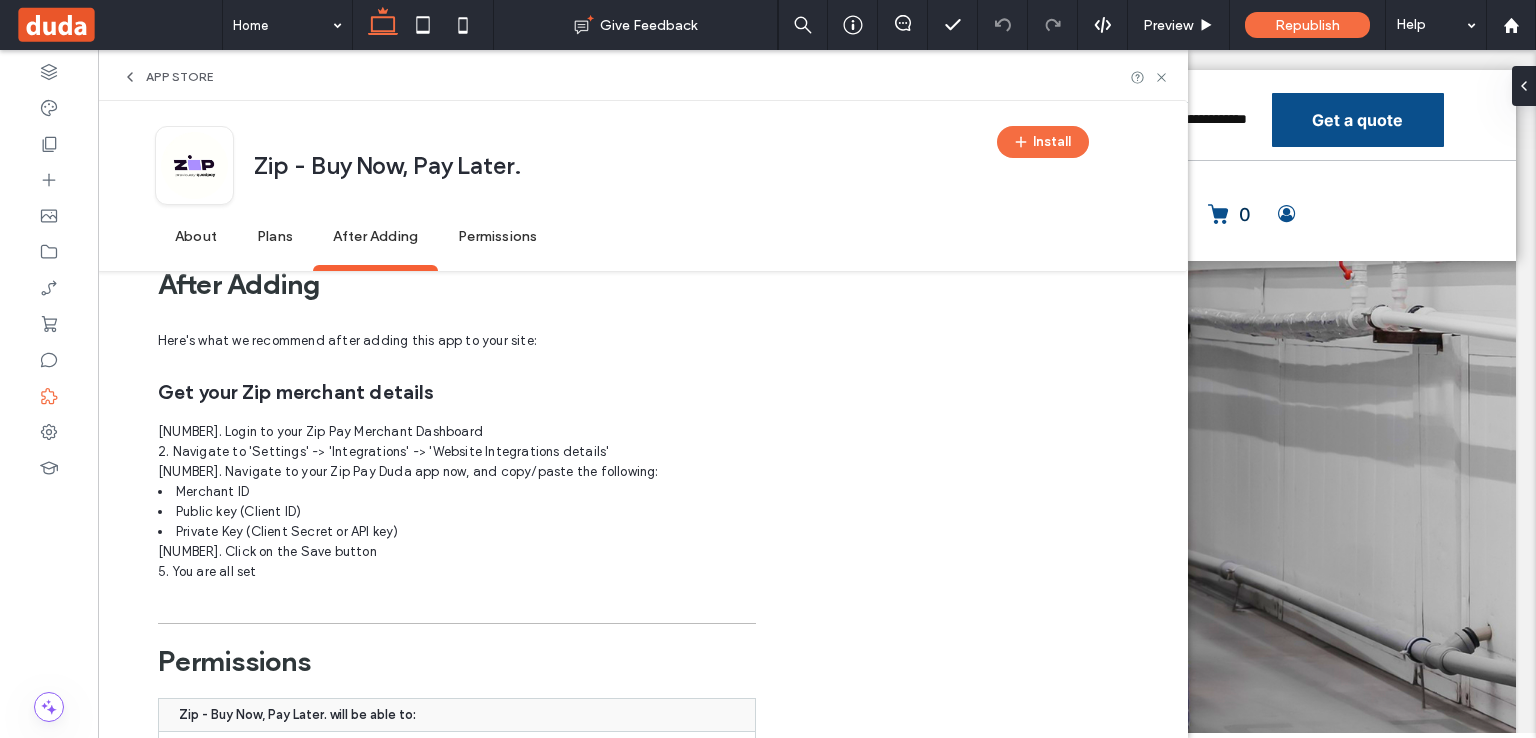 click on "Plans" at bounding box center [275, 237] 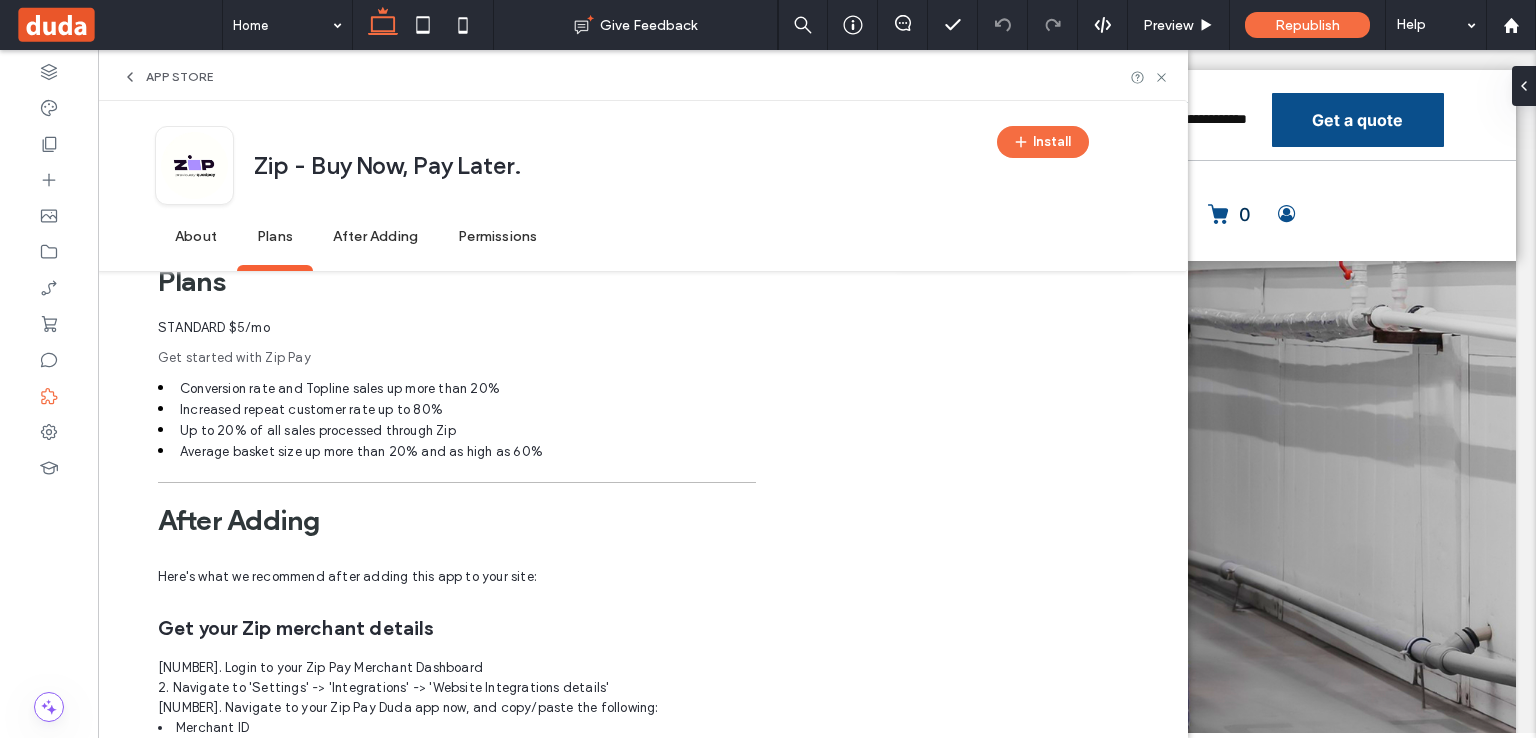 scroll, scrollTop: 1357, scrollLeft: 0, axis: vertical 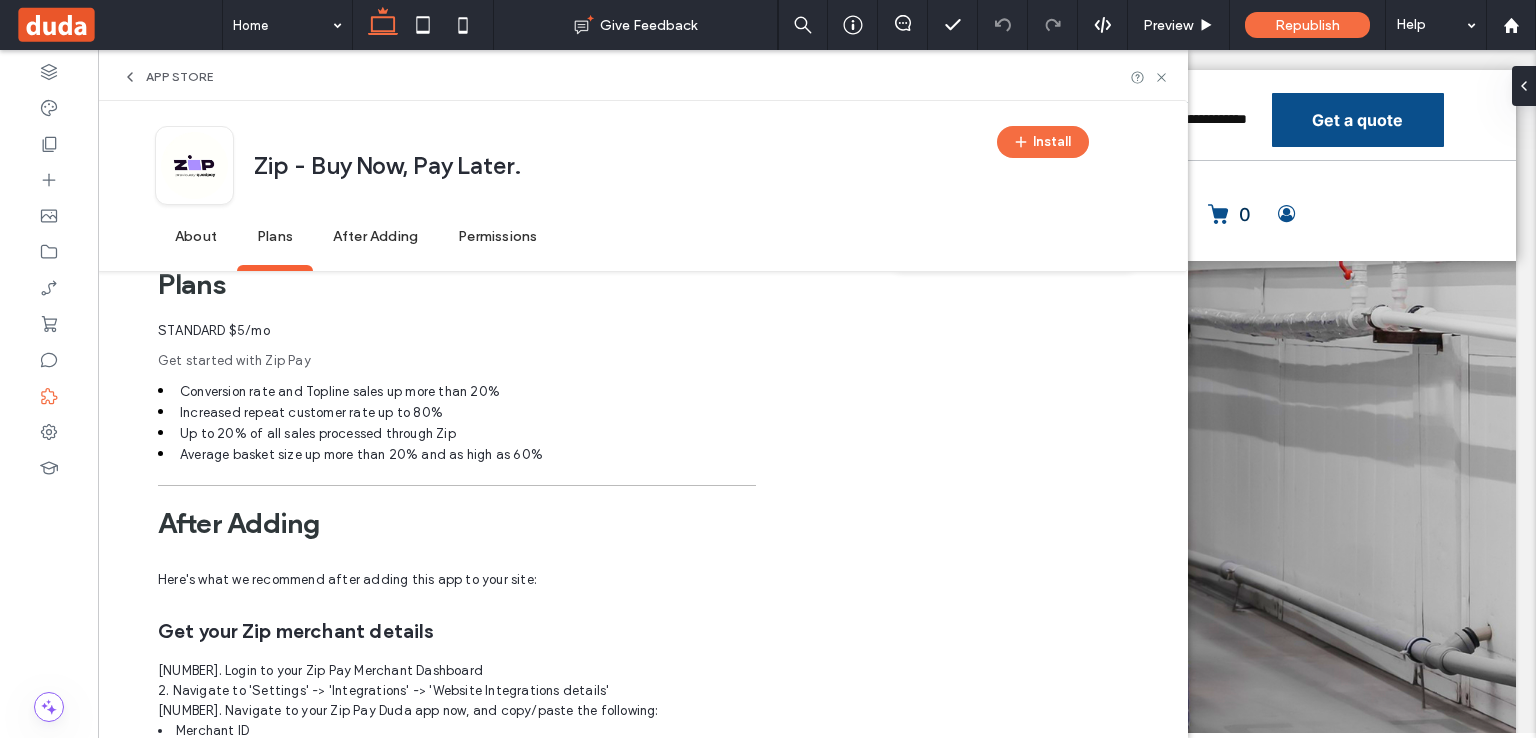 click on "App Store" at bounding box center (167, 77) 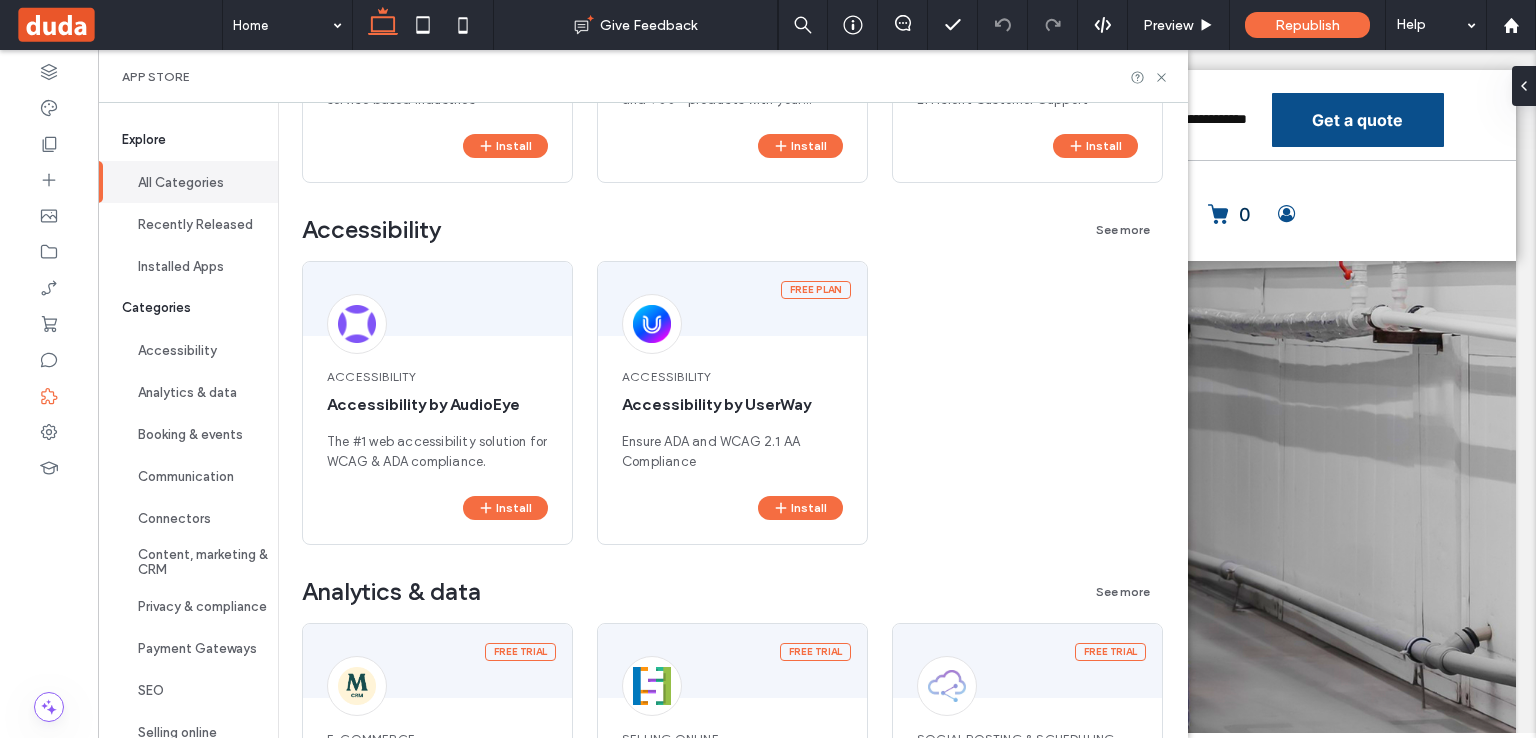 scroll, scrollTop: 987, scrollLeft: 0, axis: vertical 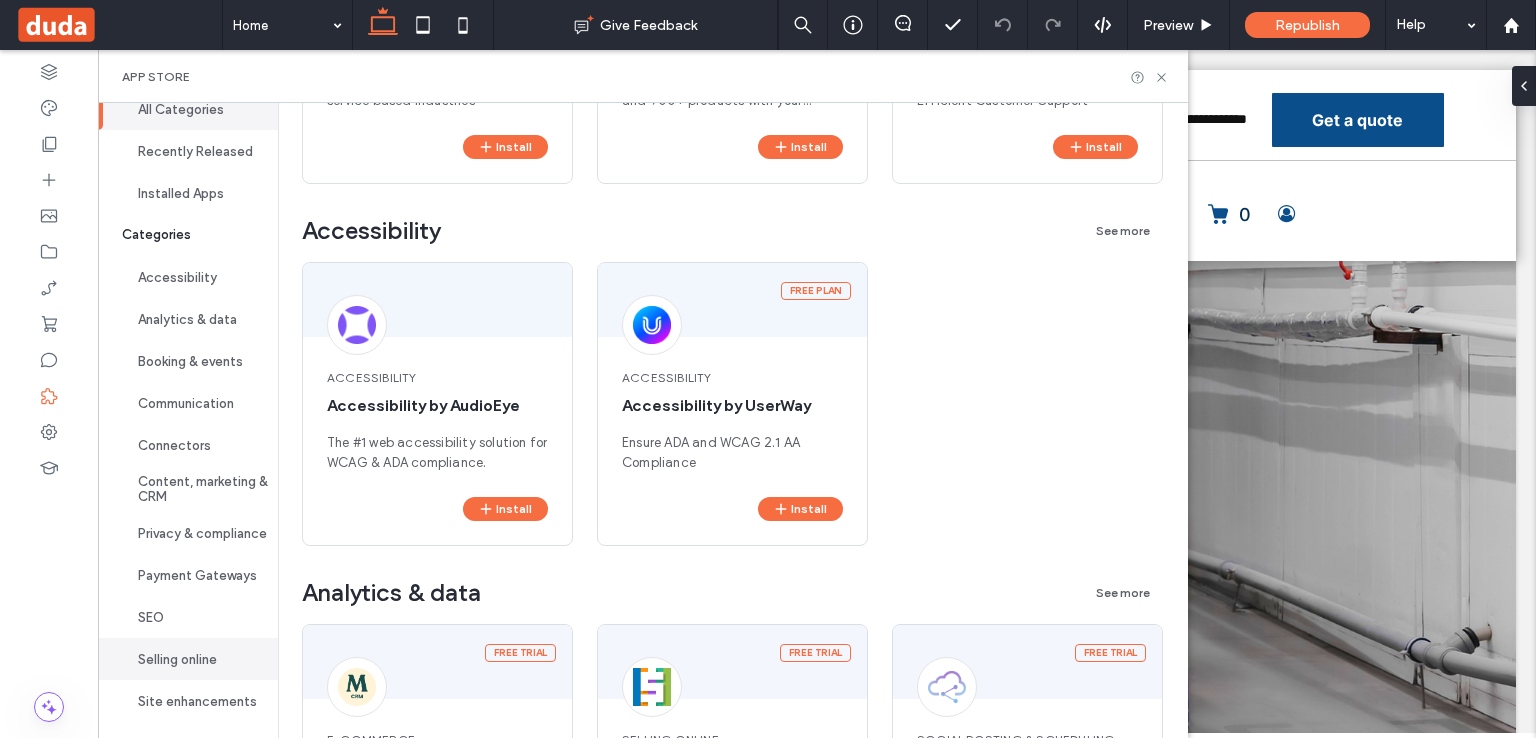click on "Selling online" at bounding box center (188, 659) 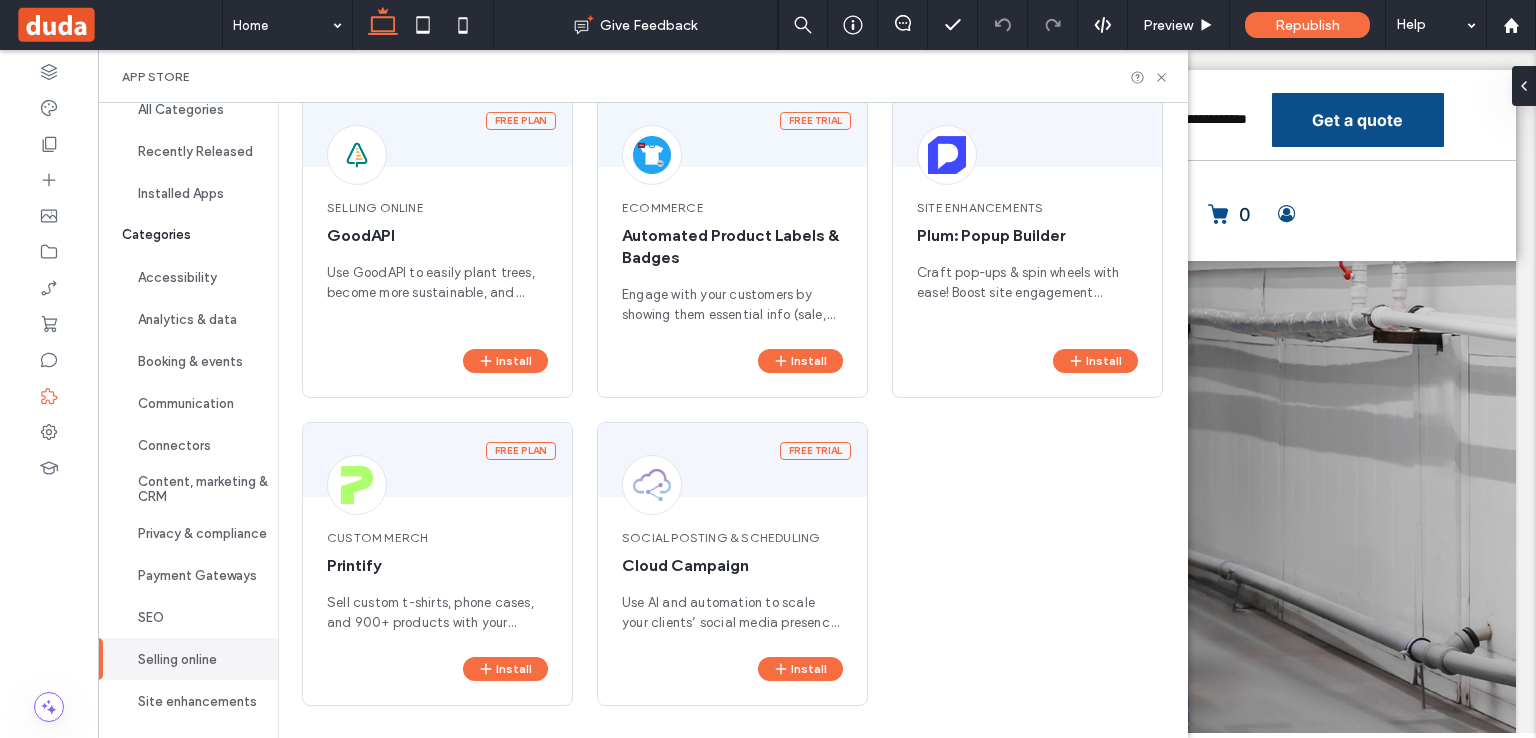 scroll, scrollTop: 1788, scrollLeft: 0, axis: vertical 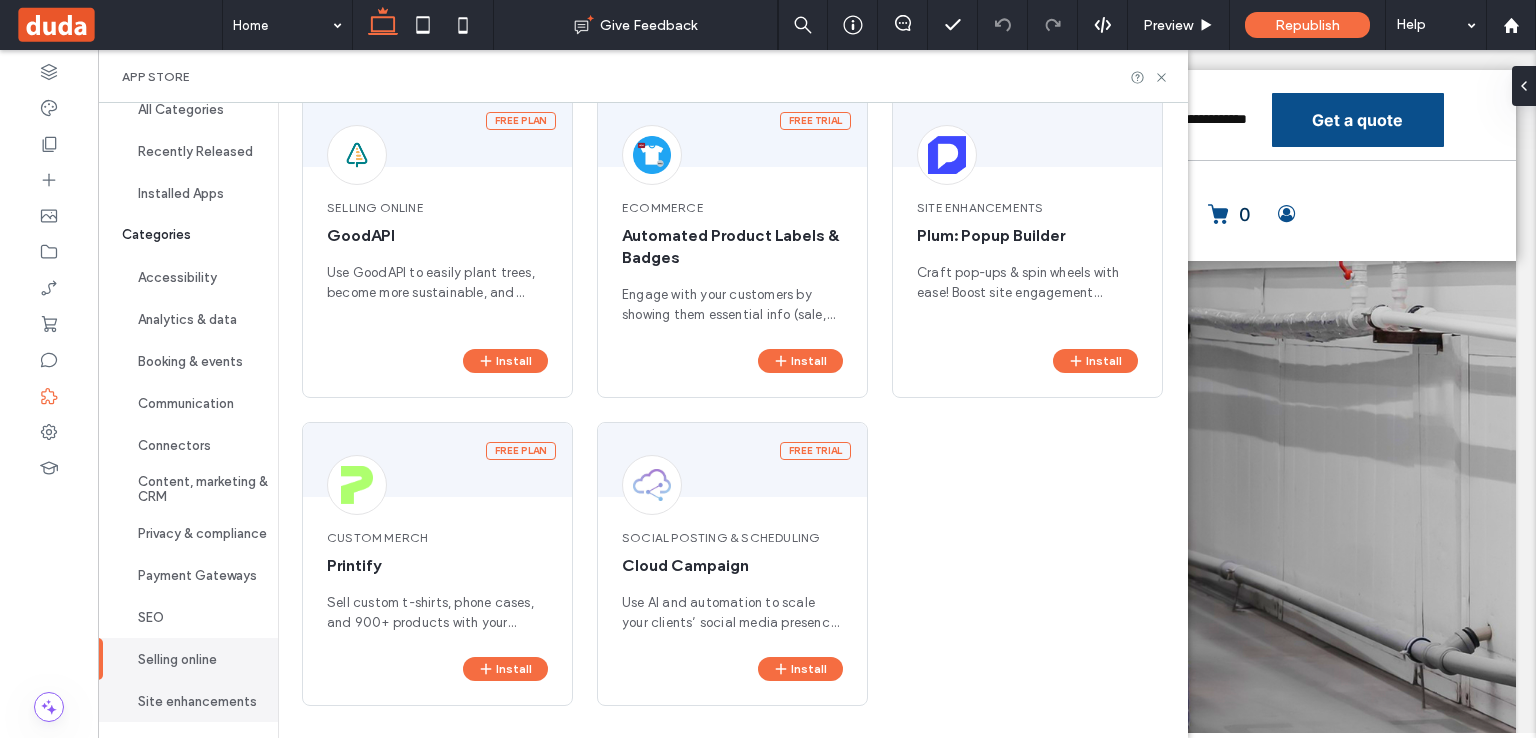 click on "Site enhancements" at bounding box center (188, 701) 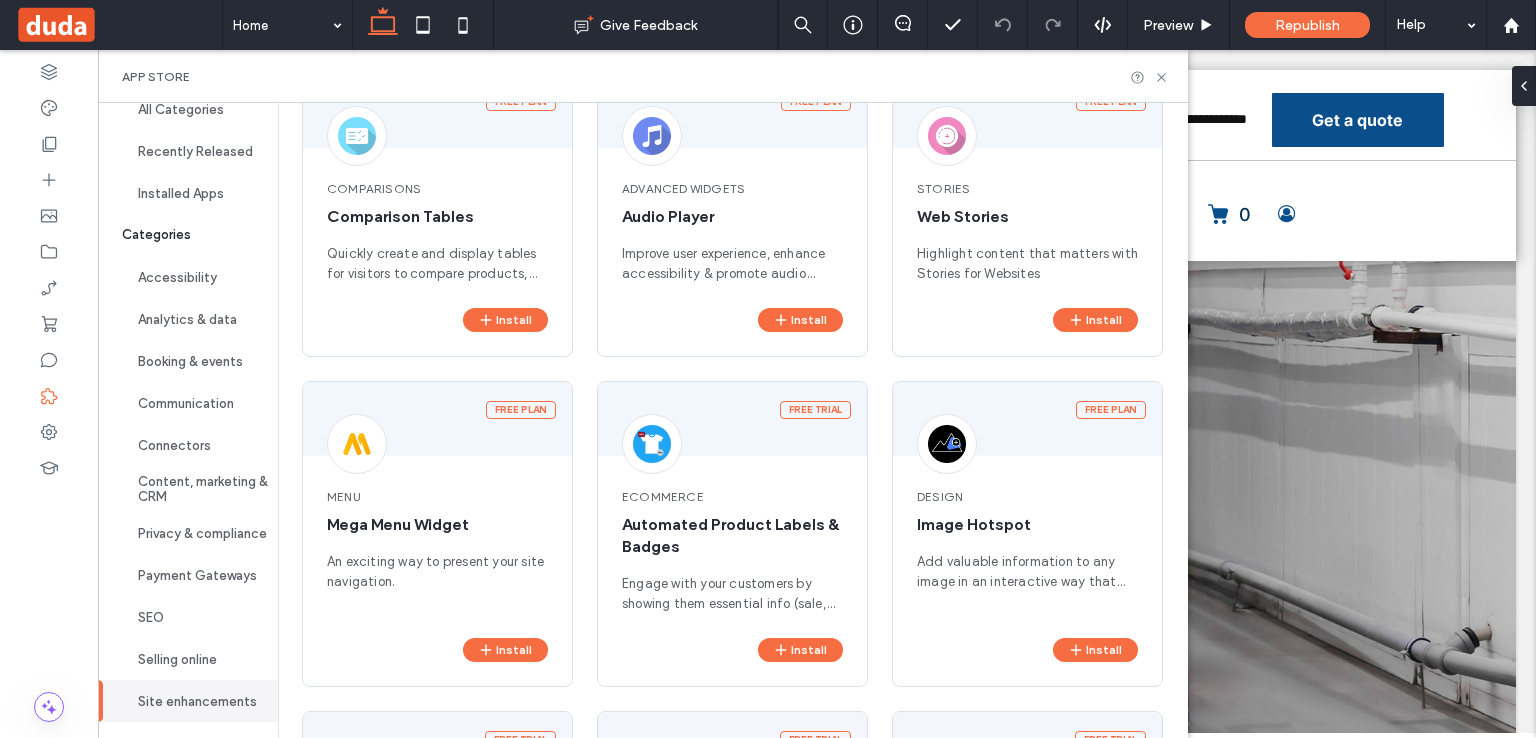scroll, scrollTop: 2073, scrollLeft: 0, axis: vertical 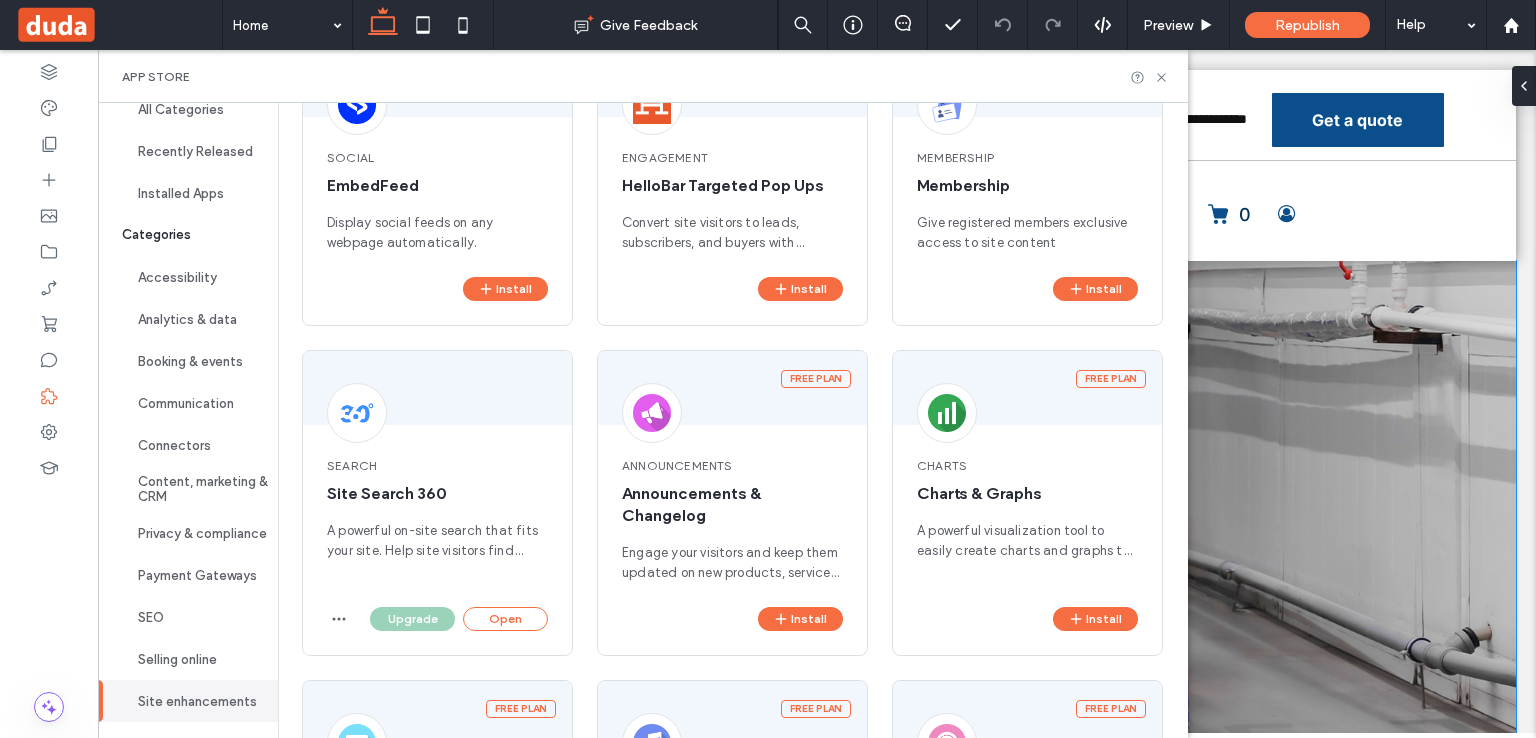 click on "Discover Powerful Cleaning Solutions for Every Surface
From industrial degreasers to everyday multi-surface cleaners, our products are engineered for performance, safety, and reliability.
Get a Quote
Explore Products" at bounding box center [817, 611] 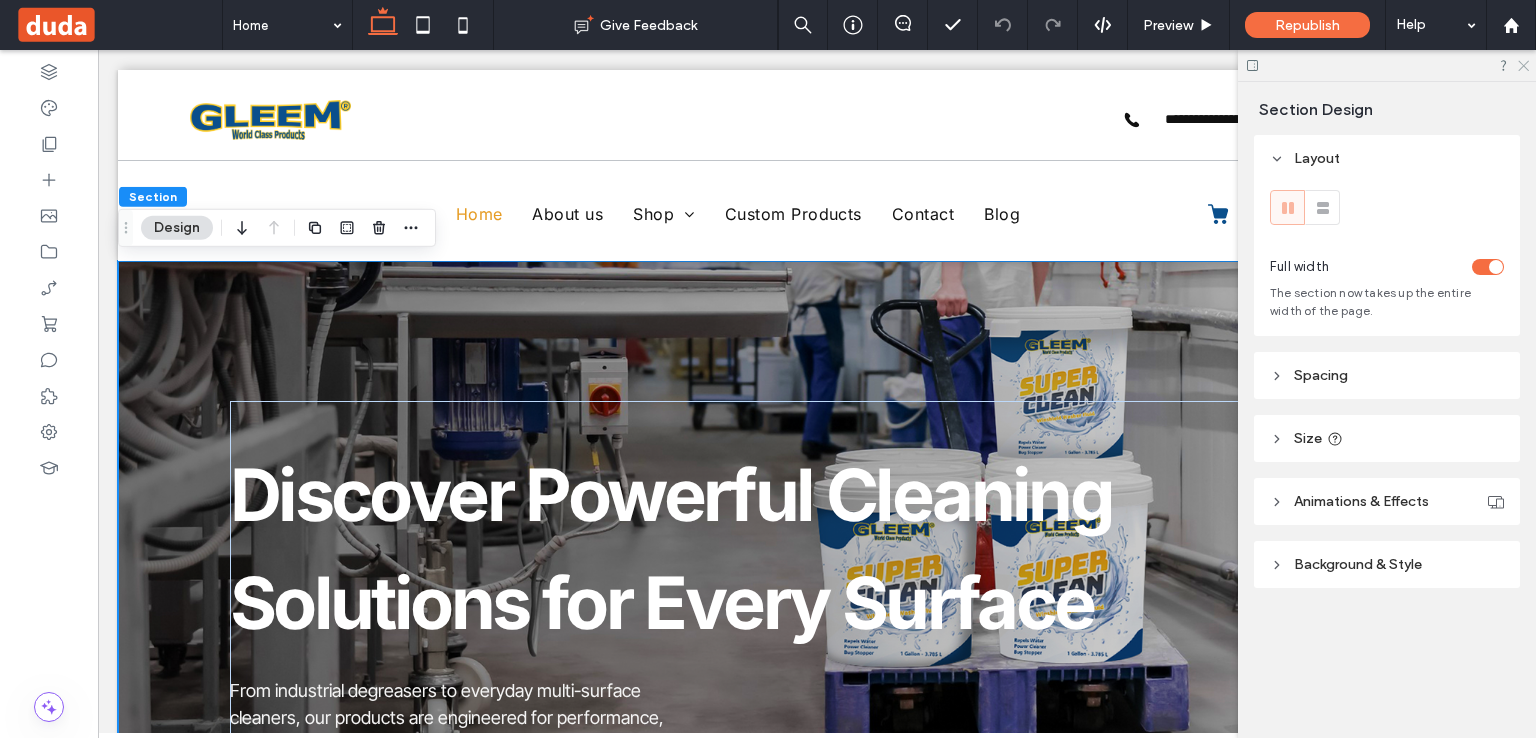 click 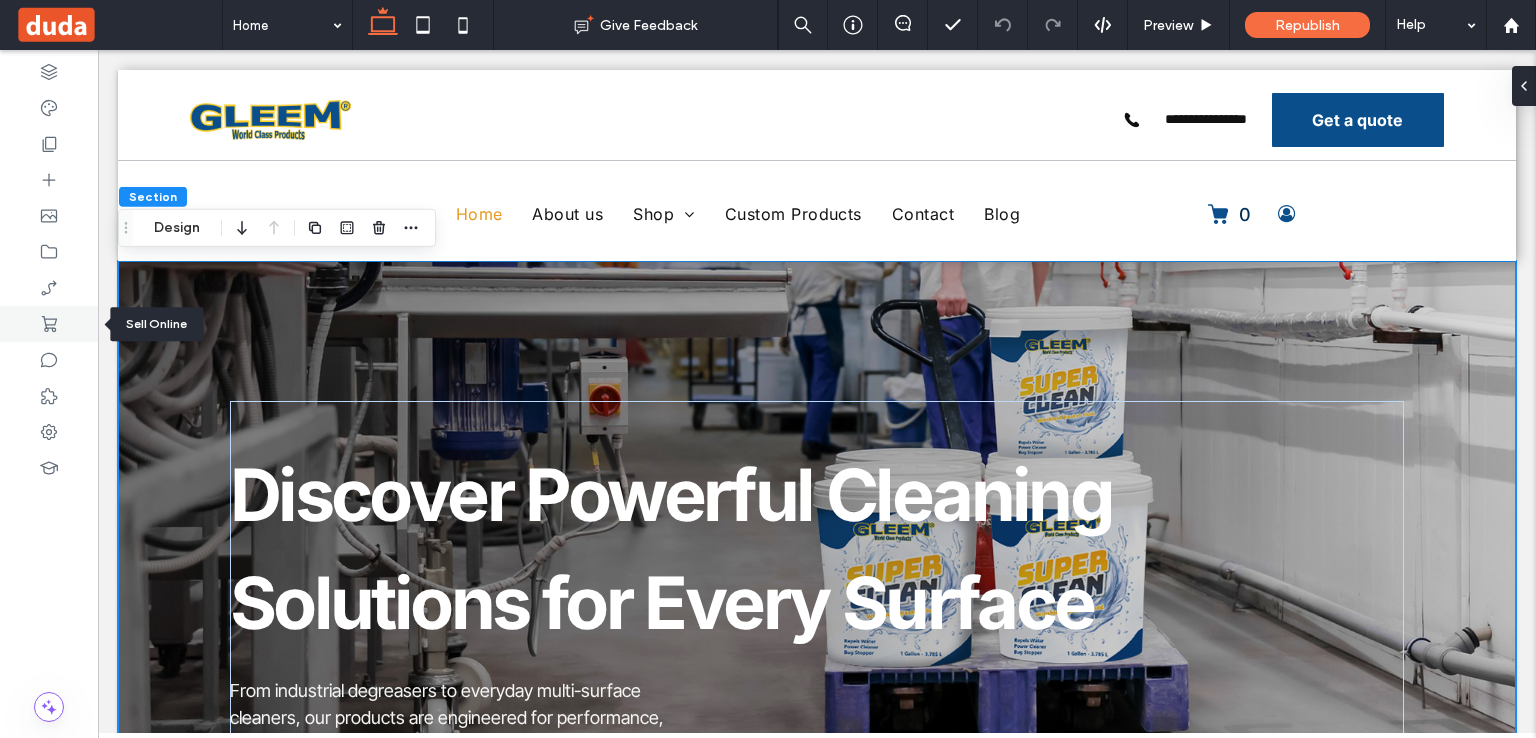 click at bounding box center [49, 324] 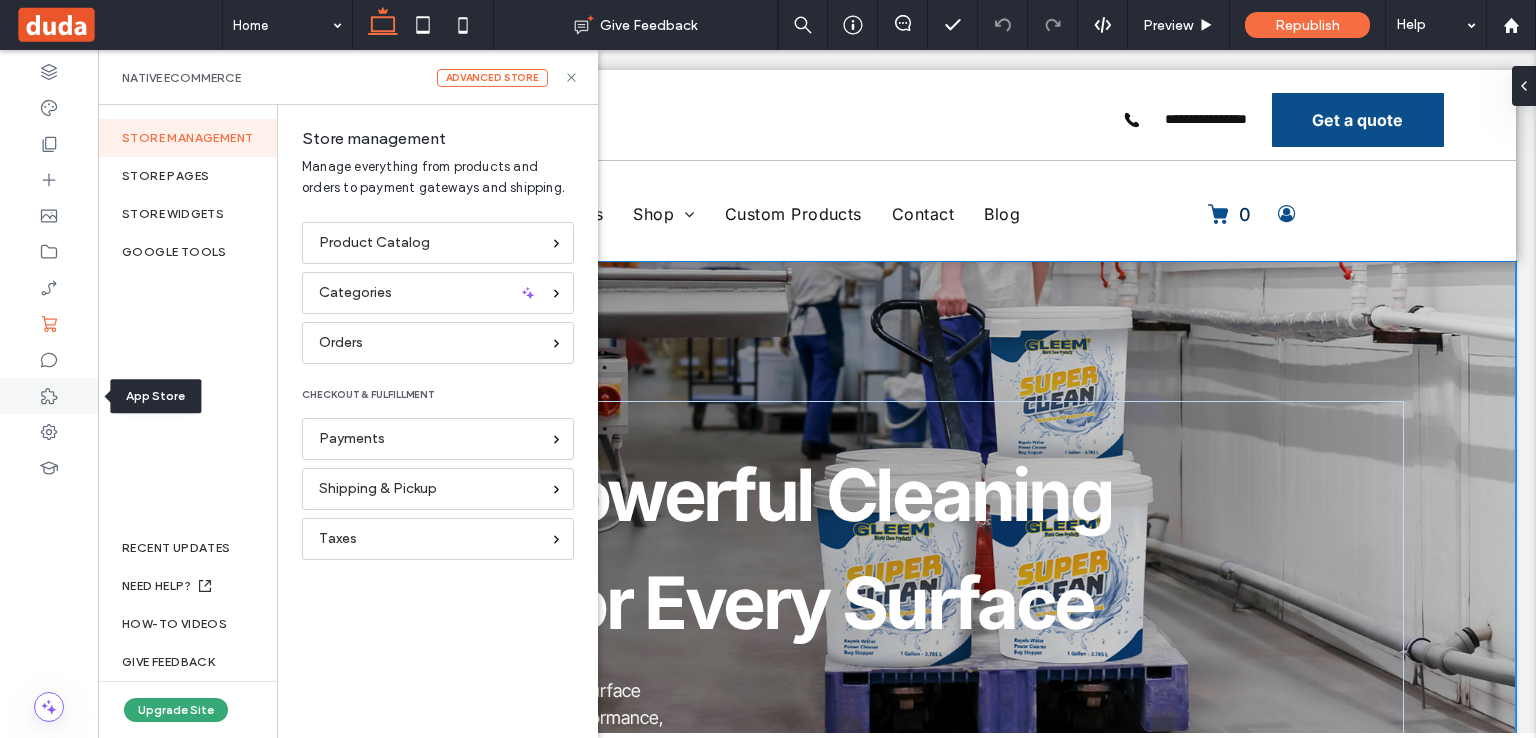click 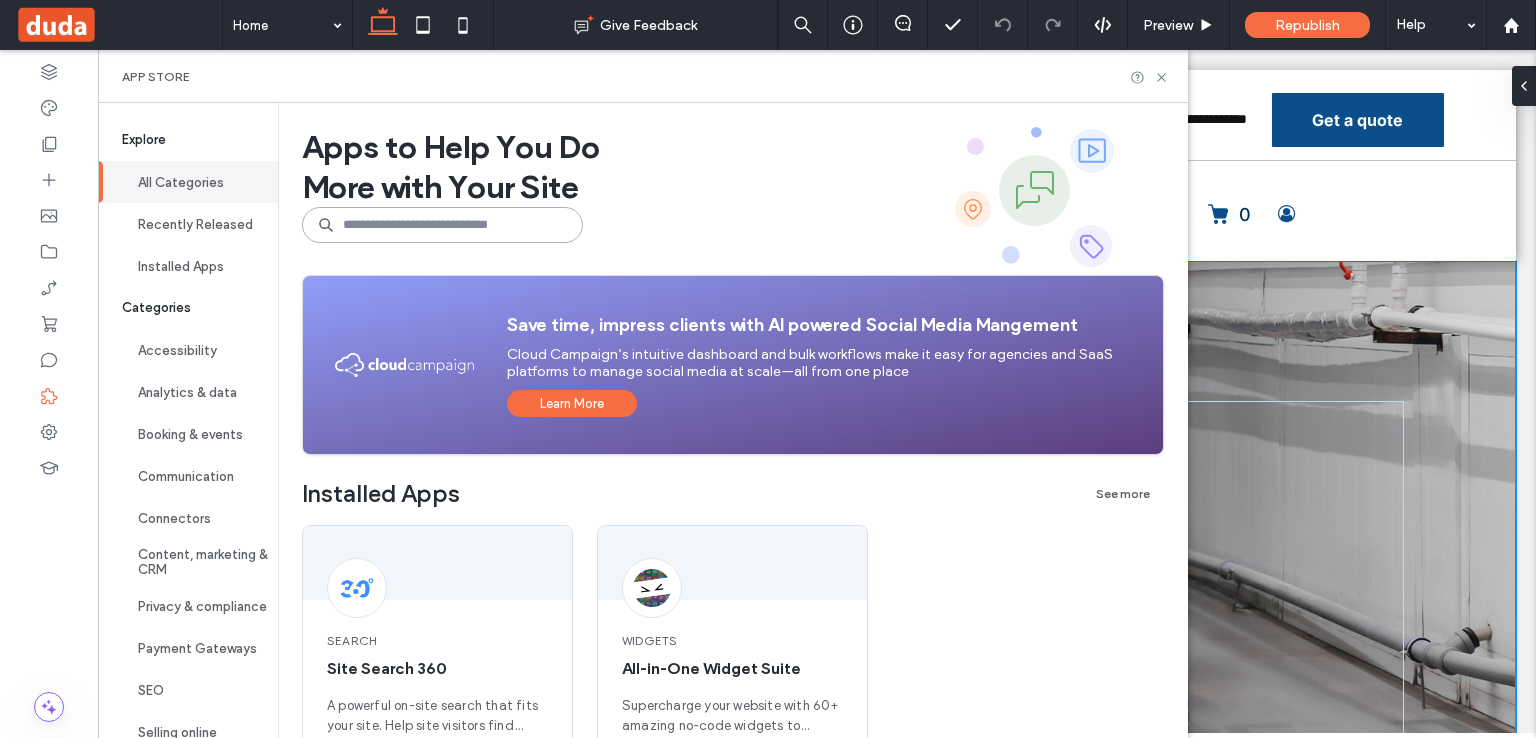 click at bounding box center (442, 225) 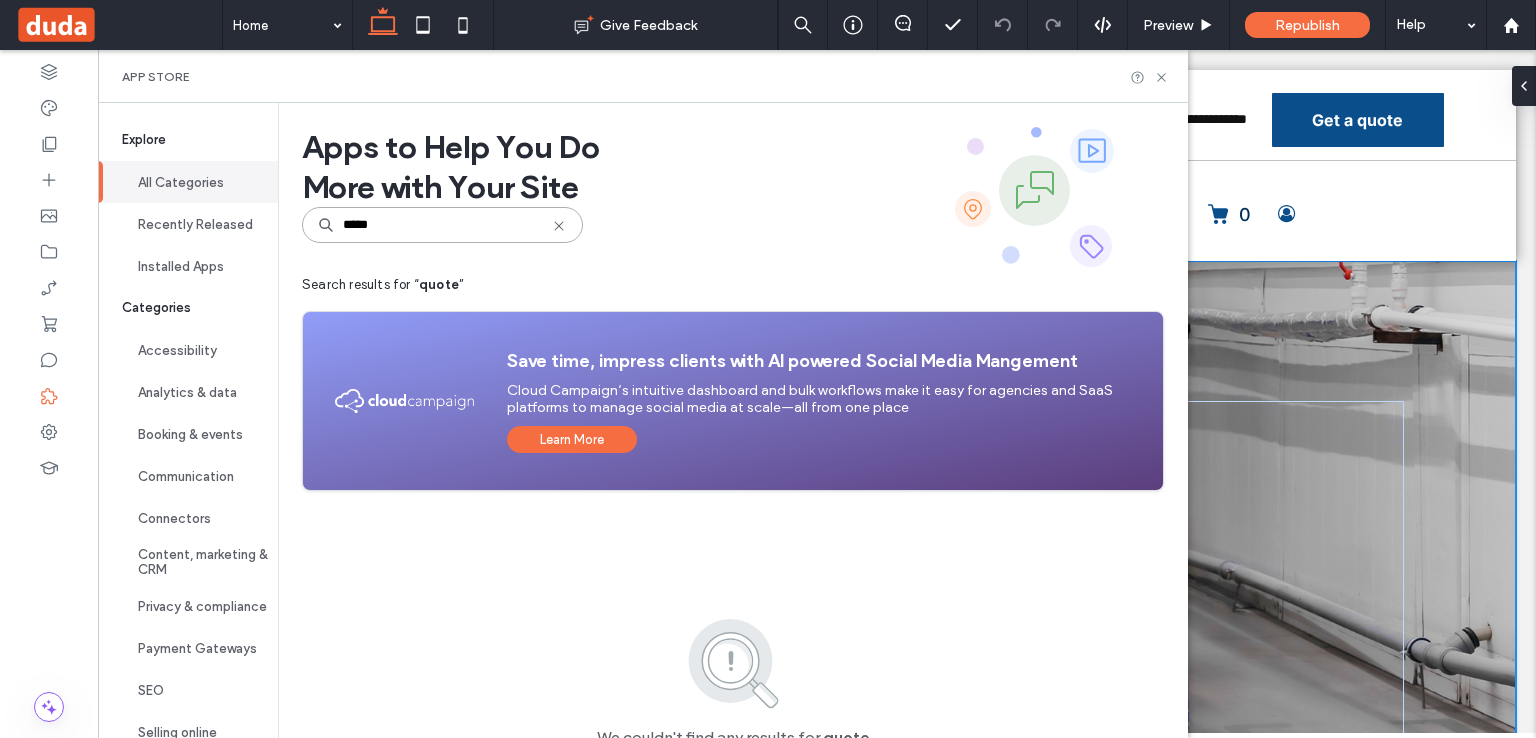 type on "*****" 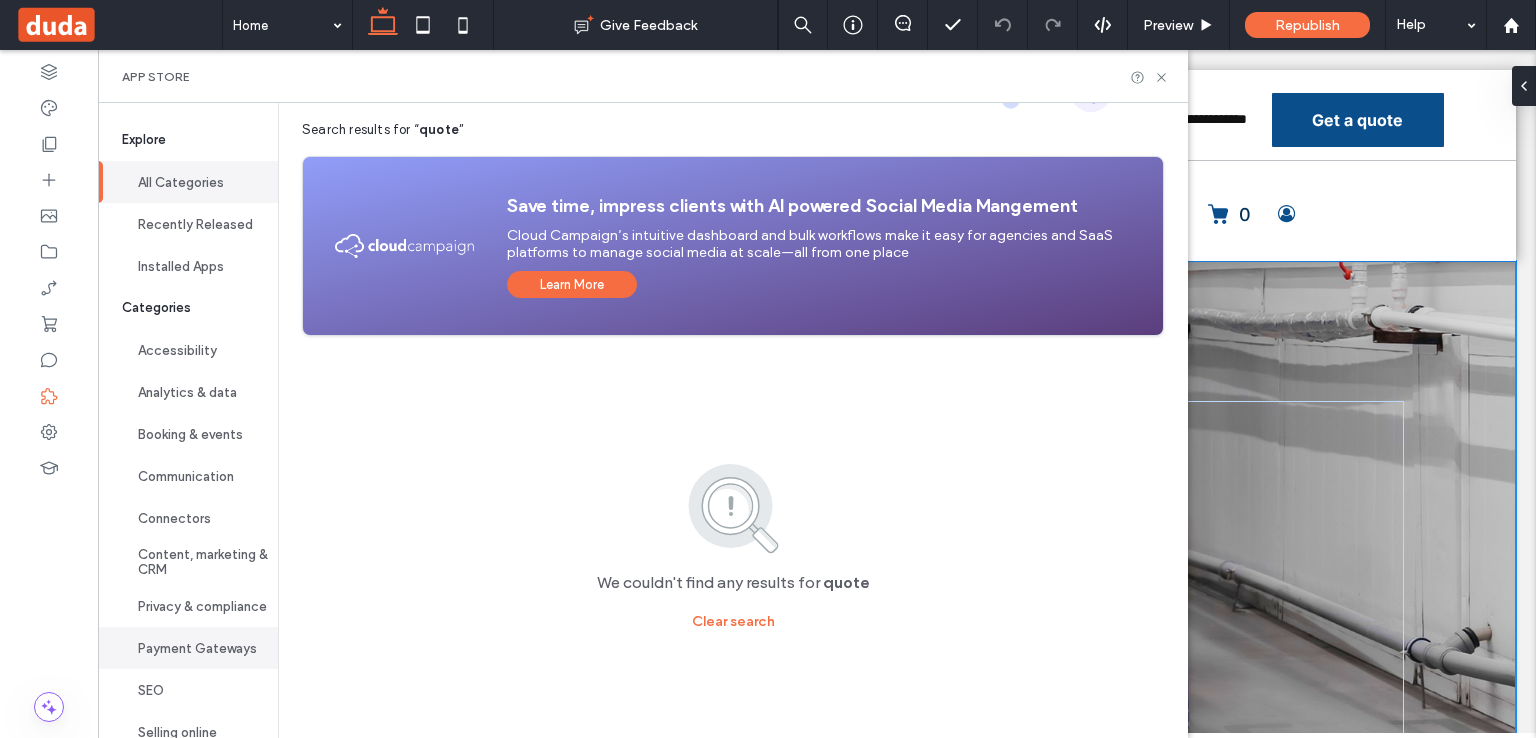 scroll, scrollTop: 87, scrollLeft: 0, axis: vertical 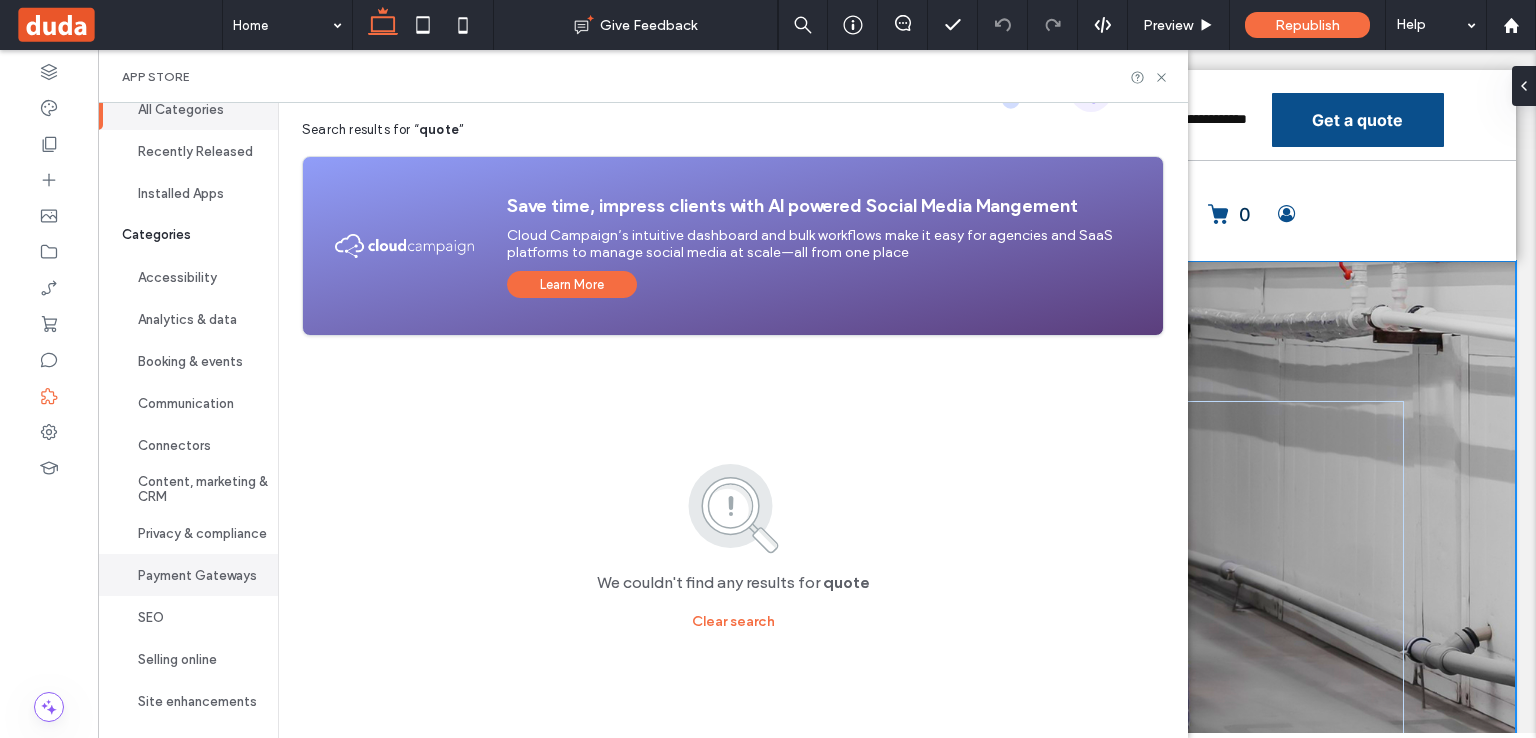 click on "Payment Gateways" at bounding box center [188, 575] 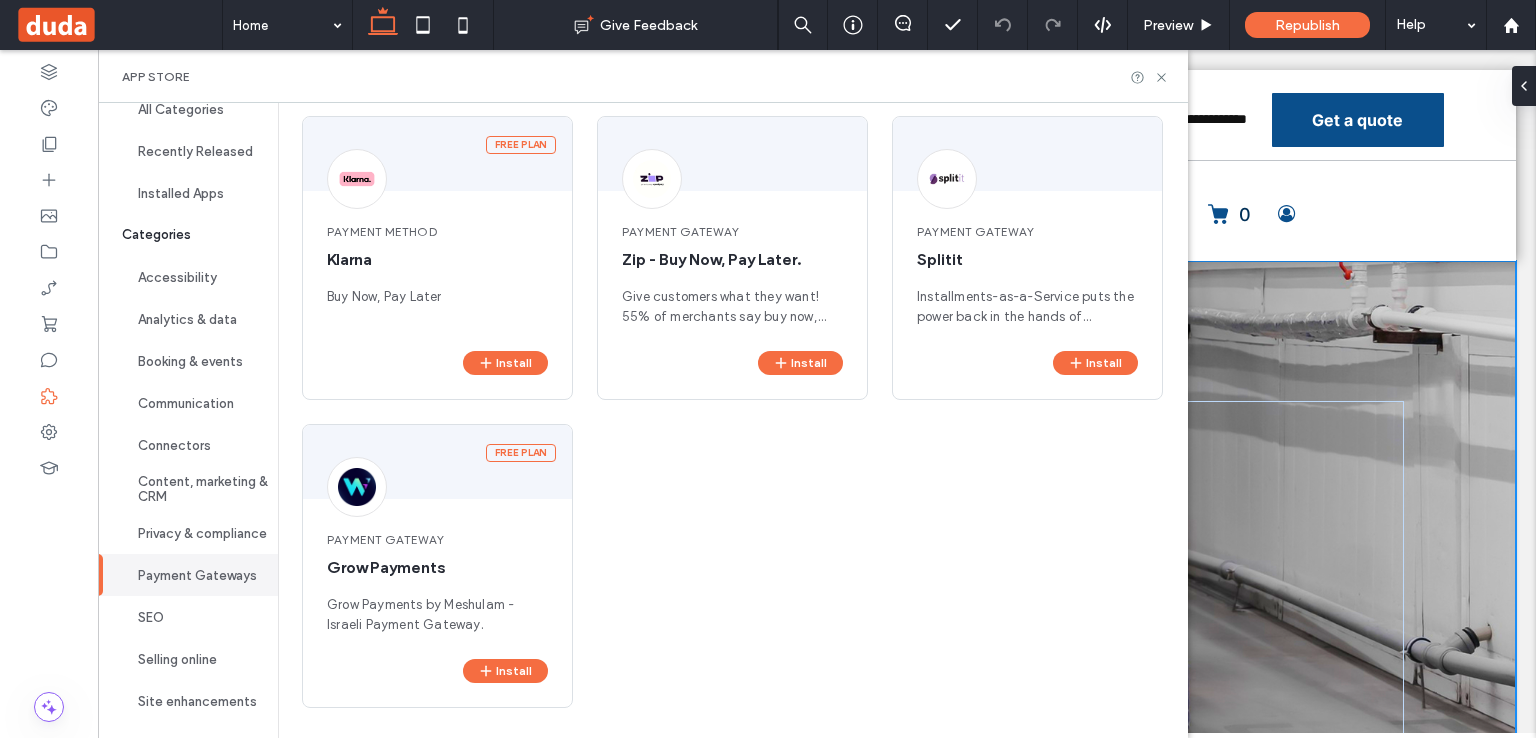 scroll, scrollTop: 161, scrollLeft: 0, axis: vertical 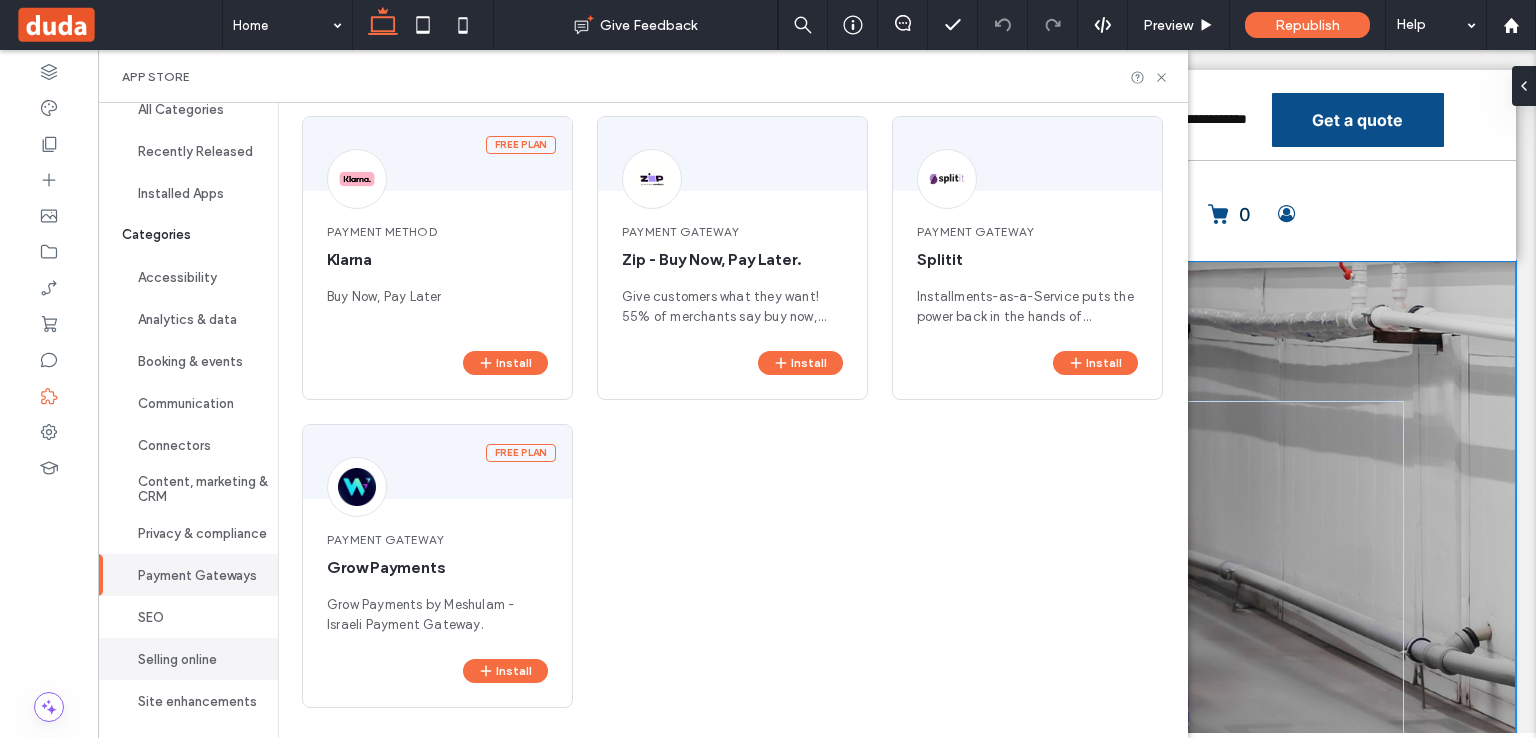 click on "Selling online" at bounding box center (188, 659) 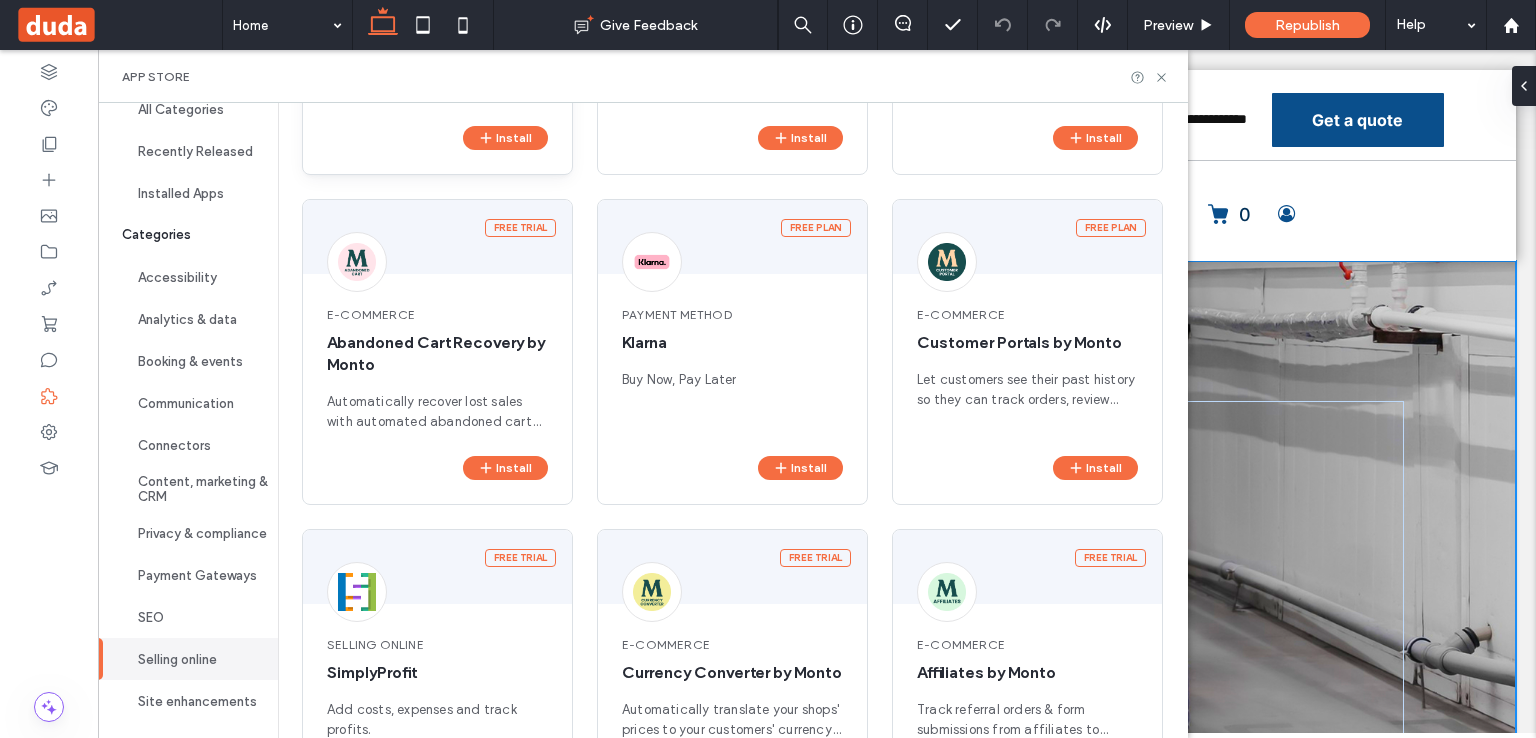 scroll, scrollTop: 715, scrollLeft: 0, axis: vertical 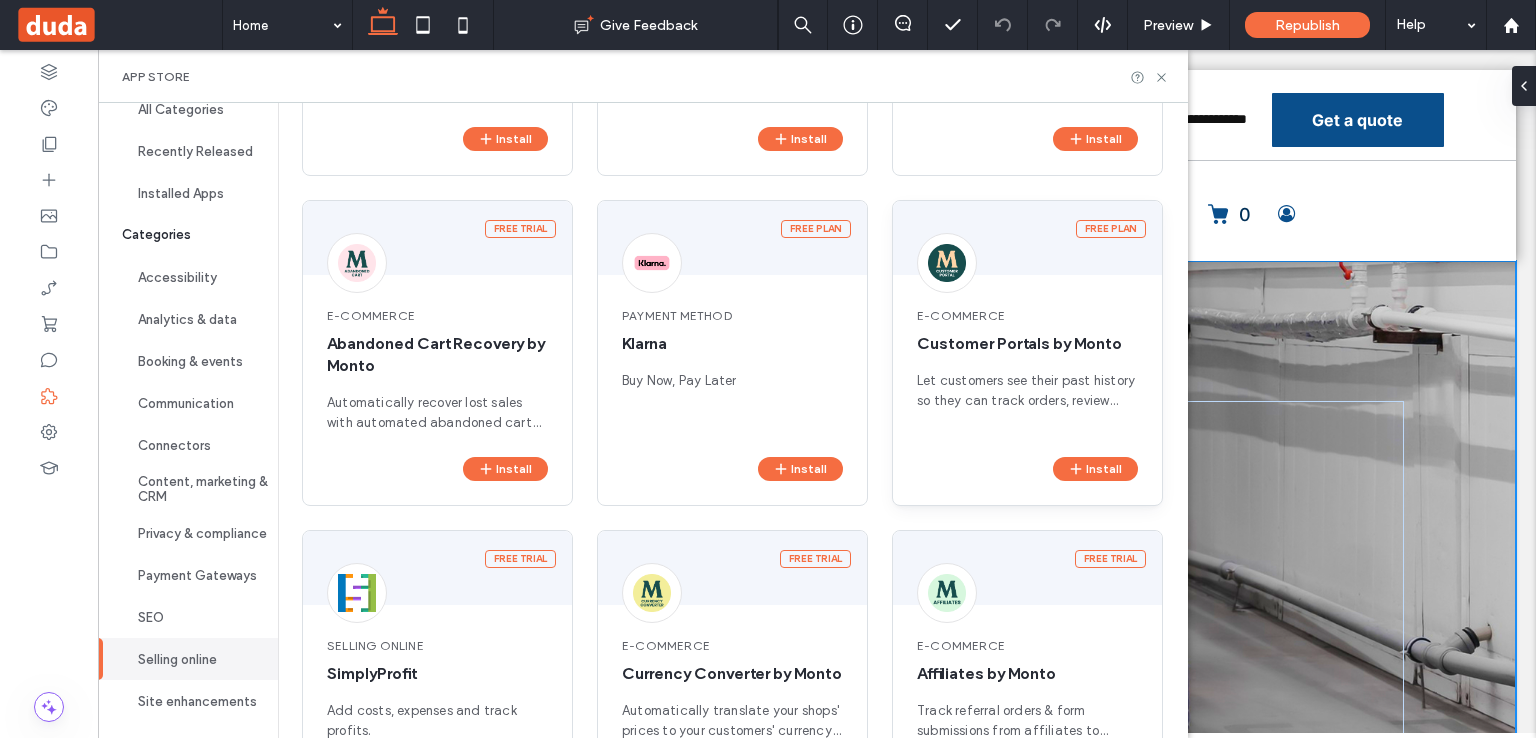 click on "Customer Portals by Monto" at bounding box center (1027, 344) 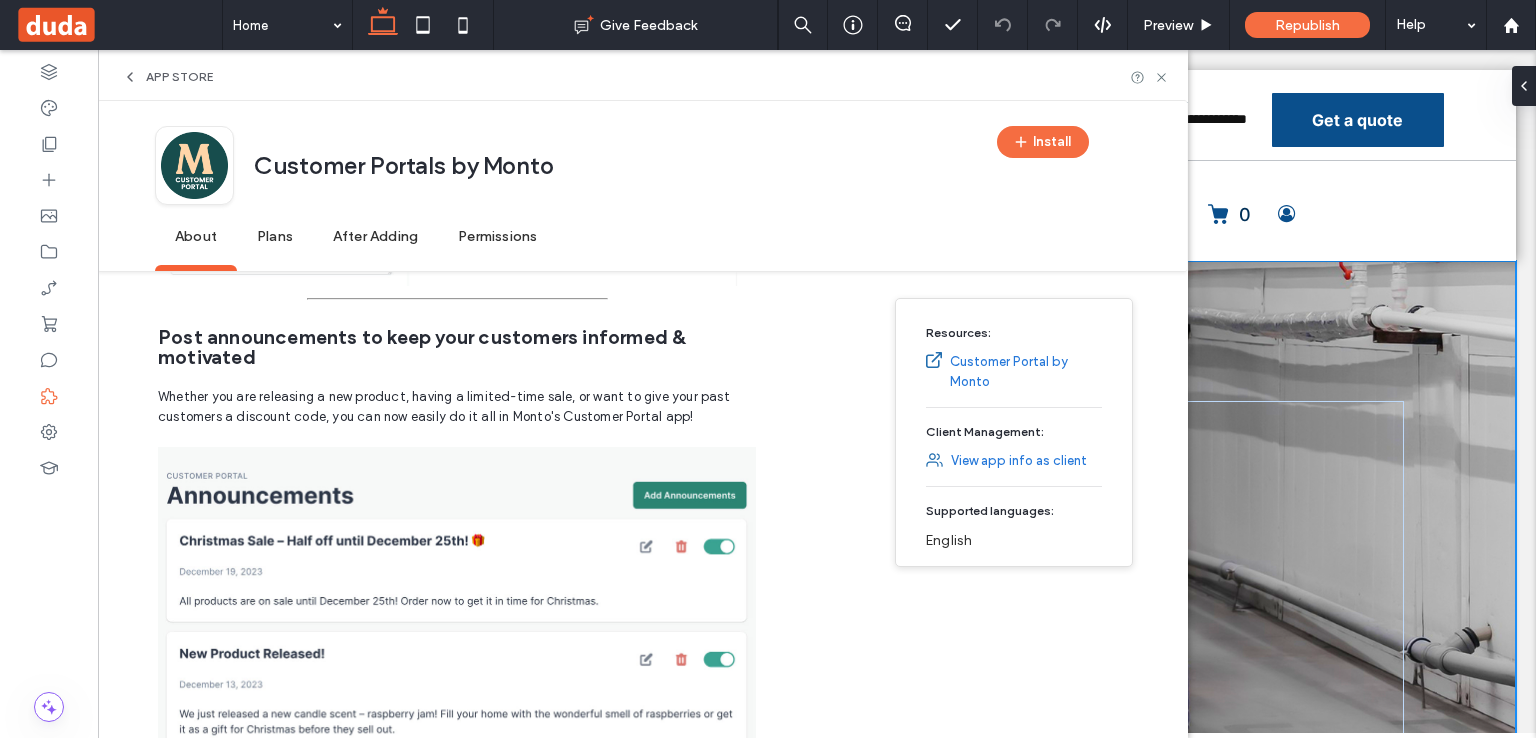 scroll, scrollTop: 2628, scrollLeft: 0, axis: vertical 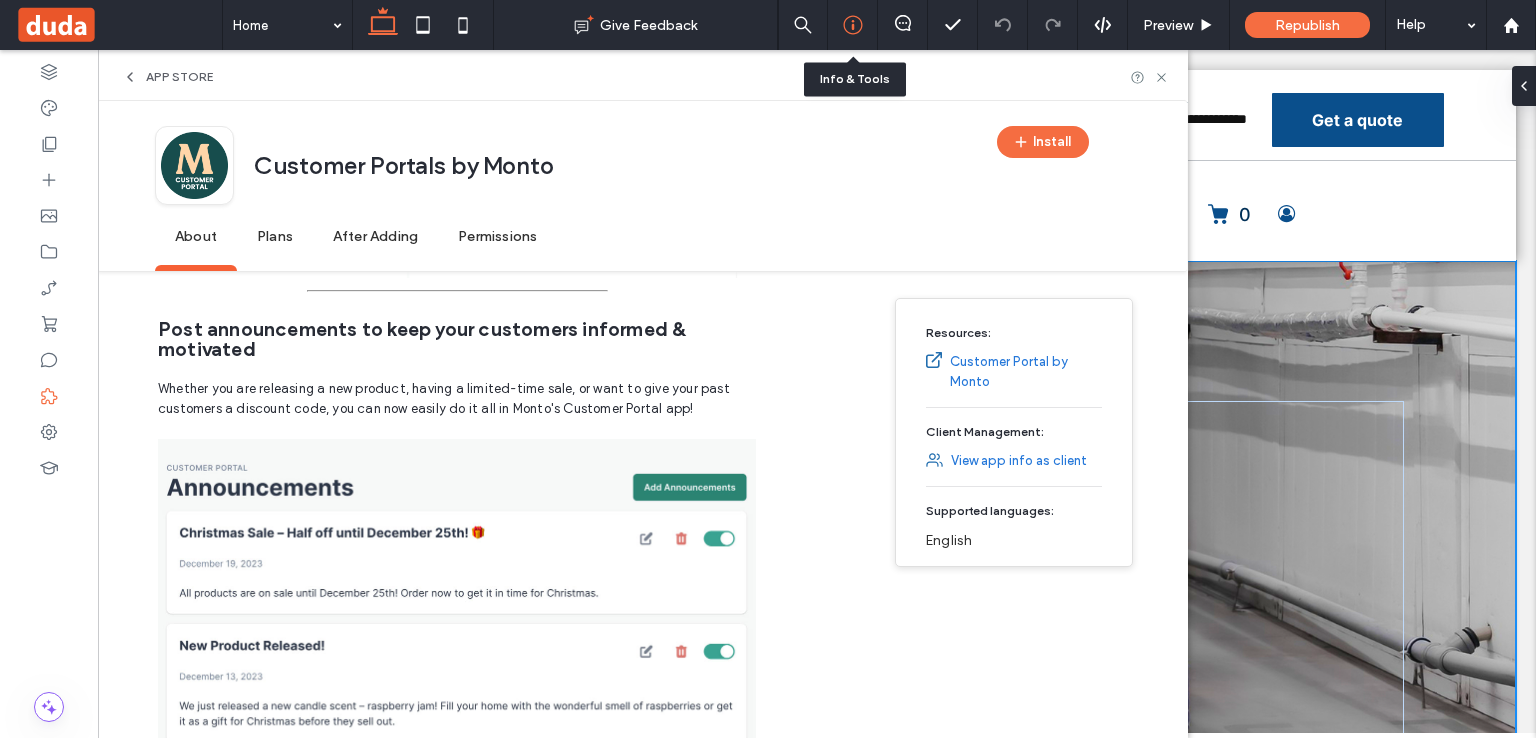 click 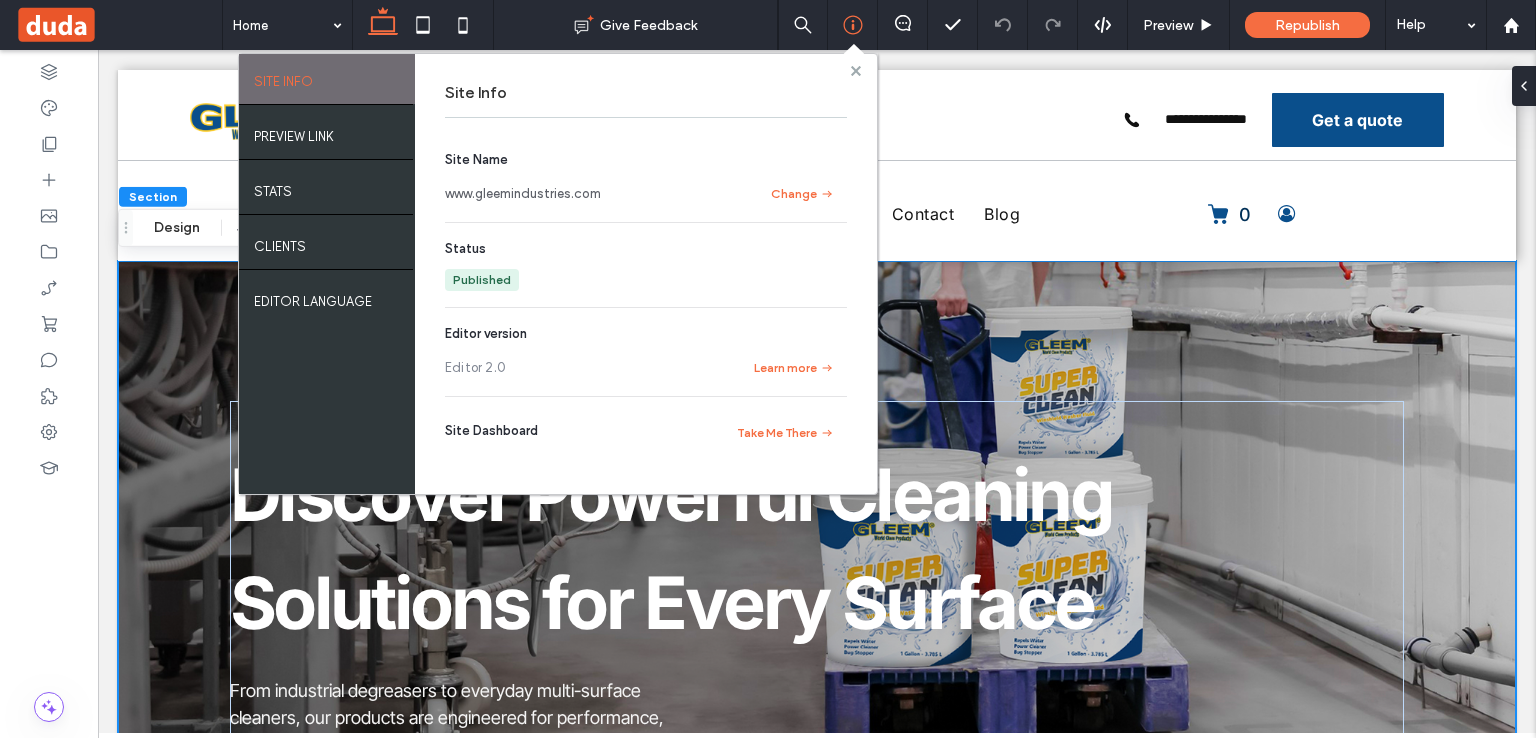click 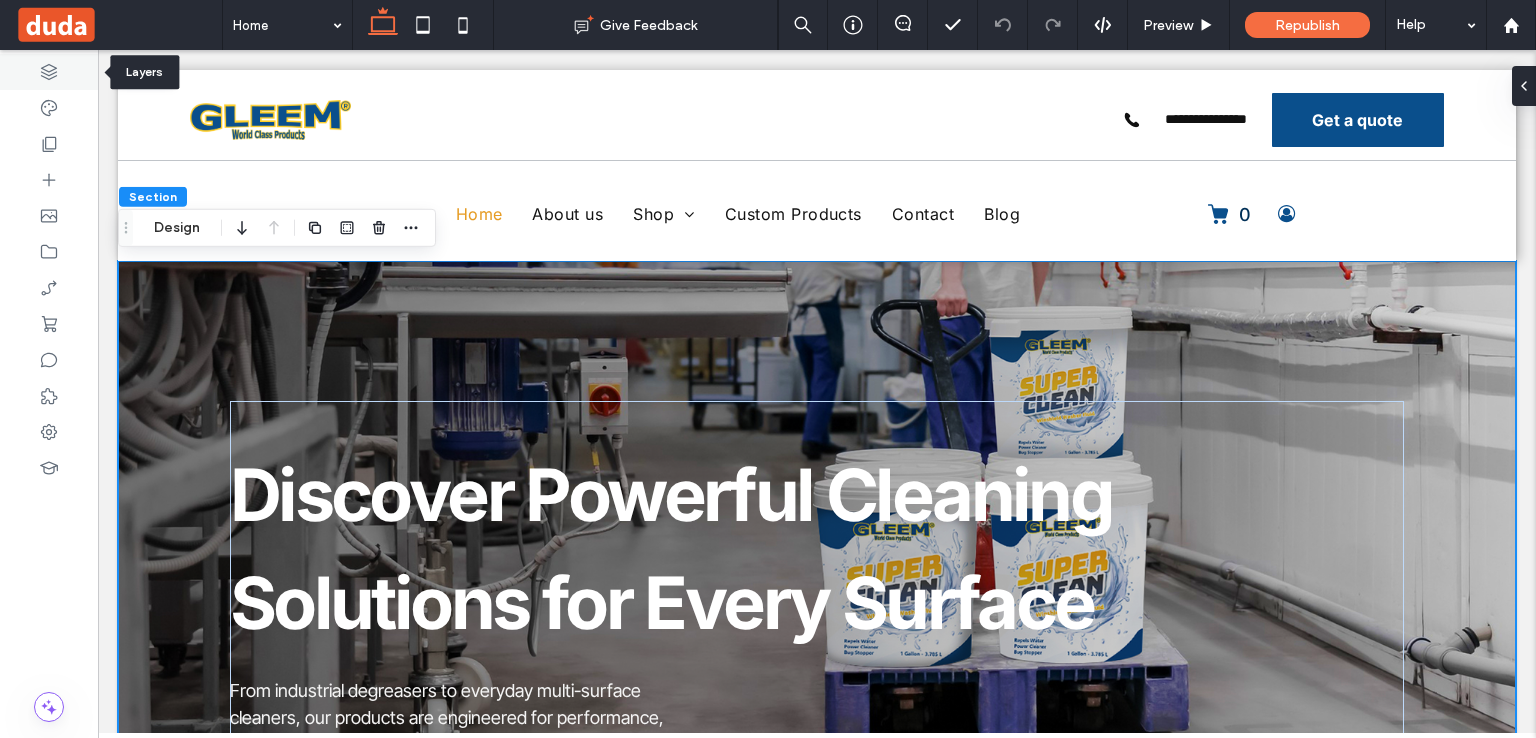 click 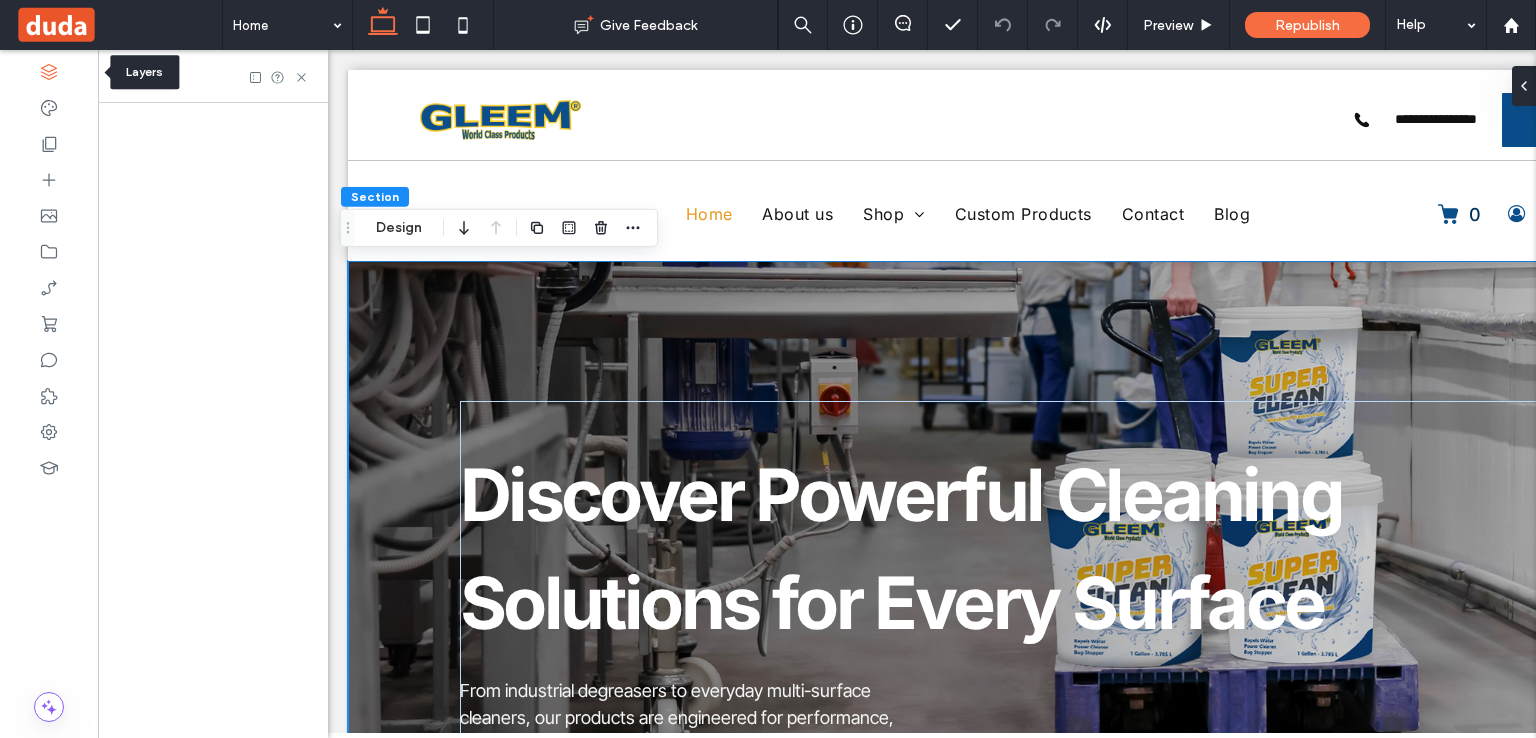 scroll, scrollTop: 0, scrollLeft: 229, axis: horizontal 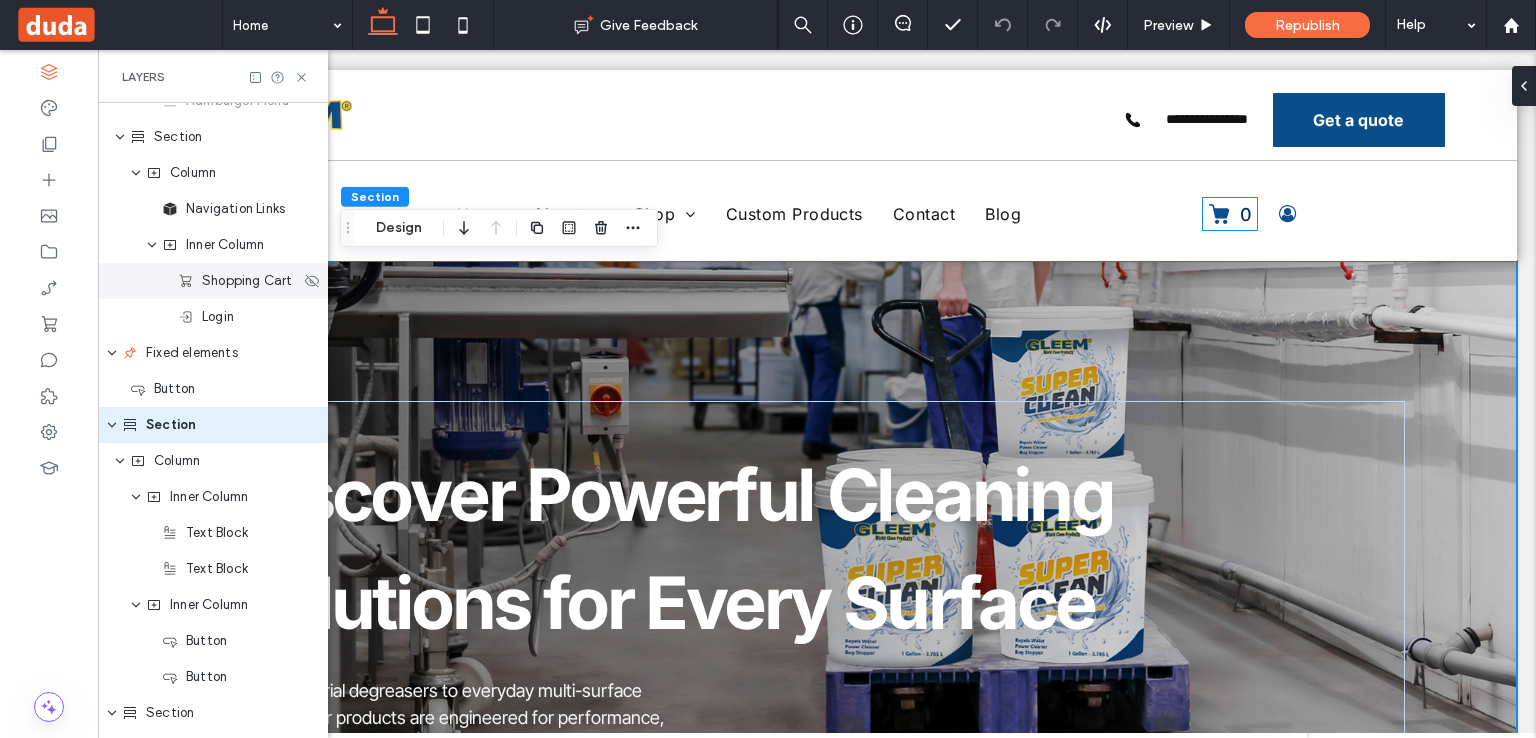 click on "Shopping Cart" at bounding box center (247, 281) 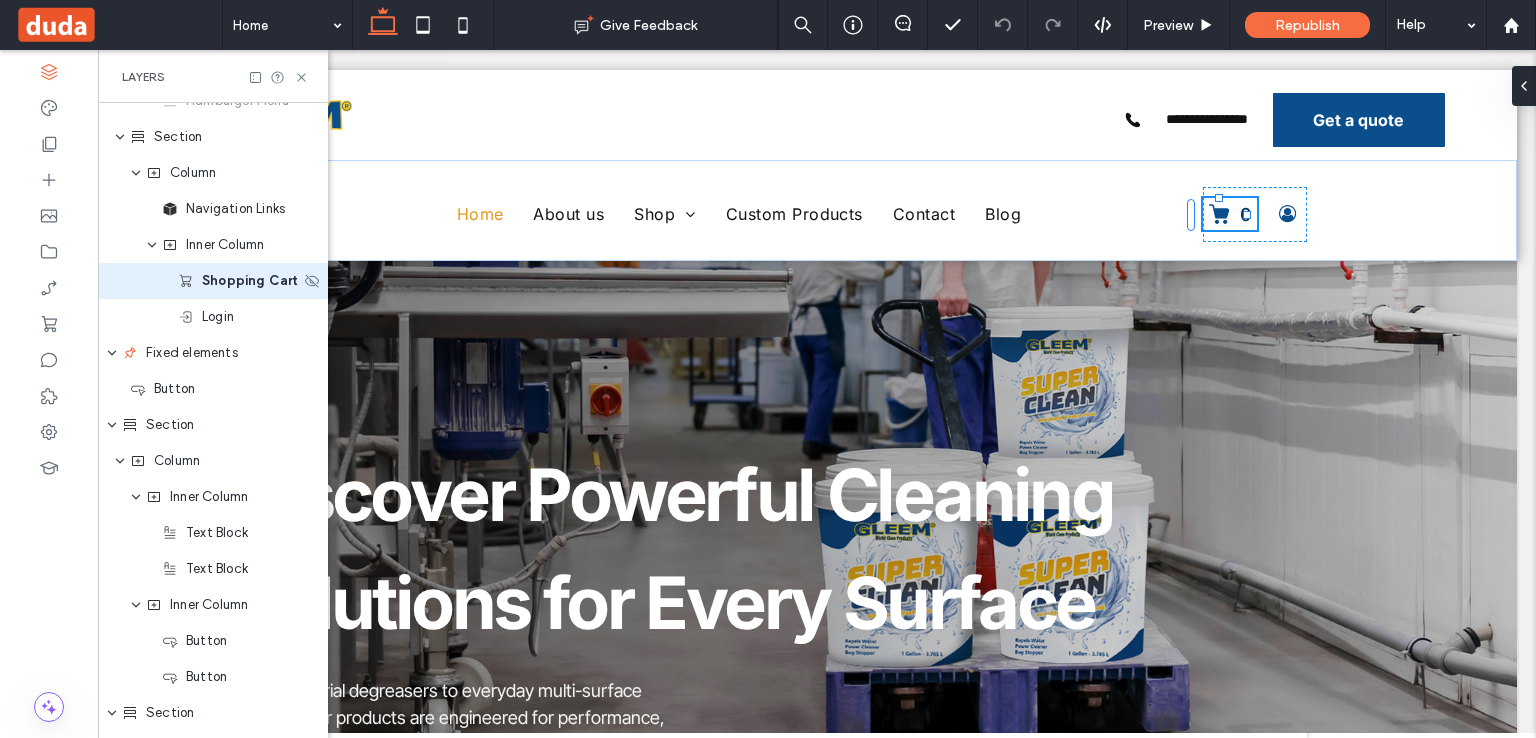 scroll, scrollTop: 168, scrollLeft: 0, axis: vertical 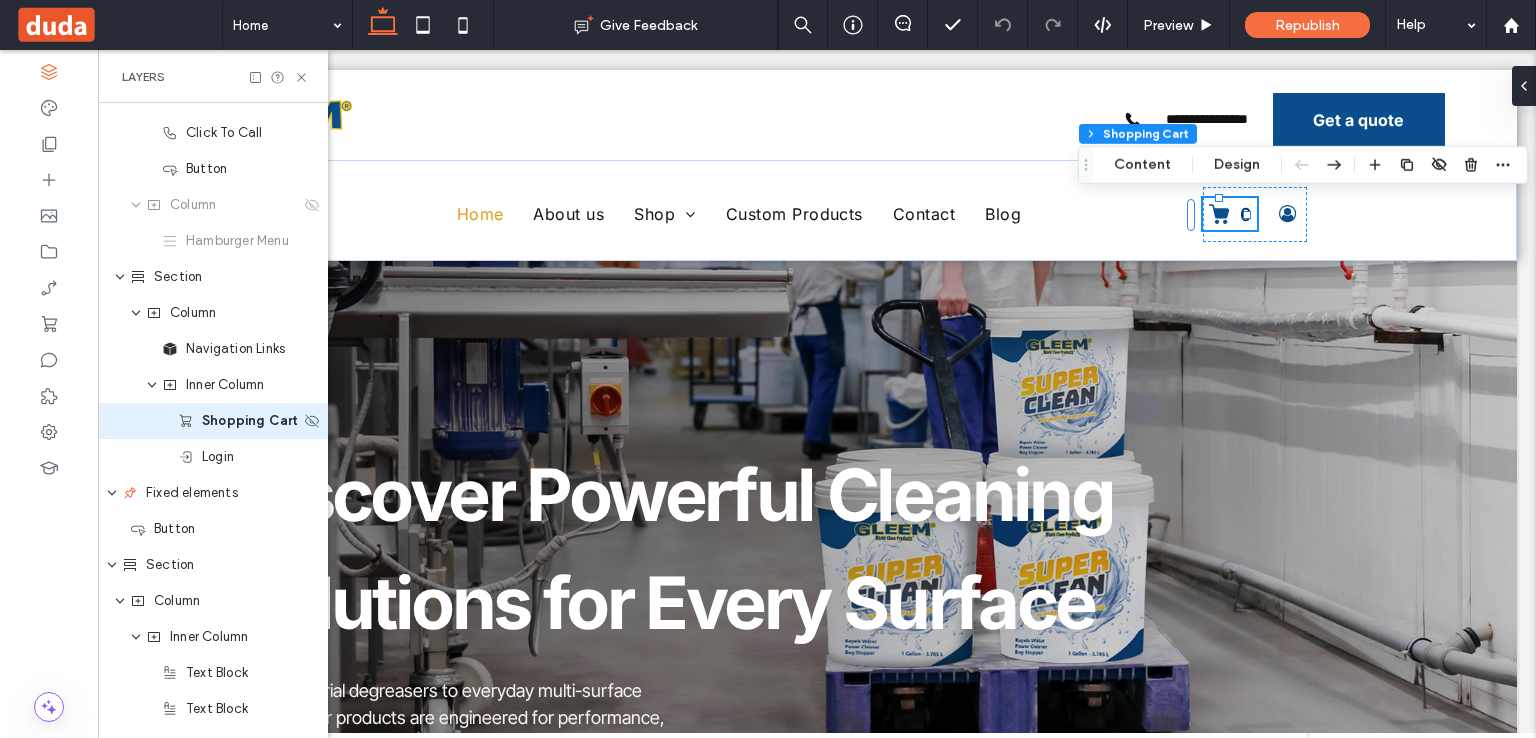 click on "Shopping Cart" at bounding box center [213, 421] 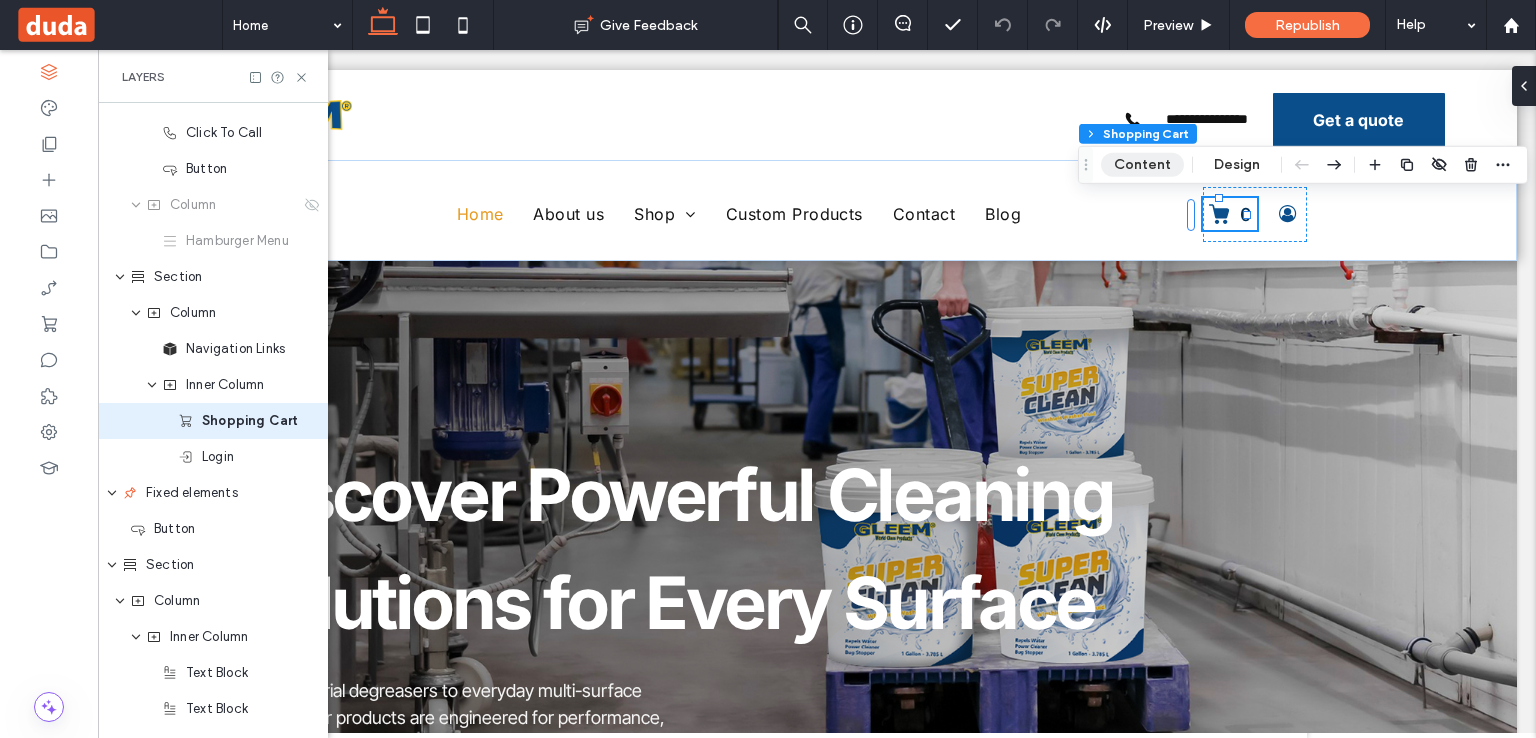 click on "Content" at bounding box center [1142, 165] 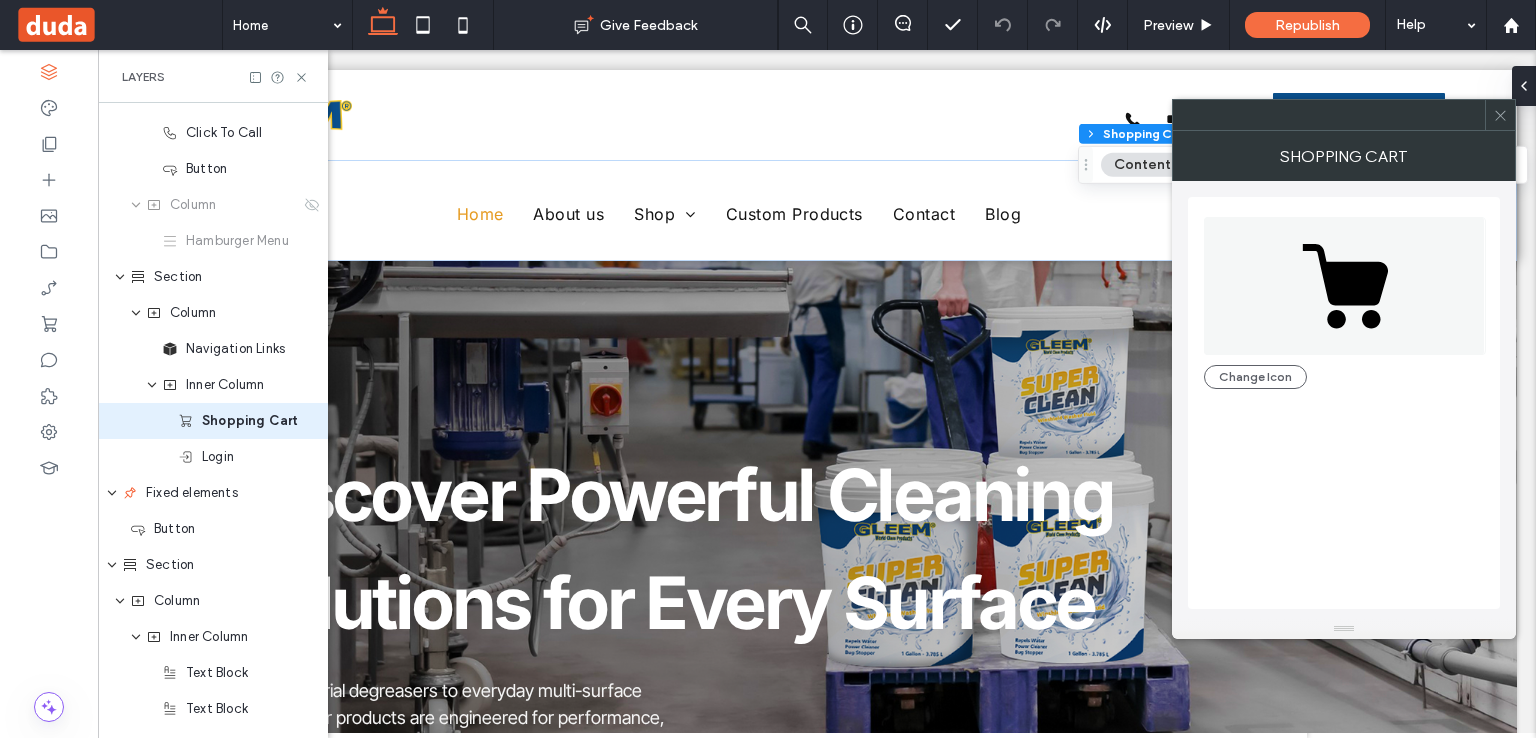click at bounding box center (49, 394) 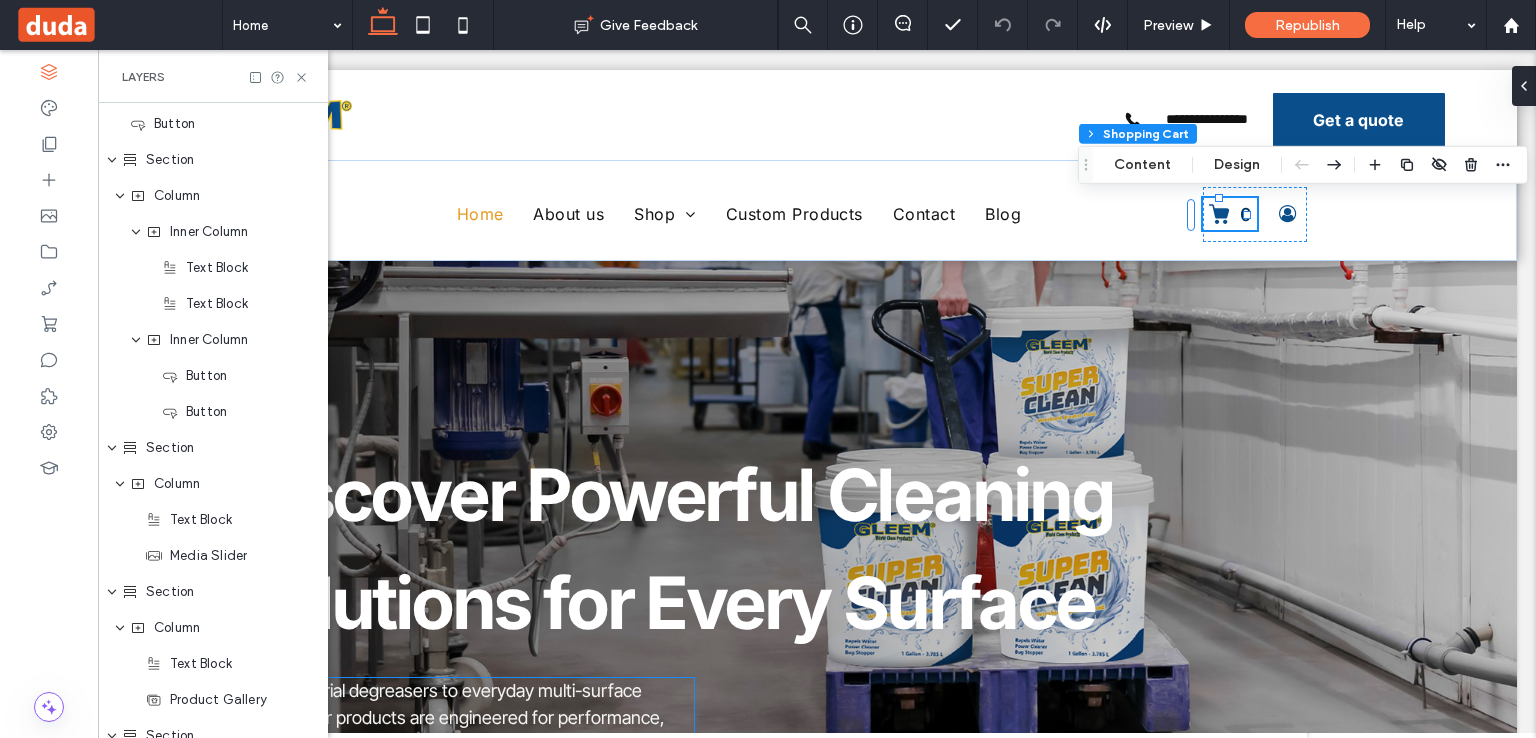 scroll, scrollTop: 574, scrollLeft: 0, axis: vertical 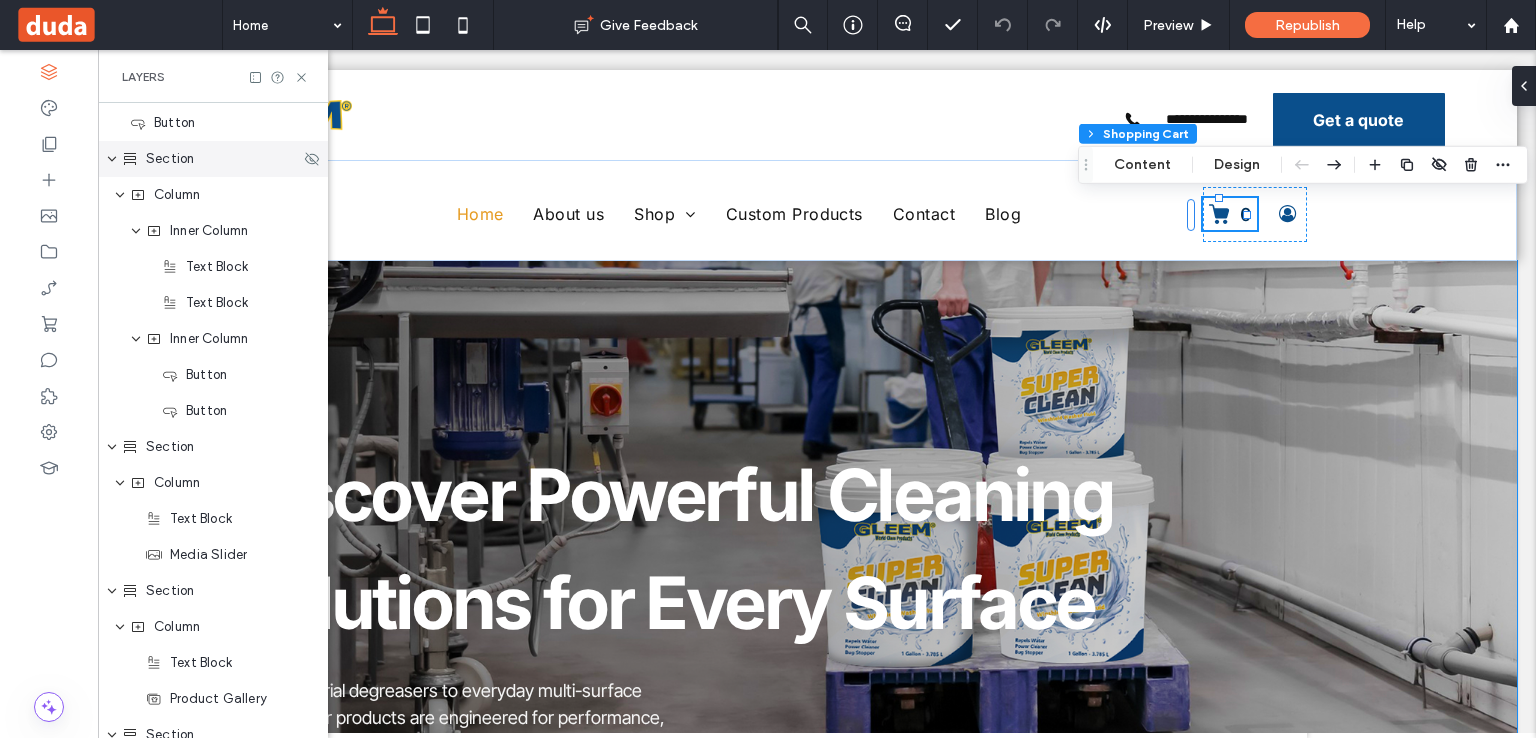 click on "Section" at bounding box center (213, 159) 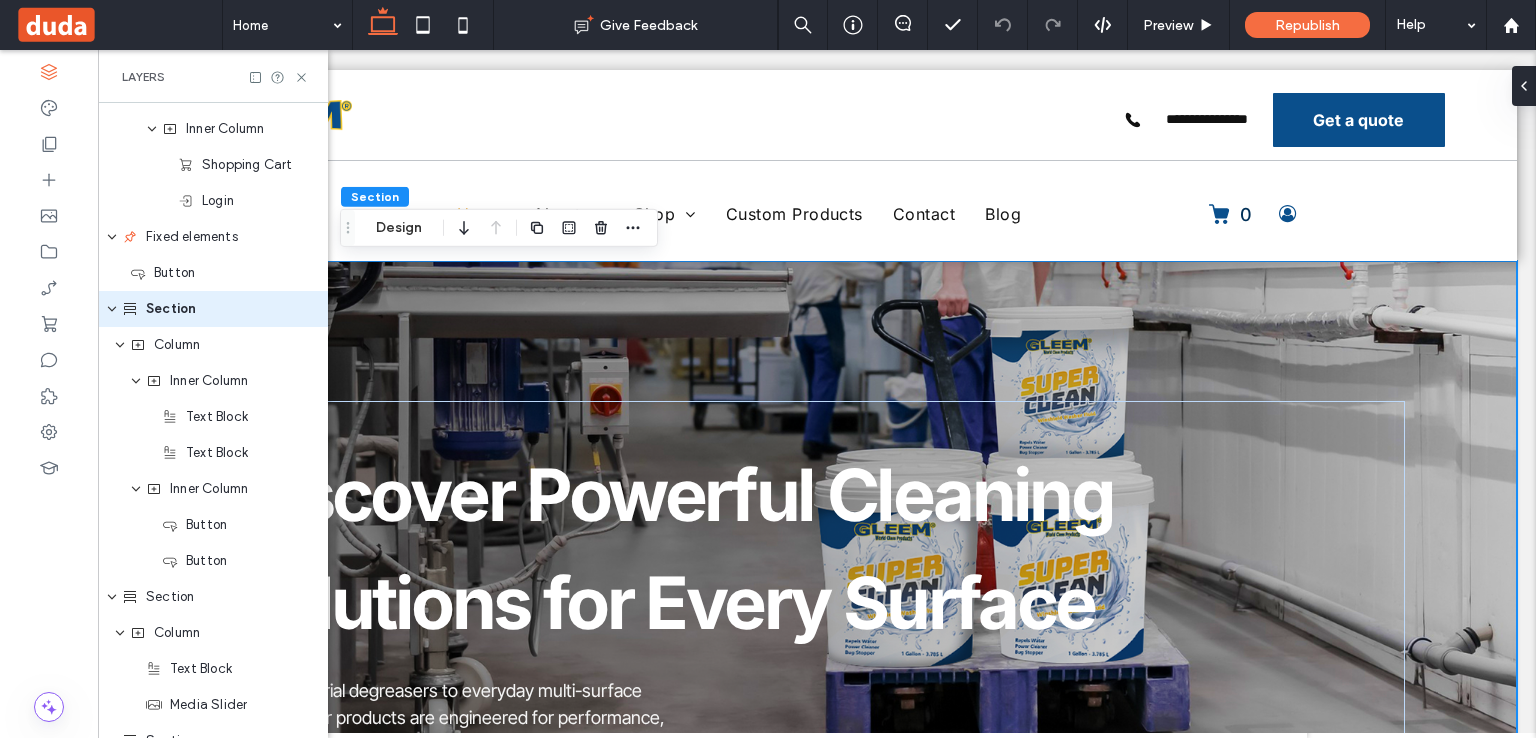 scroll, scrollTop: 426, scrollLeft: 0, axis: vertical 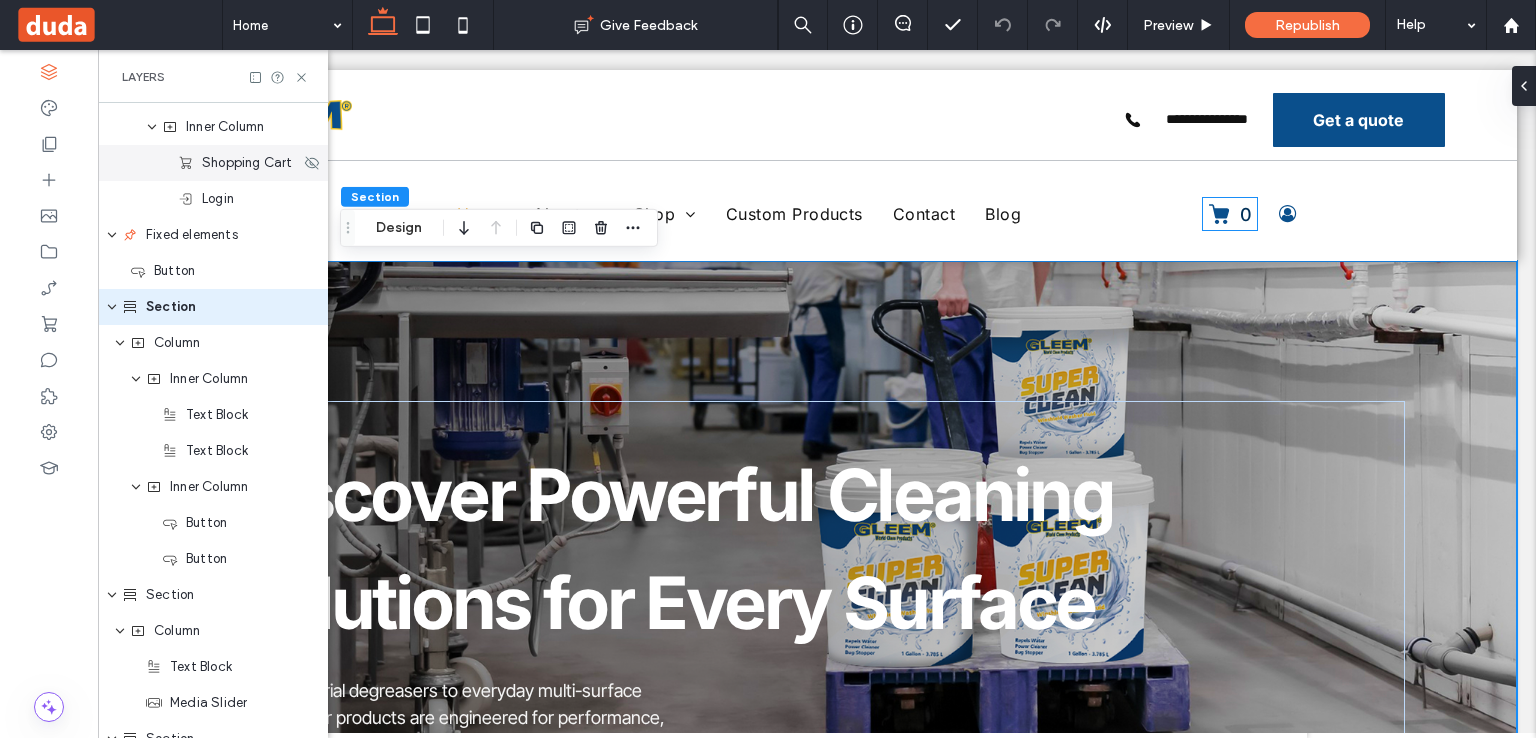 click on "Shopping Cart" at bounding box center (247, 163) 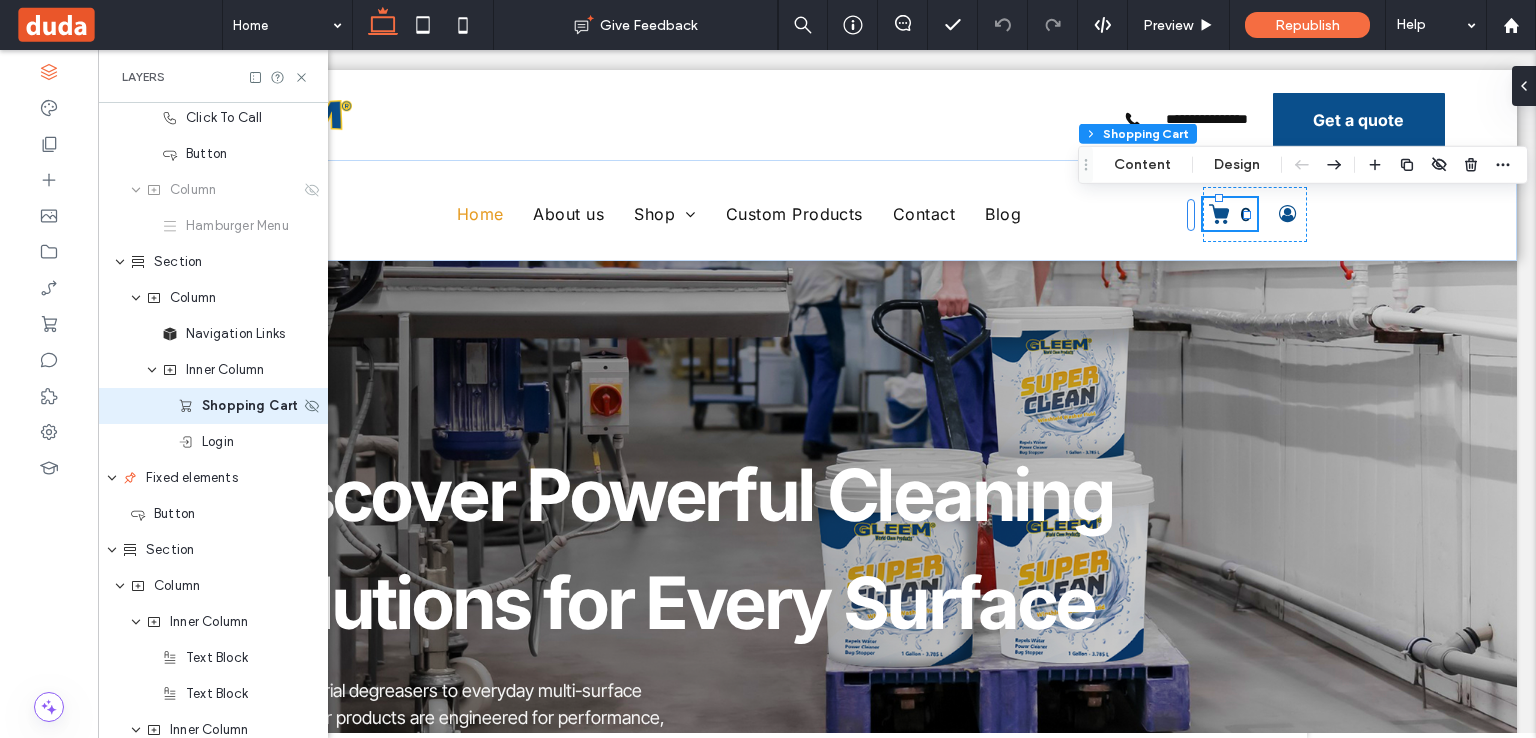 scroll, scrollTop: 168, scrollLeft: 0, axis: vertical 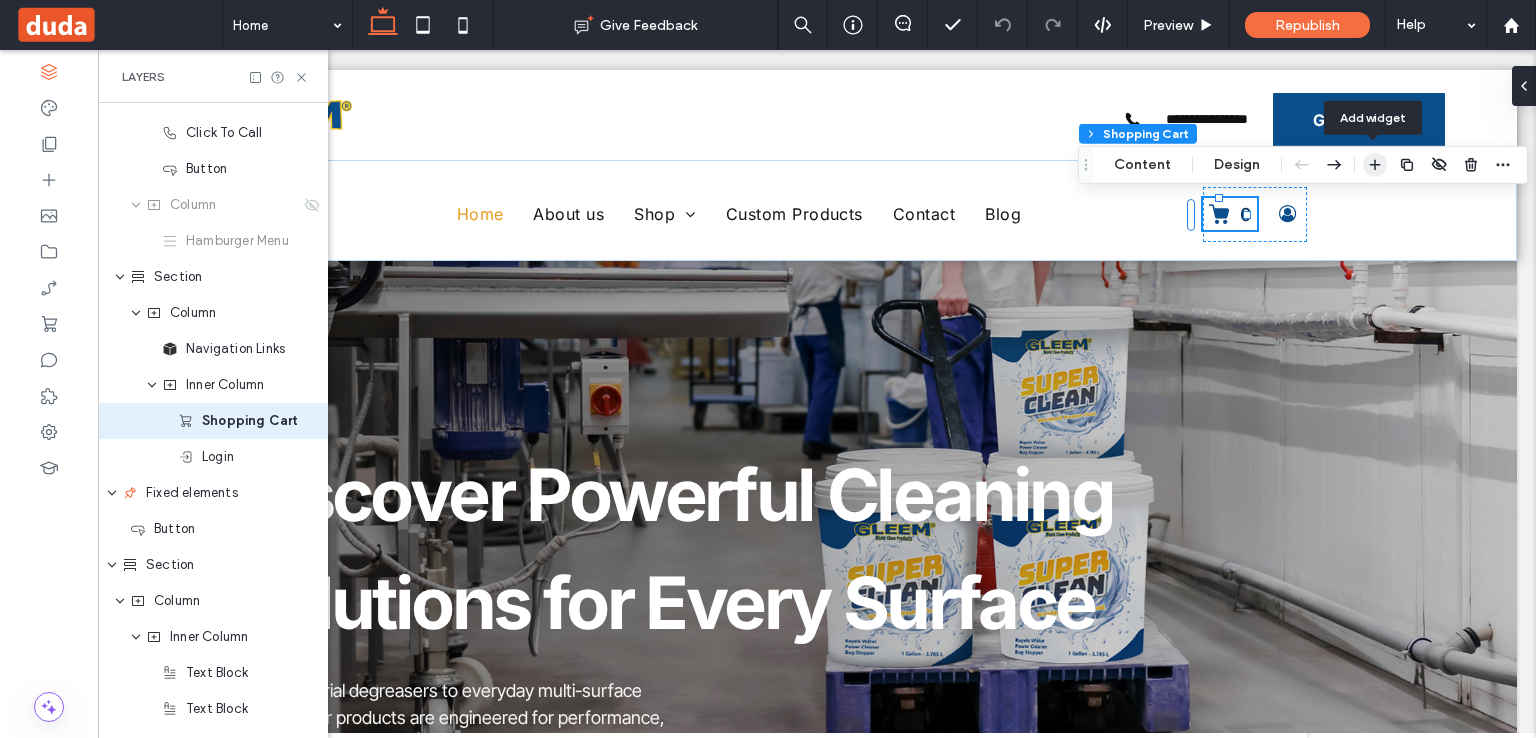 click 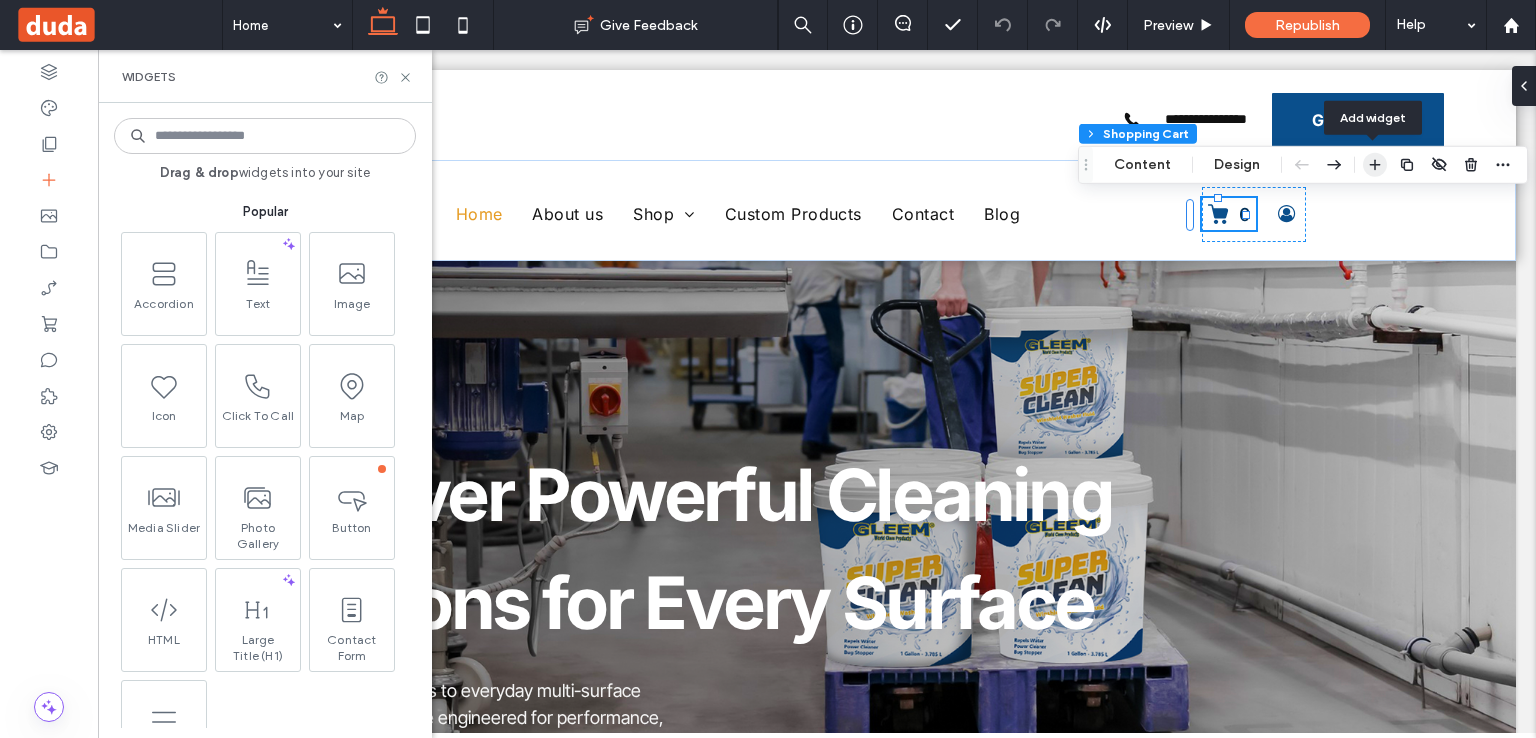 scroll, scrollTop: 0, scrollLeft: 0, axis: both 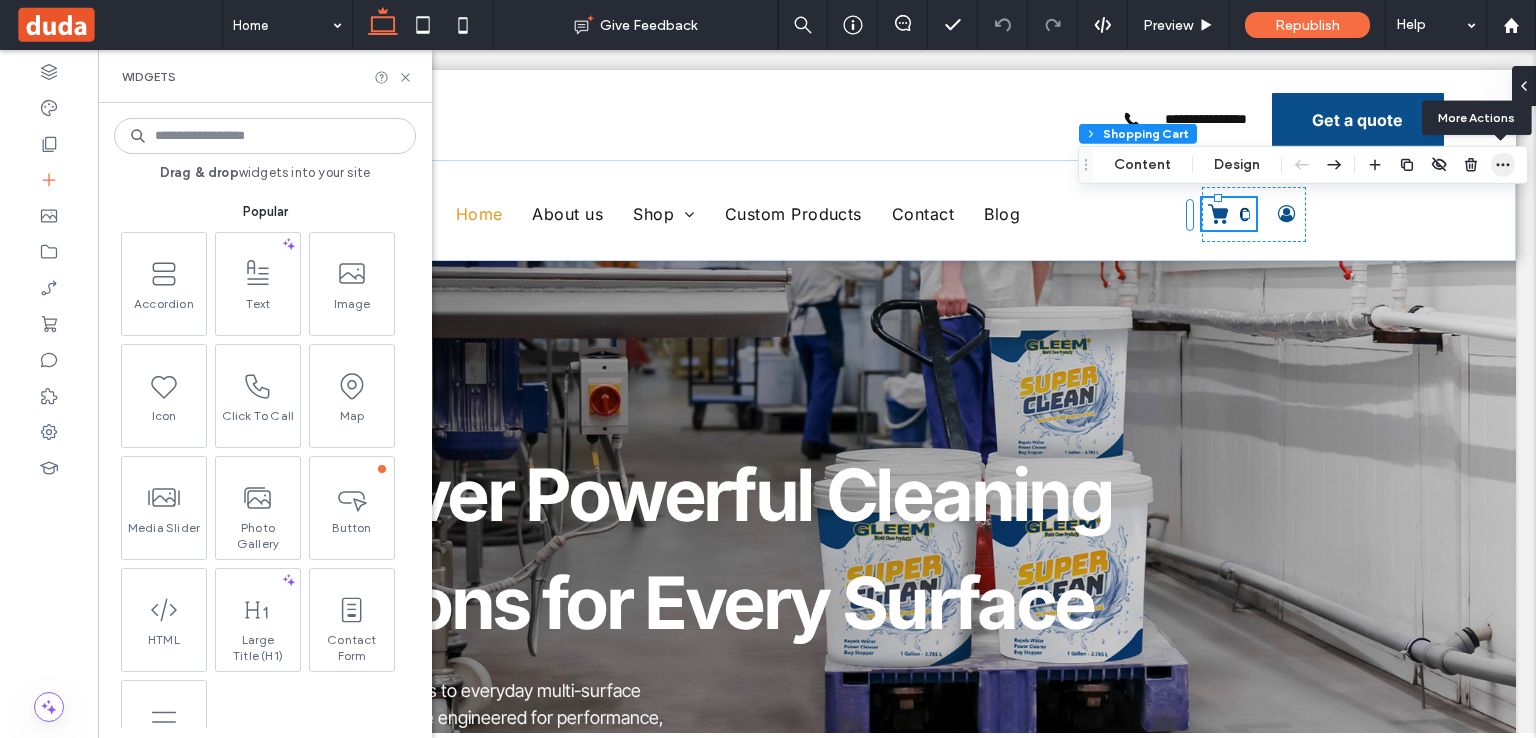 click 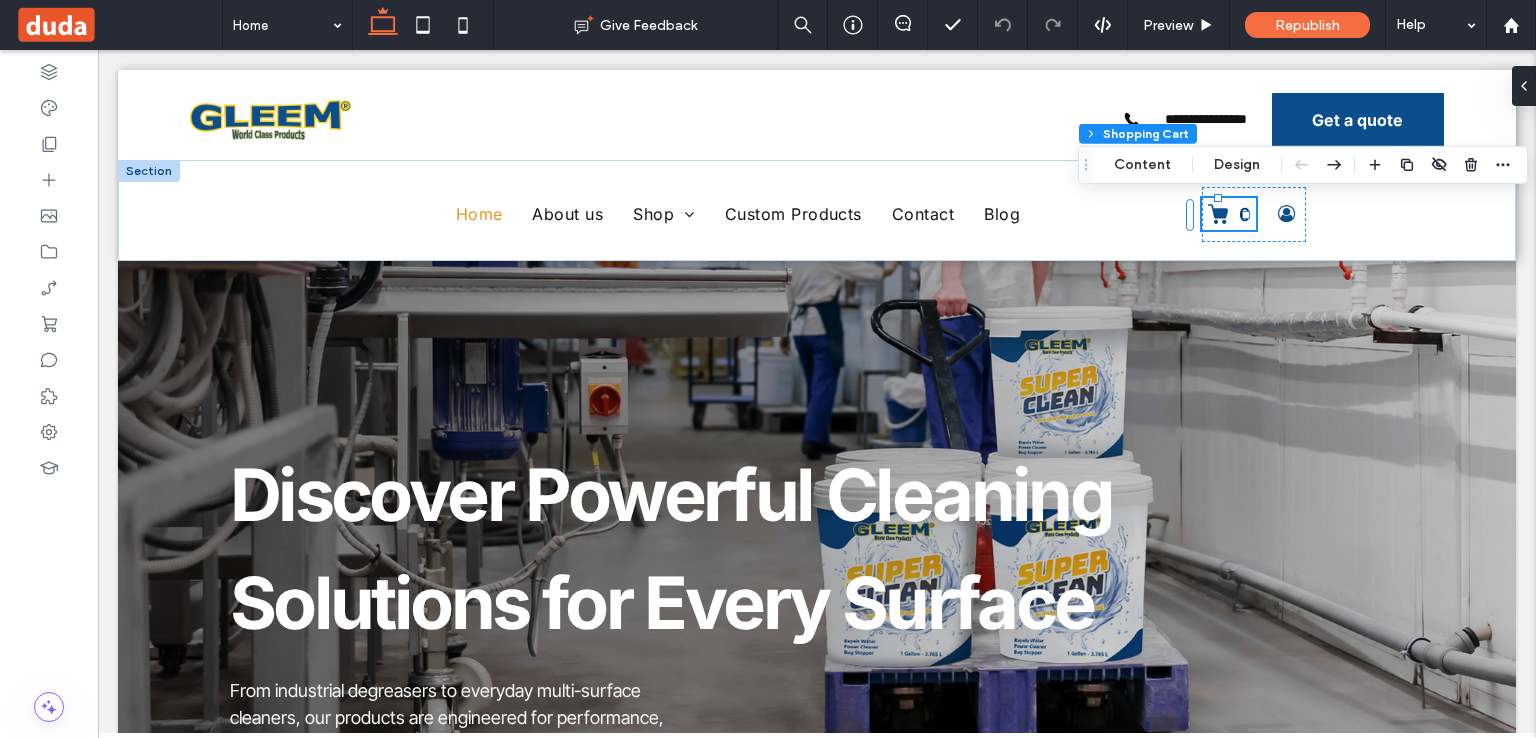 click at bounding box center [49, 394] 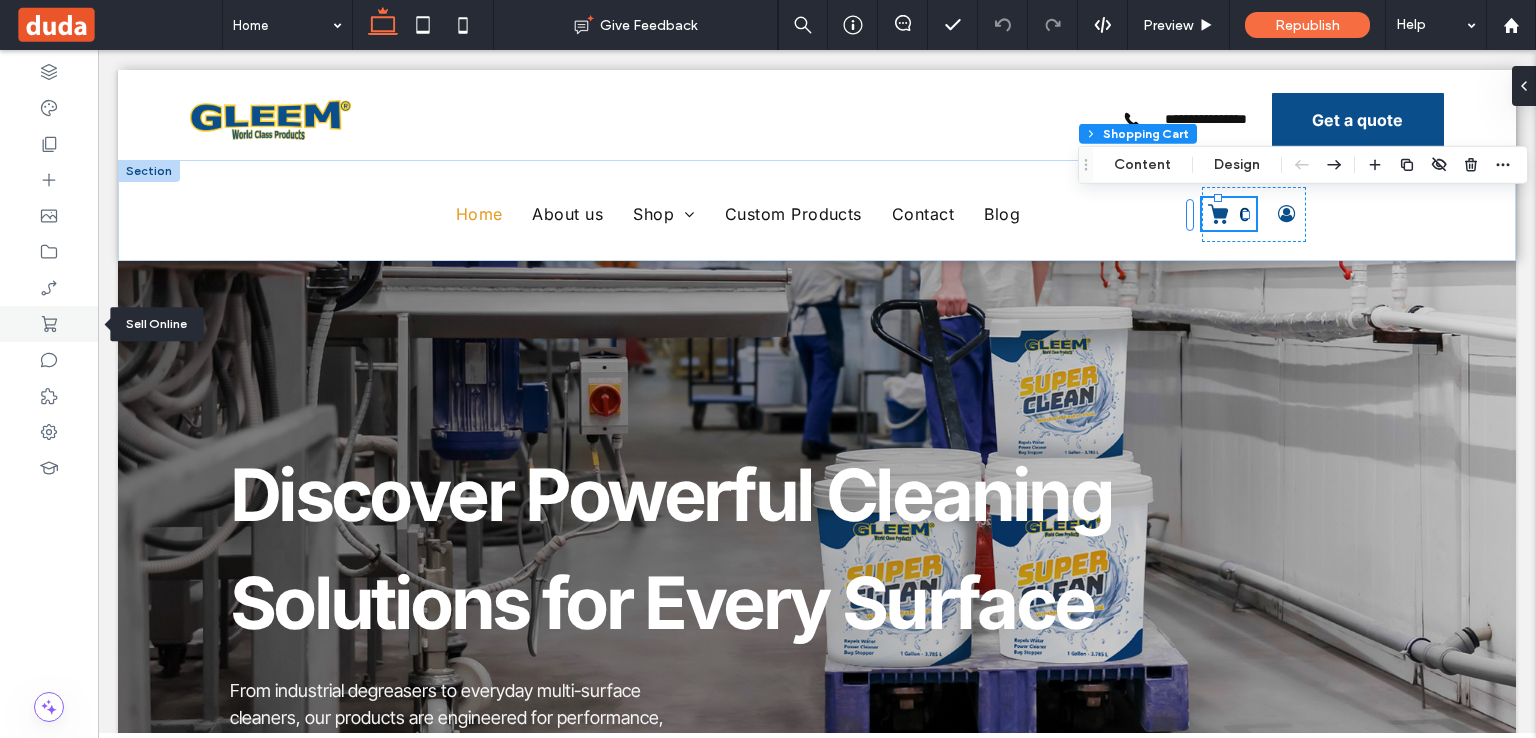 click 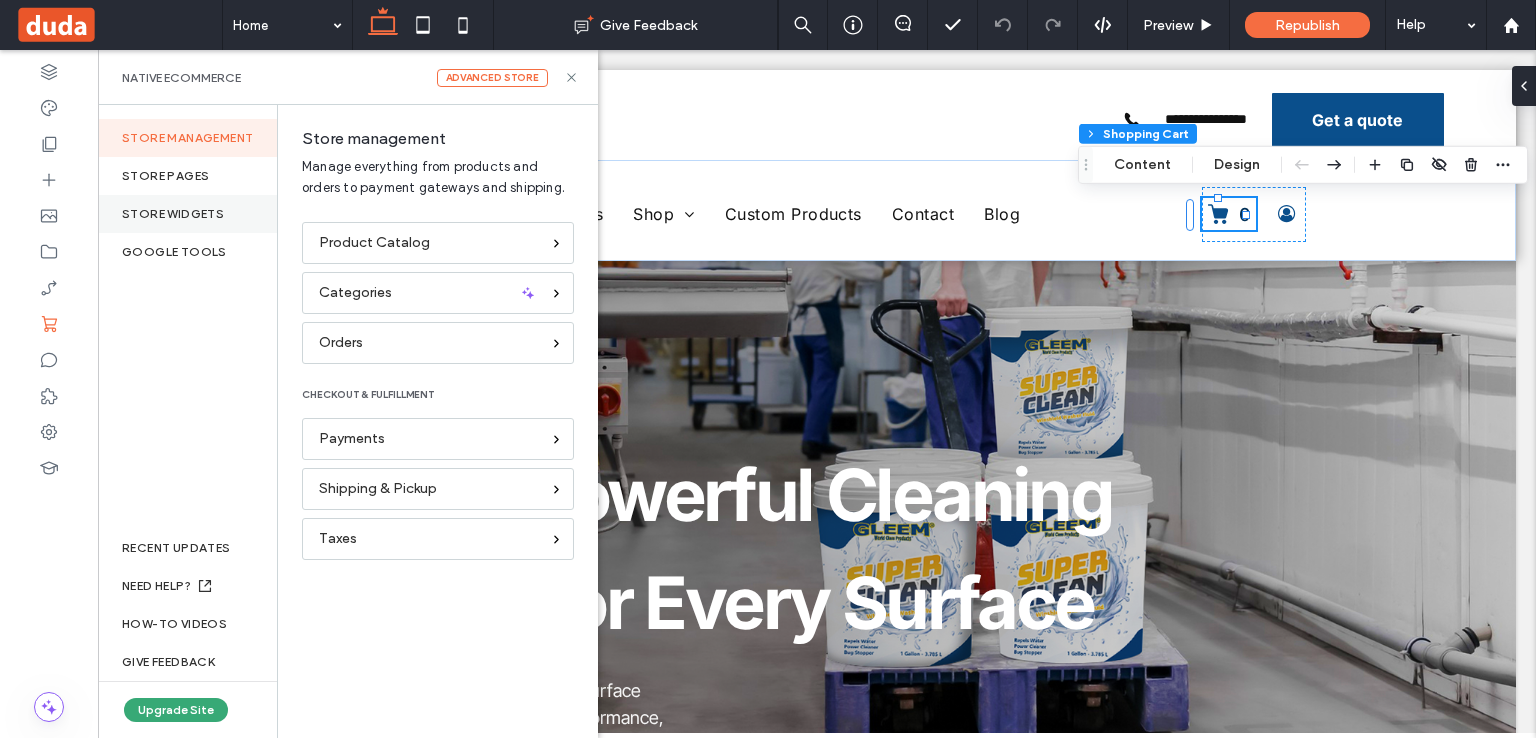 click on "store widgets" at bounding box center [187, 214] 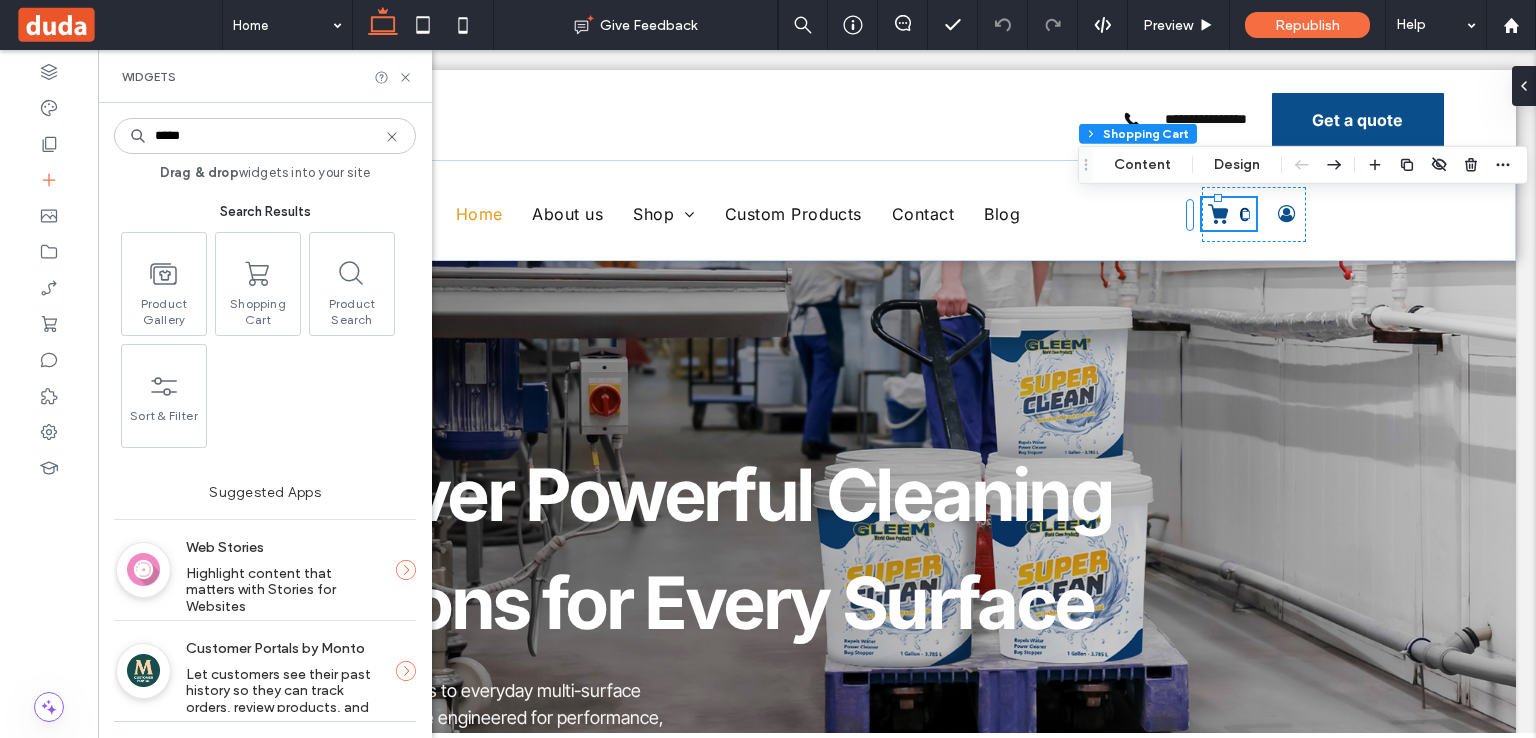 scroll, scrollTop: 5, scrollLeft: 0, axis: vertical 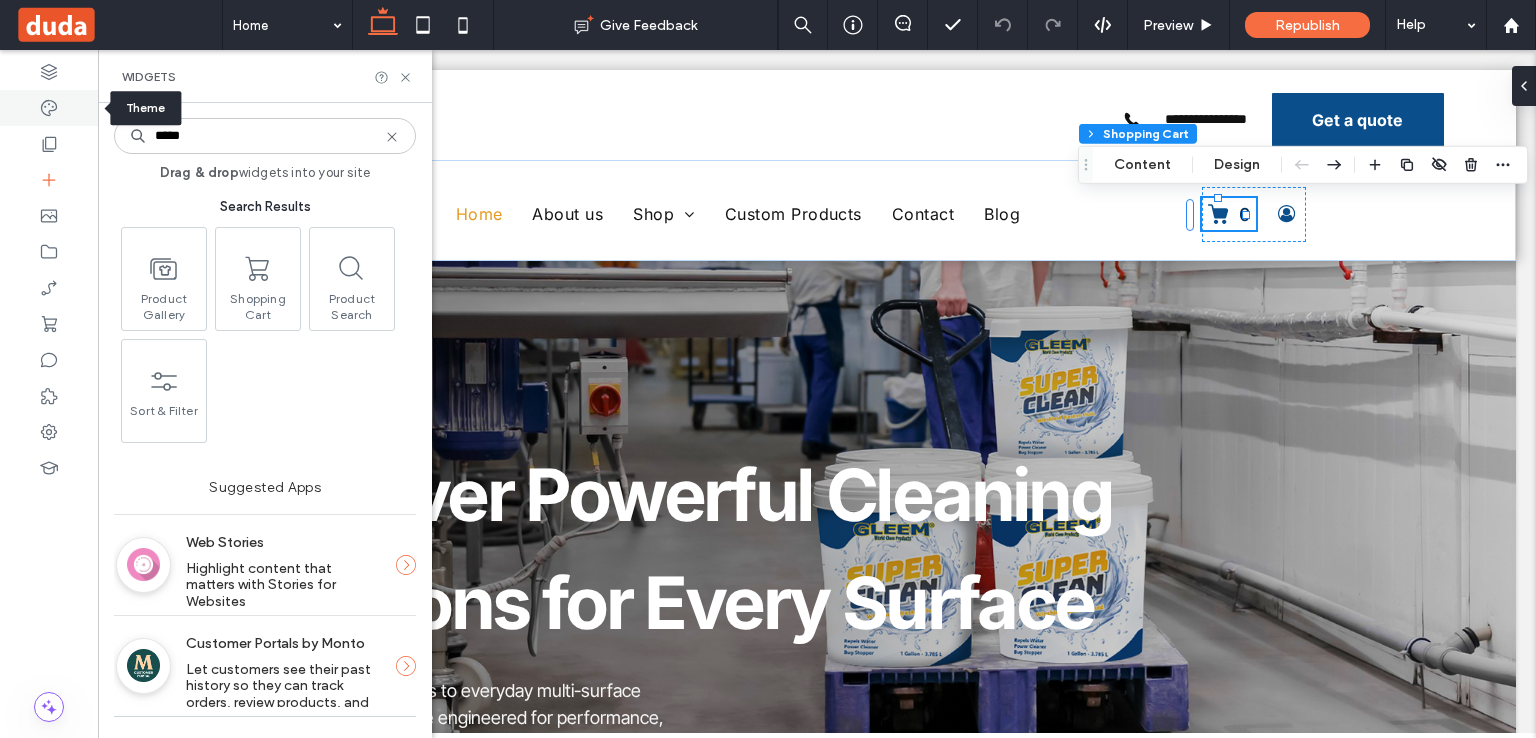 click 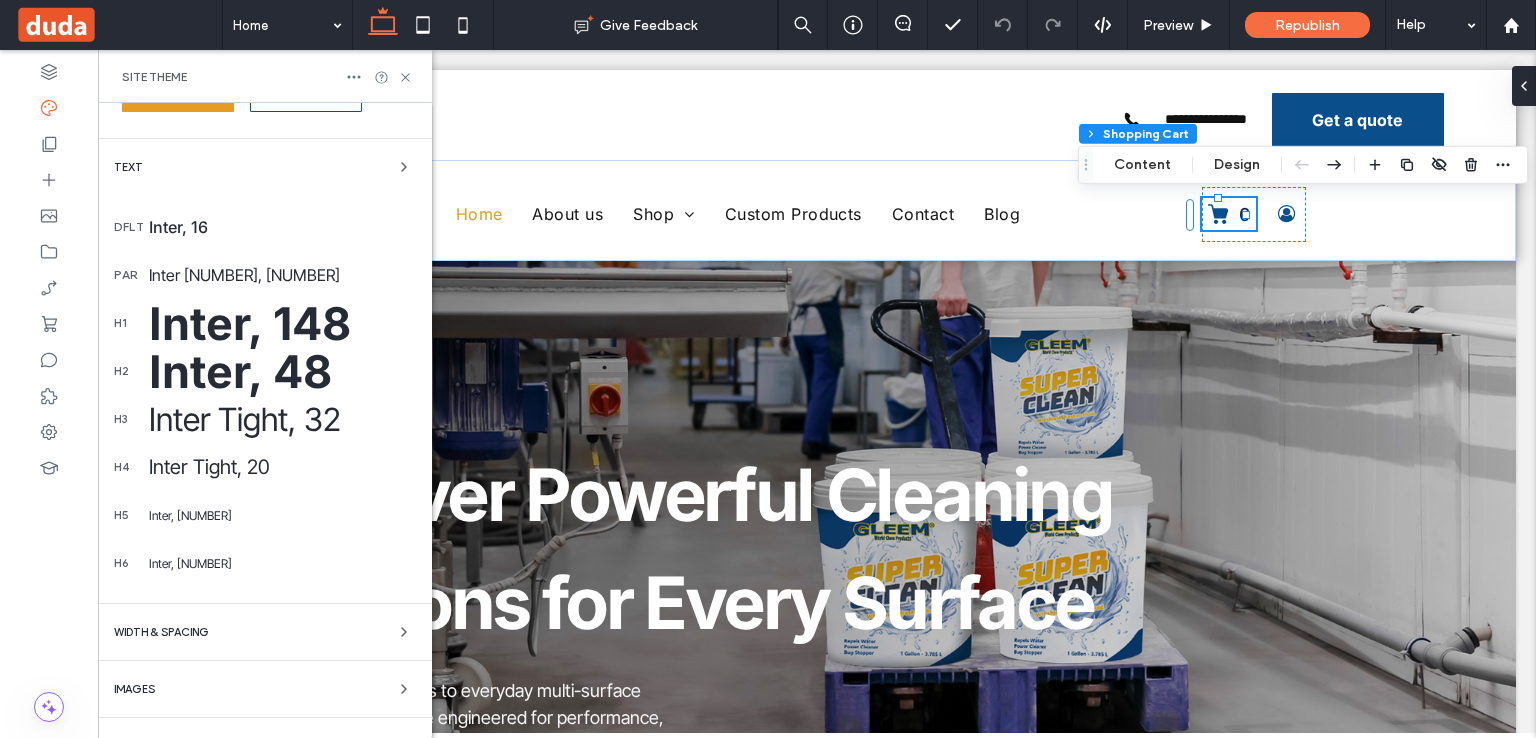 scroll, scrollTop: 451, scrollLeft: 0, axis: vertical 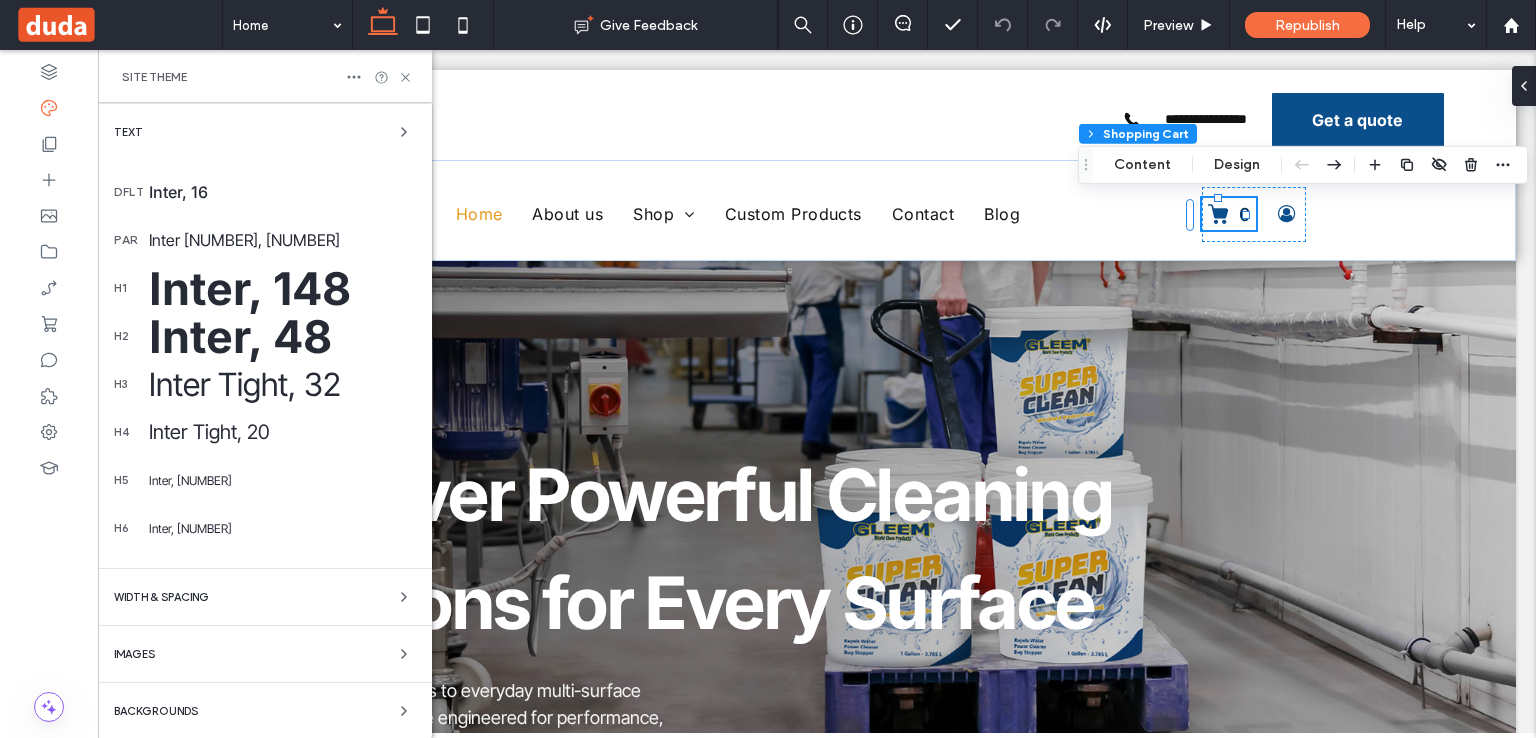 click on "WIDTH & SPACING" at bounding box center (265, 597) 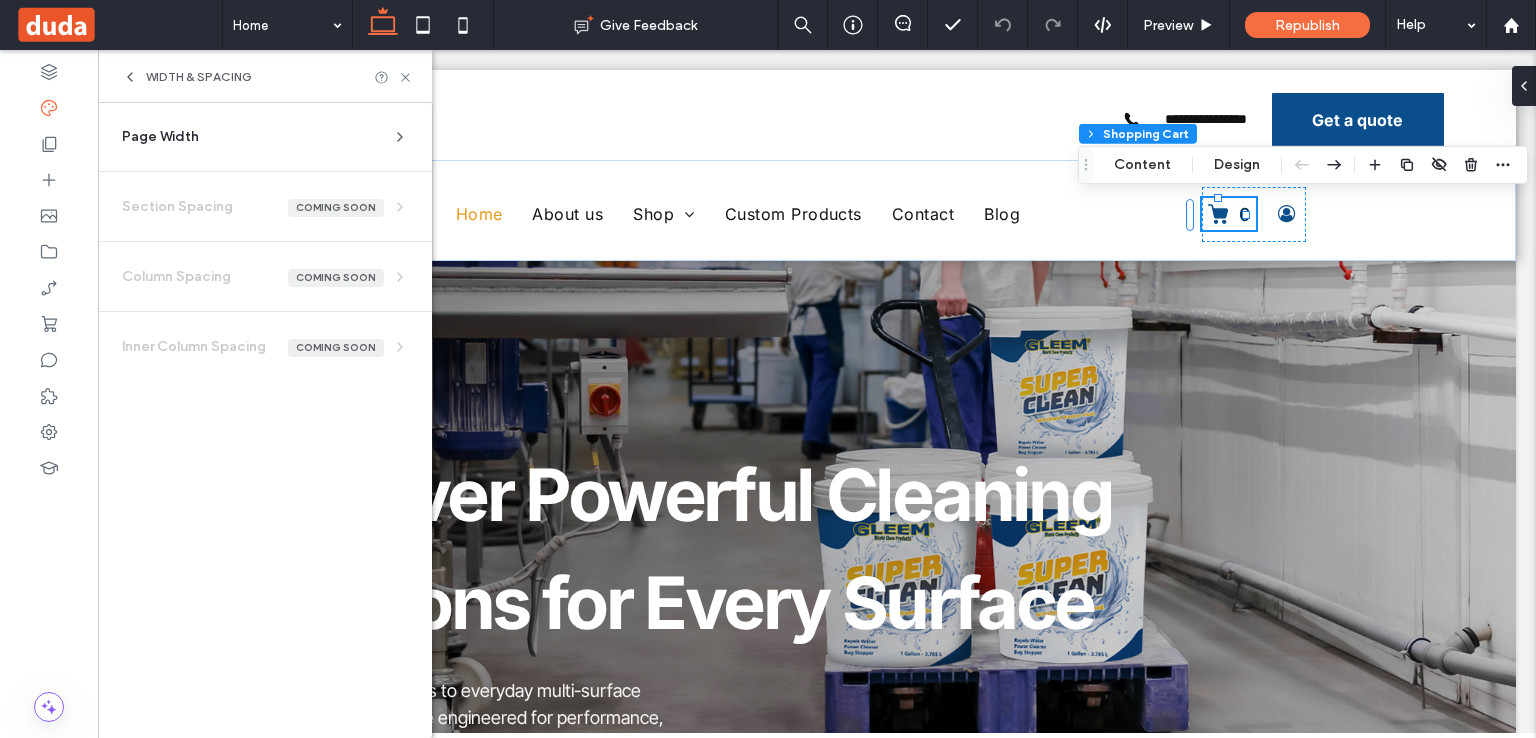 scroll, scrollTop: 0, scrollLeft: 0, axis: both 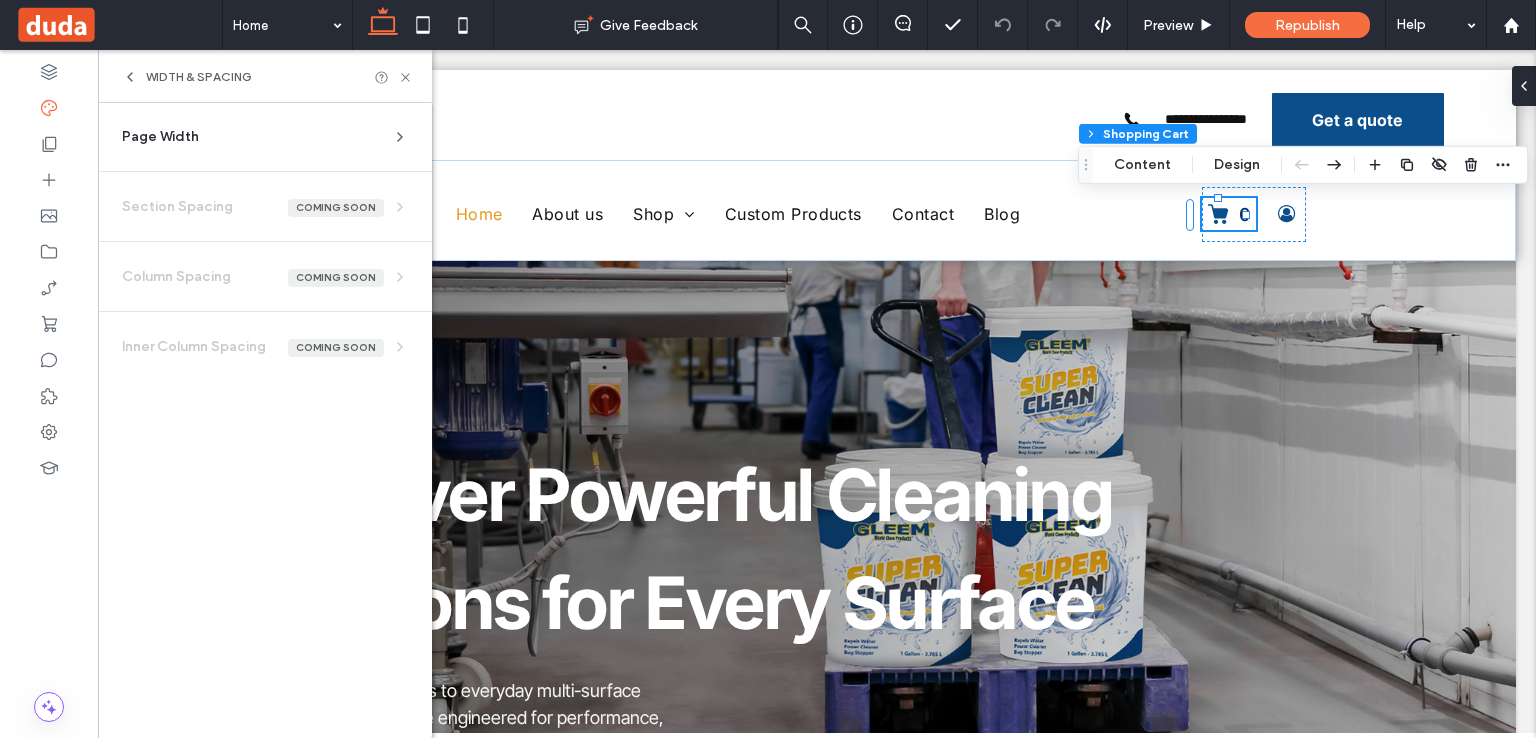 click 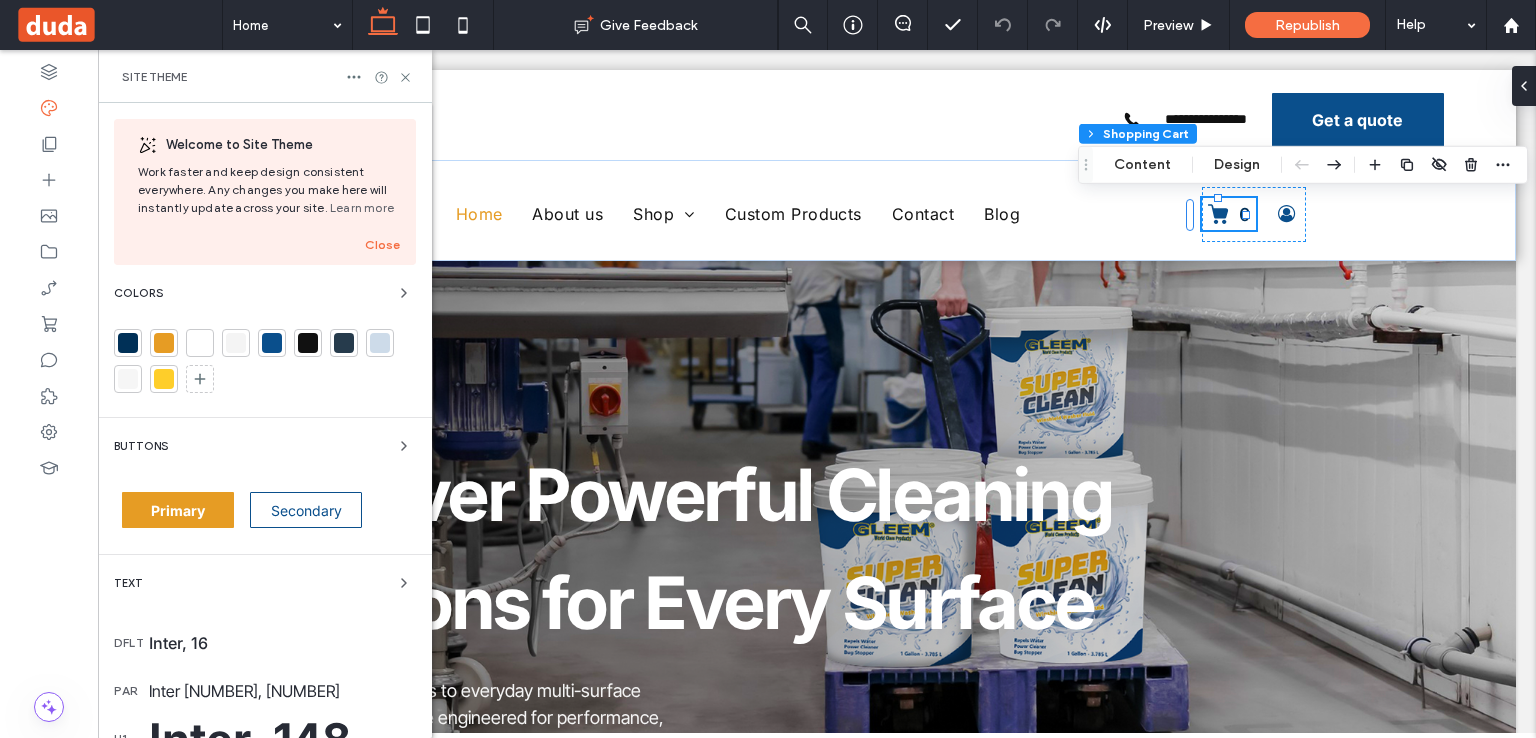 scroll, scrollTop: 451, scrollLeft: 0, axis: vertical 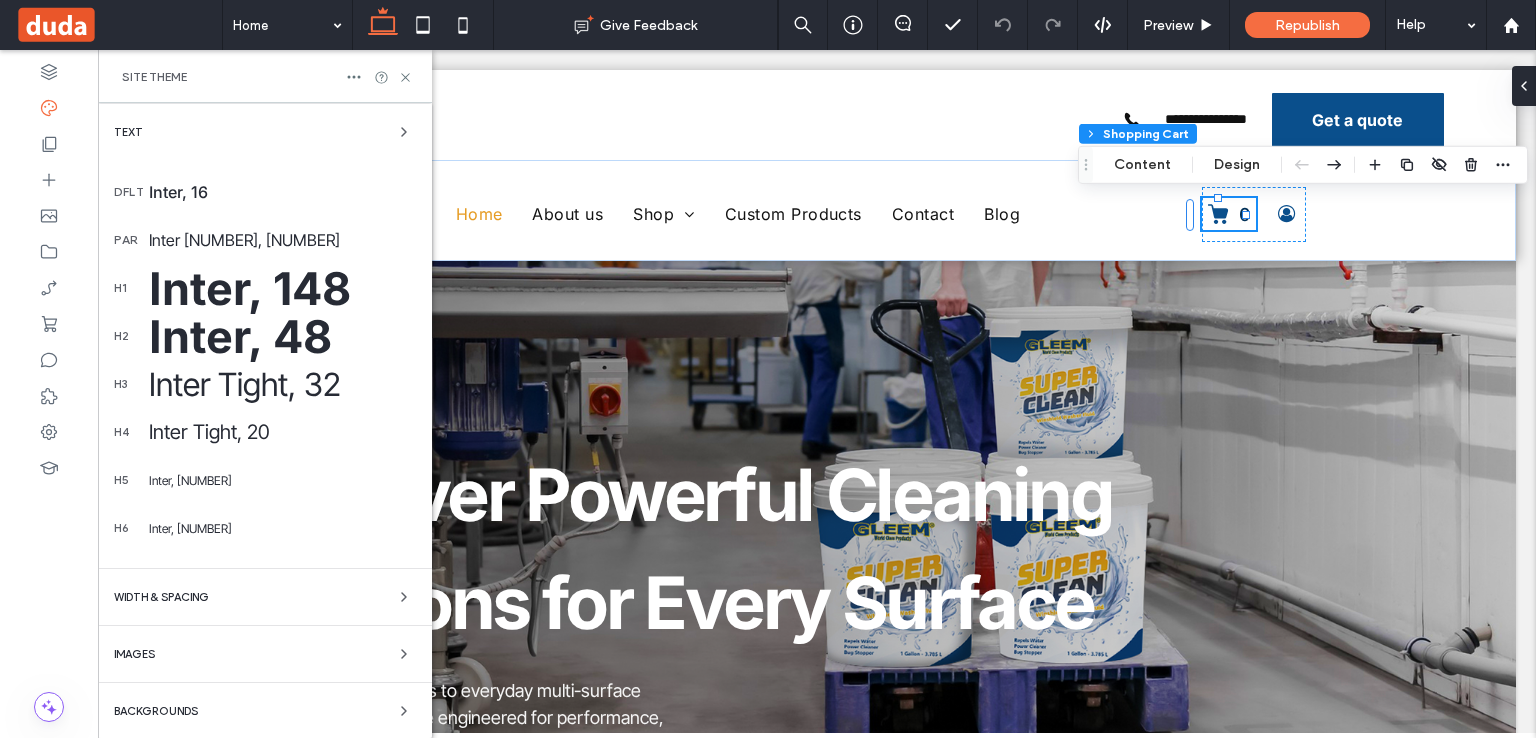 click on "Backgrounds" at bounding box center (265, 711) 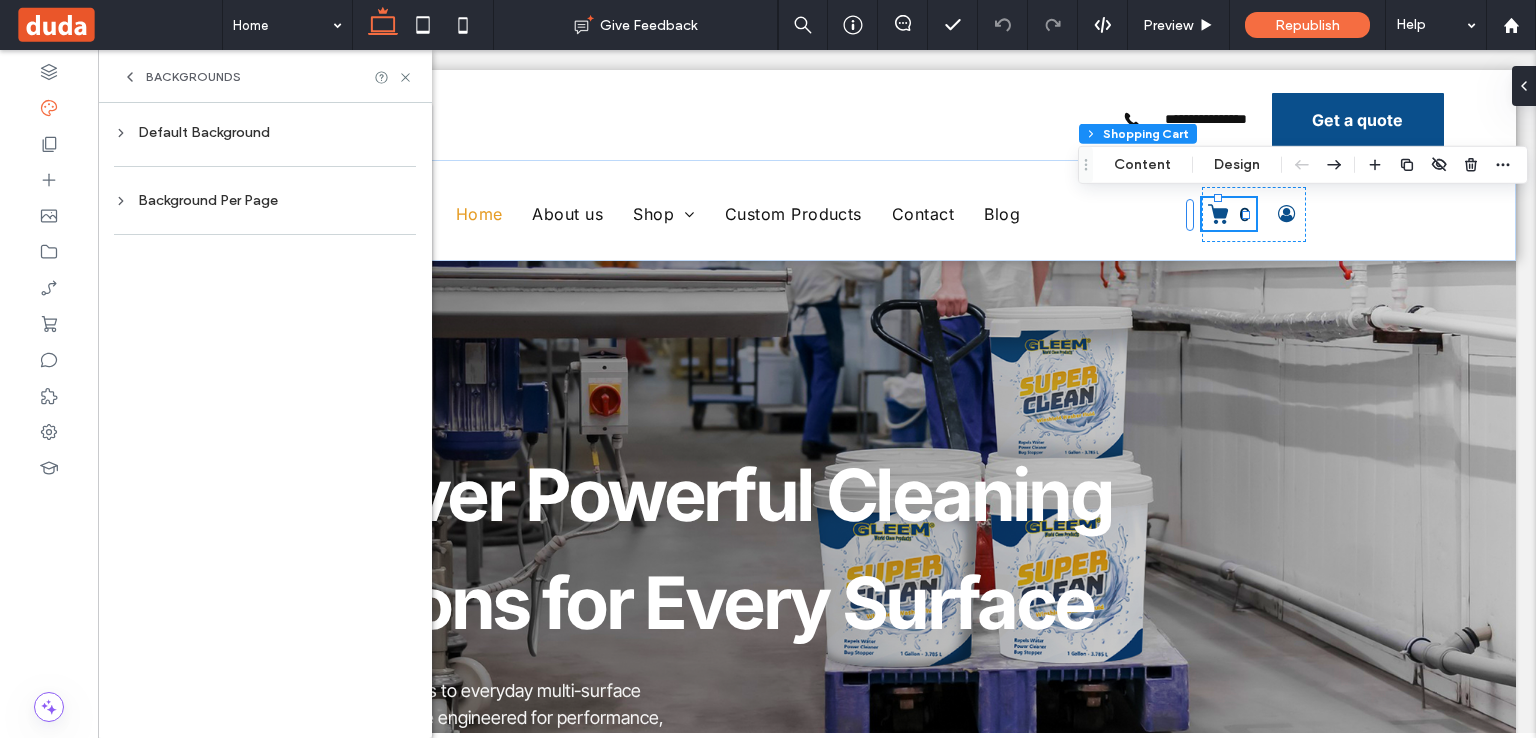 scroll, scrollTop: 0, scrollLeft: 0, axis: both 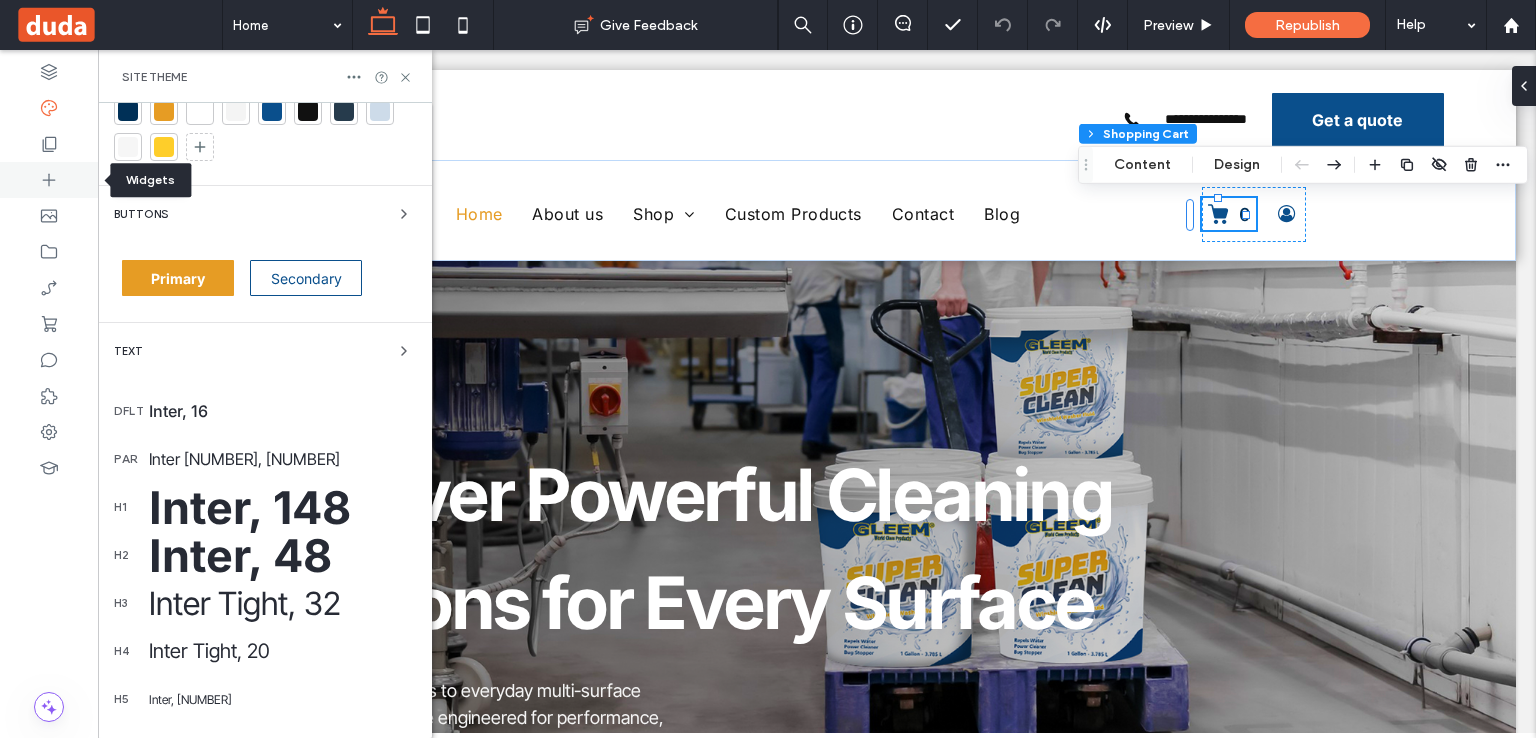 click at bounding box center (49, 180) 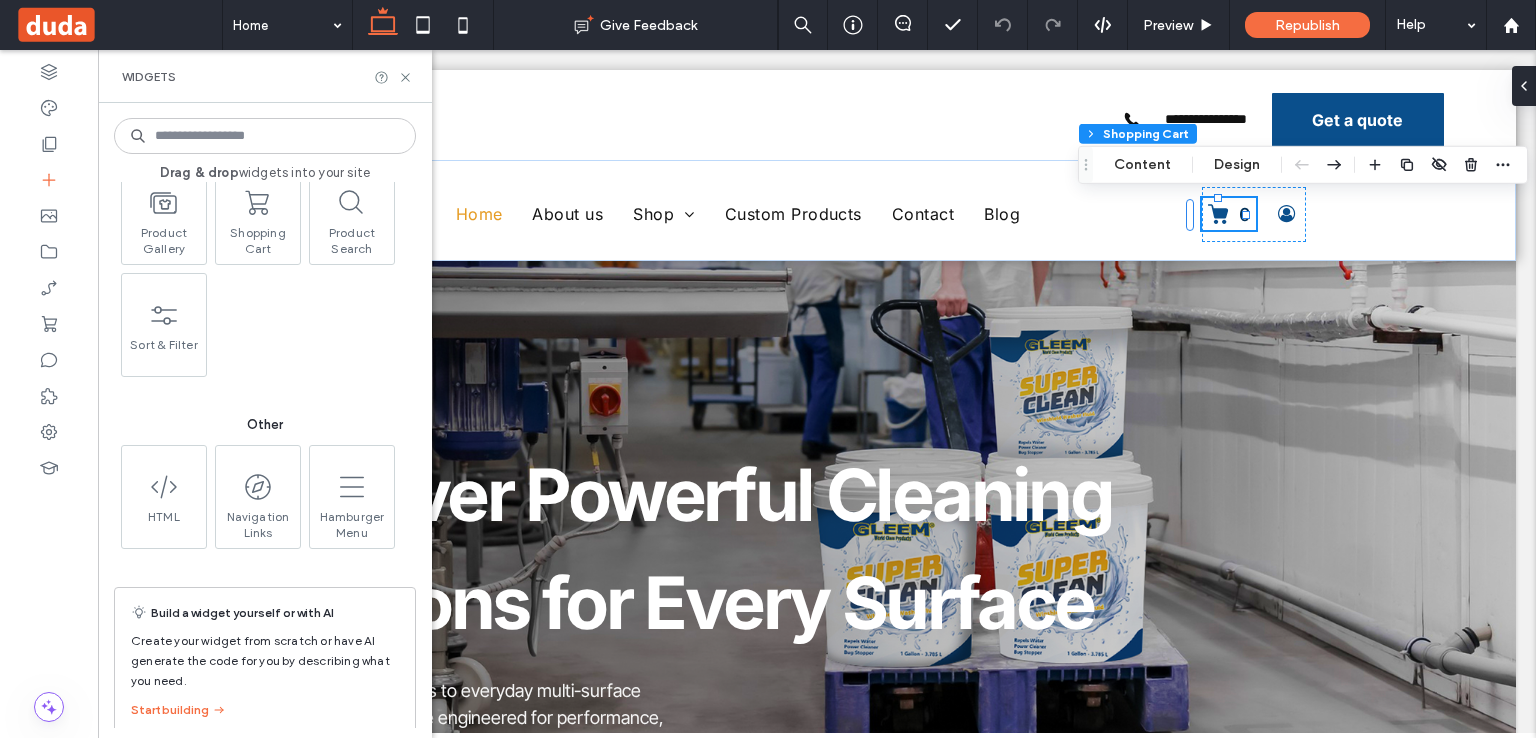 scroll, scrollTop: 3395, scrollLeft: 0, axis: vertical 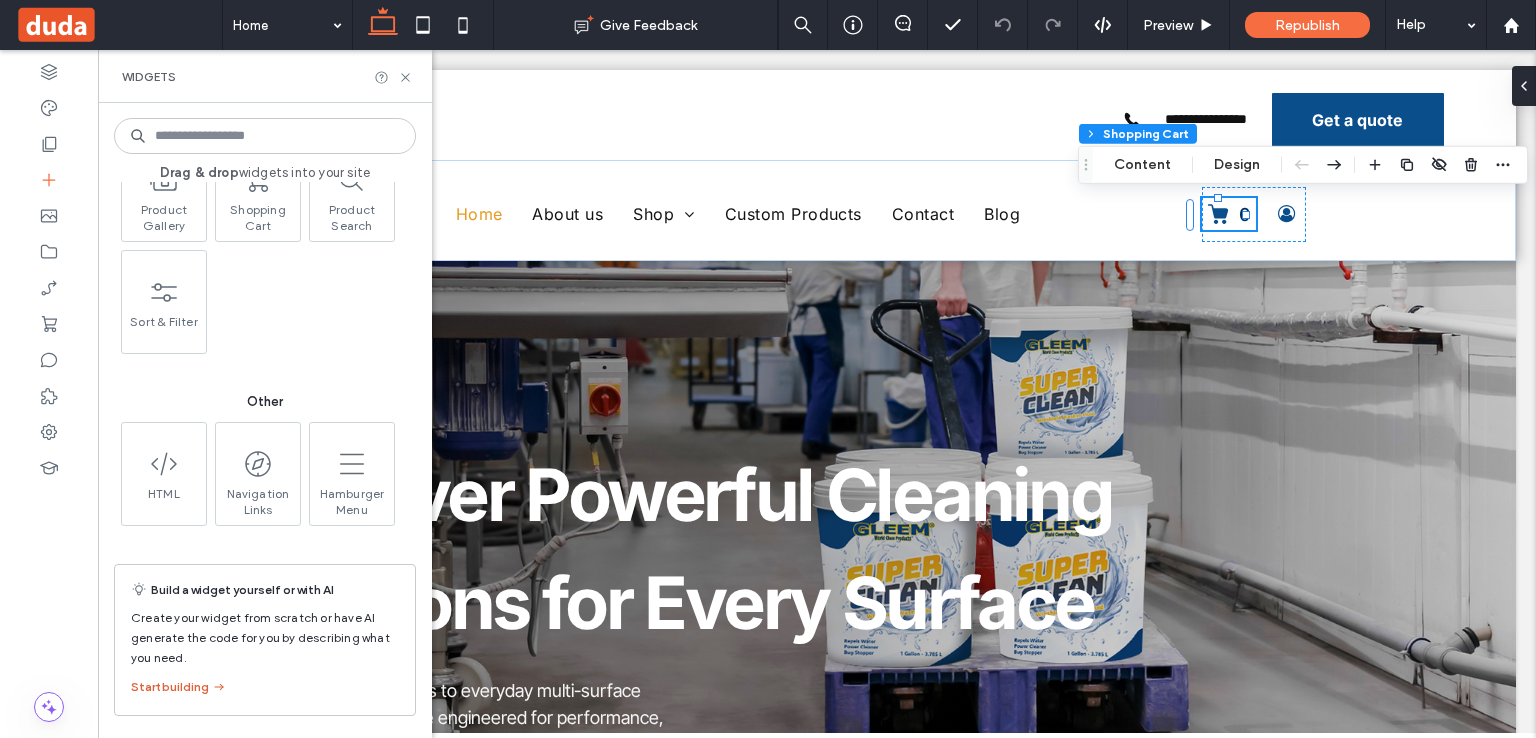 click on "Start building" at bounding box center (179, 687) 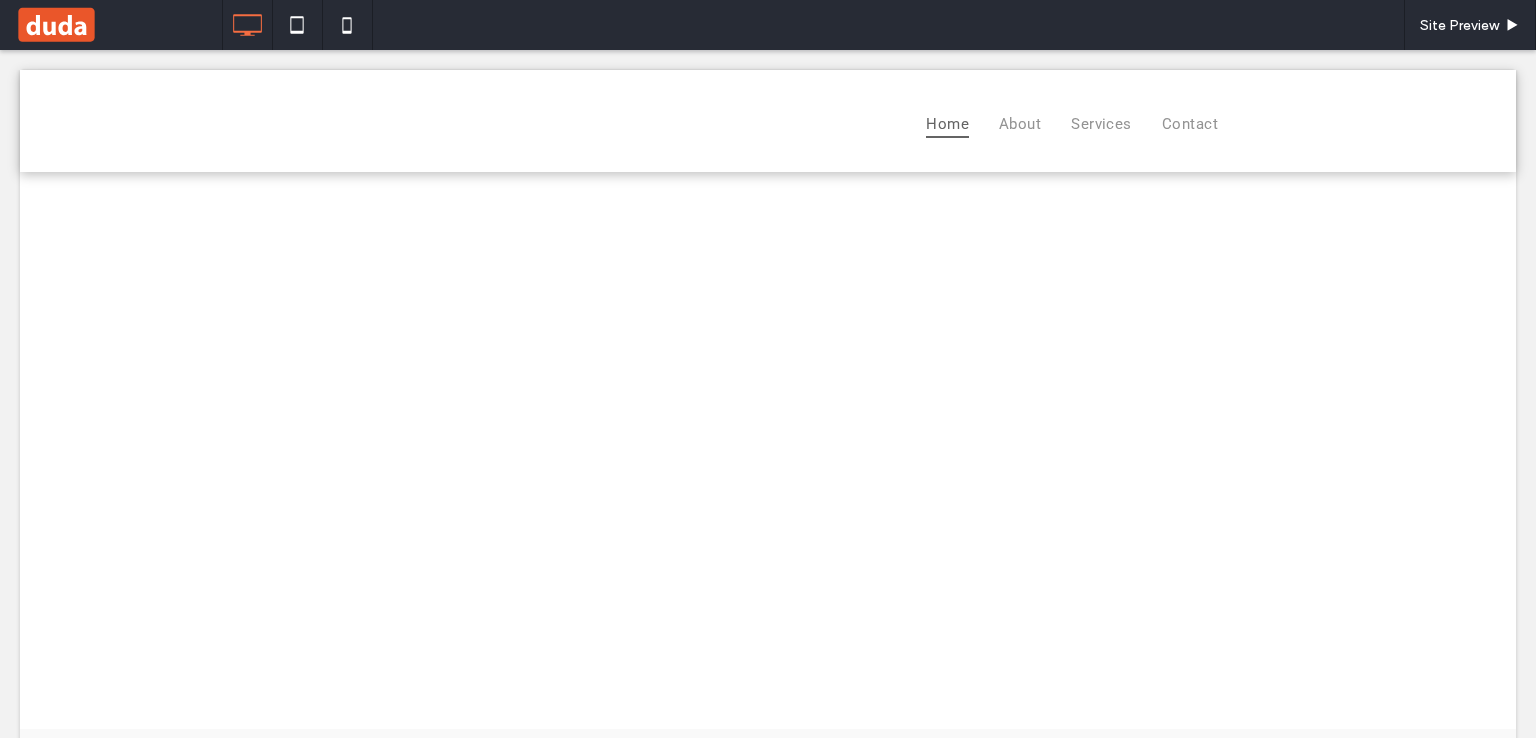 scroll, scrollTop: 0, scrollLeft: 0, axis: both 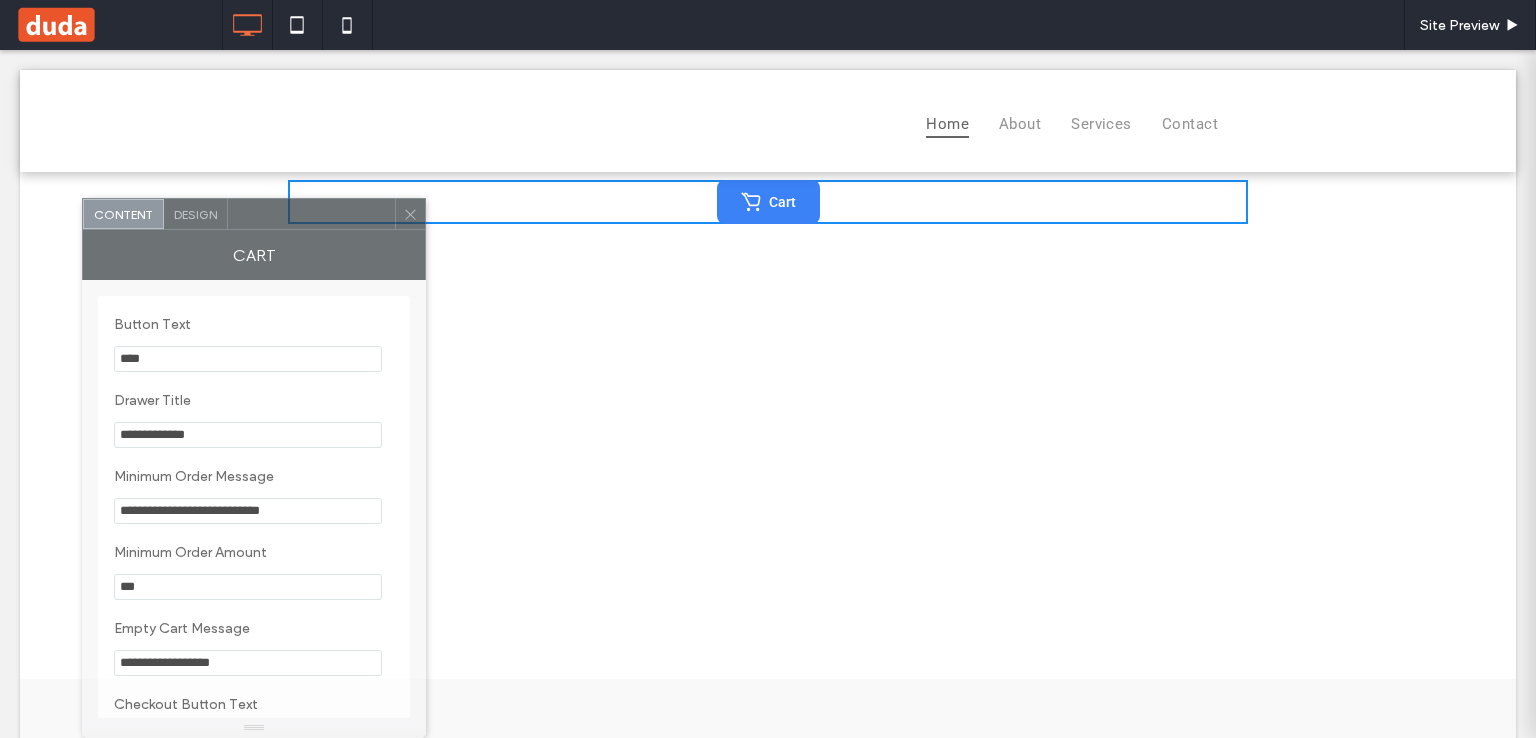 drag, startPoint x: 272, startPoint y: 124, endPoint x: 316, endPoint y: 326, distance: 206.73654 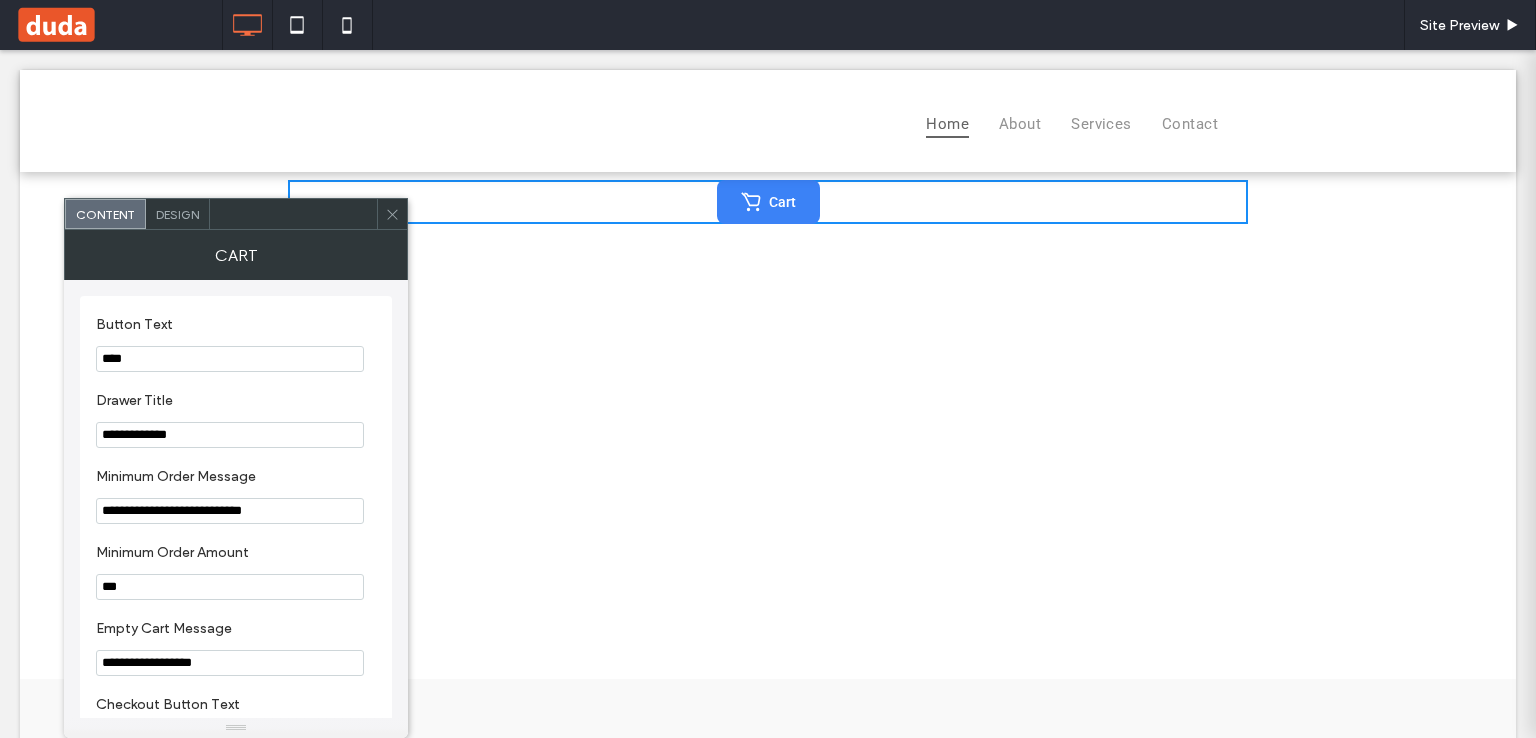 click at bounding box center (392, 214) 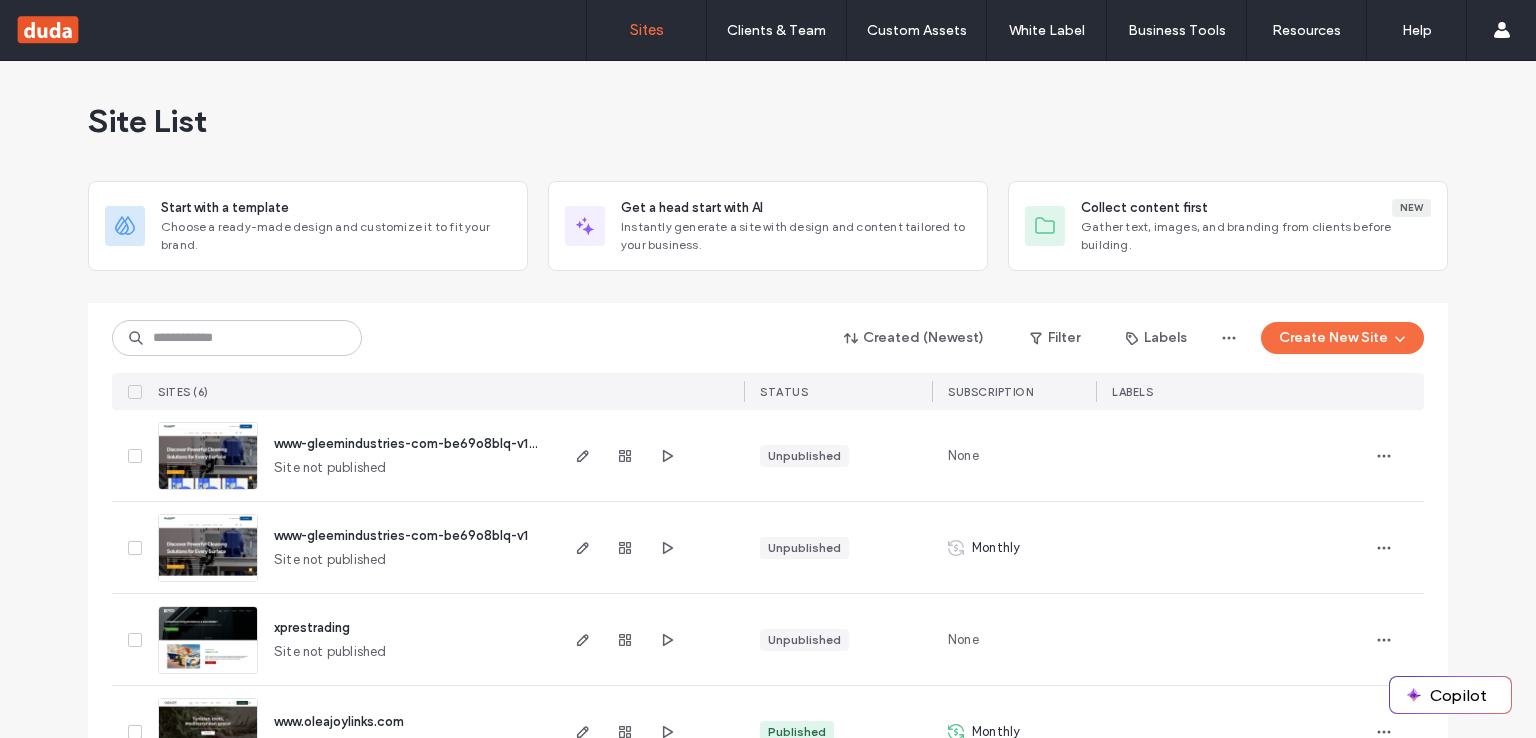 scroll, scrollTop: 0, scrollLeft: 0, axis: both 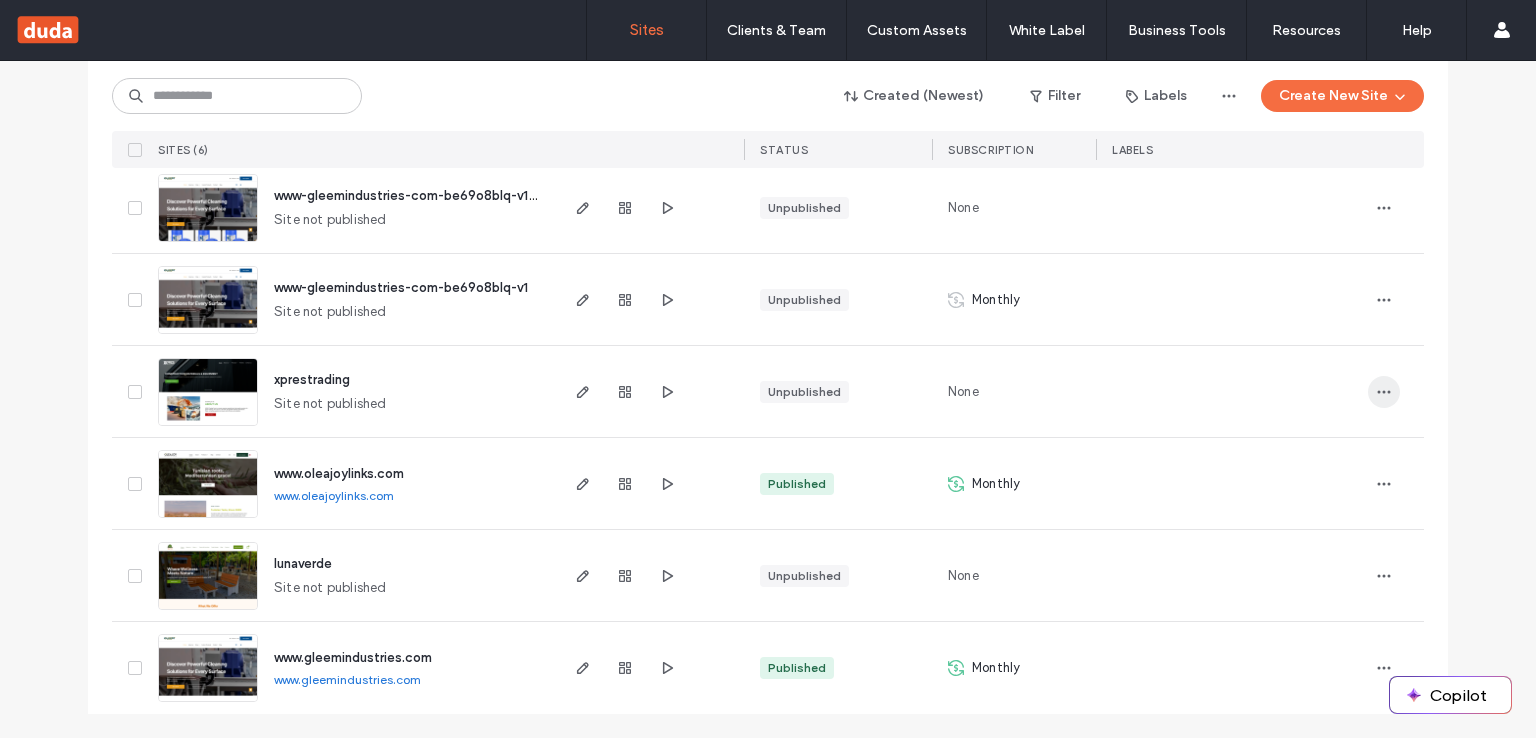 click 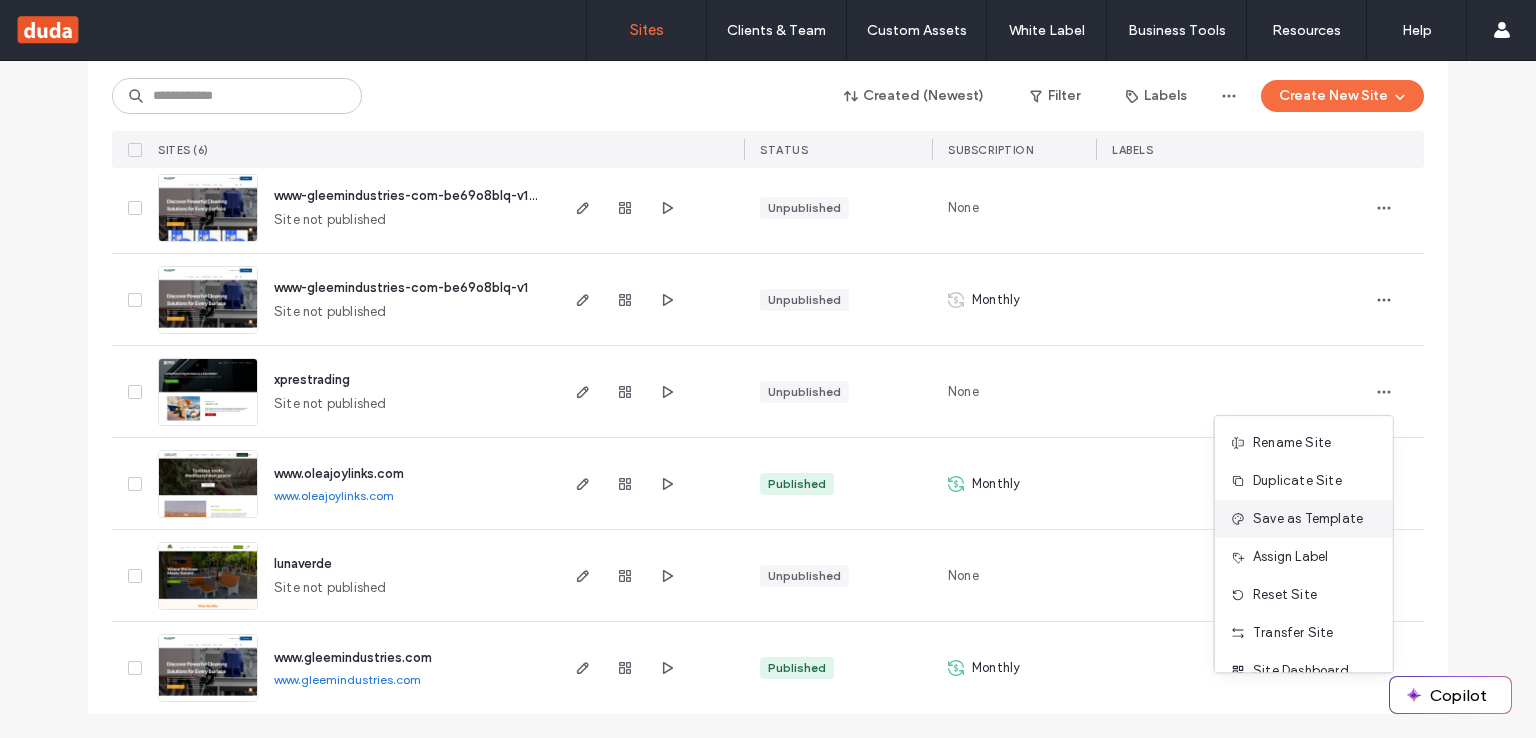 scroll, scrollTop: 63, scrollLeft: 0, axis: vertical 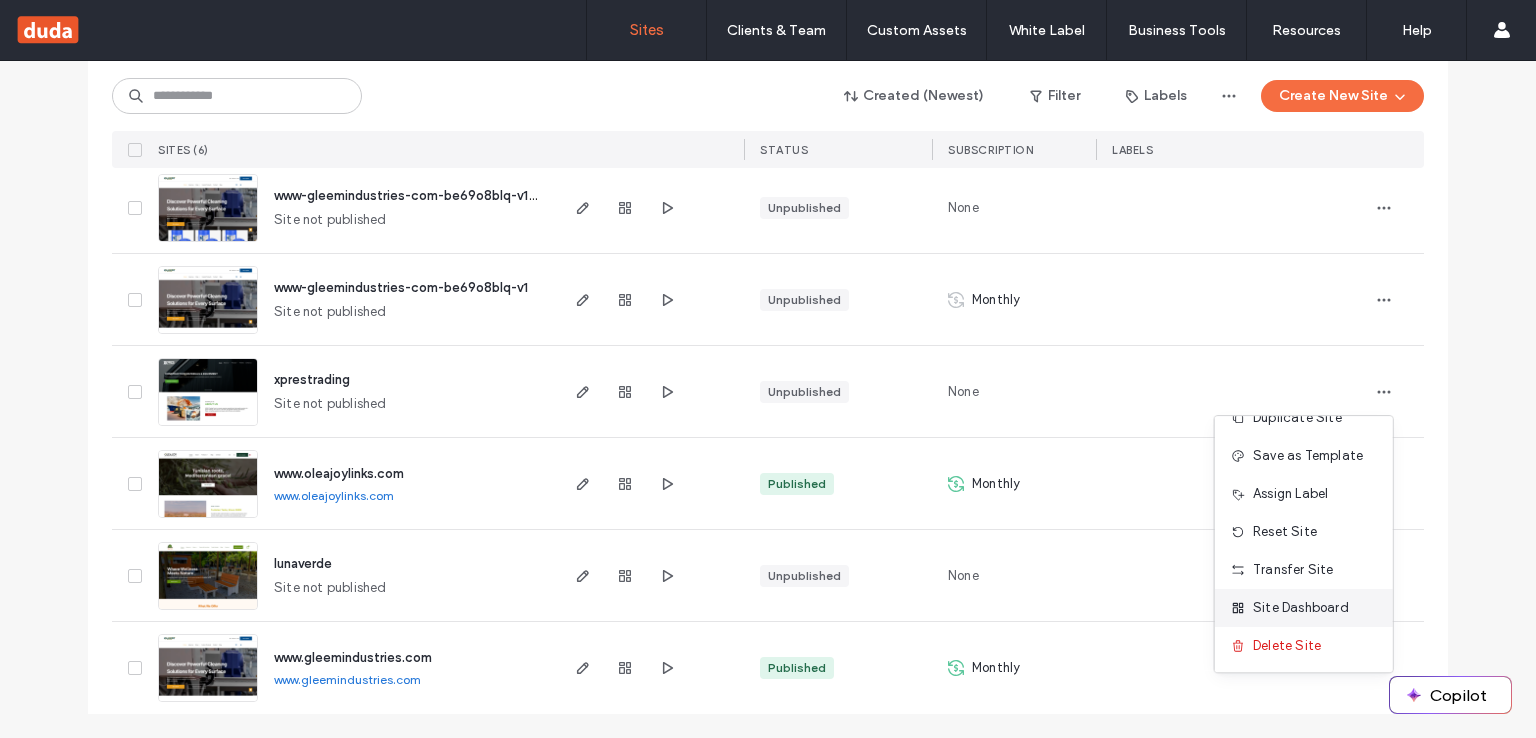 click on "Site Dashboard" at bounding box center (1301, 608) 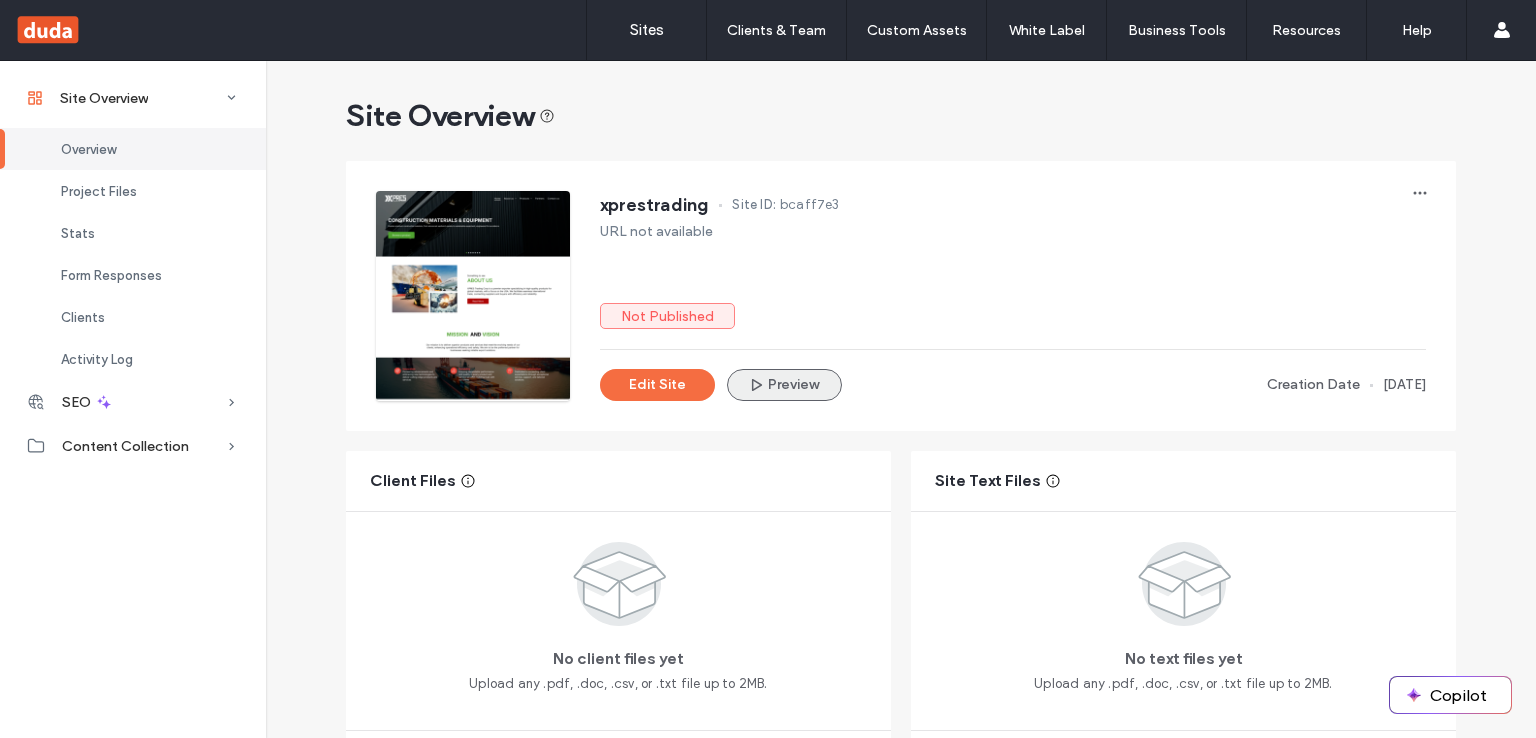 click 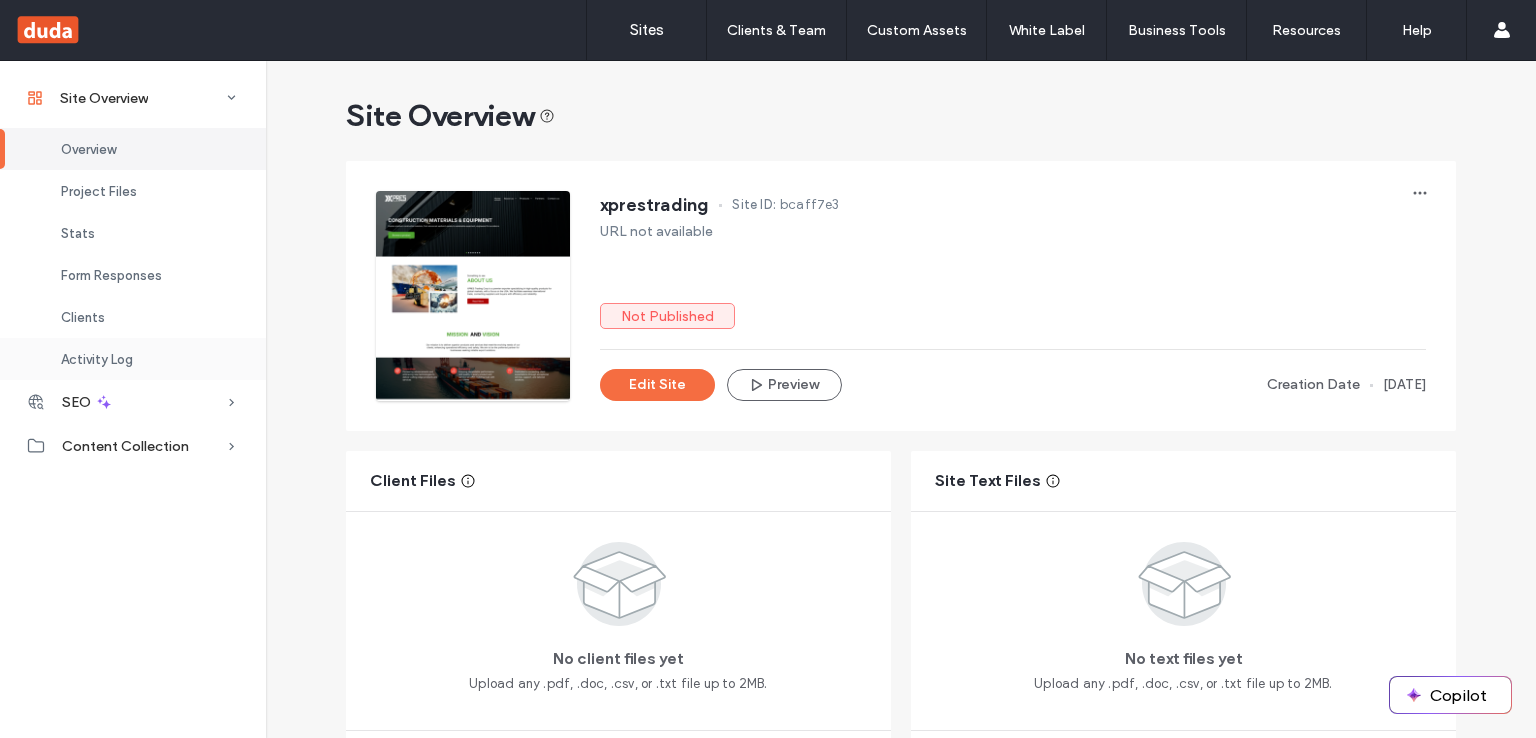 click on "Activity Log" at bounding box center (133, 359) 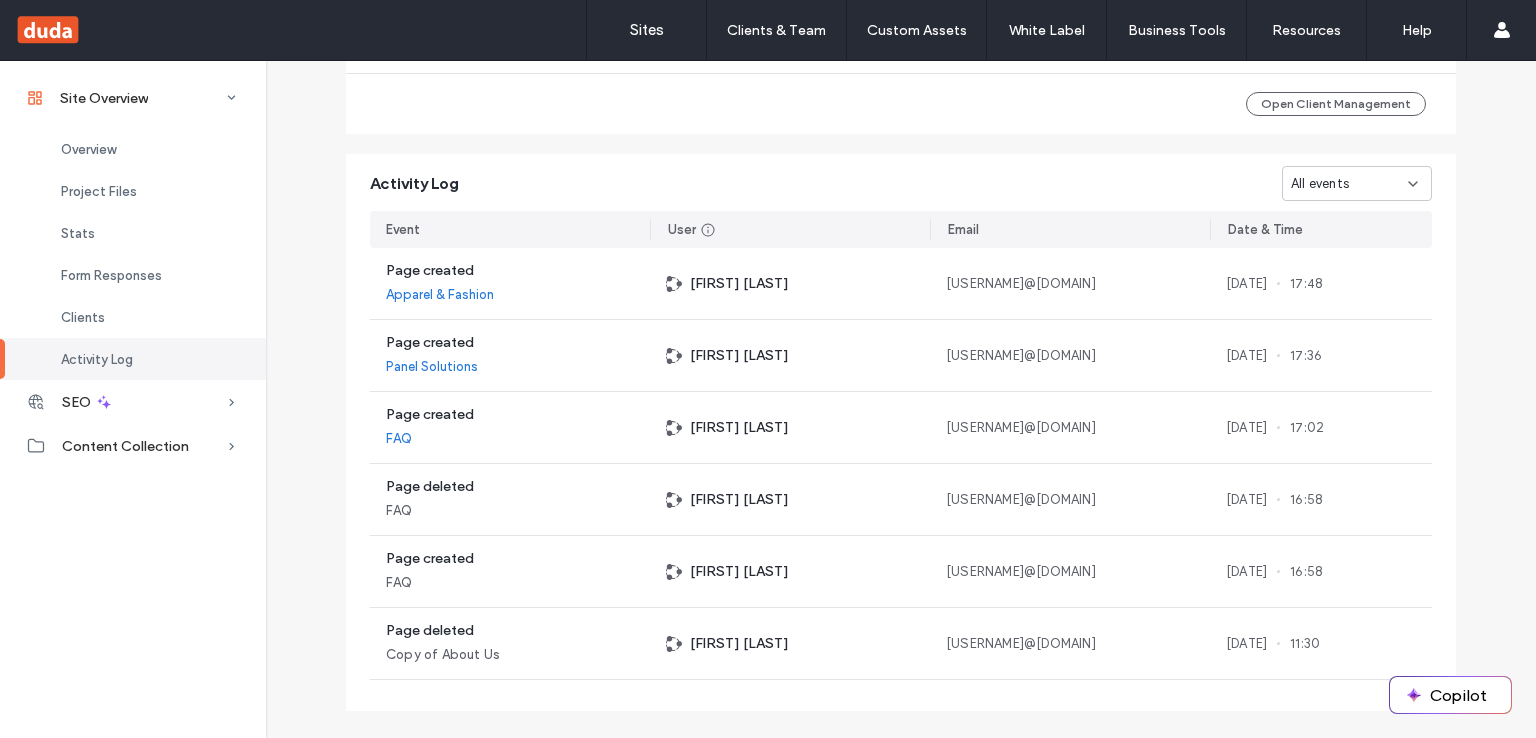 scroll, scrollTop: 2012, scrollLeft: 0, axis: vertical 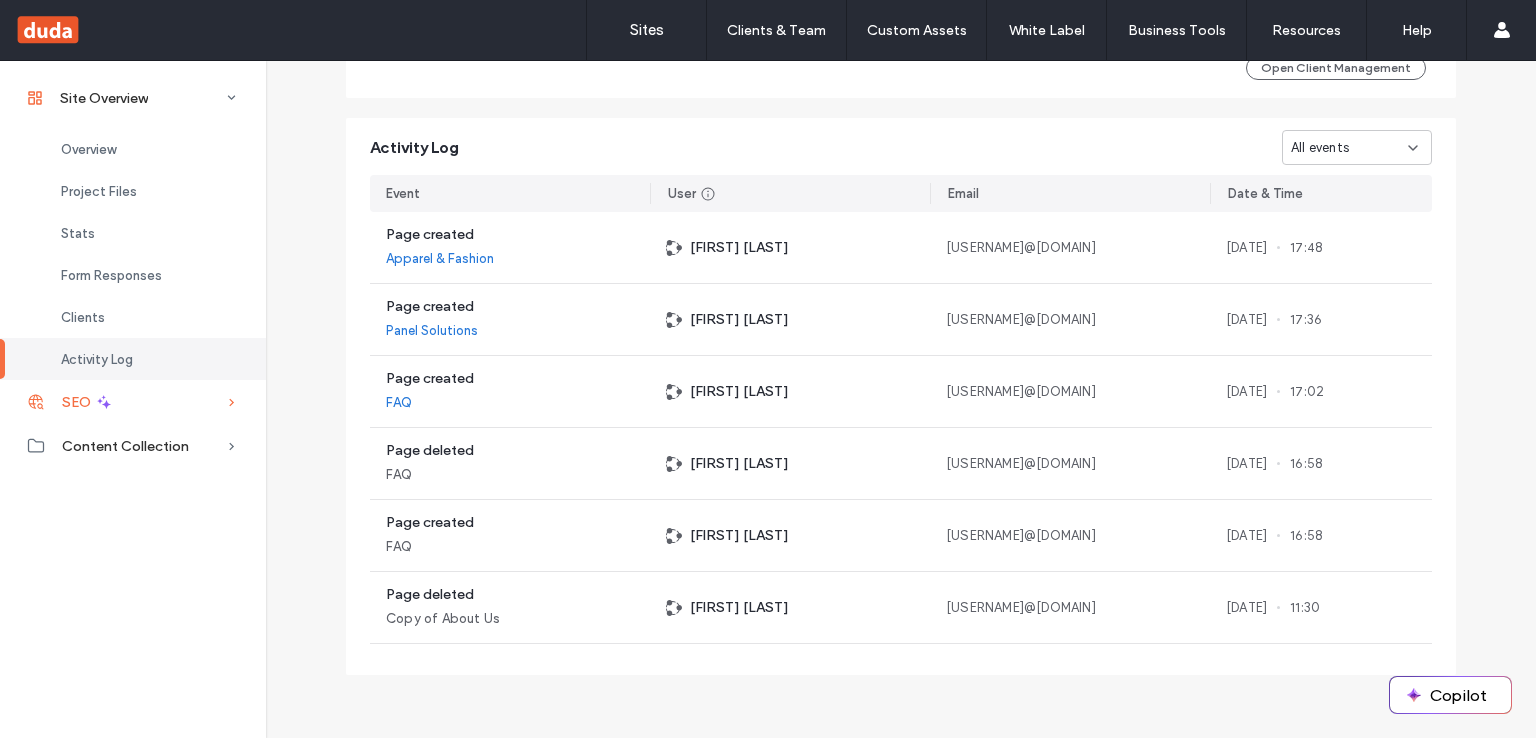click 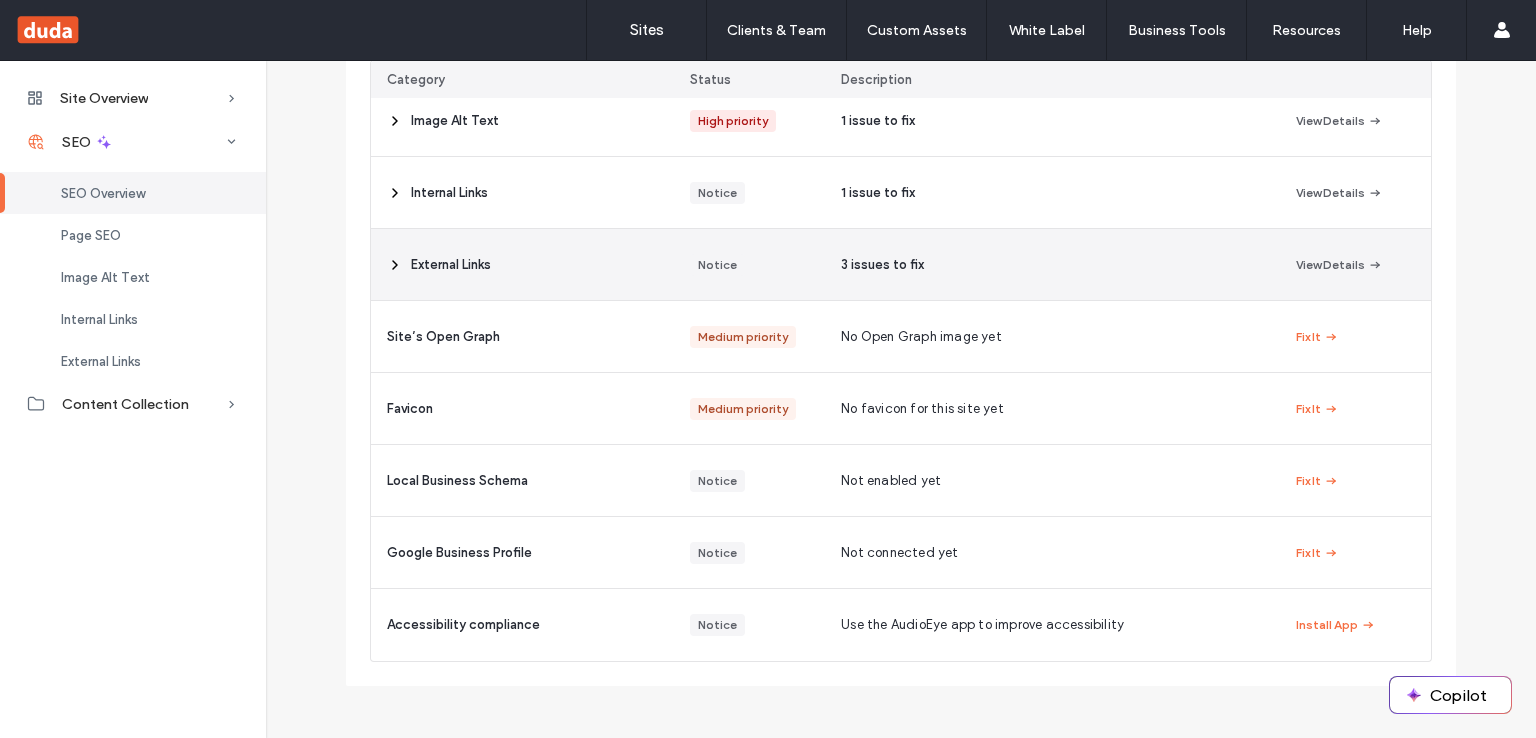 scroll, scrollTop: 0, scrollLeft: 0, axis: both 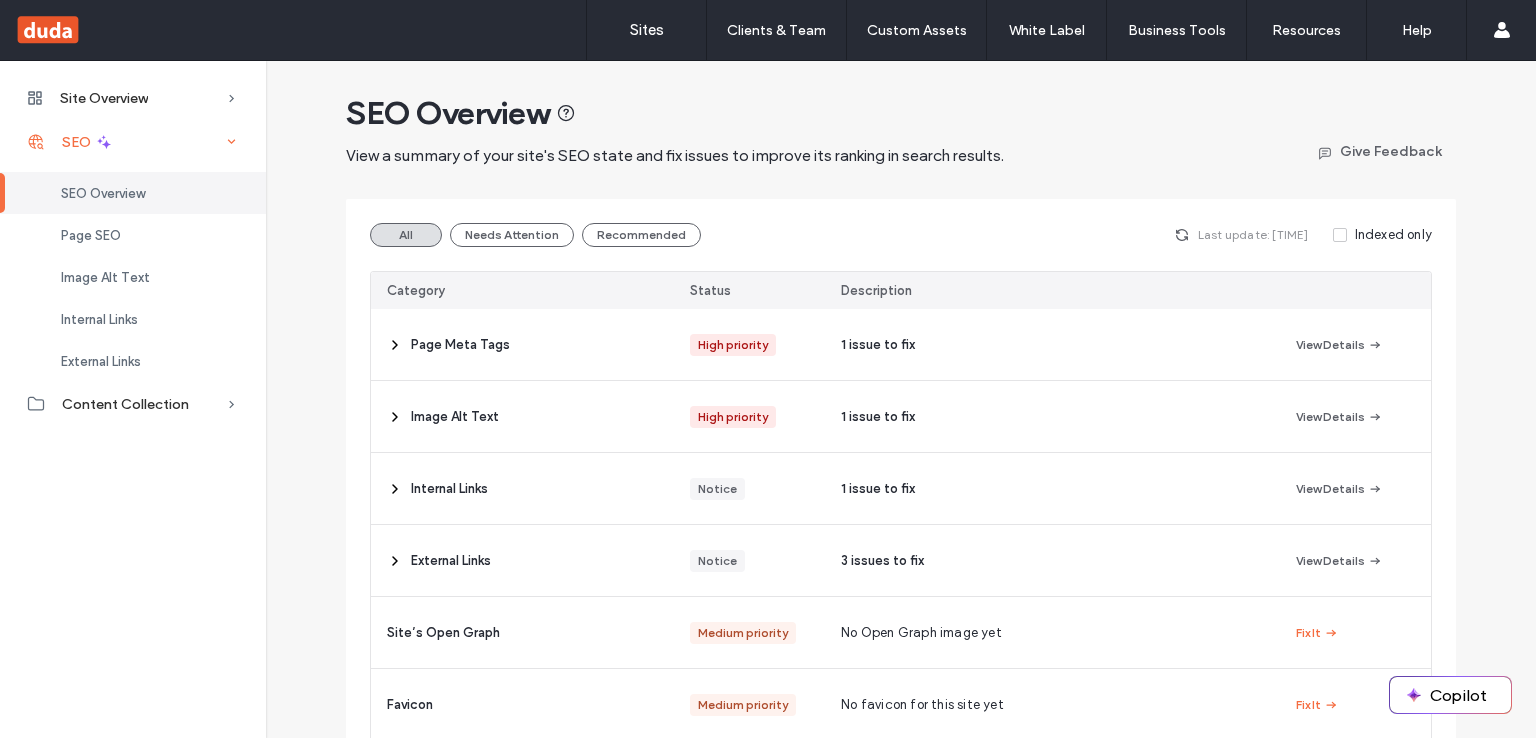 click 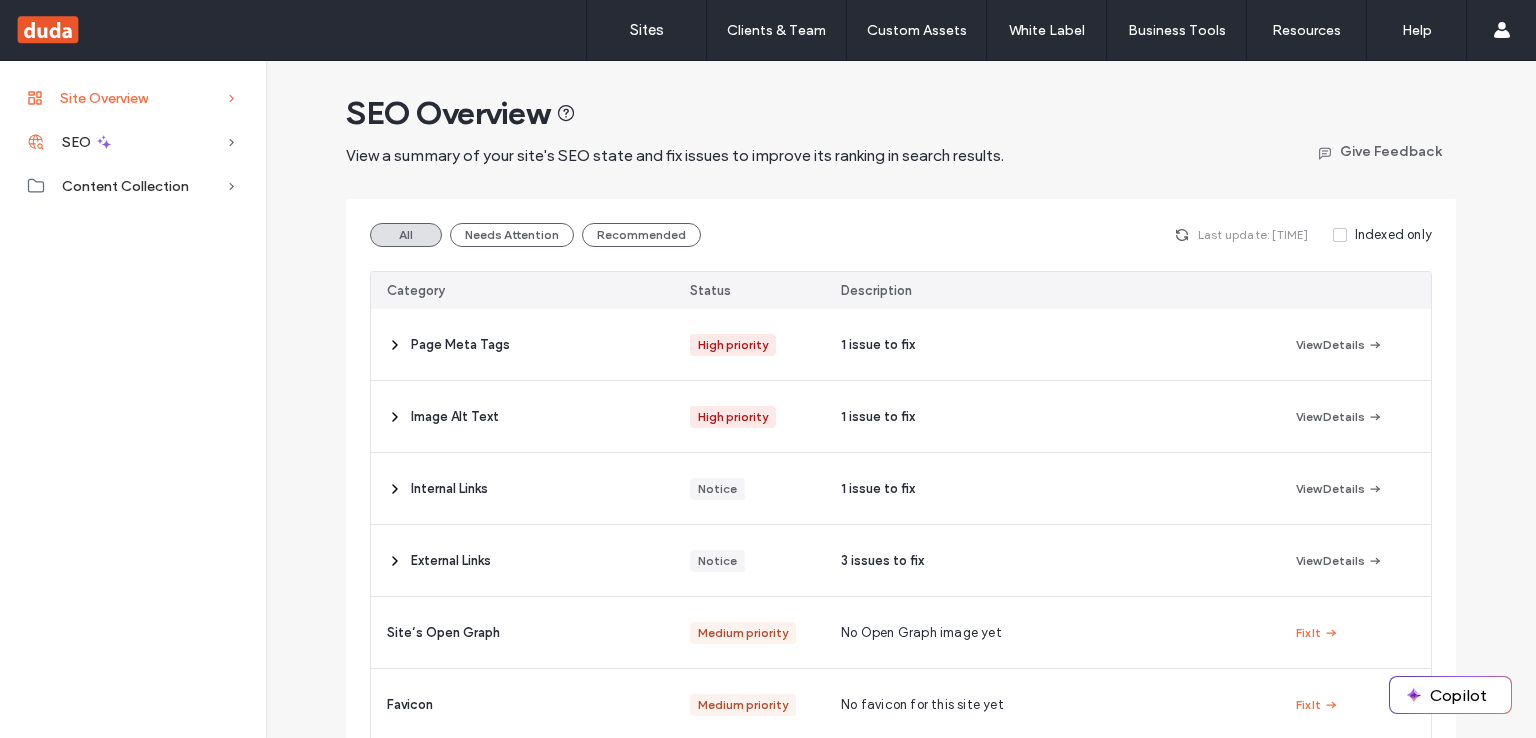 click at bounding box center (232, 98) 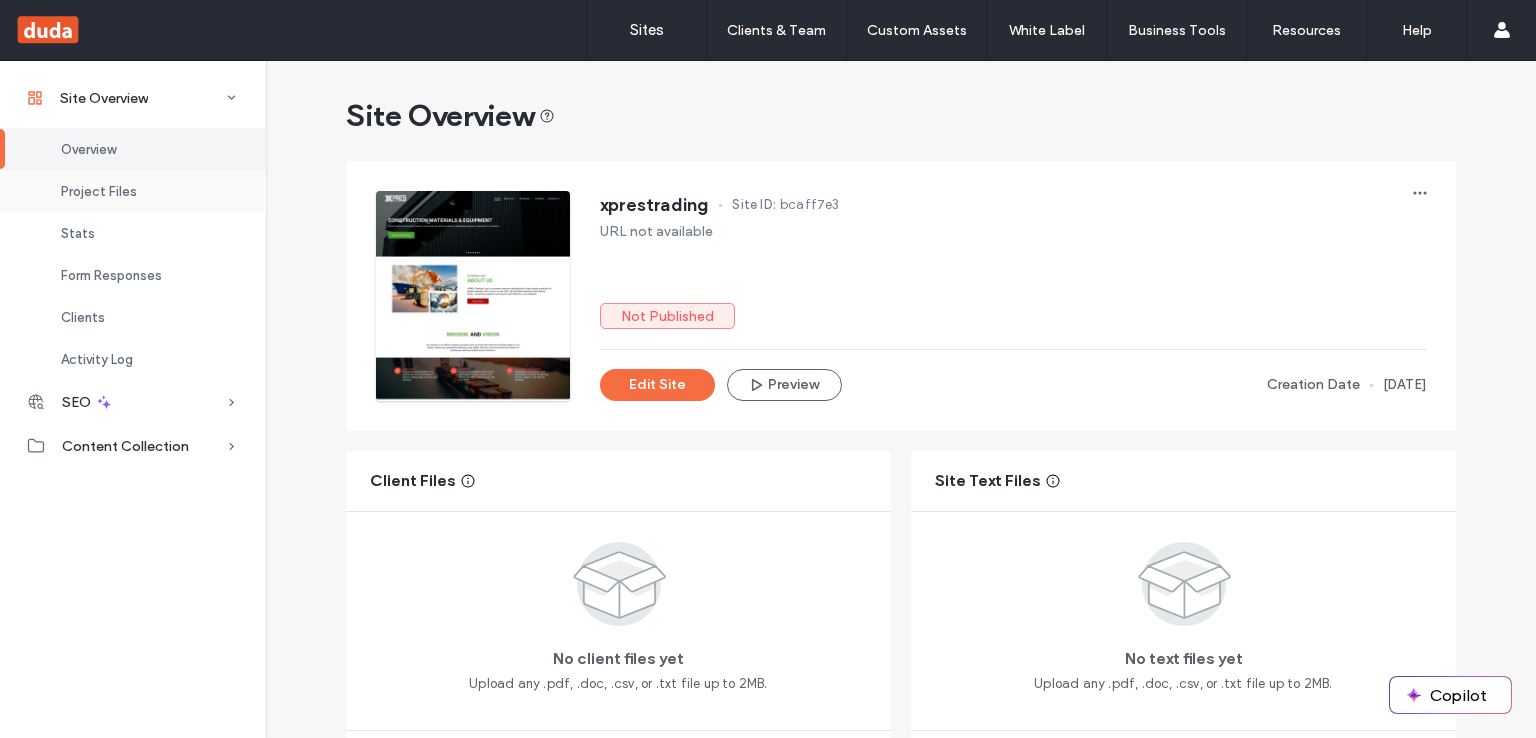 click on "Project Files" at bounding box center (133, 191) 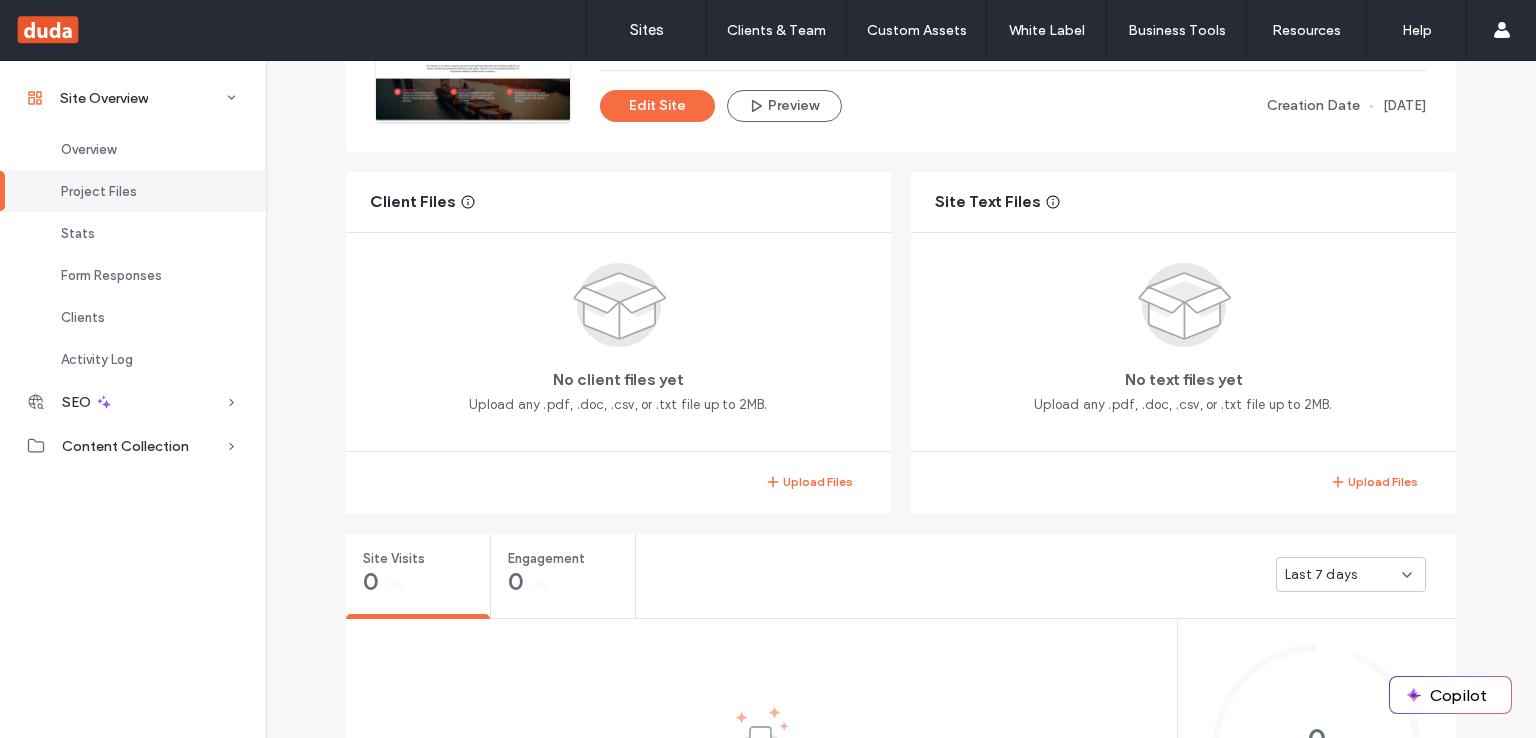 scroll, scrollTop: 381, scrollLeft: 0, axis: vertical 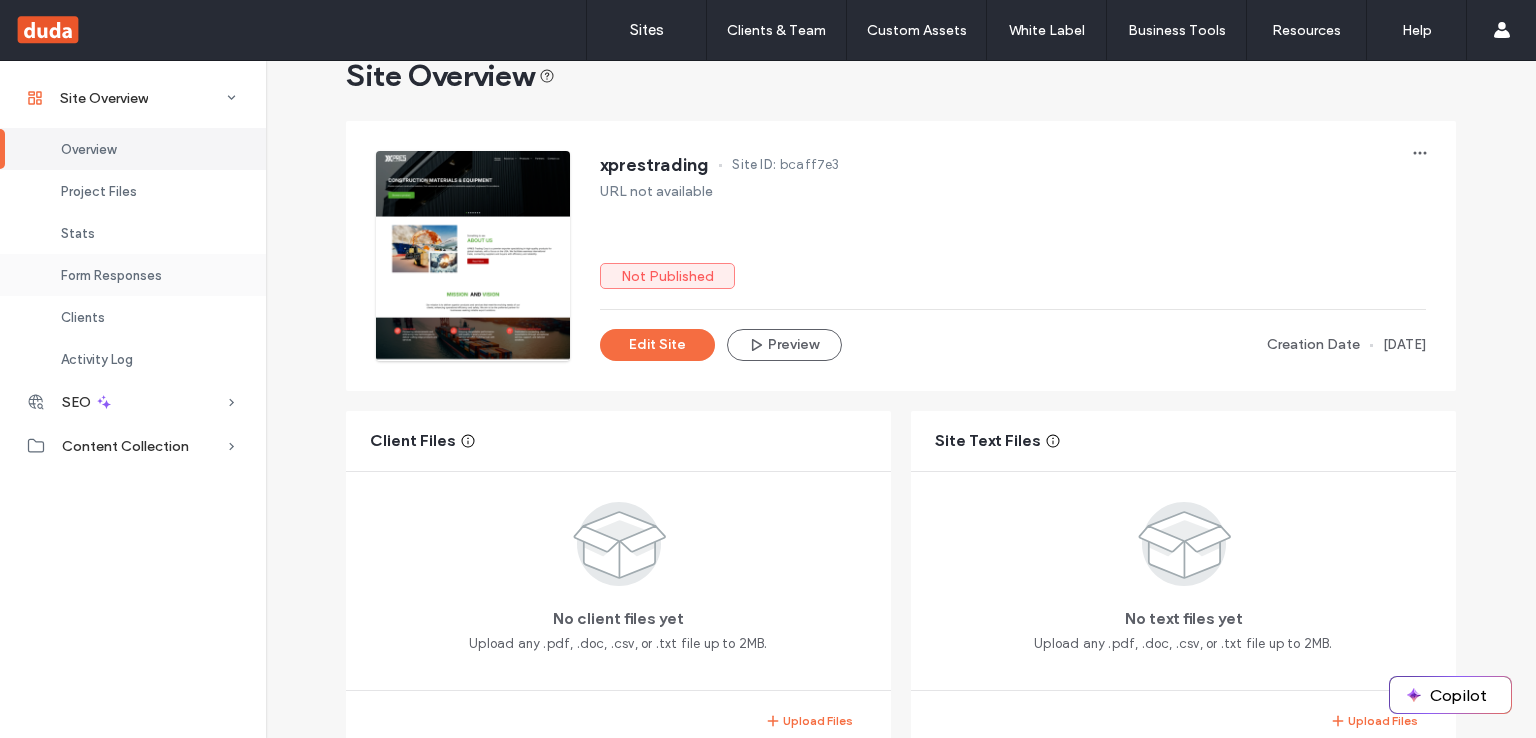 click on "Form Responses" at bounding box center (111, 275) 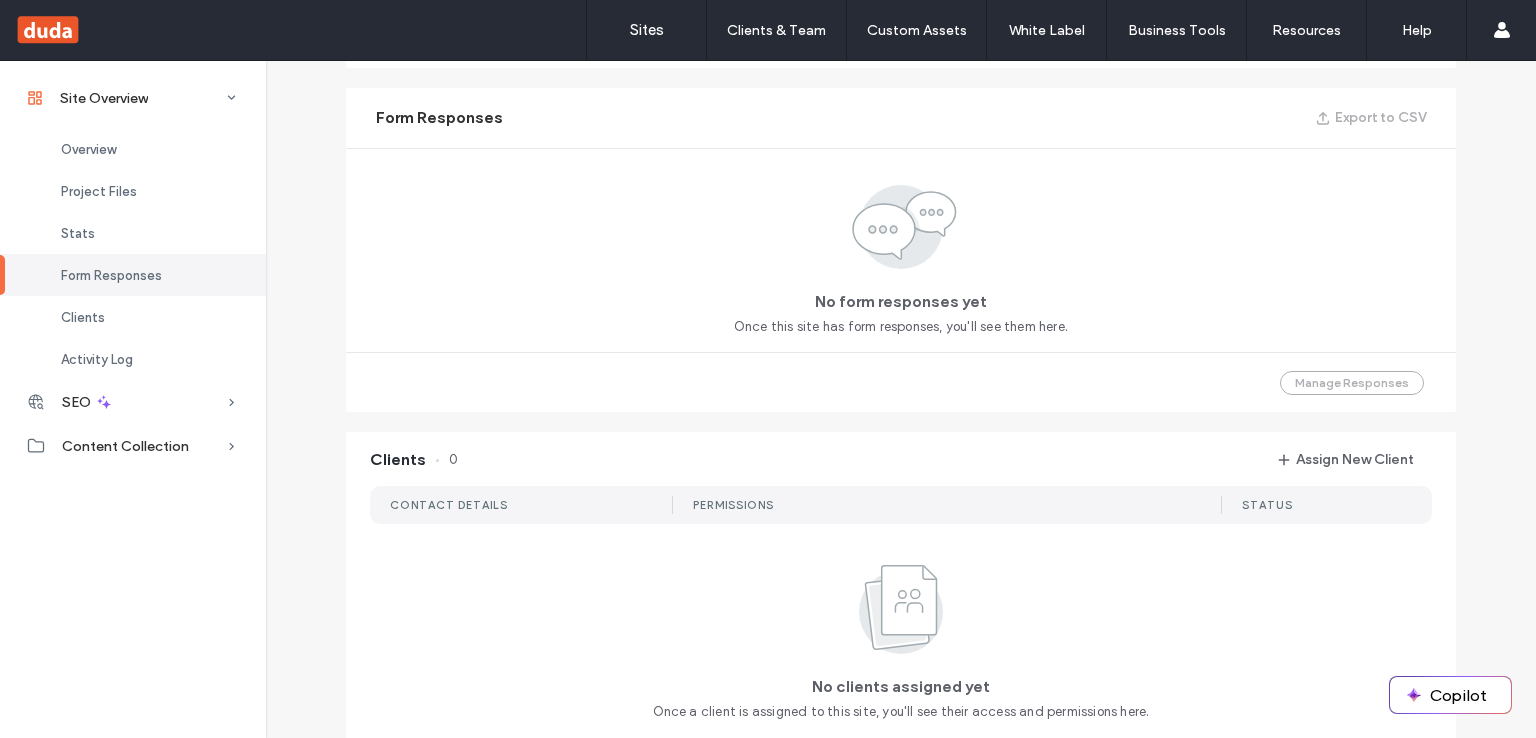 scroll, scrollTop: 1278, scrollLeft: 0, axis: vertical 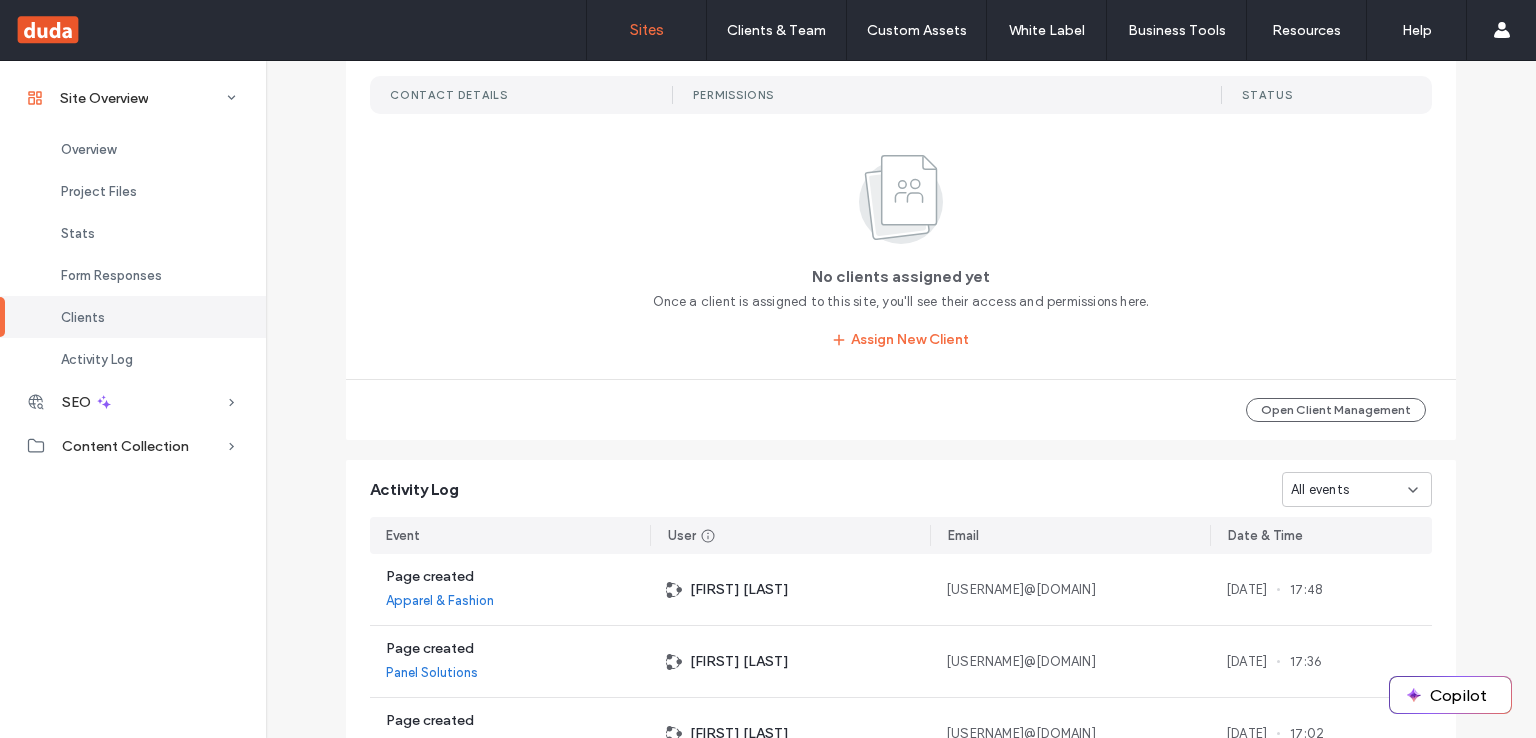 click on "Sites" at bounding box center [647, 30] 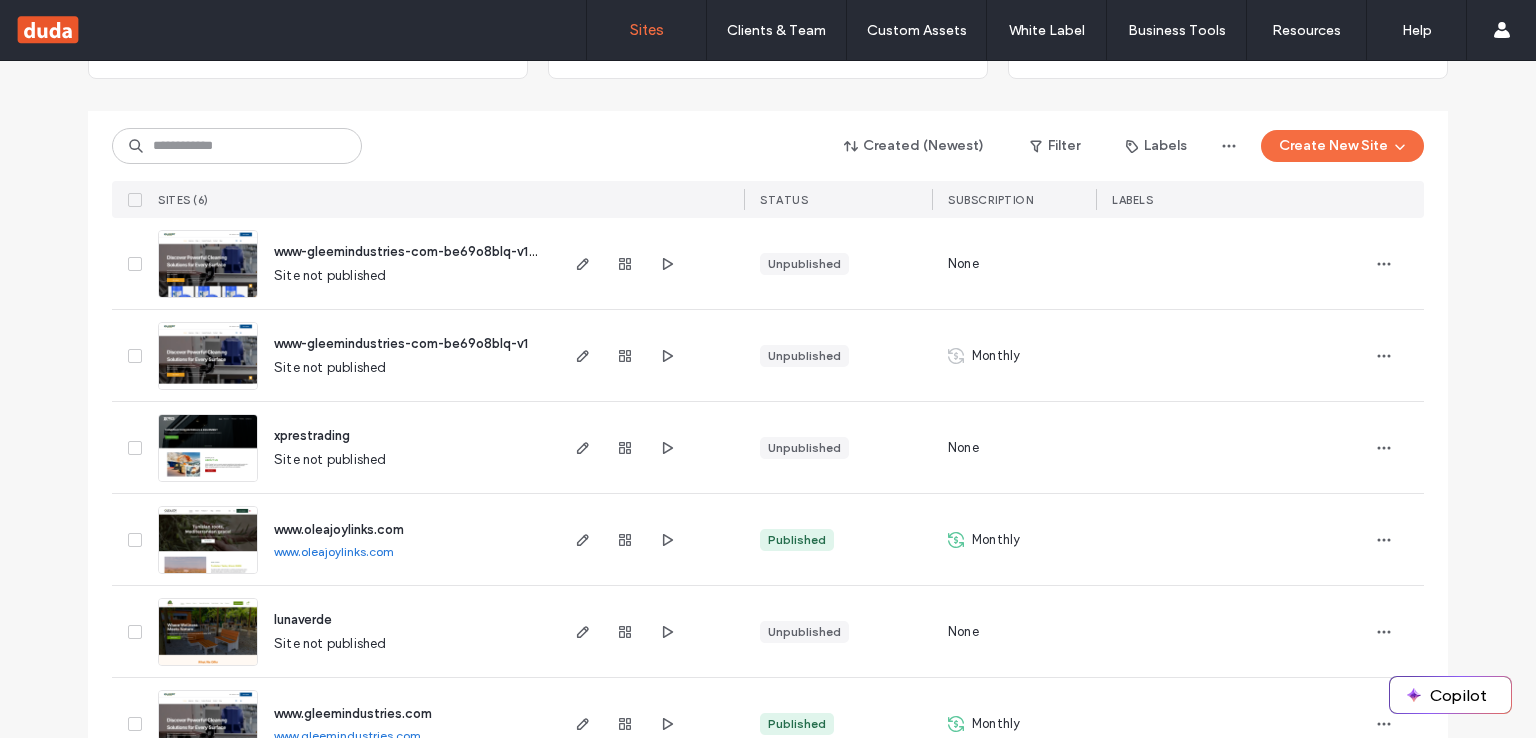 scroll, scrollTop: 248, scrollLeft: 0, axis: vertical 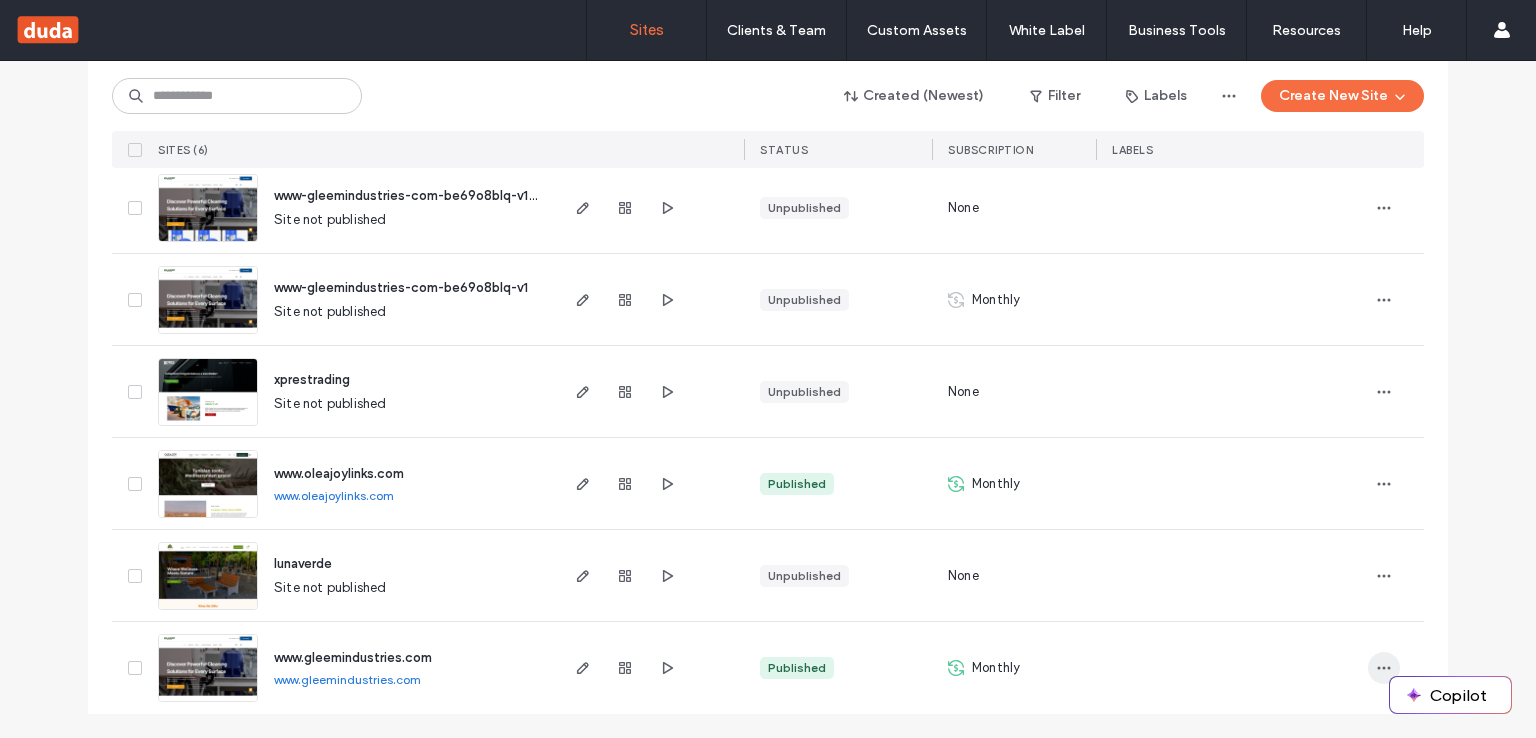 click at bounding box center [1384, 668] 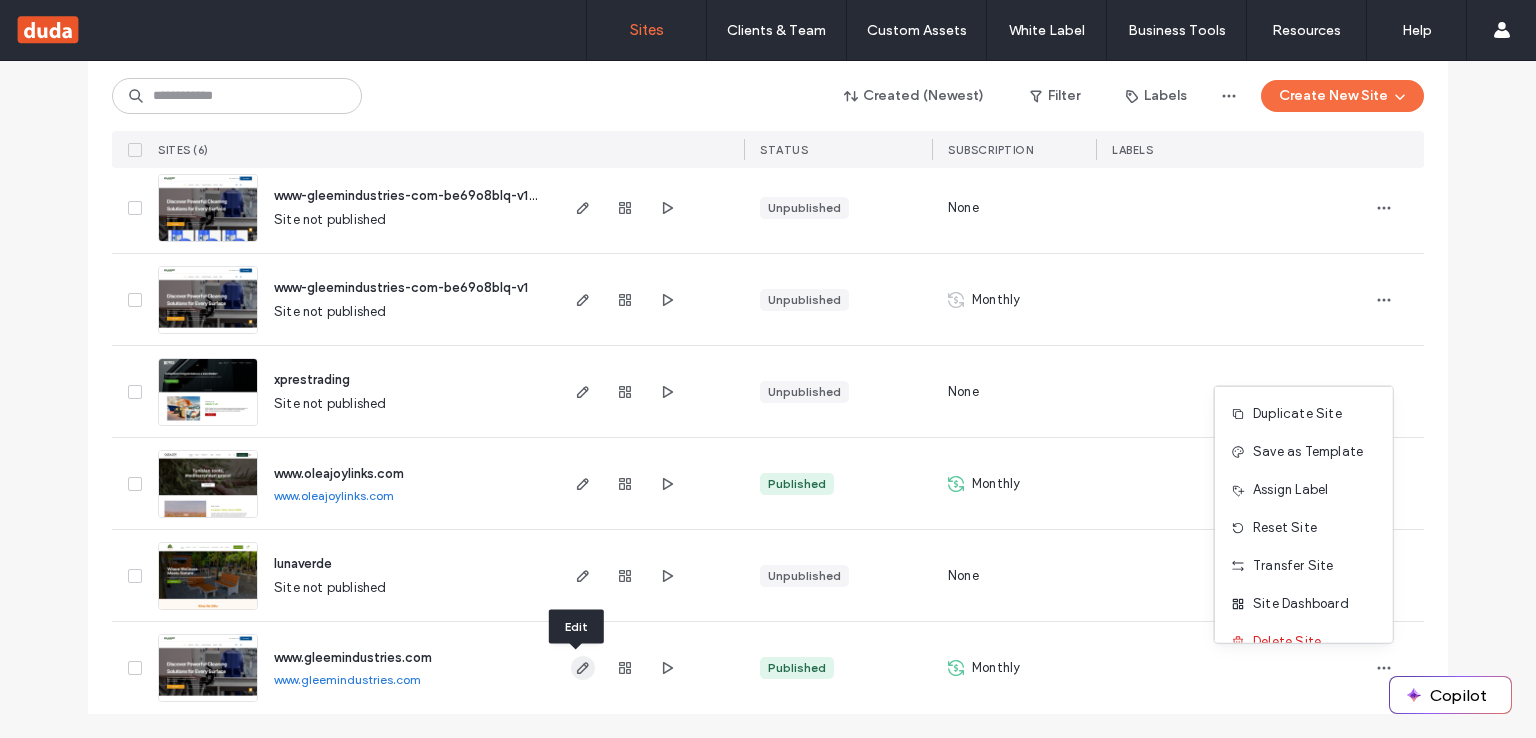 click at bounding box center [583, 668] 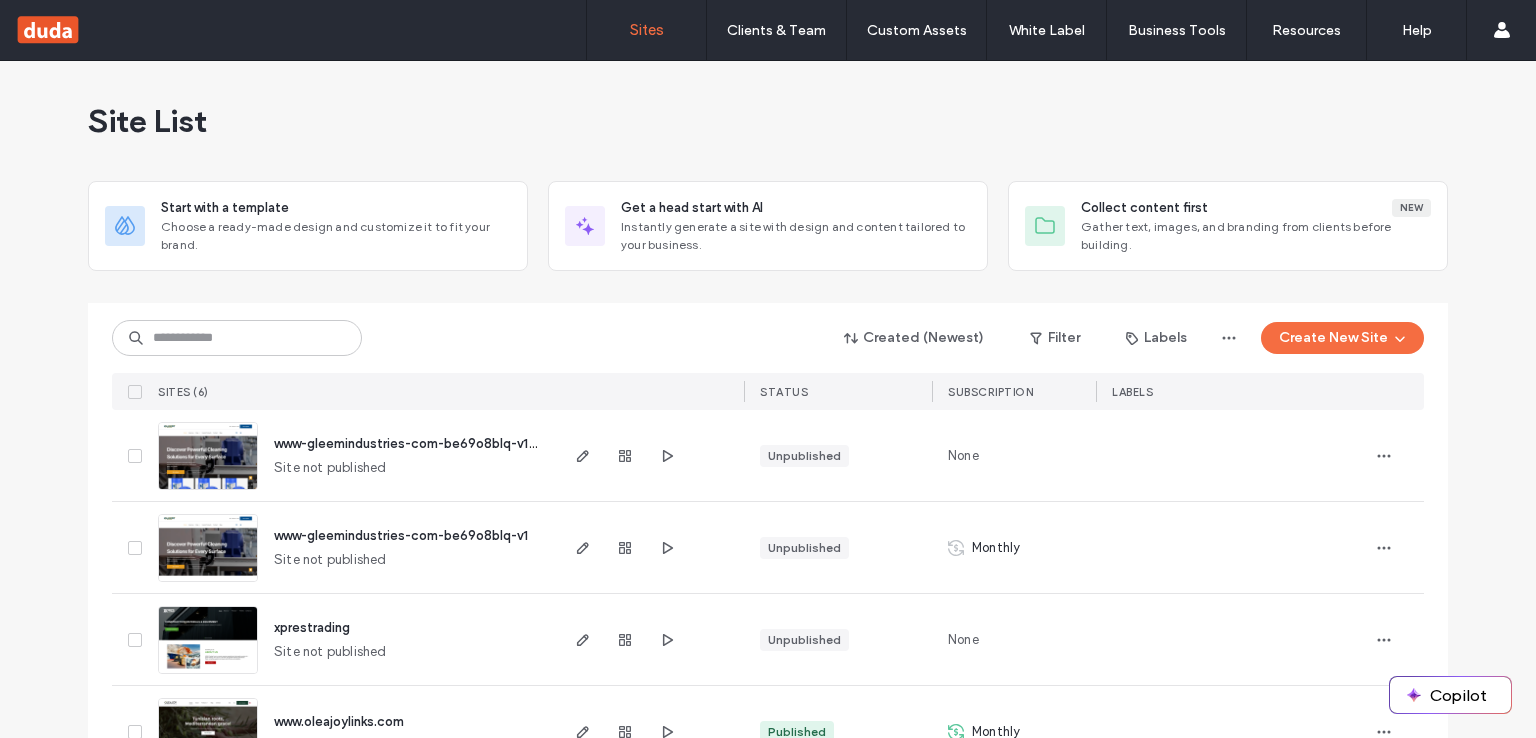 scroll, scrollTop: 0, scrollLeft: 0, axis: both 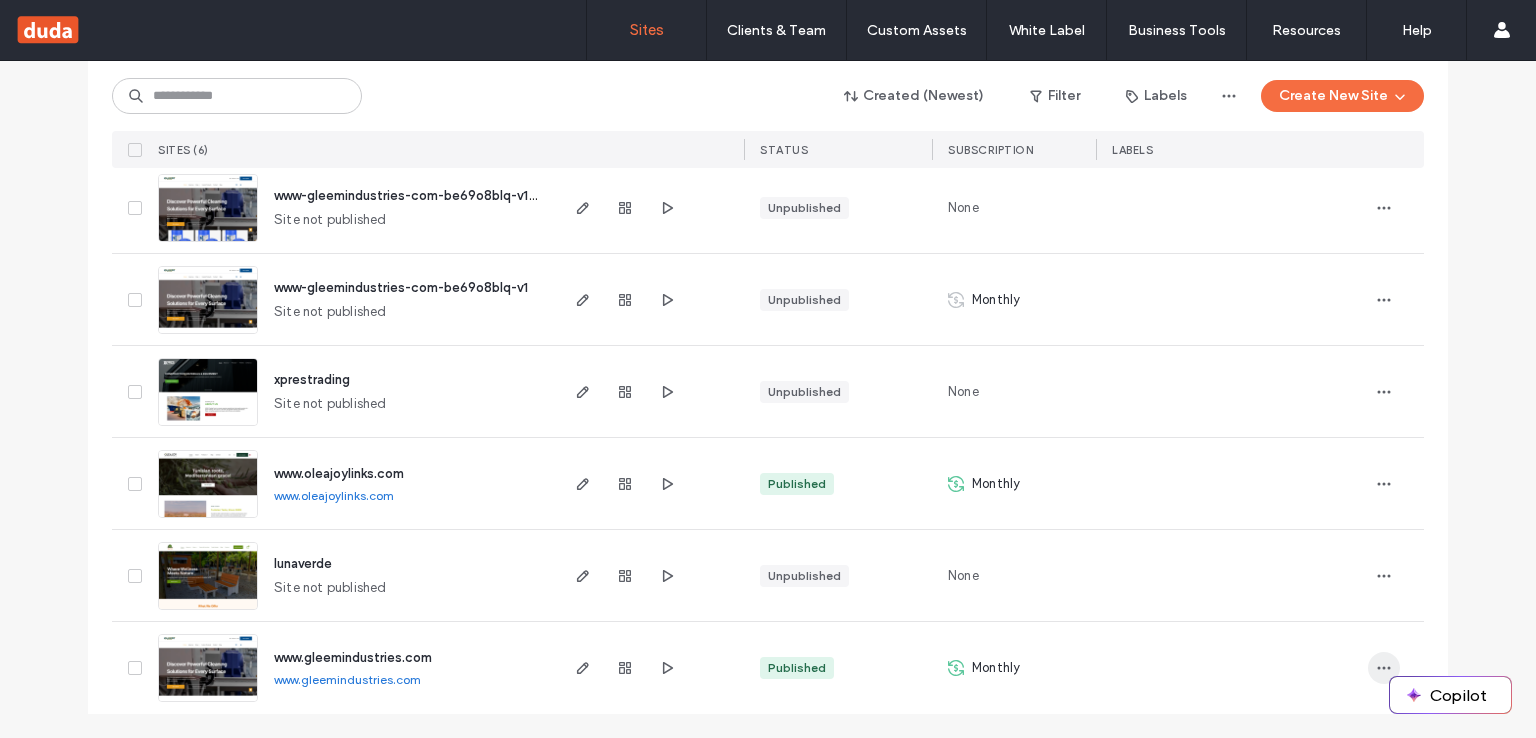 click 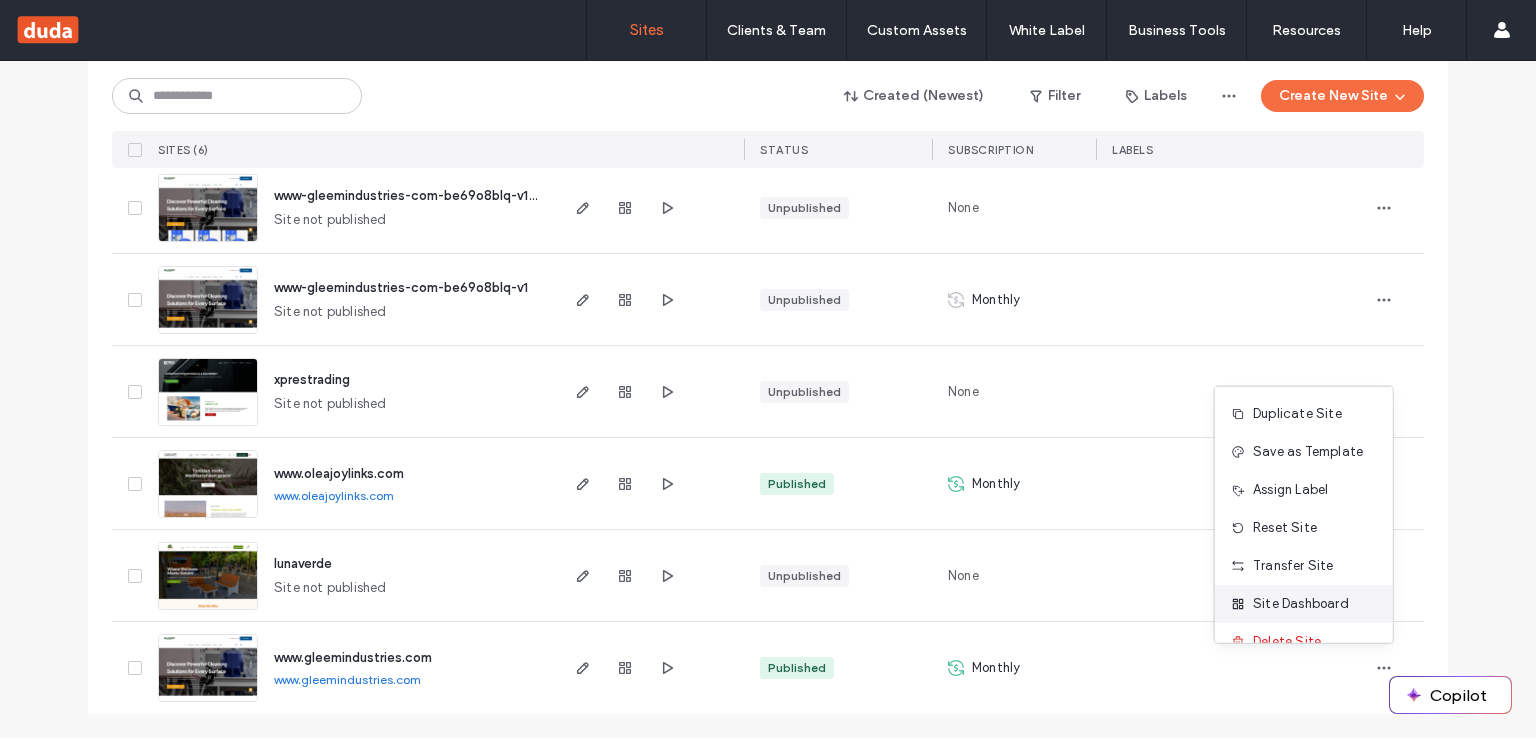 click on "Site Dashboard" at bounding box center [1301, 604] 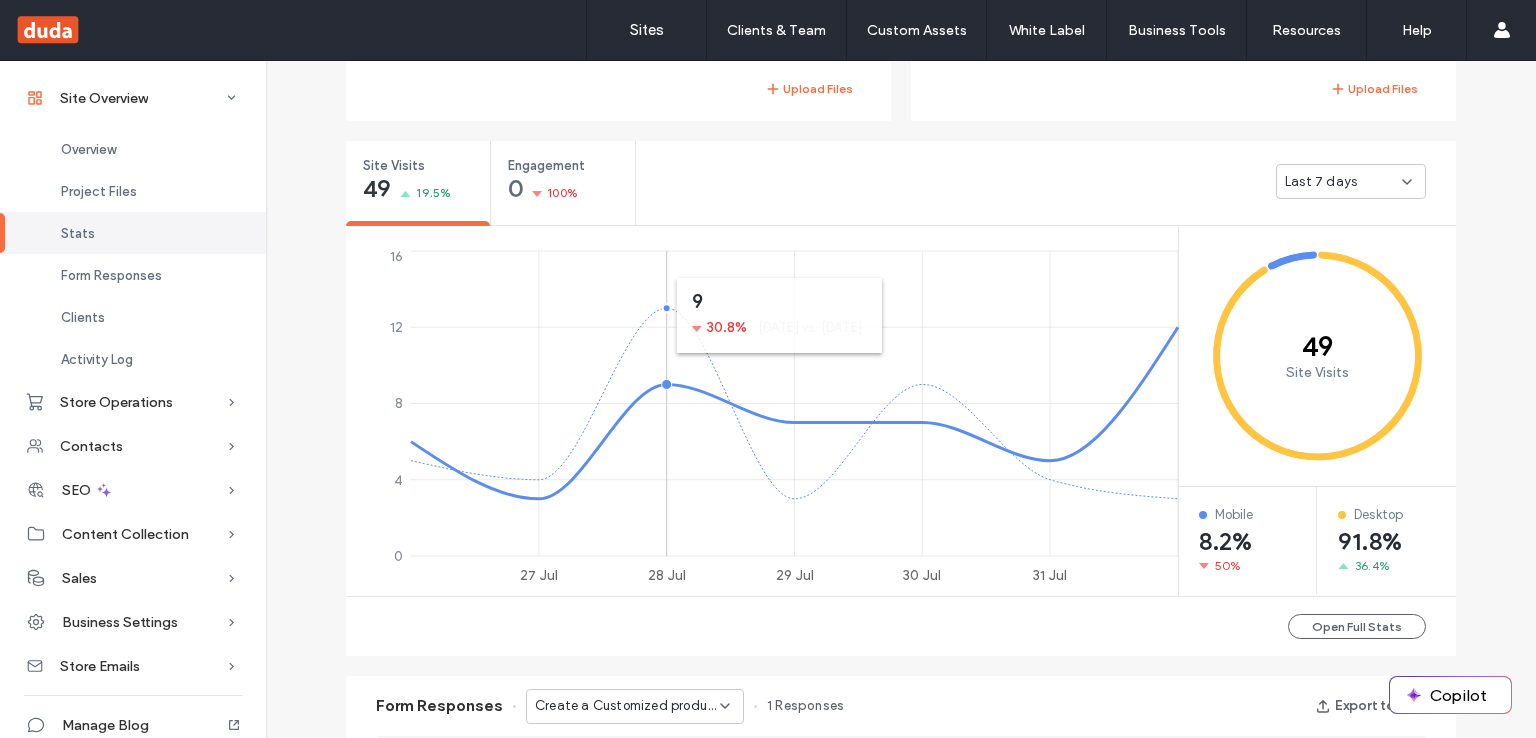 scroll, scrollTop: 808, scrollLeft: 0, axis: vertical 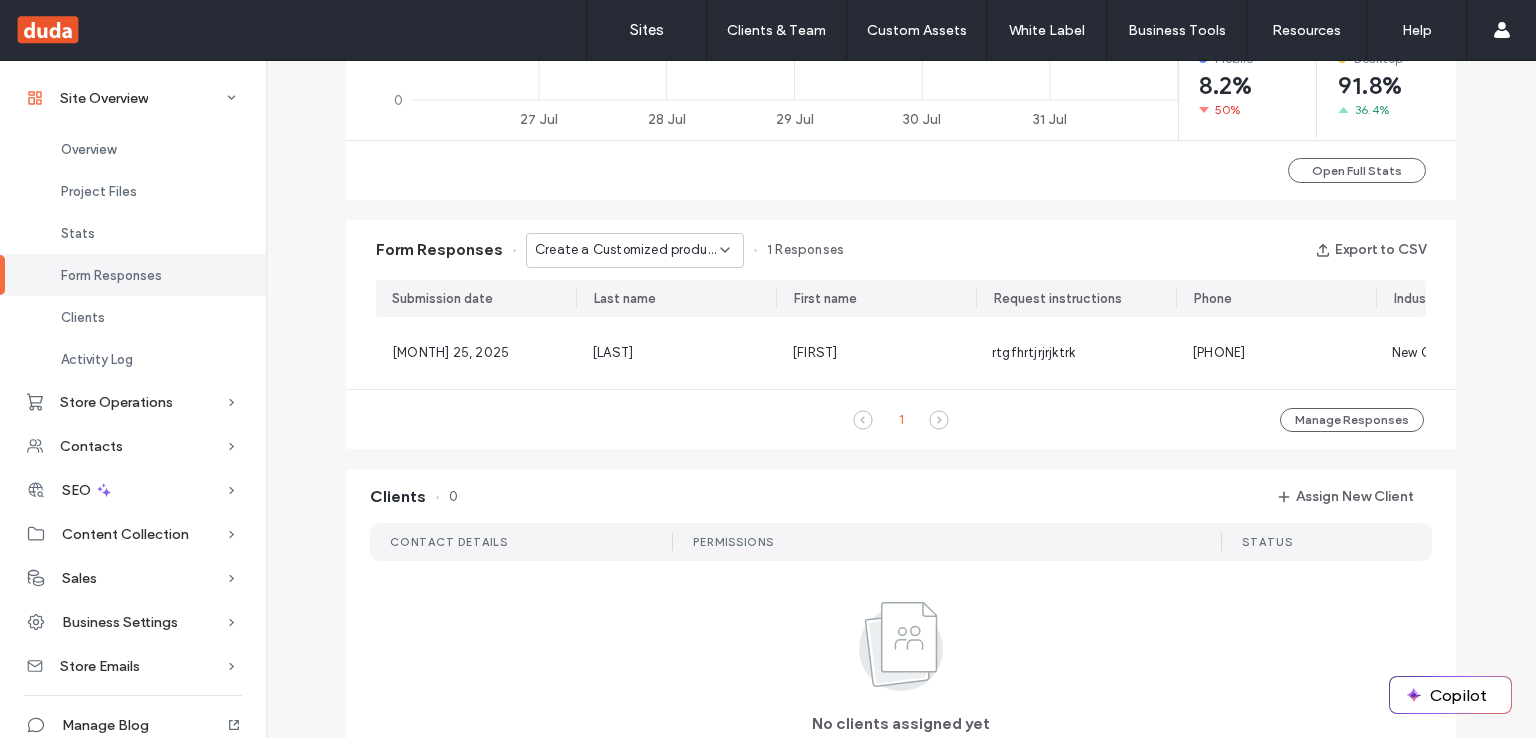 click on "Create a Customized product - Custom Products page" at bounding box center [635, 250] 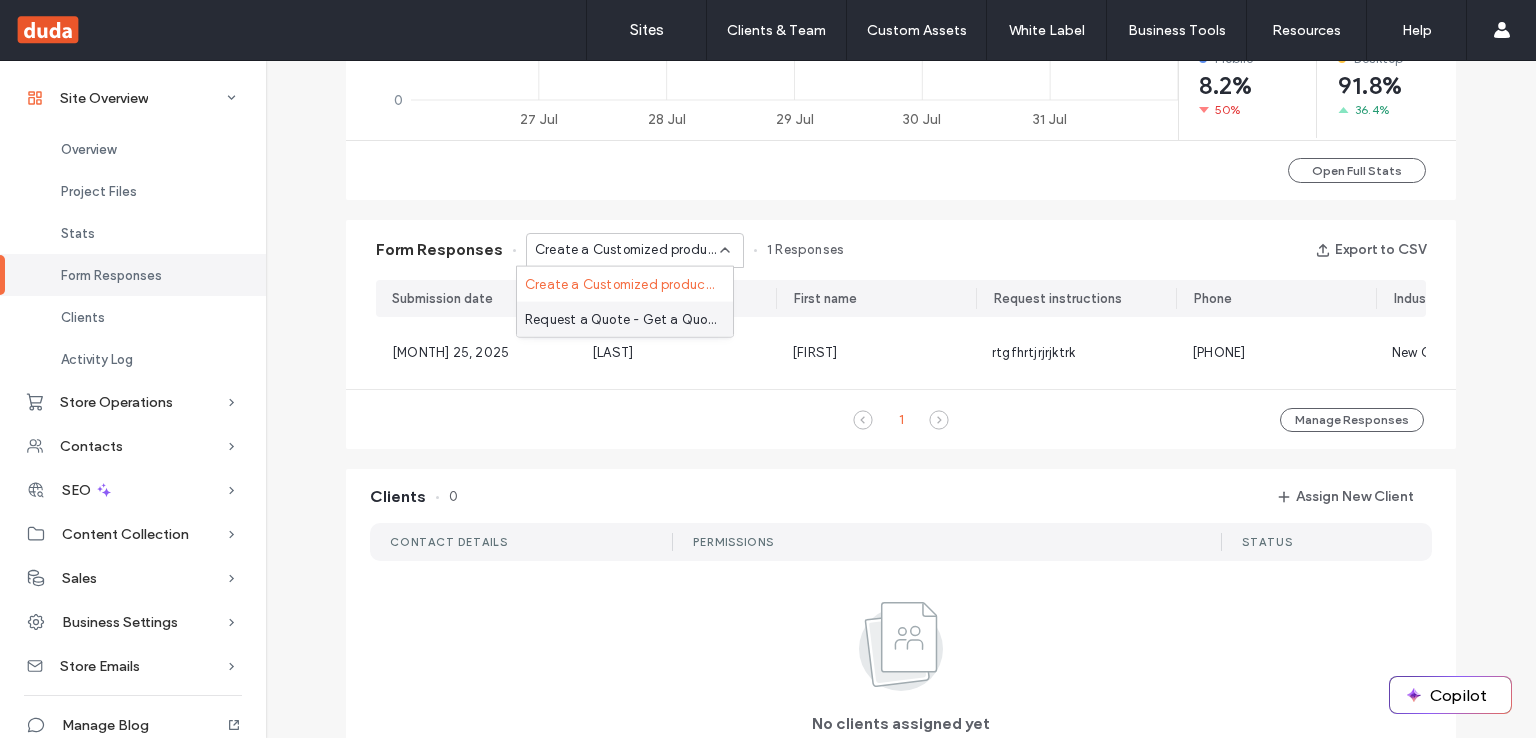 click on "1 Manage Responses" at bounding box center (901, 419) 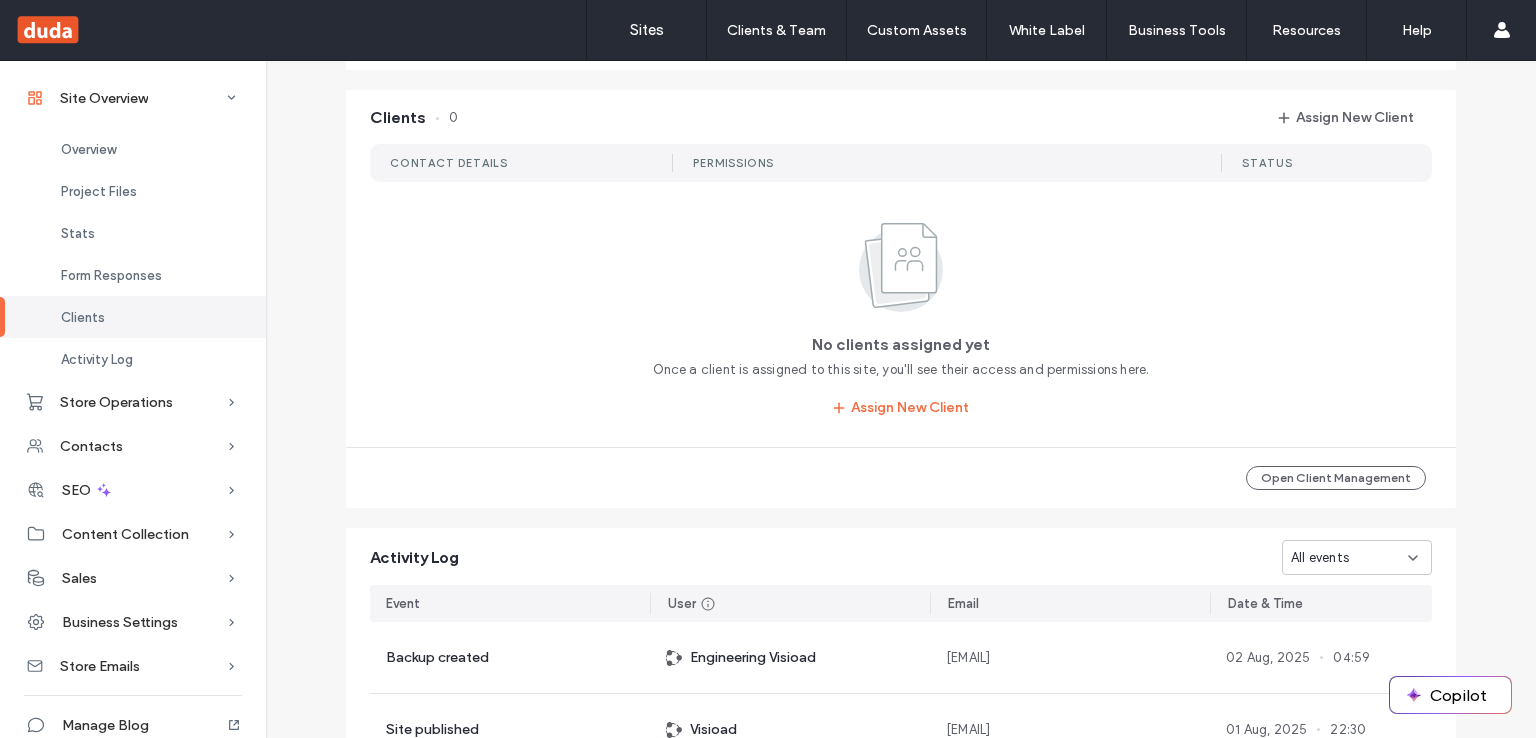scroll, scrollTop: 1688, scrollLeft: 0, axis: vertical 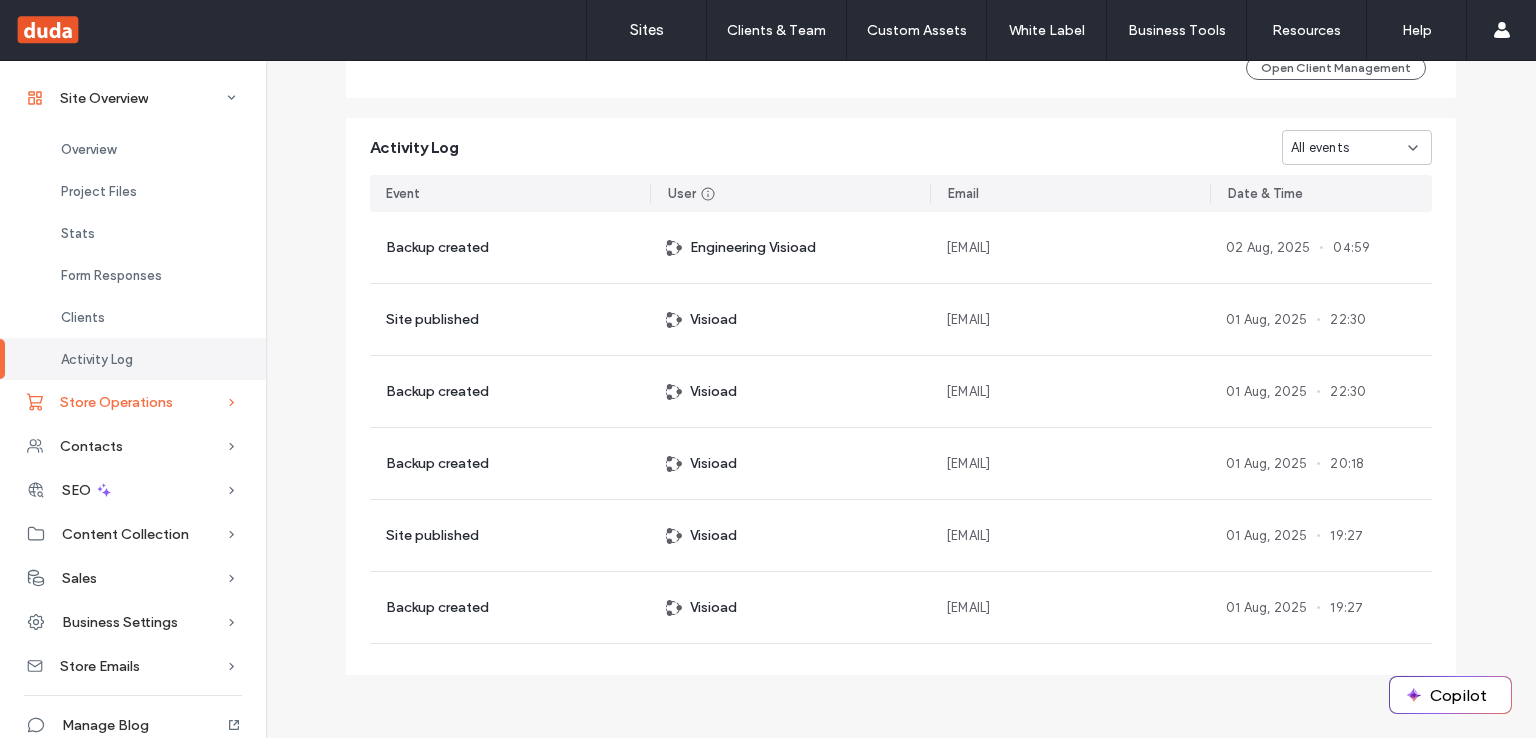 click 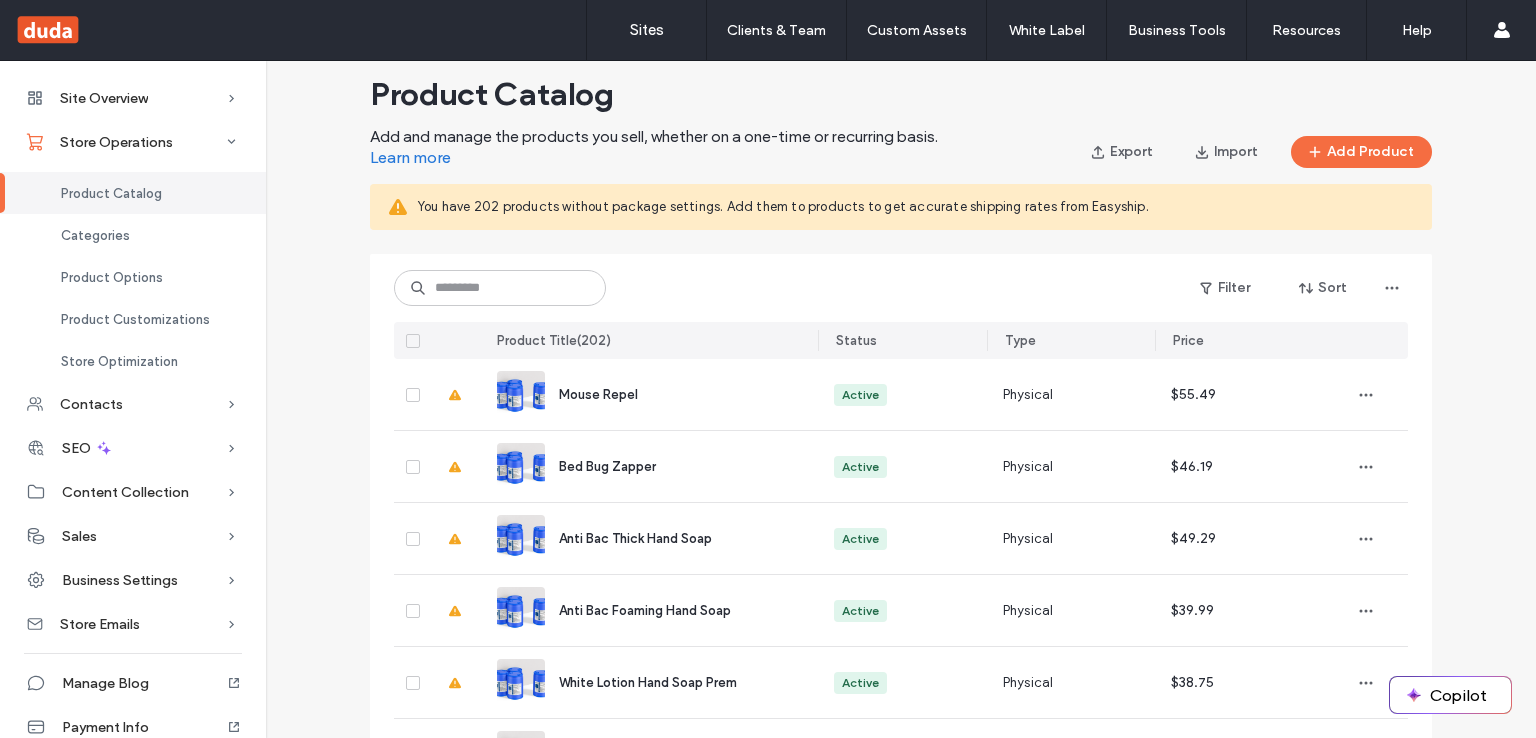 scroll, scrollTop: 28, scrollLeft: 0, axis: vertical 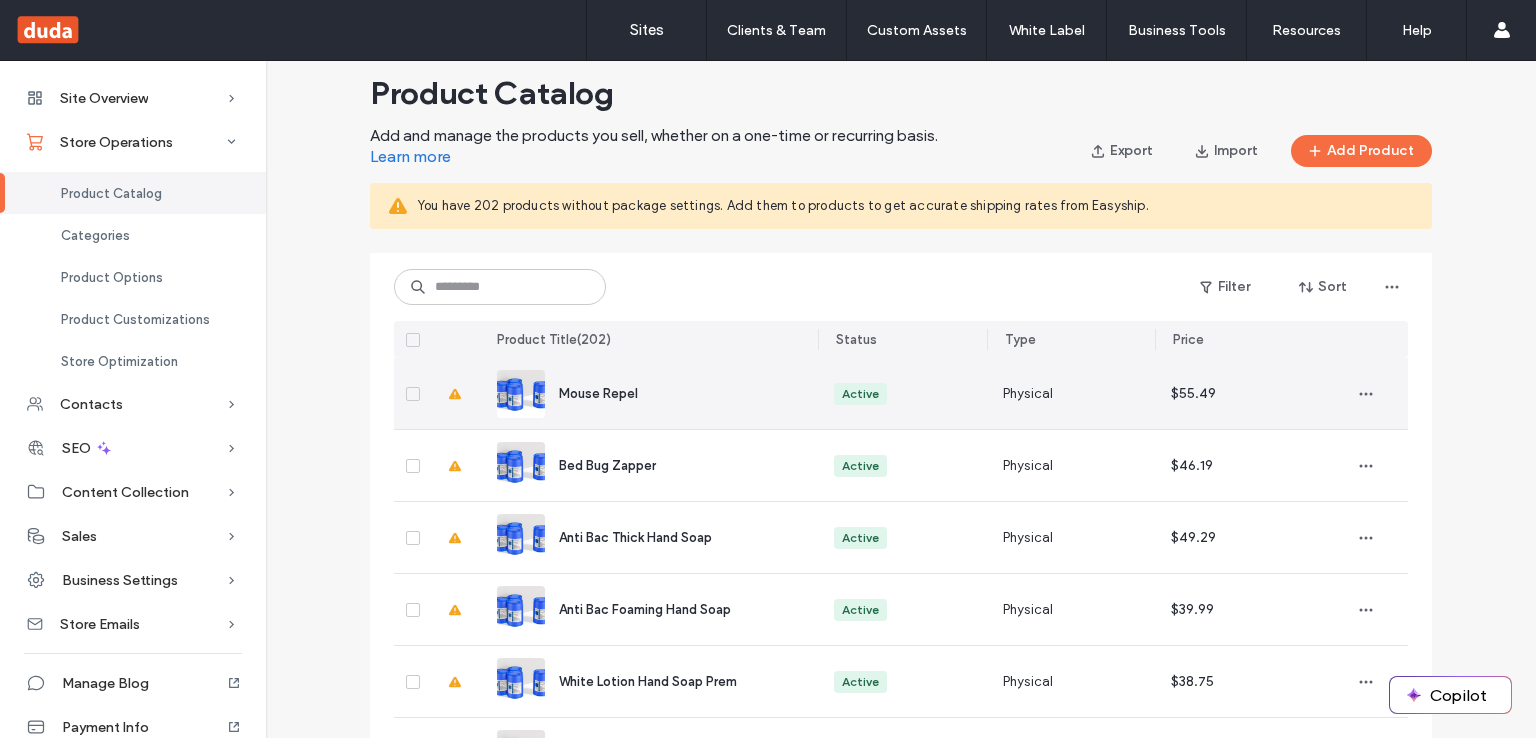 click on "Mouse Repel" at bounding box center (598, 393) 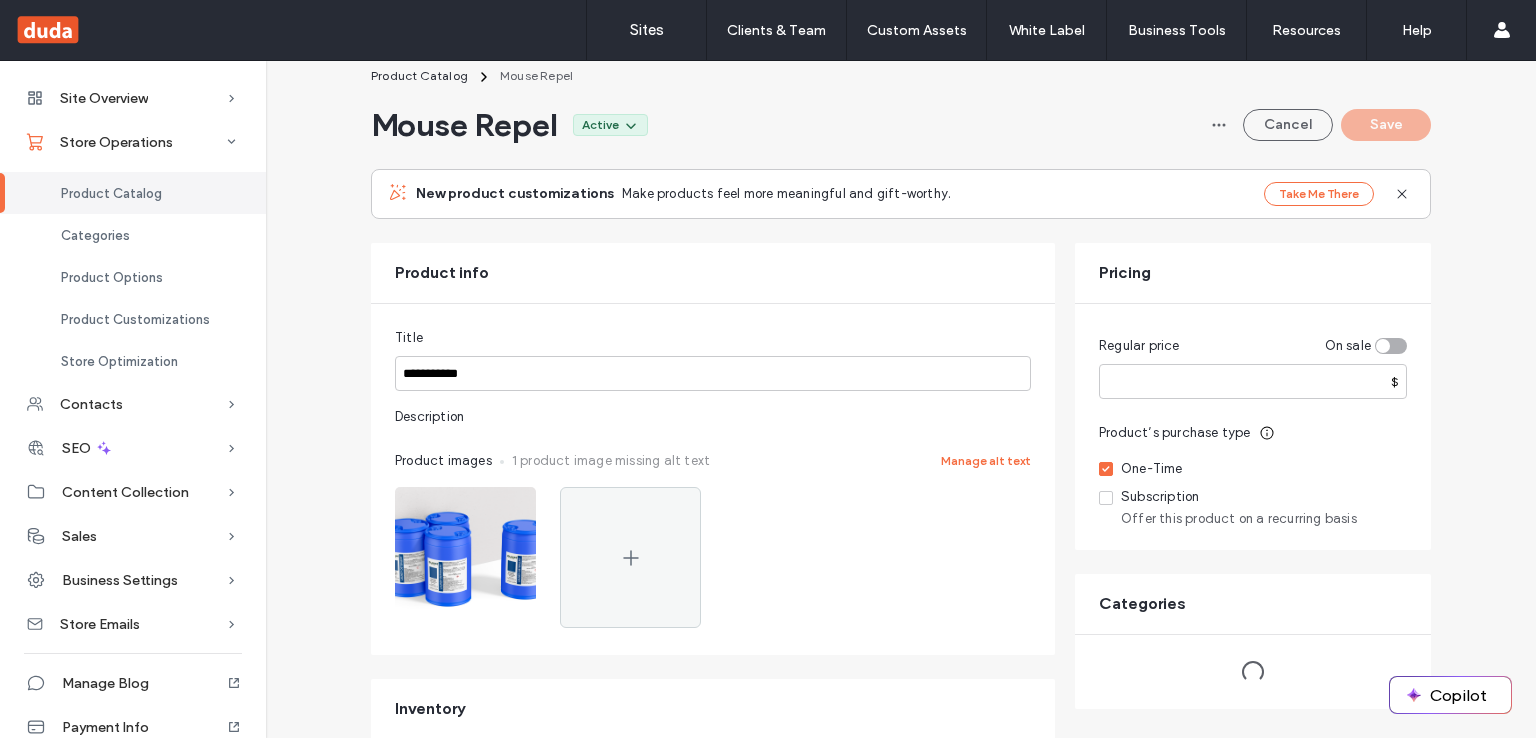 scroll, scrollTop: 0, scrollLeft: 0, axis: both 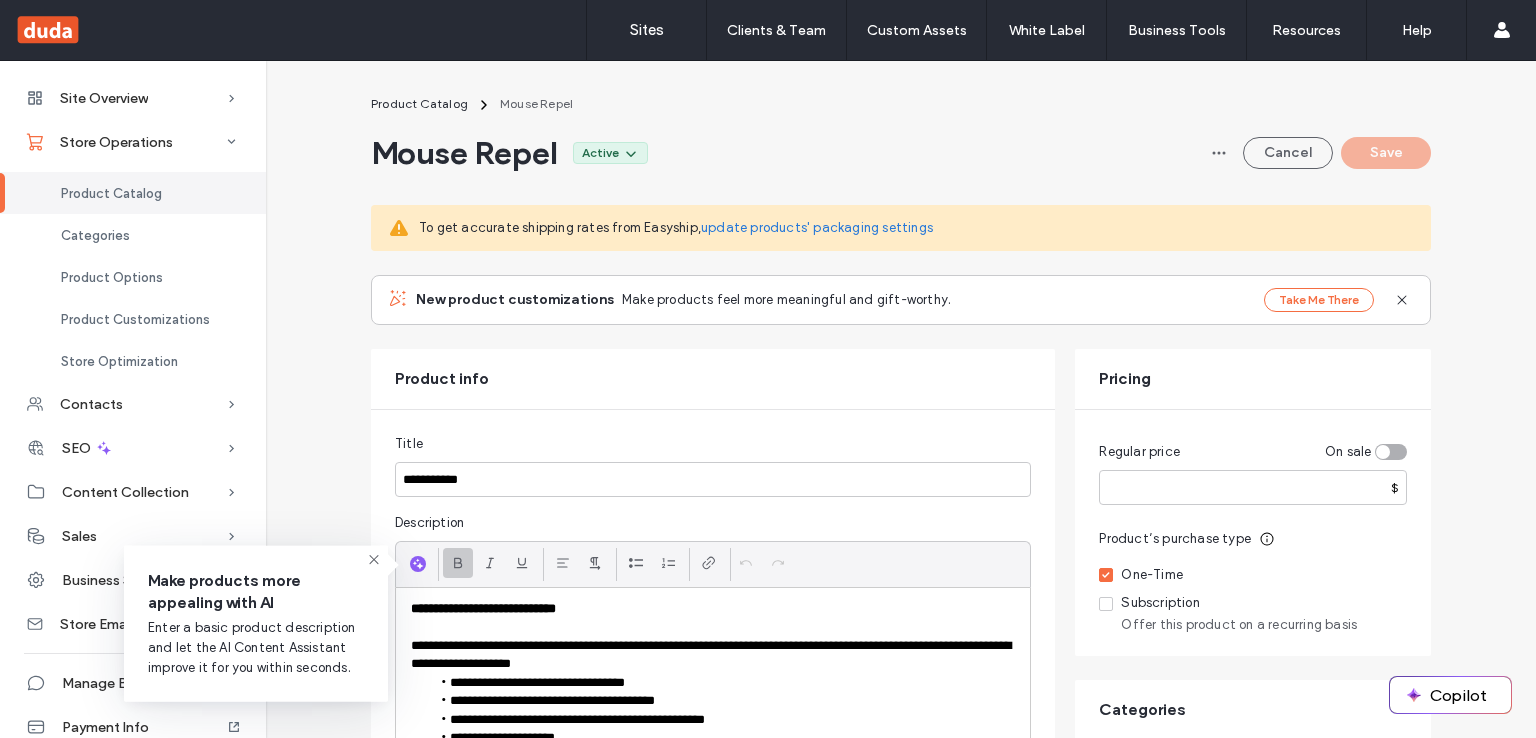 click 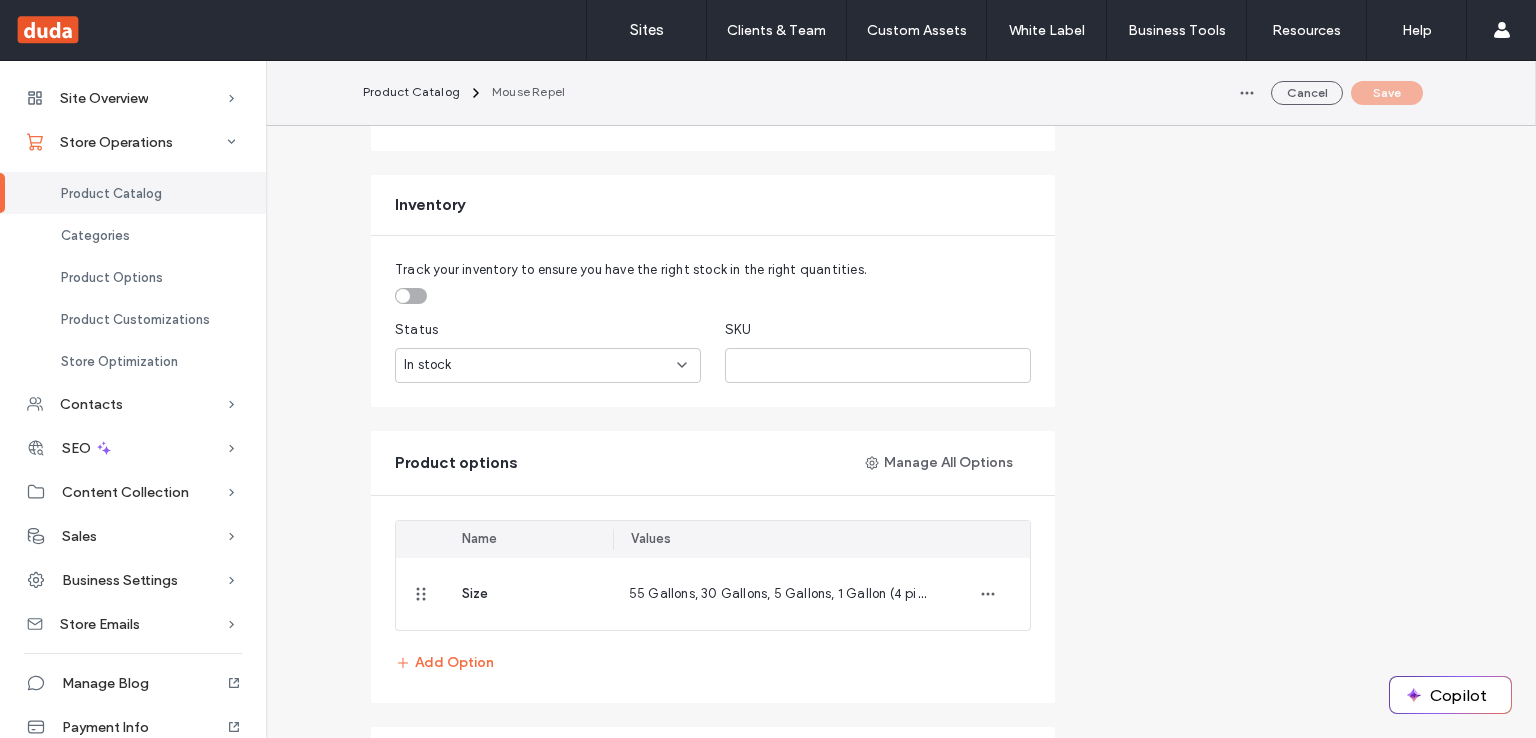 scroll, scrollTop: 868, scrollLeft: 0, axis: vertical 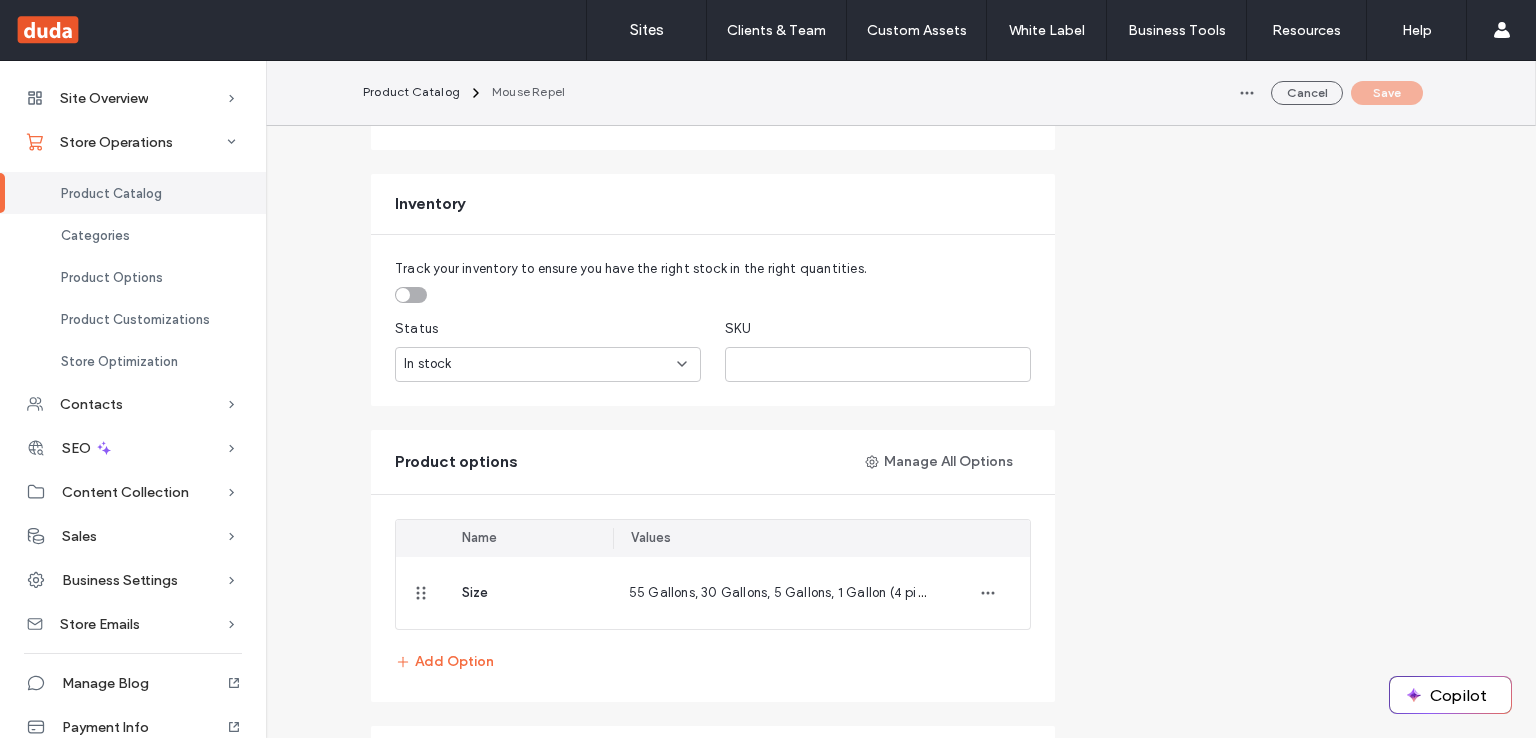 click on "In stock" at bounding box center (428, 364) 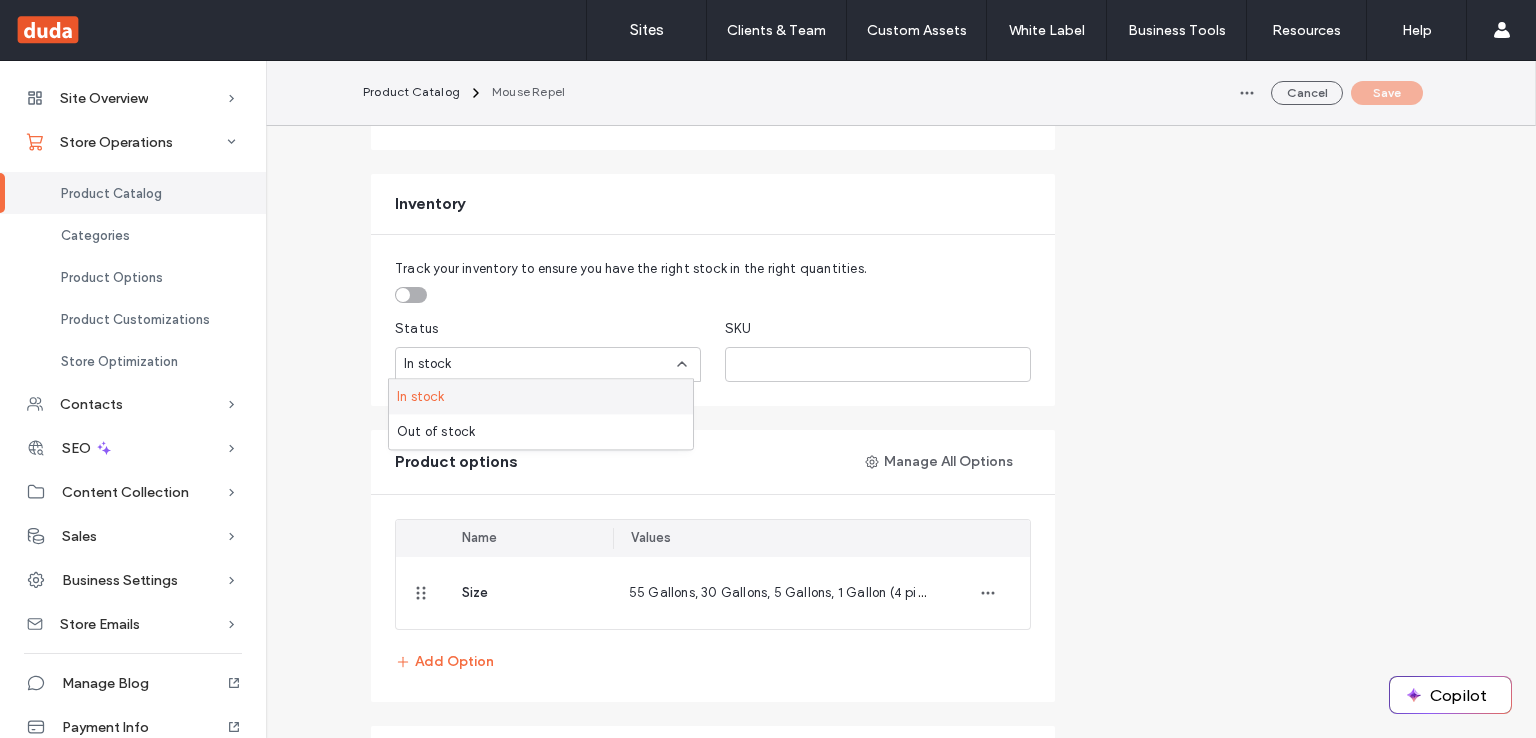 click on "In stock" at bounding box center (428, 364) 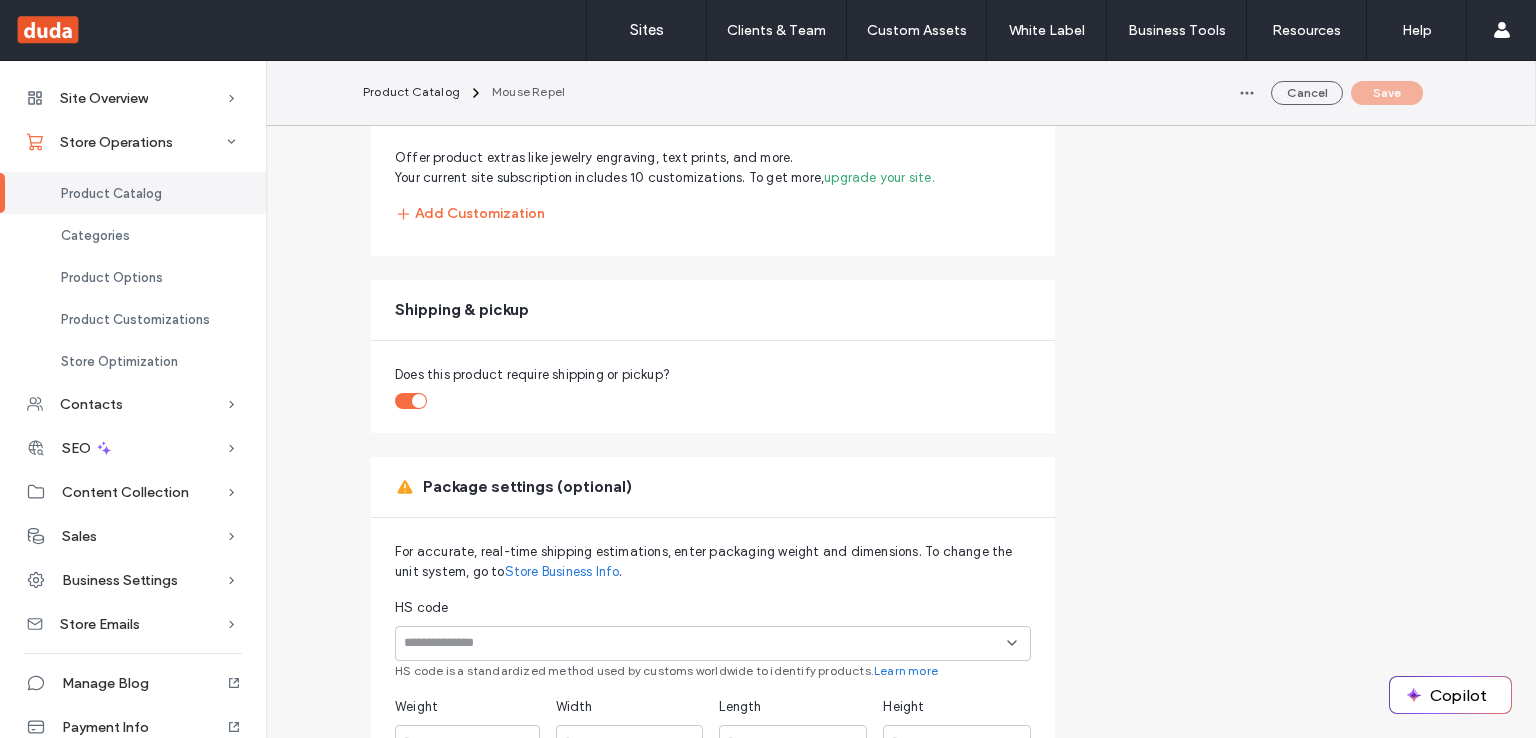 scroll, scrollTop: 2131, scrollLeft: 0, axis: vertical 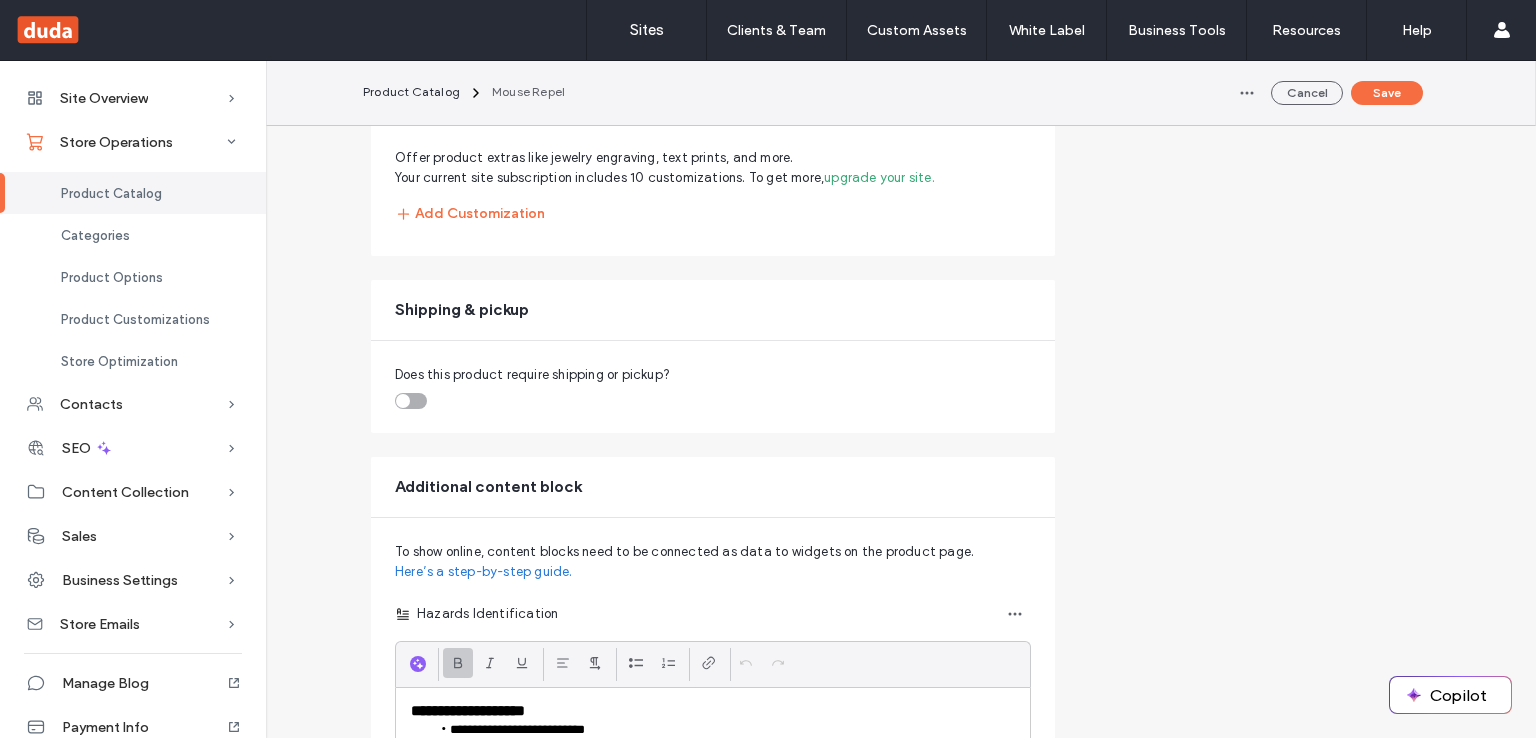 click at bounding box center (411, 401) 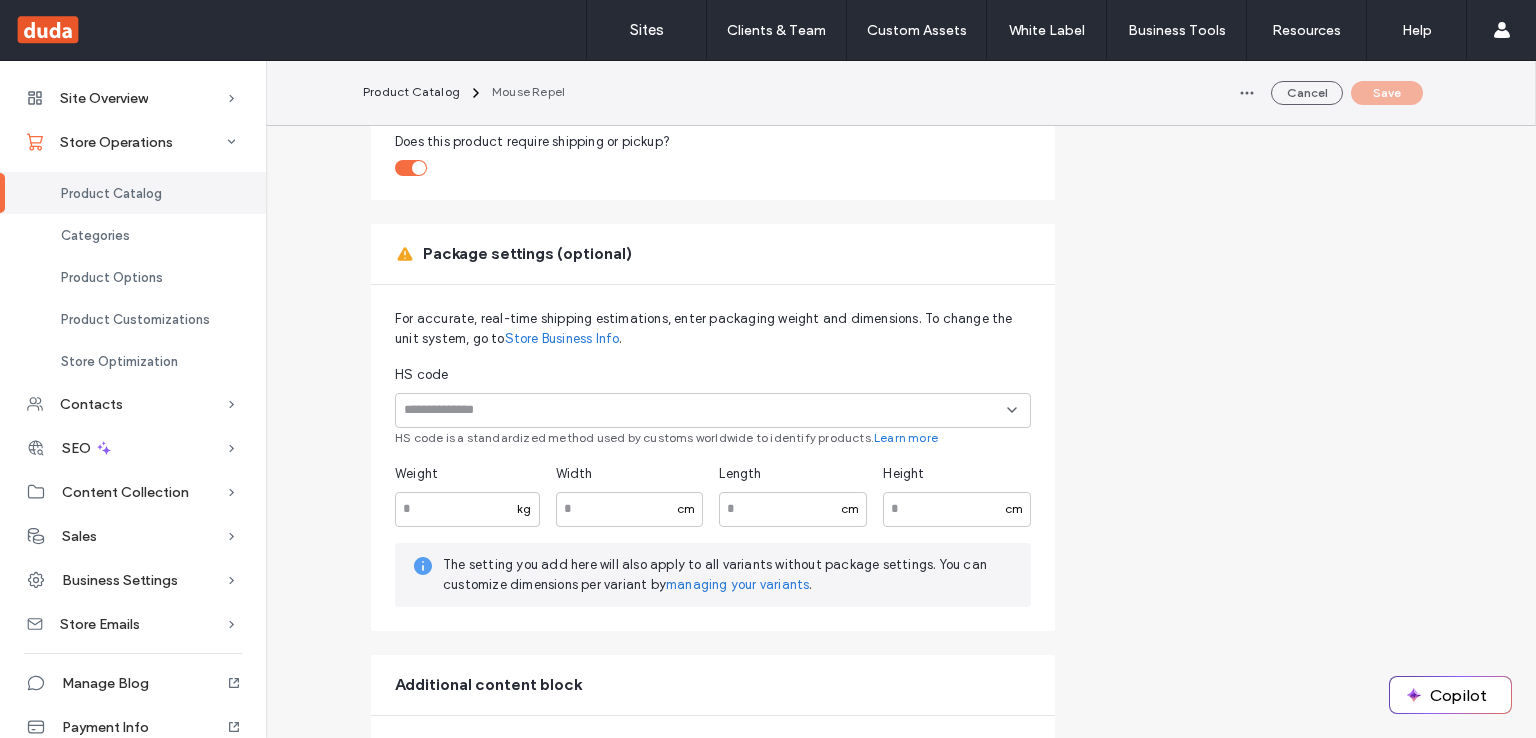 scroll, scrollTop: 2364, scrollLeft: 0, axis: vertical 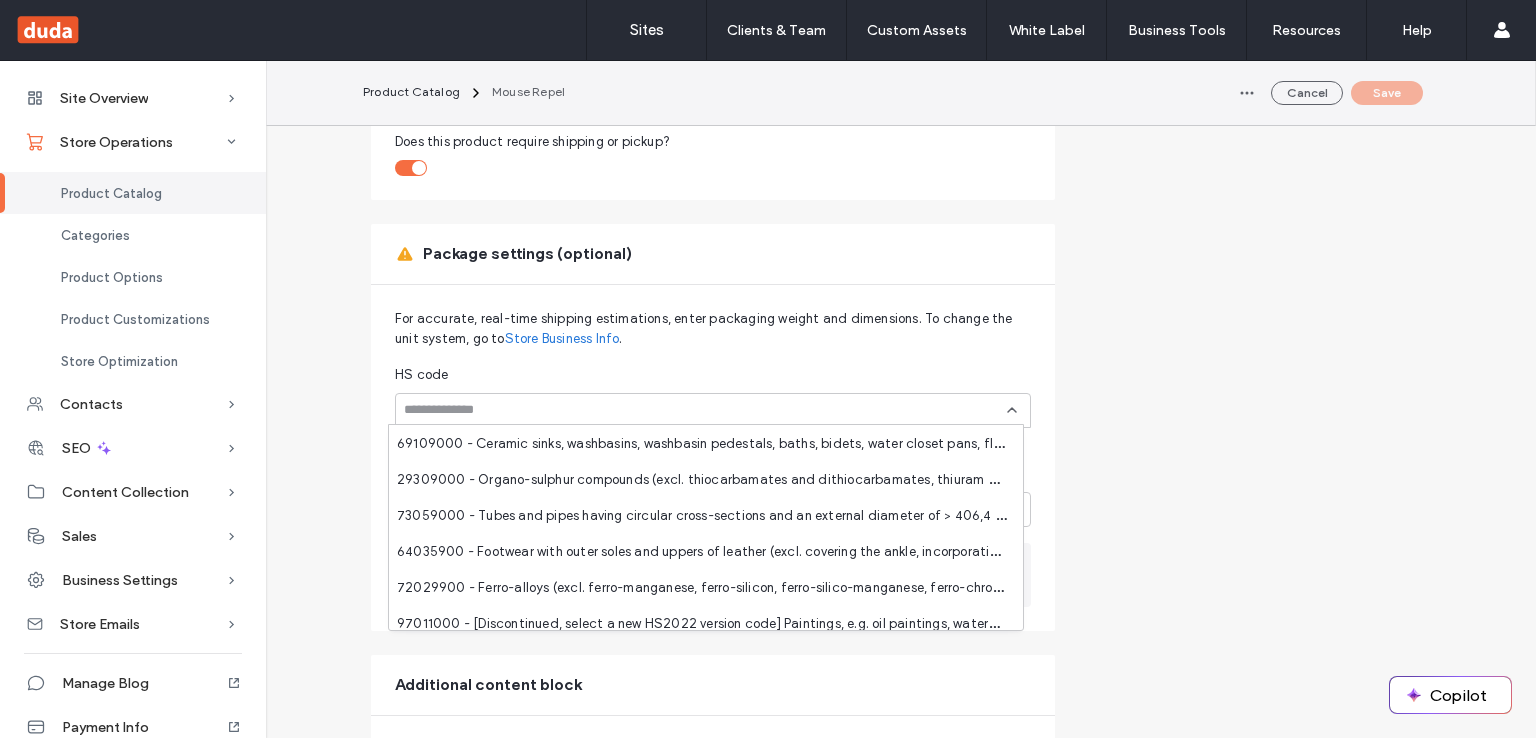 click on "Weight [UNIT] [UNIT] [UNIT] [UNIT] [UNIT] [UNIT] The setting you add here will also apply to all variants without package settings. You can customize dimensions per variant by managing your variants ." at bounding box center [713, 458] 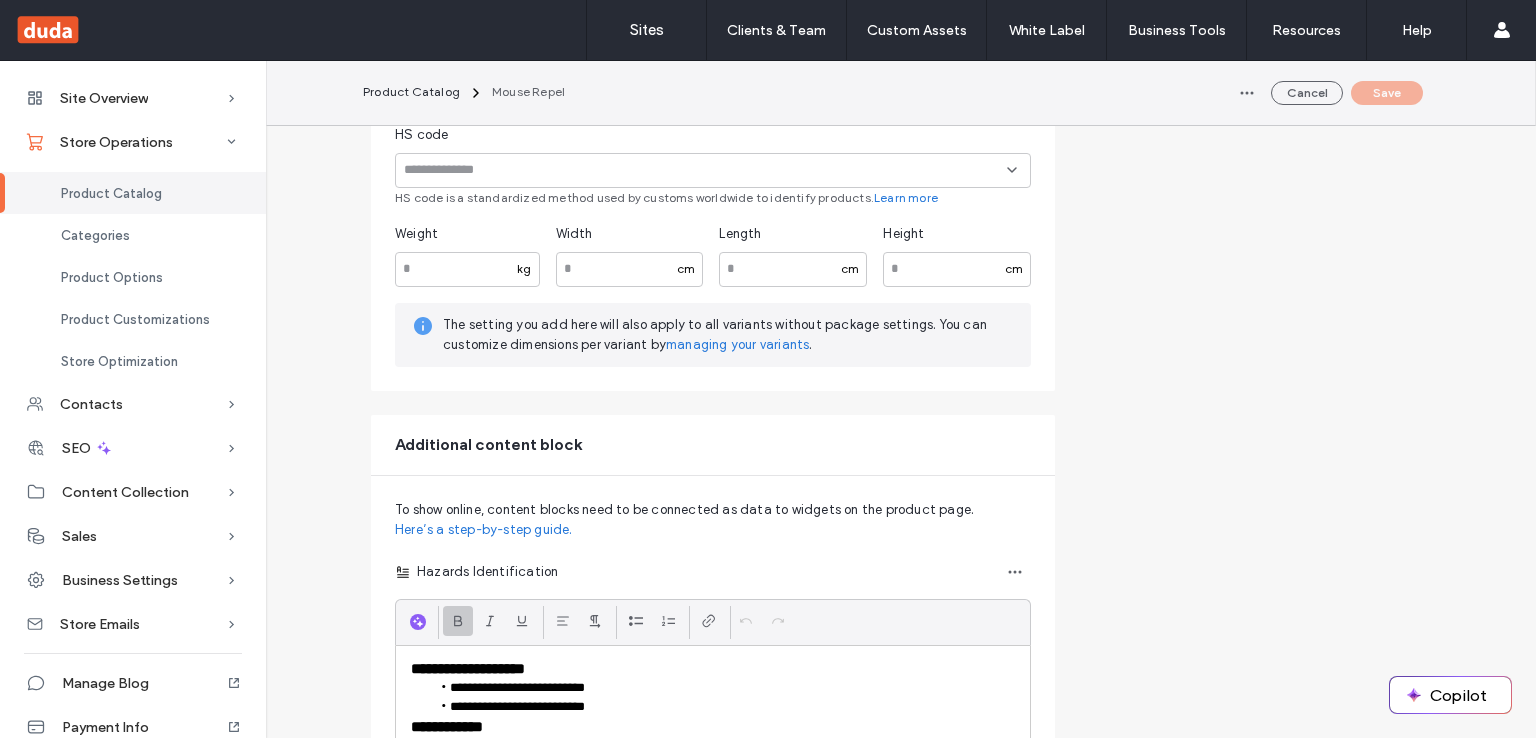 scroll, scrollTop: 2606, scrollLeft: 0, axis: vertical 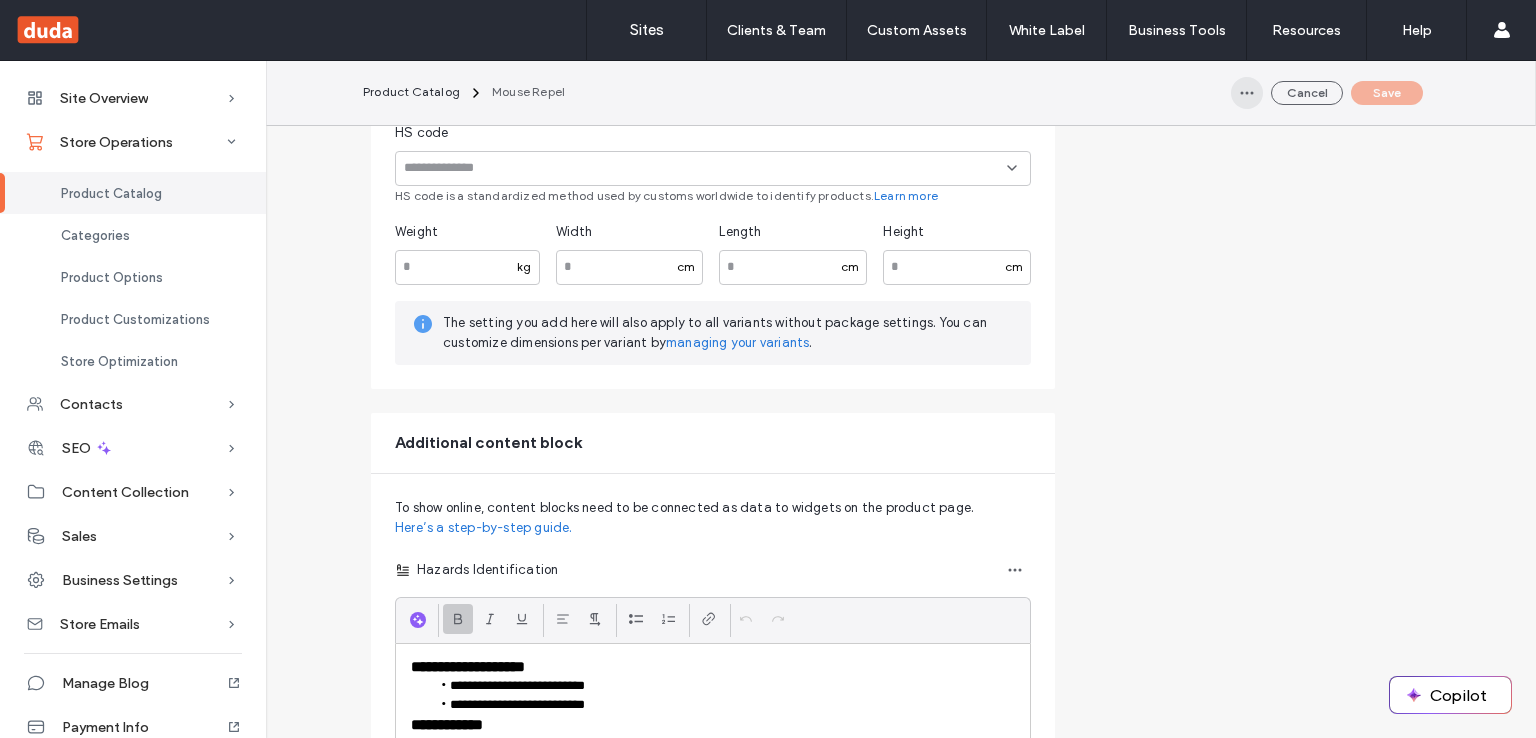 click 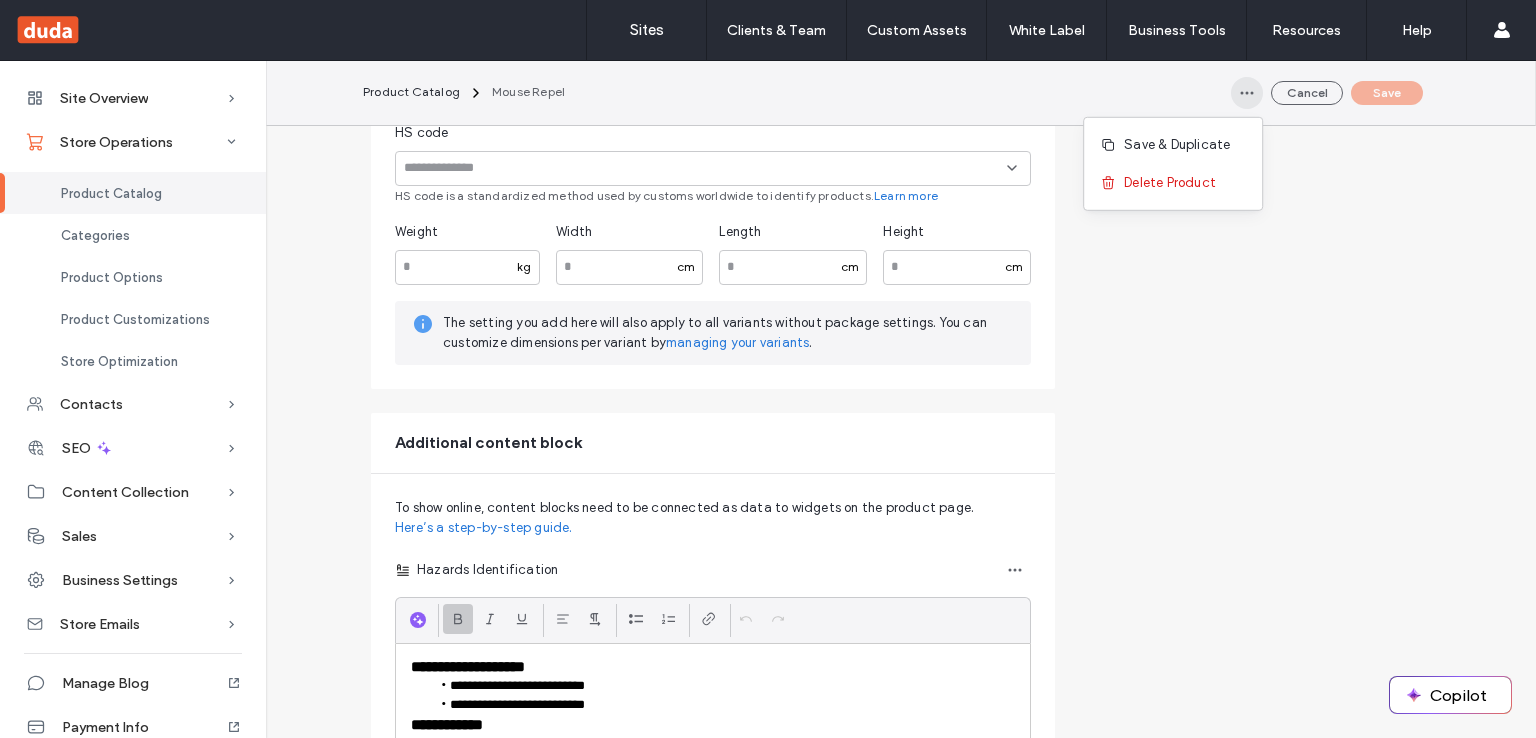 click 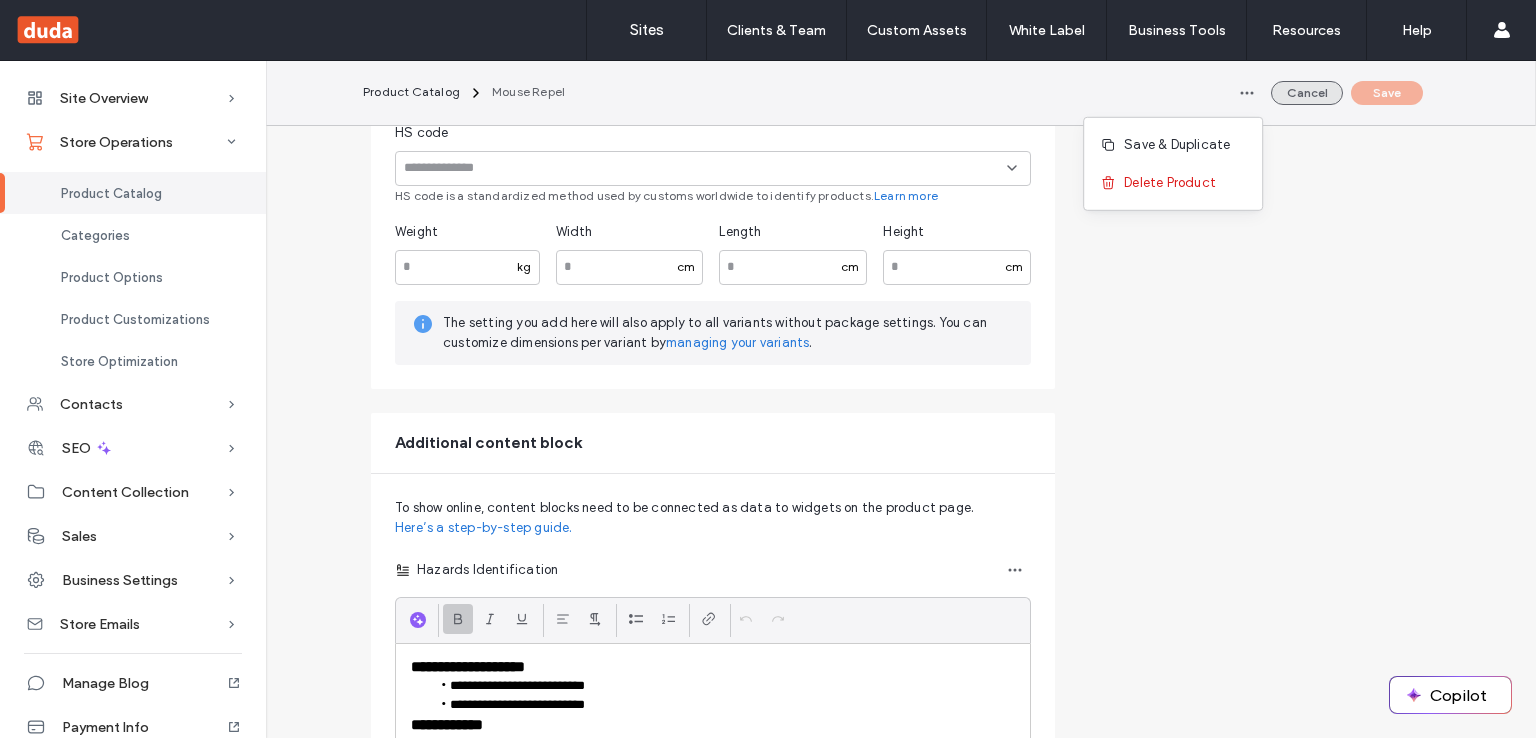 click on "Cancel" at bounding box center (1307, 93) 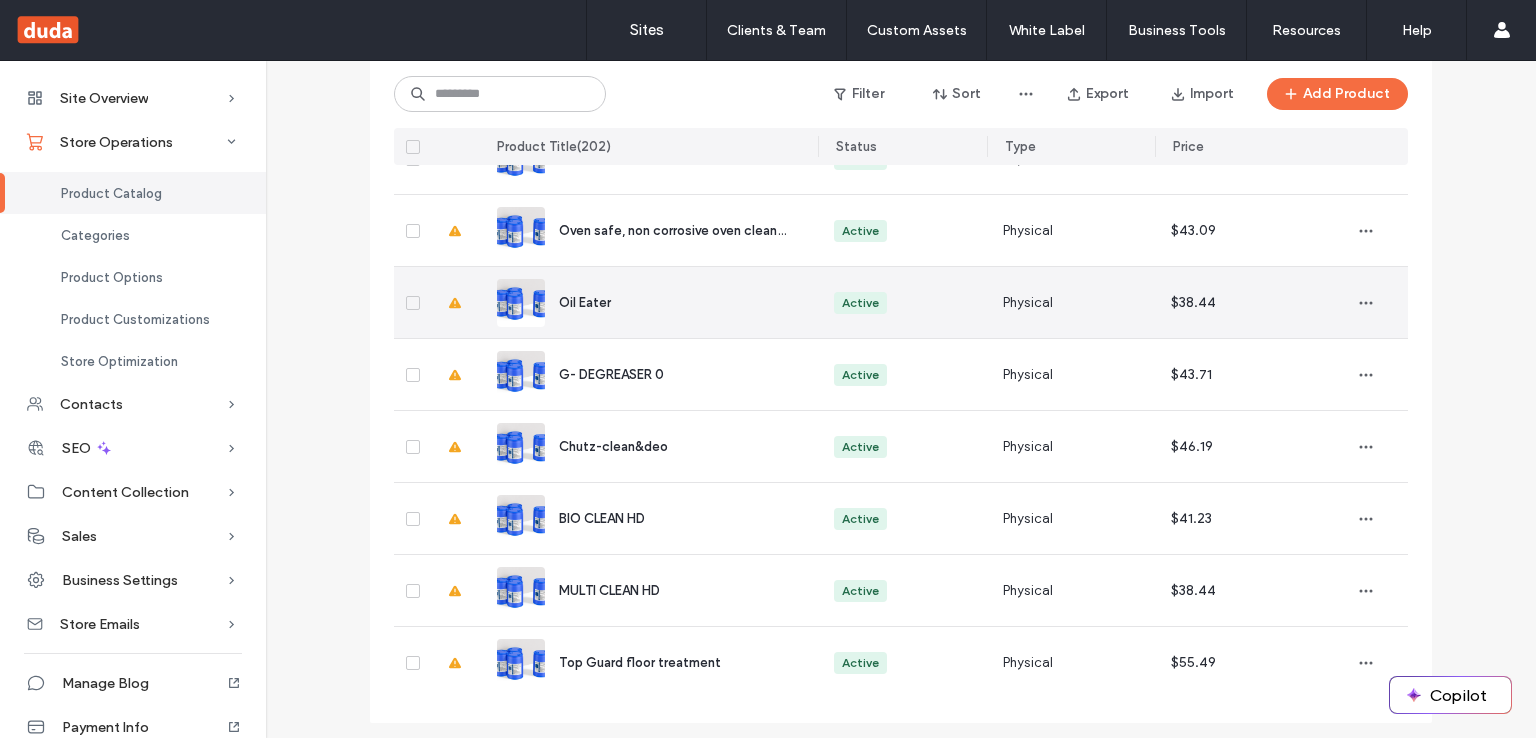 scroll, scrollTop: 2606, scrollLeft: 0, axis: vertical 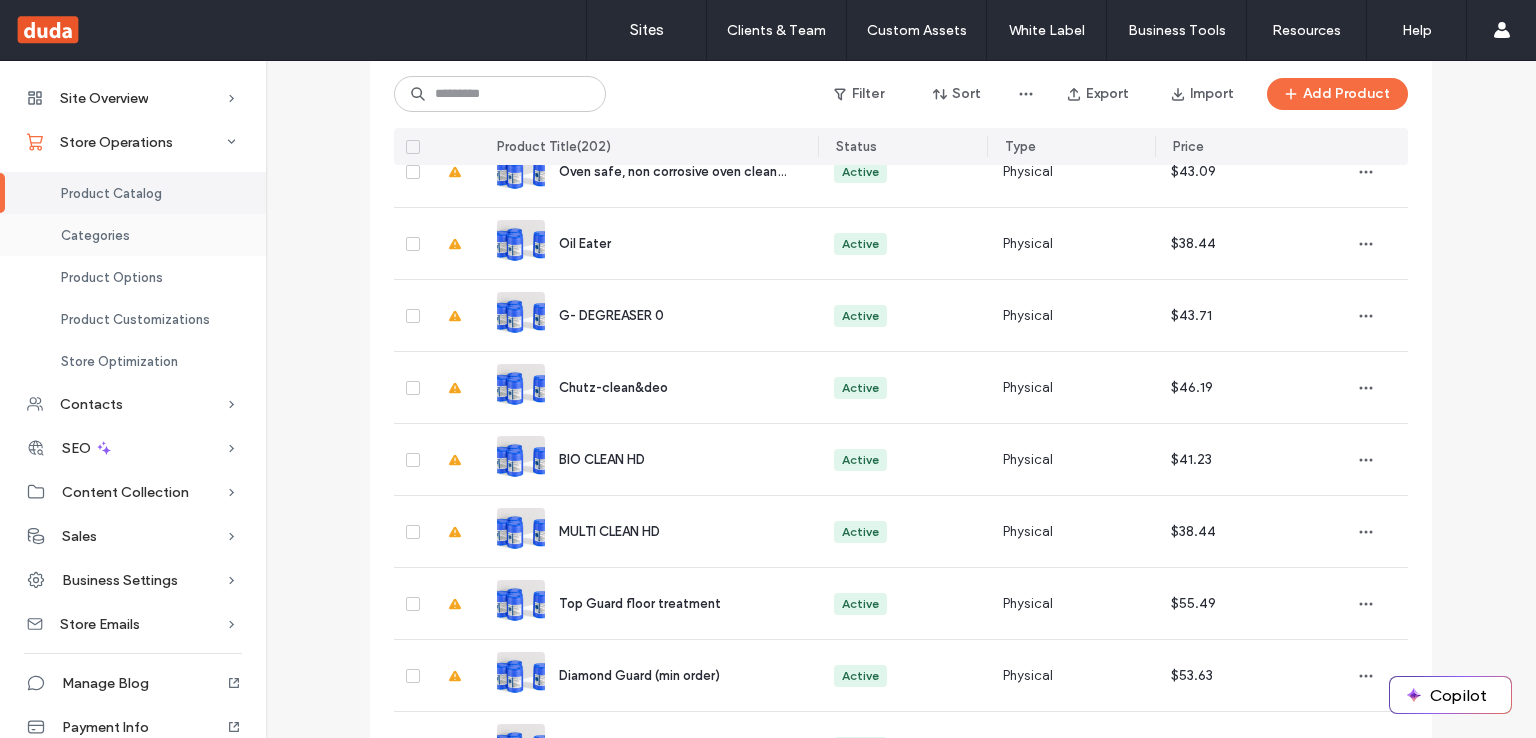 click on "Categories" at bounding box center [133, 235] 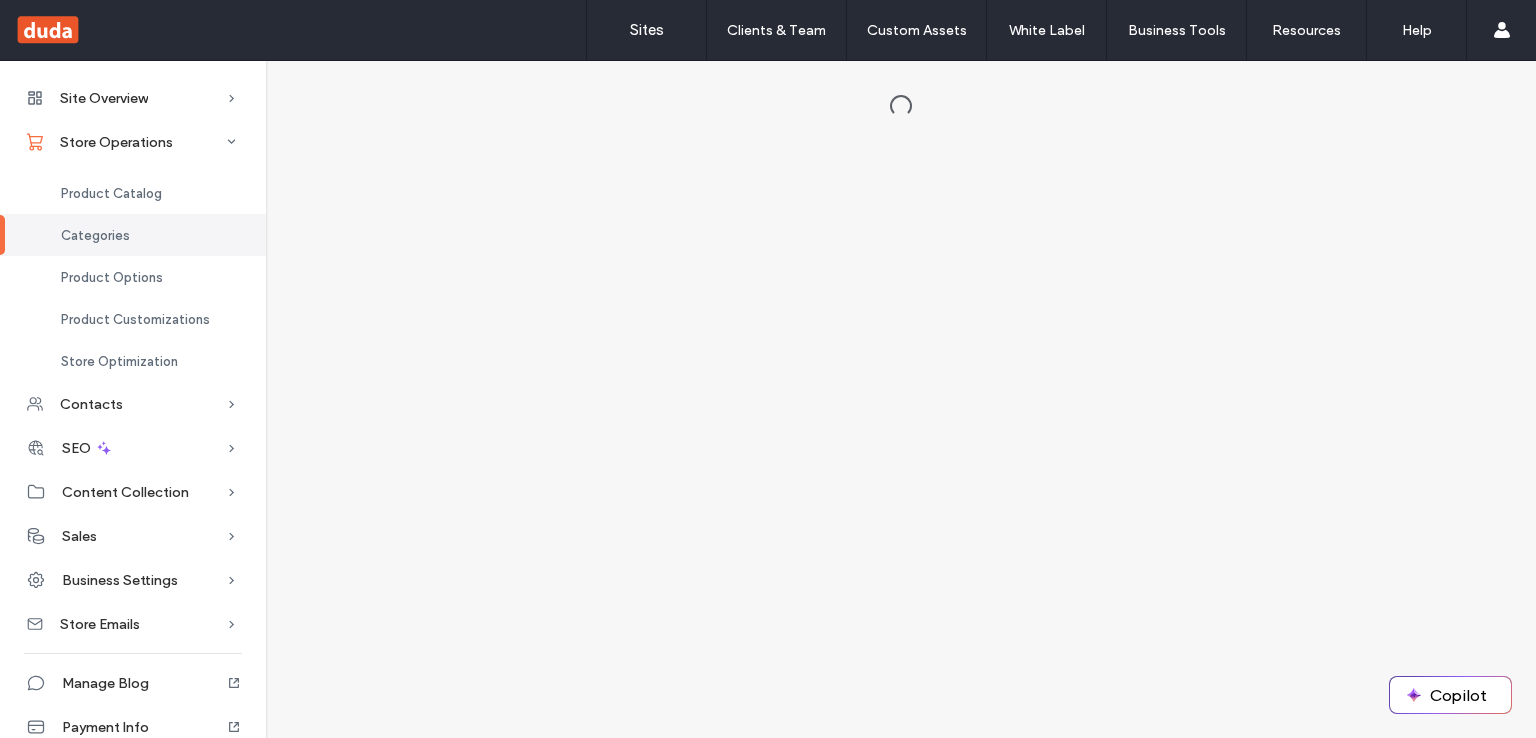 scroll, scrollTop: 0, scrollLeft: 0, axis: both 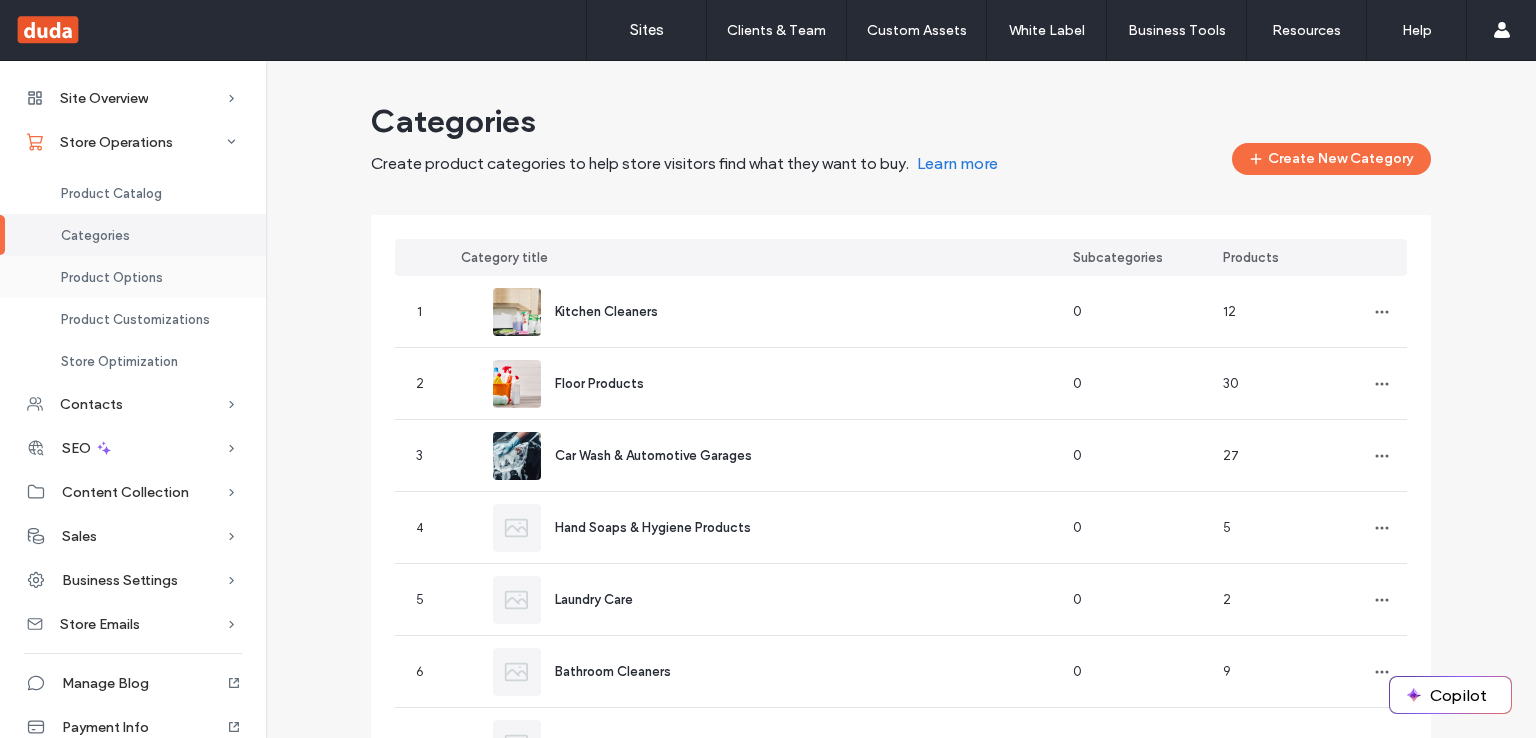 click on "Product Options" at bounding box center (133, 277) 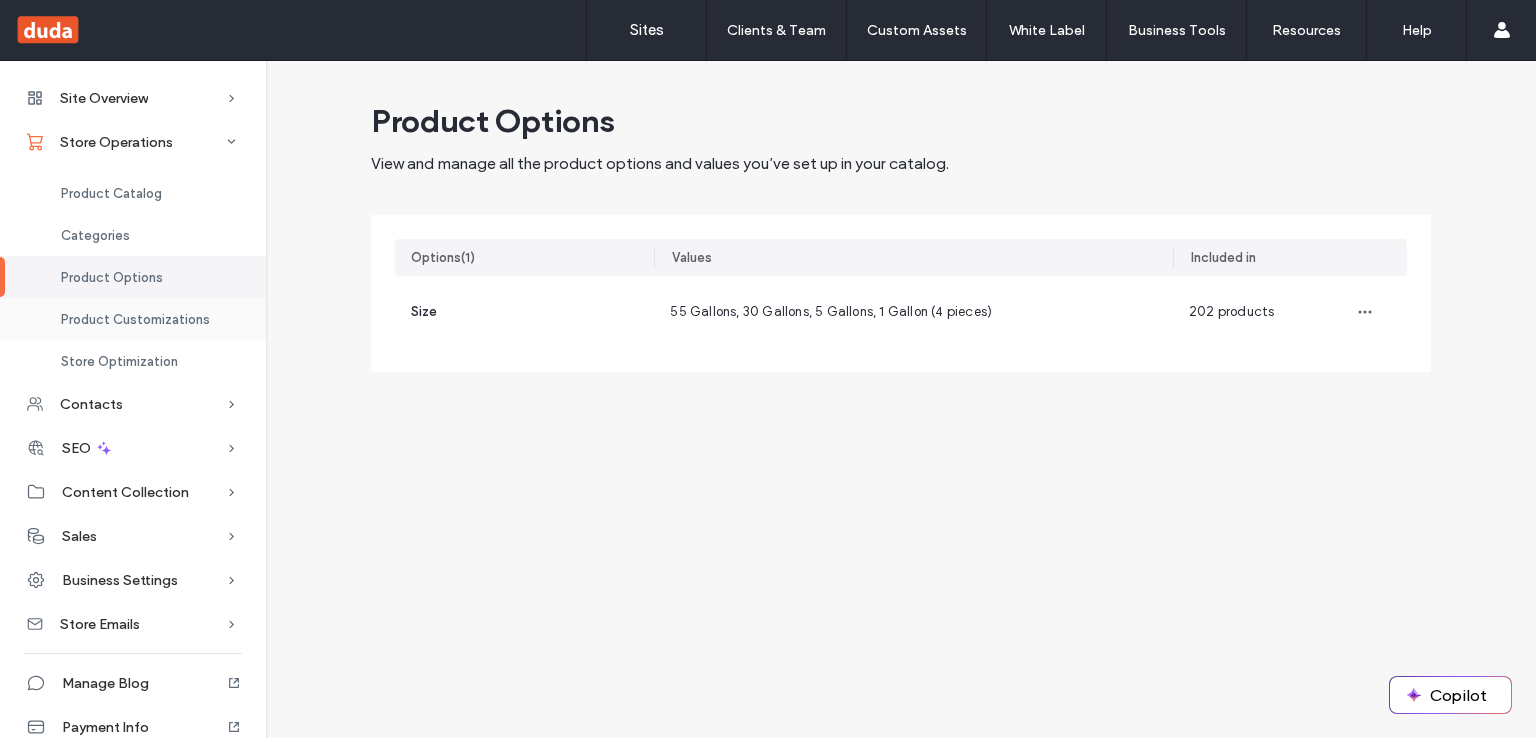 click on "Product Customizations" at bounding box center (135, 319) 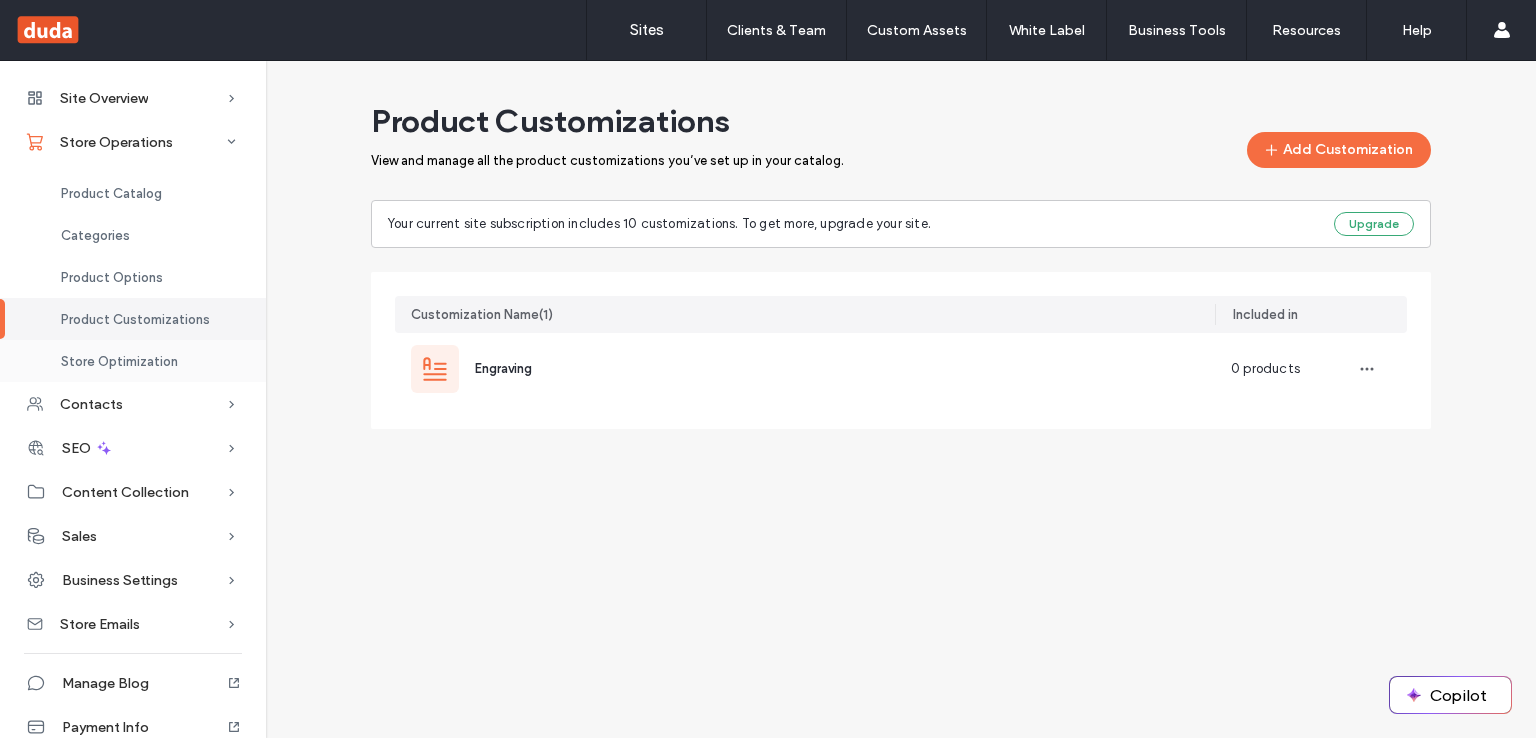 click on "Store Optimization" at bounding box center (133, 361) 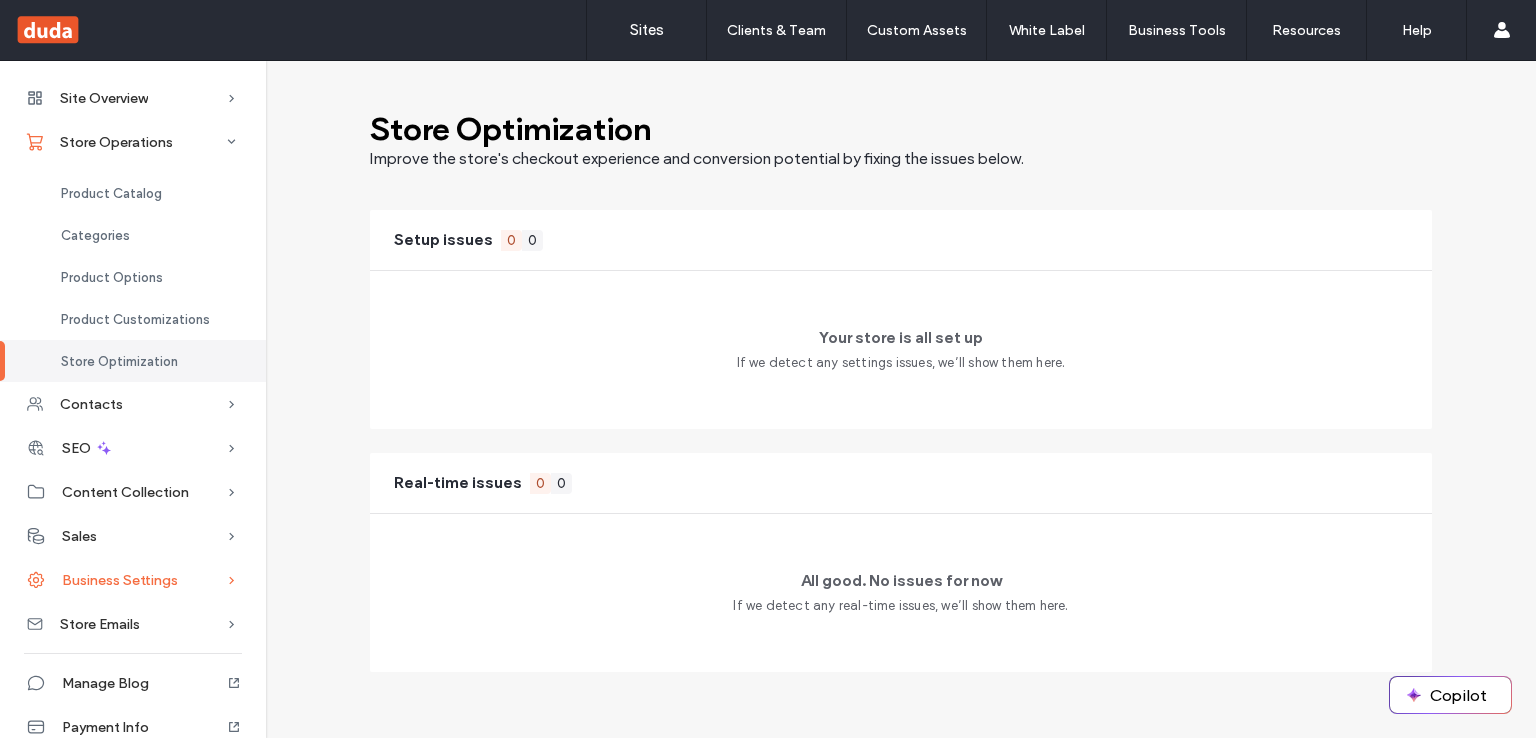 scroll, scrollTop: 27, scrollLeft: 0, axis: vertical 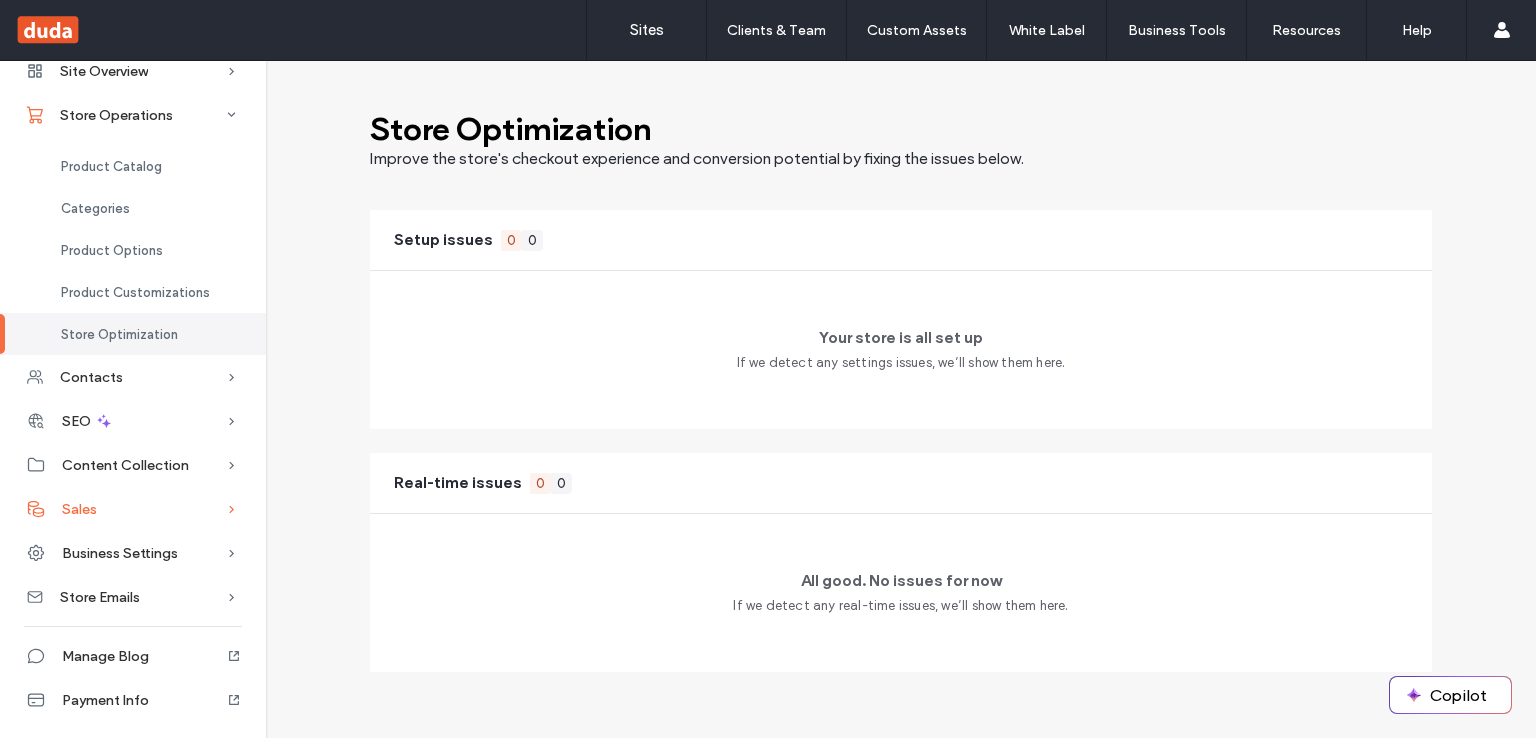 click on "Sales" at bounding box center [133, 509] 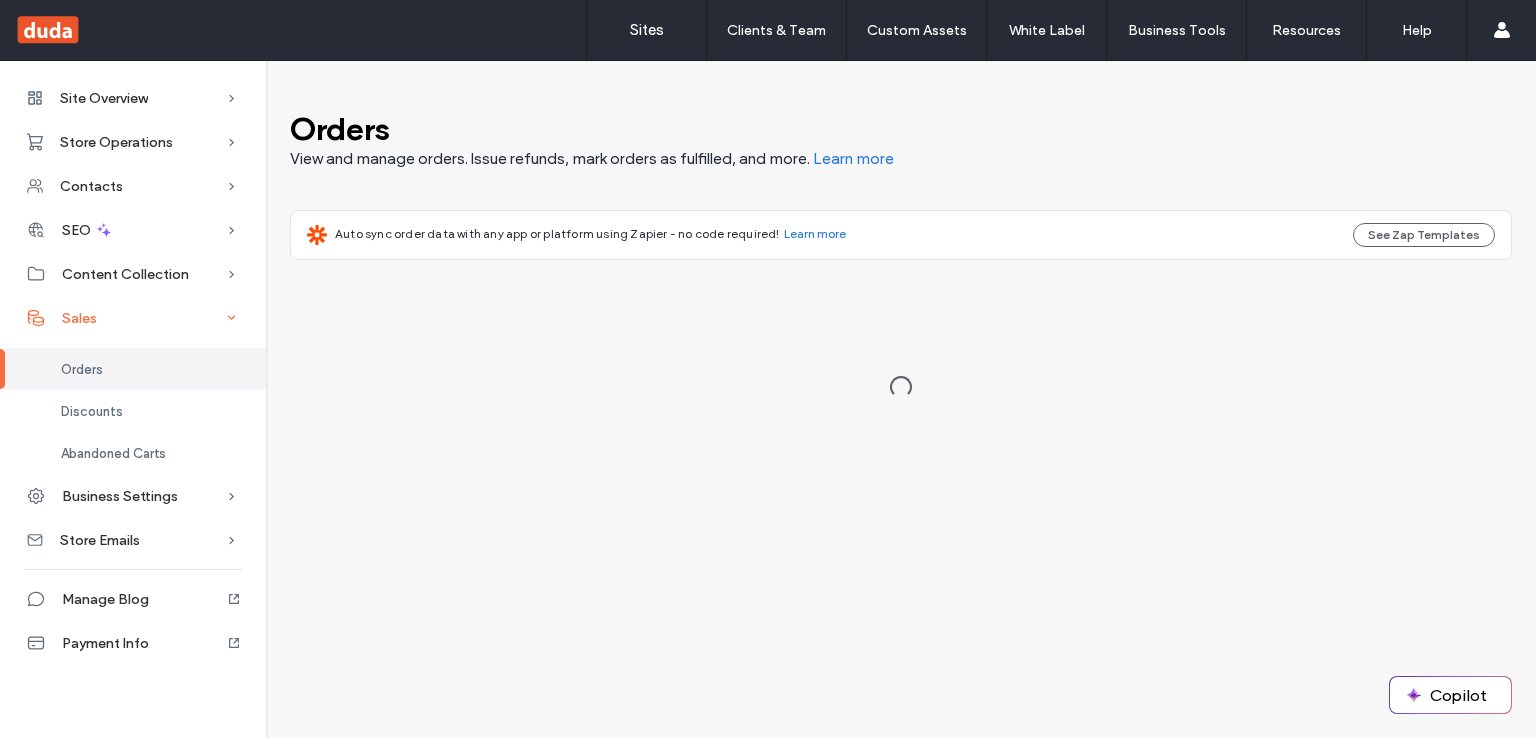 scroll, scrollTop: 0, scrollLeft: 0, axis: both 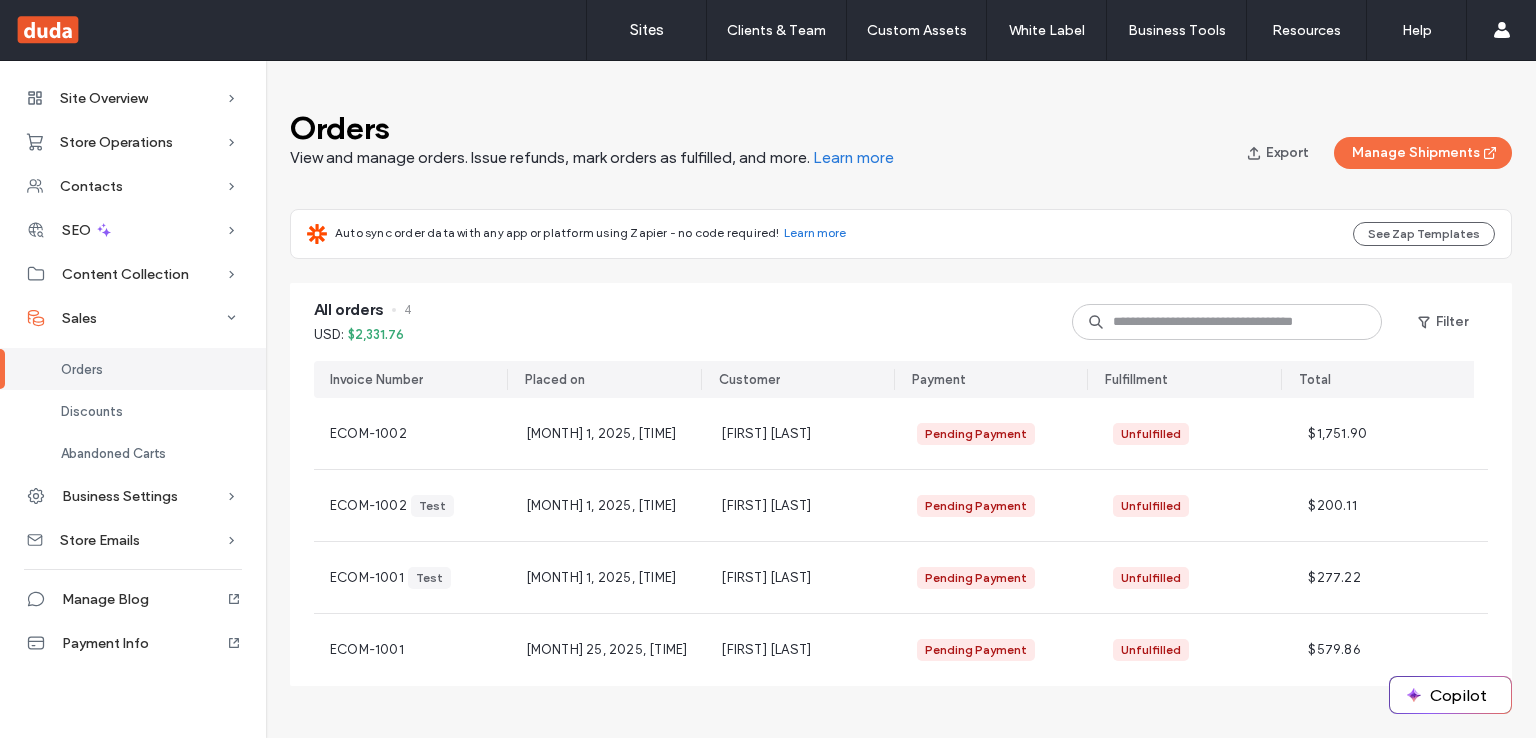click on "Learn more" at bounding box center (853, 157) 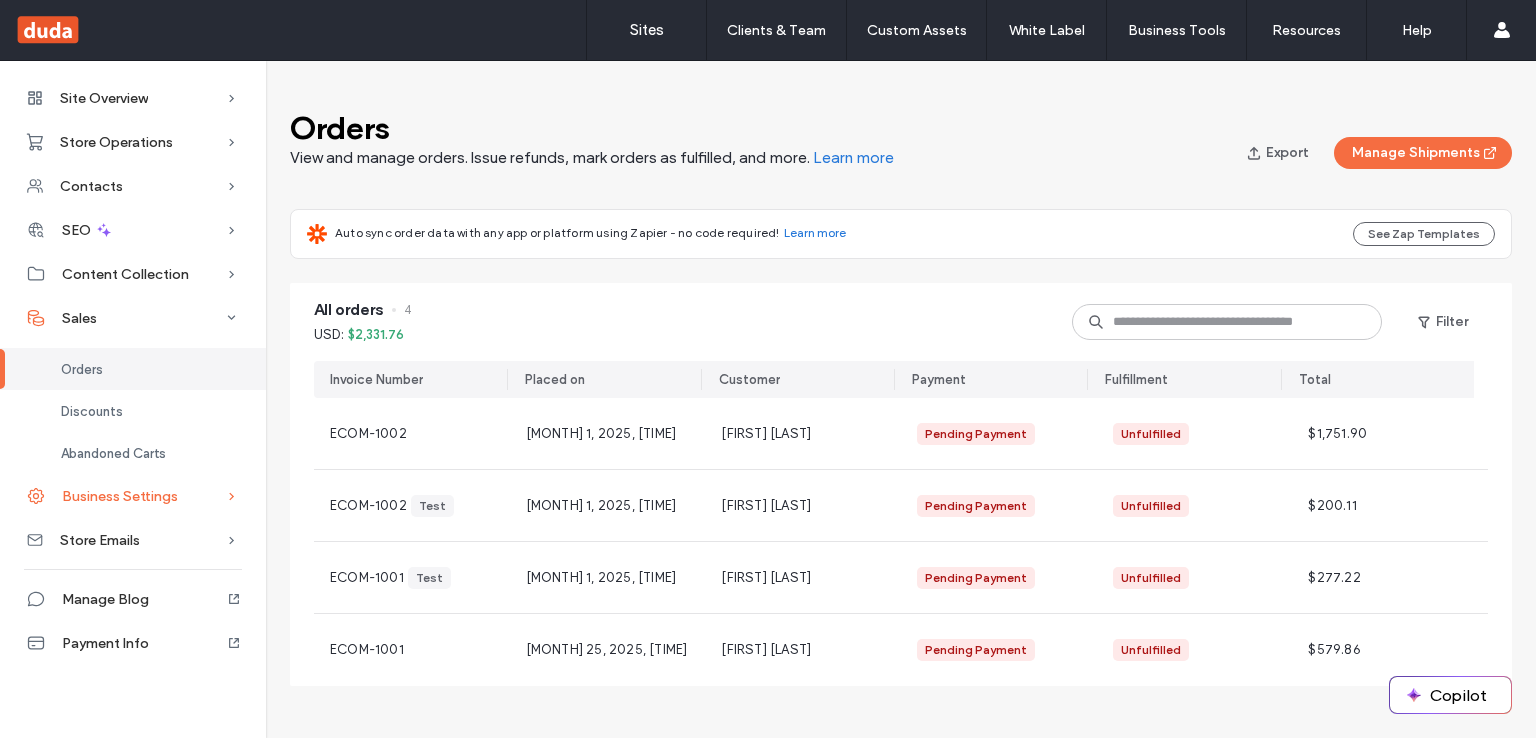 click on "Business Settings" at bounding box center (120, 496) 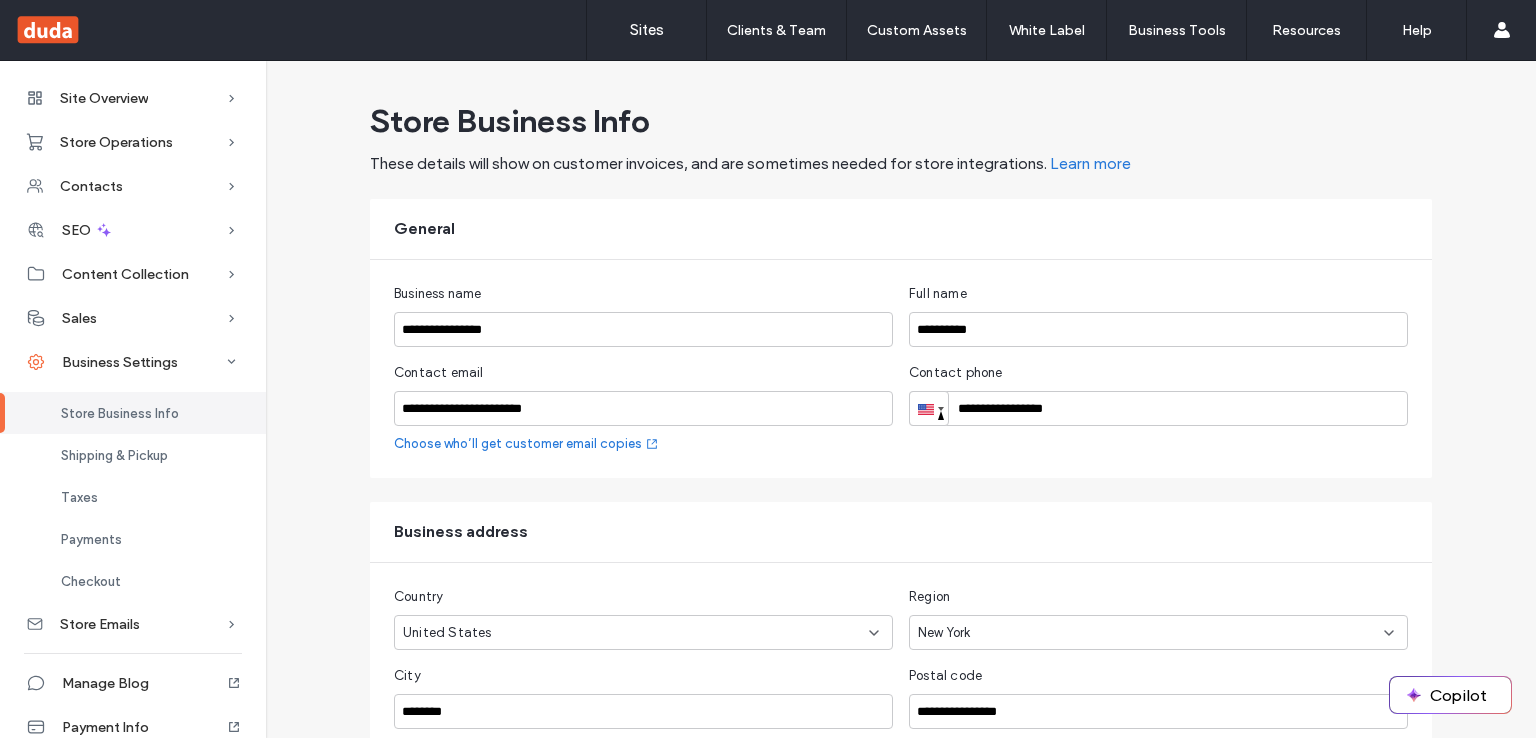 scroll, scrollTop: 374, scrollLeft: 0, axis: vertical 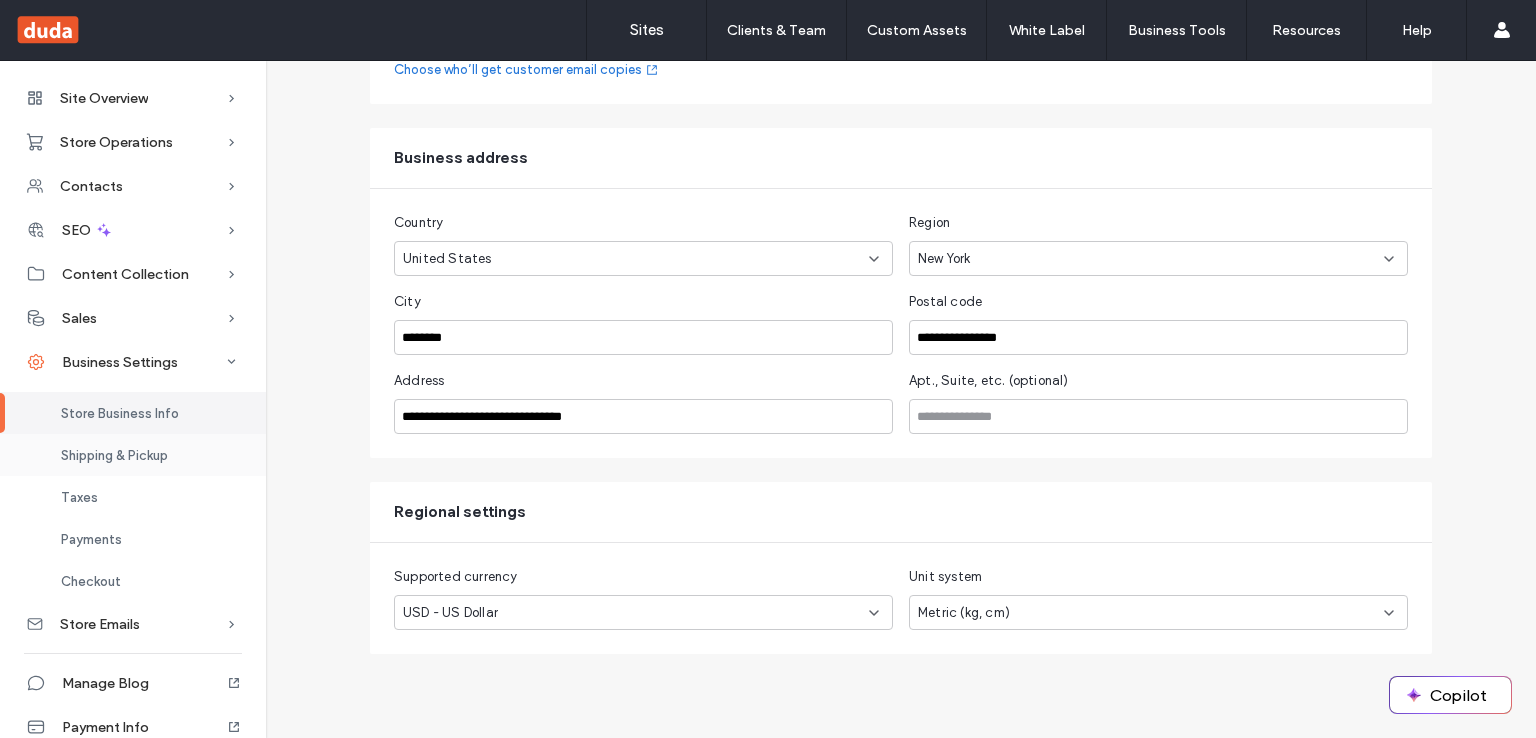 click on "Shipping & Pickup" at bounding box center [114, 455] 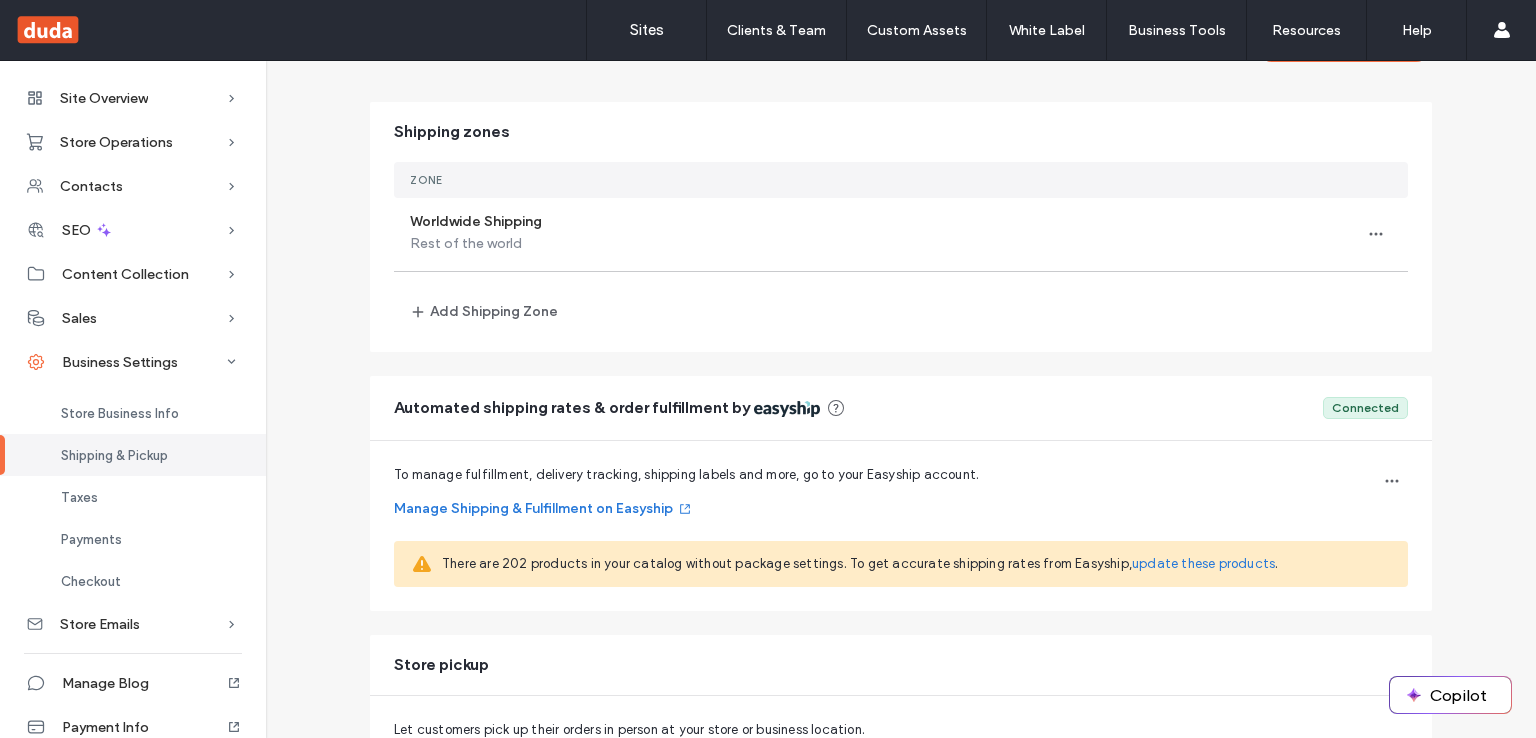 scroll, scrollTop: 224, scrollLeft: 0, axis: vertical 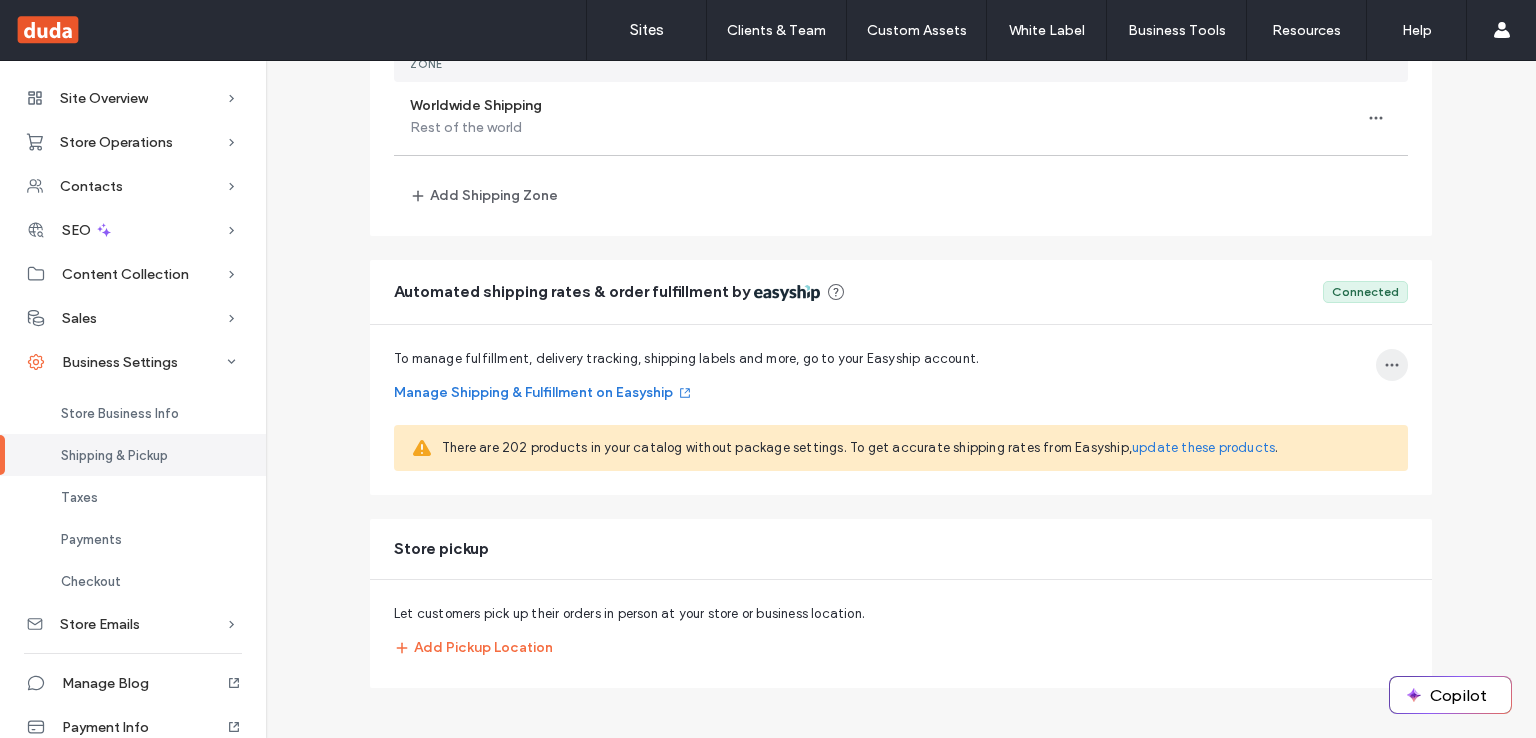 click at bounding box center (1392, 365) 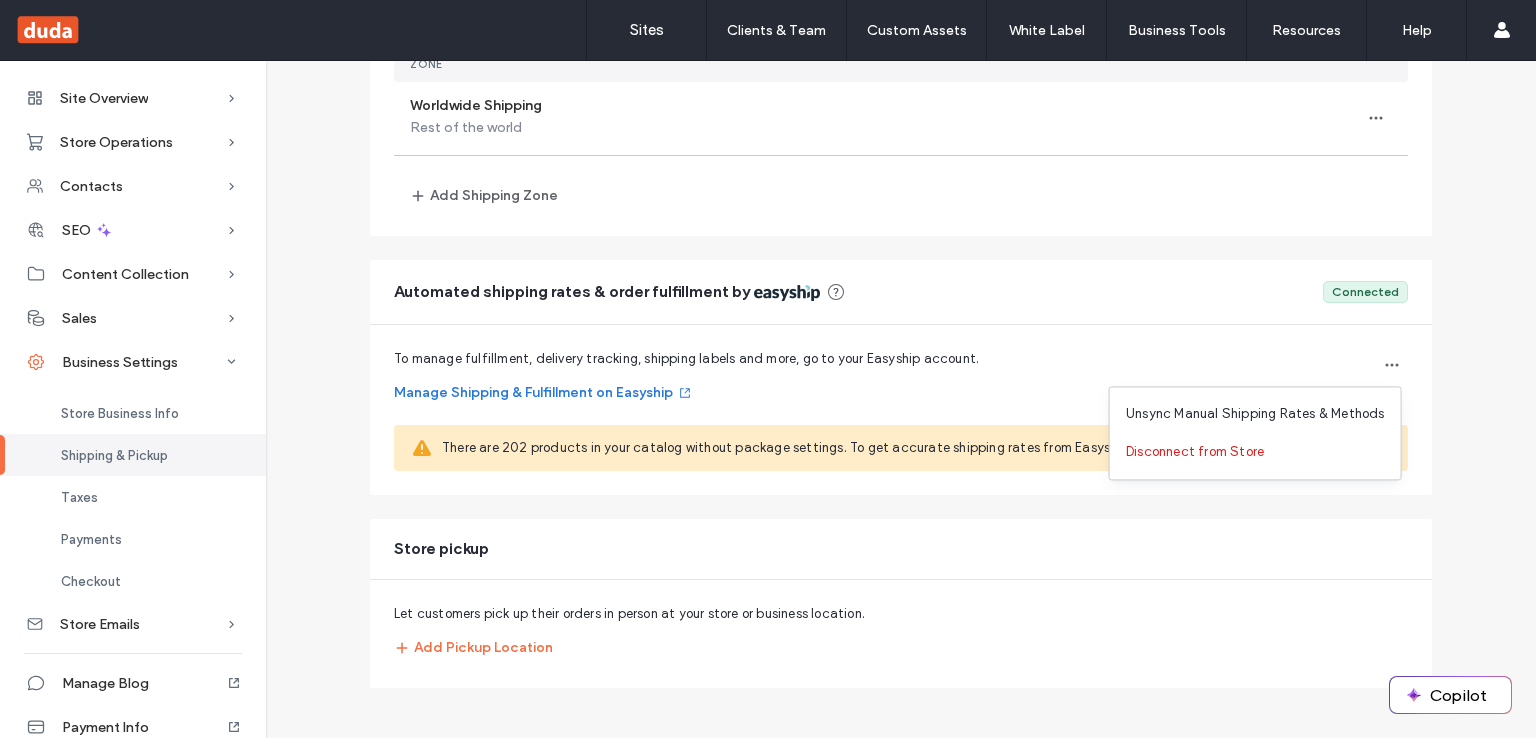 click on "Shipping & Store Pickup Set up your store’s shipping zones, shipping rates, and store pickup locations.   Learn more Add Shipping Zone Shipping zones Zone Worldwide Shipping  Rest of the world Add Shipping Zone Automated shipping rates & order fulfillment by Connected To manage fulfillment, delivery tracking, shipping labels and more, go to your Easyship account. Manage Shipping & Fulfillment on Easyship  There are 202 products in your catalog without package settings. To get accurate shipping rates from Easyship,  update these products . Store pickup Let customers pick up their orders in person at your store or business location. Add Pickup Location" at bounding box center (901, 278) 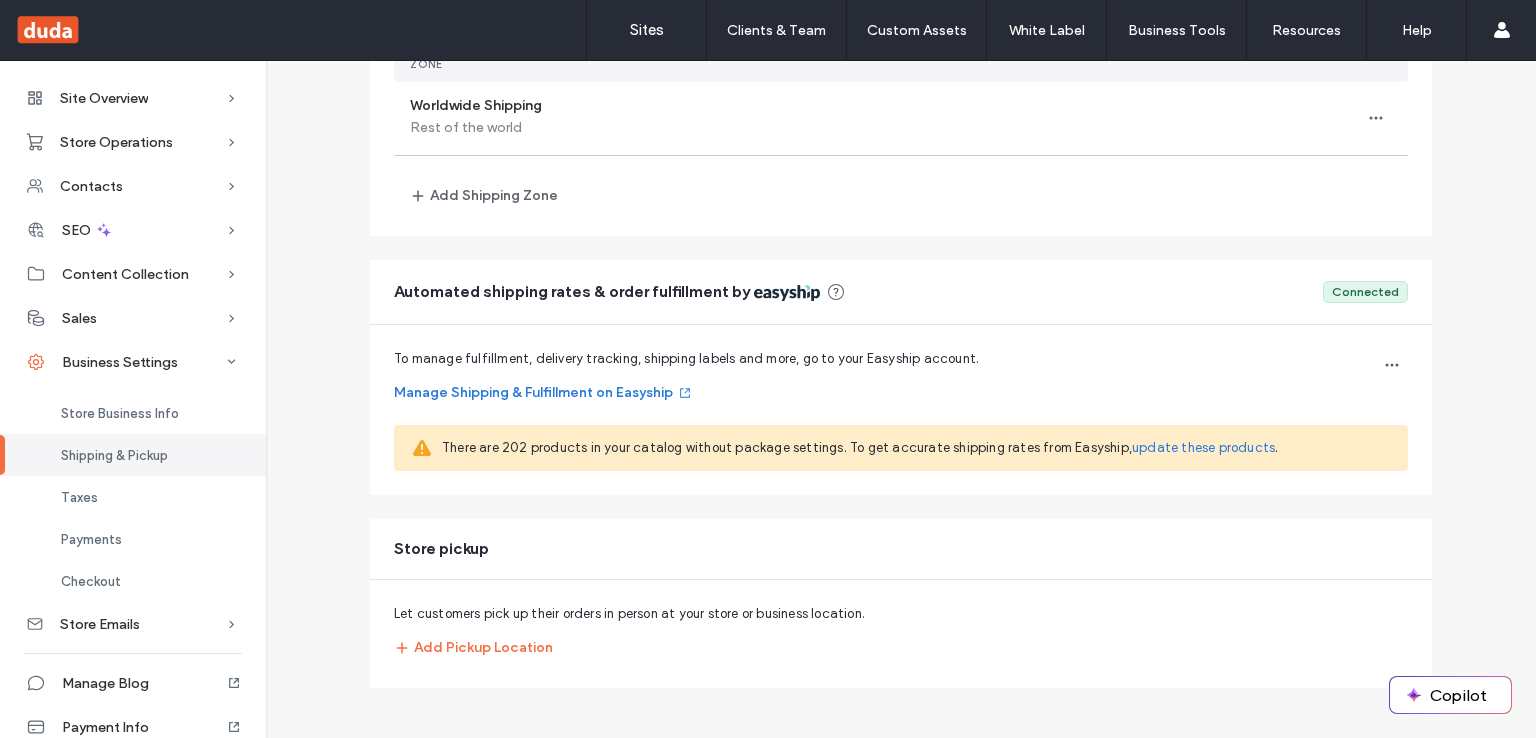 scroll, scrollTop: 30, scrollLeft: 0, axis: vertical 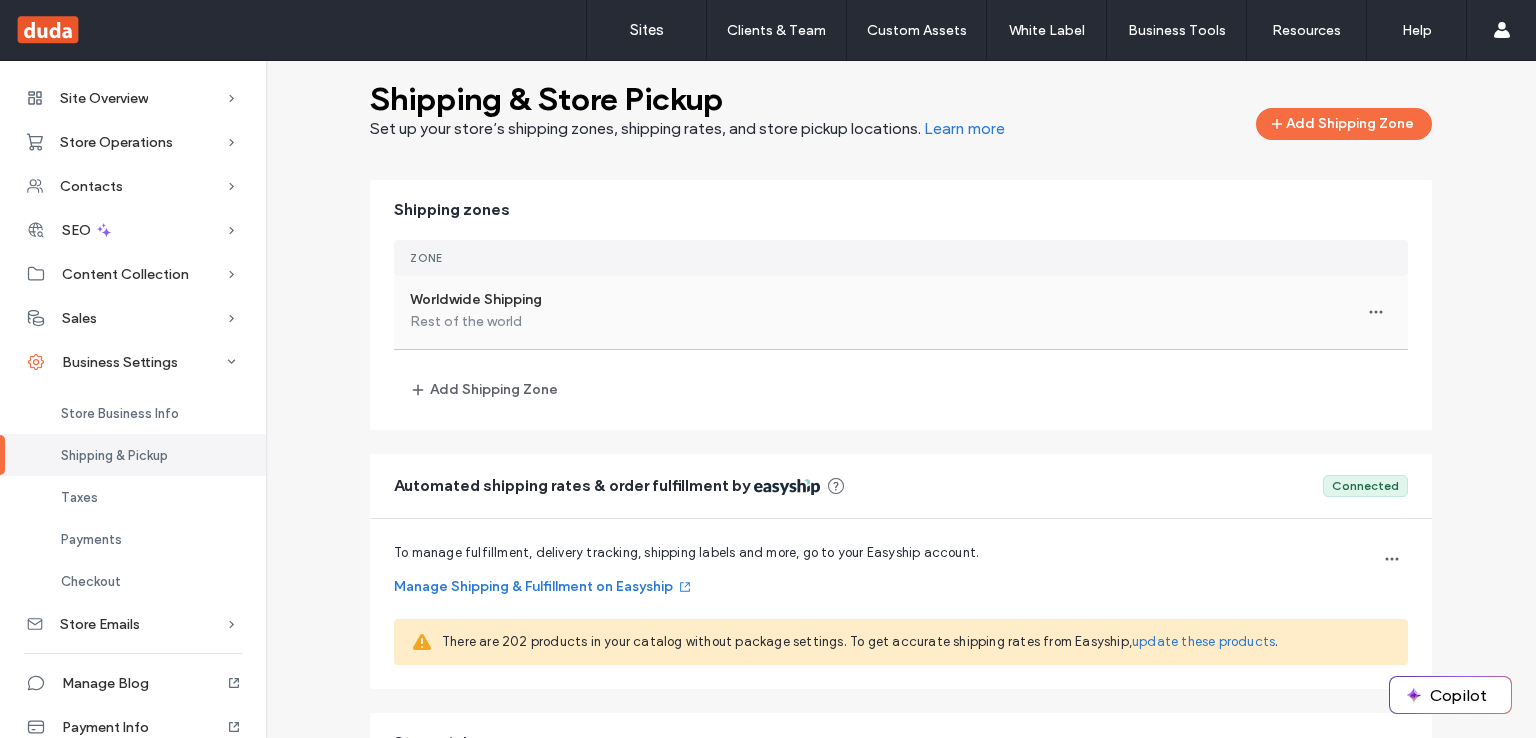click on "Worldwide Shipping  Rest of the [COUNTRY]" at bounding box center (901, 312) 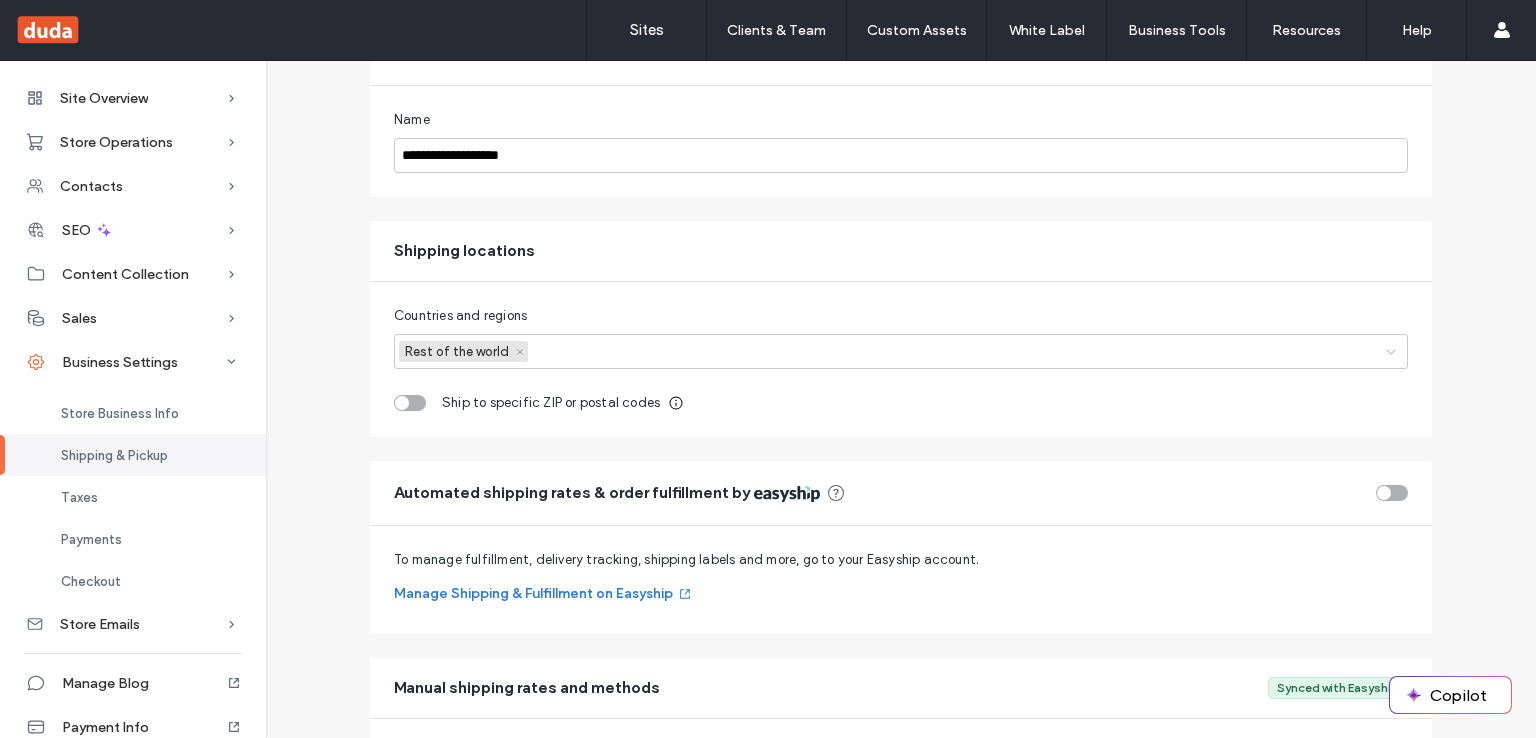 scroll, scrollTop: 180, scrollLeft: 0, axis: vertical 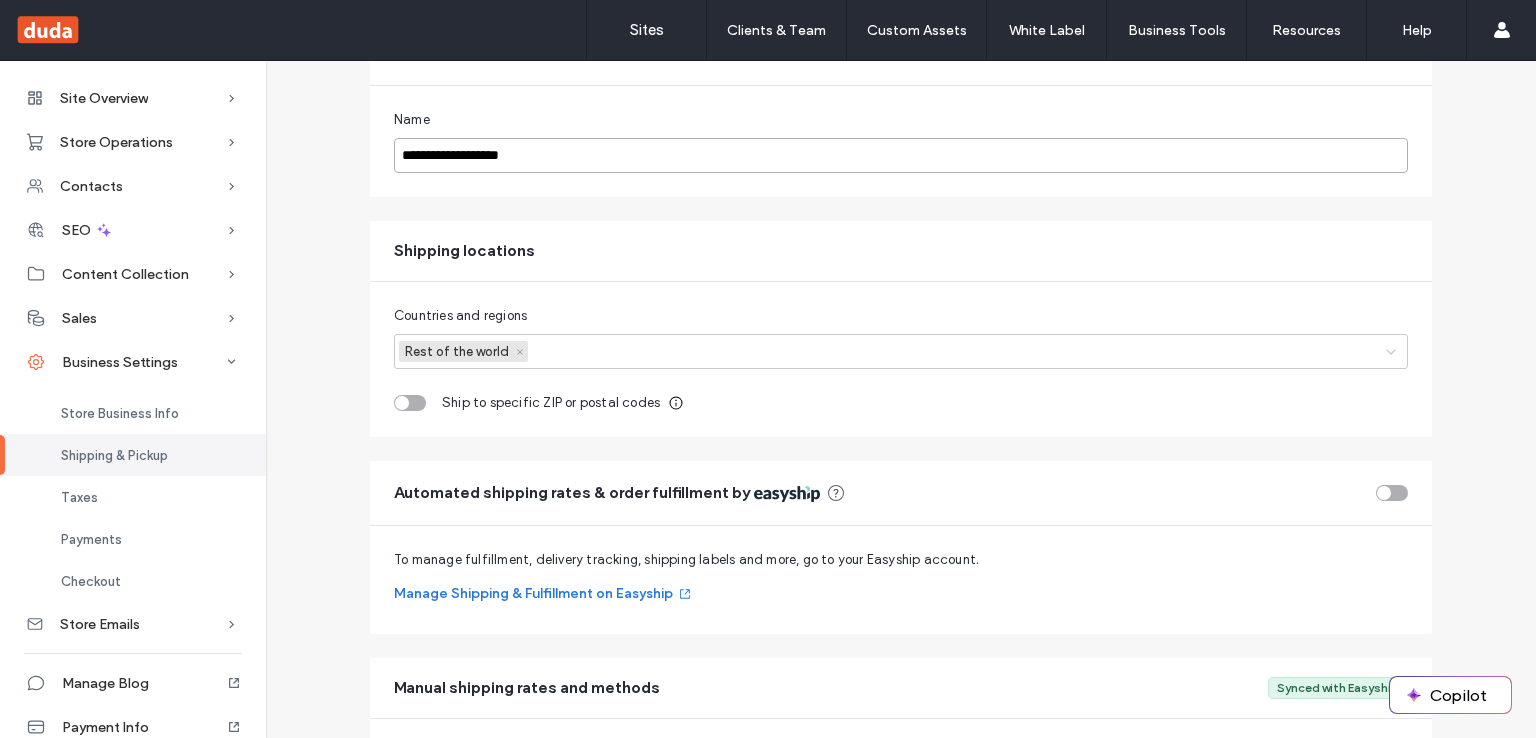 click on "**********" at bounding box center [901, 155] 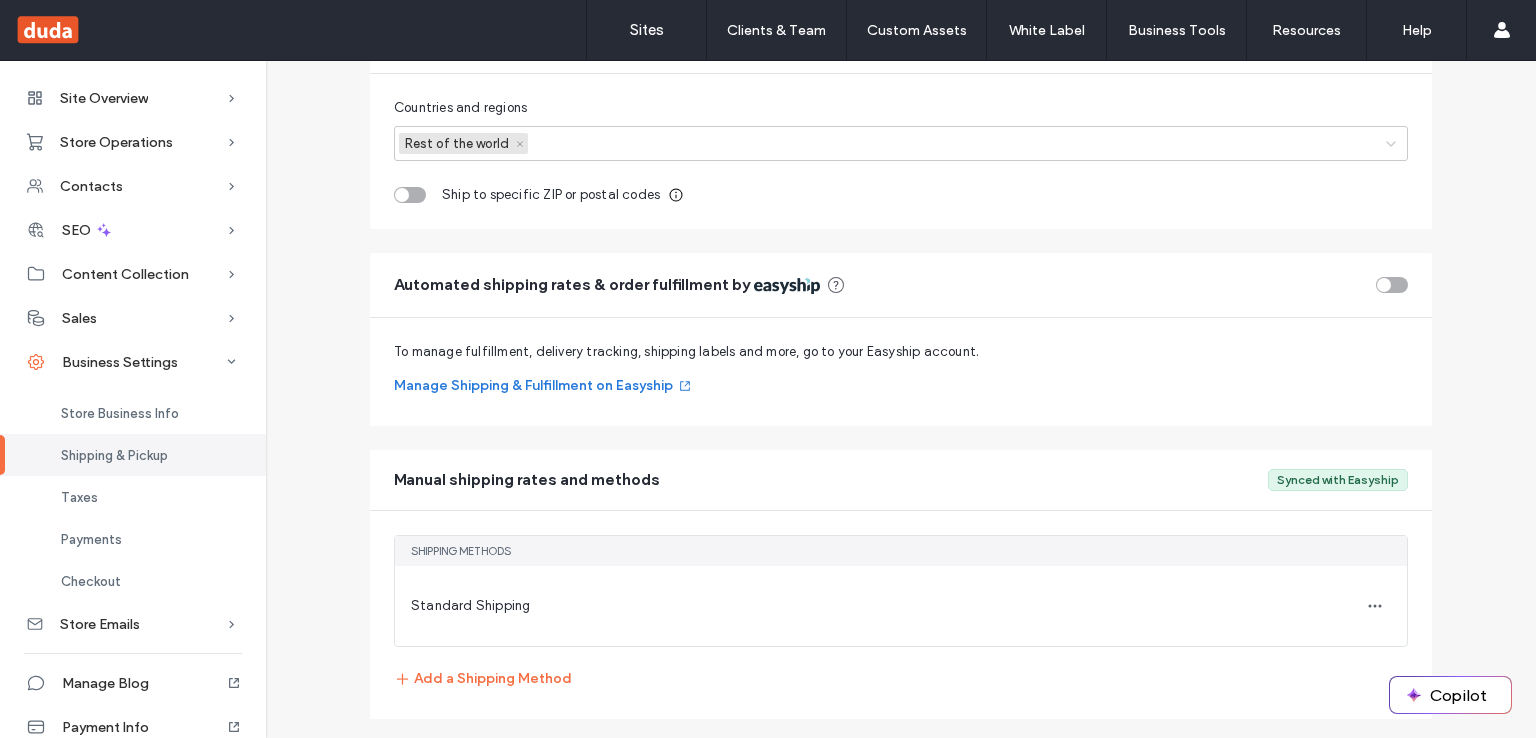 scroll, scrollTop: 420, scrollLeft: 0, axis: vertical 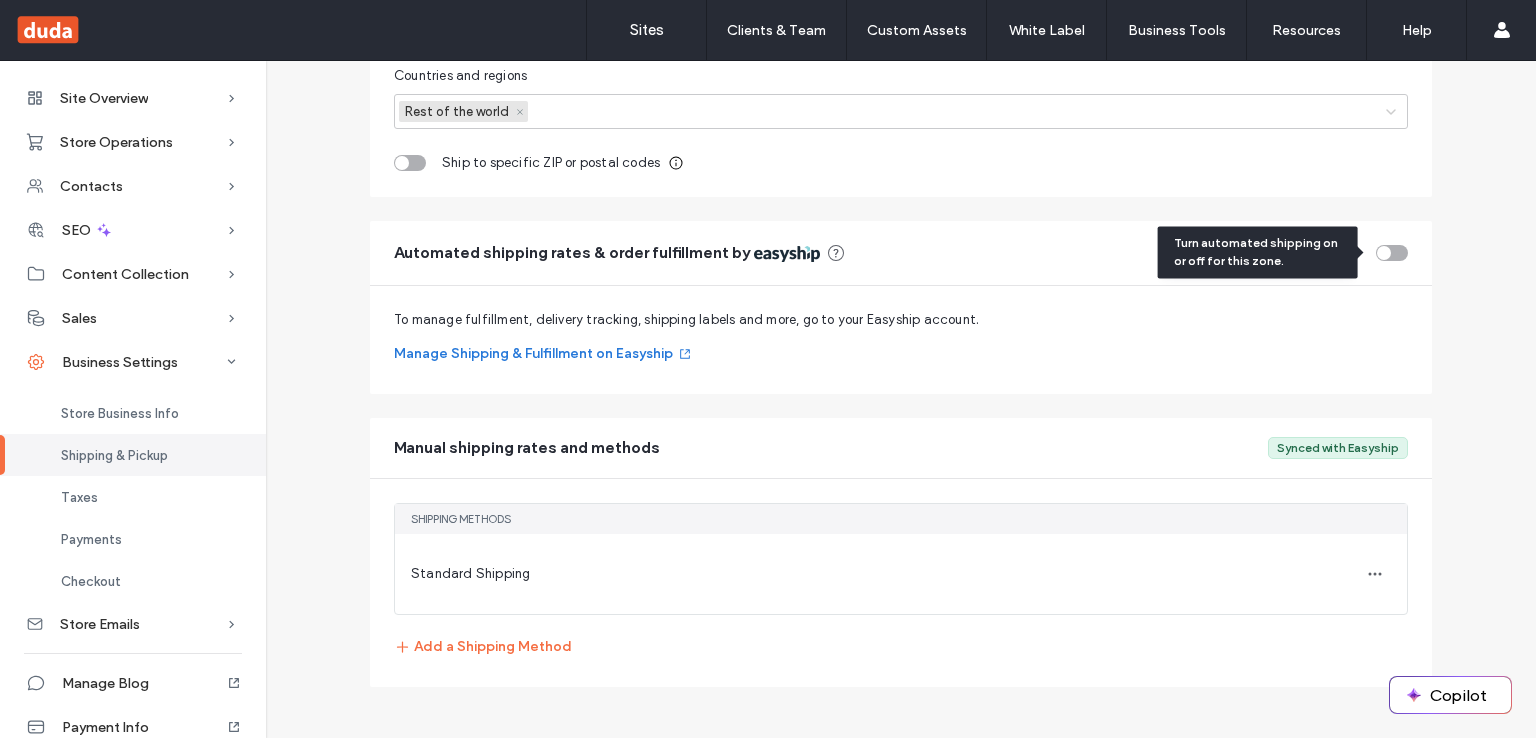 click at bounding box center [1392, 253] 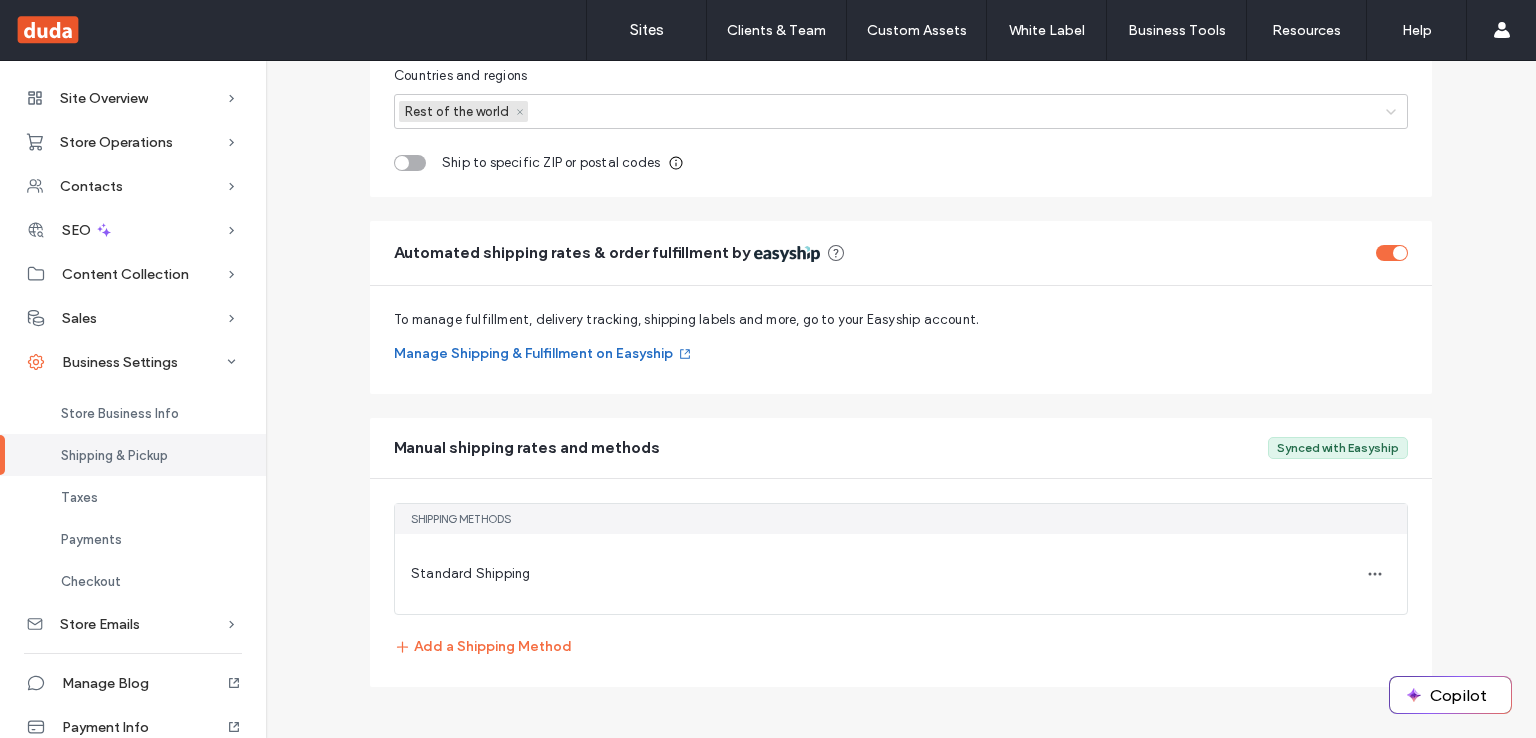 click on "Manage Shipping & Fulfillment on Easyship" at bounding box center [543, 354] 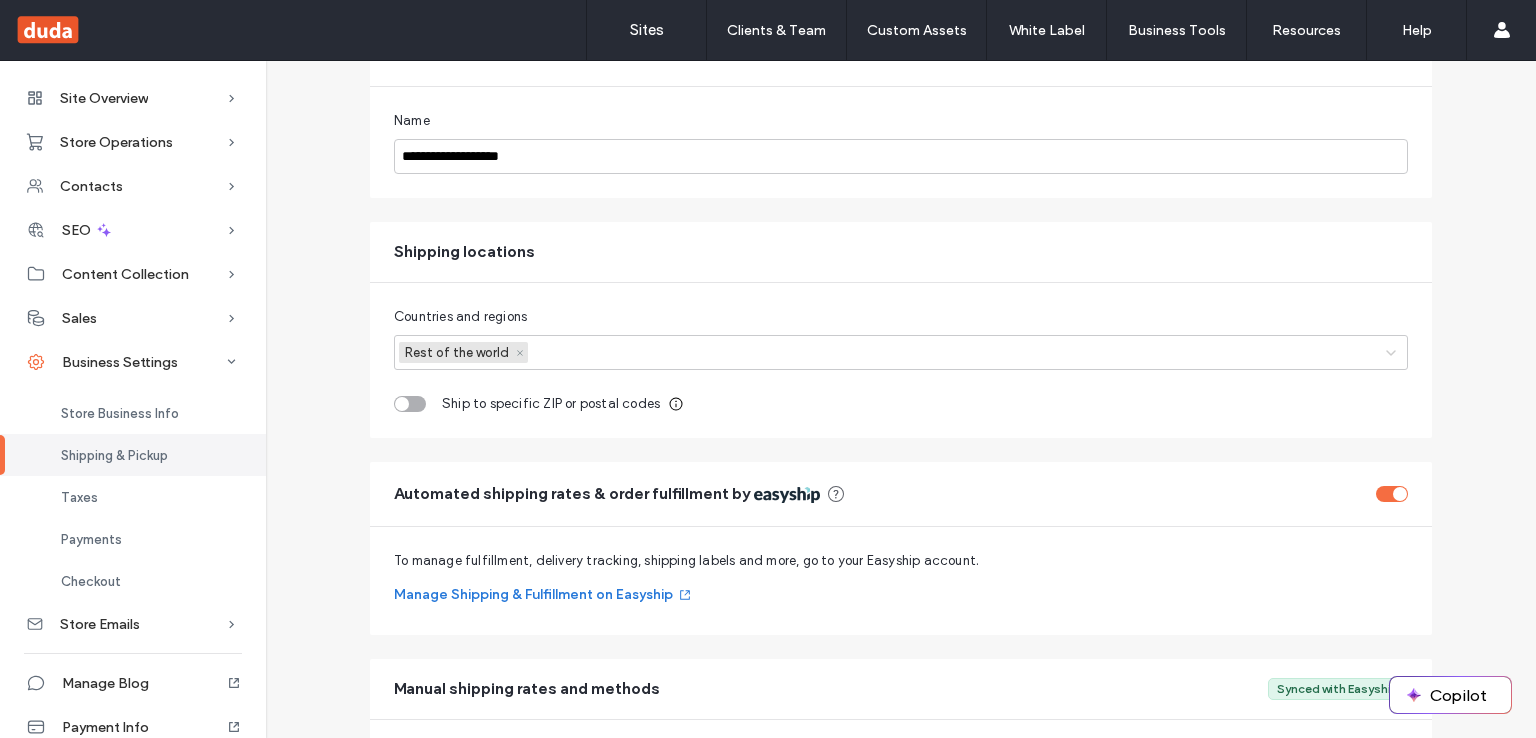 scroll, scrollTop: 180, scrollLeft: 0, axis: vertical 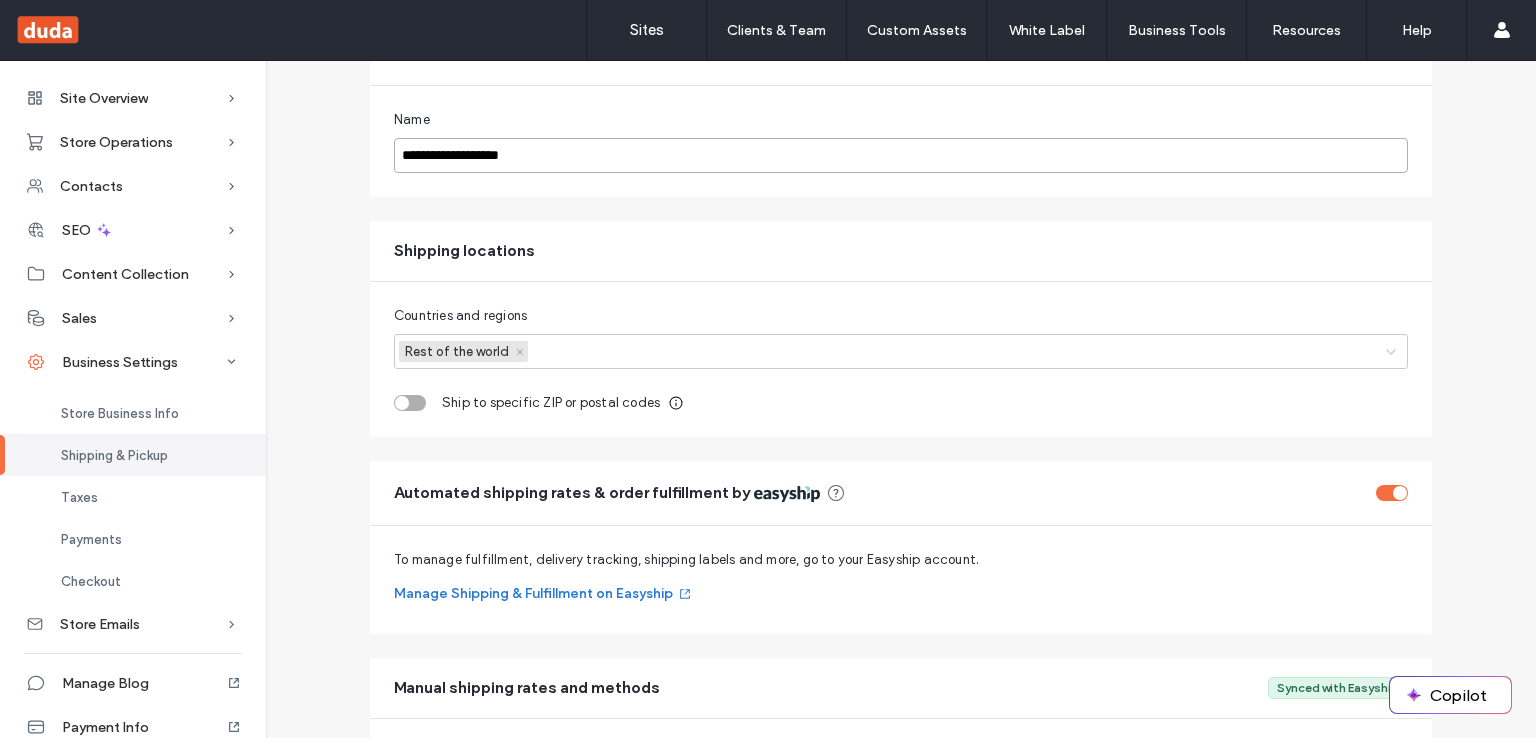 click on "**********" at bounding box center [901, 155] 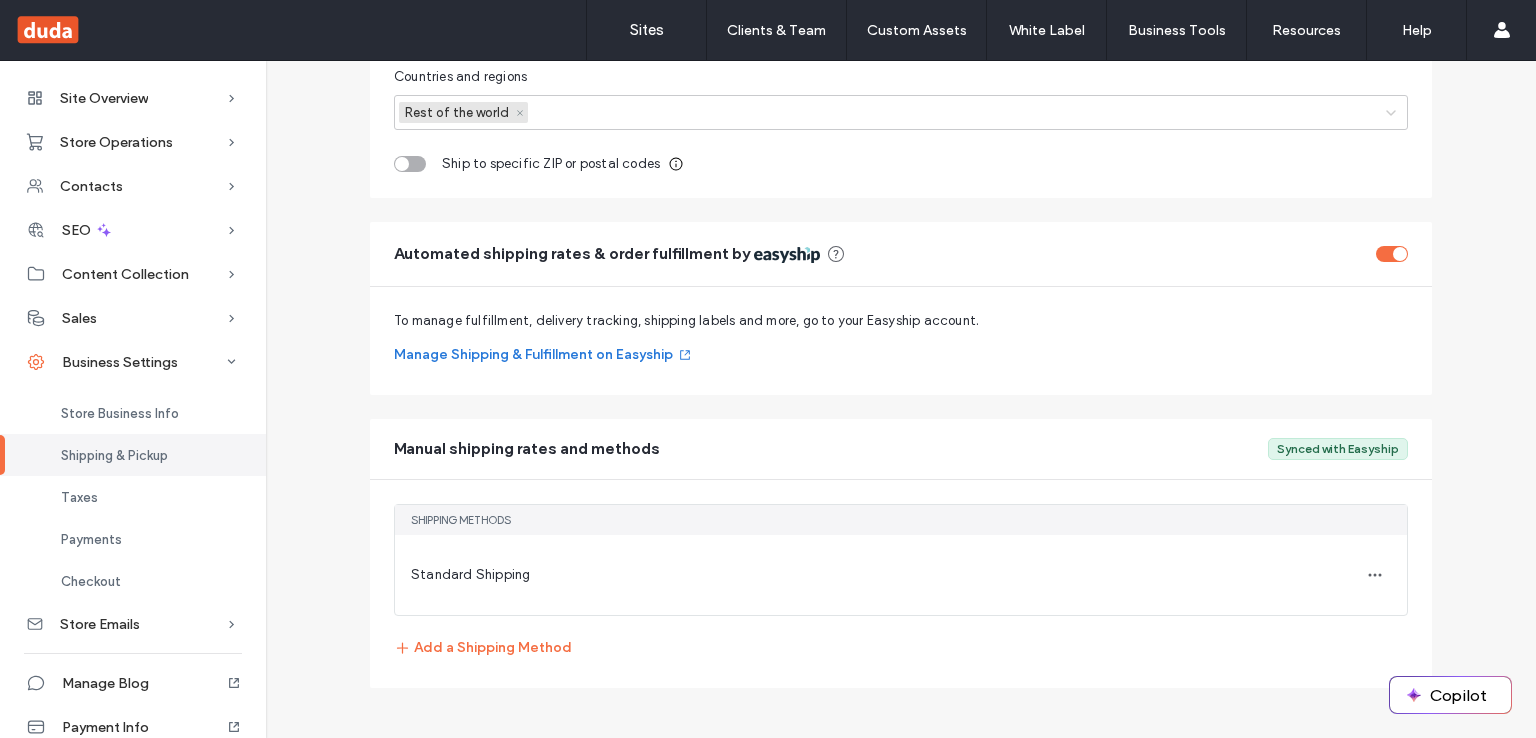 scroll, scrollTop: 420, scrollLeft: 0, axis: vertical 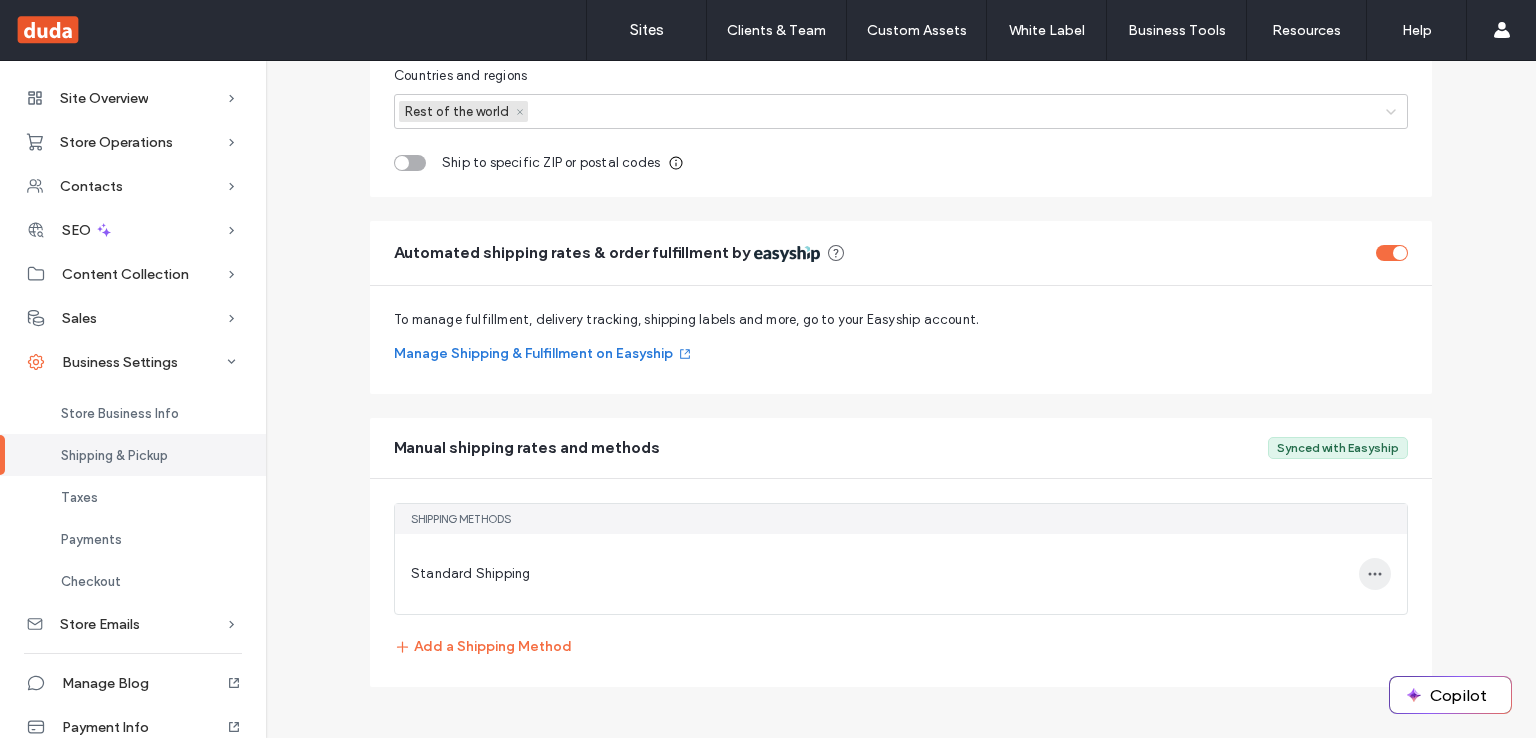 click 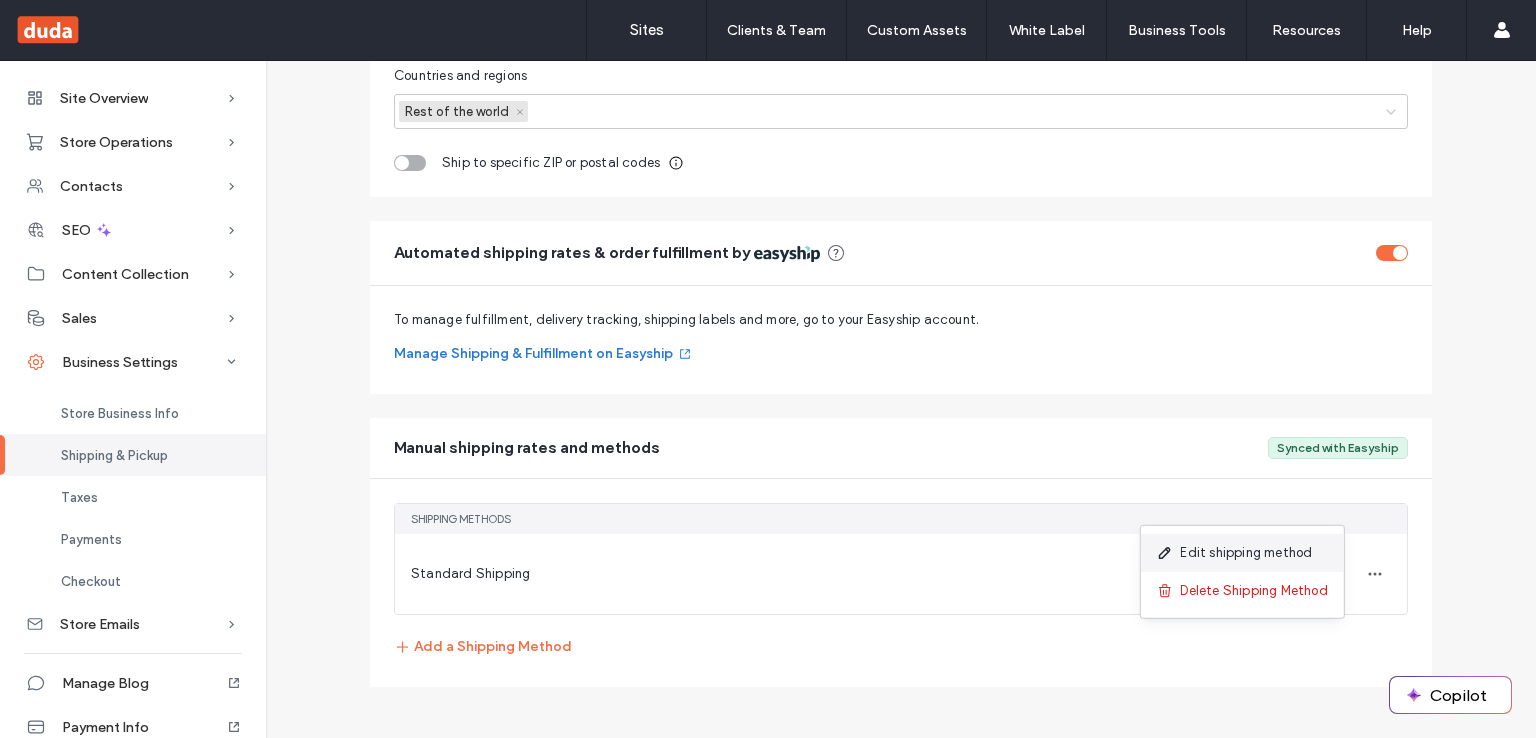 click on "Edit shipping method" at bounding box center [1241, 553] 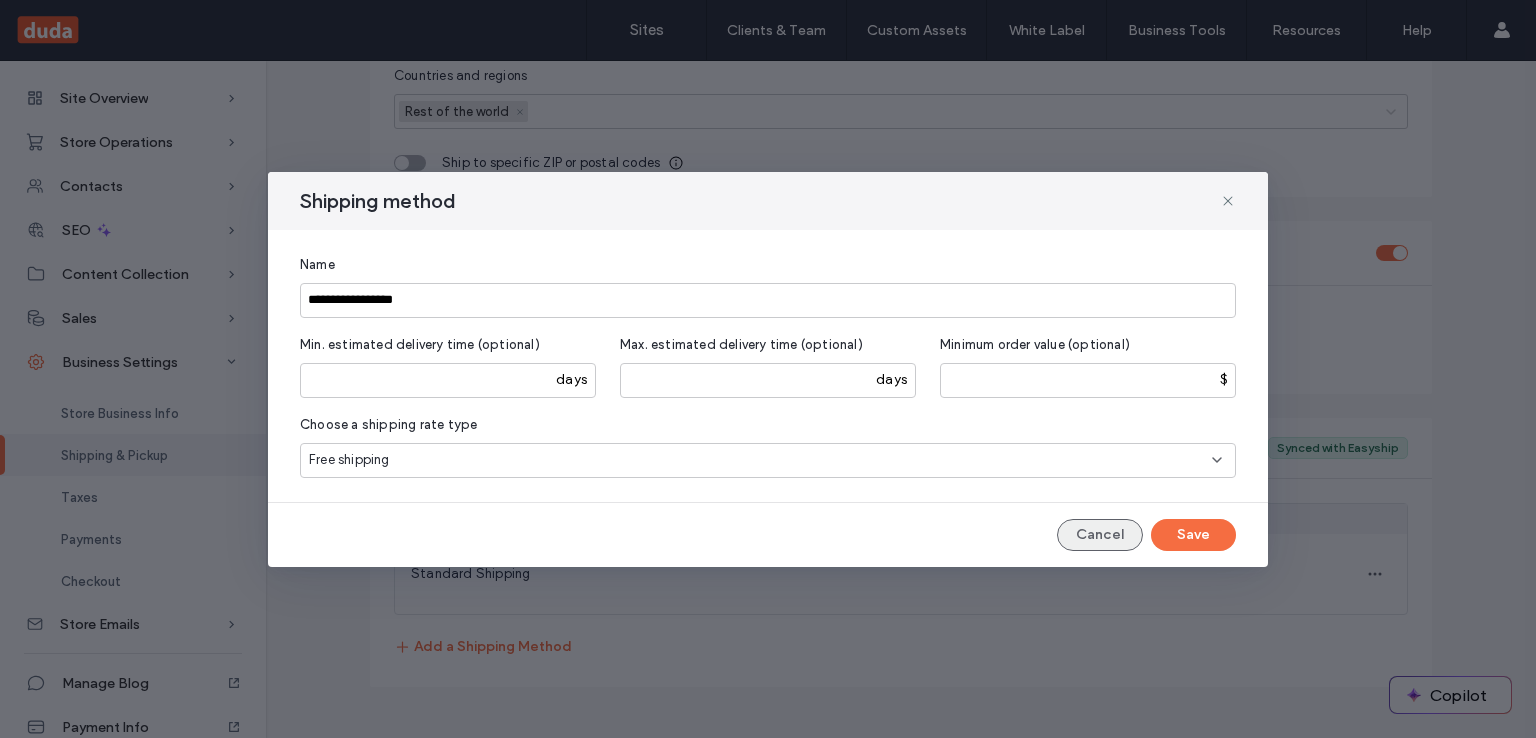 click on "Cancel" at bounding box center [1100, 535] 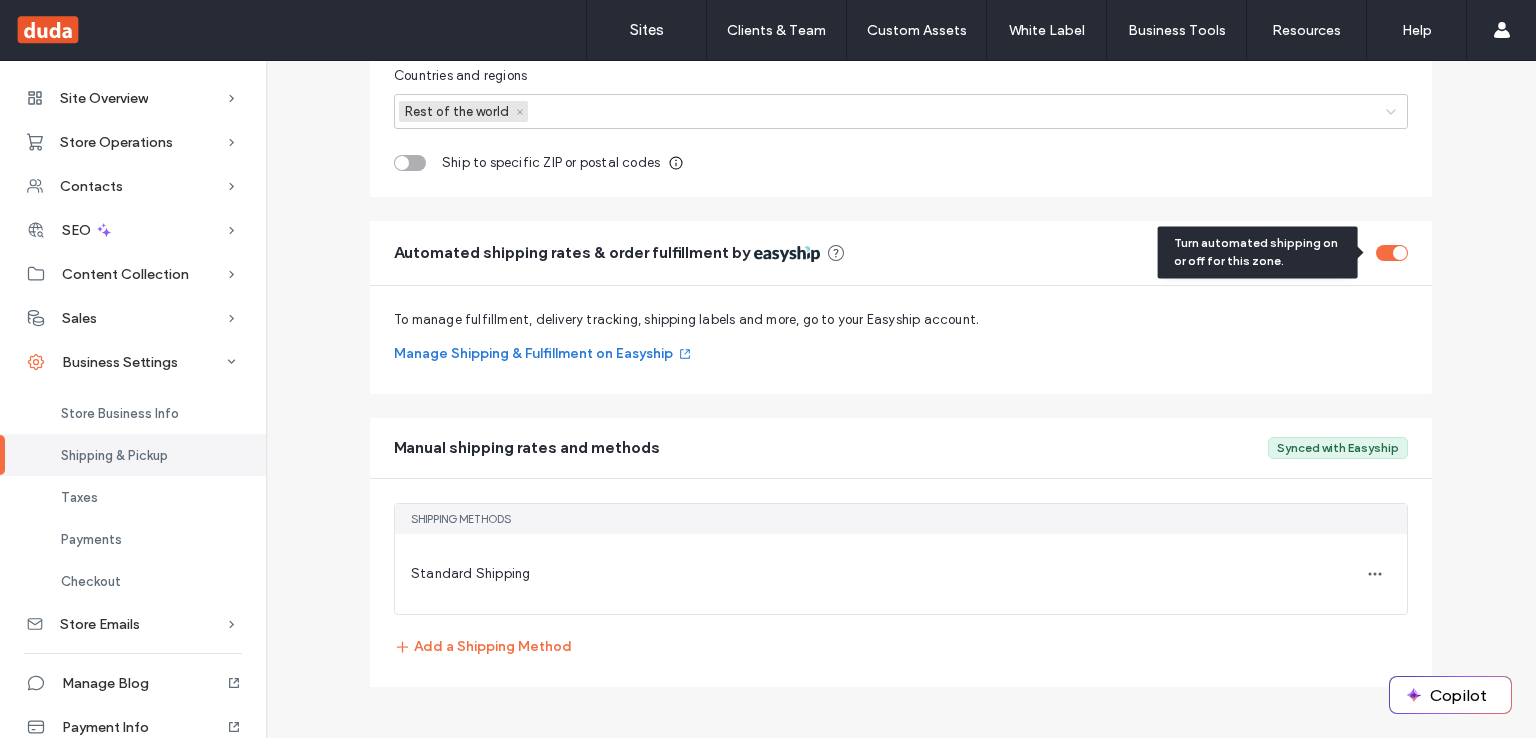 click at bounding box center [1392, 253] 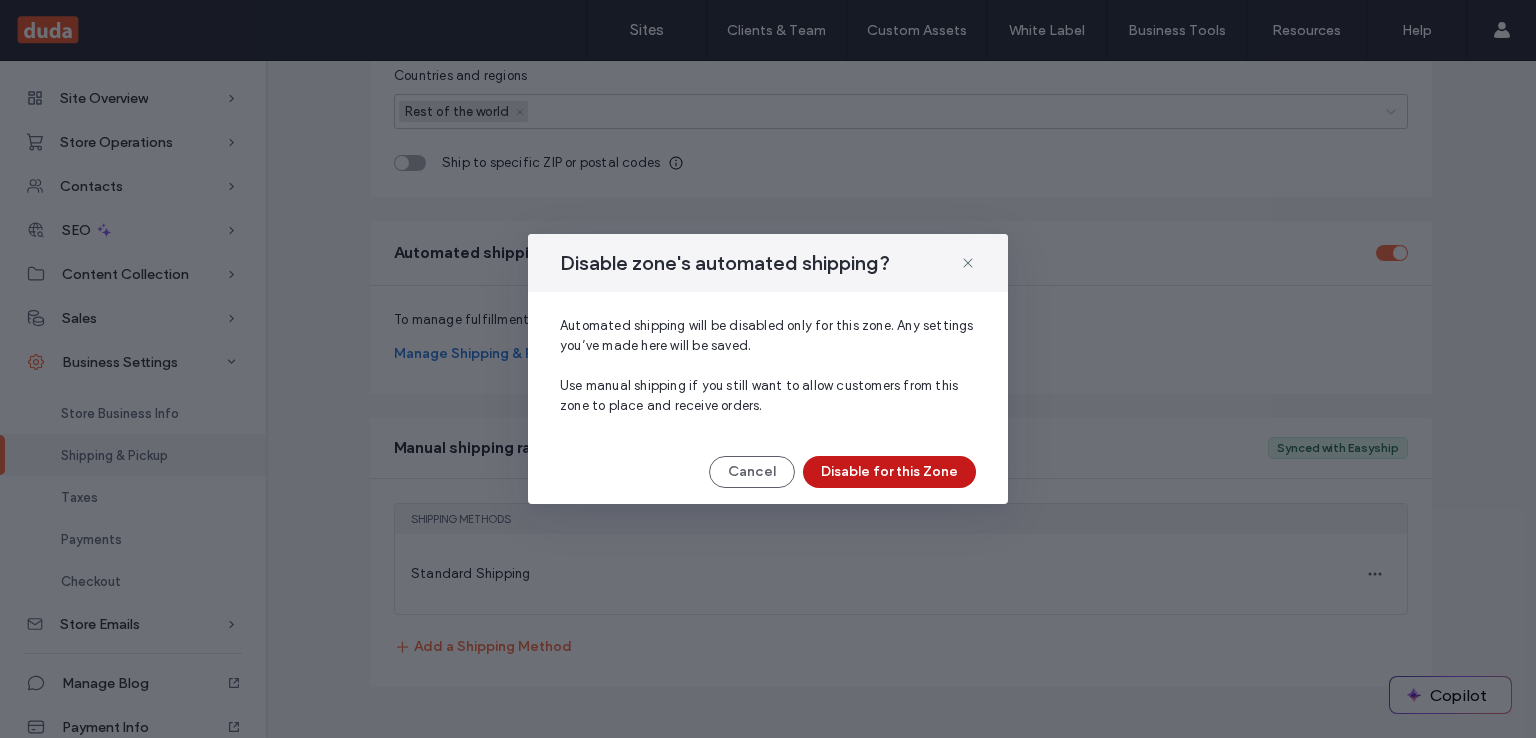 click on "Disable for this Zone" at bounding box center [889, 472] 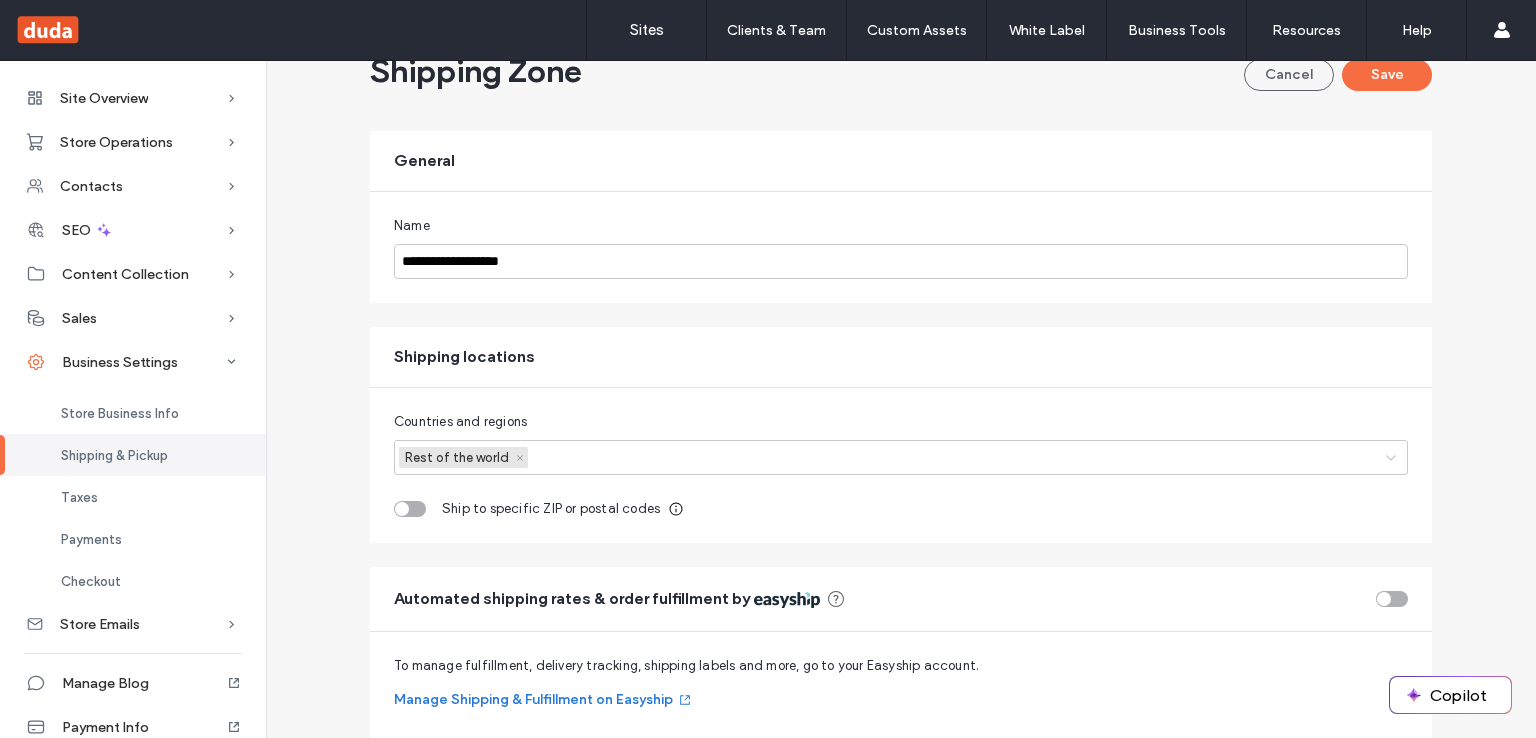 scroll, scrollTop: 72, scrollLeft: 0, axis: vertical 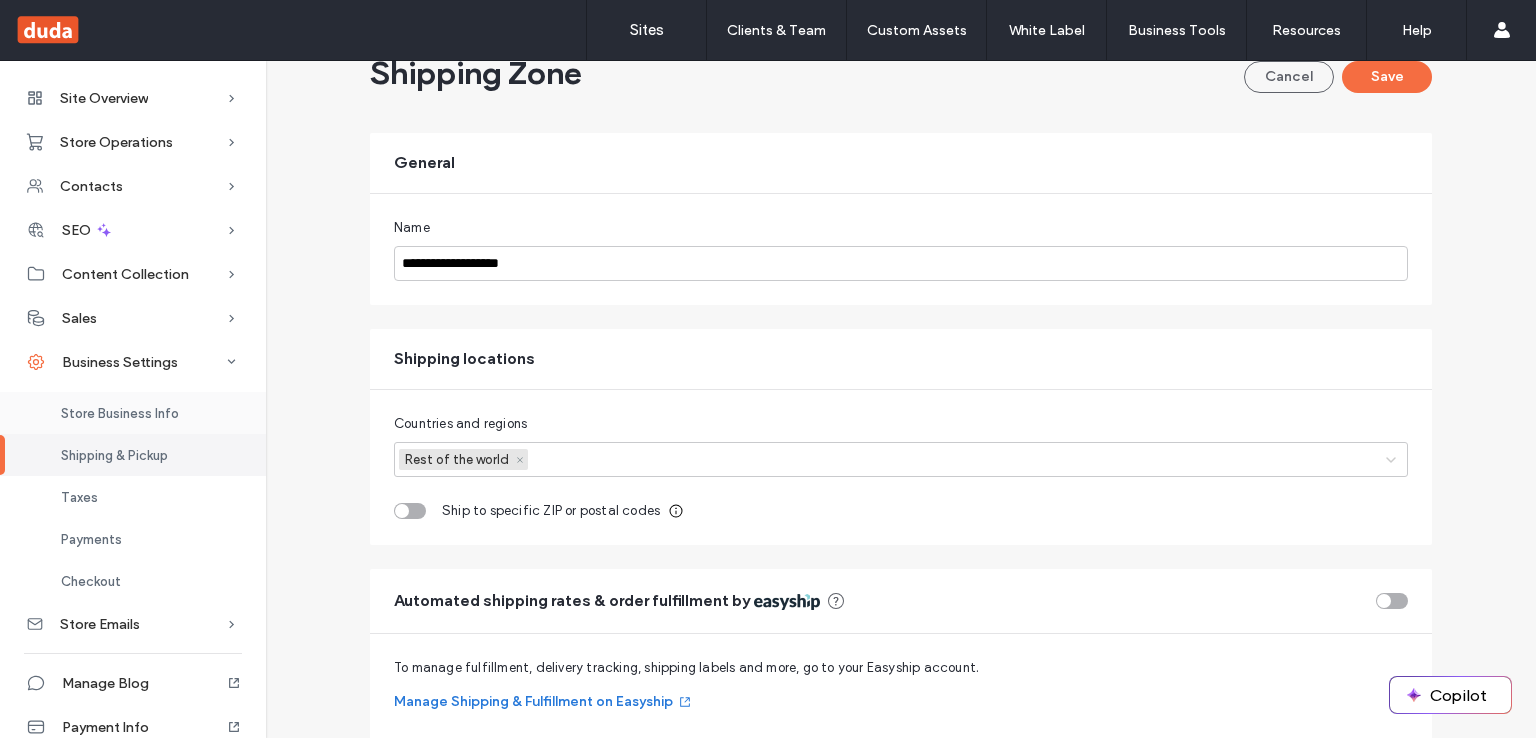 click on "Store Business Info" at bounding box center (120, 413) 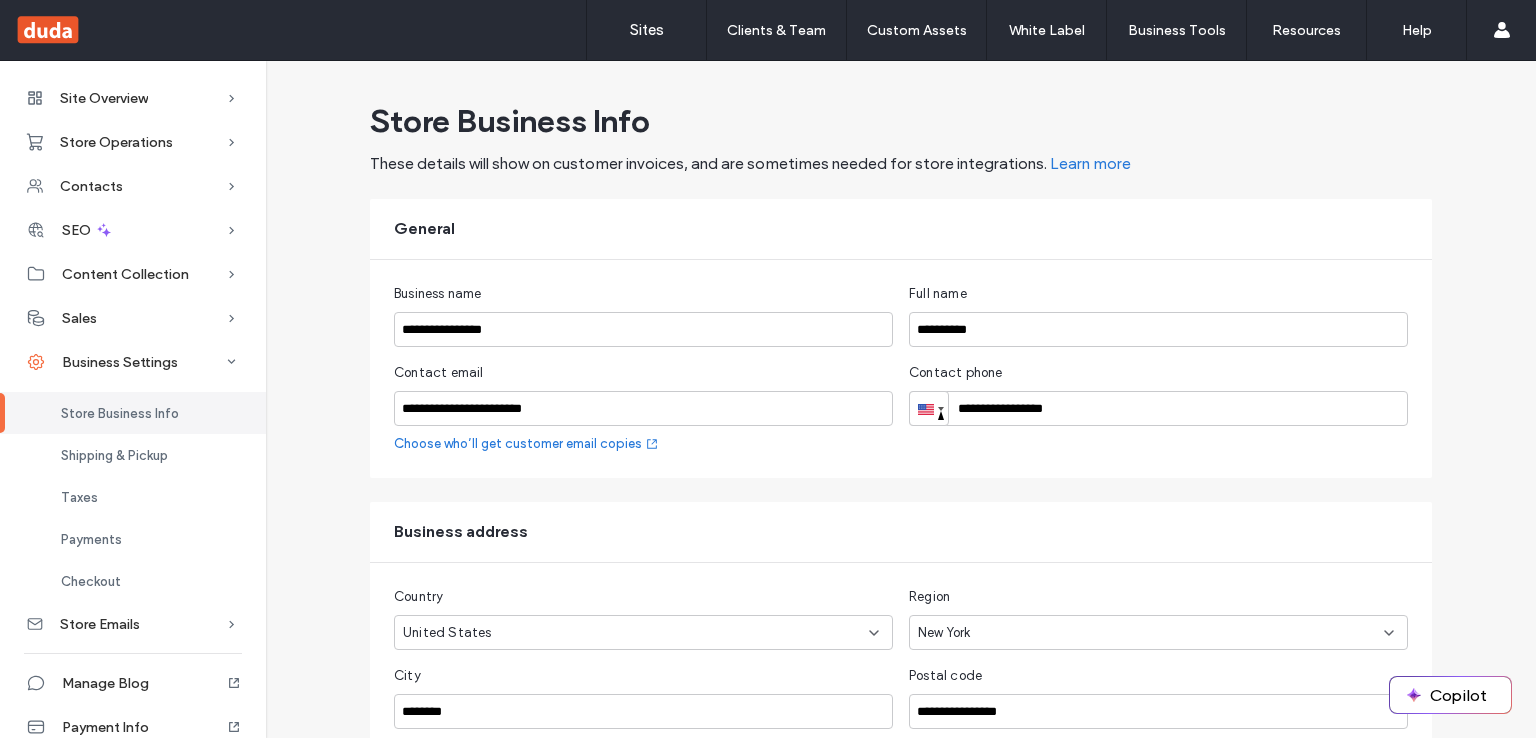 scroll, scrollTop: 374, scrollLeft: 0, axis: vertical 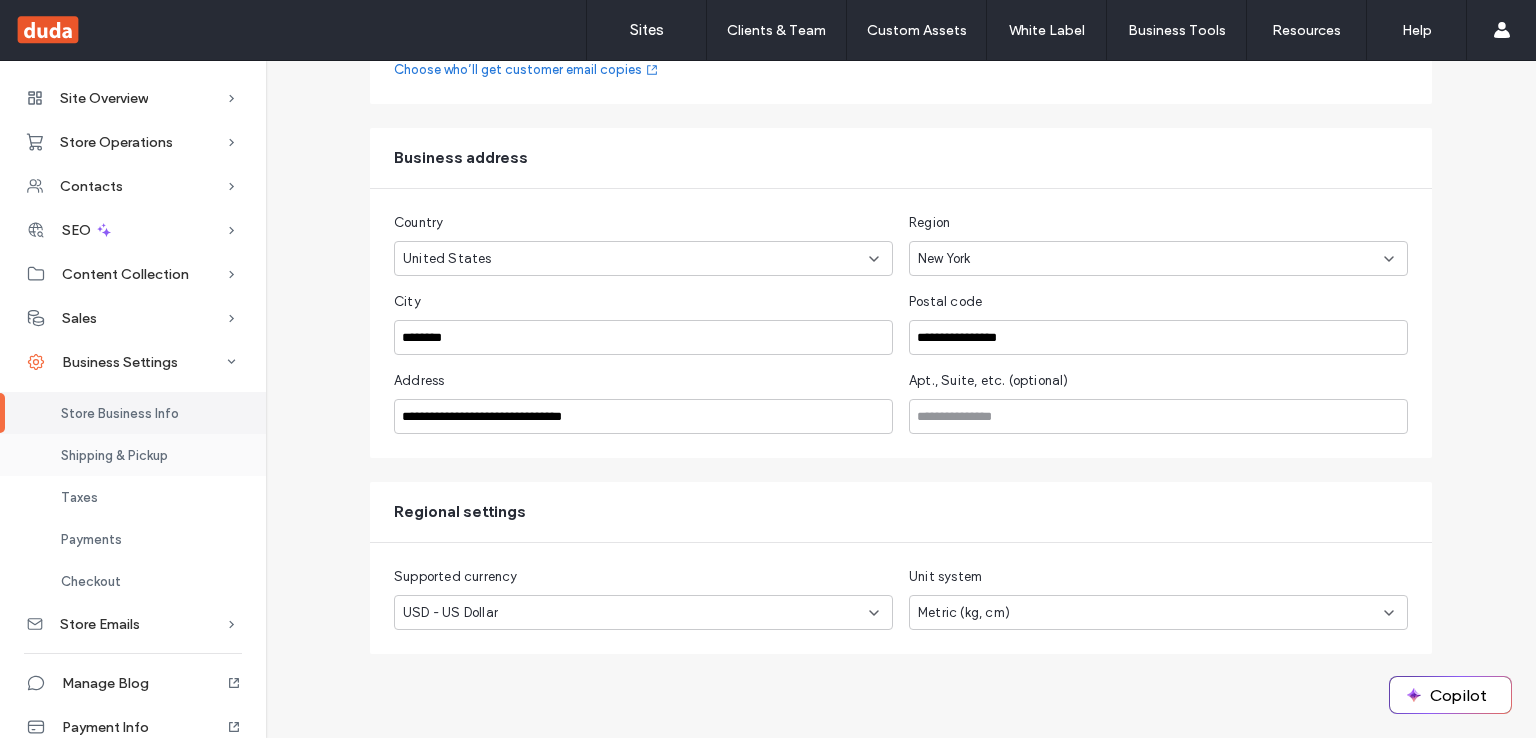 click on "Shipping & Pickup" at bounding box center (114, 455) 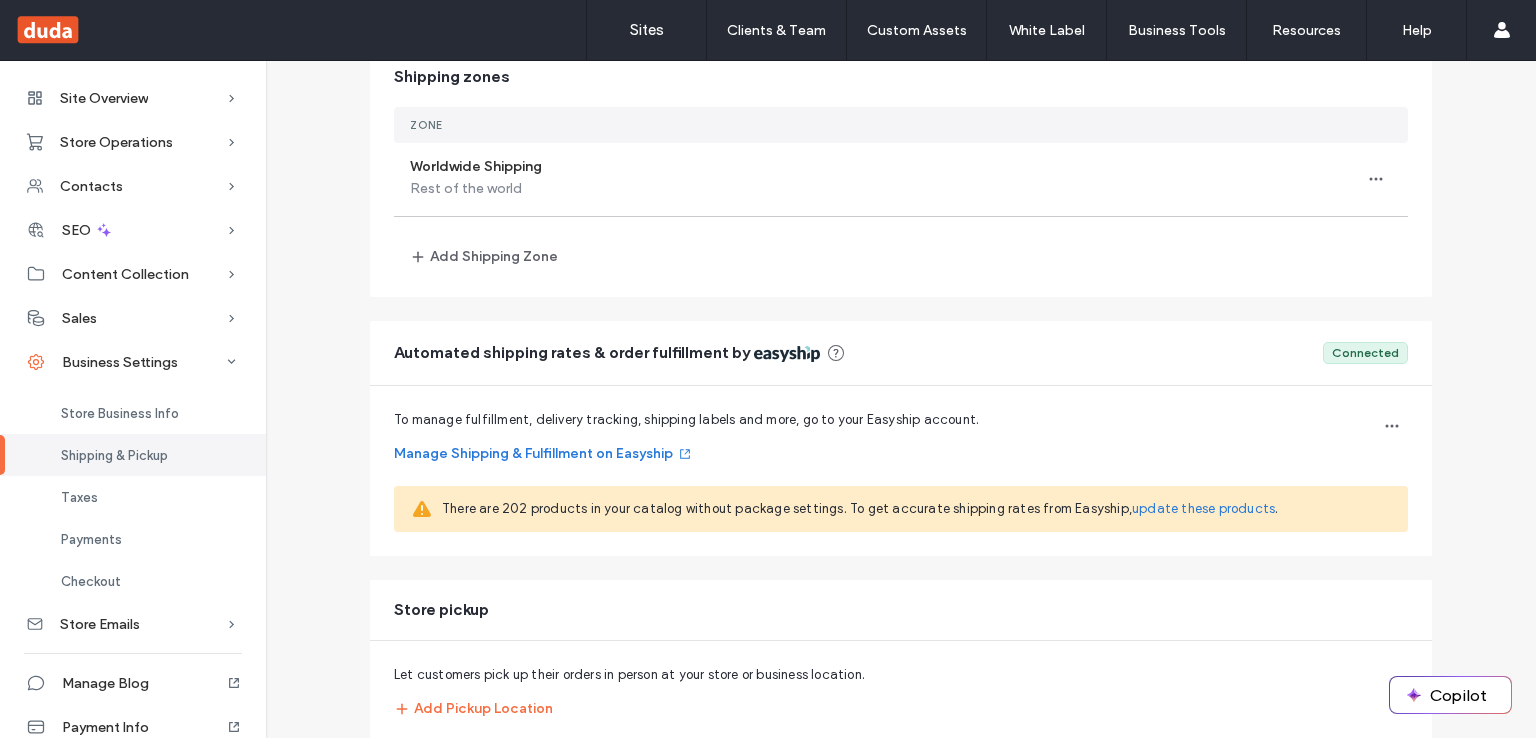 scroll, scrollTop: 224, scrollLeft: 0, axis: vertical 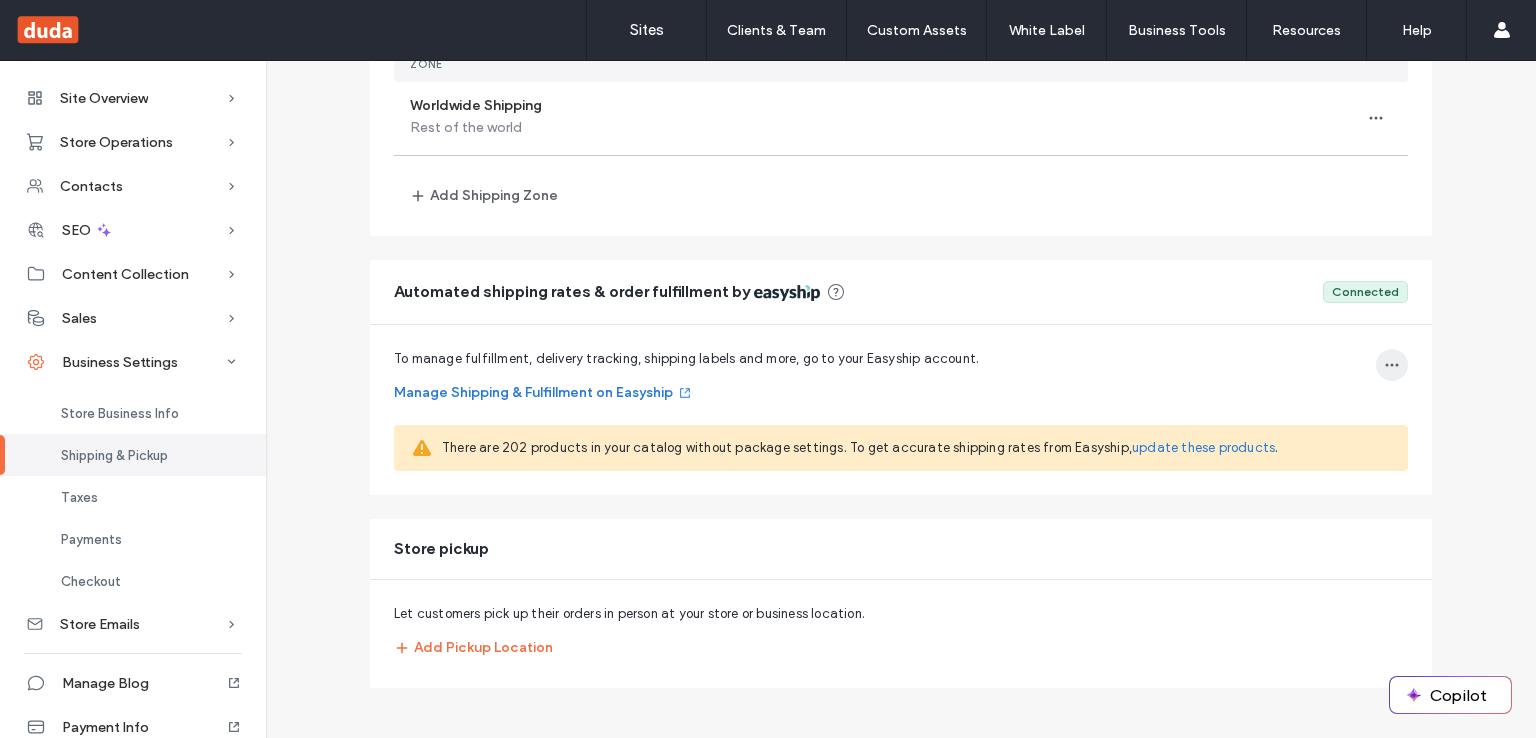 click 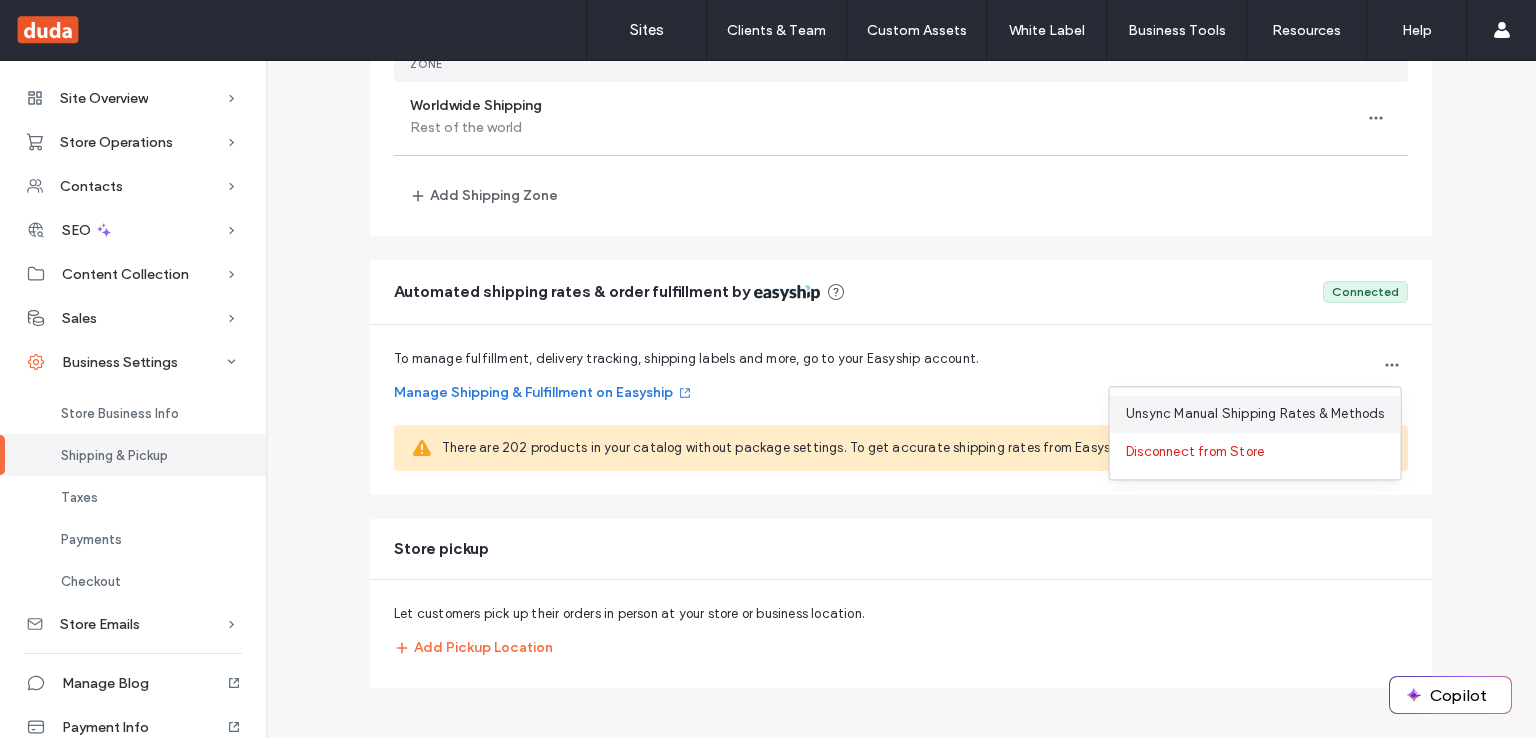click on "Unsync Manual Shipping Rates & Methods" at bounding box center (1255, 414) 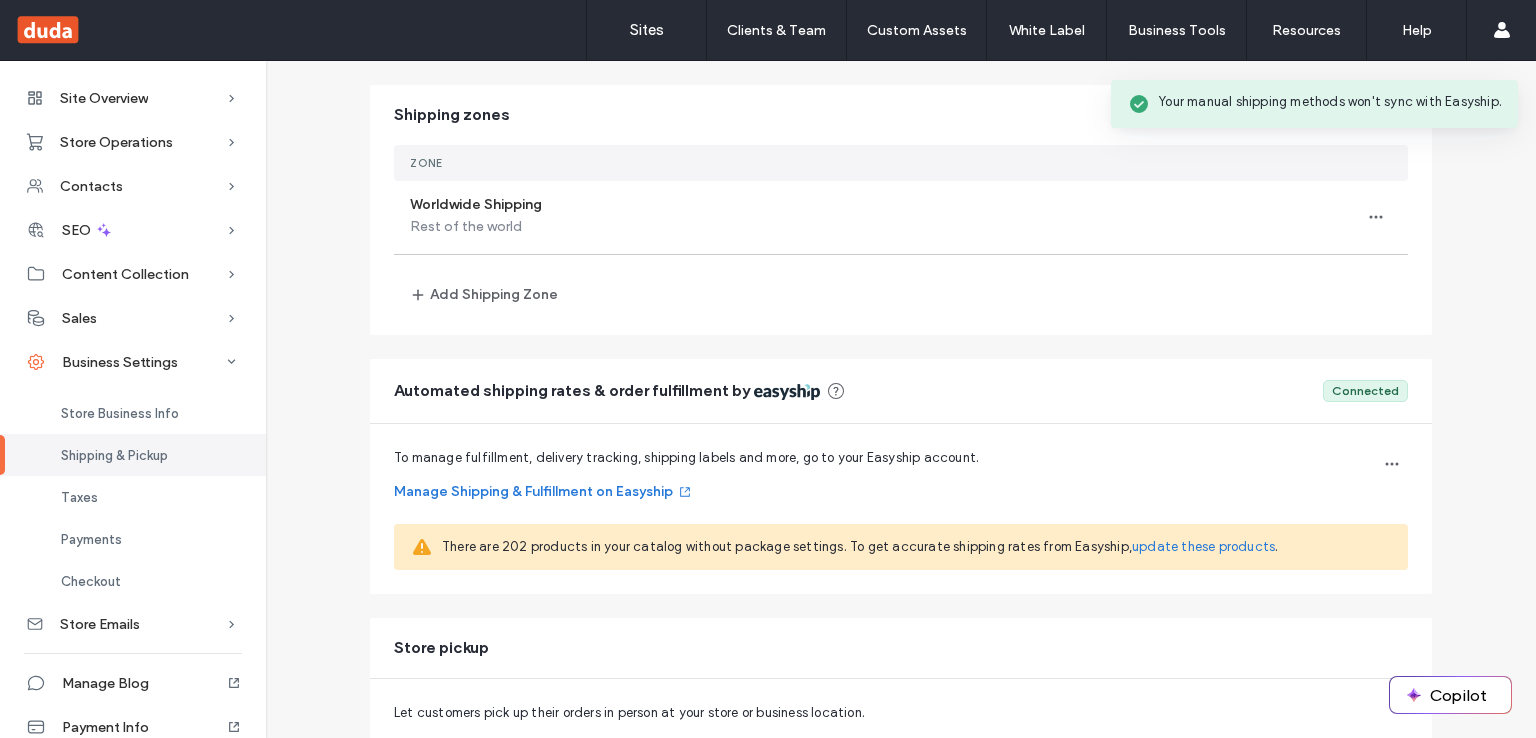 scroll, scrollTop: 0, scrollLeft: 0, axis: both 